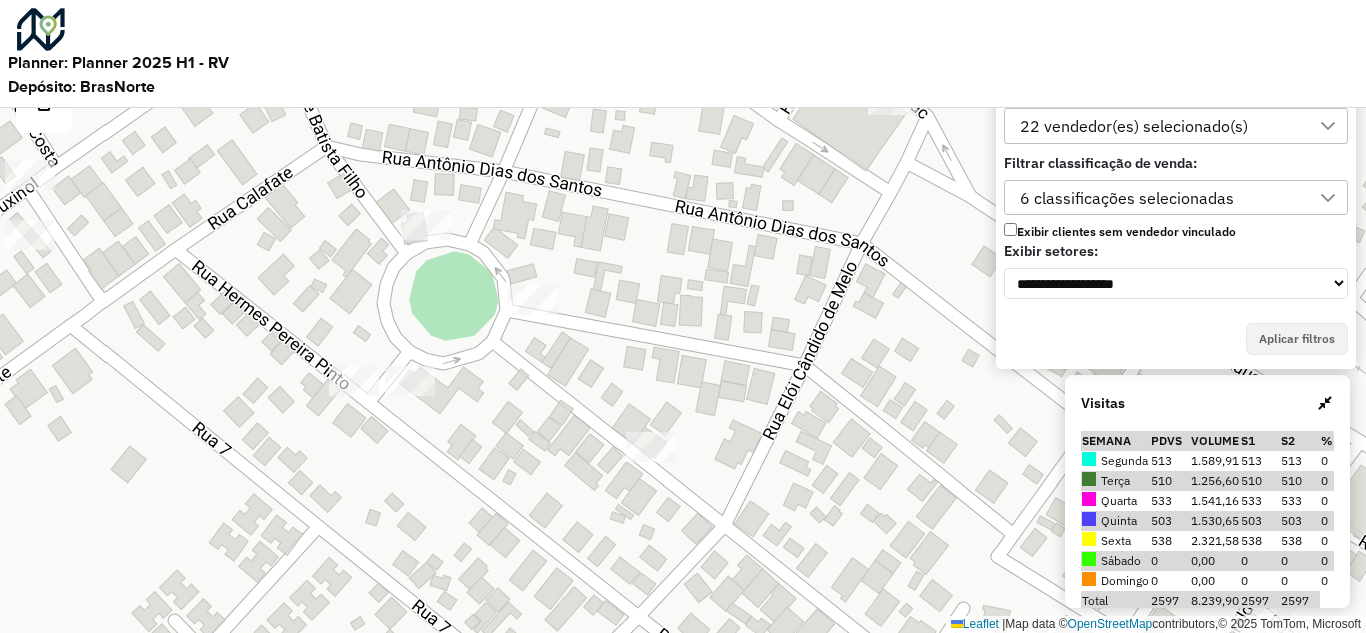 scroll, scrollTop: 0, scrollLeft: 0, axis: both 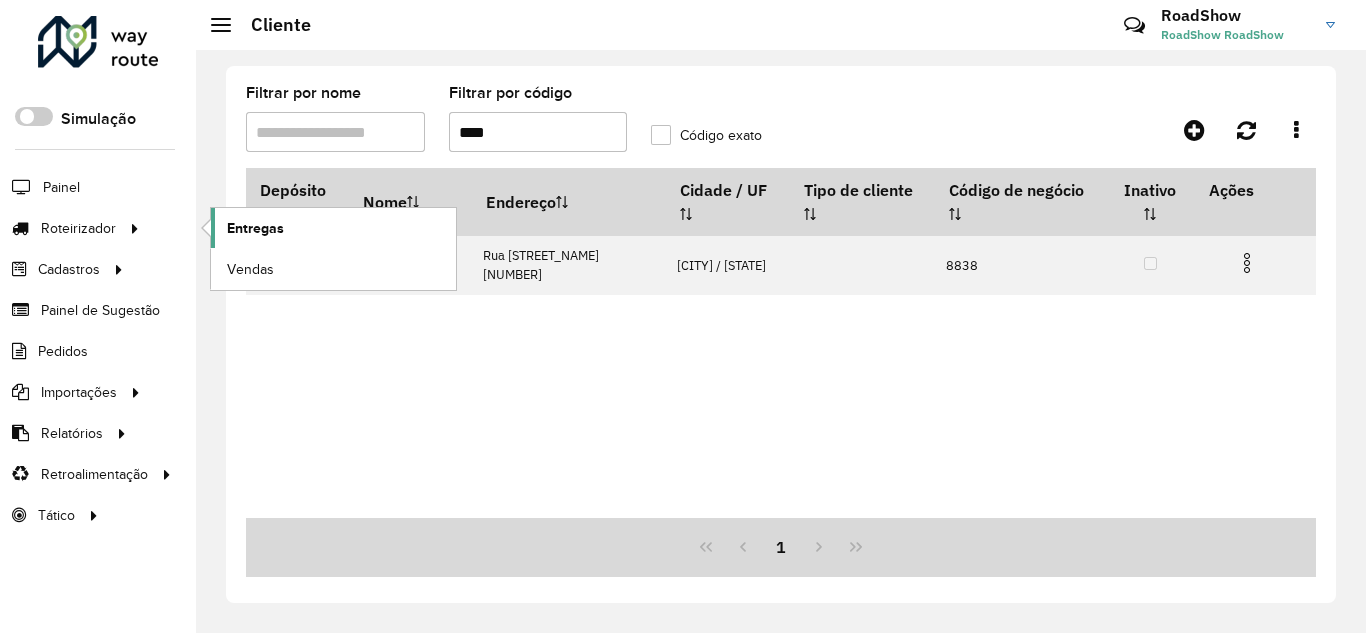 click on "Entregas" 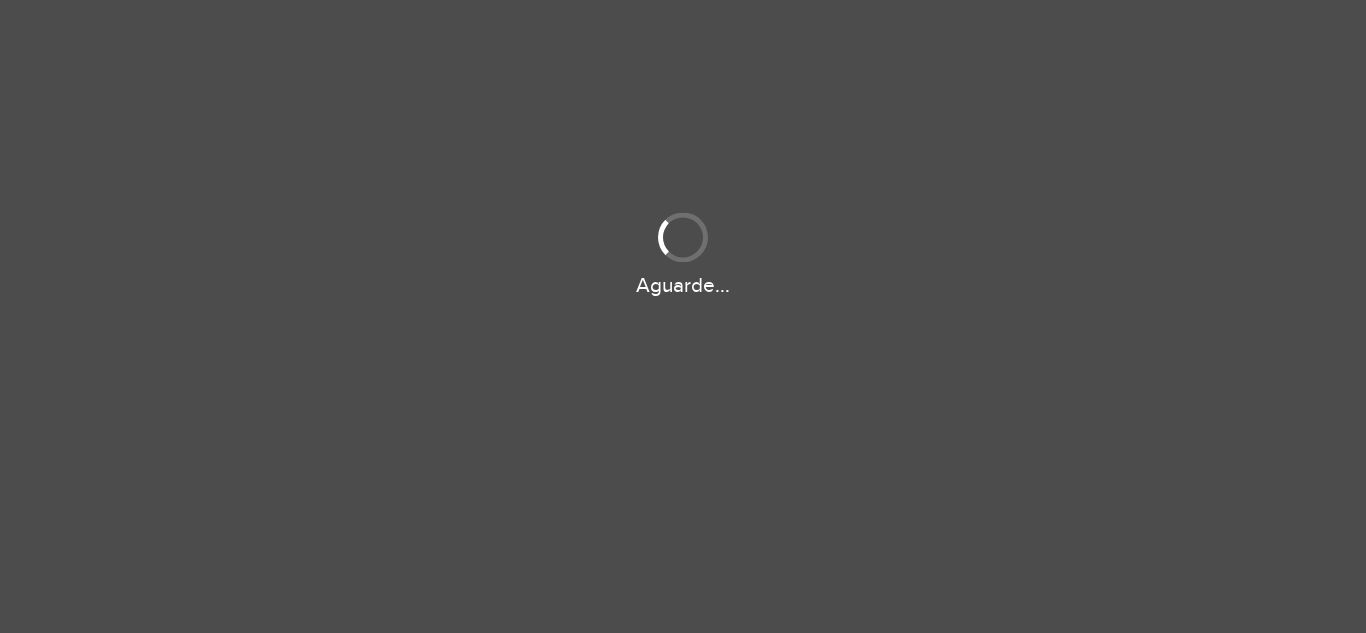 scroll, scrollTop: 0, scrollLeft: 0, axis: both 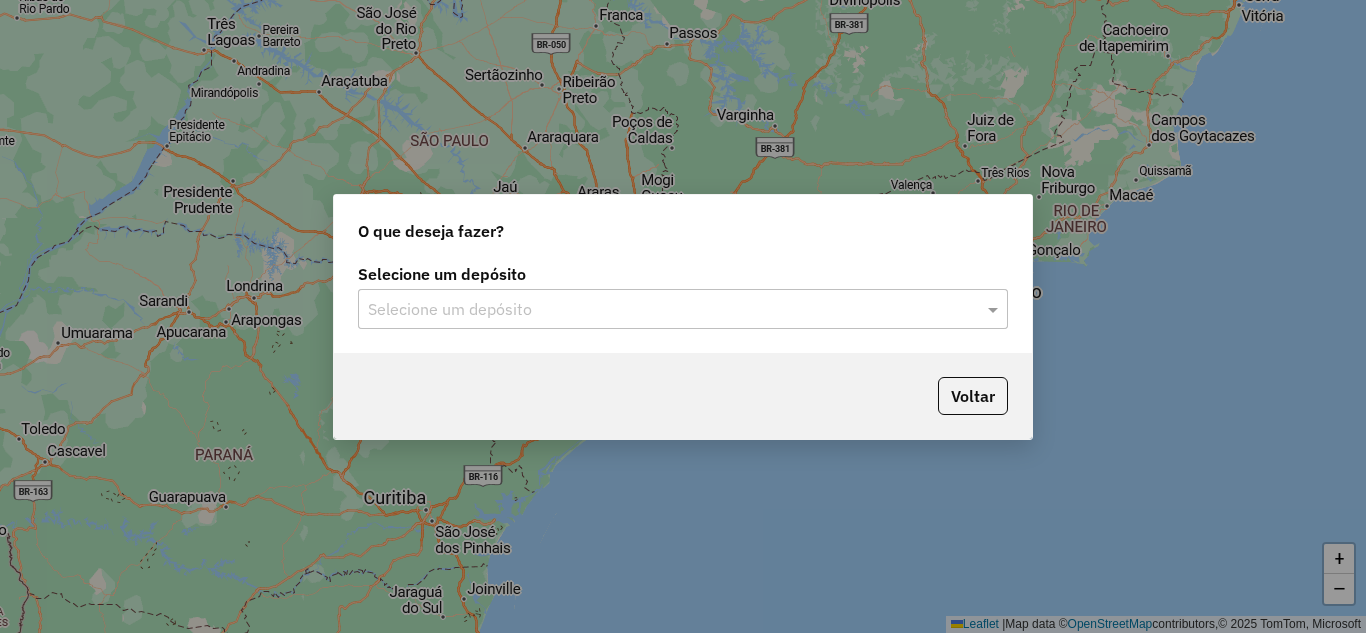 click 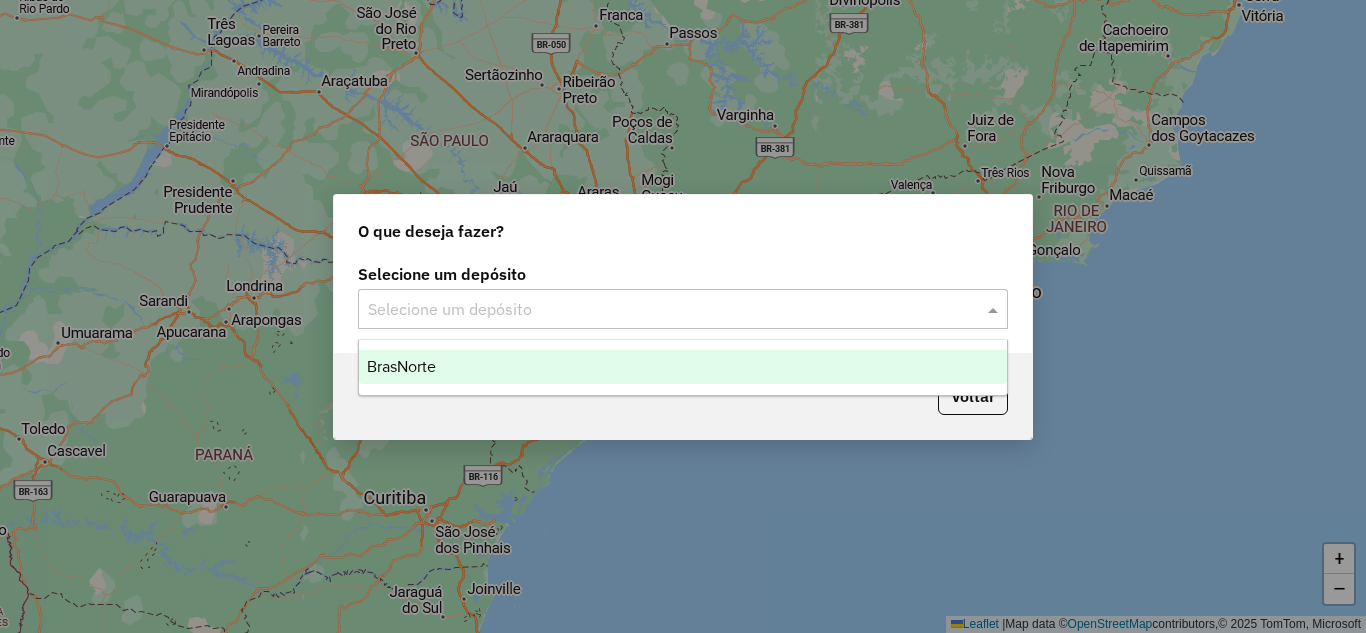click on "BrasNorte" at bounding box center [683, 367] 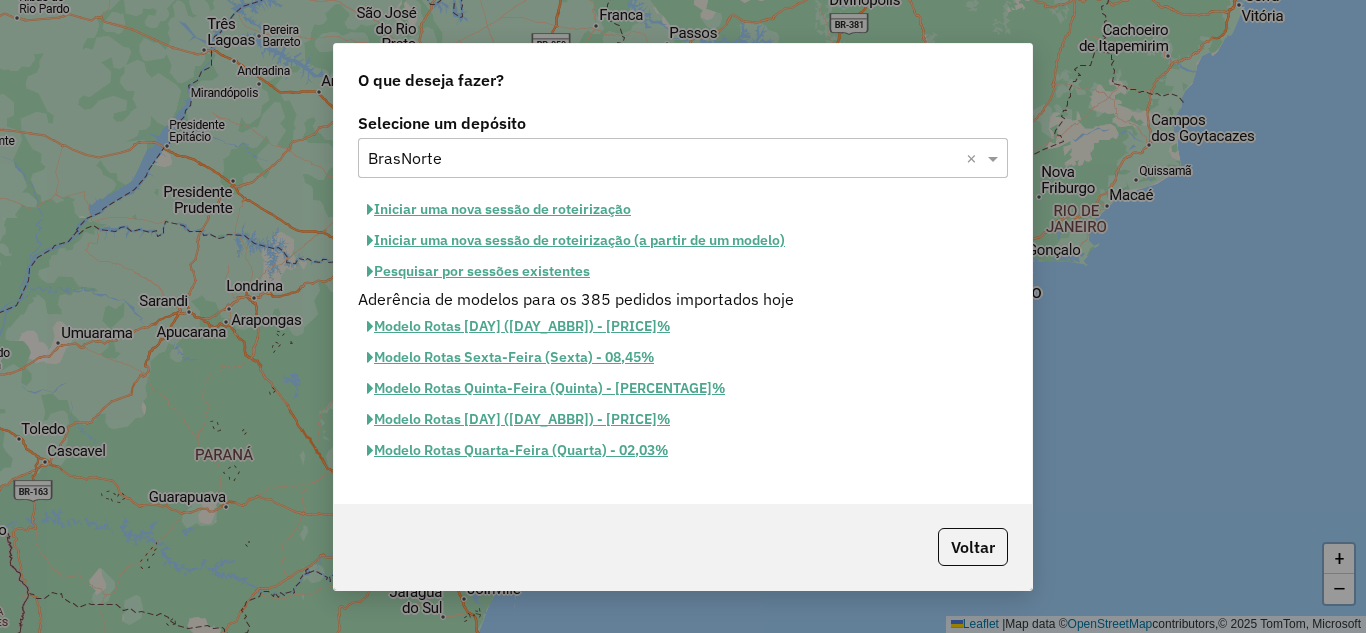click on "Iniciar uma nova sessão de roteirização" 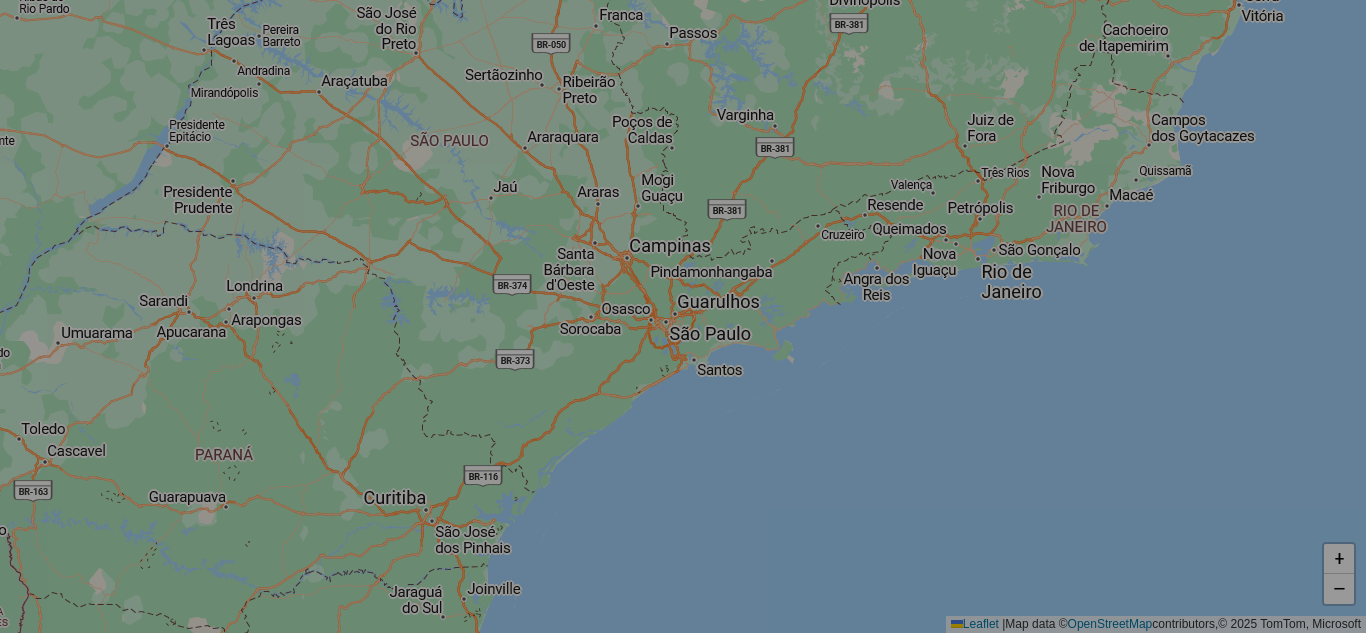 select on "*" 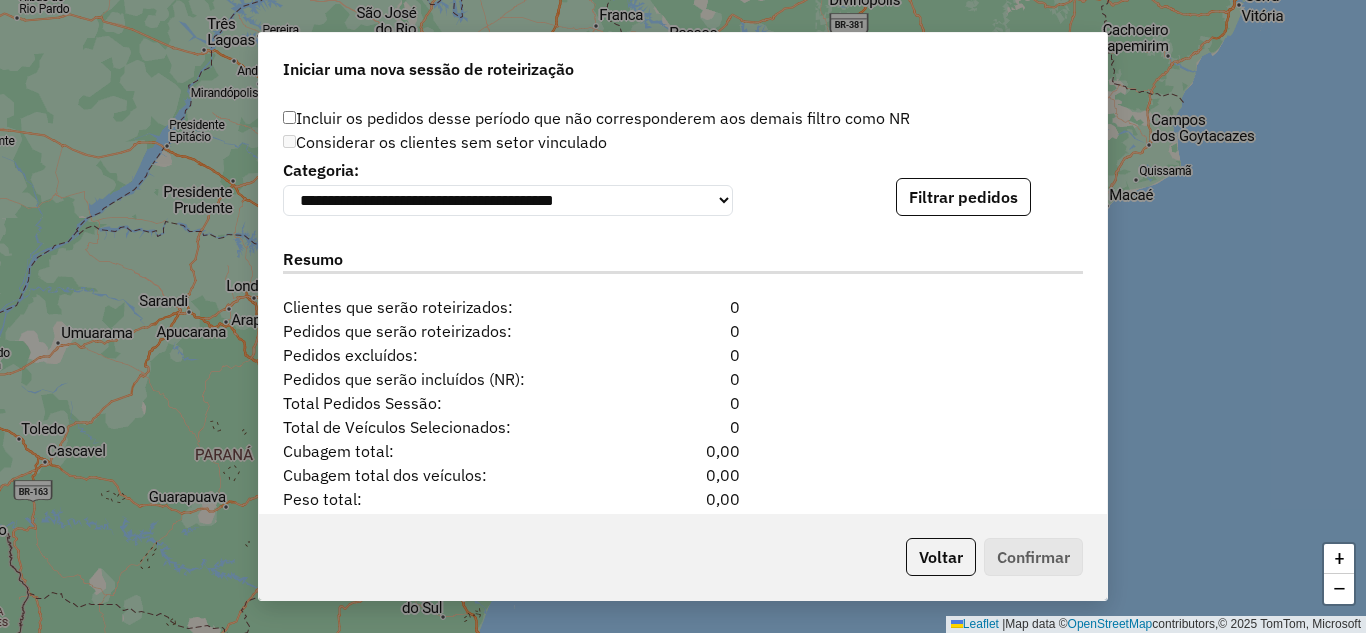 scroll, scrollTop: 2051, scrollLeft: 0, axis: vertical 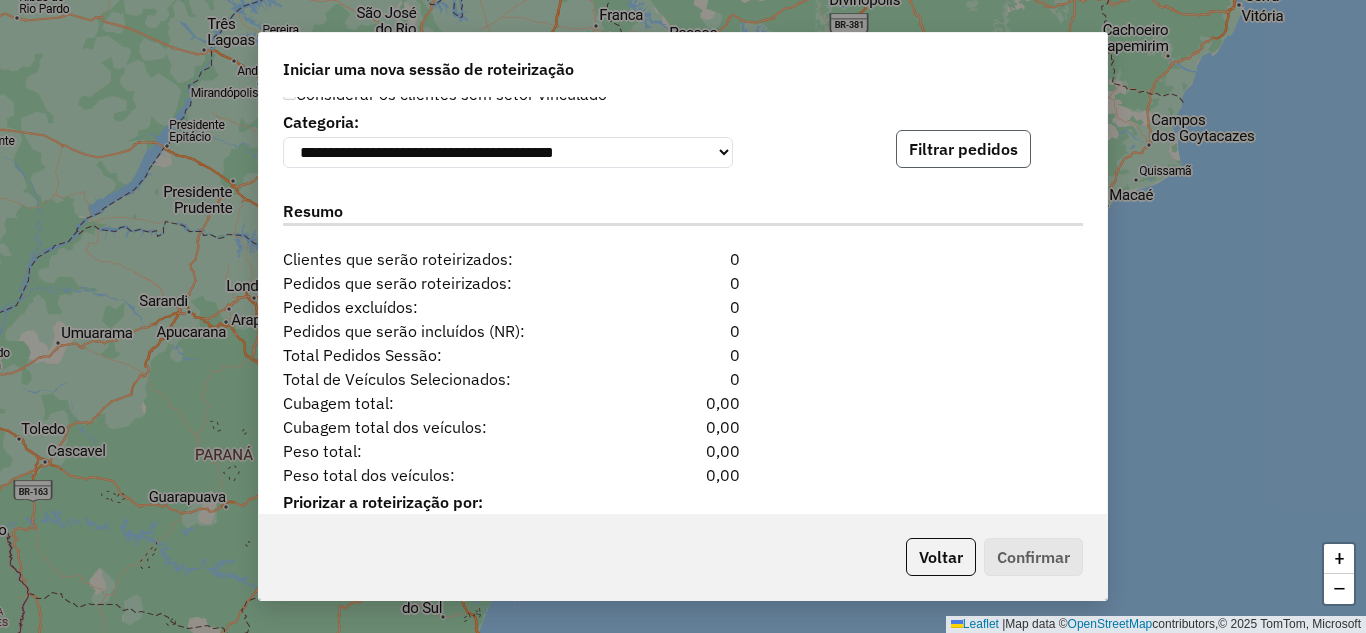 click on "Filtrar pedidos" 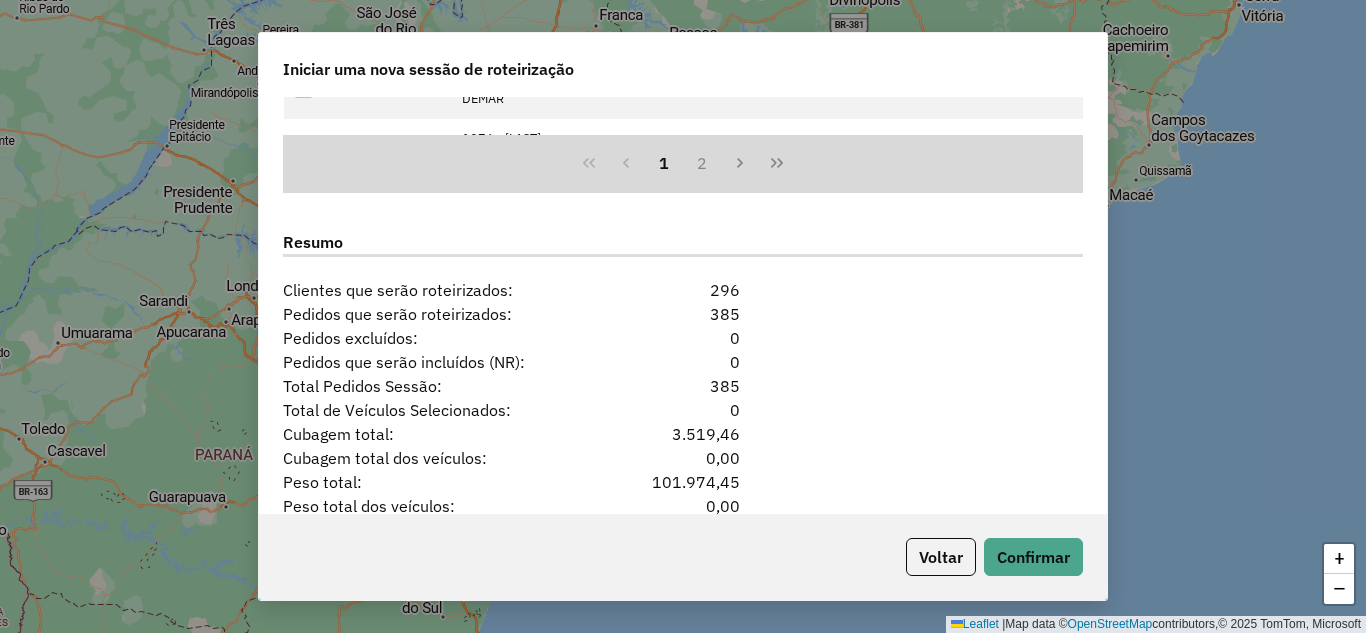 scroll, scrollTop: 2531, scrollLeft: 0, axis: vertical 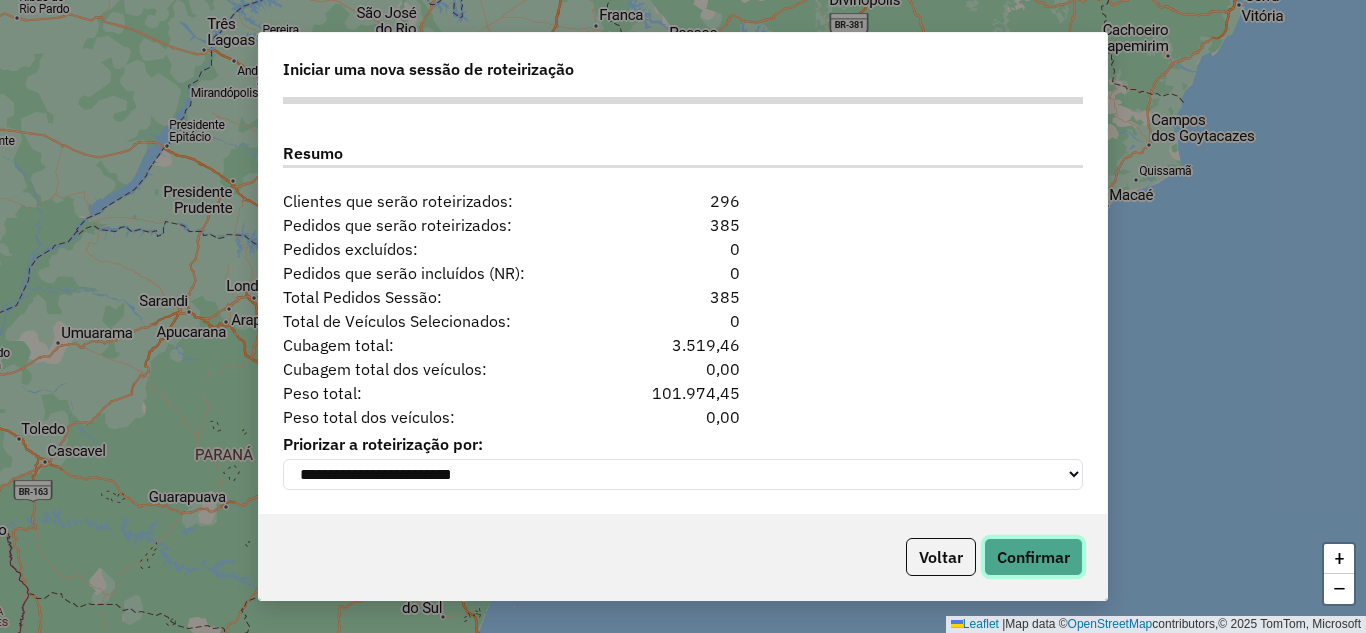 click on "Confirmar" 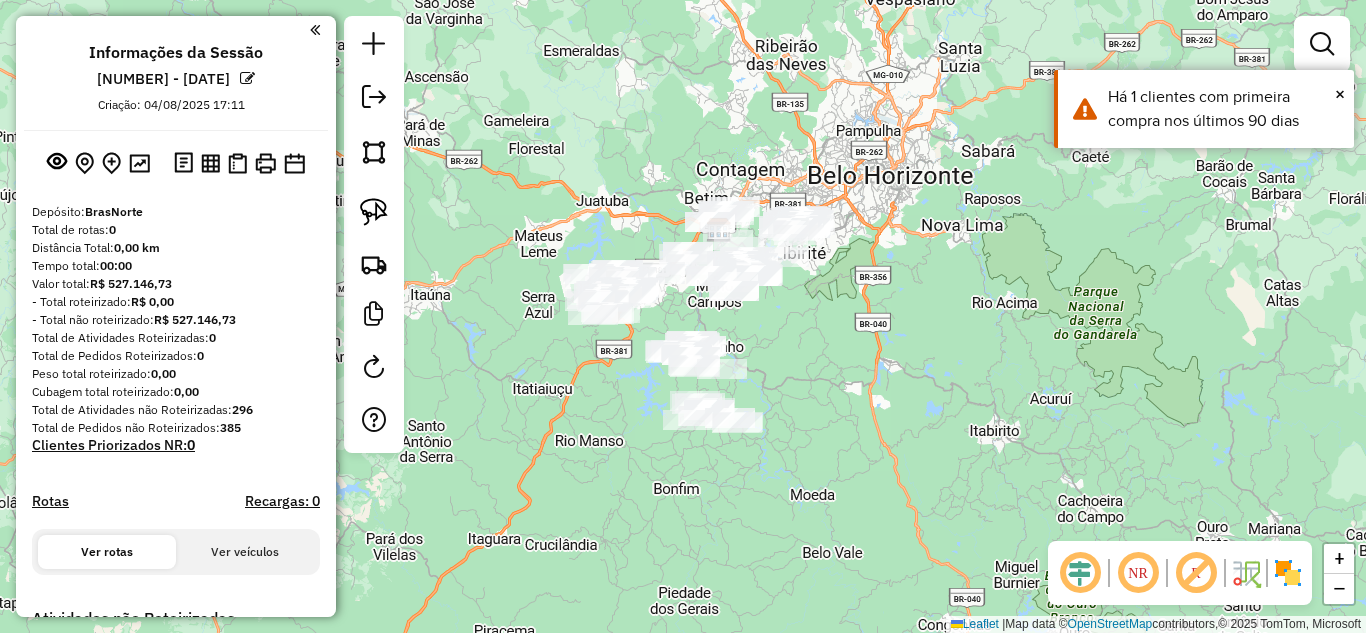 drag, startPoint x: 796, startPoint y: 466, endPoint x: 856, endPoint y: 413, distance: 80.05623 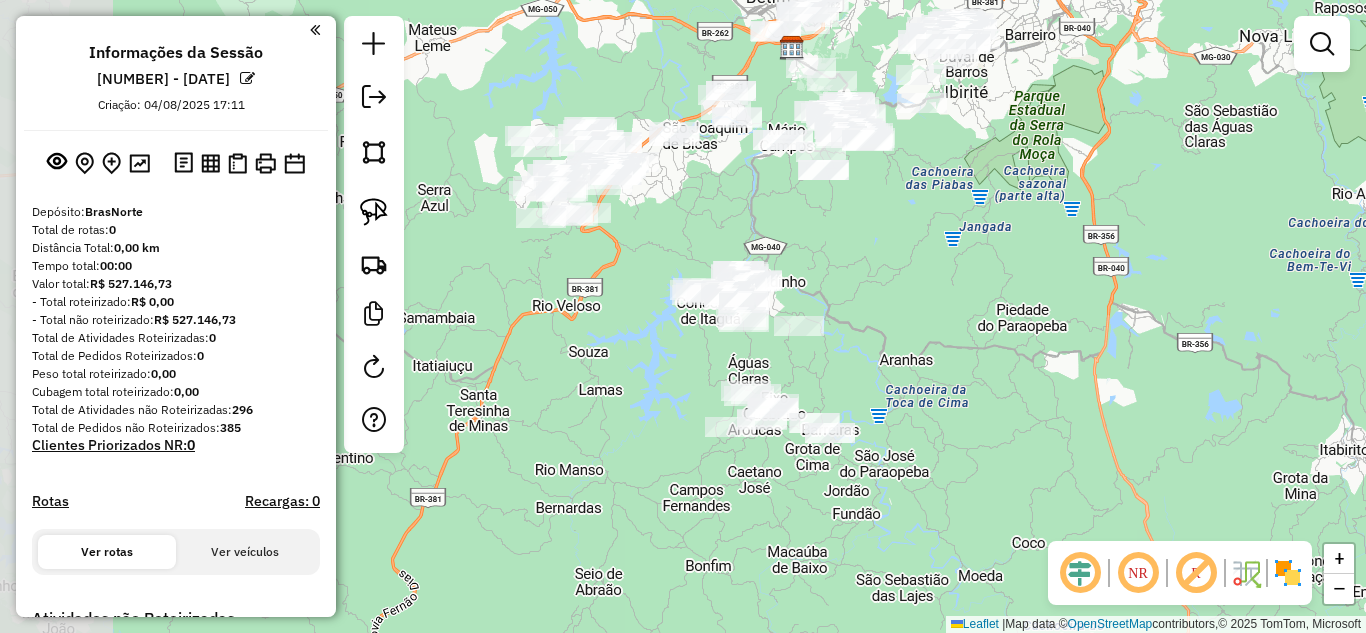 drag, startPoint x: 699, startPoint y: 372, endPoint x: 831, endPoint y: 333, distance: 137.64084 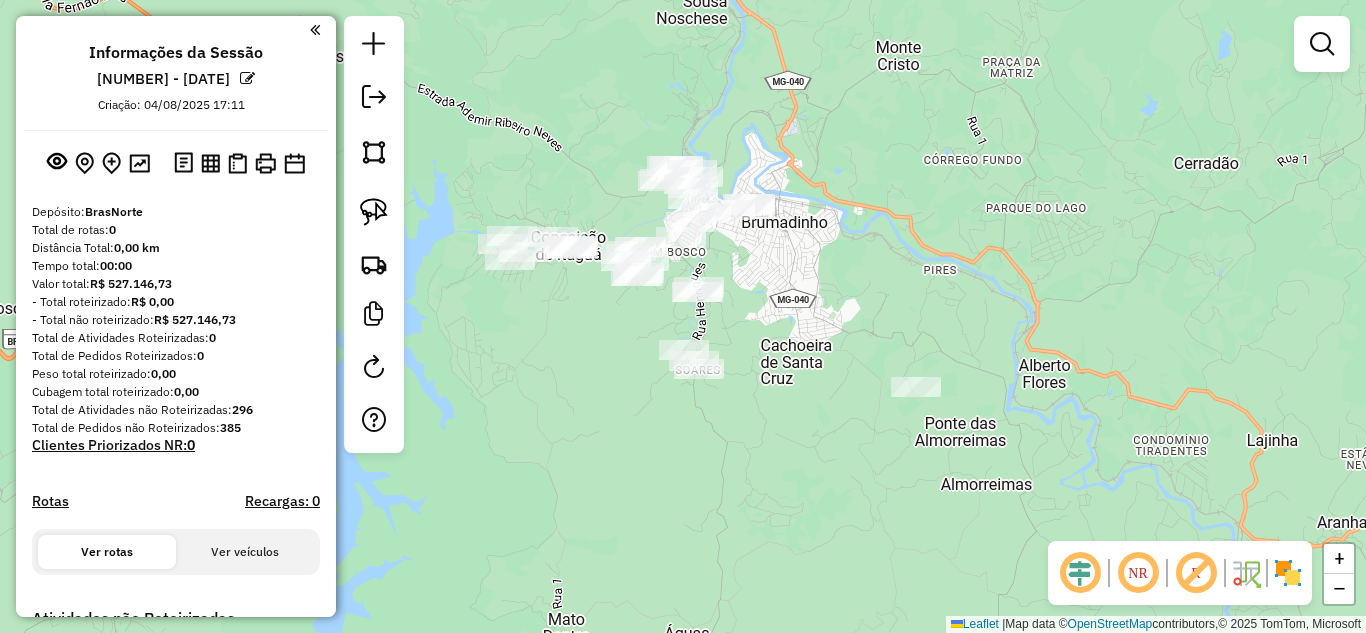 drag, startPoint x: 806, startPoint y: 363, endPoint x: 801, endPoint y: 332, distance: 31.400637 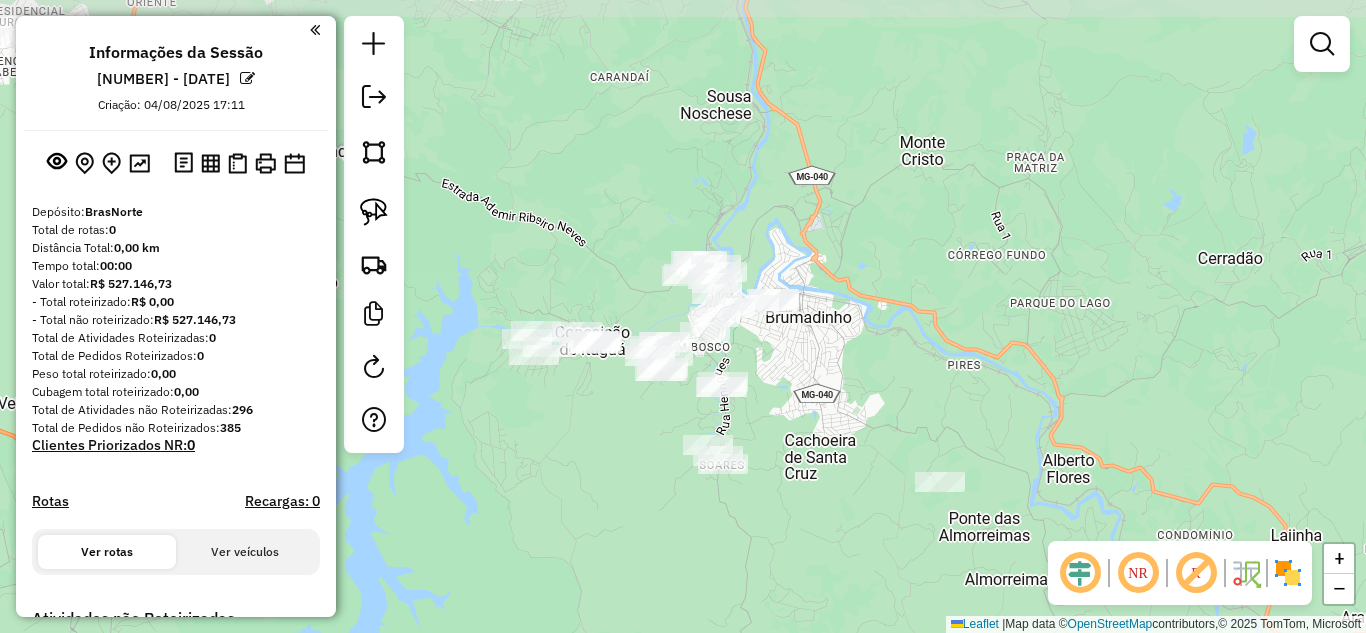 drag, startPoint x: 829, startPoint y: 298, endPoint x: 809, endPoint y: 313, distance: 25 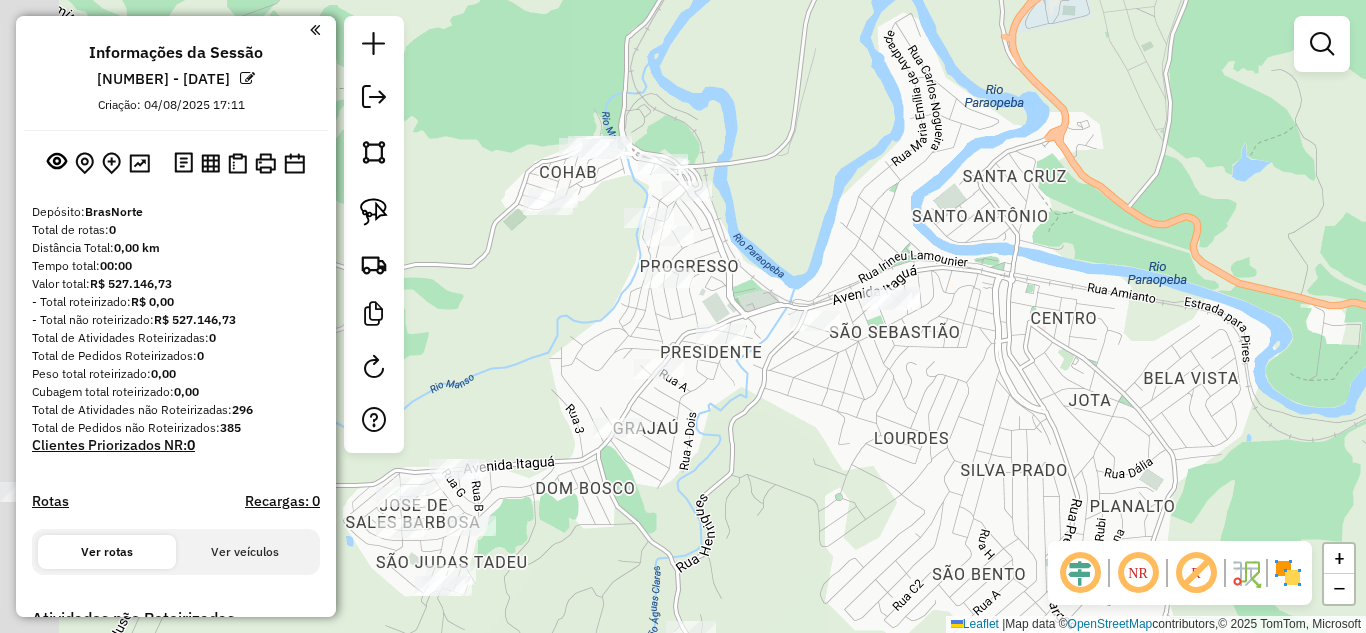 drag, startPoint x: 832, startPoint y: 423, endPoint x: 822, endPoint y: 405, distance: 20.59126 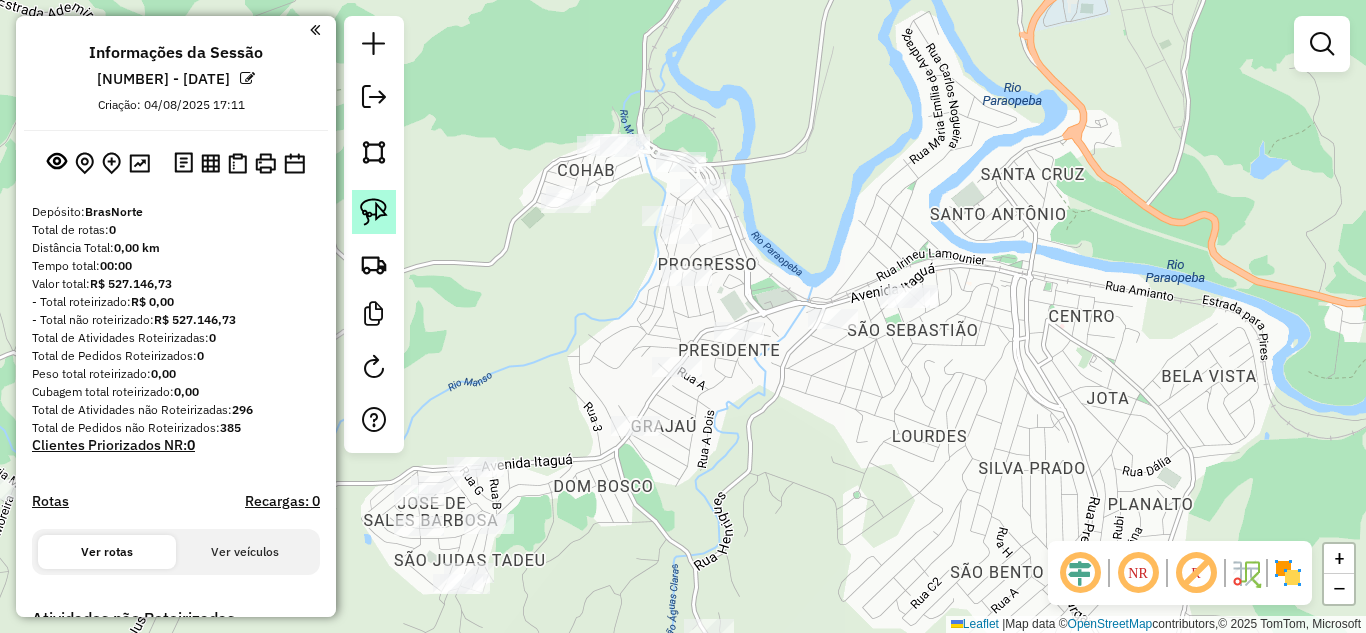 click 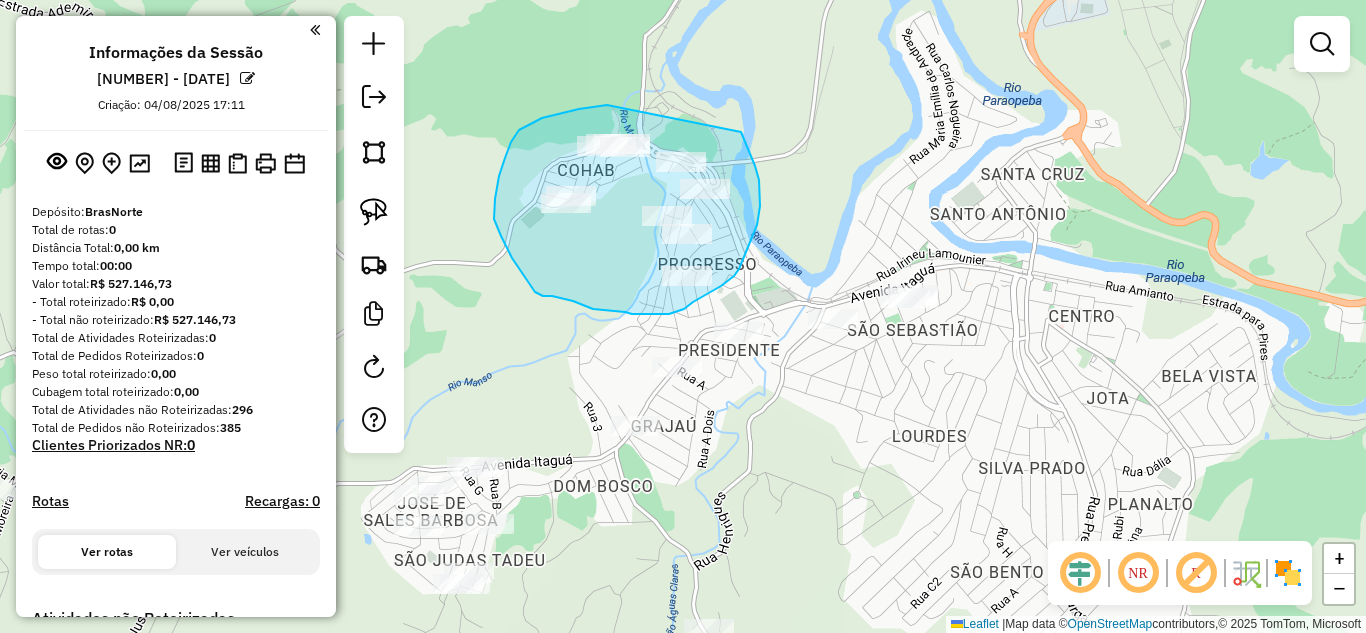 drag, startPoint x: 607, startPoint y: 105, endPoint x: 633, endPoint y: 87, distance: 31.622776 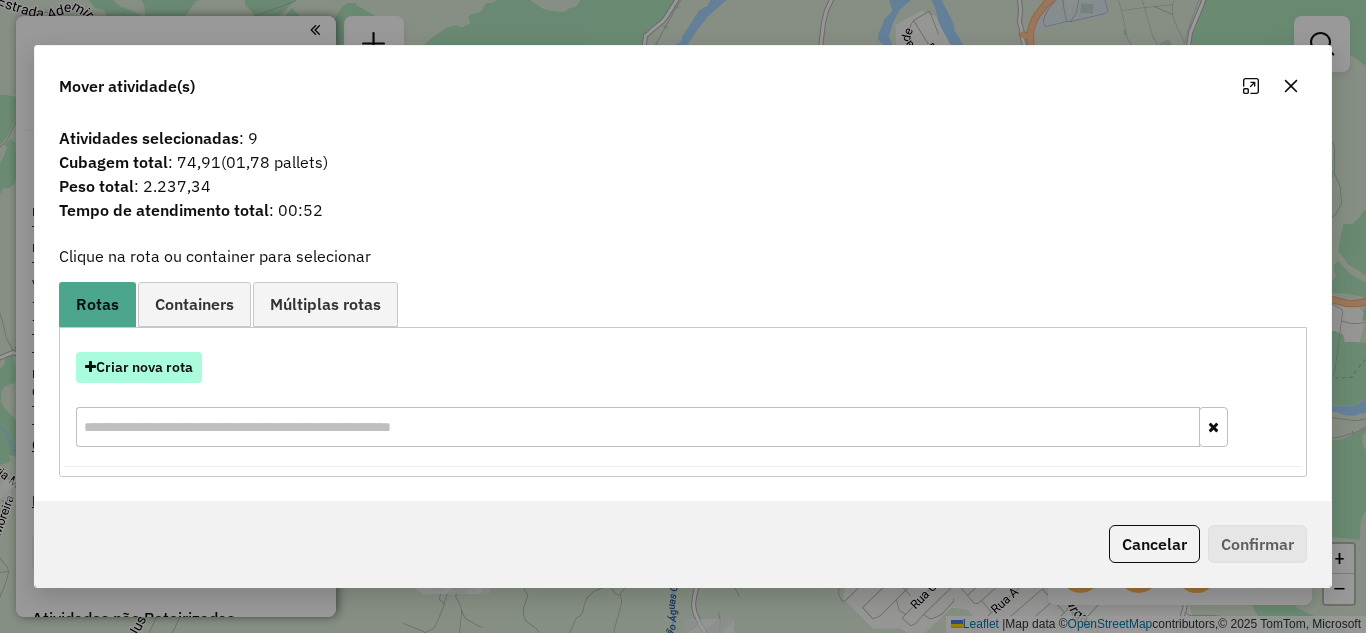 click on "Criar nova rota" at bounding box center (139, 367) 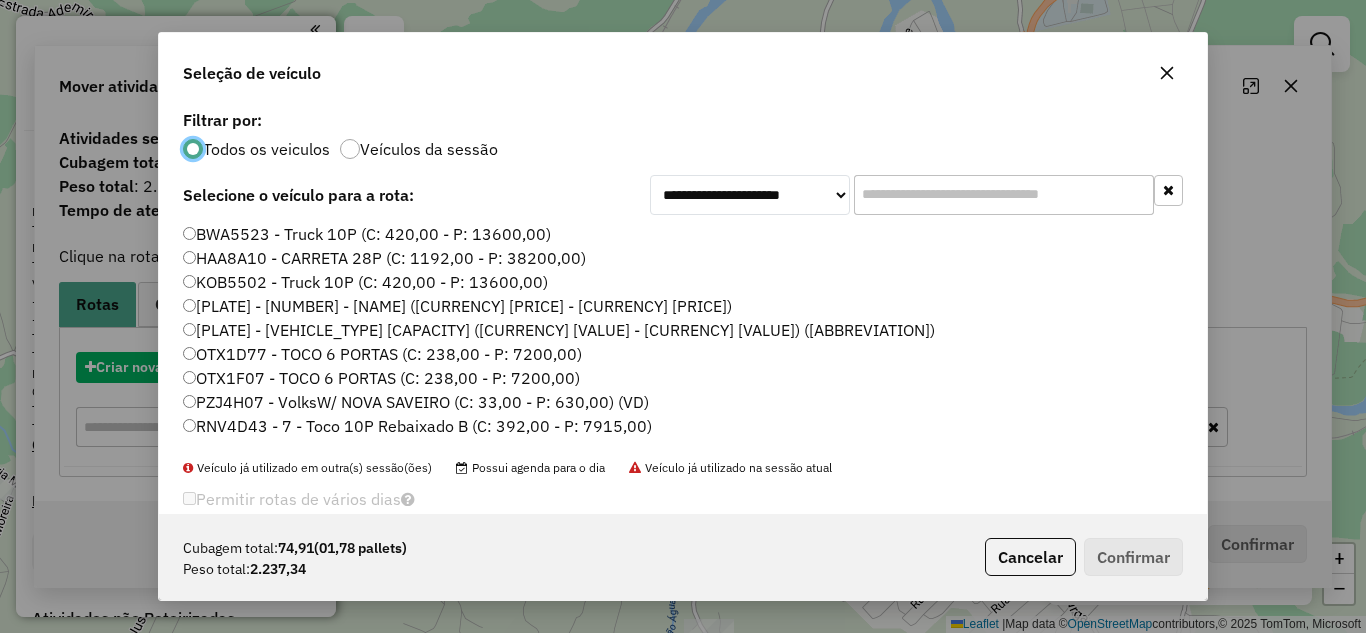 scroll, scrollTop: 11, scrollLeft: 6, axis: both 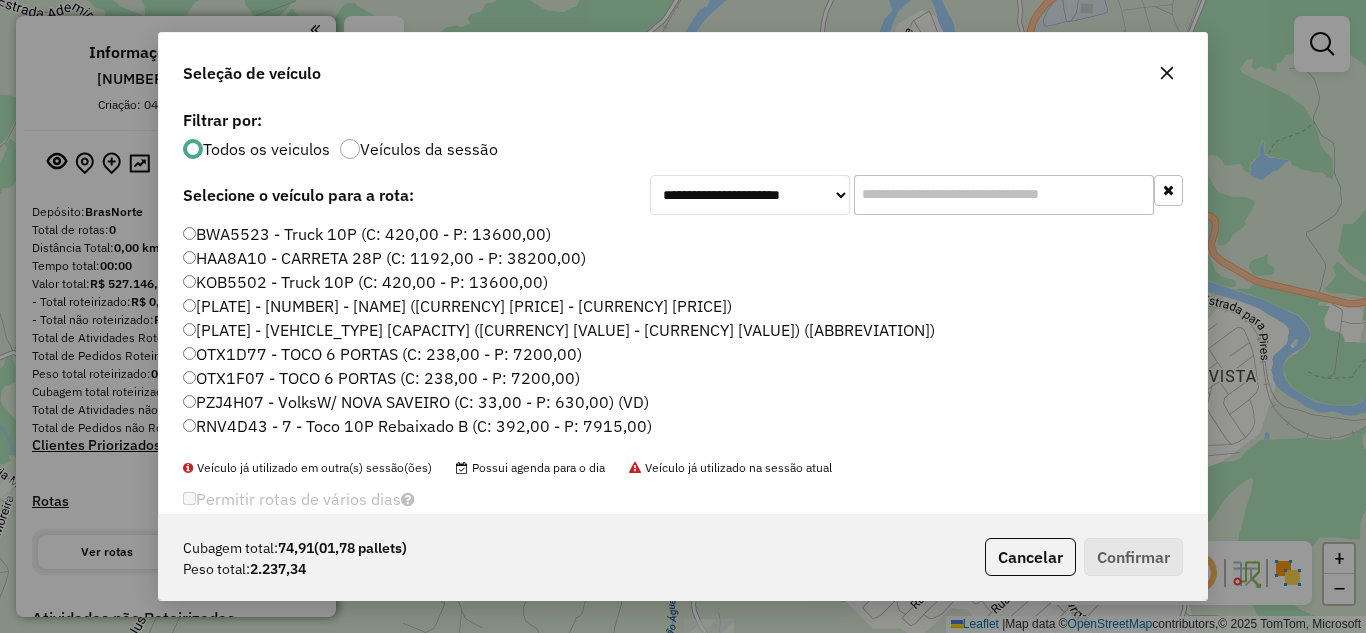click 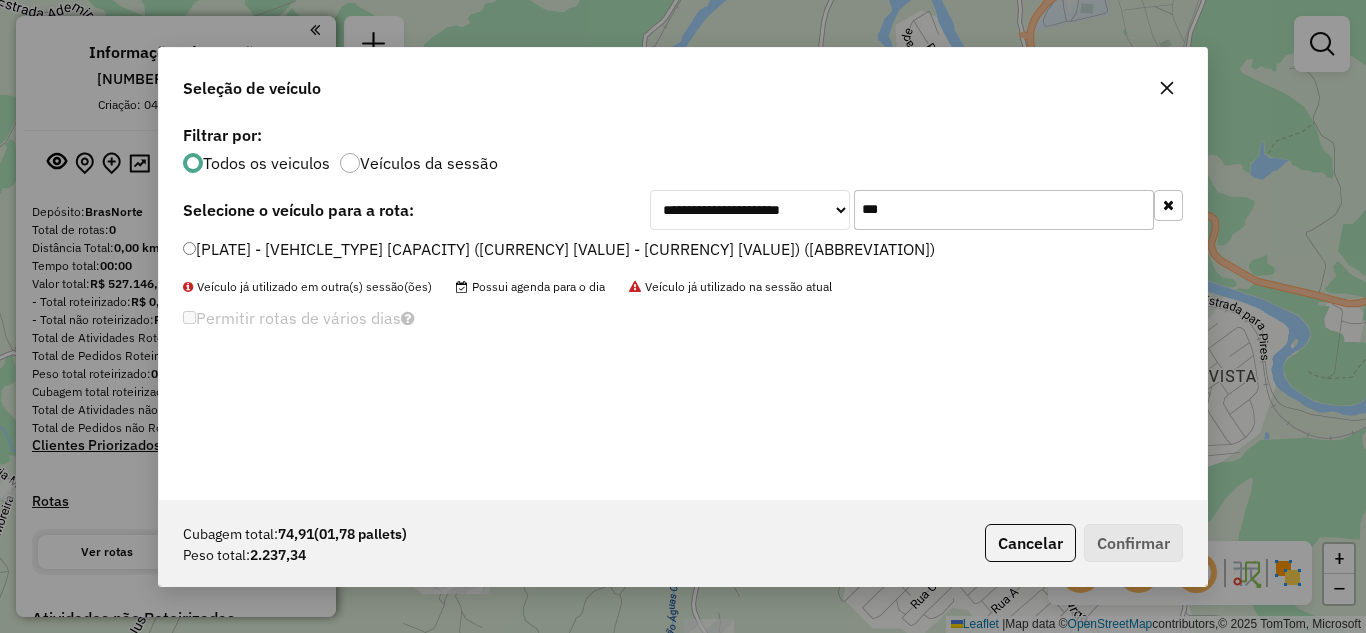 type on "***" 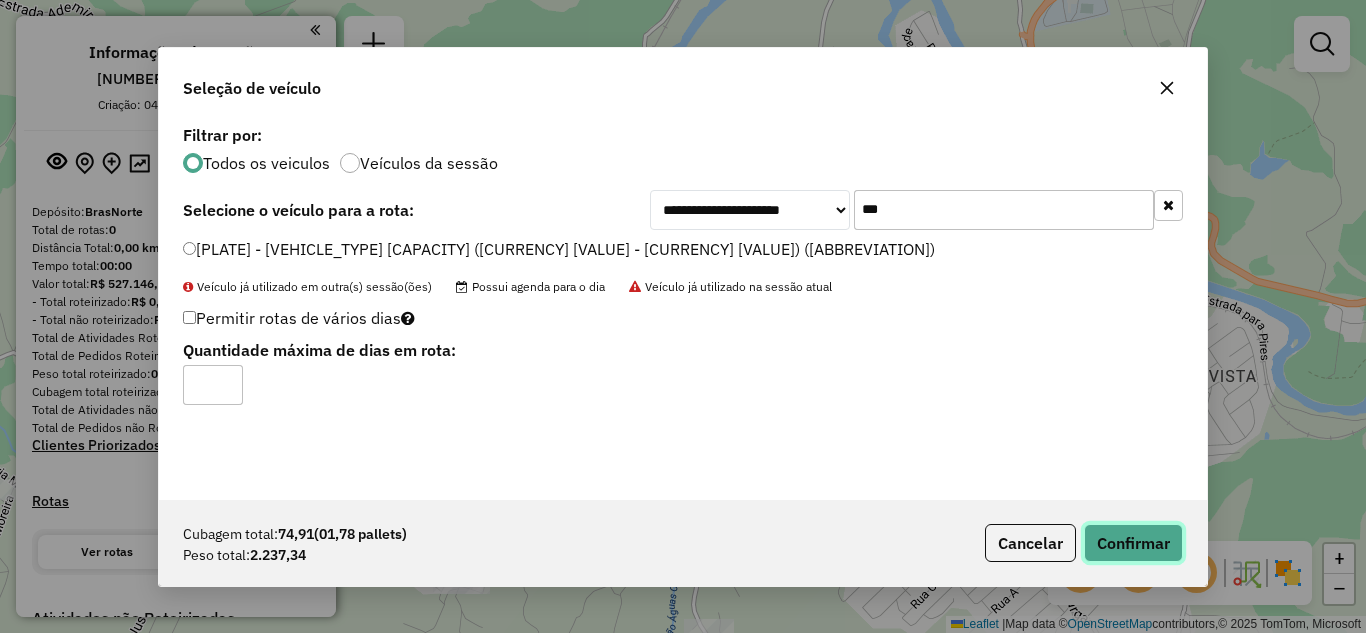click on "Confirmar" 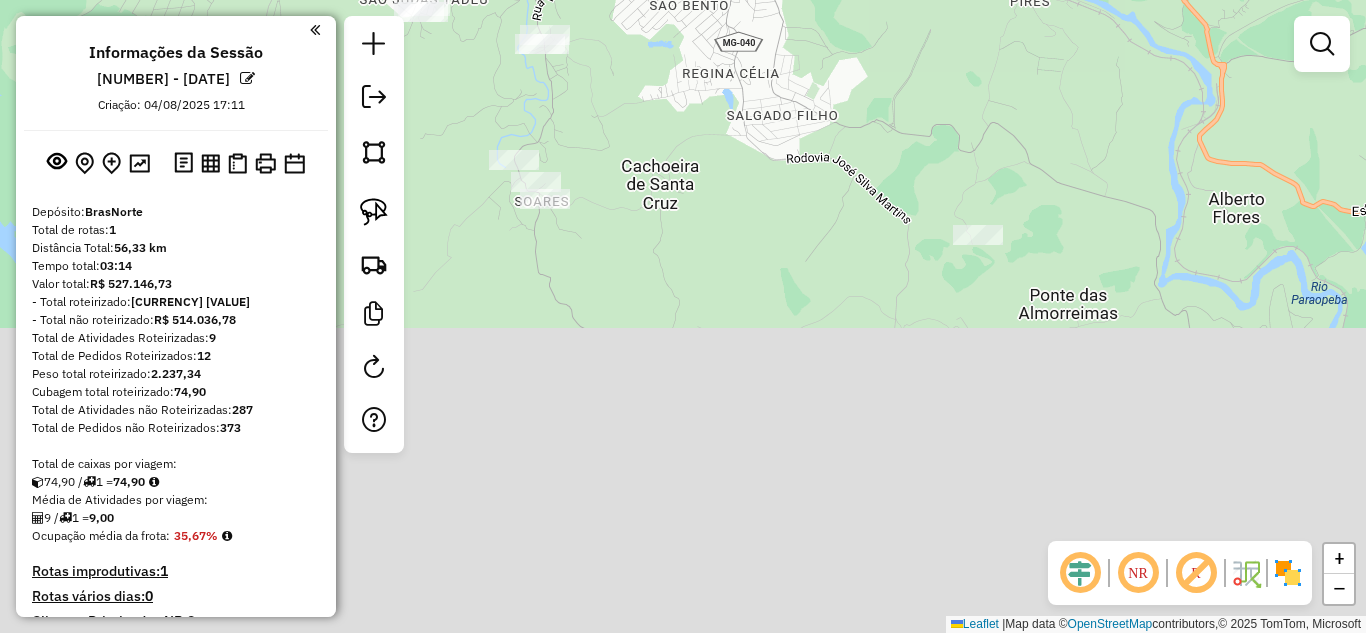 drag, startPoint x: 626, startPoint y: 103, endPoint x: 803, endPoint y: 275, distance: 246.80559 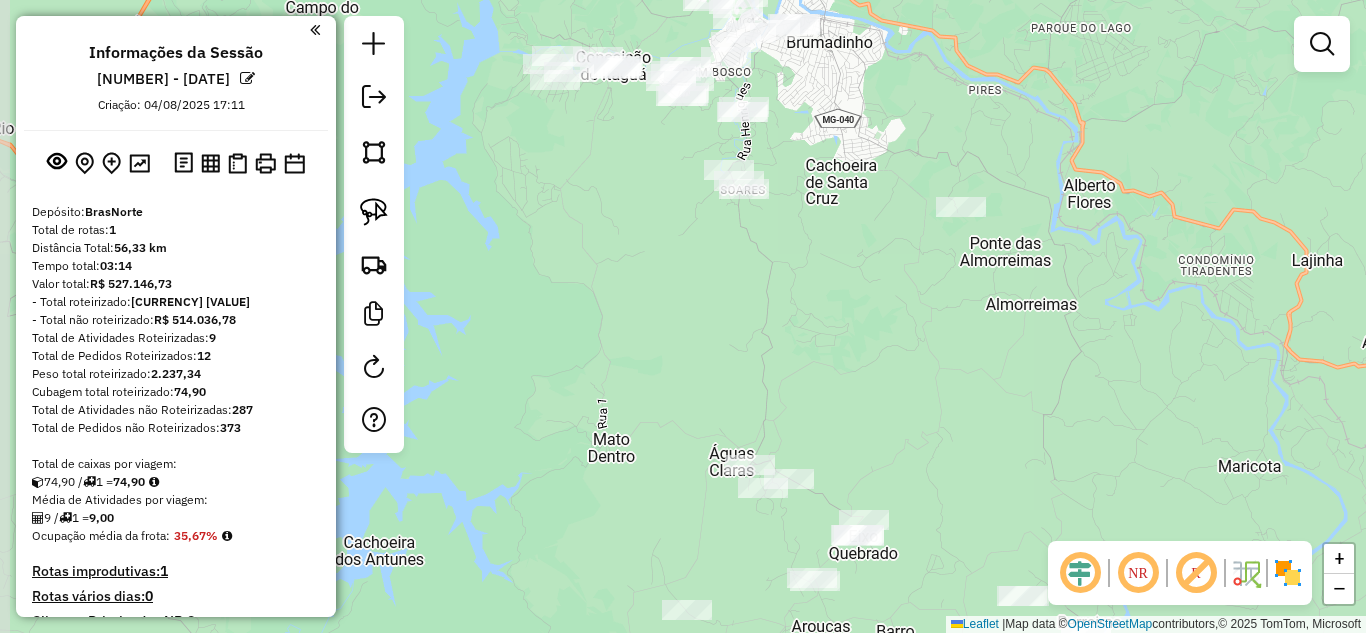 drag, startPoint x: 836, startPoint y: 363, endPoint x: 870, endPoint y: 266, distance: 102.78619 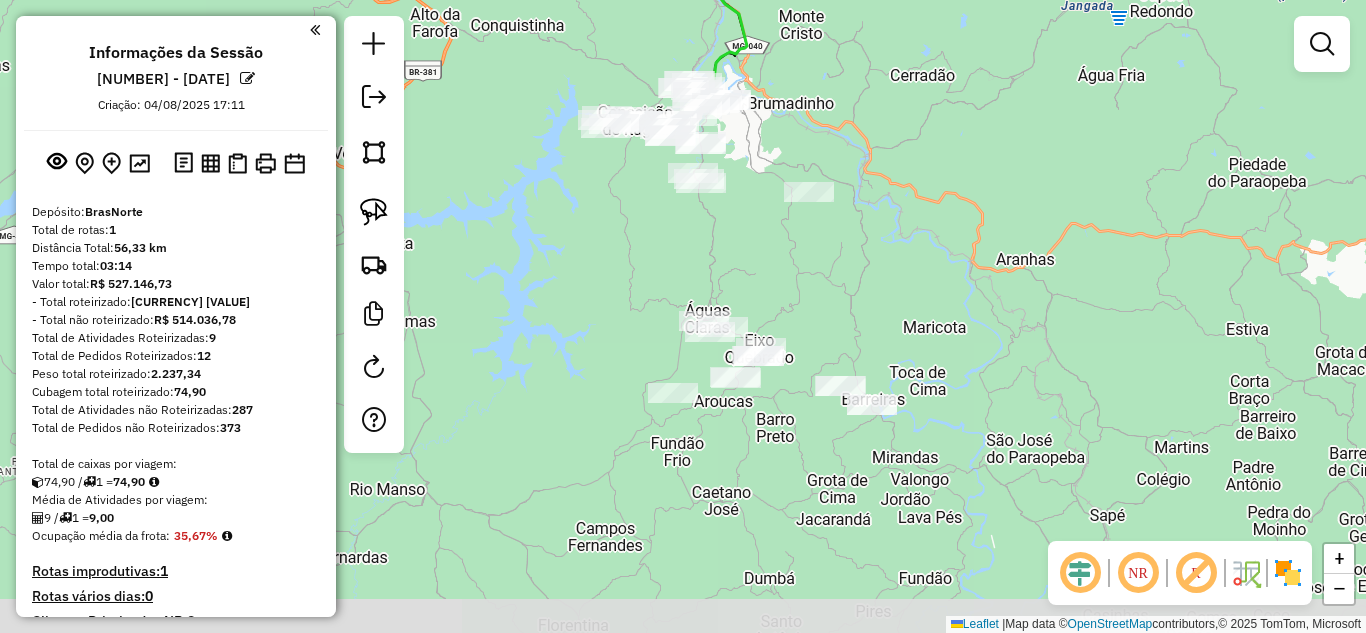drag, startPoint x: 908, startPoint y: 284, endPoint x: 810, endPoint y: 261, distance: 100.6628 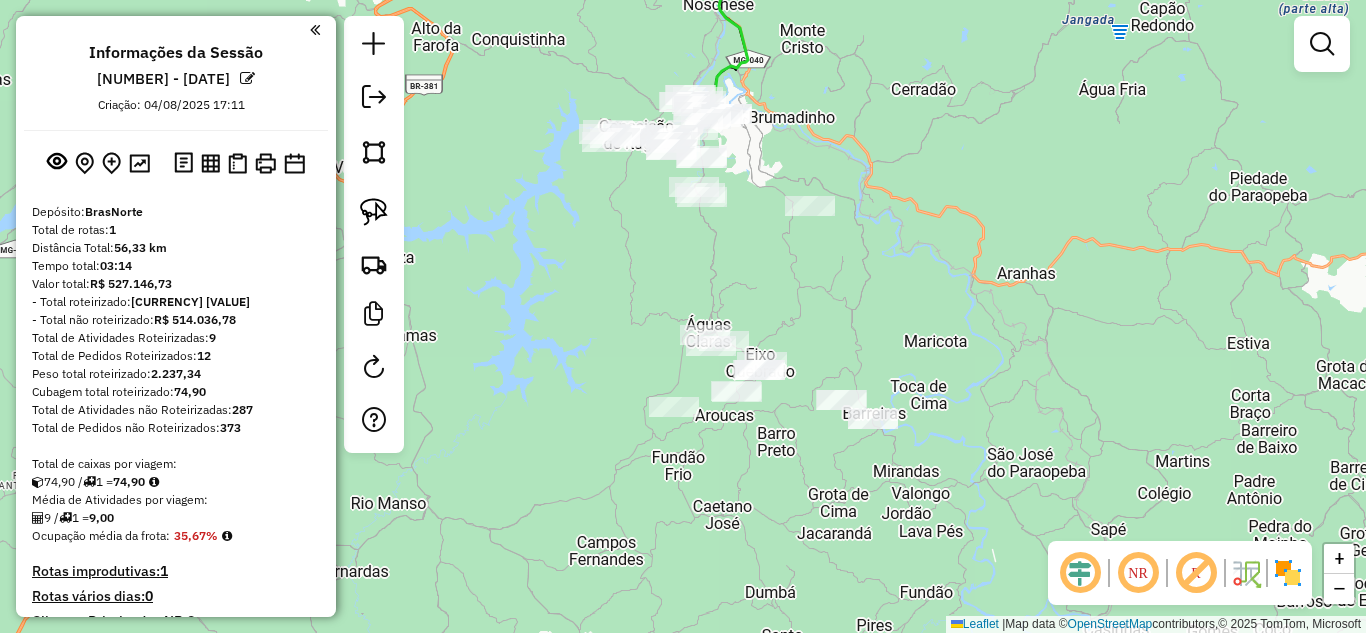 drag, startPoint x: 373, startPoint y: 212, endPoint x: 435, endPoint y: 239, distance: 67.62396 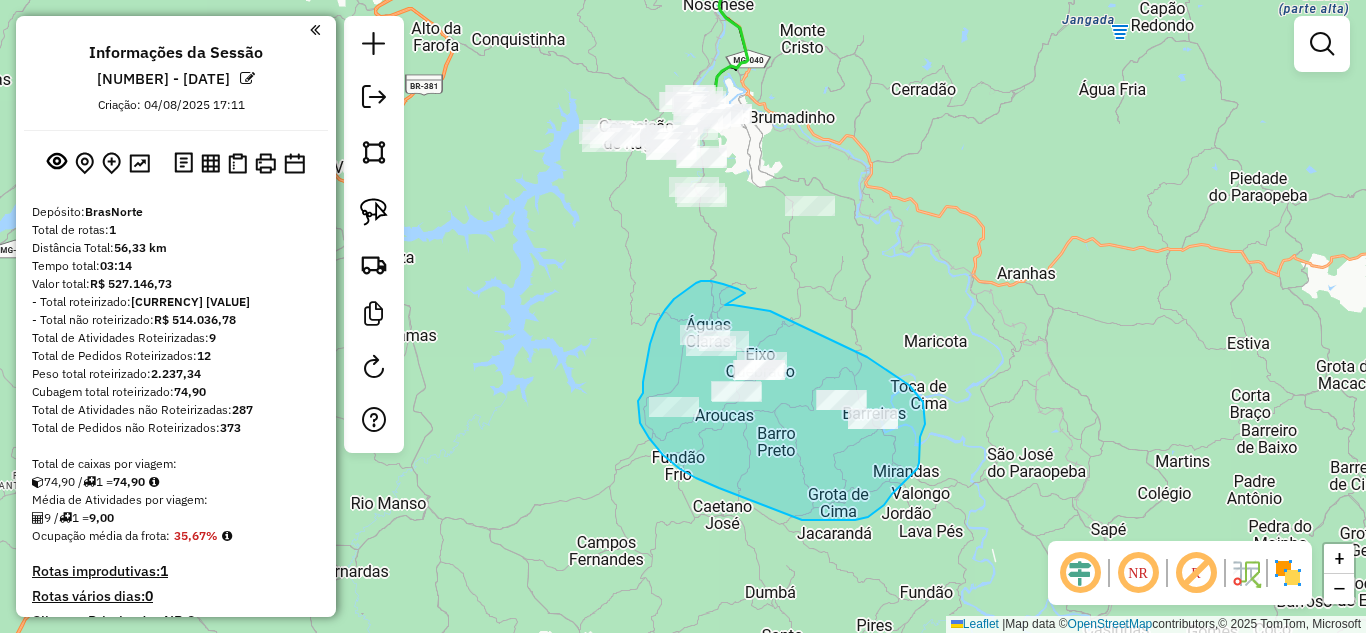 drag, startPoint x: 723, startPoint y: 284, endPoint x: 722, endPoint y: 301, distance: 17.029387 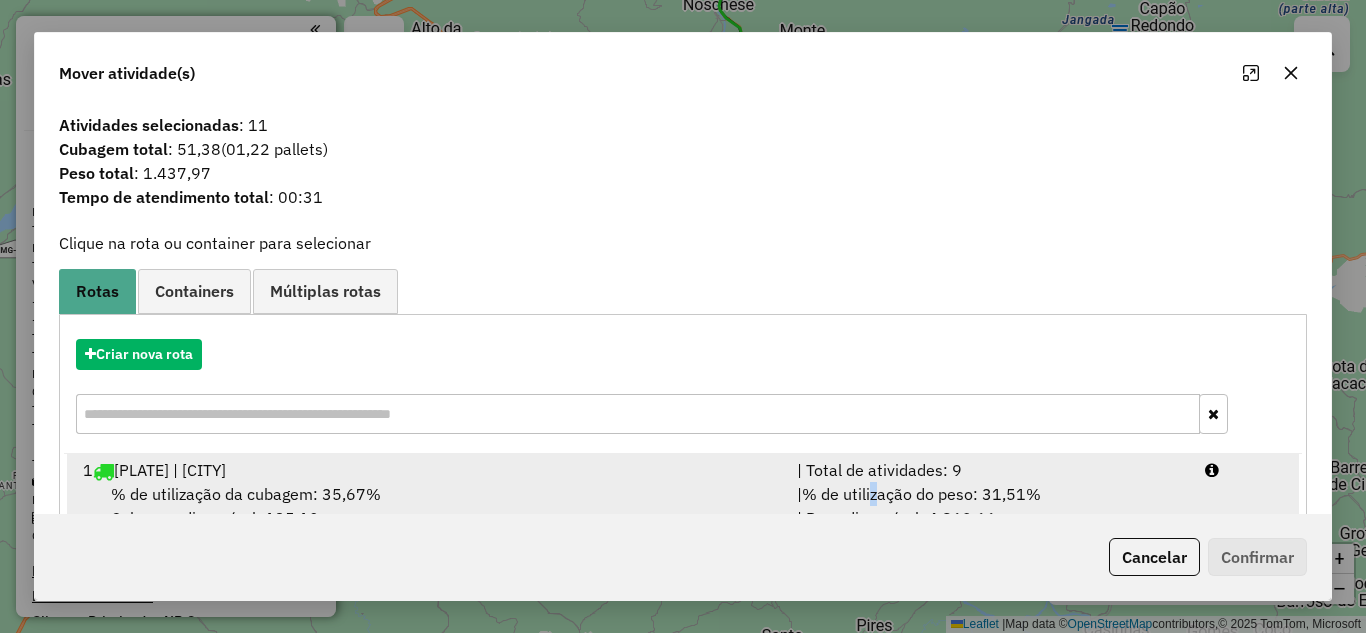 drag, startPoint x: 873, startPoint y: 486, endPoint x: 1037, endPoint y: 511, distance: 165.89455 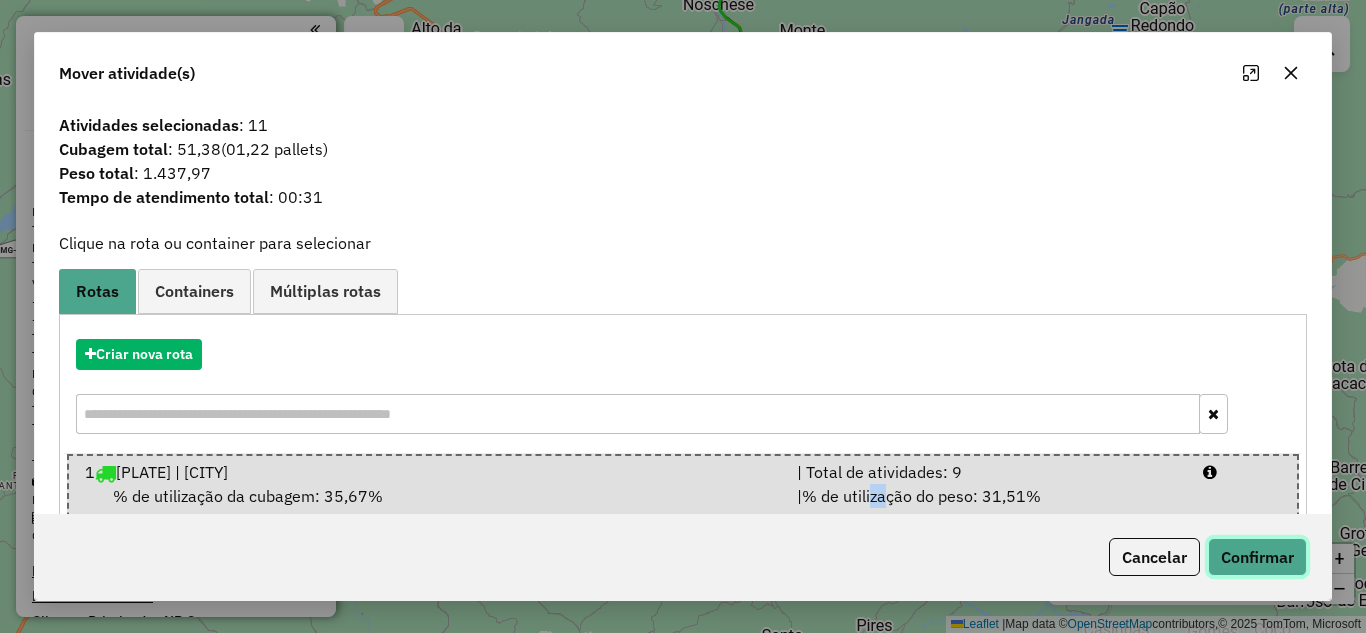 click on "Confirmar" 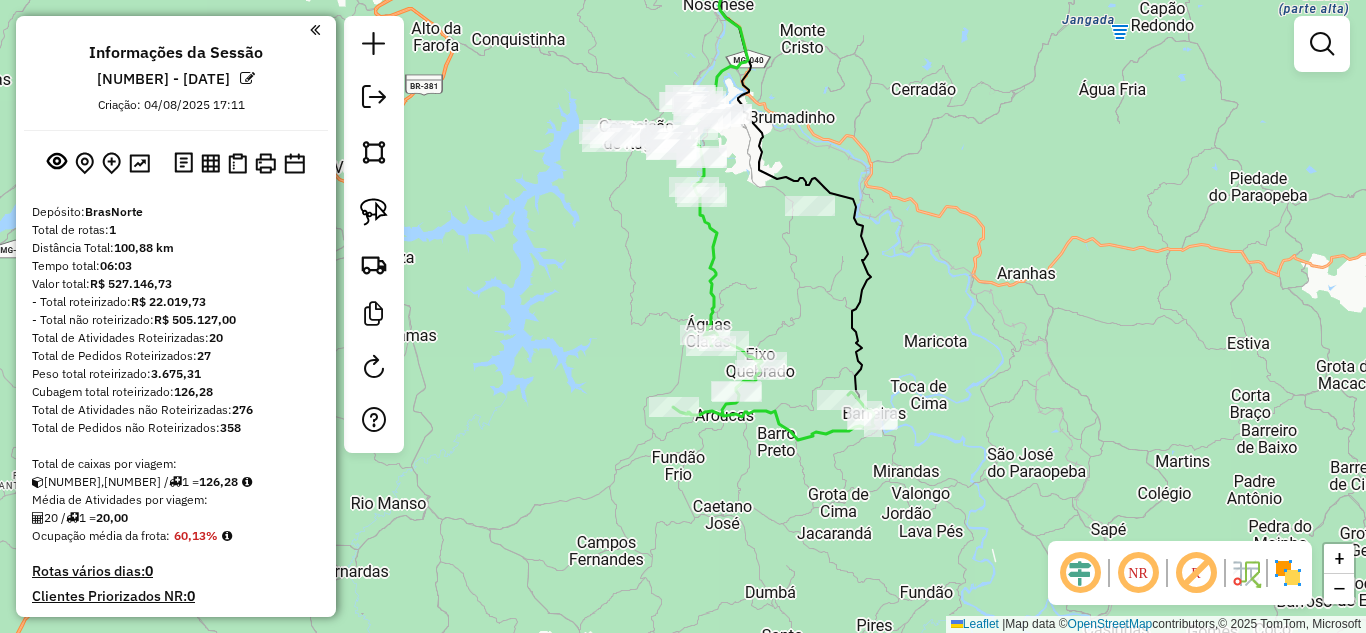 click 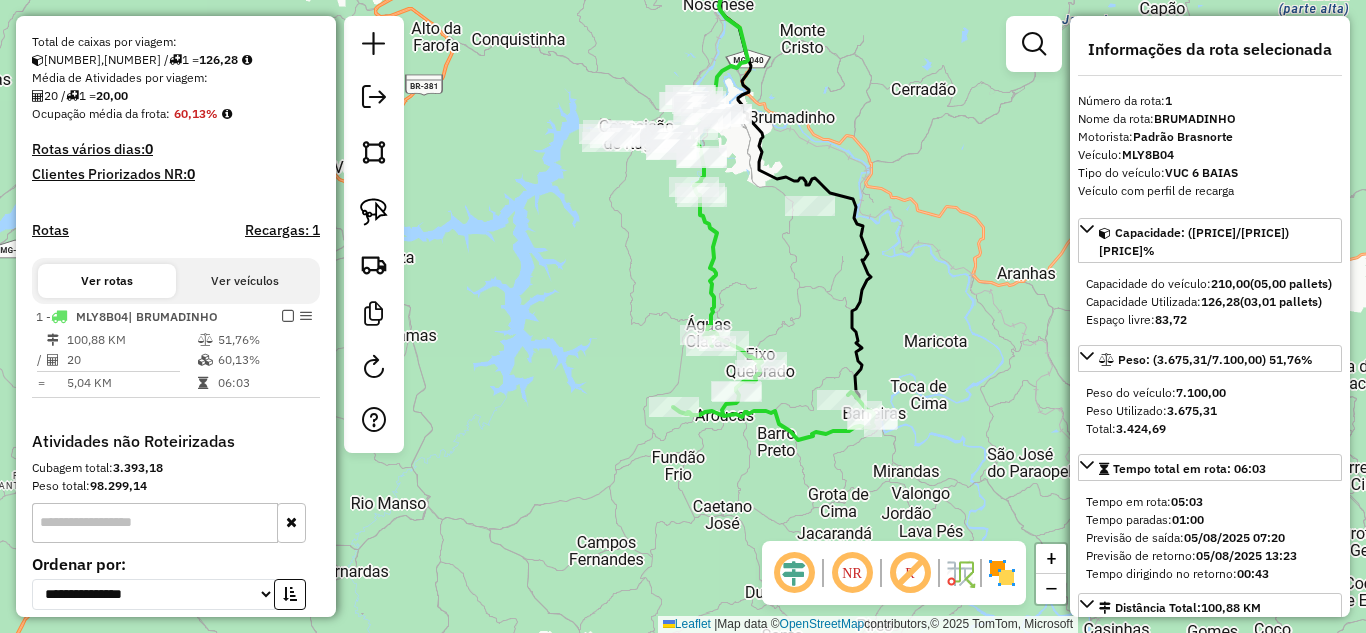 scroll, scrollTop: 596, scrollLeft: 0, axis: vertical 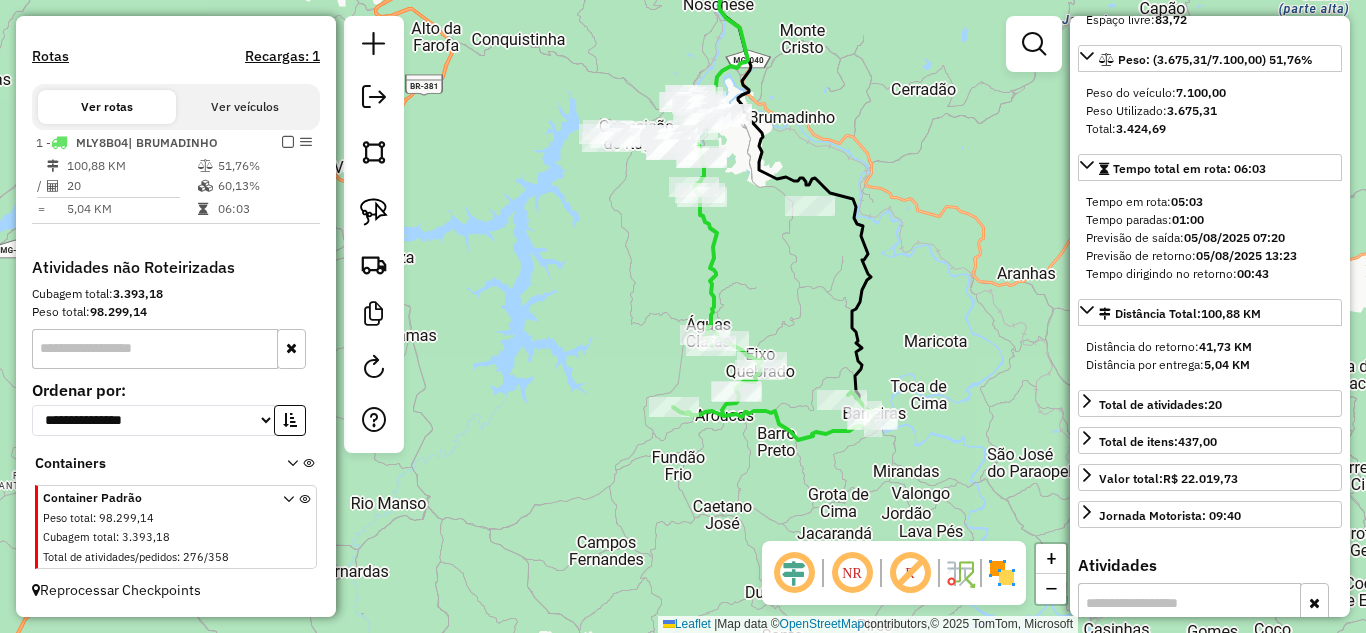 click at bounding box center [288, 142] 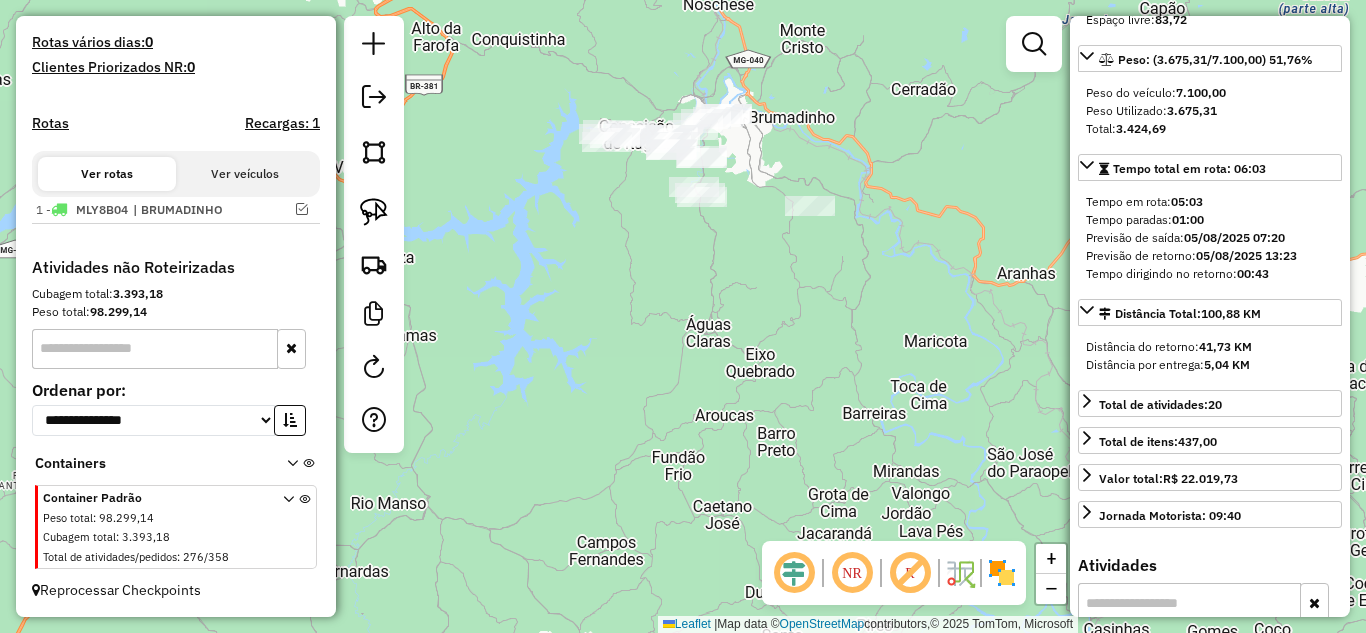 scroll, scrollTop: 529, scrollLeft: 0, axis: vertical 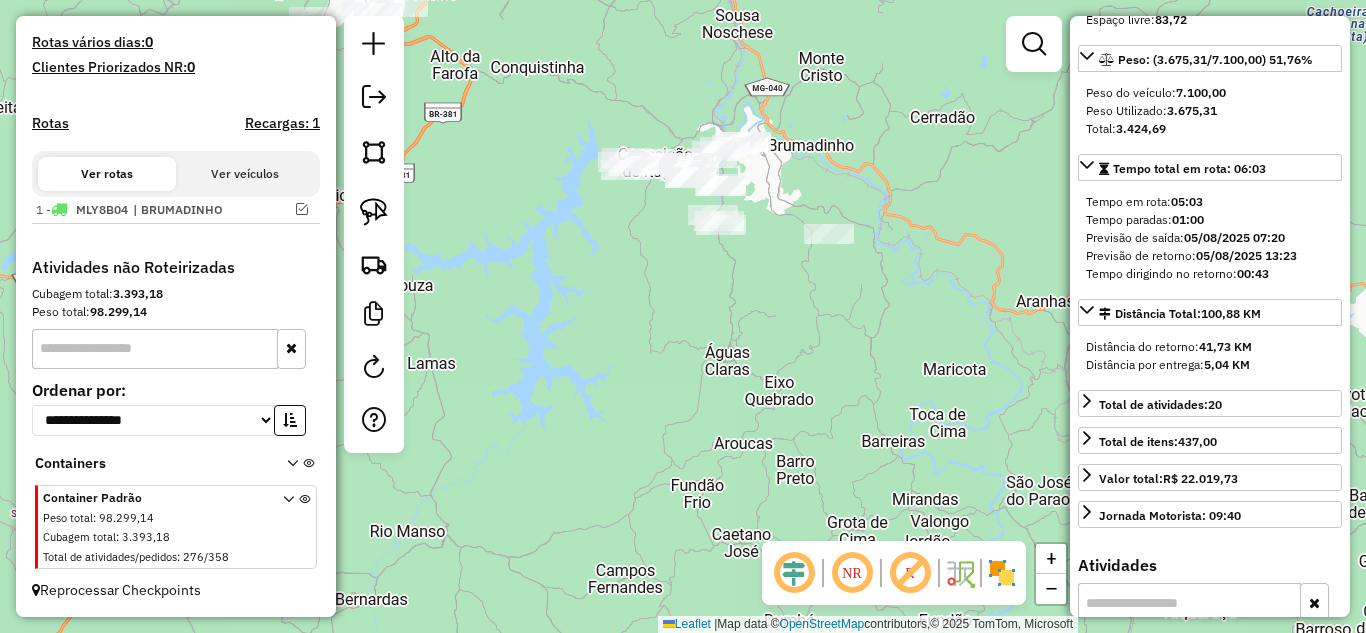 drag, startPoint x: 704, startPoint y: 292, endPoint x: 679, endPoint y: 293, distance: 25.019993 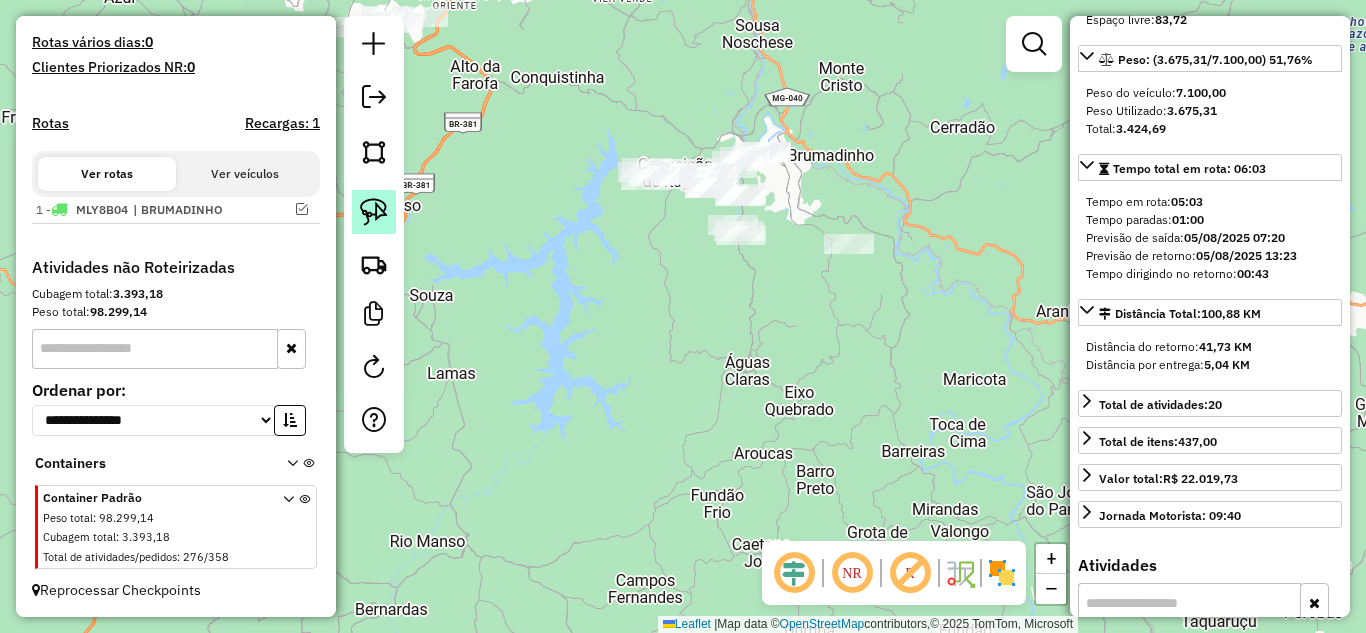 drag, startPoint x: 379, startPoint y: 206, endPoint x: 389, endPoint y: 216, distance: 14.142136 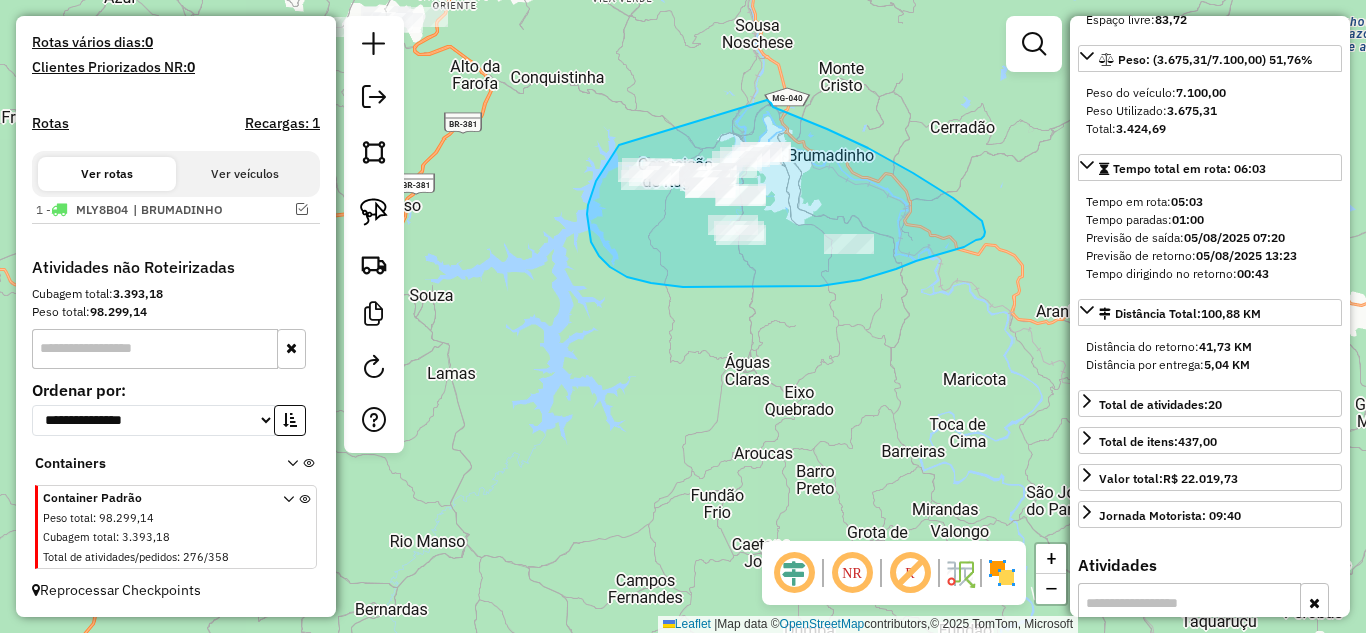 drag, startPoint x: 611, startPoint y: 157, endPoint x: 765, endPoint y: 100, distance: 164.21024 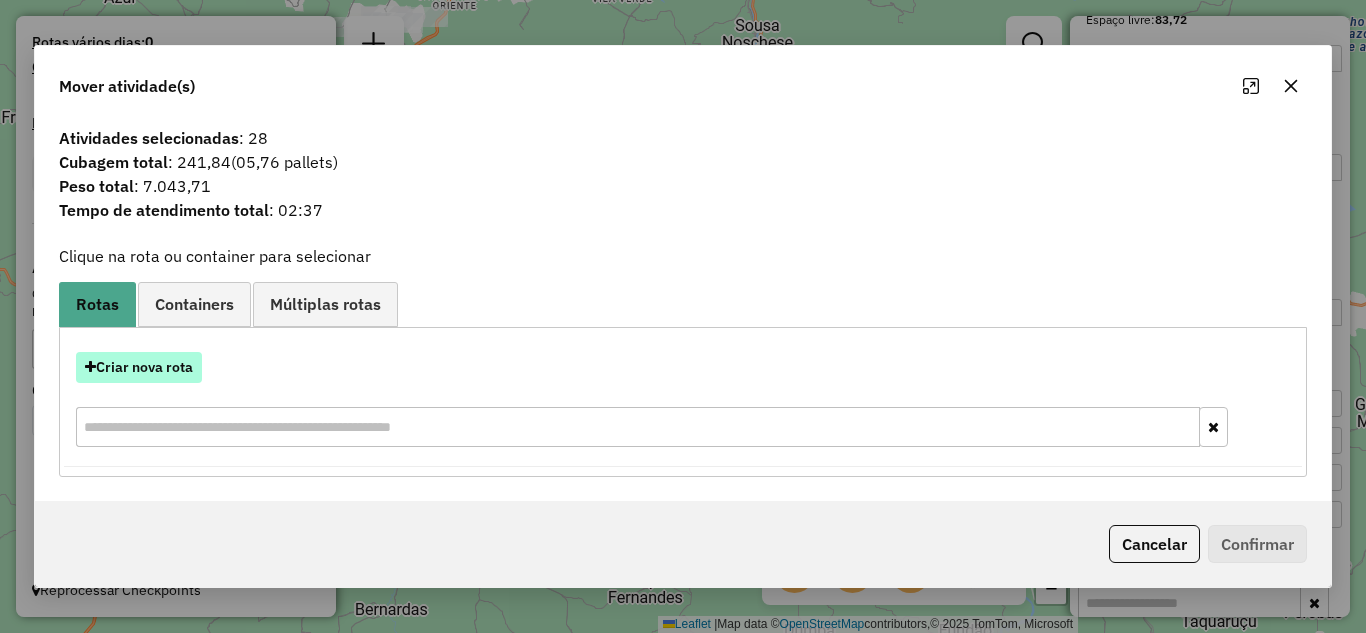 click on "Criar nova rota" at bounding box center [139, 367] 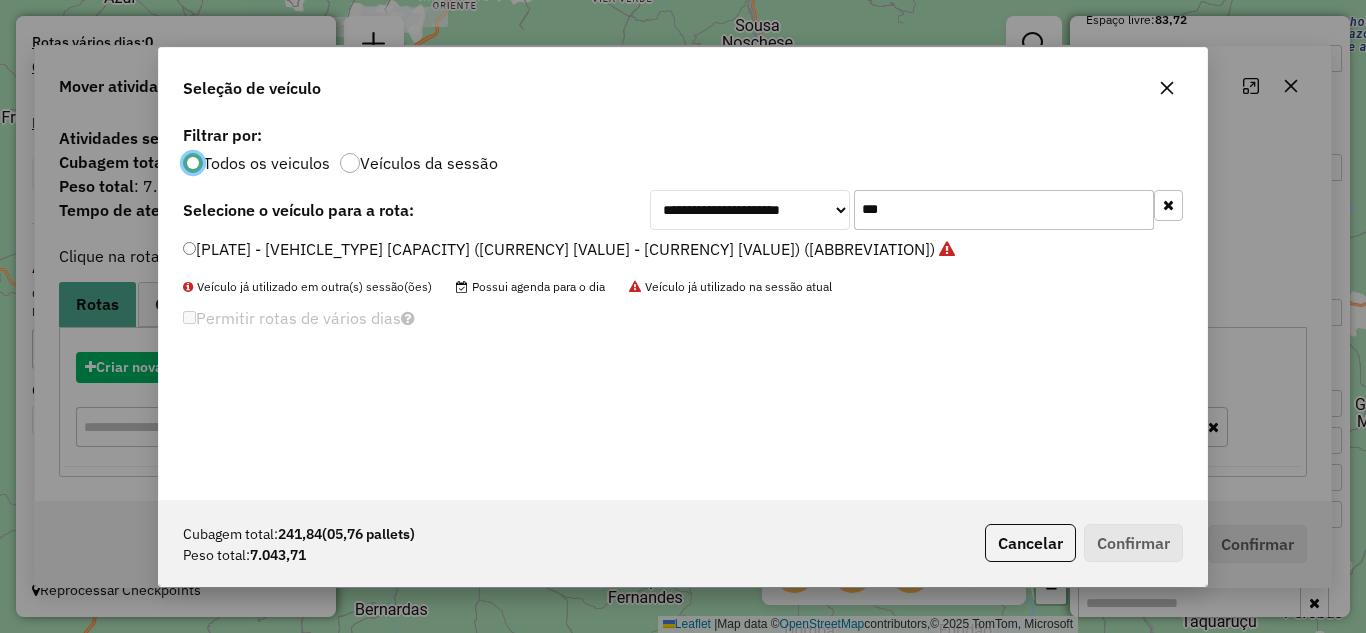 scroll, scrollTop: 11, scrollLeft: 6, axis: both 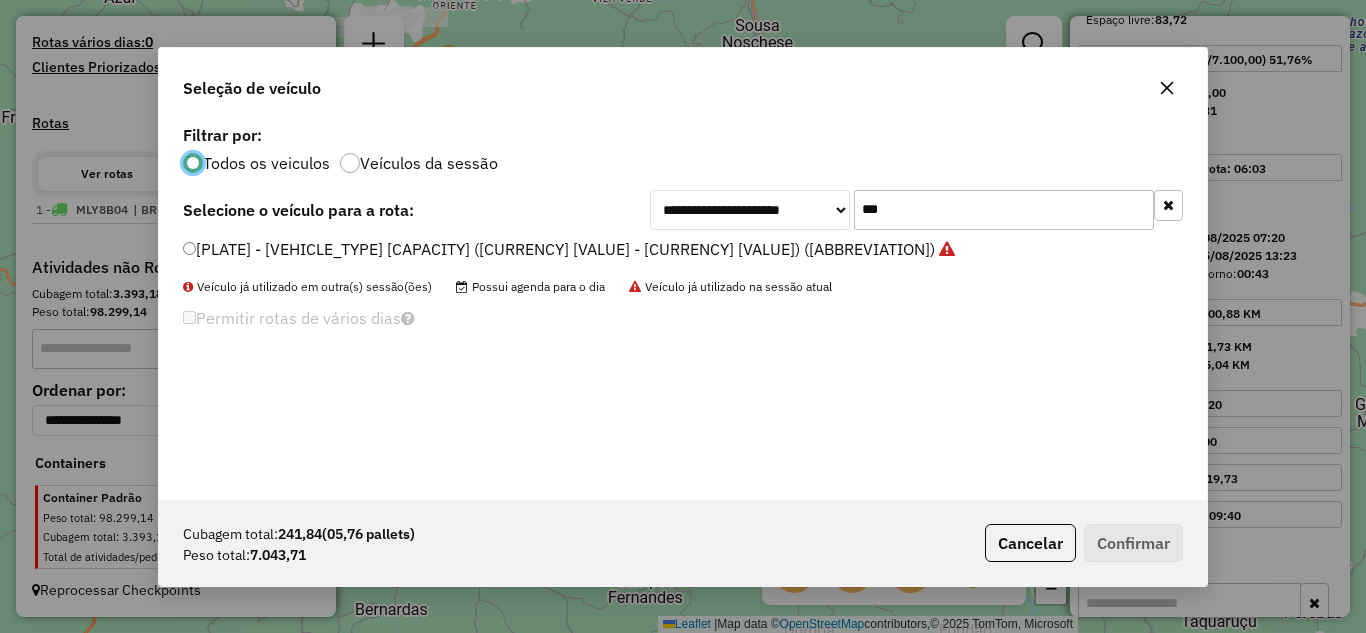click on "***" 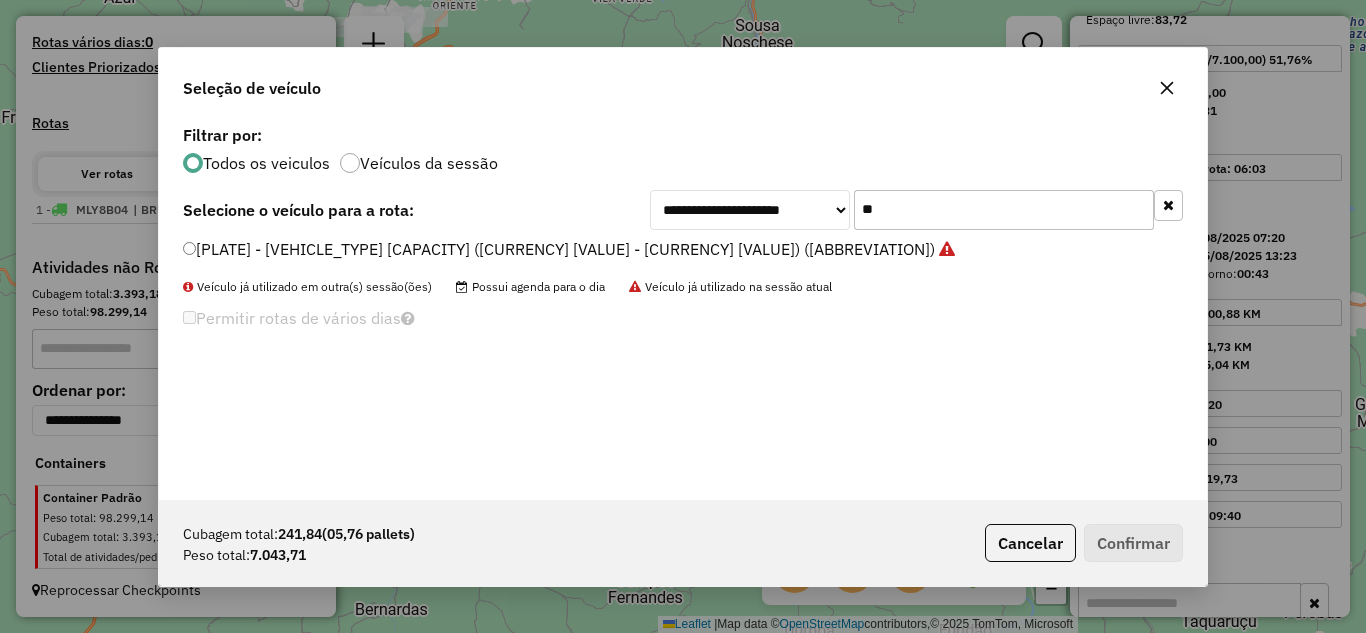 type on "*" 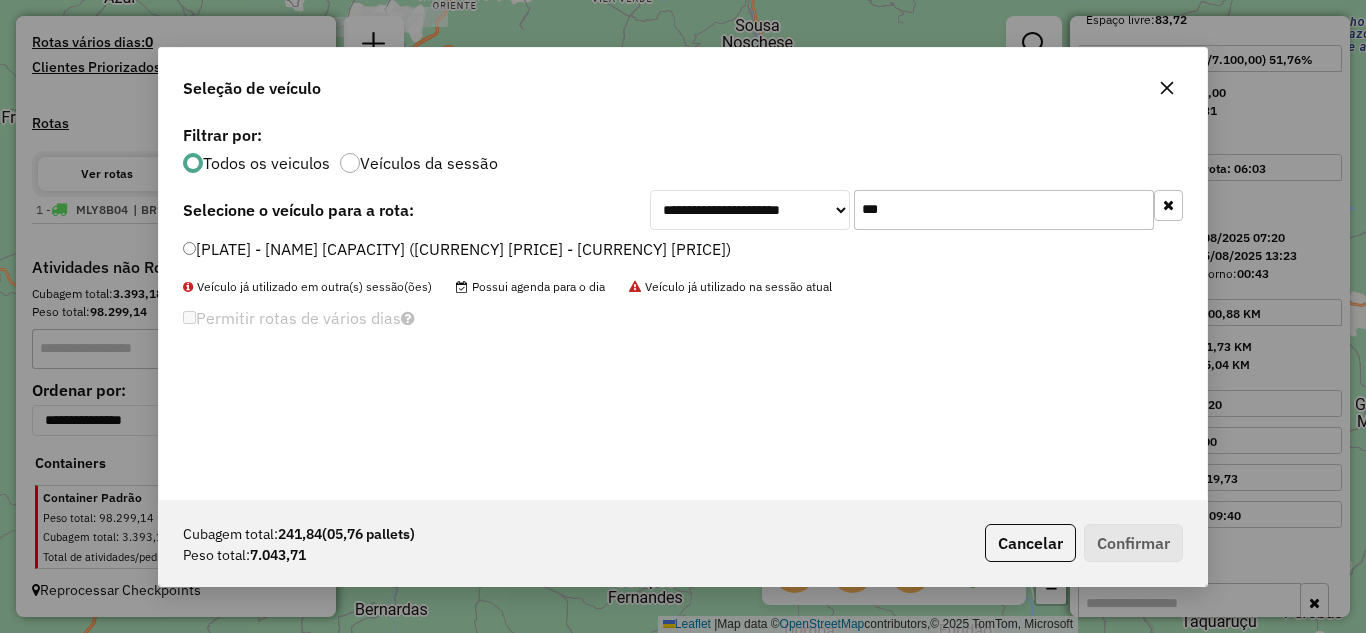 type on "***" 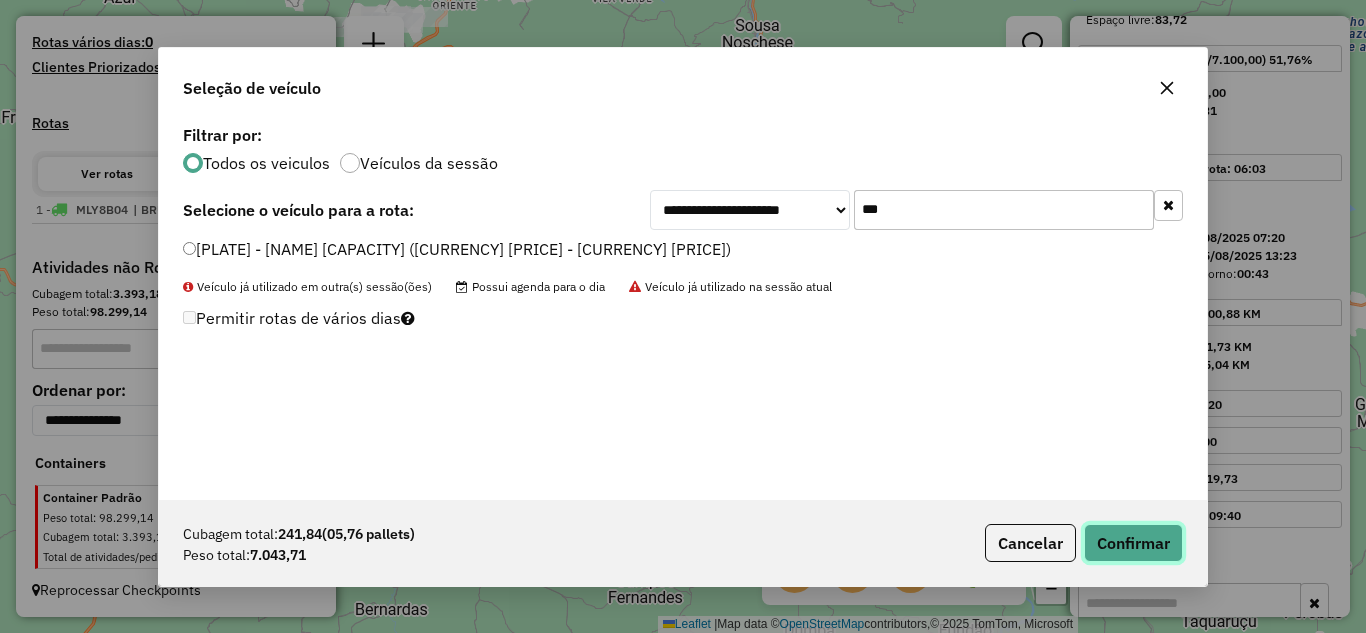 click on "Confirmar" 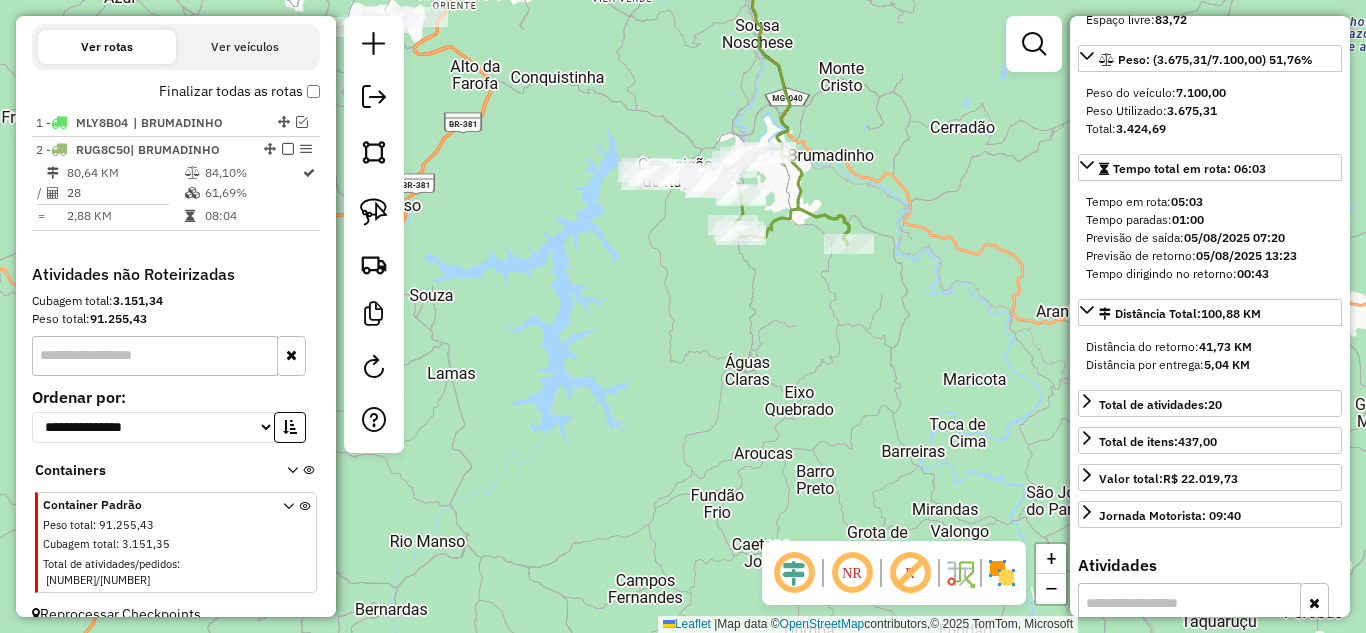 scroll, scrollTop: 663, scrollLeft: 0, axis: vertical 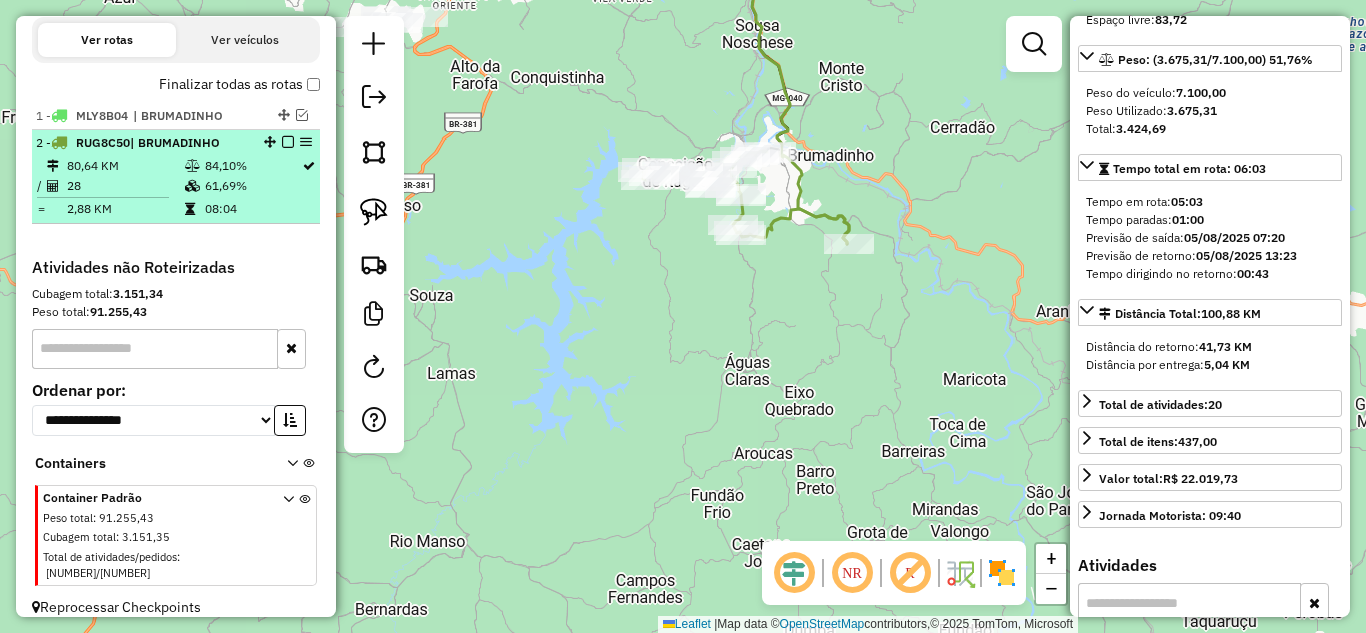 click at bounding box center (288, 142) 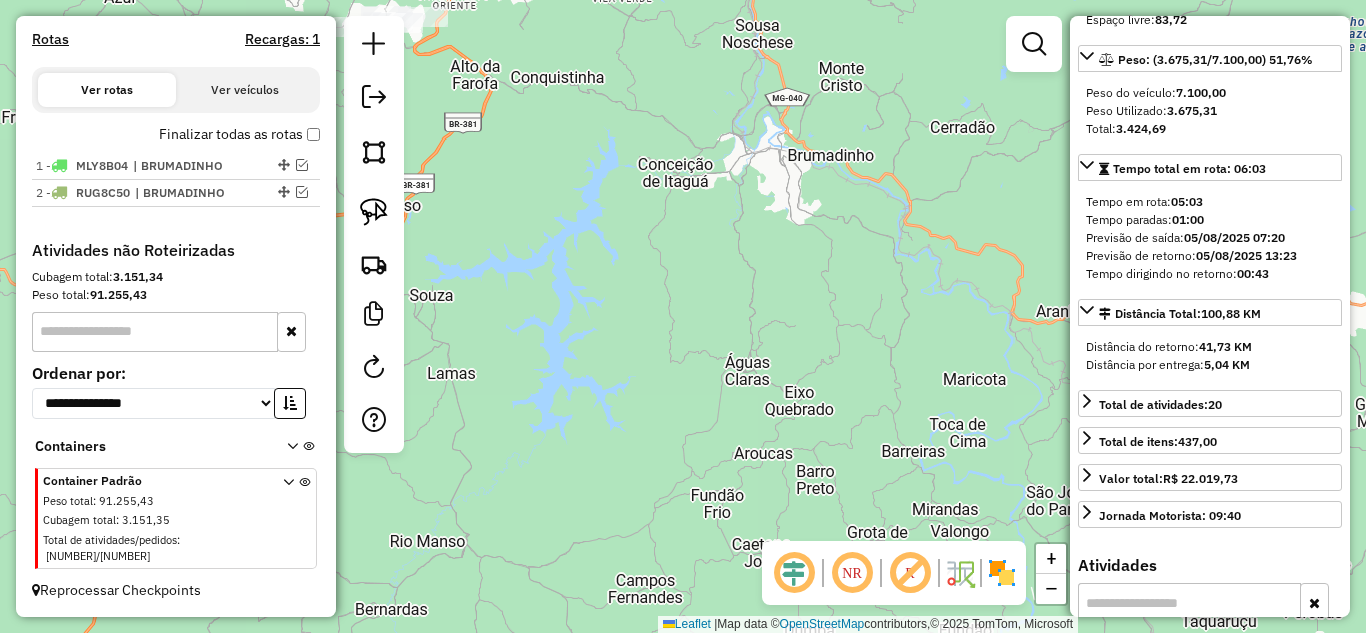 scroll, scrollTop: 596, scrollLeft: 0, axis: vertical 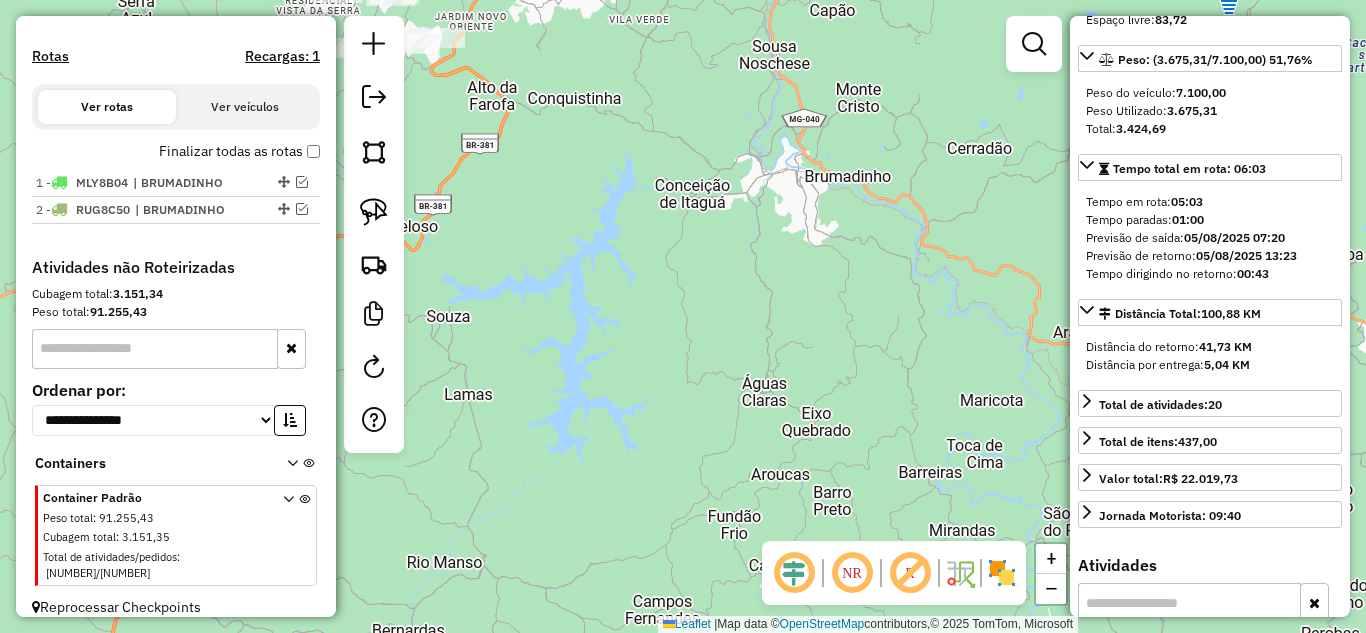 drag, startPoint x: 618, startPoint y: 286, endPoint x: 739, endPoint y: 390, distance: 159.5525 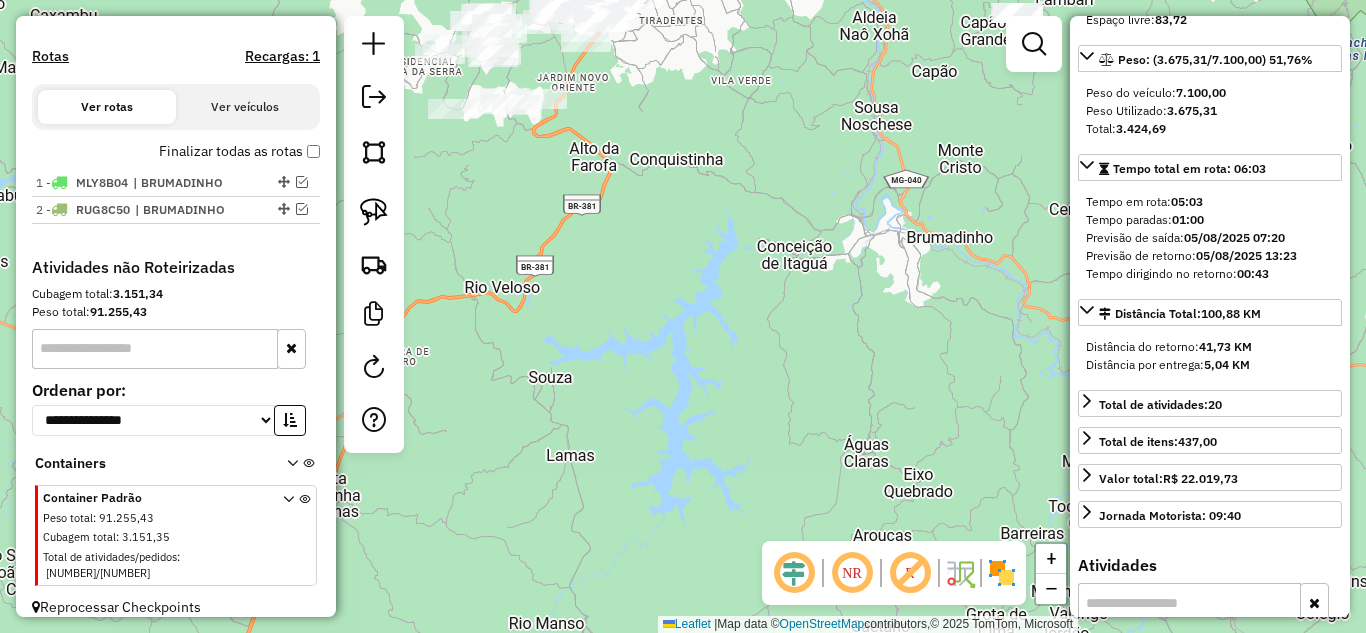 drag, startPoint x: 597, startPoint y: 236, endPoint x: 621, endPoint y: 657, distance: 421.68353 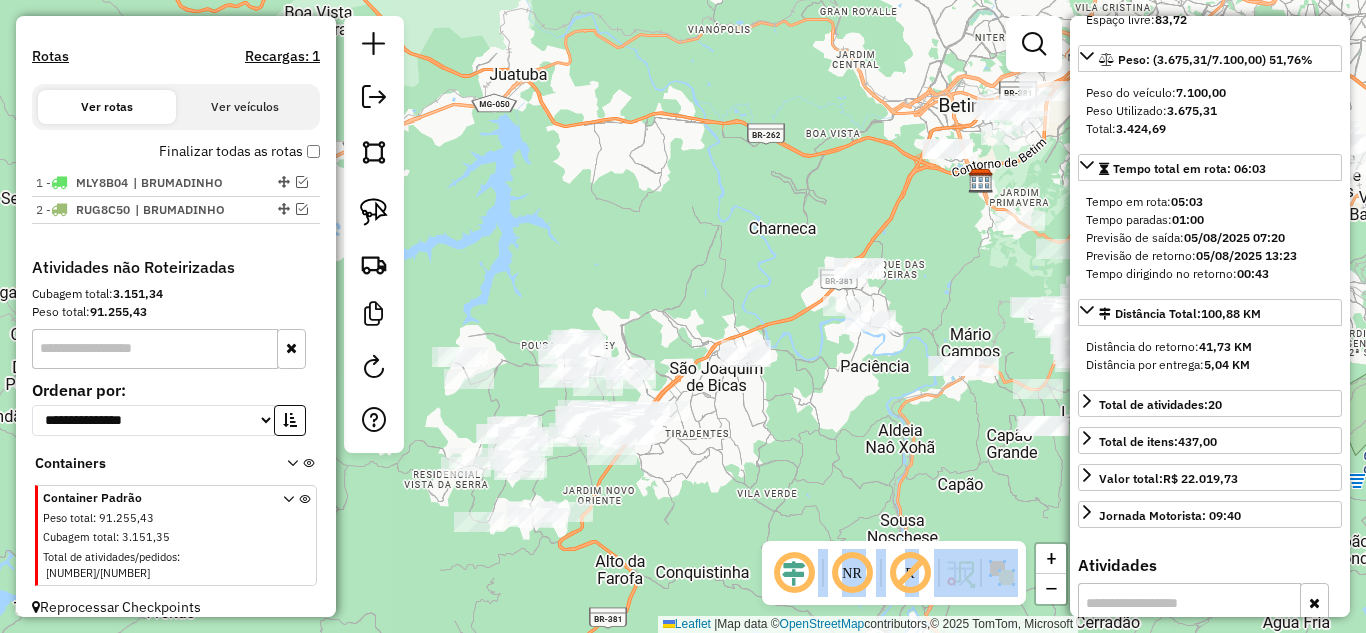 drag, startPoint x: 785, startPoint y: 530, endPoint x: 892, endPoint y: 186, distance: 360.25687 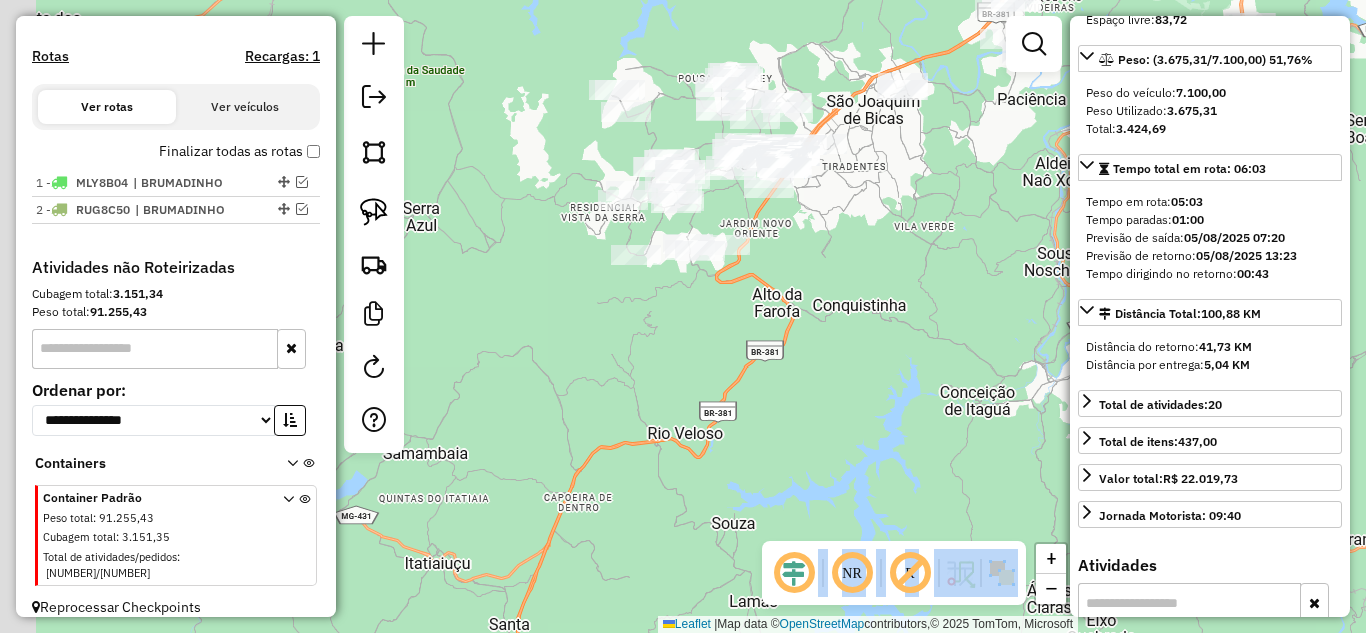 drag, startPoint x: 628, startPoint y: 95, endPoint x: 682, endPoint y: -13, distance: 120.74767 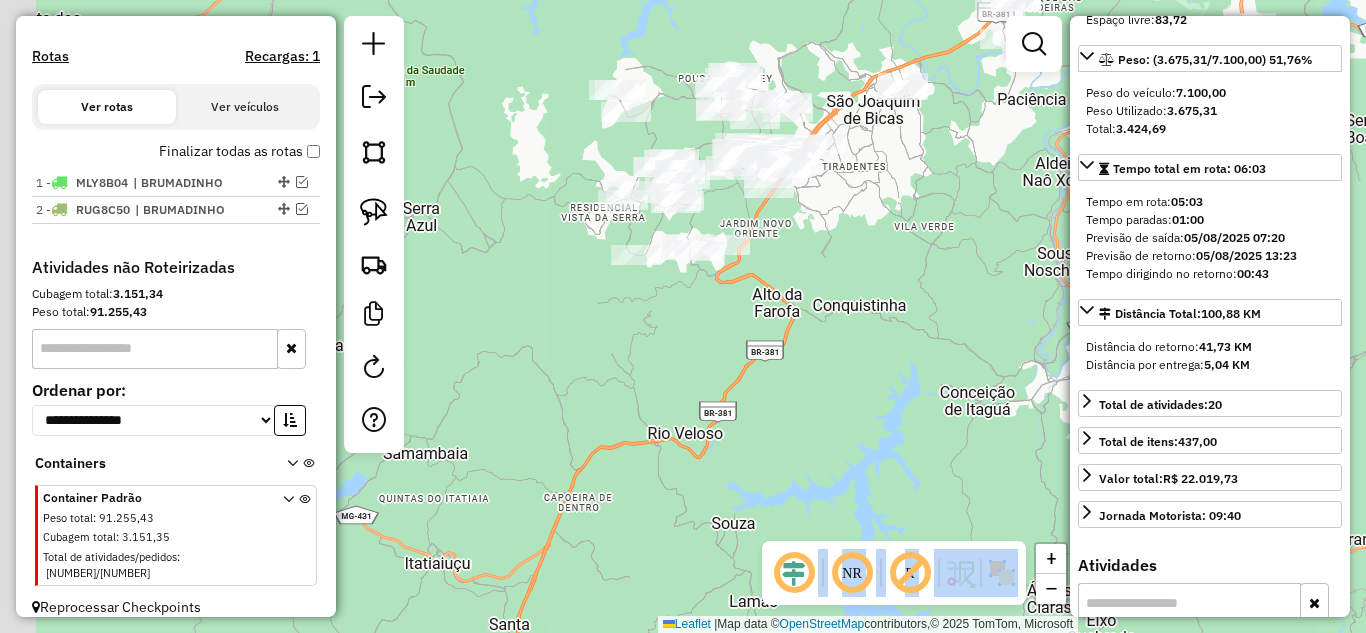 click on "Aguarde...  Pop-up bloqueado!  Seu navegador bloqueou automáticamente a abertura de uma nova janela.   Acesse as configurações e adicione o endereço do sistema a lista de permissão.   Fechar  Informações da Sessão 974514 - 05/08/2025     Criação: 04/08/2025 17:11   Depósito:  BrasNorte  Total de rotas:  2  Distância Total:  181,52 km  Tempo total:  14:07  Valor total:  R$ 527.146,71  - Total roteirizado:  R$ 64.858,05  - Total não roteirizado:  R$ 462.288,66  Total de Atividades Roteirizadas:  48  Total de Pedidos Roteirizados:  61  Peso total roteirizado:  10.719,02  Cubagem total roteirizado:  368,11  Total de Atividades não Roteirizadas:  248  Total de Pedidos não Roteirizados:  324 Total de caixas por viagem:  368,11 /   2 =  184,06 Média de Atividades por viagem:  48 /   2 =  24,00 Ocupação média da frota:  72,12%   Rotas vários dias:  0  Clientes Priorizados NR:  0 Rotas  Recargas: 1   Ver rotas   Ver veículos  Finalizar todas as rotas   1 -       MLY8B04   2 -      :" at bounding box center [683, 316] 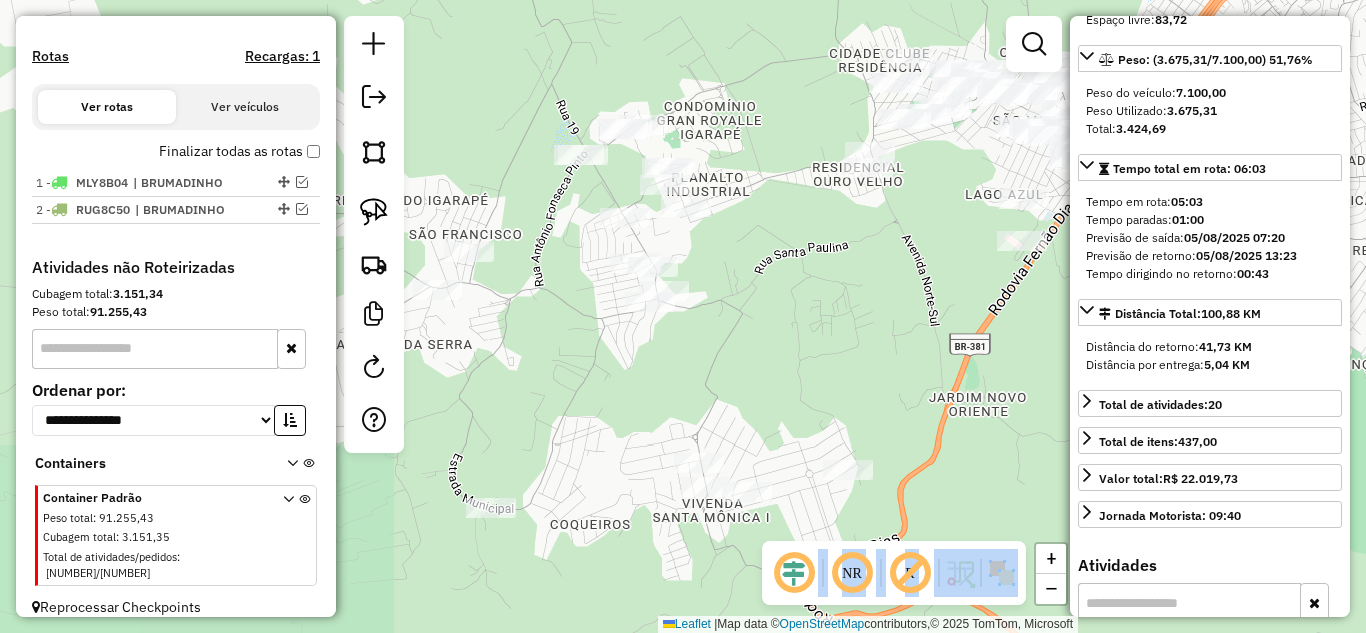 drag, startPoint x: 734, startPoint y: 293, endPoint x: 704, endPoint y: 280, distance: 32.695564 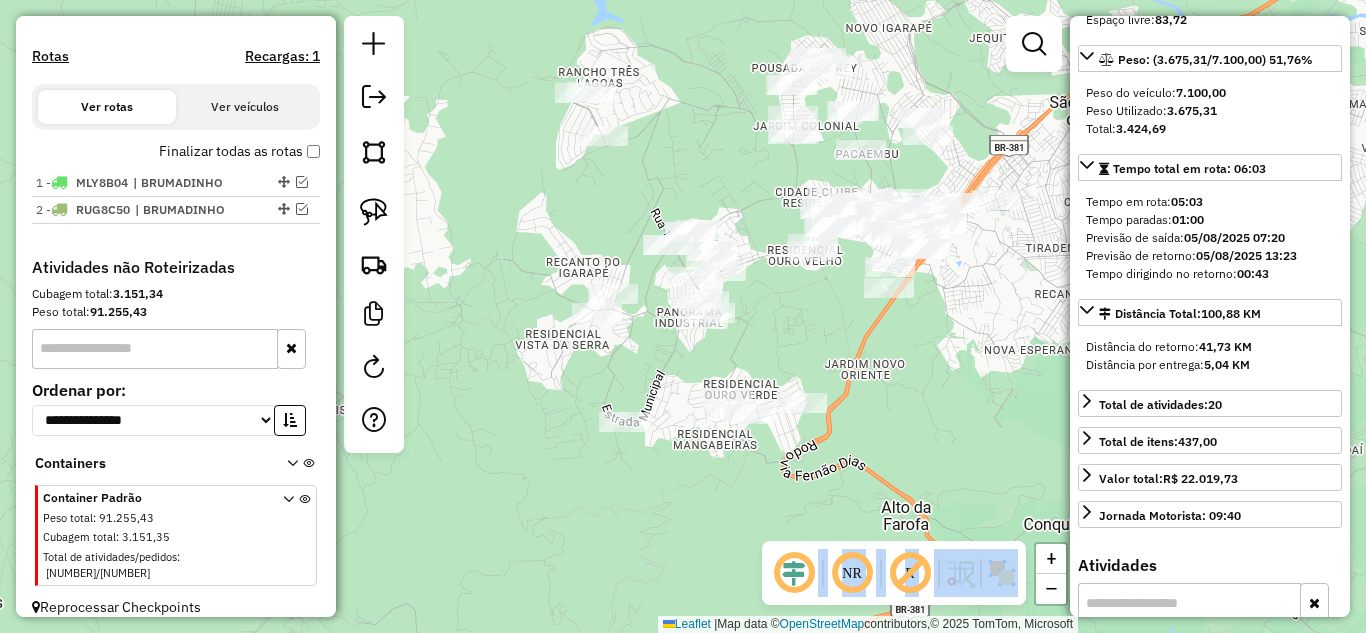 drag, startPoint x: 751, startPoint y: 276, endPoint x: 749, endPoint y: 312, distance: 36.05551 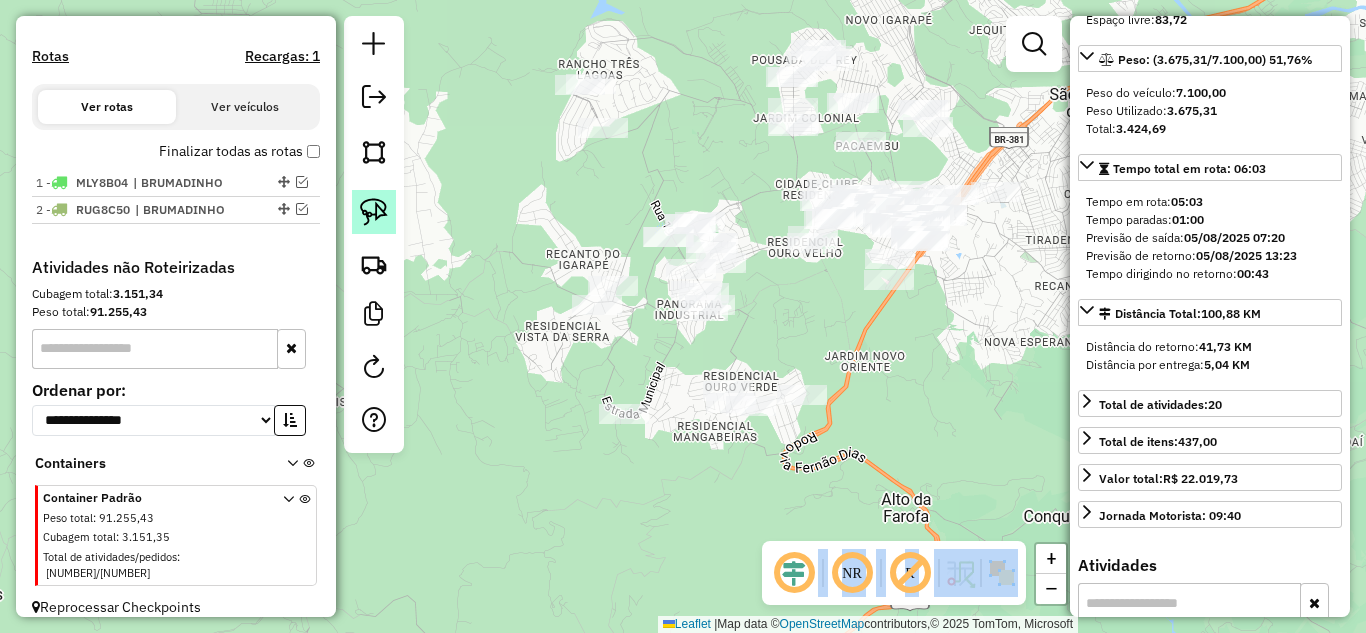 click 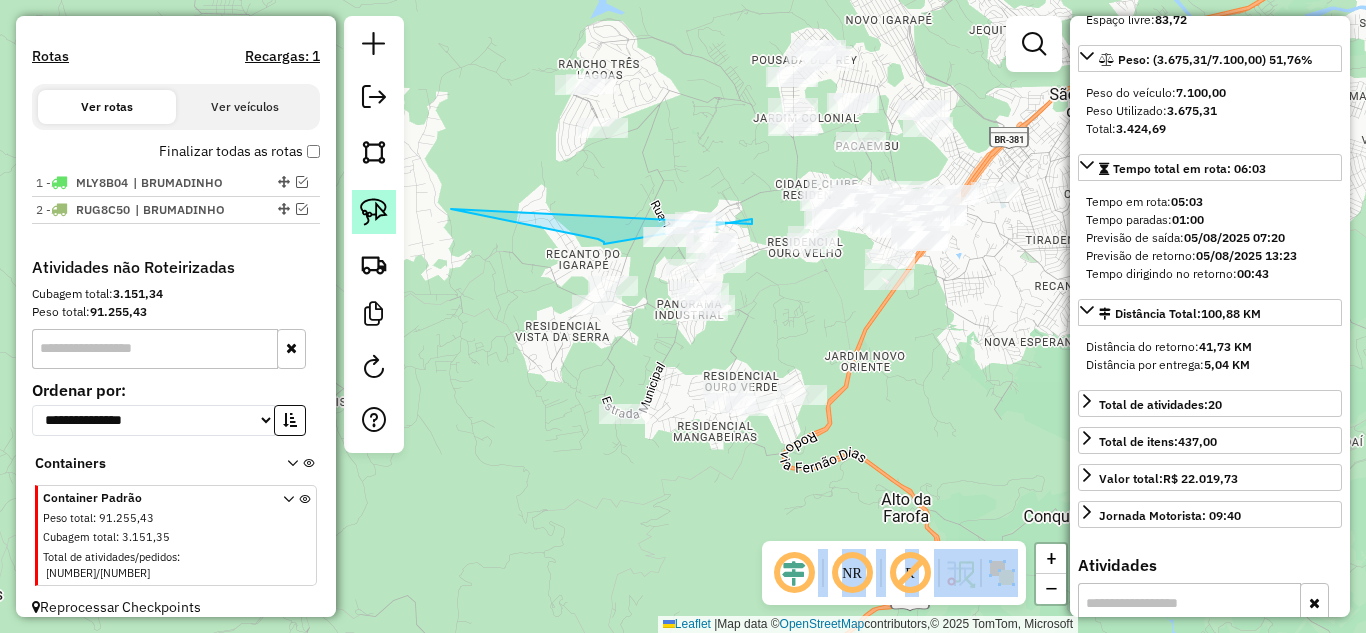 click 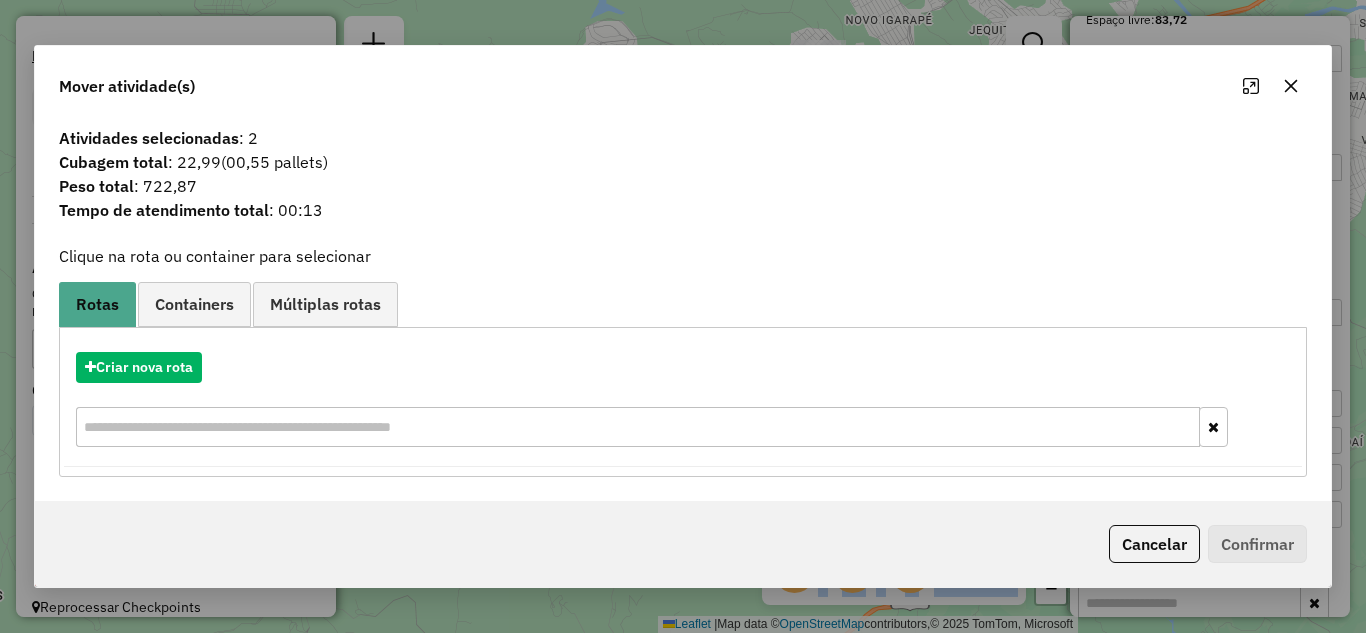 click 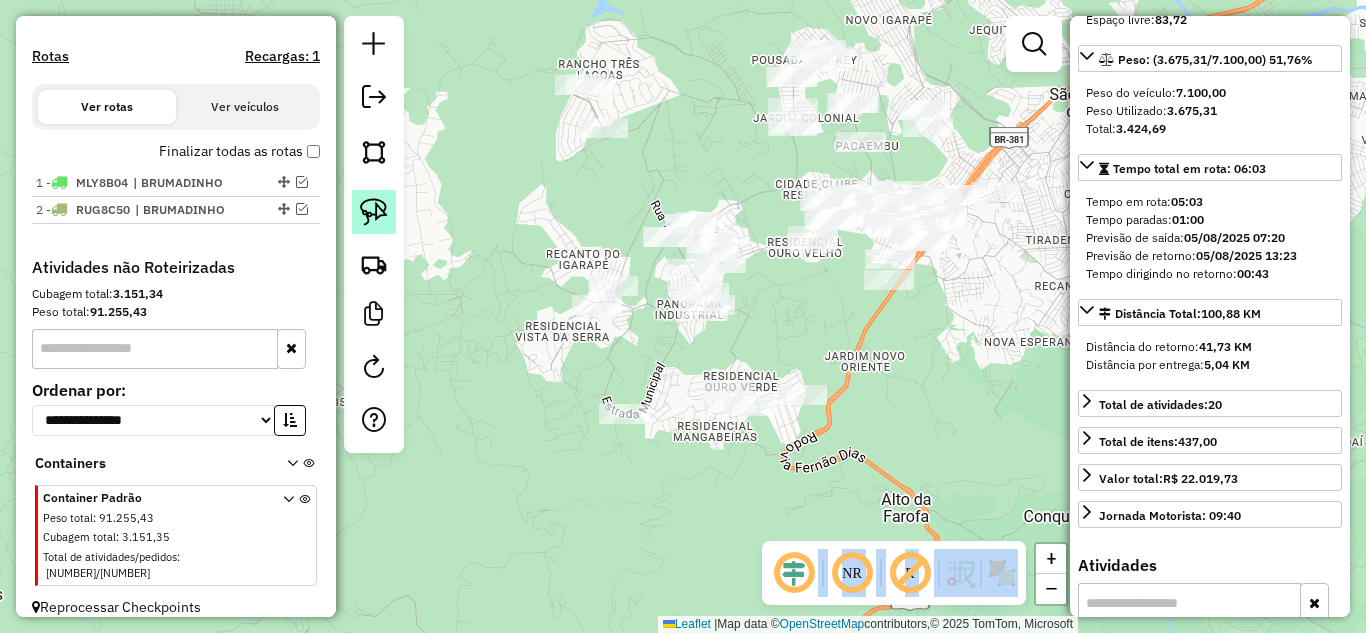 click 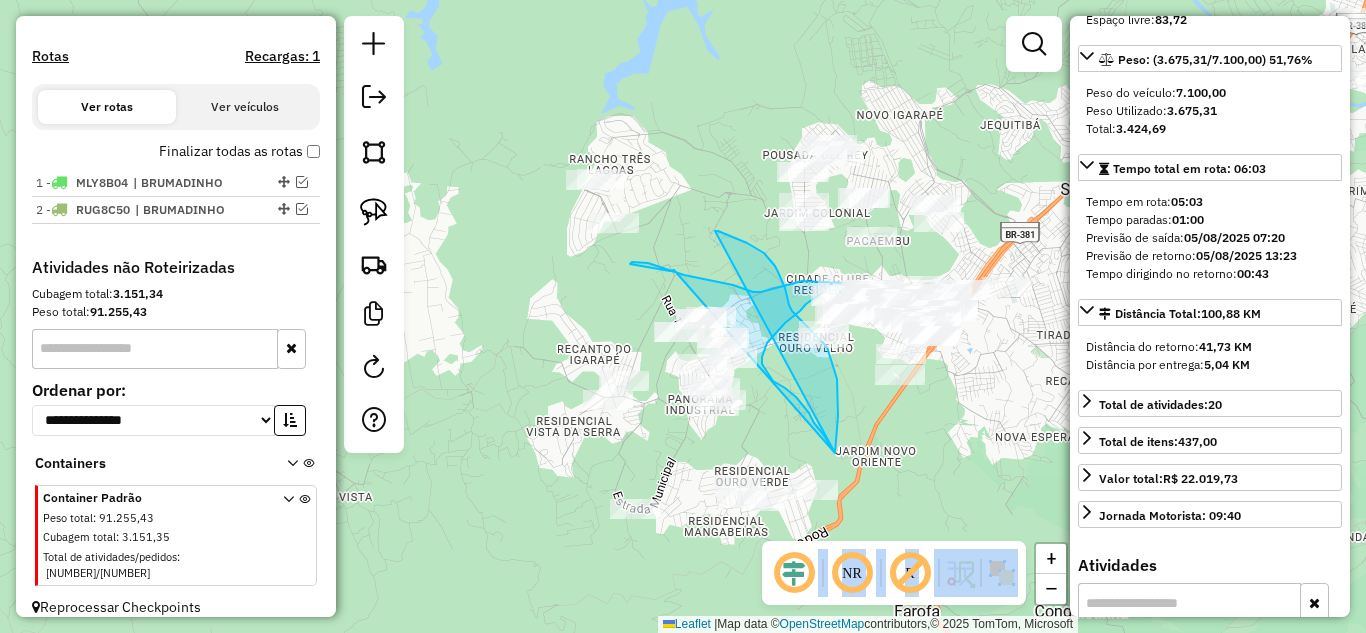 drag, startPoint x: 528, startPoint y: 197, endPoint x: 526, endPoint y: 160, distance: 37.054016 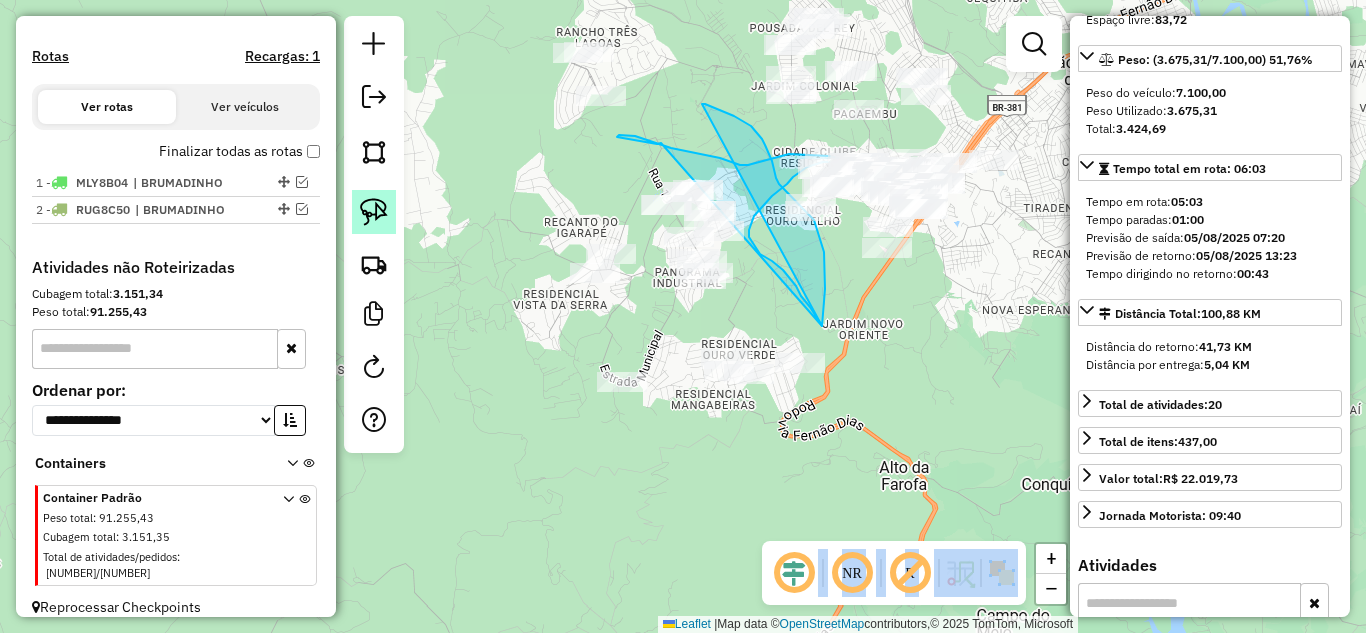 click 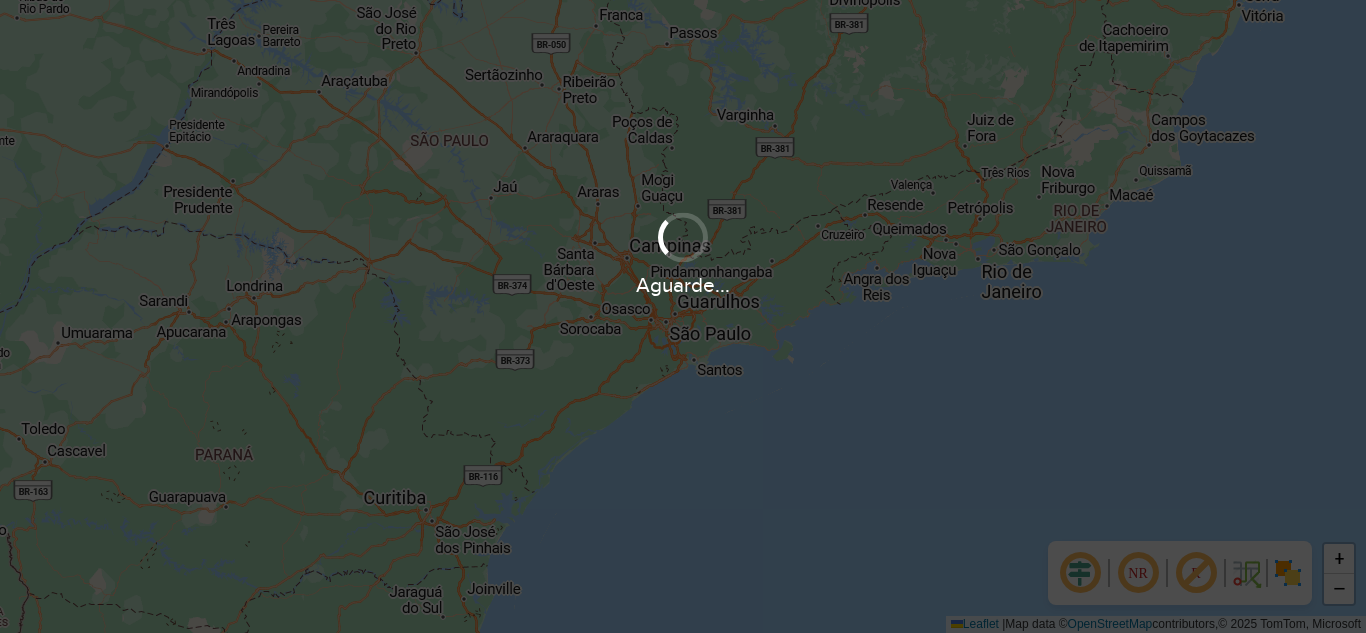 scroll, scrollTop: 0, scrollLeft: 0, axis: both 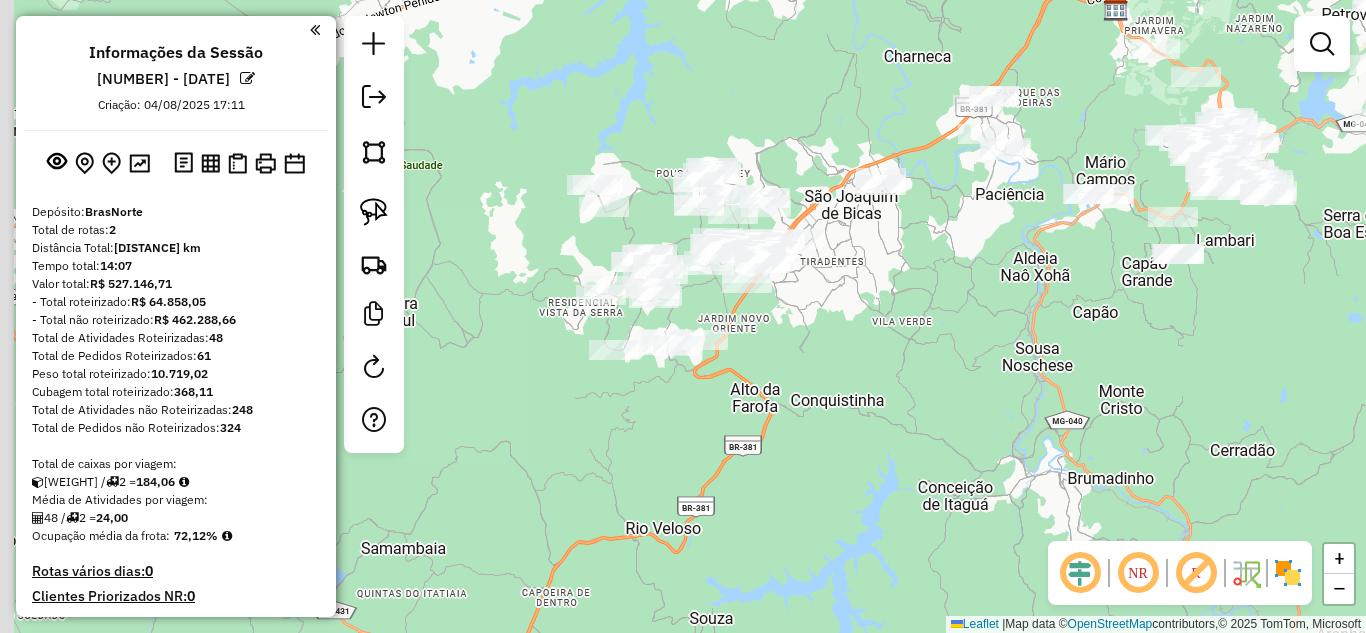 drag, startPoint x: 513, startPoint y: 303, endPoint x: 668, endPoint y: 175, distance: 201.0199 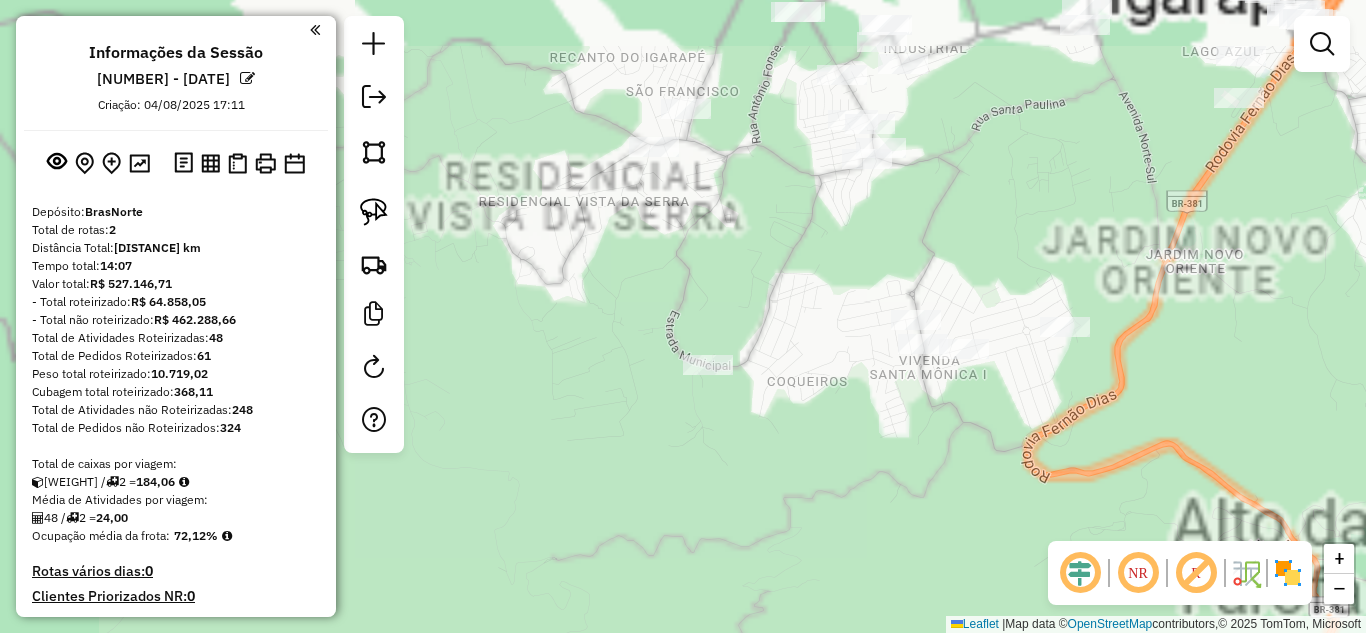 drag, startPoint x: 596, startPoint y: 406, endPoint x: 528, endPoint y: 407, distance: 68.007355 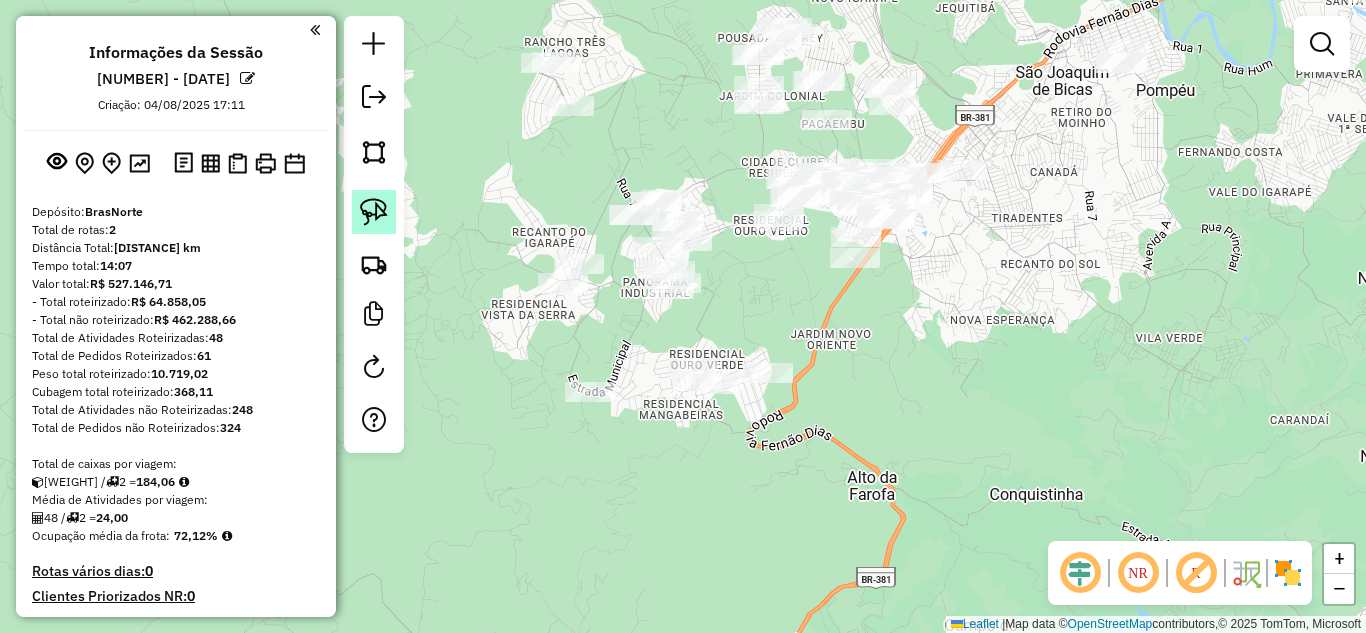 click 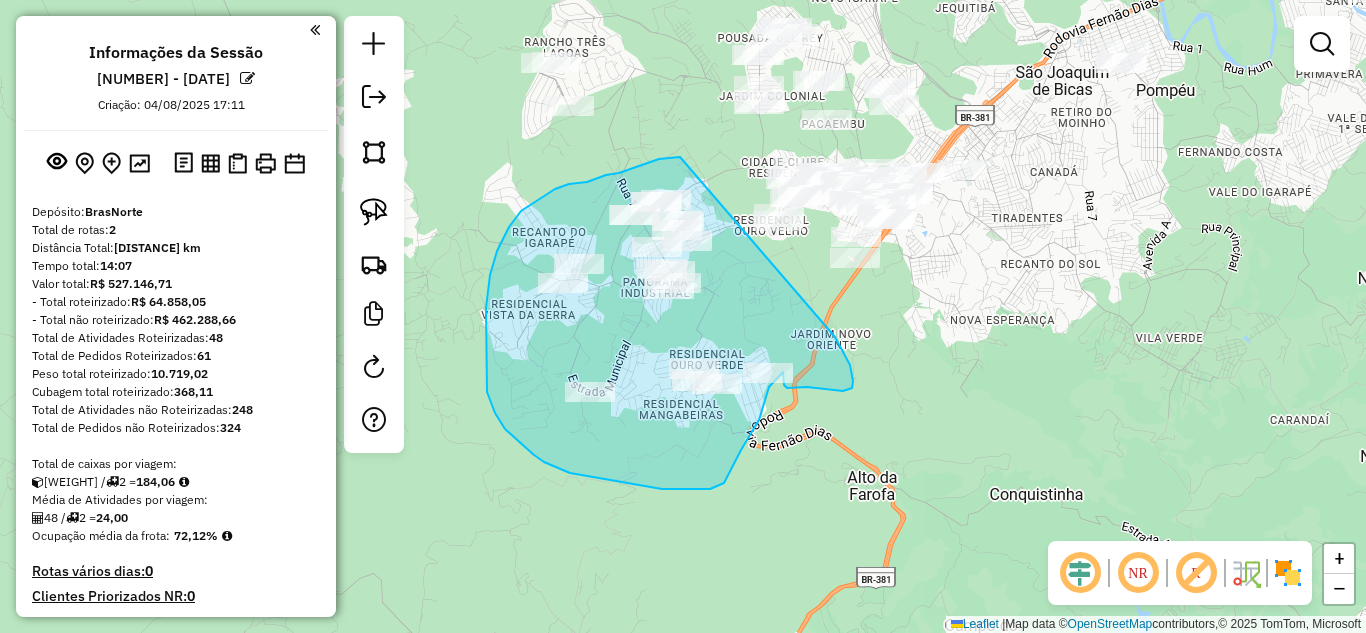 drag, startPoint x: 659, startPoint y: 159, endPoint x: 765, endPoint y: 311, distance: 185.31055 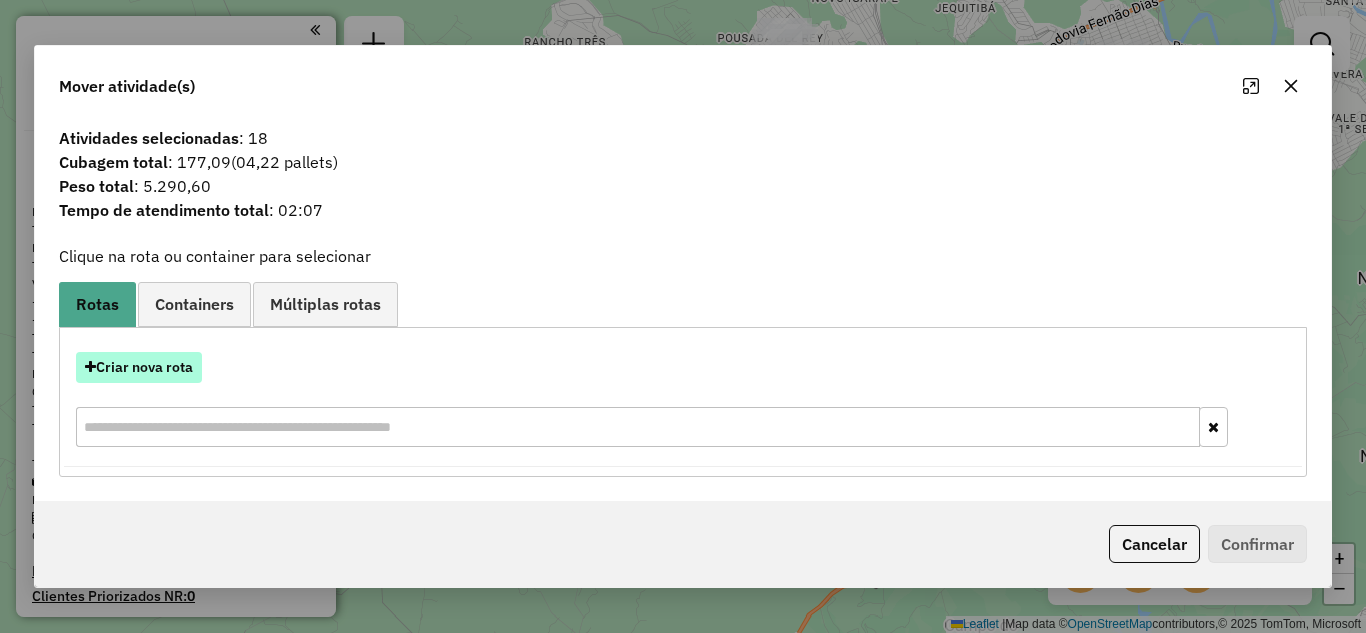 click on "Criar nova rota" at bounding box center [139, 367] 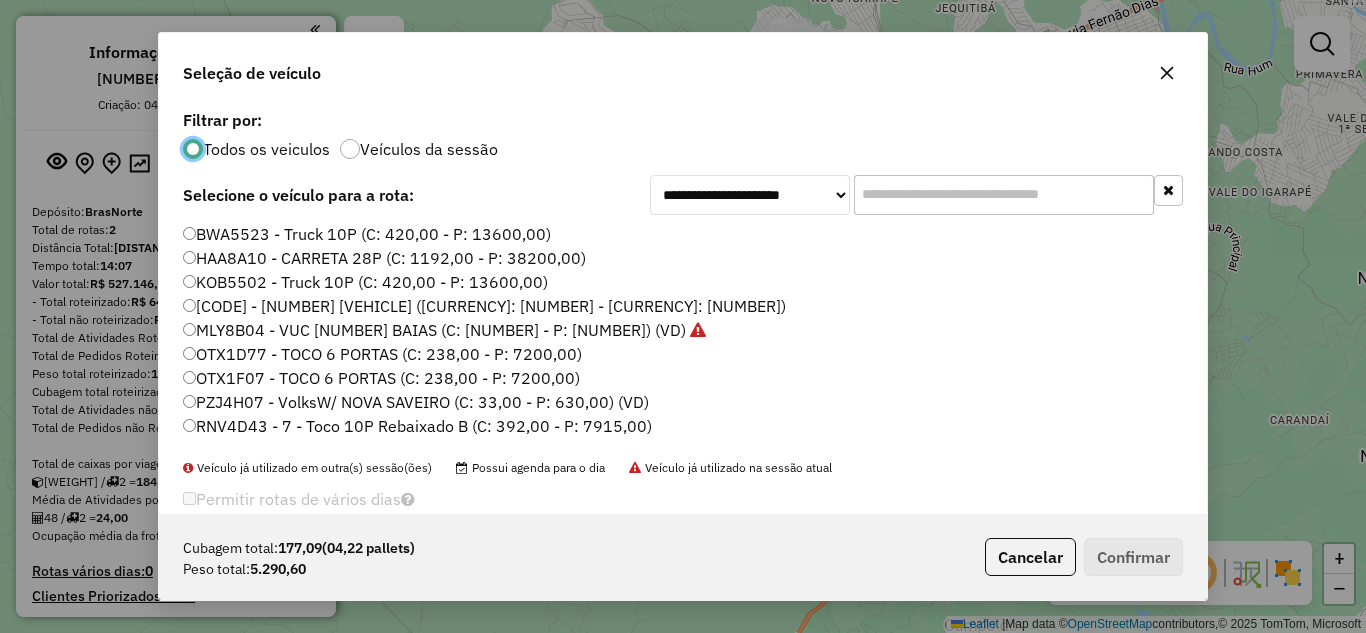 scroll, scrollTop: 11, scrollLeft: 6, axis: both 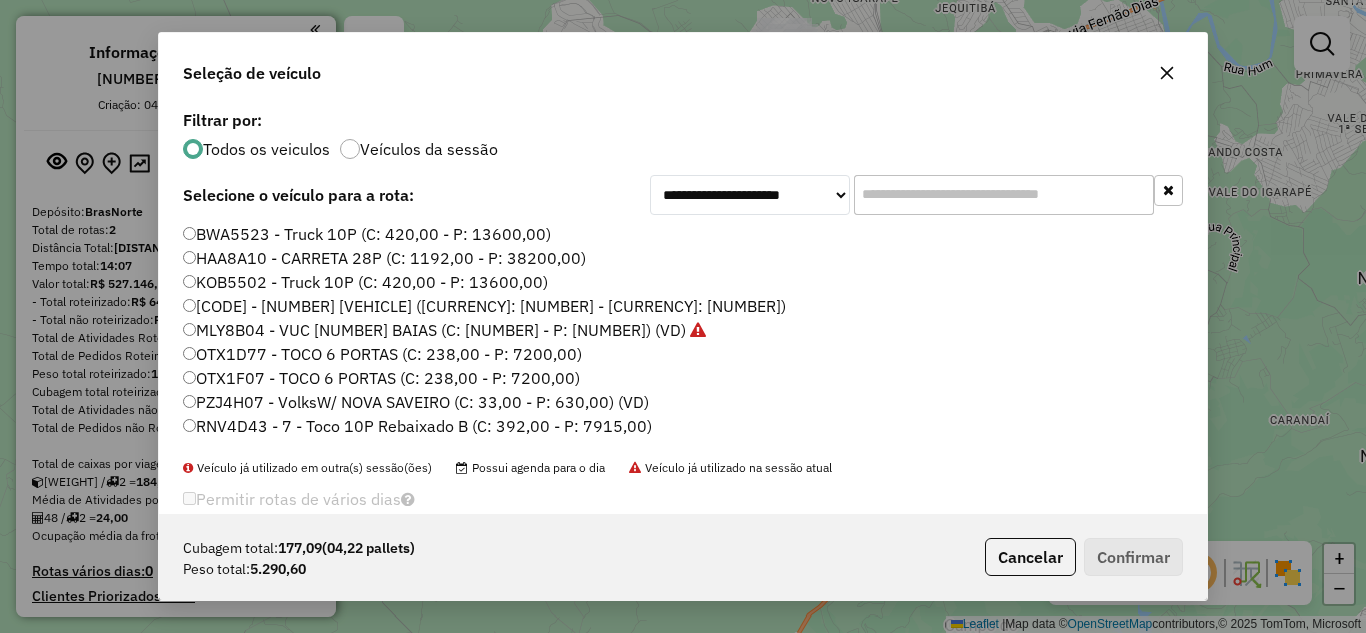 click 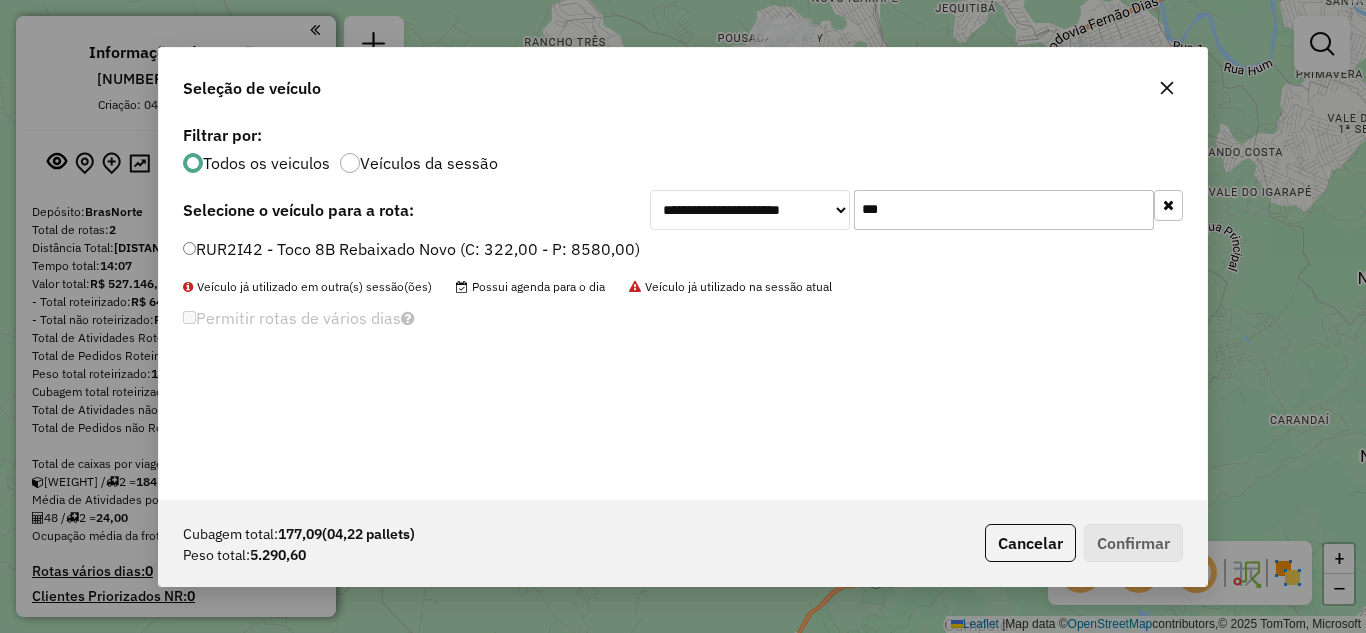 type on "***" 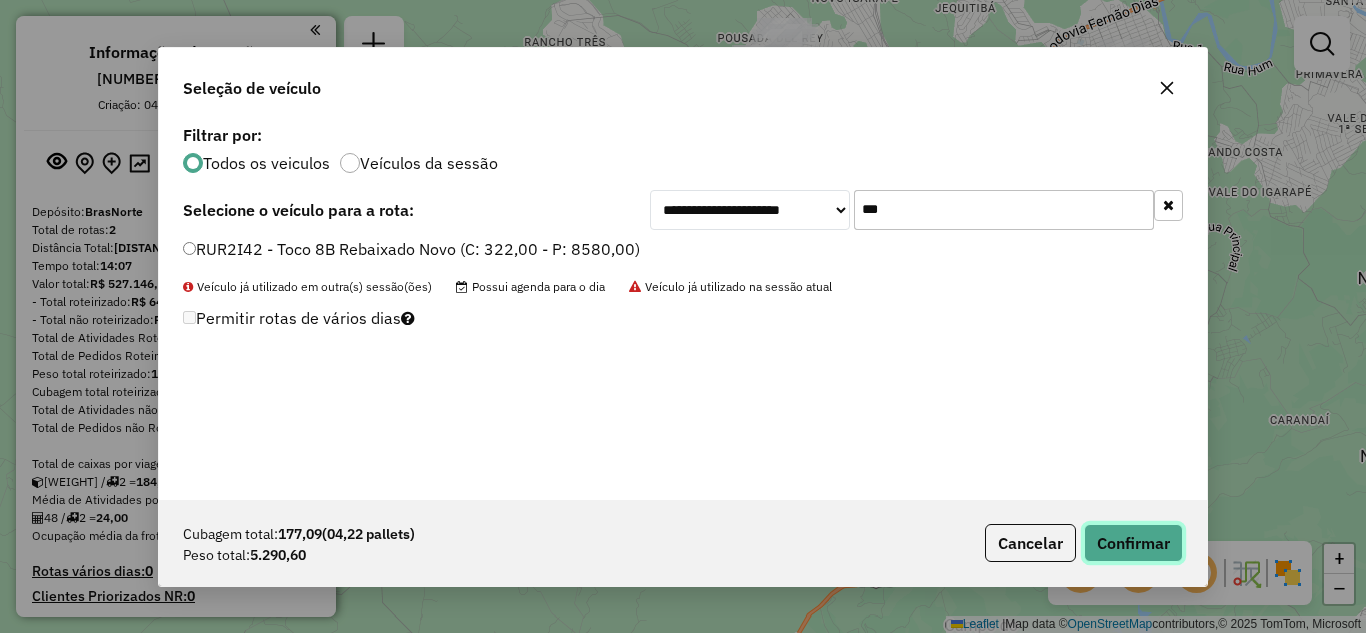 click on "Confirmar" 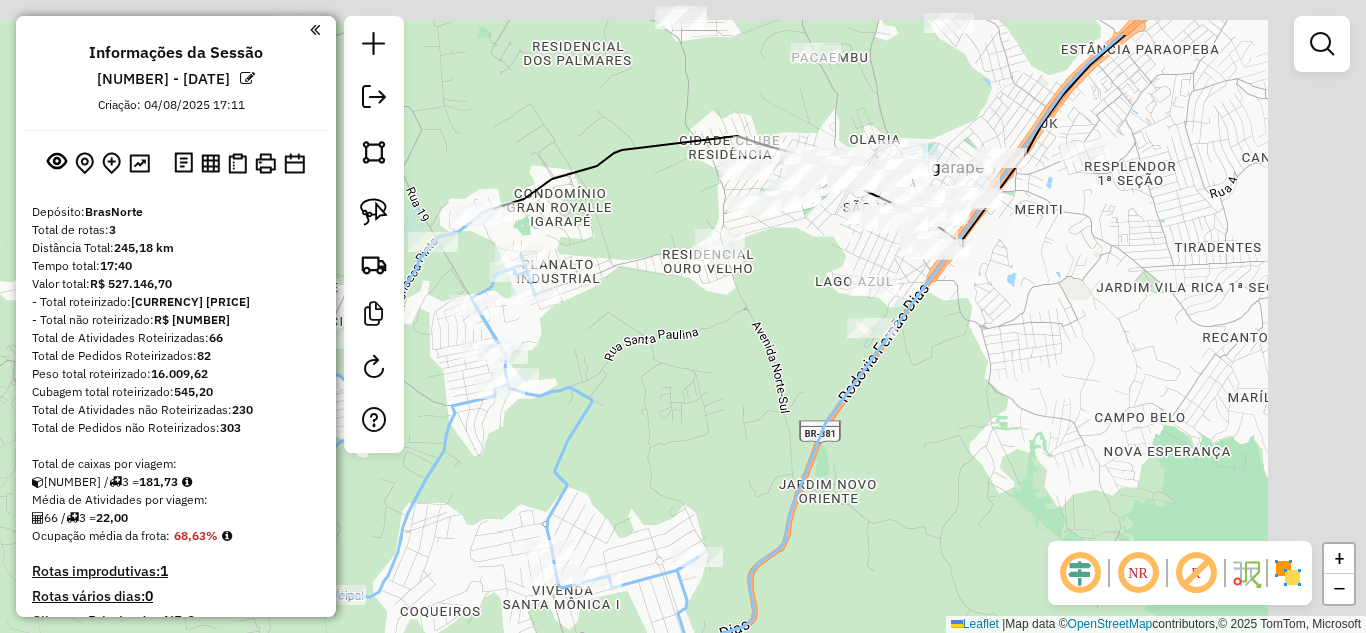 drag, startPoint x: 691, startPoint y: 337, endPoint x: 625, endPoint y: 379, distance: 78.23043 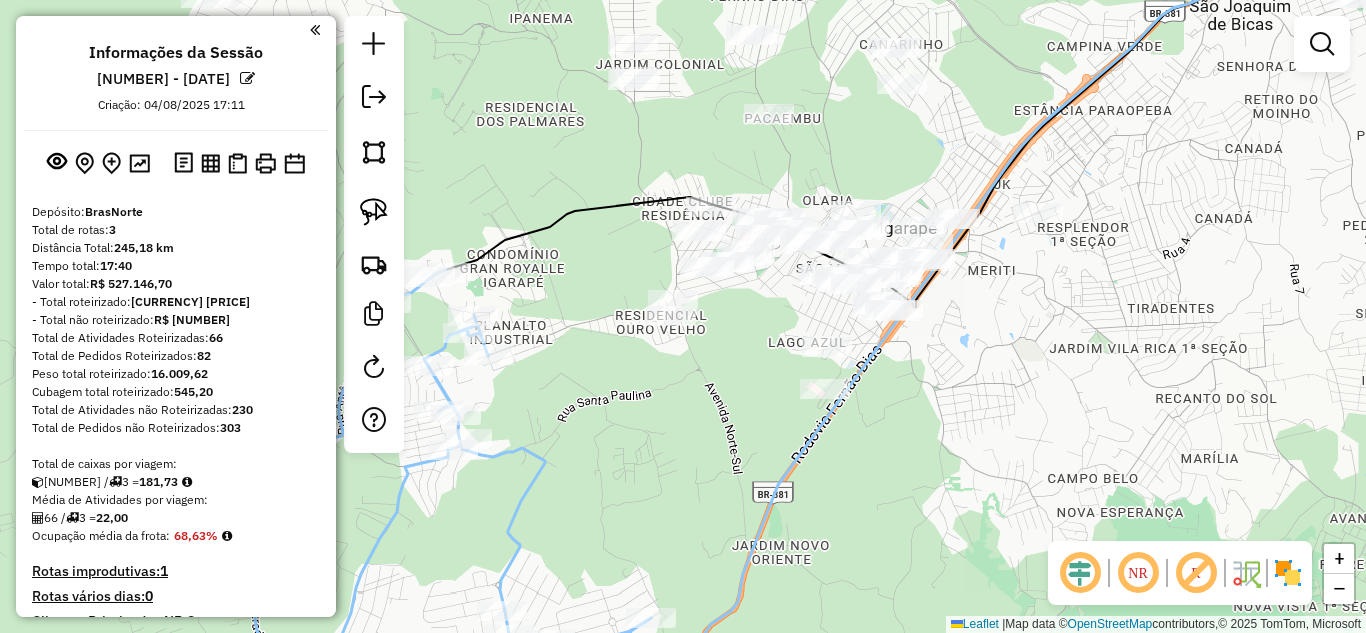 drag, startPoint x: 739, startPoint y: 351, endPoint x: 728, endPoint y: 346, distance: 12.083046 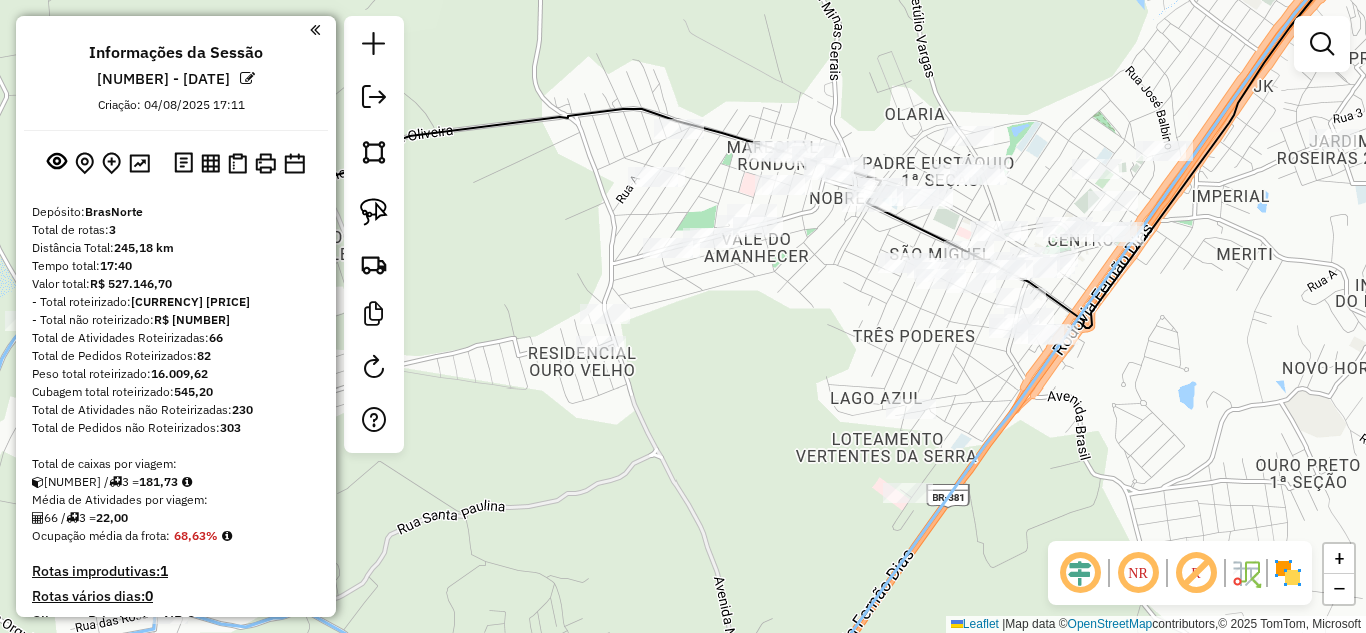 drag, startPoint x: 726, startPoint y: 374, endPoint x: 731, endPoint y: 392, distance: 18.681541 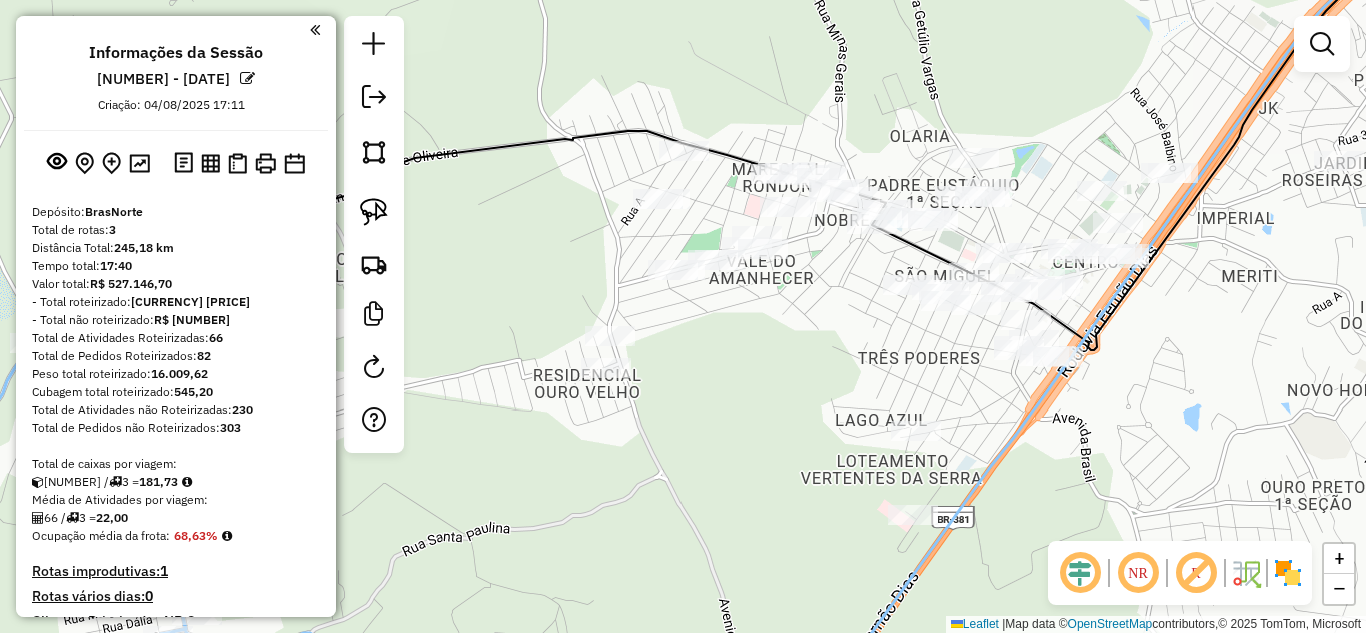 drag, startPoint x: 378, startPoint y: 214, endPoint x: 424, endPoint y: 208, distance: 46.389652 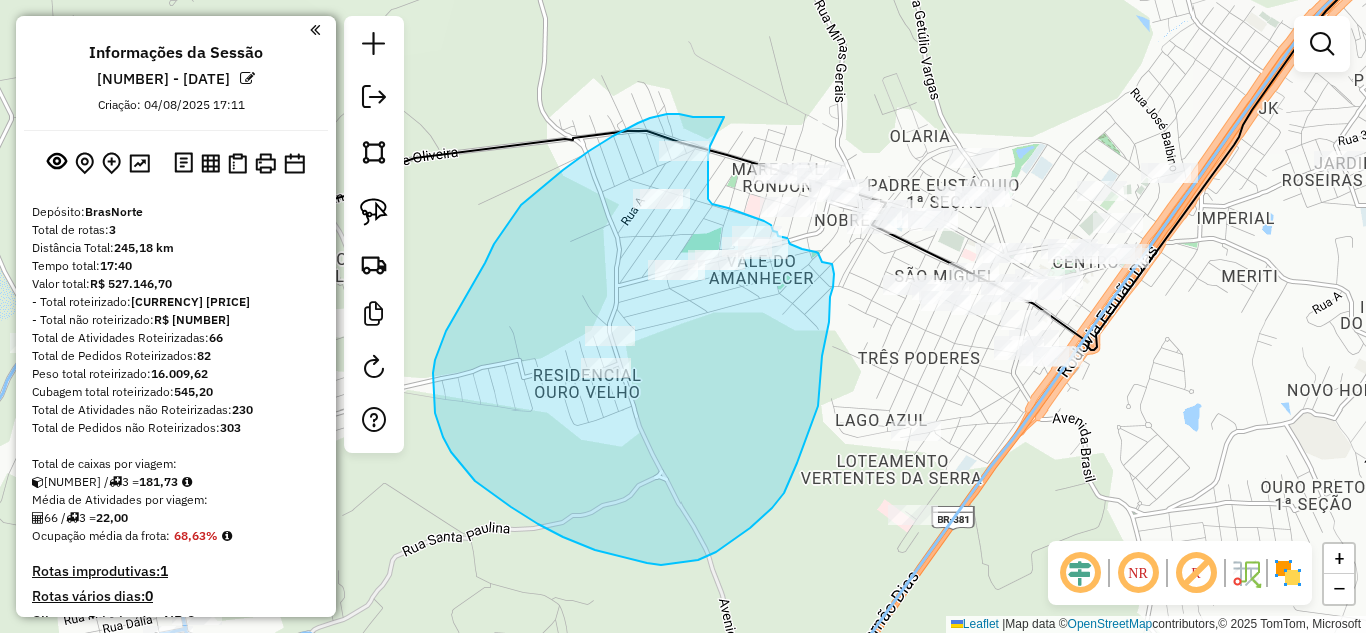 drag, startPoint x: 724, startPoint y: 117, endPoint x: 712, endPoint y: 138, distance: 24.186773 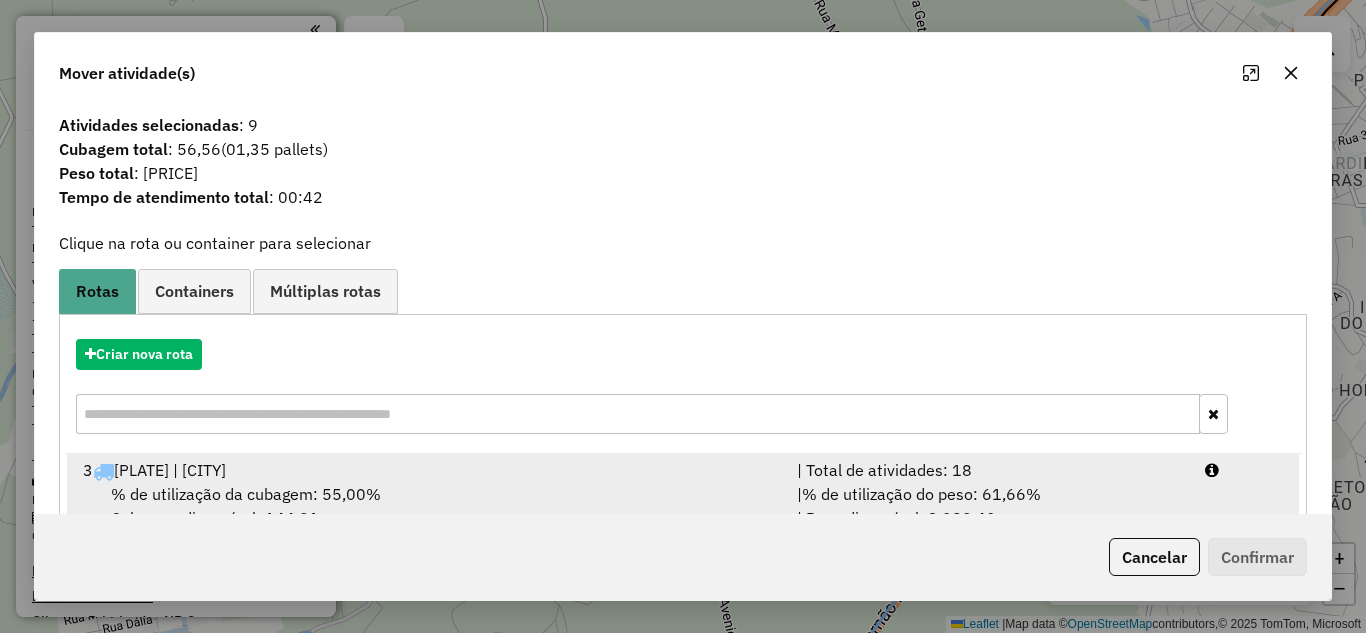 drag, startPoint x: 916, startPoint y: 501, endPoint x: 991, endPoint y: 495, distance: 75.23962 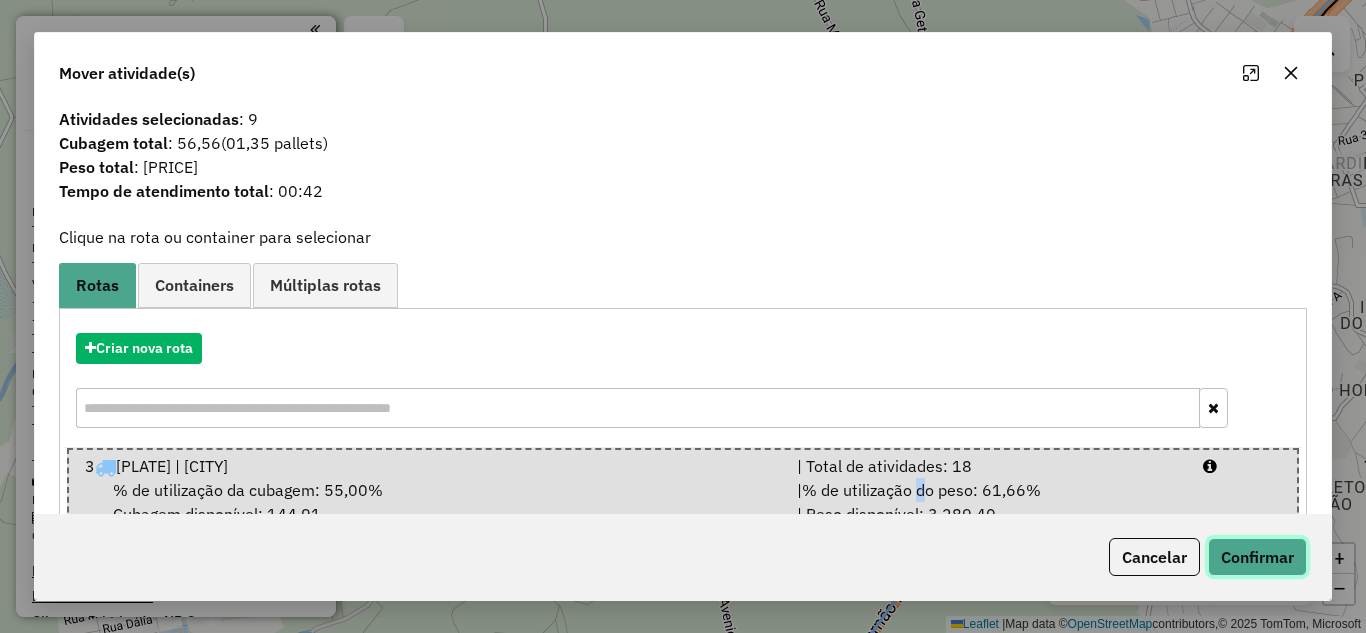 click on "Confirmar" 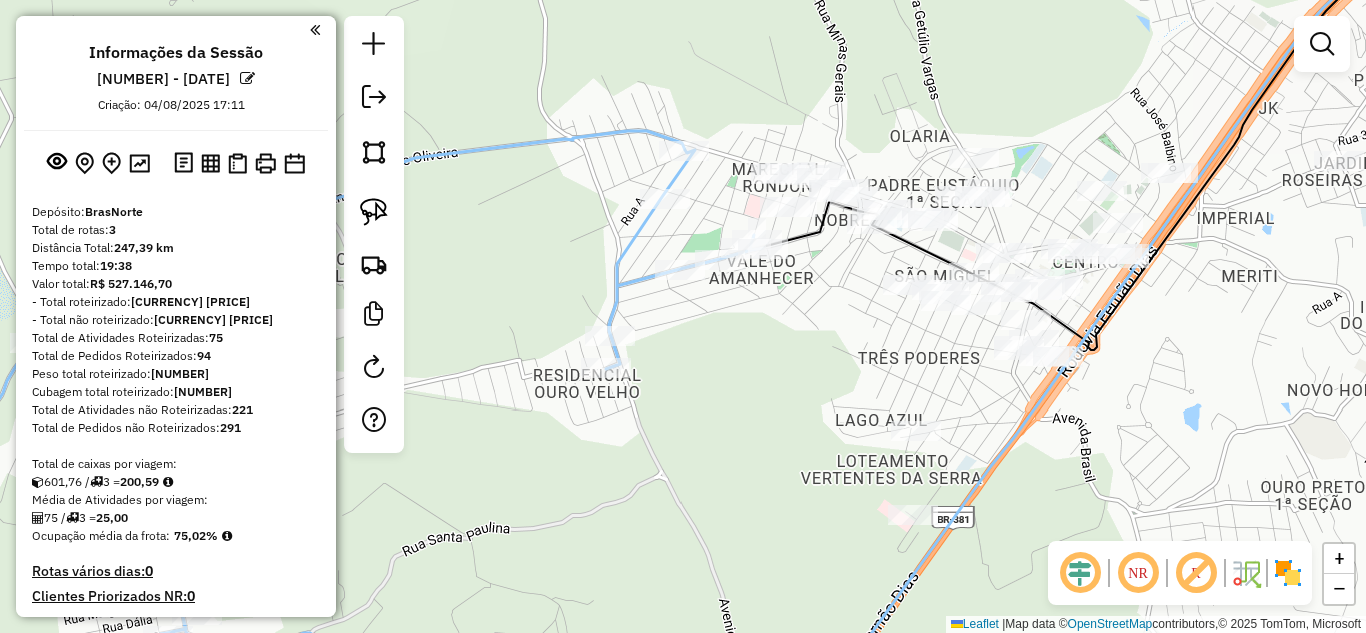 scroll, scrollTop: 0, scrollLeft: 0, axis: both 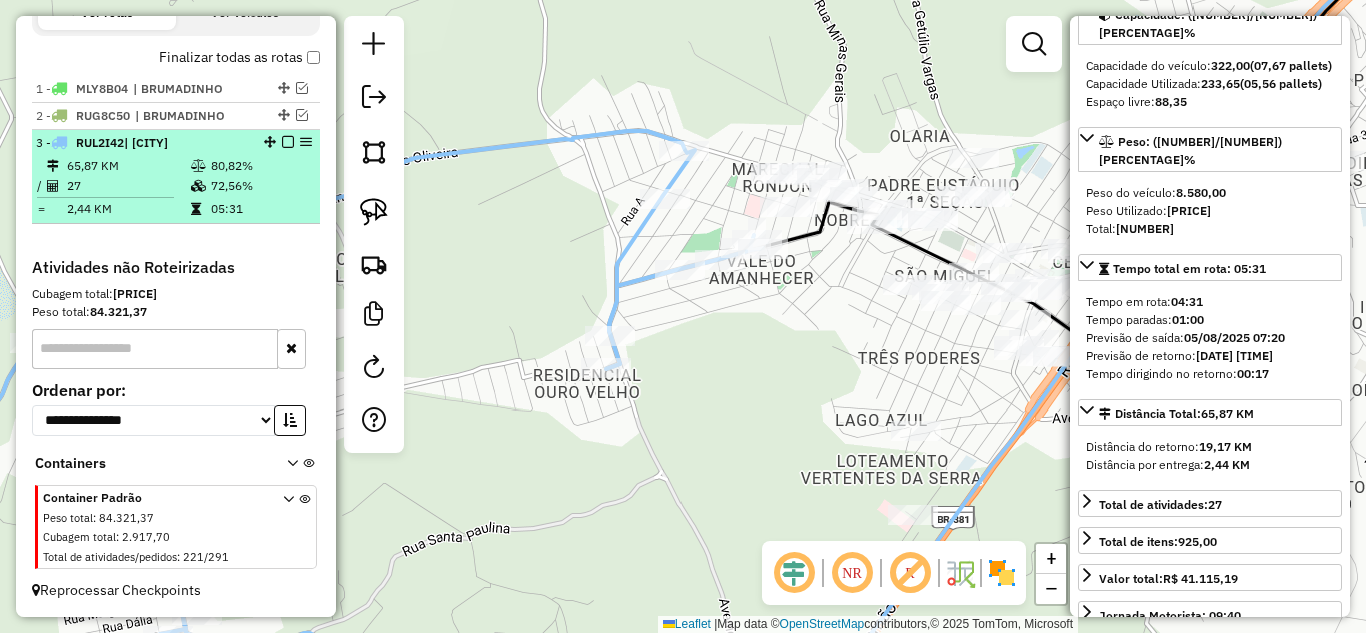 click at bounding box center (288, 142) 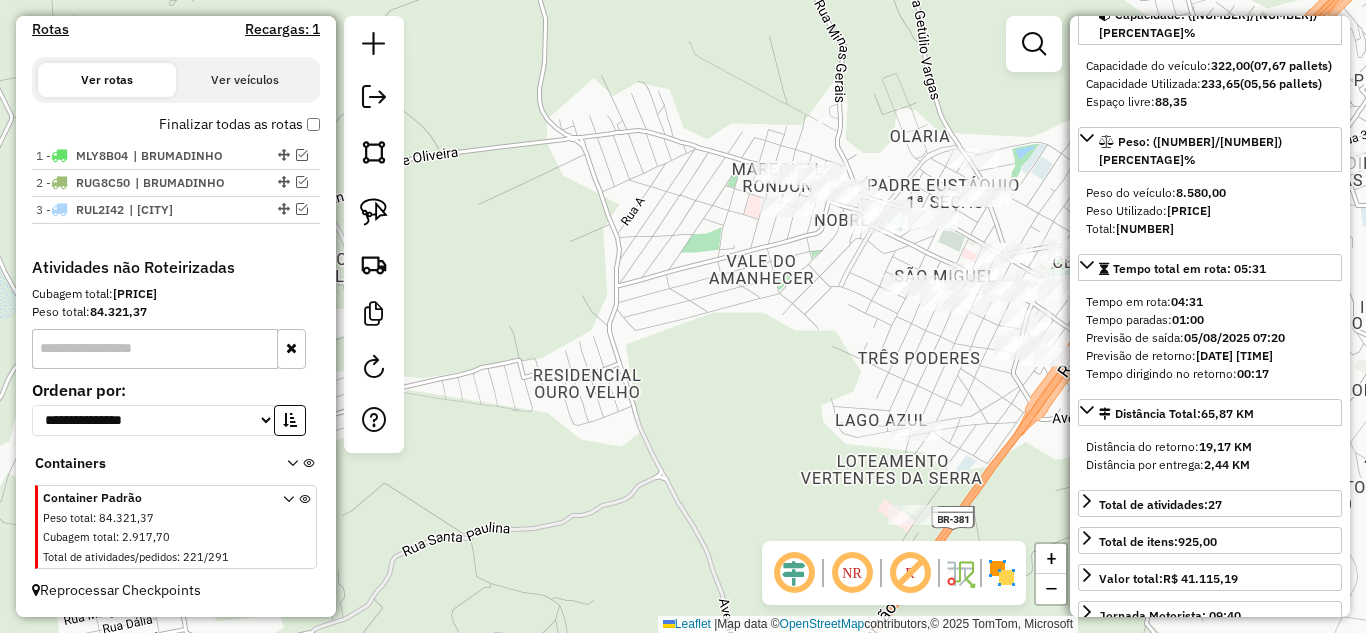 scroll, scrollTop: 623, scrollLeft: 0, axis: vertical 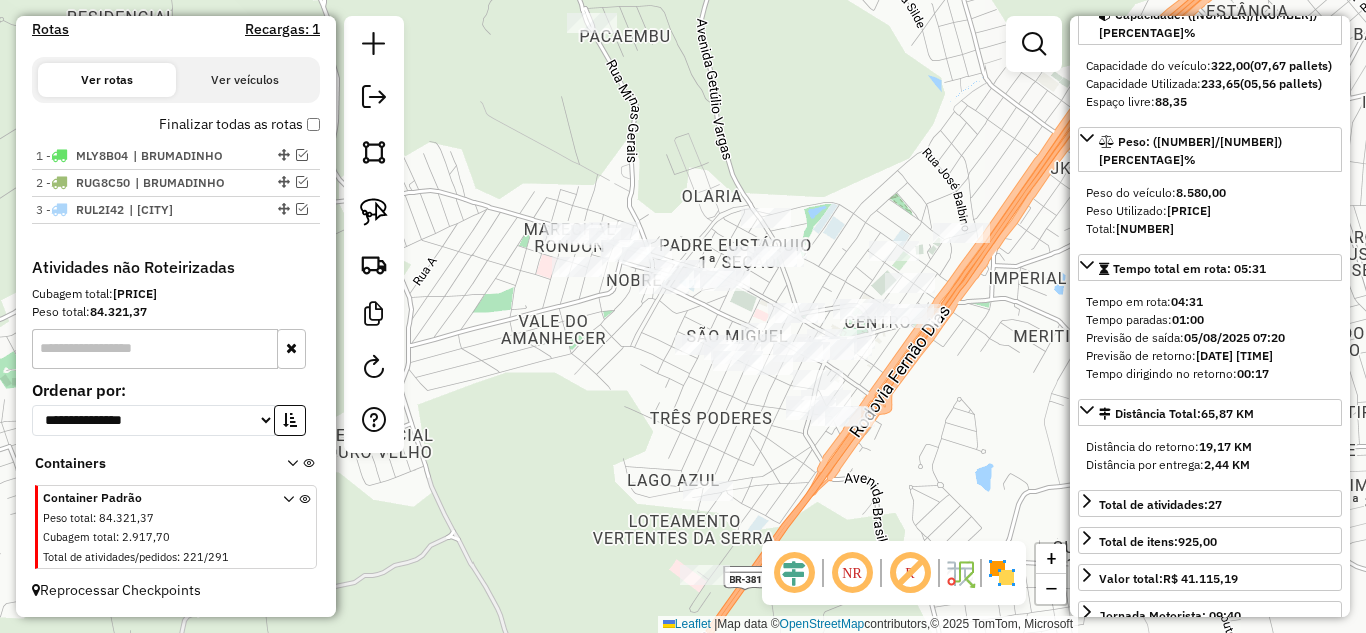 drag, startPoint x: 827, startPoint y: 370, endPoint x: 652, endPoint y: 444, distance: 190.00262 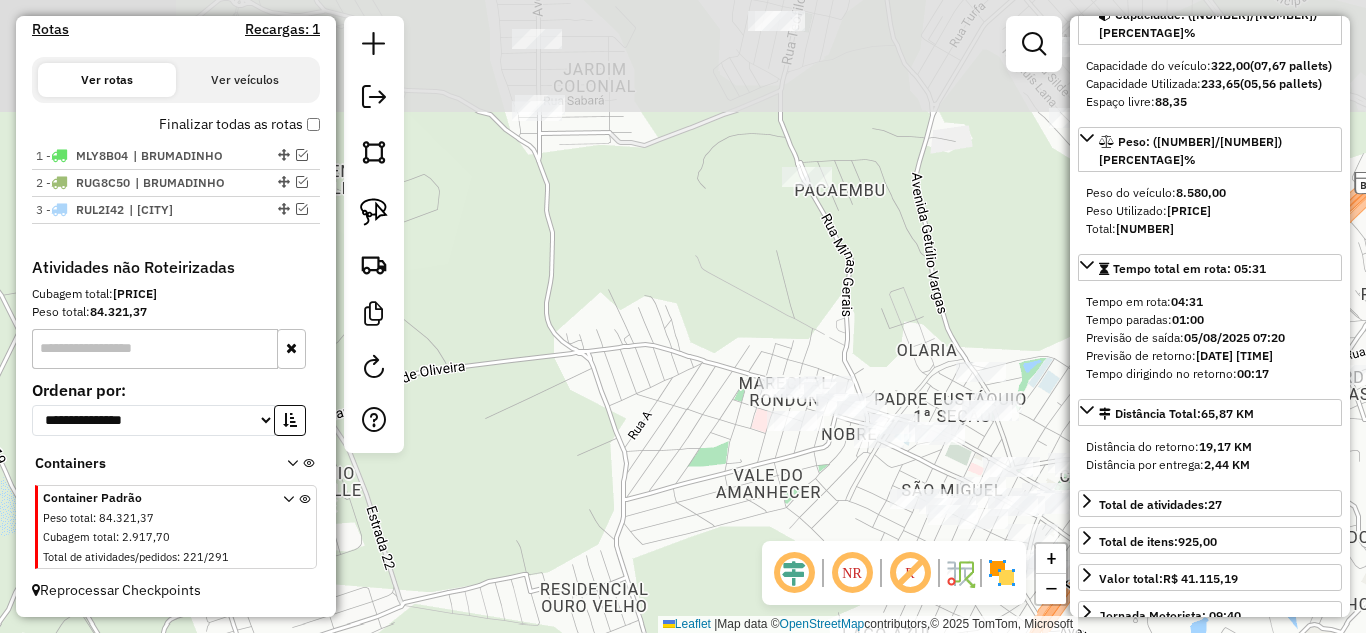 drag, startPoint x: 612, startPoint y: 359, endPoint x: 736, endPoint y: 372, distance: 124.67959 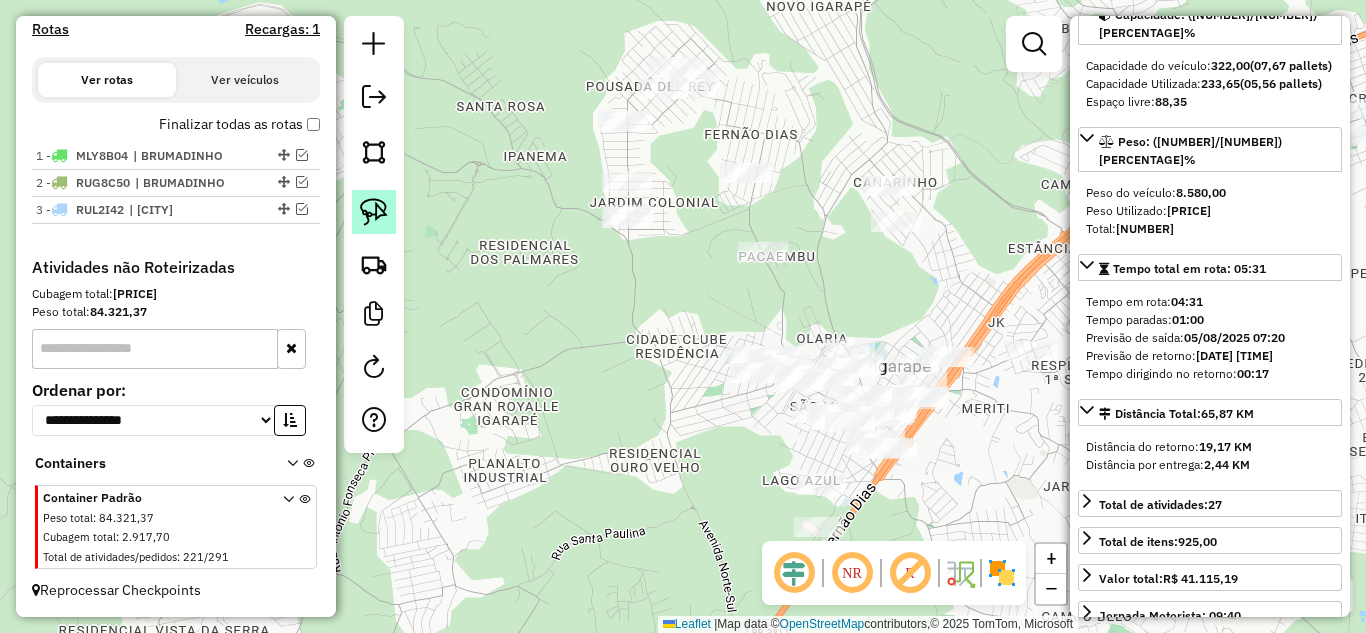 click 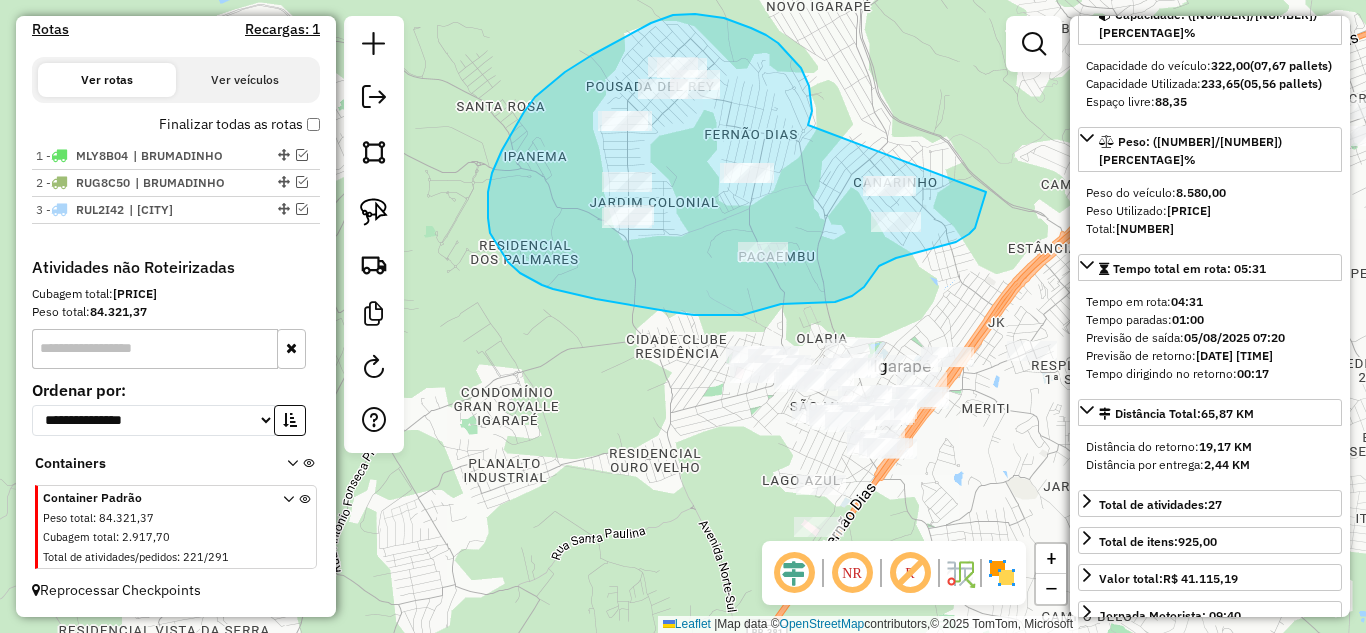 drag, startPoint x: 808, startPoint y: 125, endPoint x: 758, endPoint y: 79, distance: 67.941154 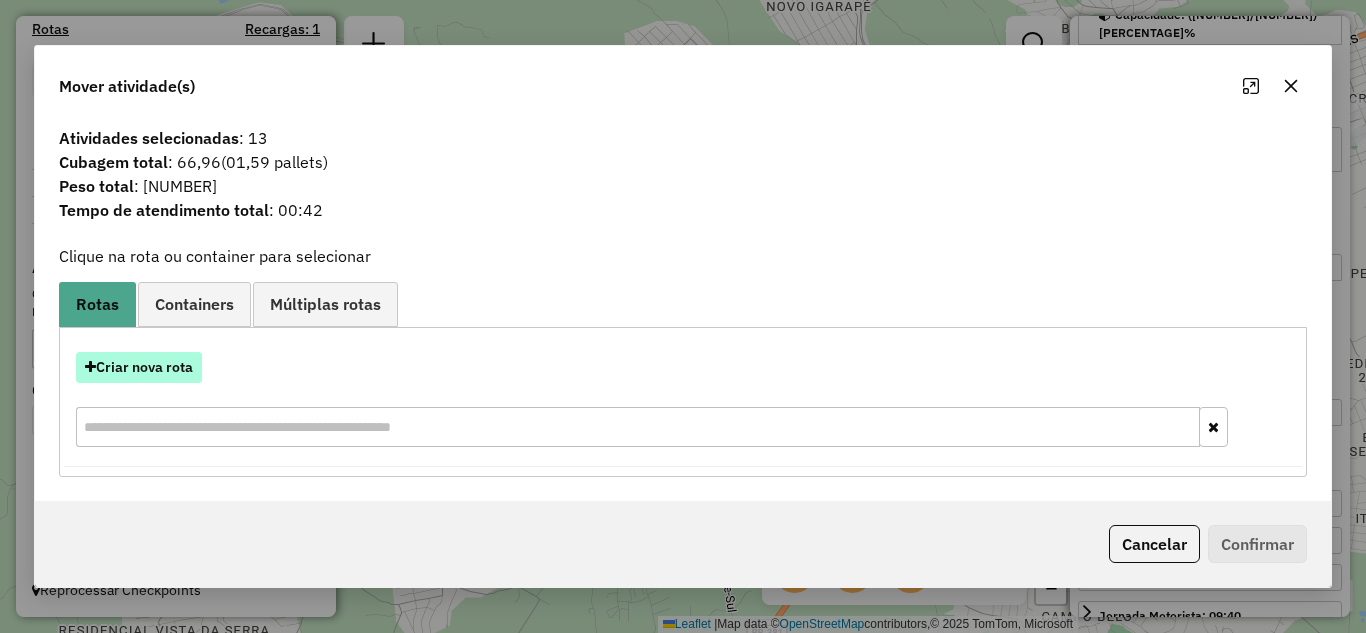 click on "Criar nova rota" at bounding box center [139, 367] 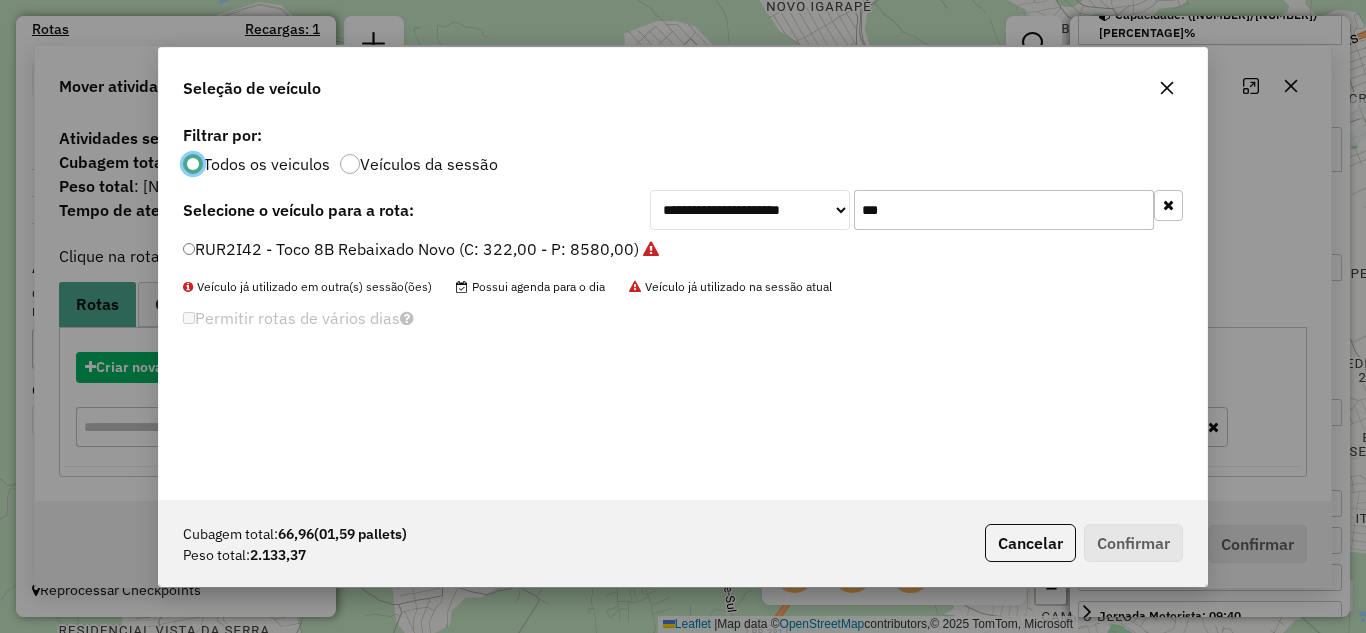scroll, scrollTop: 11, scrollLeft: 6, axis: both 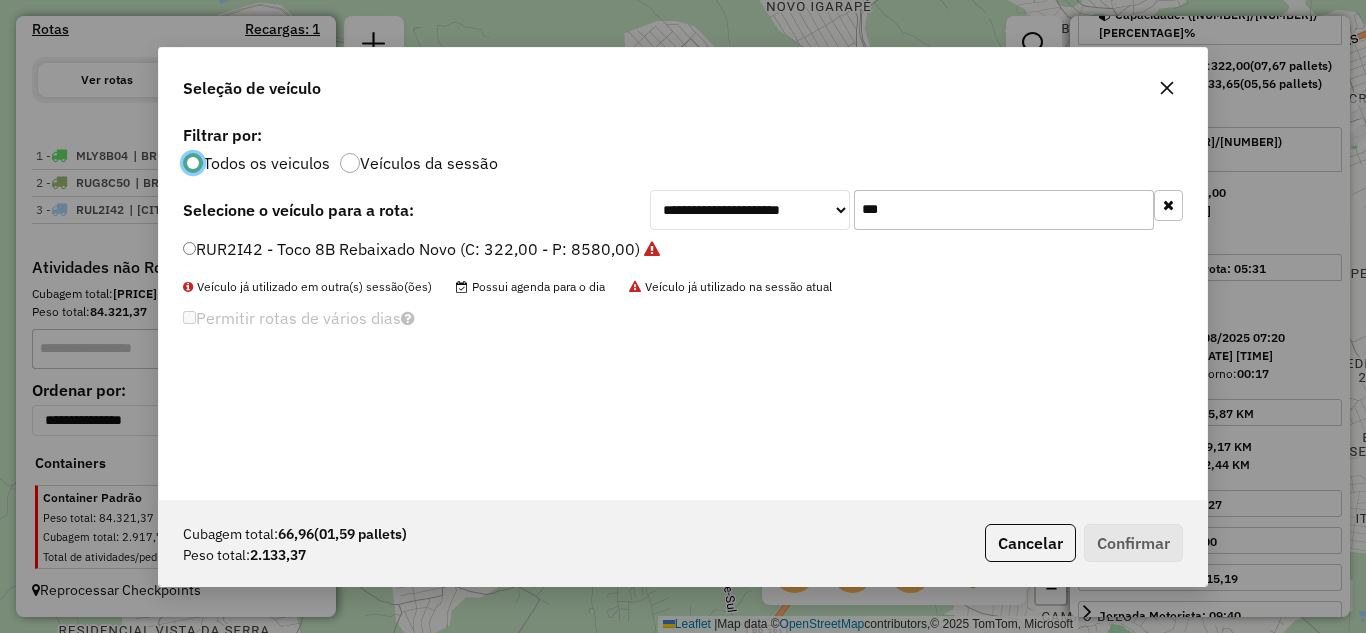 click on "***" 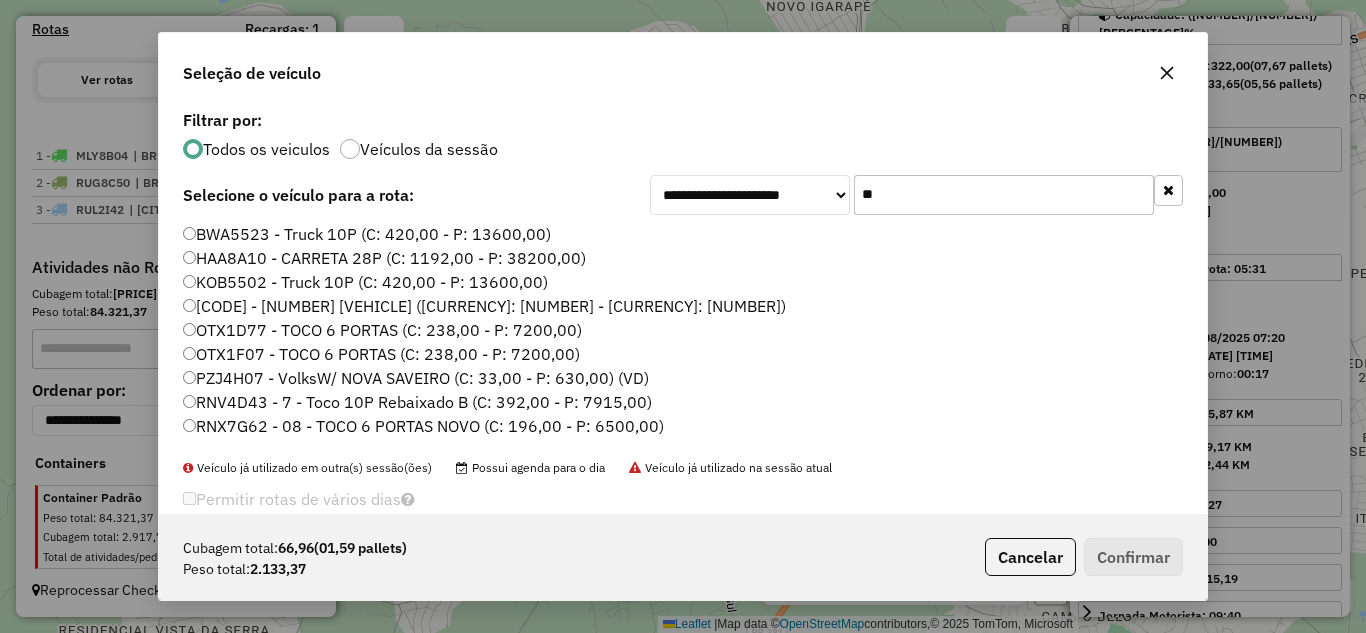type on "*" 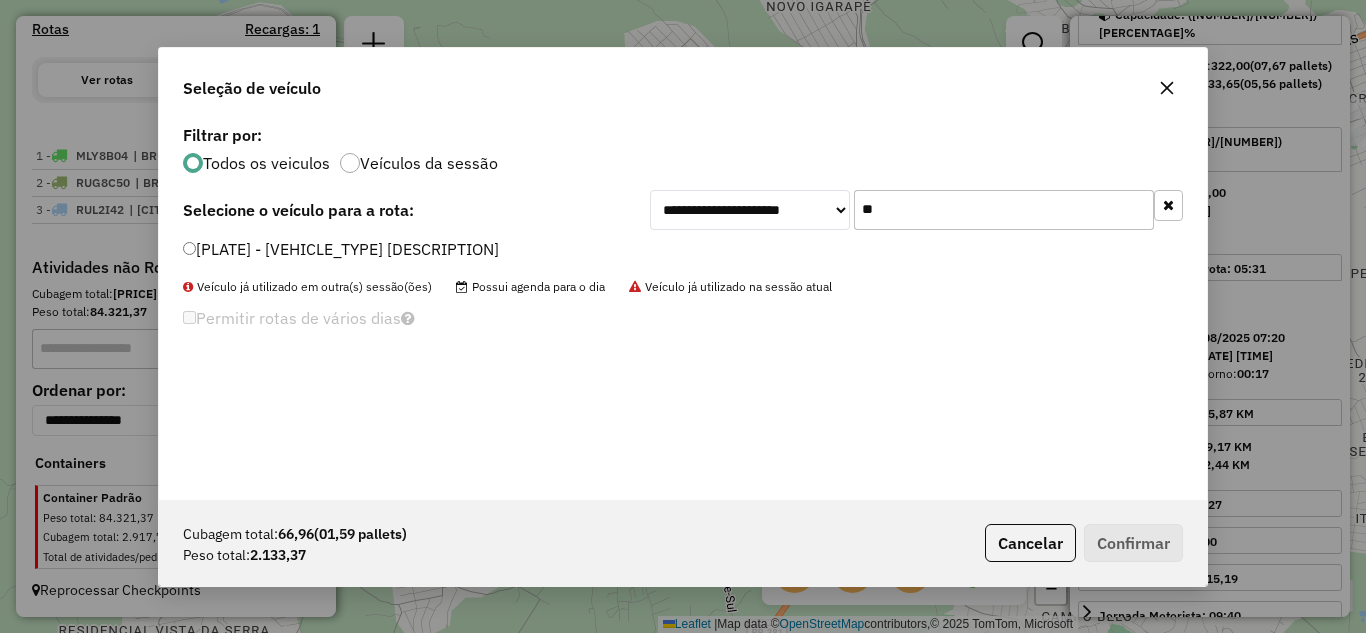 type on "**" 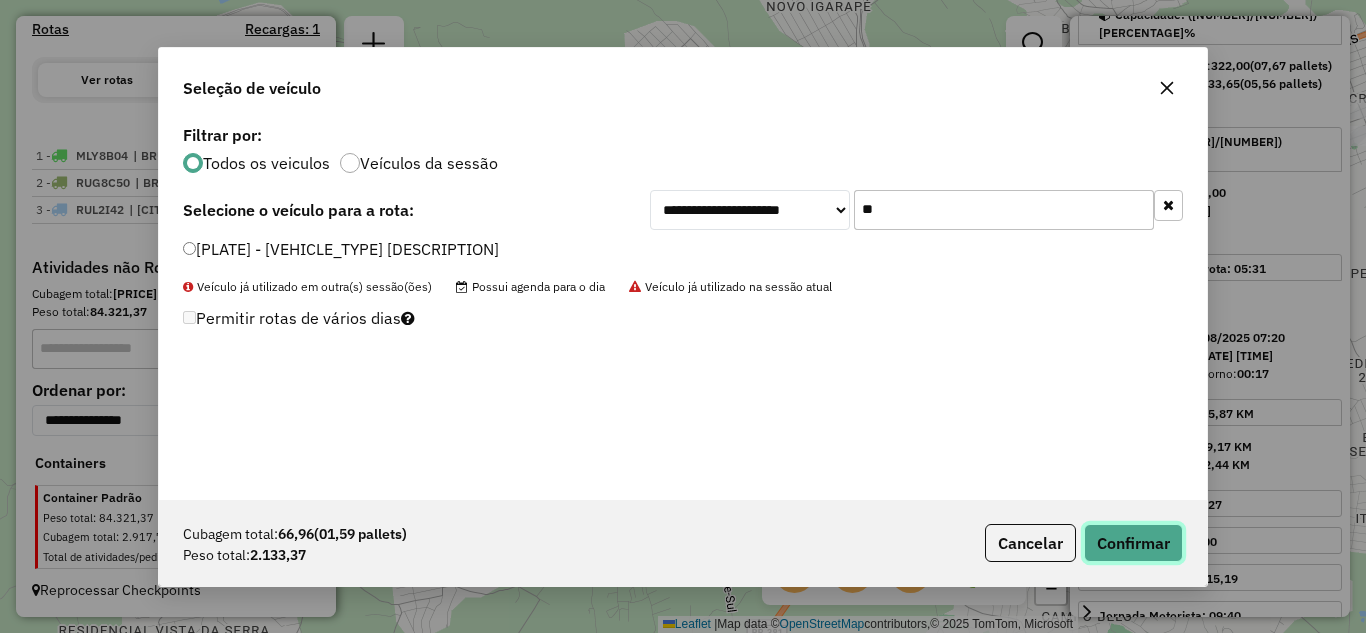 click on "Confirmar" 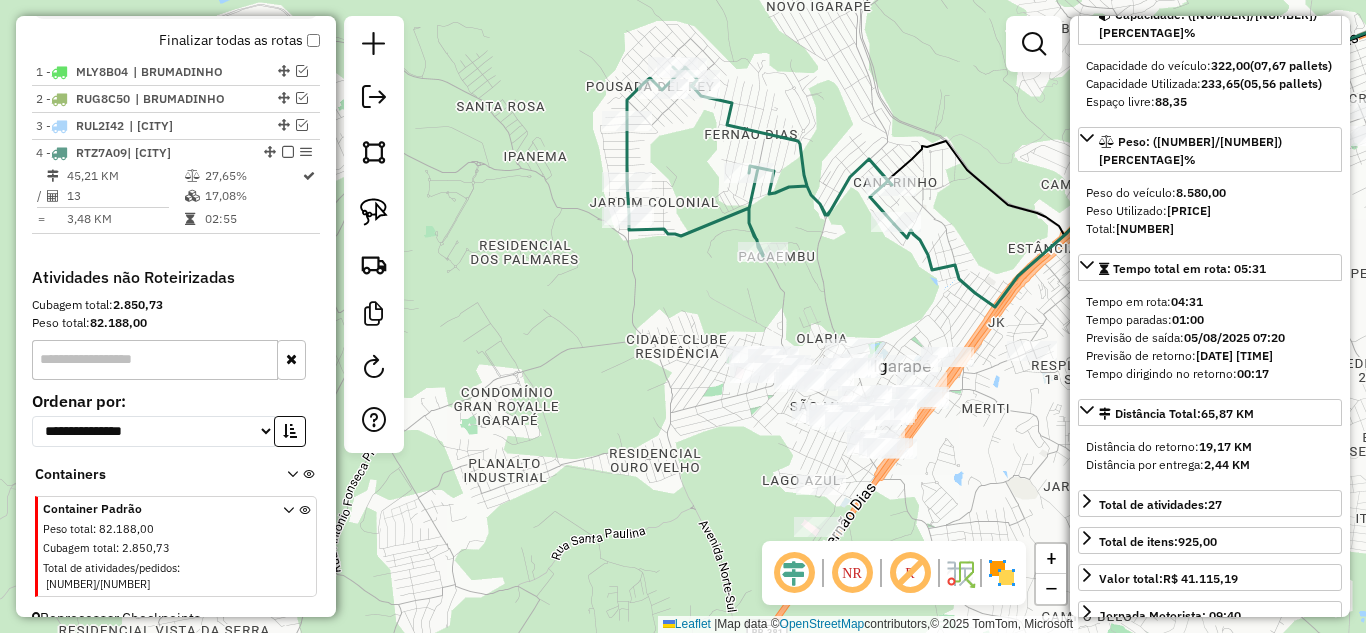 scroll, scrollTop: 742, scrollLeft: 0, axis: vertical 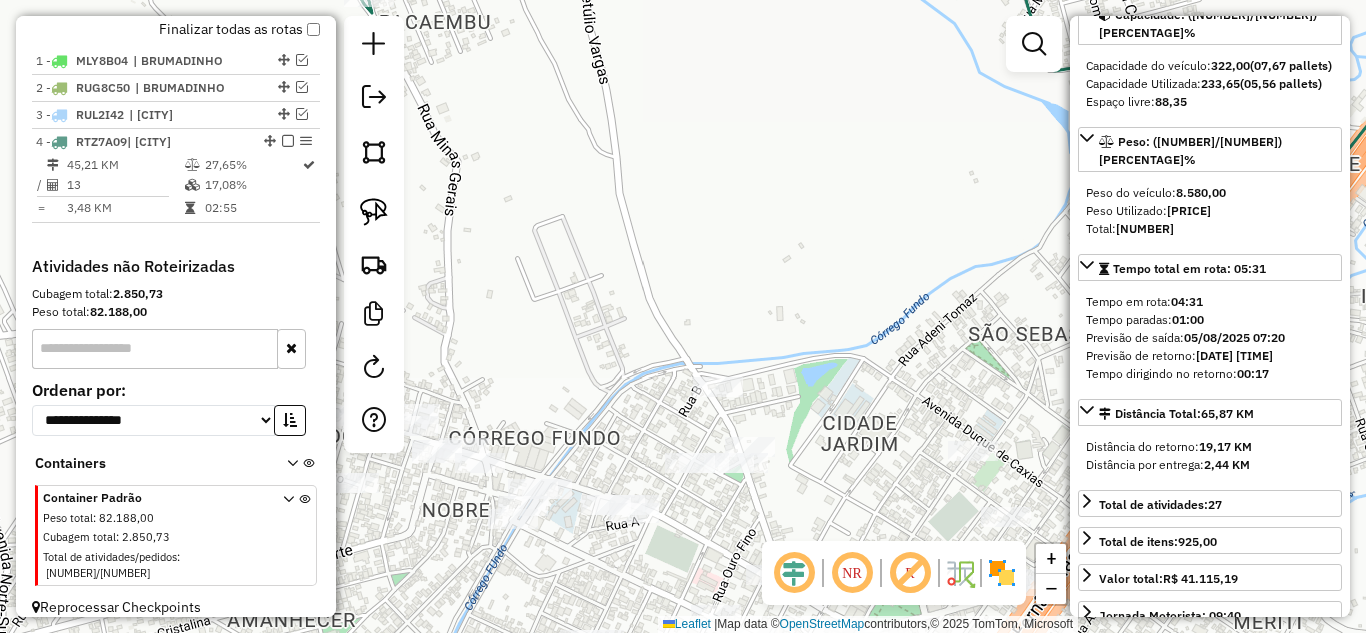 drag, startPoint x: 827, startPoint y: 284, endPoint x: 861, endPoint y: 160, distance: 128.57683 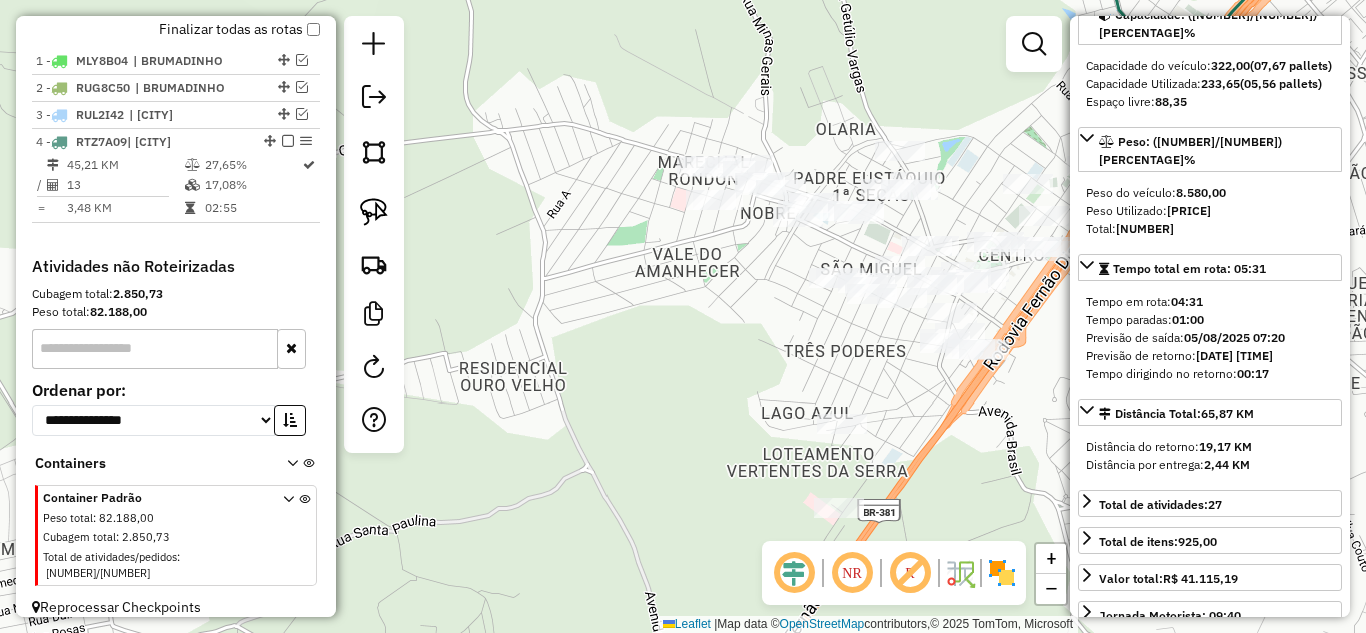 drag, startPoint x: 754, startPoint y: 357, endPoint x: 733, endPoint y: 357, distance: 21 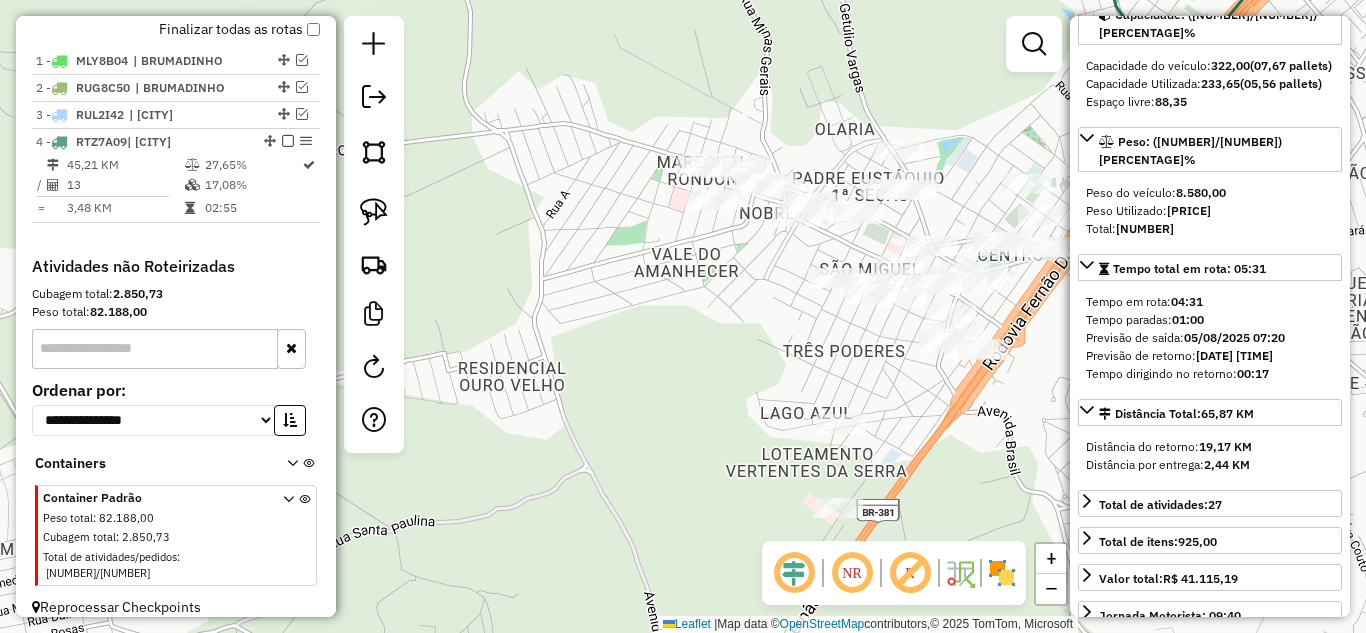 drag, startPoint x: 361, startPoint y: 209, endPoint x: 461, endPoint y: 202, distance: 100.2447 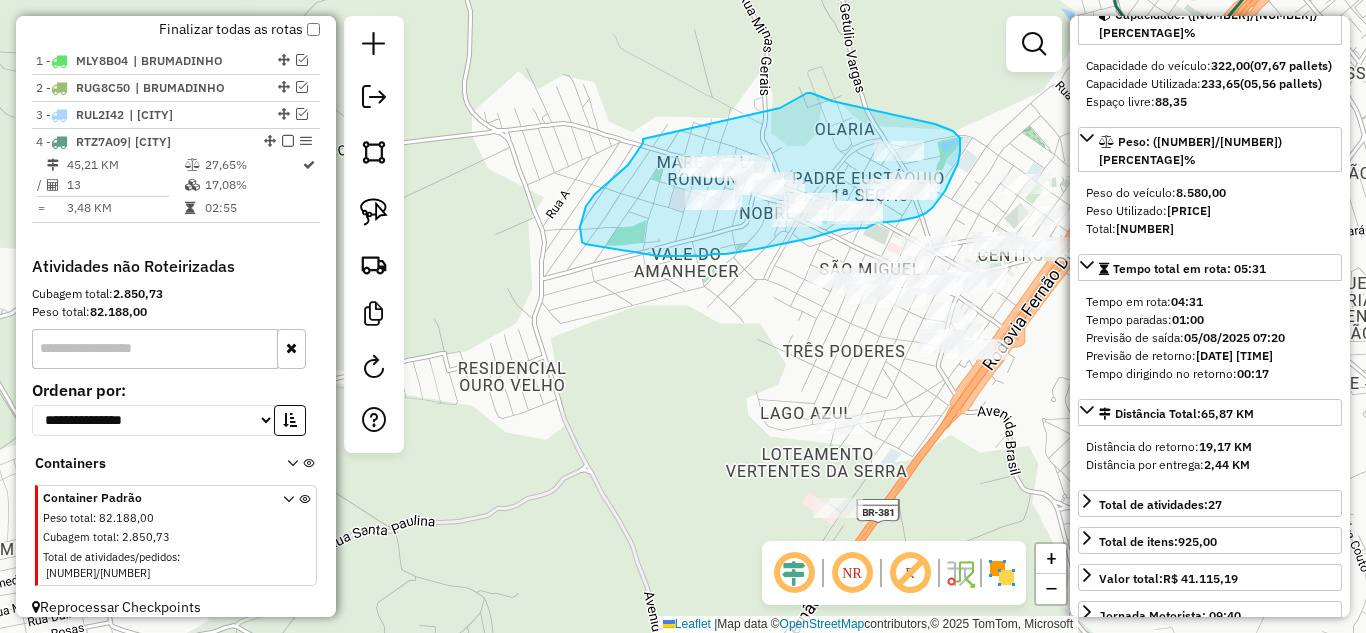 drag, startPoint x: 595, startPoint y: 194, endPoint x: 640, endPoint y: 83, distance: 119.77479 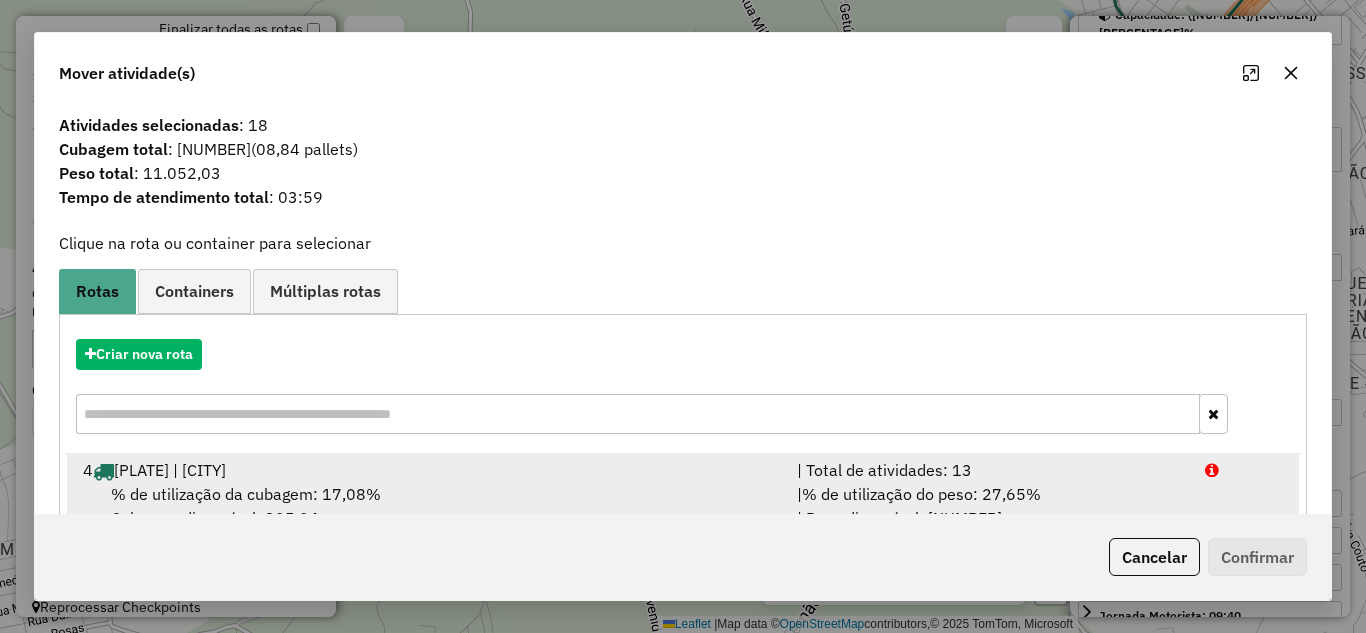 click on "| Total de atividades: 13" at bounding box center (989, 470) 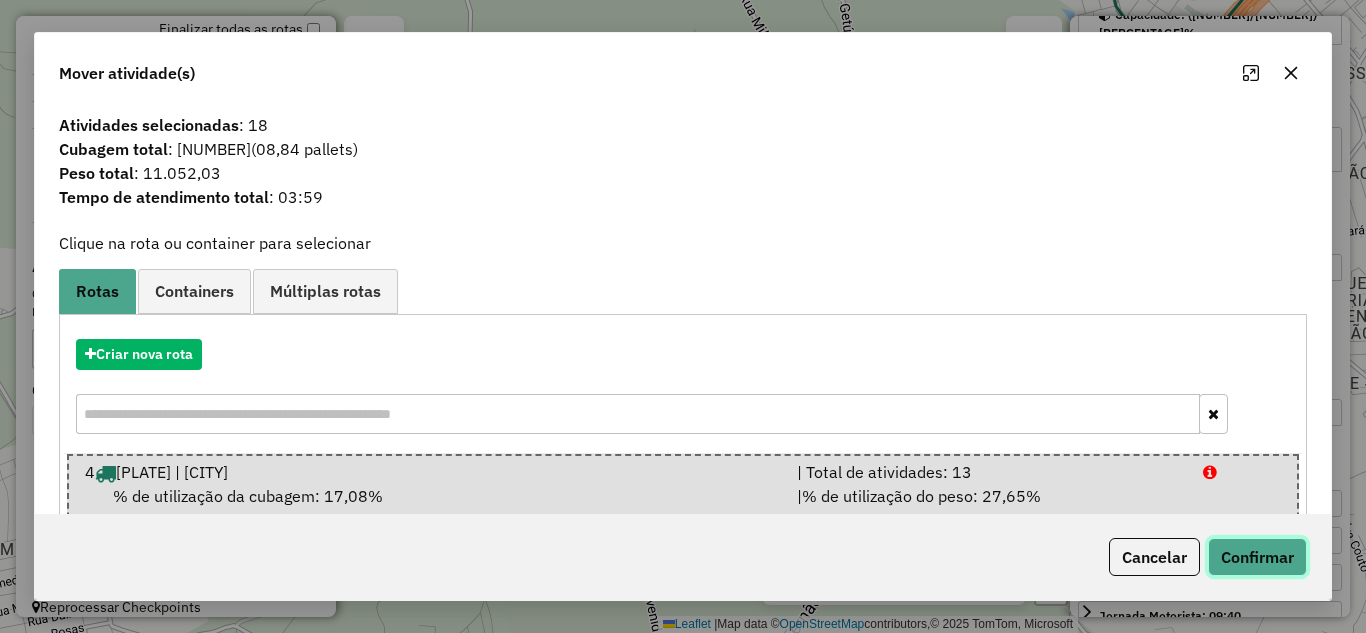 click on "Confirmar" 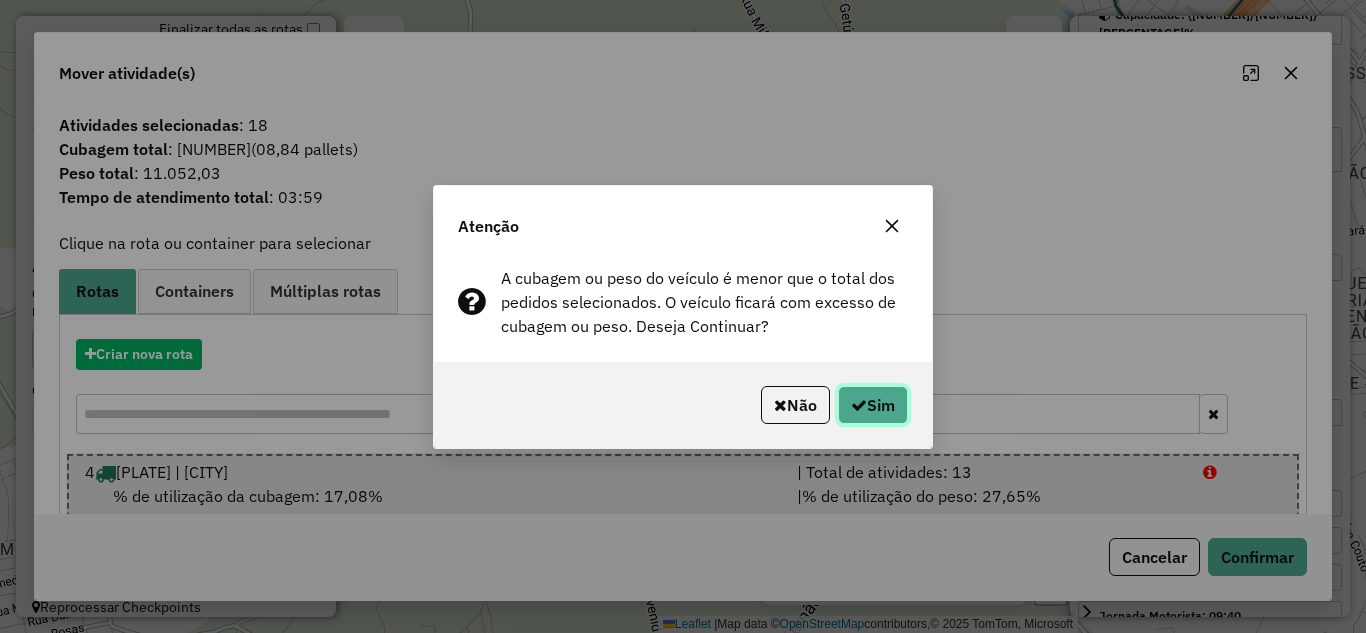 click on "Sim" 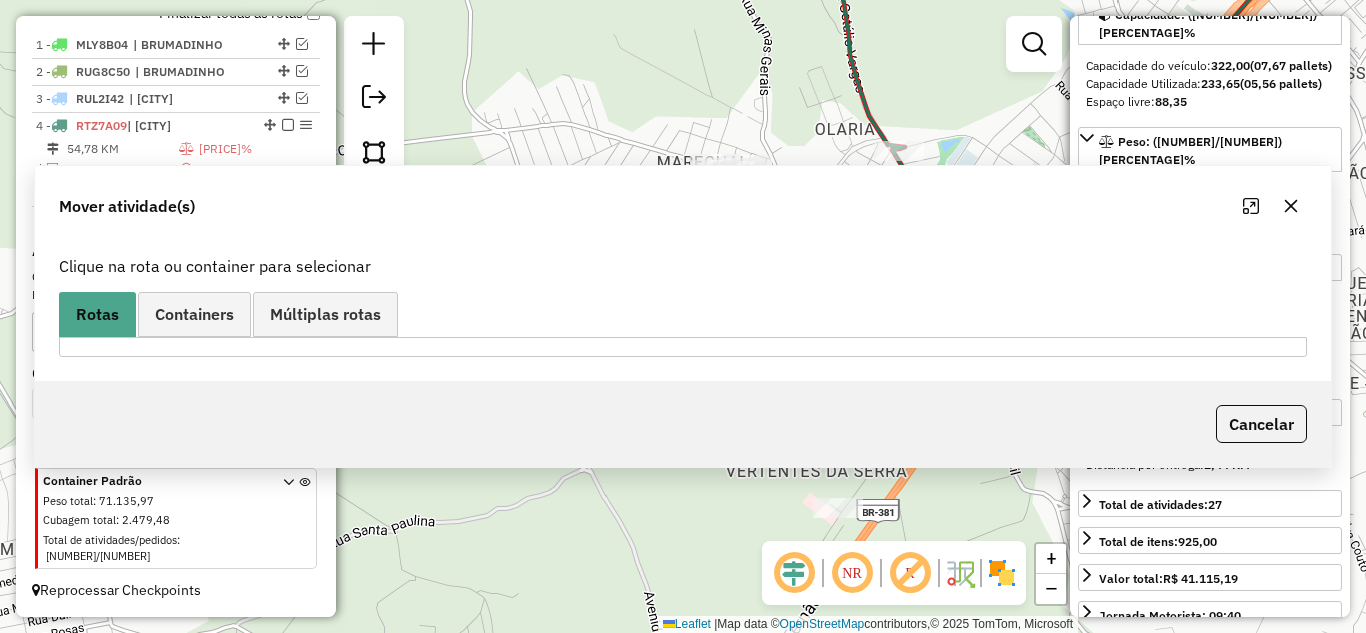 scroll, scrollTop: 717, scrollLeft: 0, axis: vertical 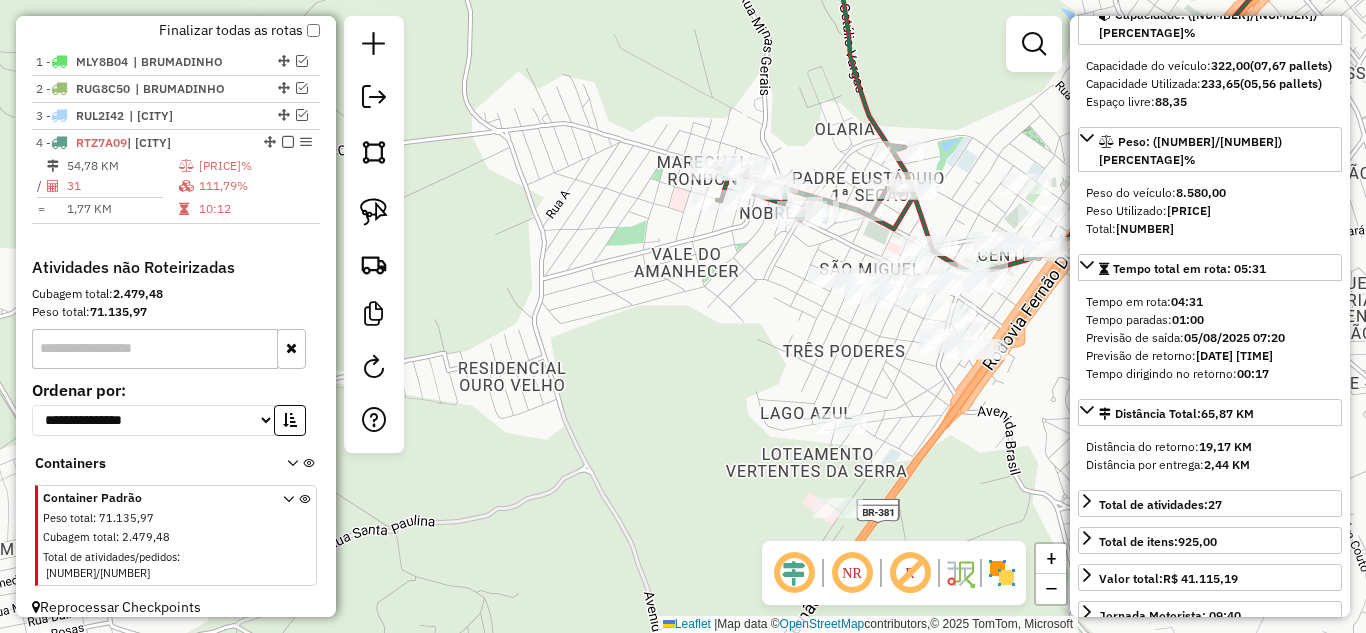 drag, startPoint x: 879, startPoint y: 121, endPoint x: 901, endPoint y: 140, distance: 29.068884 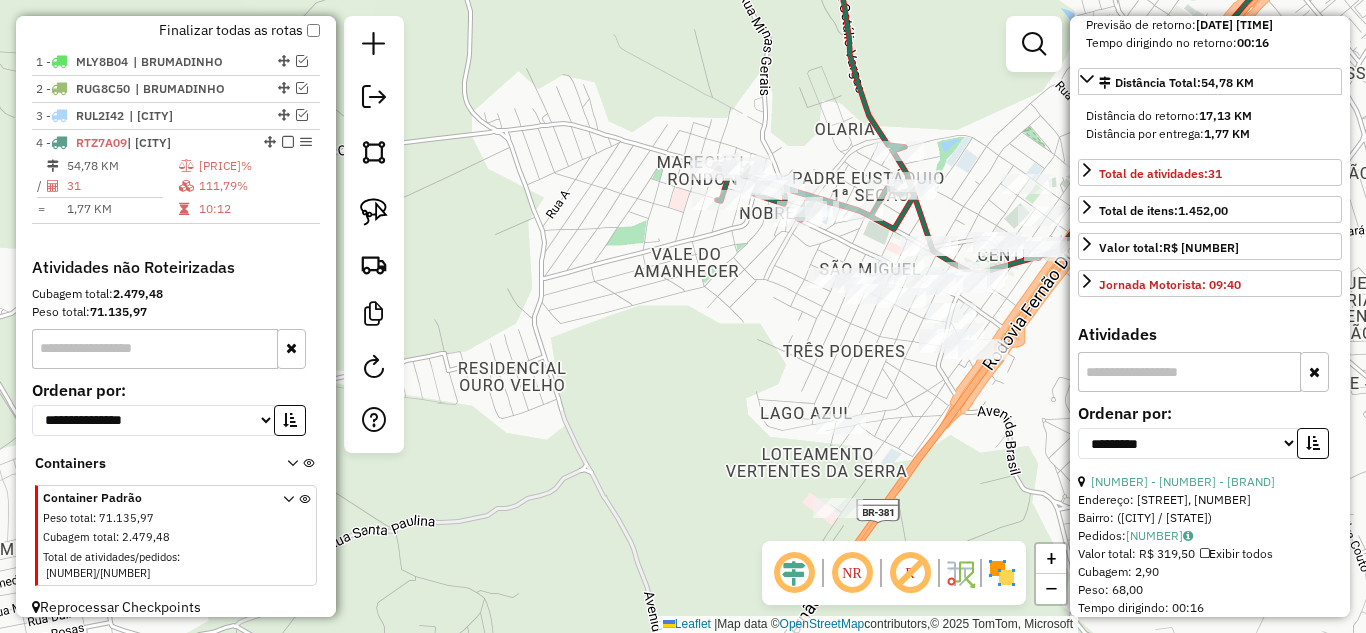 scroll, scrollTop: 600, scrollLeft: 0, axis: vertical 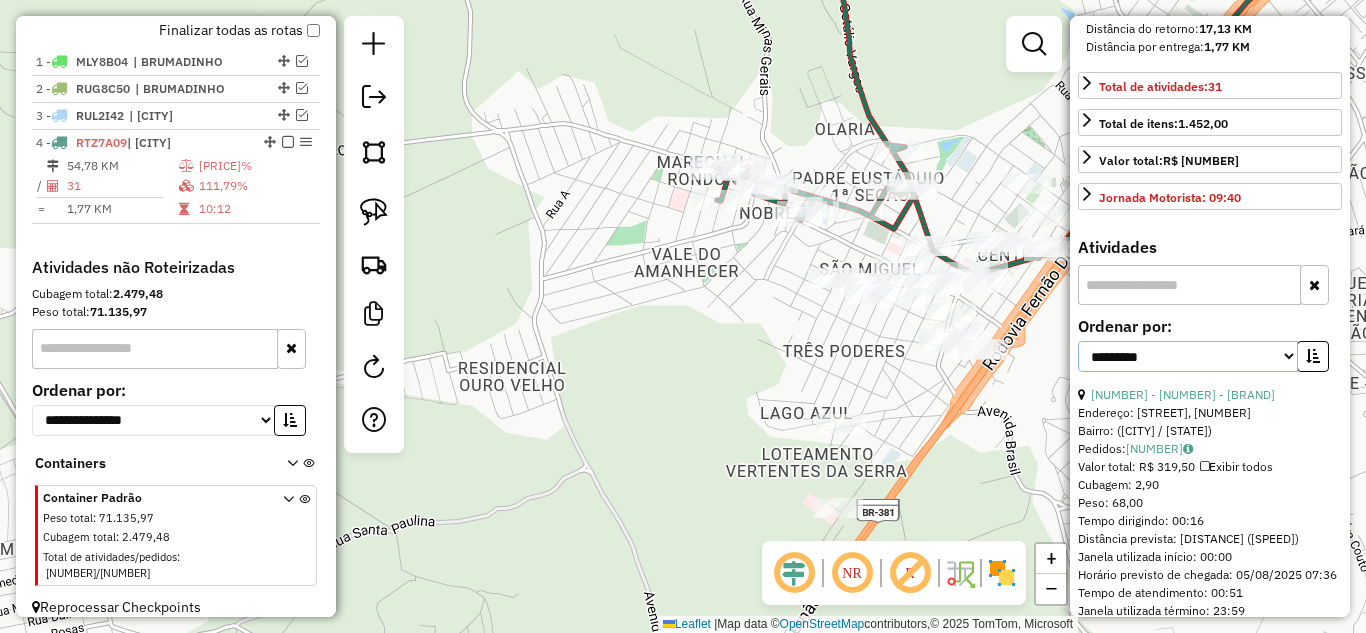 drag, startPoint x: 1226, startPoint y: 384, endPoint x: 1178, endPoint y: 407, distance: 53.225933 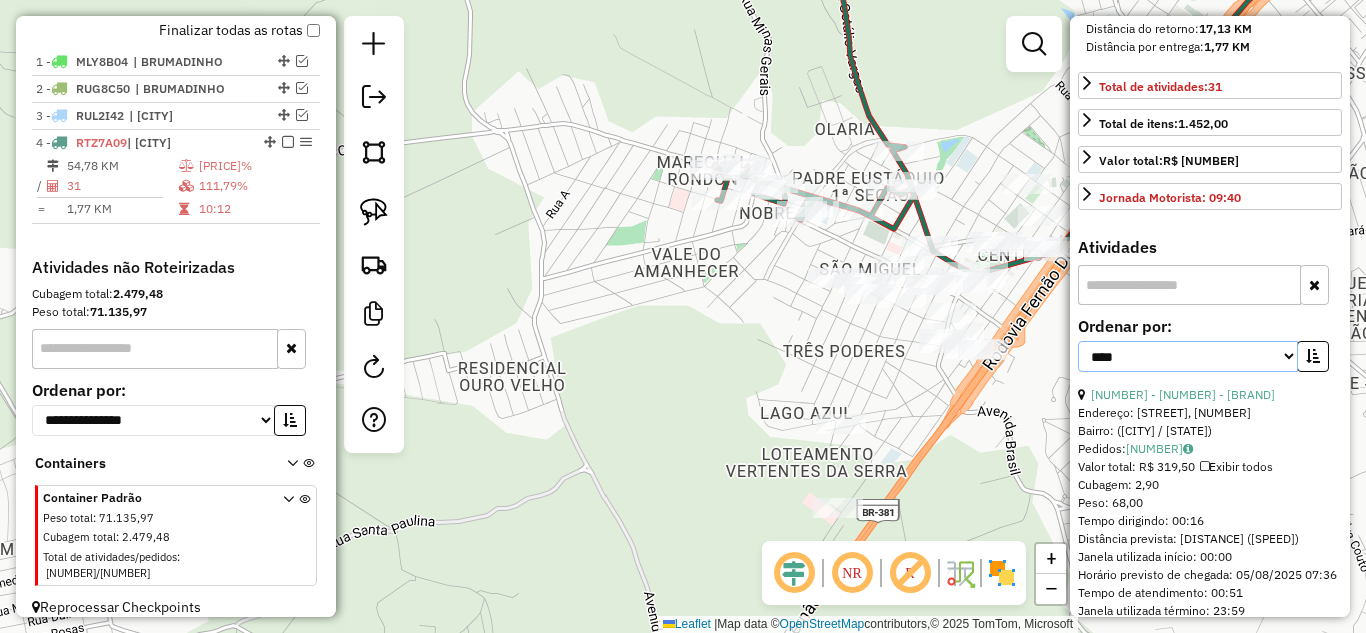 click on "**********" at bounding box center [1188, 356] 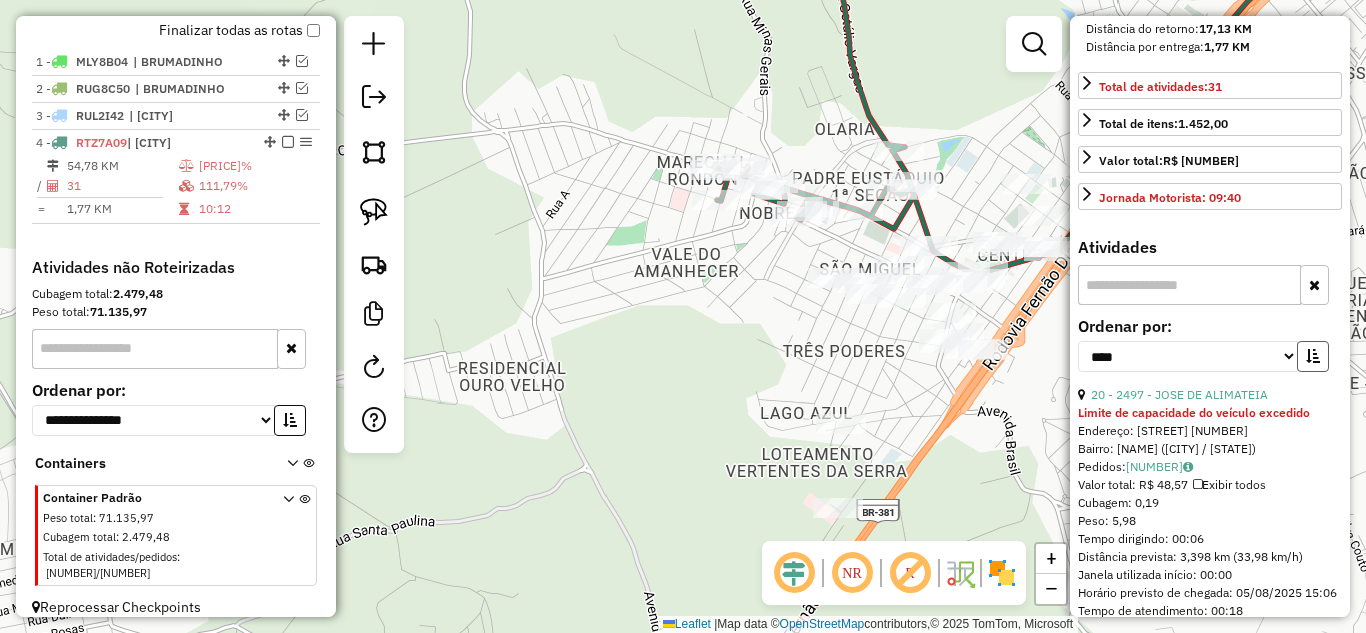 click at bounding box center [1313, 356] 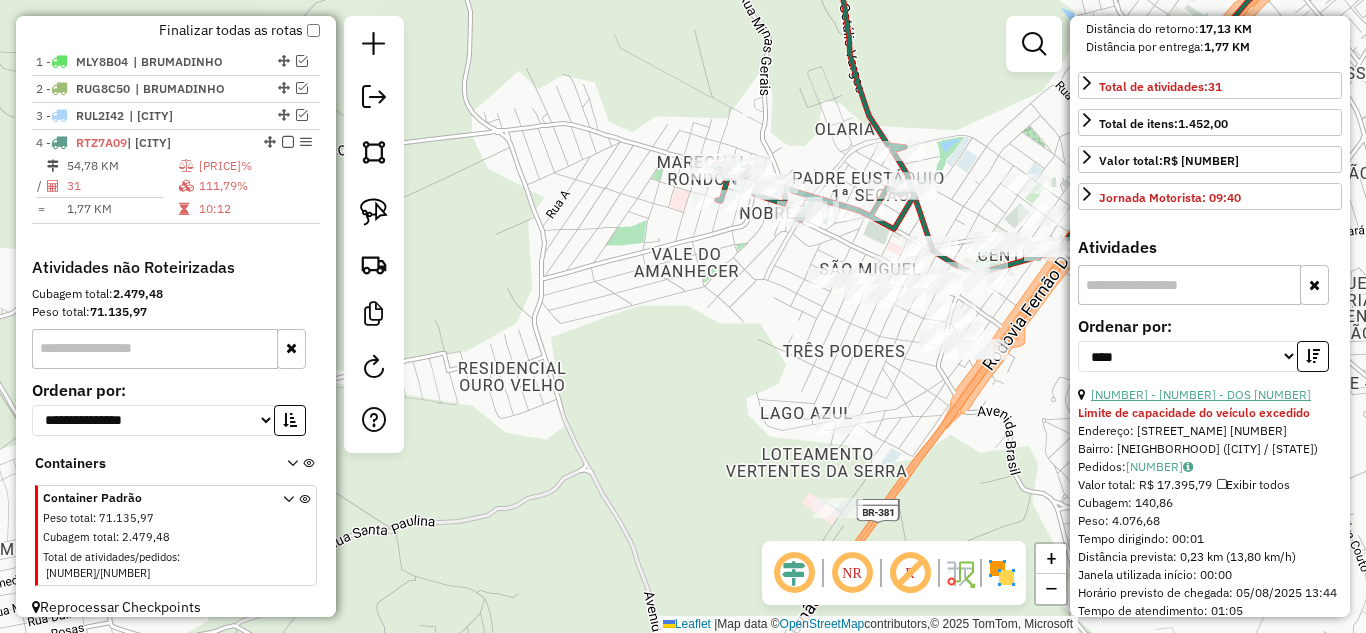 click on "18 - 7938 - DOS 3 EMPORIO" at bounding box center [1201, 394] 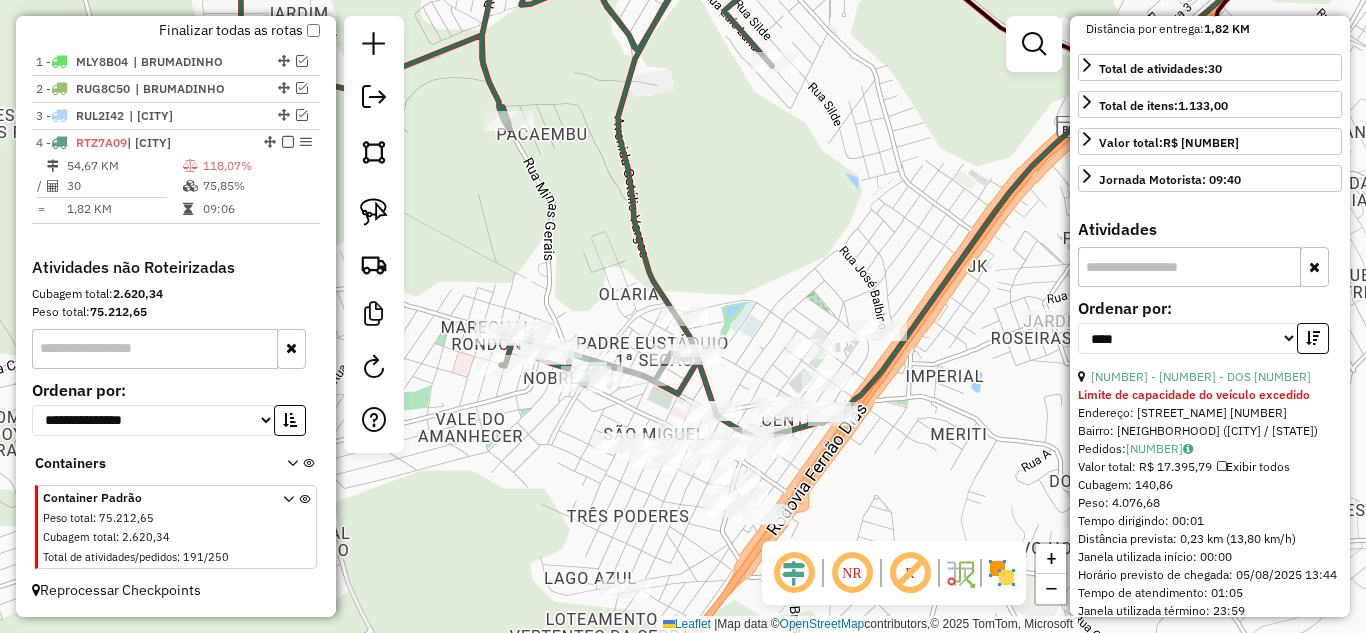 scroll, scrollTop: 582, scrollLeft: 0, axis: vertical 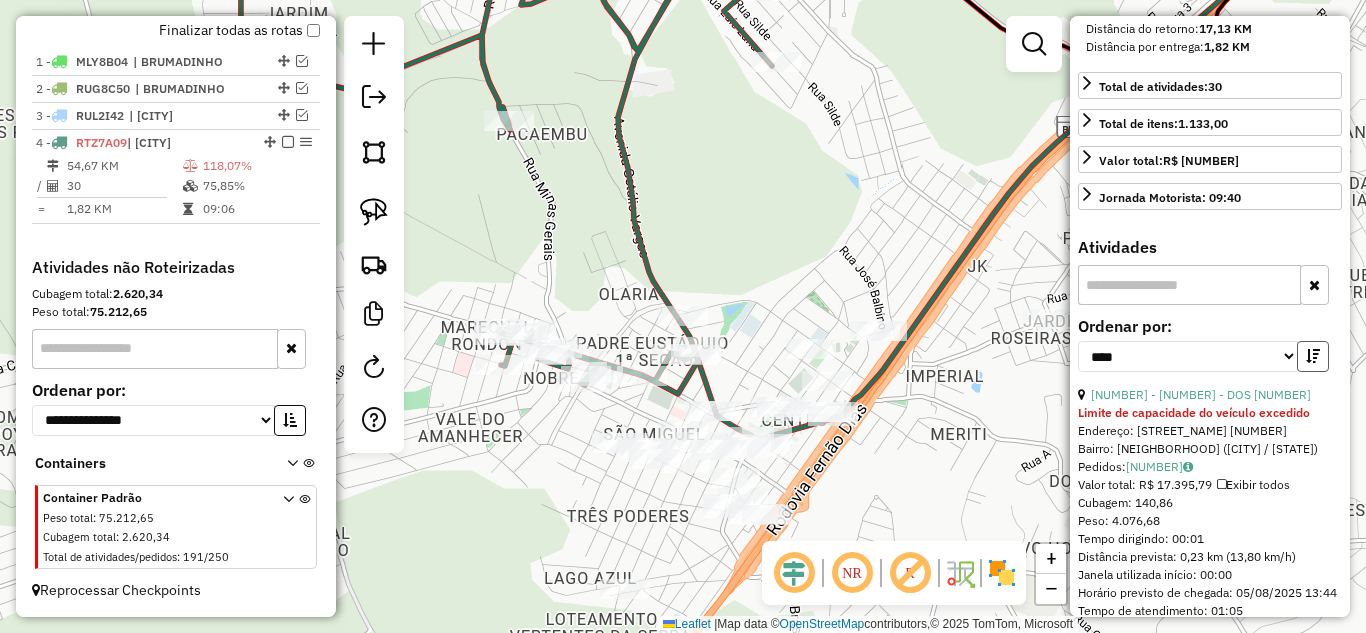 click at bounding box center [1313, 356] 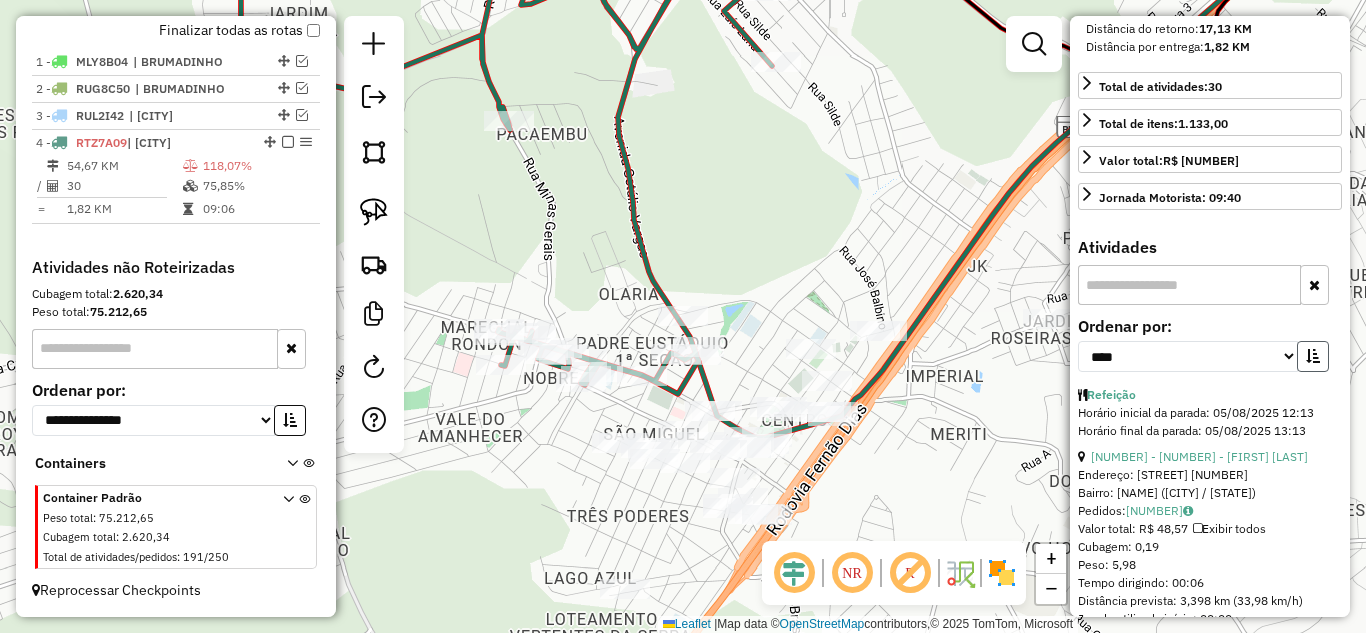 click at bounding box center (1313, 356) 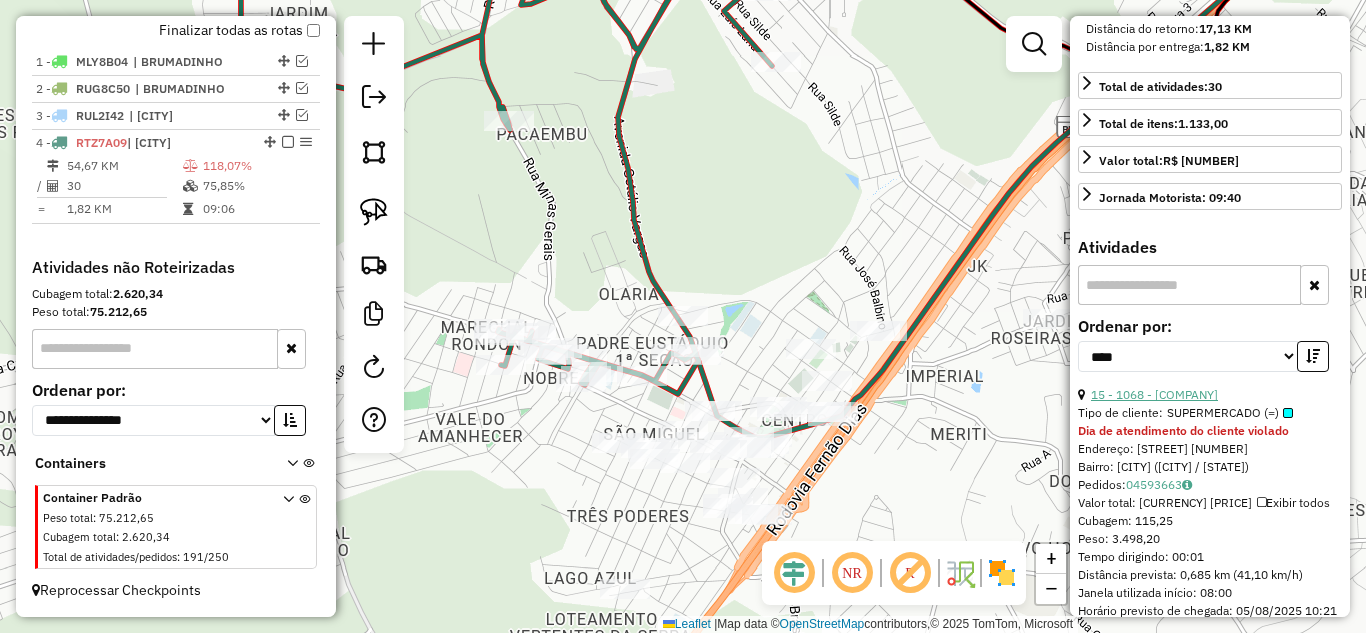 click on "15 - 1068 - SUP. DO DEMAR" at bounding box center [1154, 394] 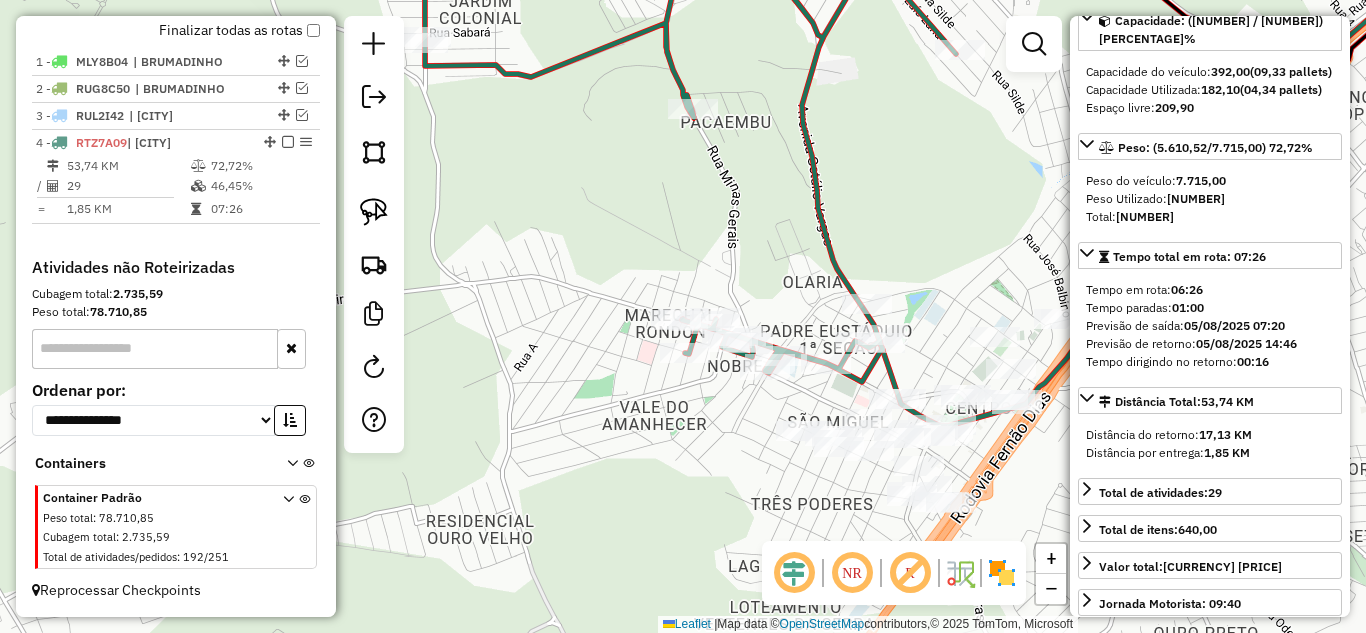 scroll, scrollTop: 282, scrollLeft: 0, axis: vertical 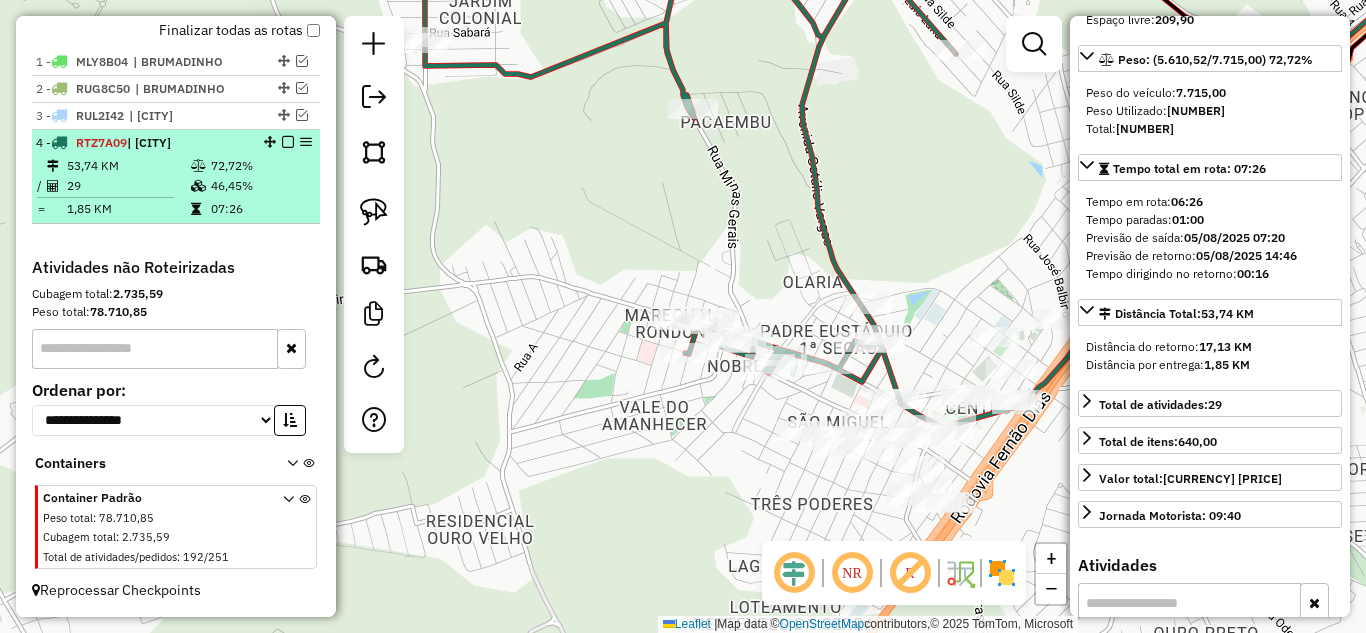 click at bounding box center (288, 142) 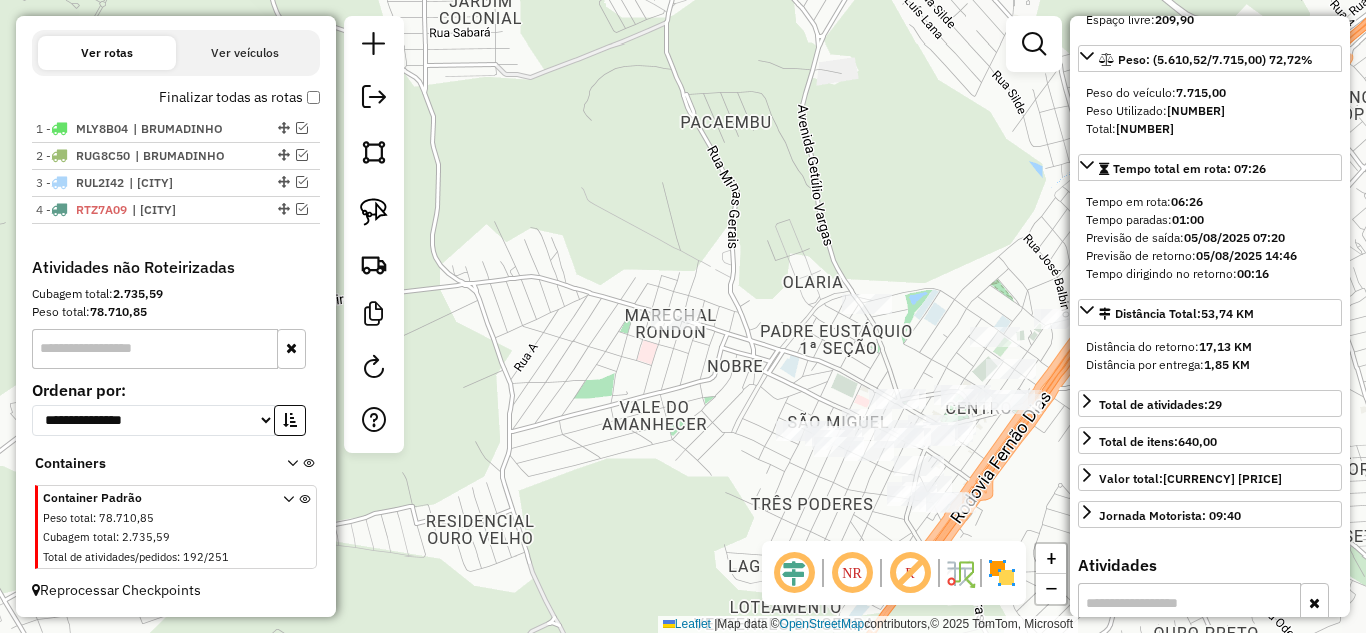 scroll, scrollTop: 650, scrollLeft: 0, axis: vertical 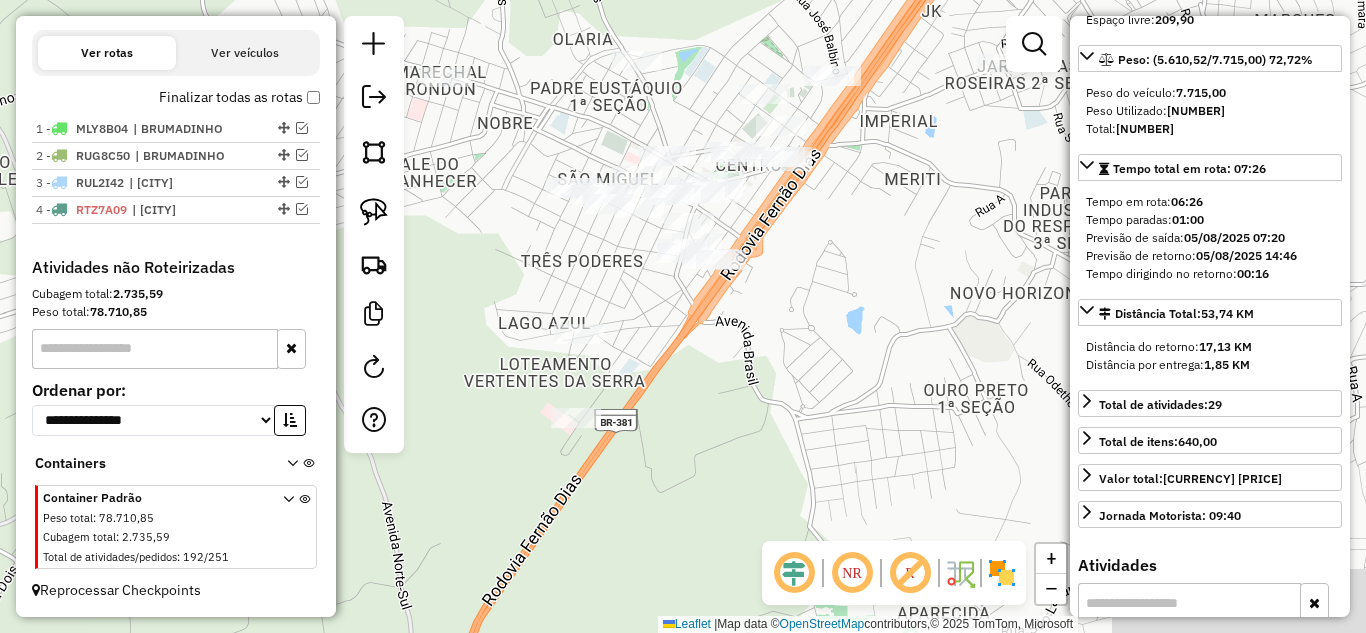 drag, startPoint x: 845, startPoint y: 356, endPoint x: 850, endPoint y: 233, distance: 123.101585 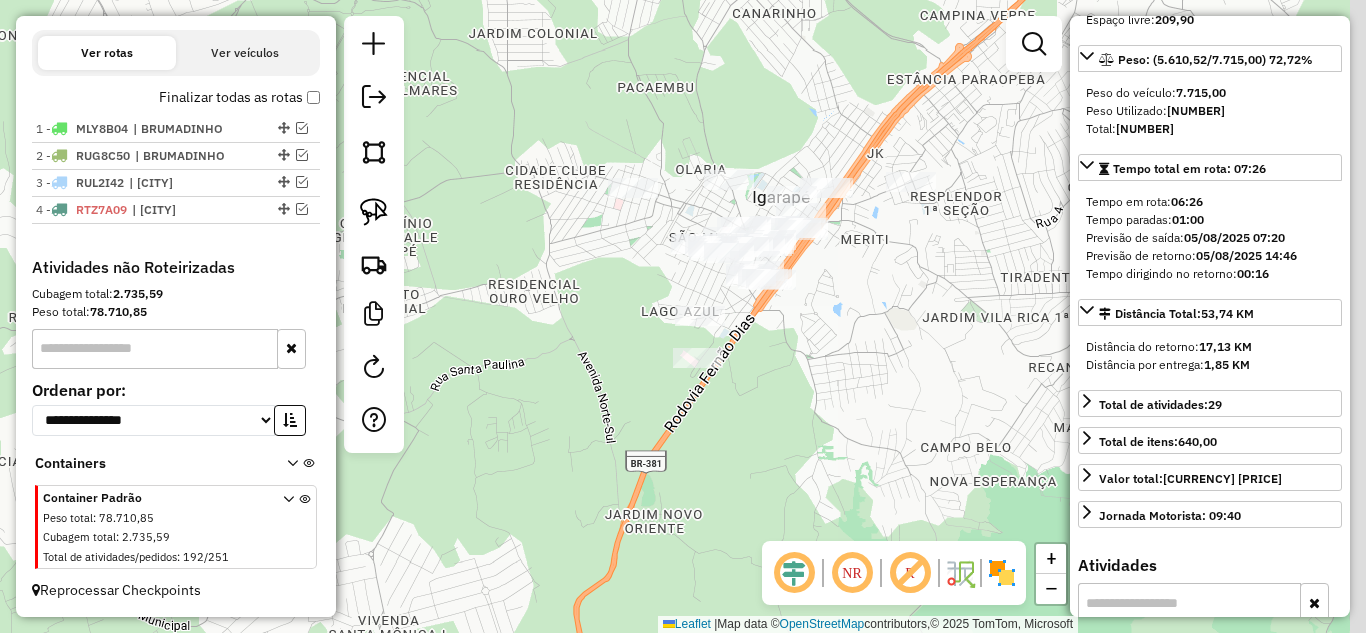 drag, startPoint x: 946, startPoint y: 271, endPoint x: 843, endPoint y: 287, distance: 104.23531 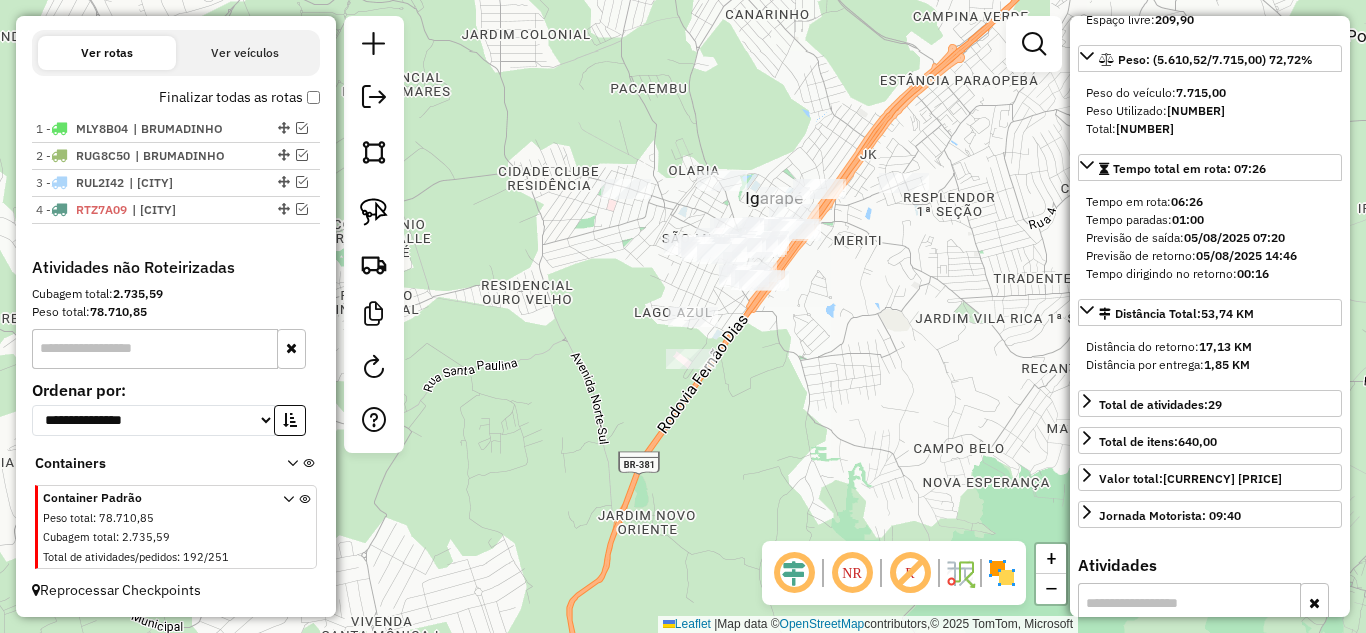 click 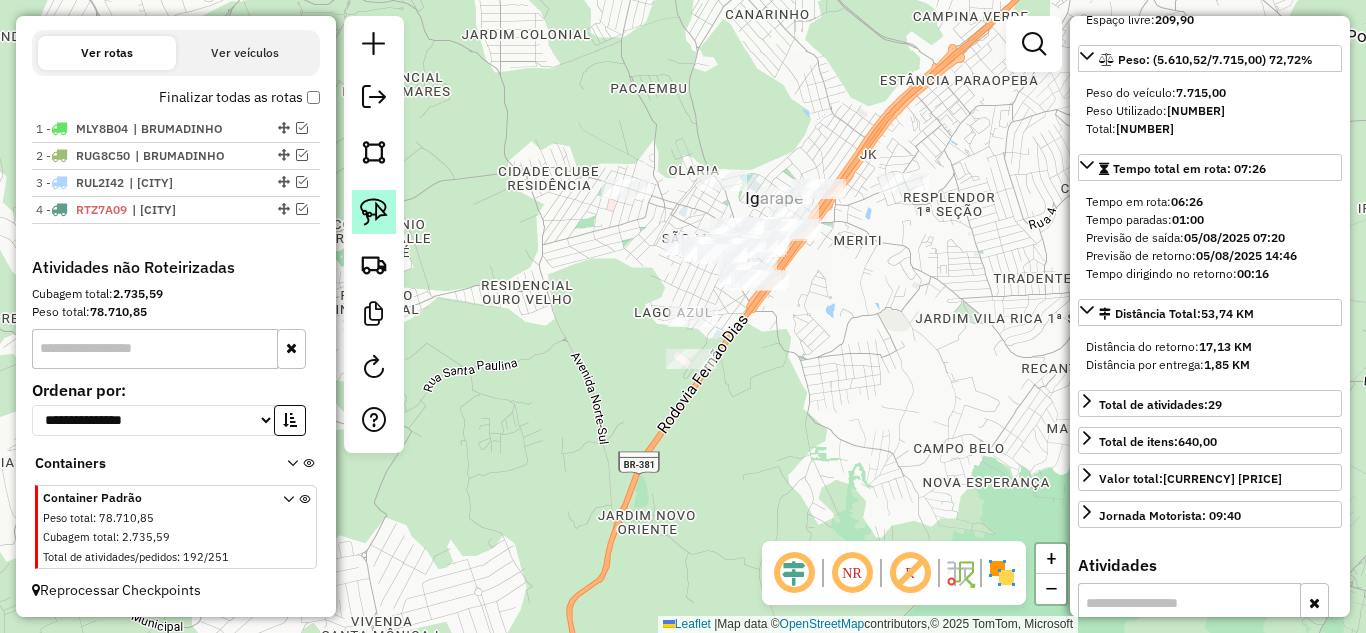 click 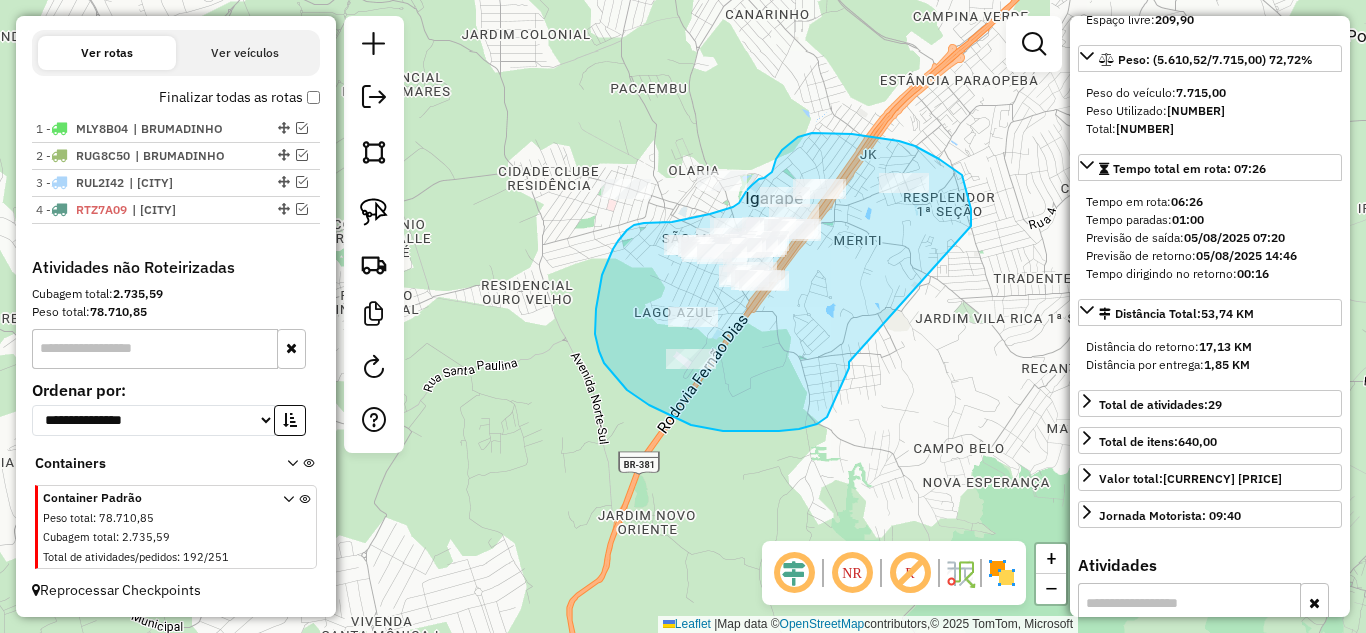 drag, startPoint x: 969, startPoint y: 200, endPoint x: 848, endPoint y: 336, distance: 182.0357 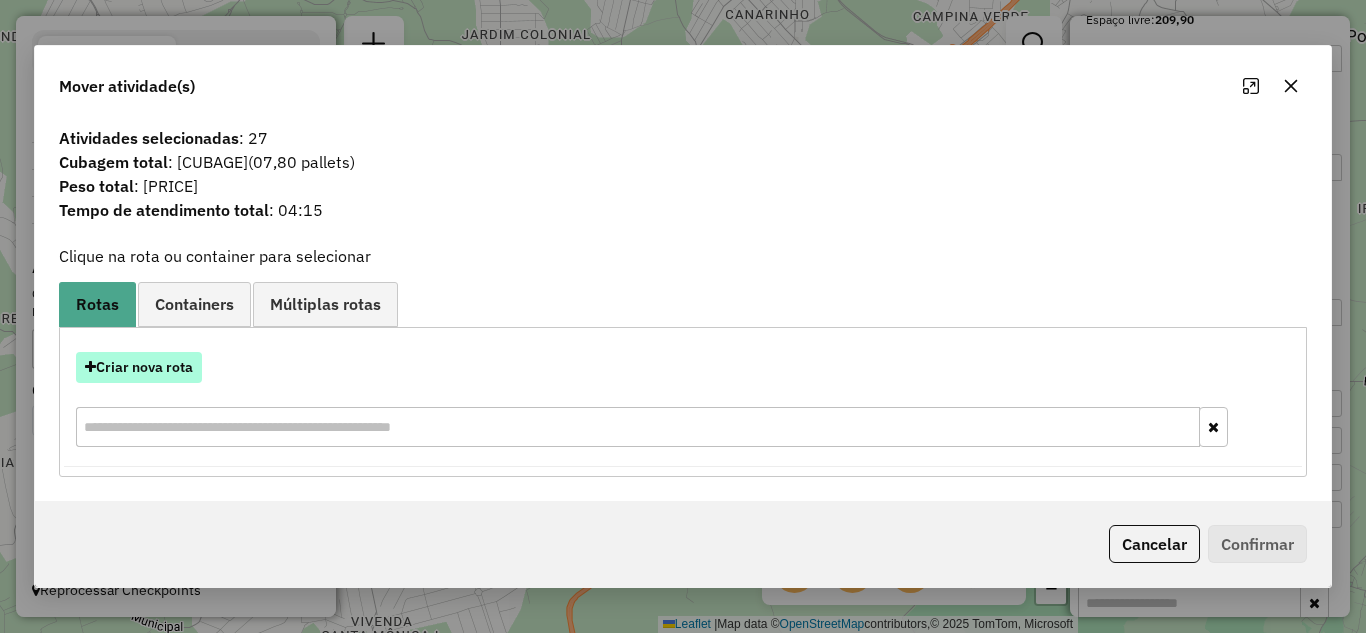 click on "Criar nova rota" at bounding box center (139, 367) 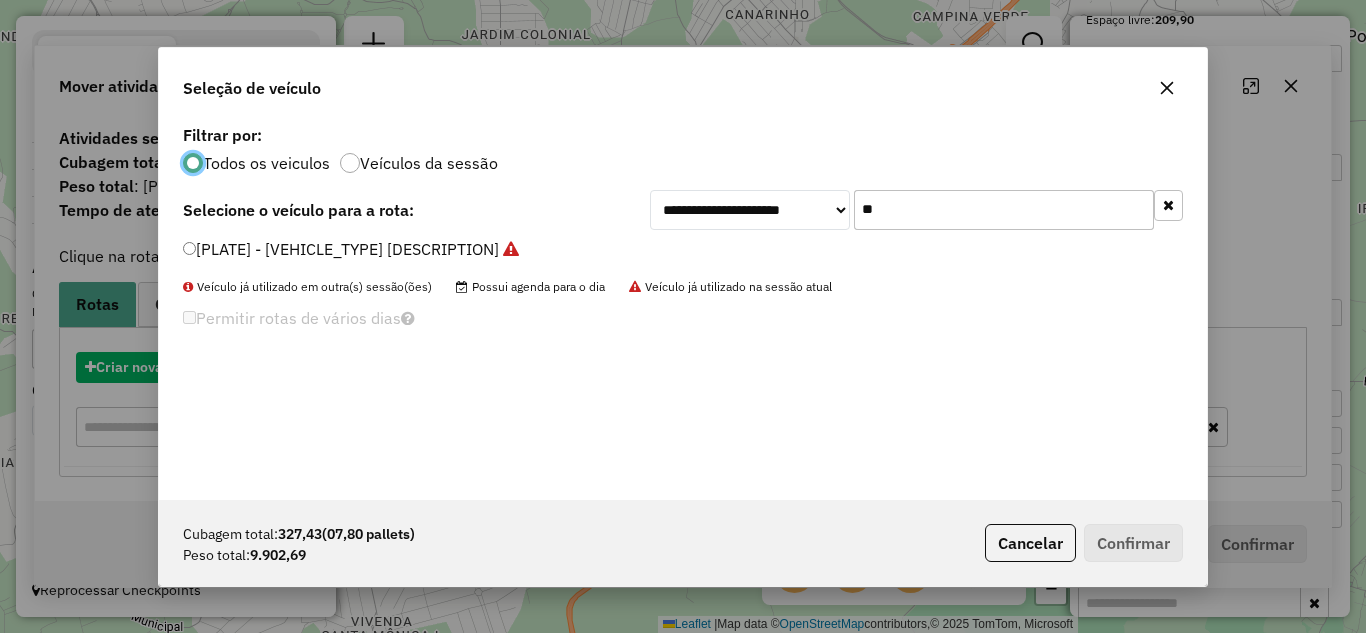 scroll, scrollTop: 11, scrollLeft: 6, axis: both 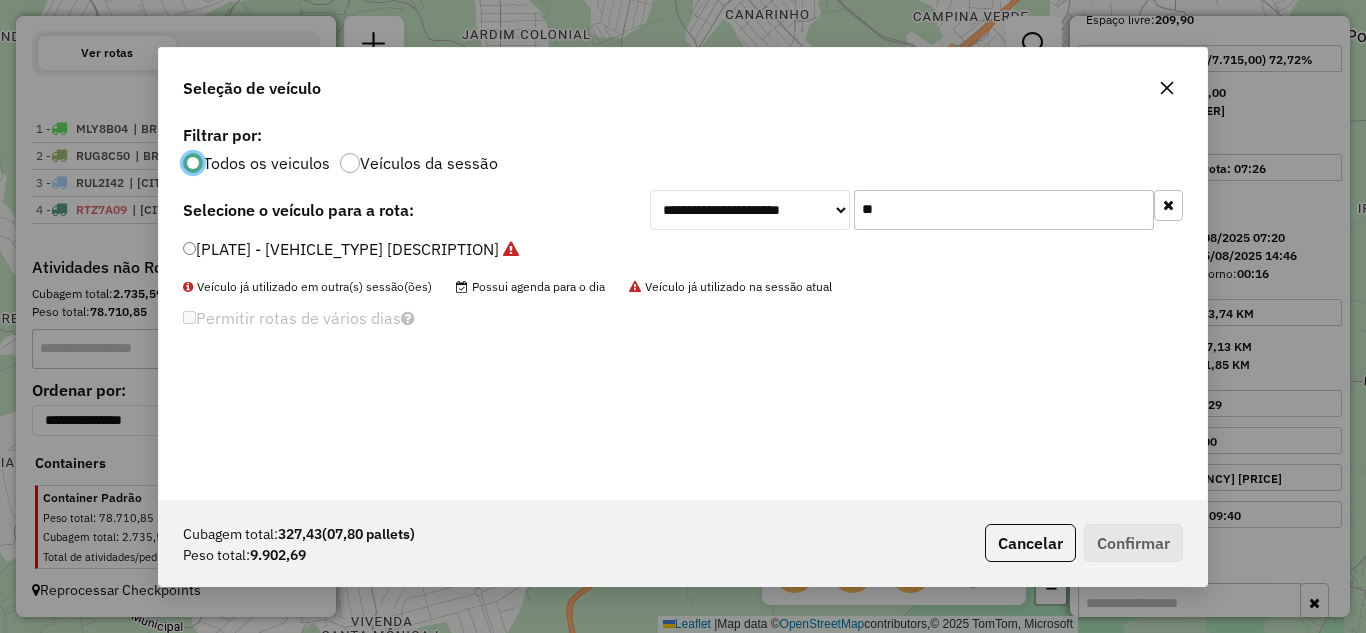 click on "**" 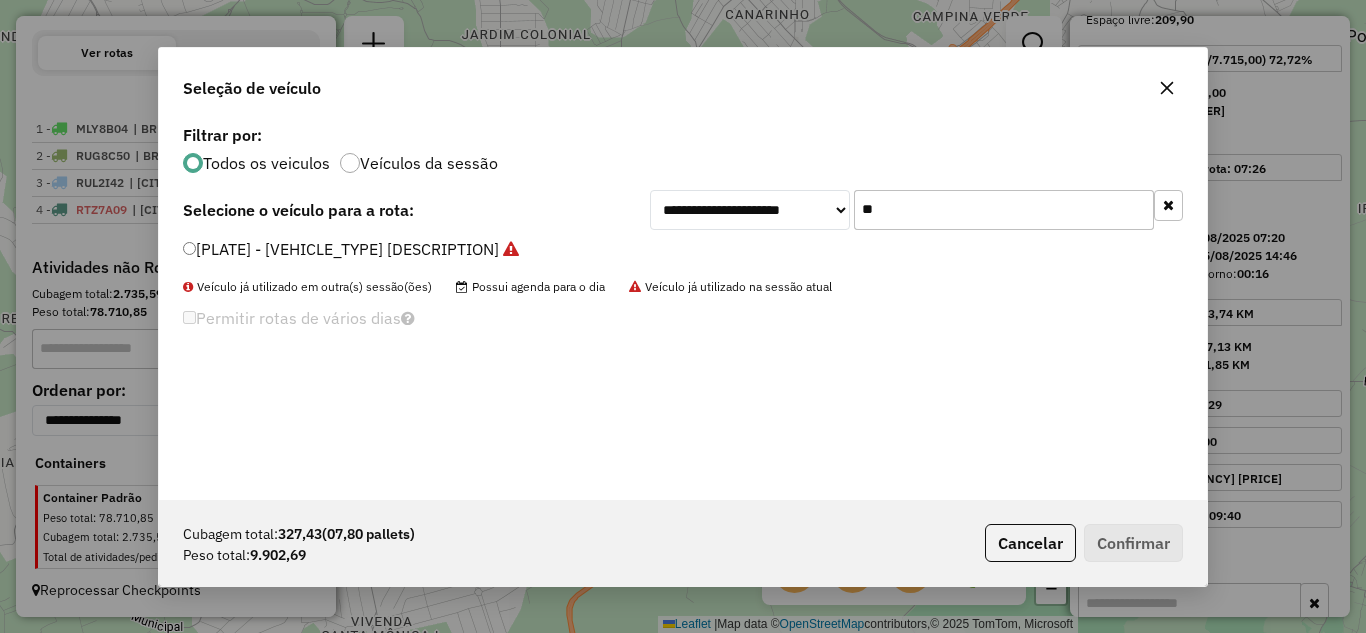 type on "*" 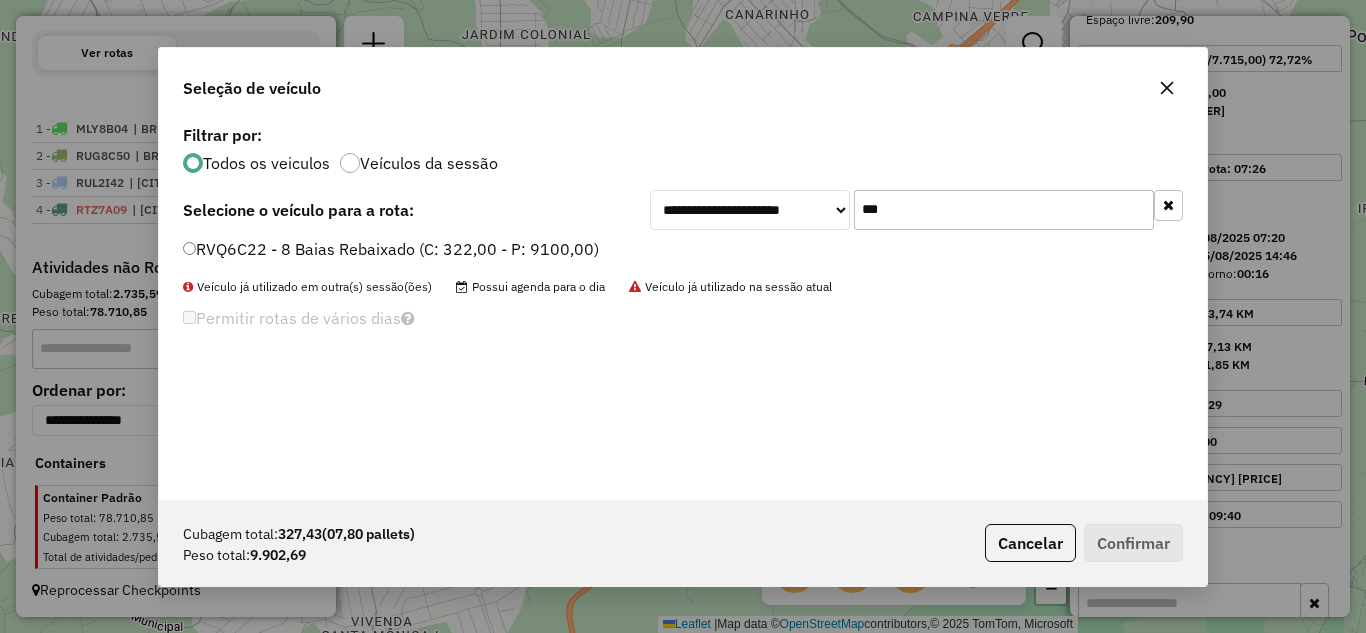 type on "***" 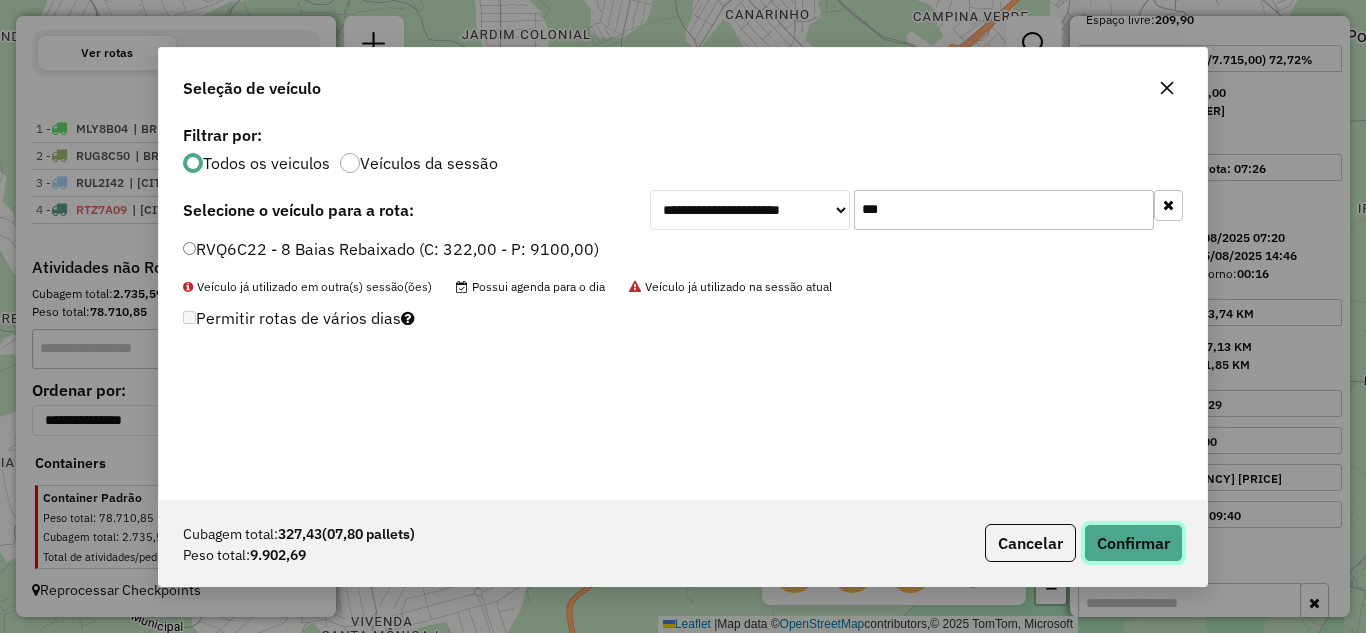 click on "Confirmar" 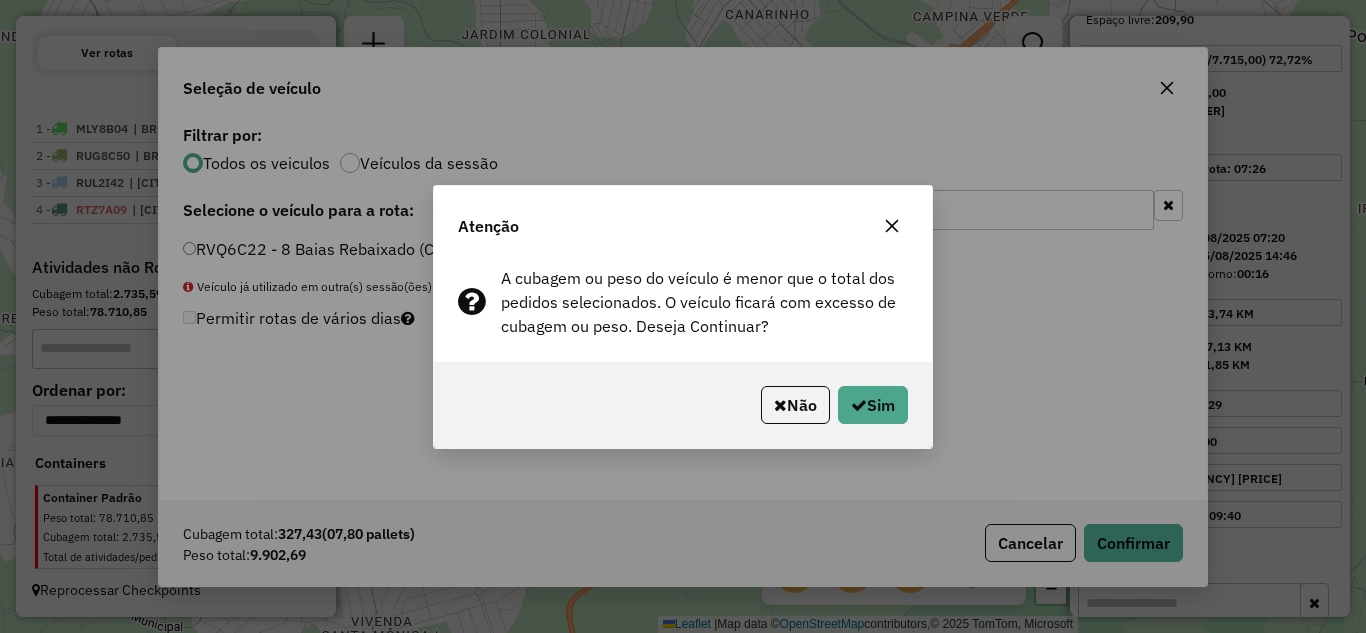drag, startPoint x: 898, startPoint y: 227, endPoint x: 1037, endPoint y: 183, distance: 145.7978 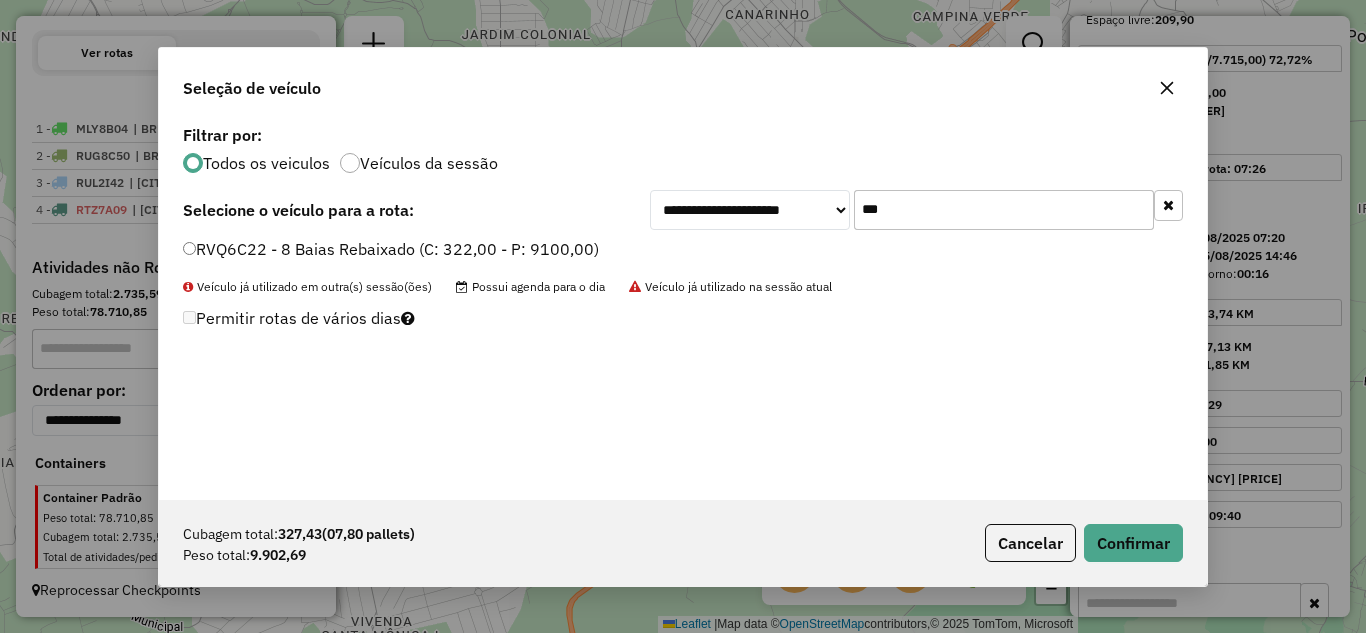 click 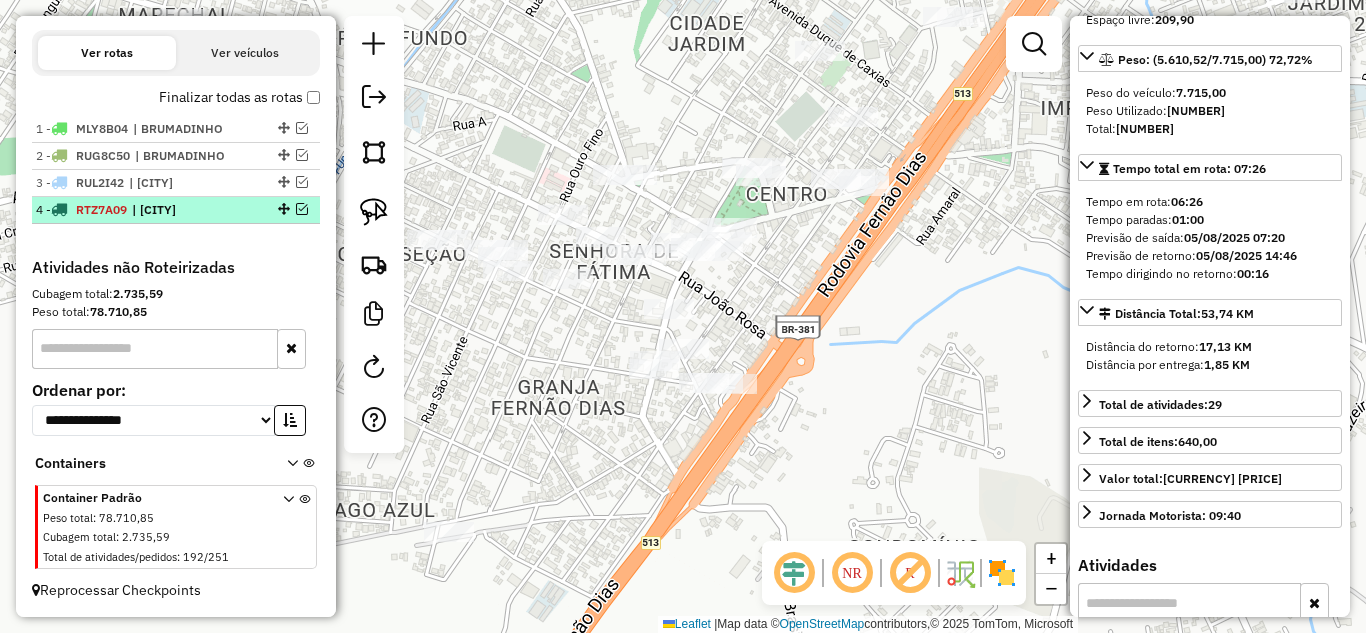 click at bounding box center [302, 209] 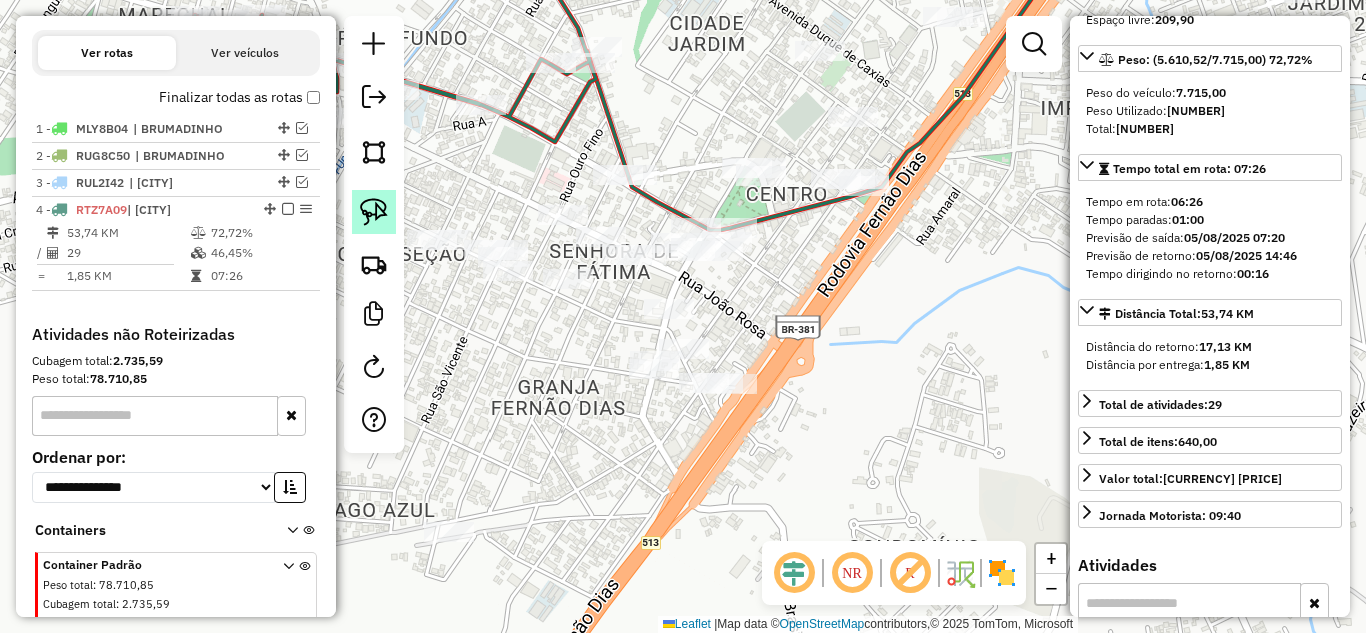 scroll, scrollTop: 717, scrollLeft: 0, axis: vertical 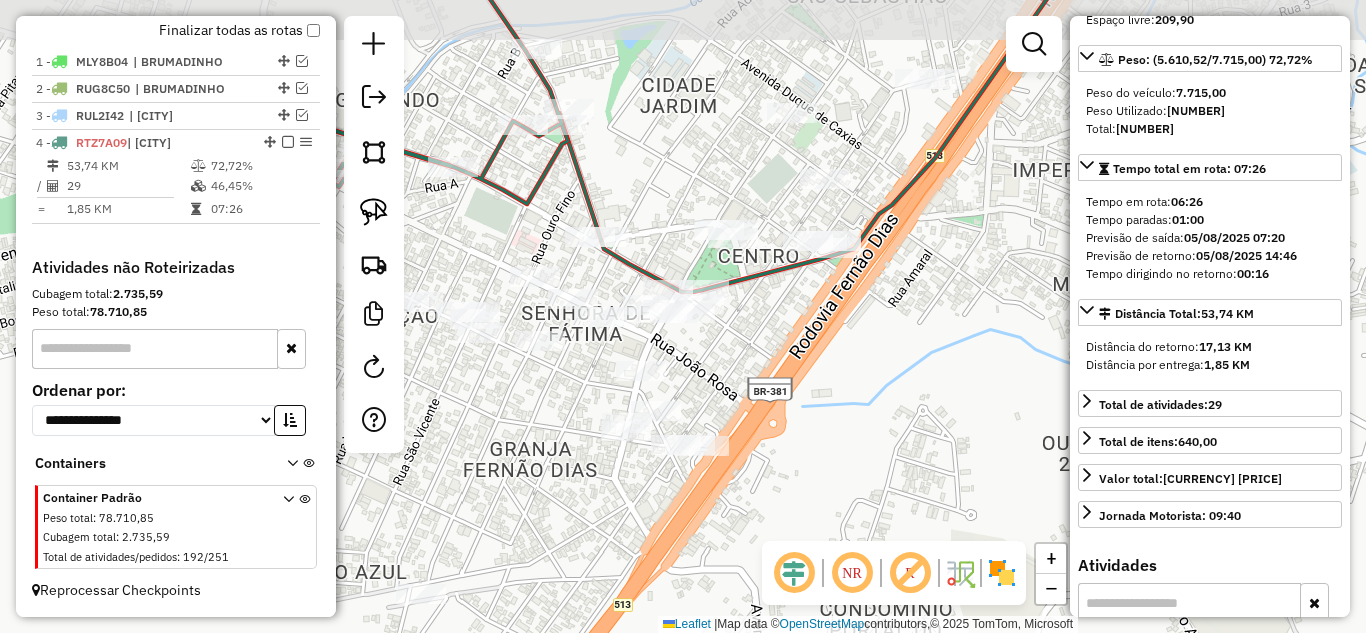 drag, startPoint x: 541, startPoint y: 187, endPoint x: 547, endPoint y: 212, distance: 25.70992 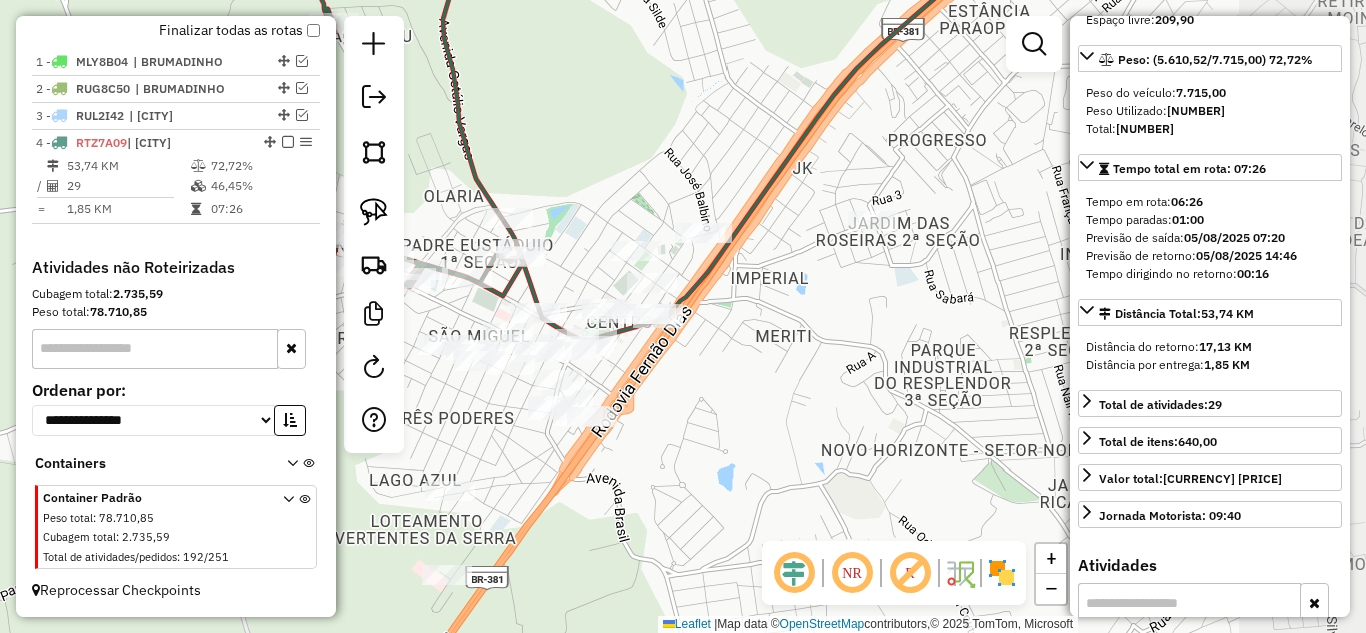 drag, startPoint x: 819, startPoint y: 354, endPoint x: 753, endPoint y: 366, distance: 67.08204 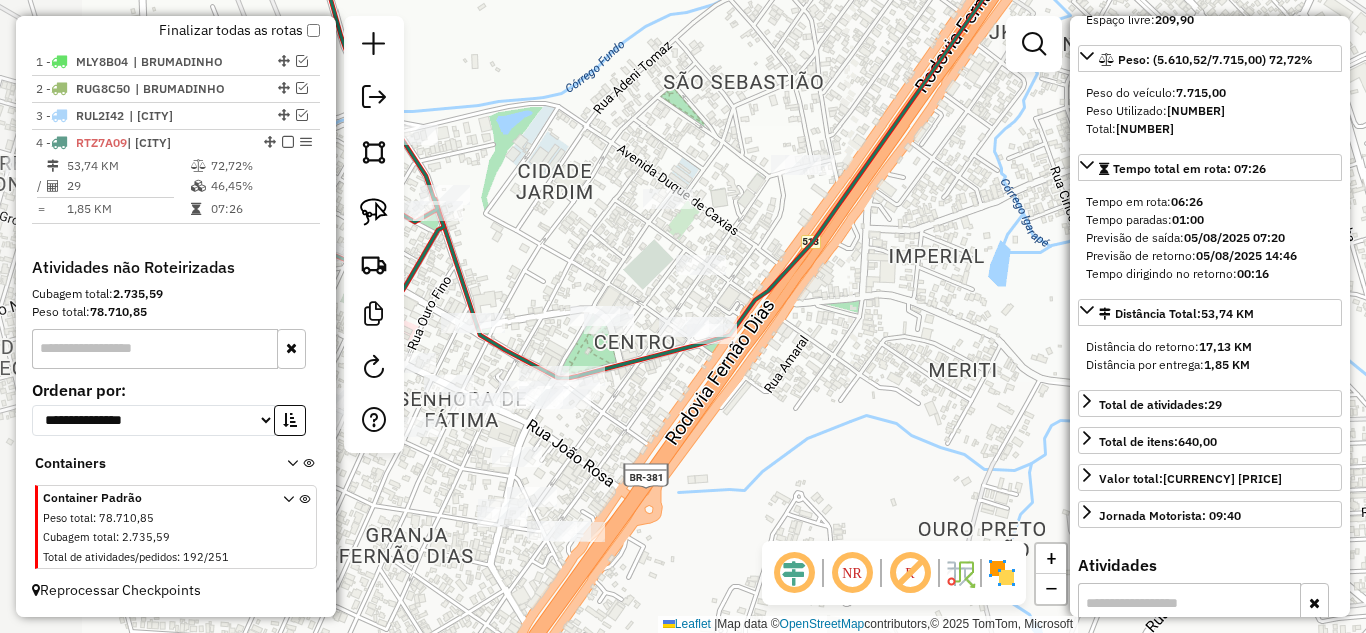 drag, startPoint x: 758, startPoint y: 336, endPoint x: 753, endPoint y: 316, distance: 20.615528 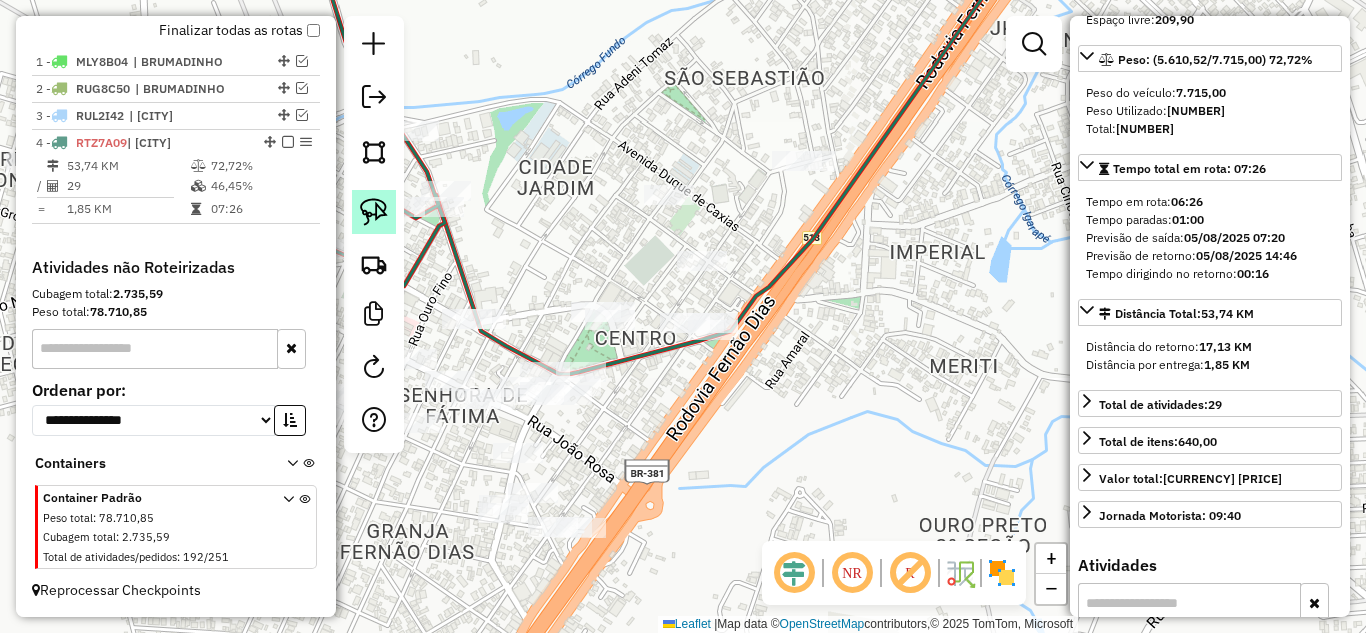 click 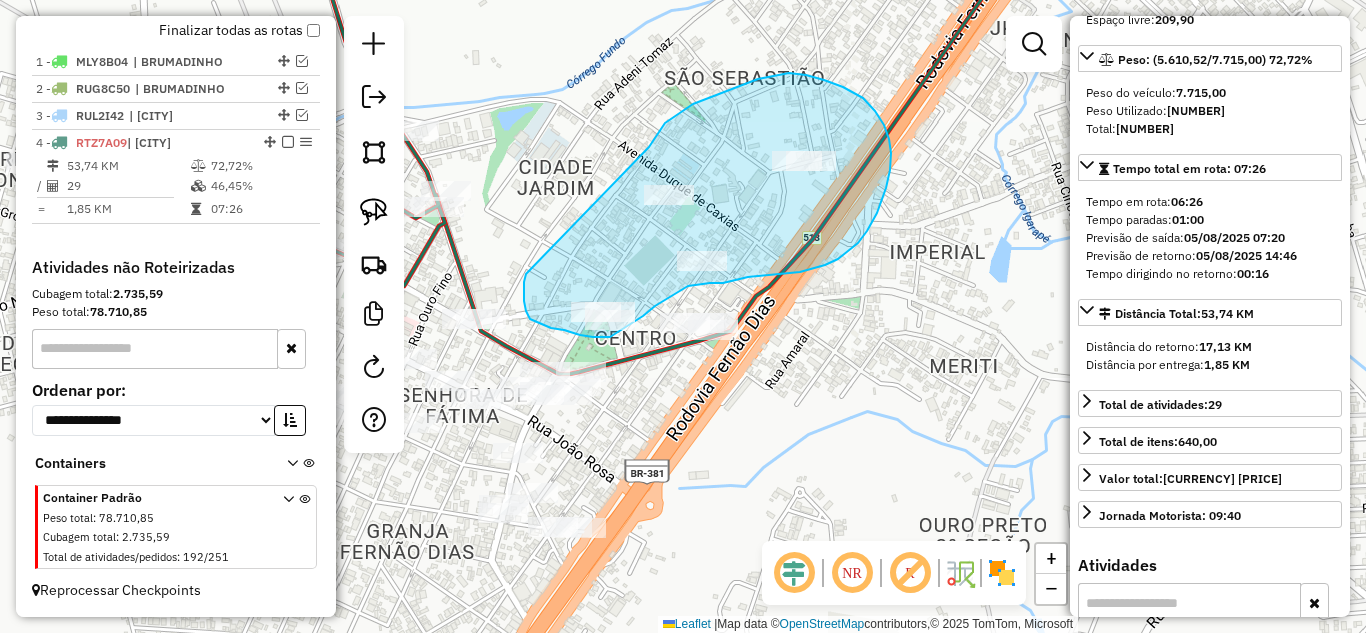 drag, startPoint x: 526, startPoint y: 274, endPoint x: 641, endPoint y: 163, distance: 159.83116 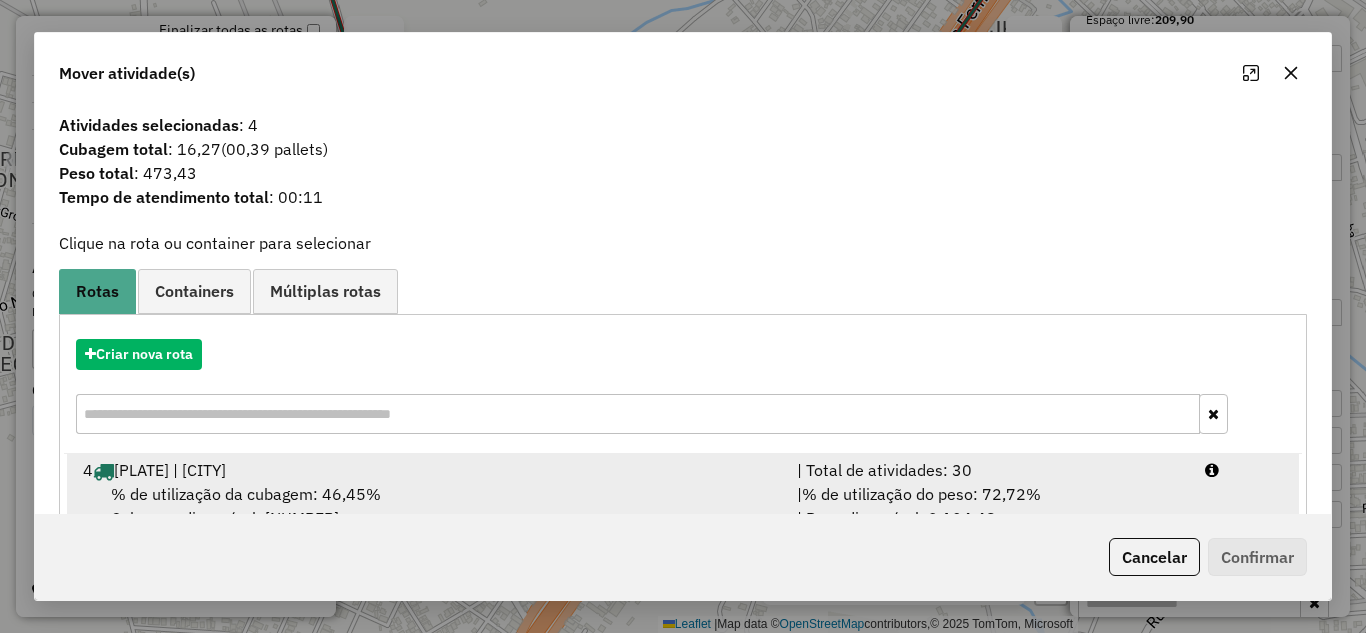 drag, startPoint x: 982, startPoint y: 477, endPoint x: 1001, endPoint y: 475, distance: 19.104973 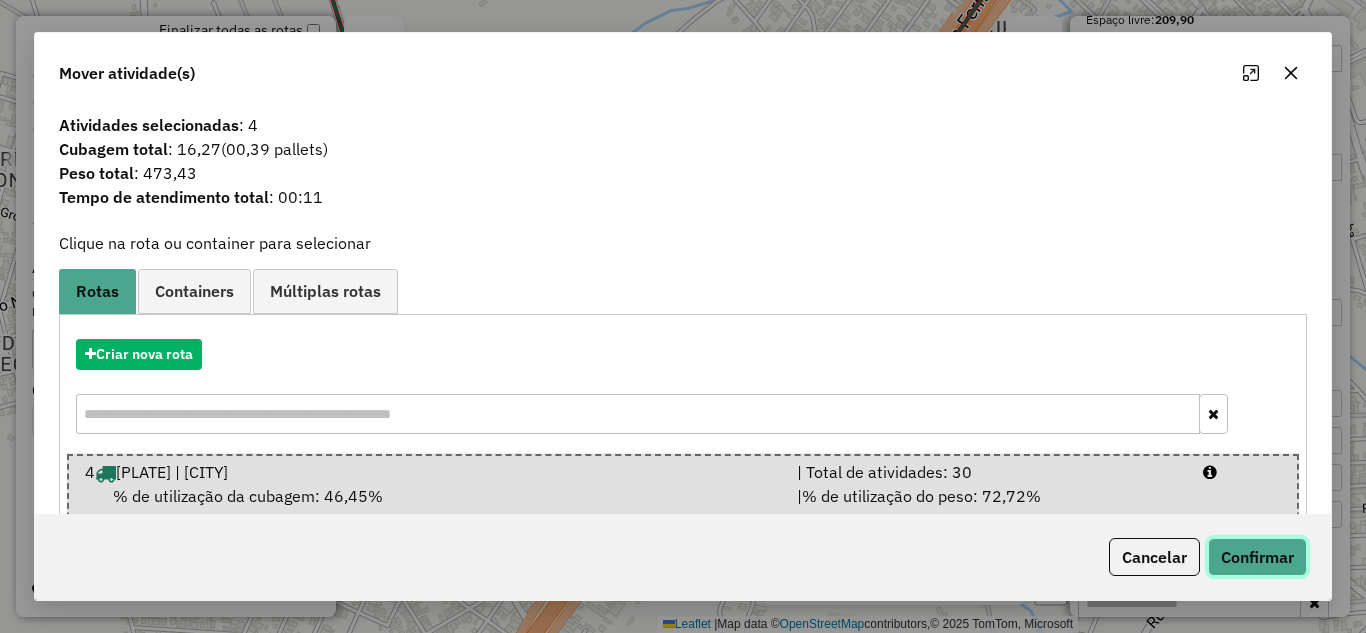 click on "Confirmar" 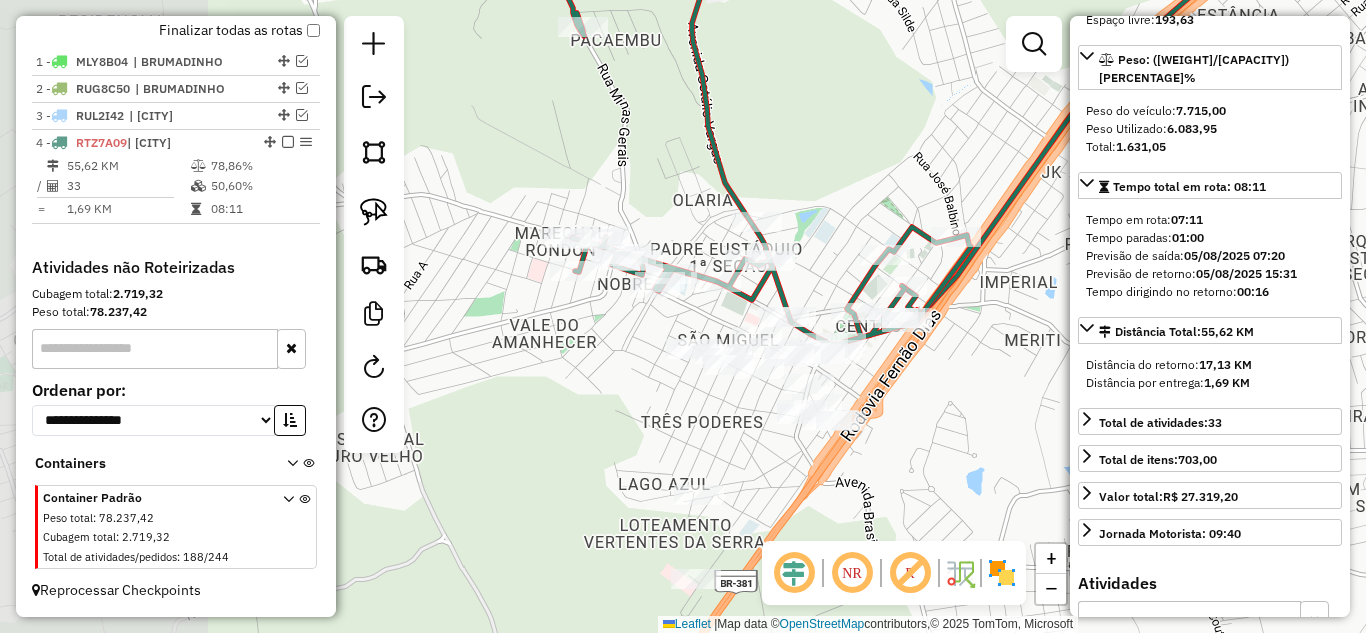 drag, startPoint x: 536, startPoint y: 217, endPoint x: 815, endPoint y: 254, distance: 281.44272 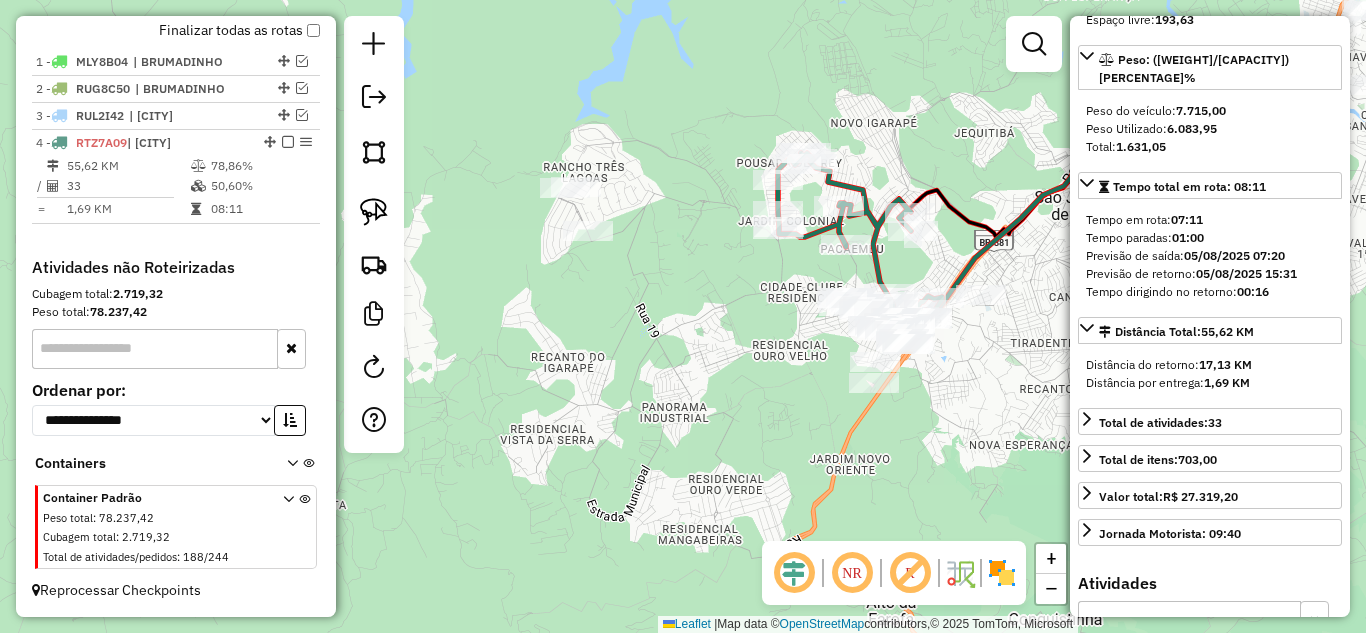 drag, startPoint x: 603, startPoint y: 341, endPoint x: 620, endPoint y: 367, distance: 31.06445 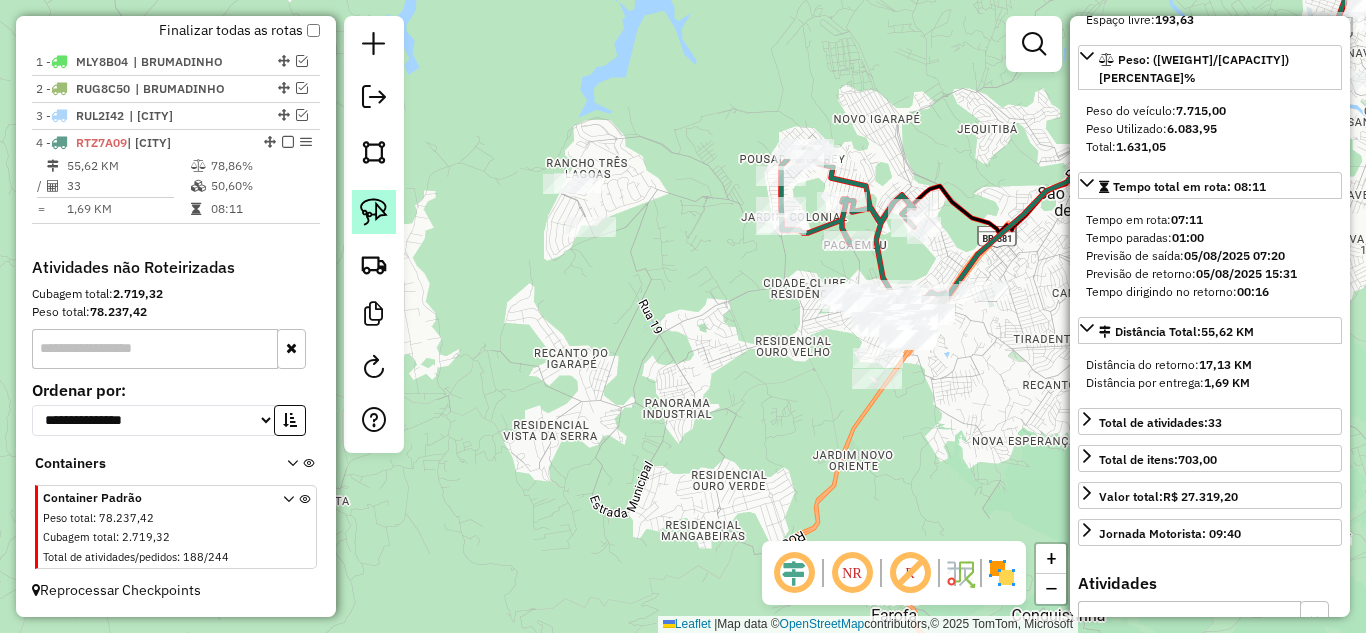 click 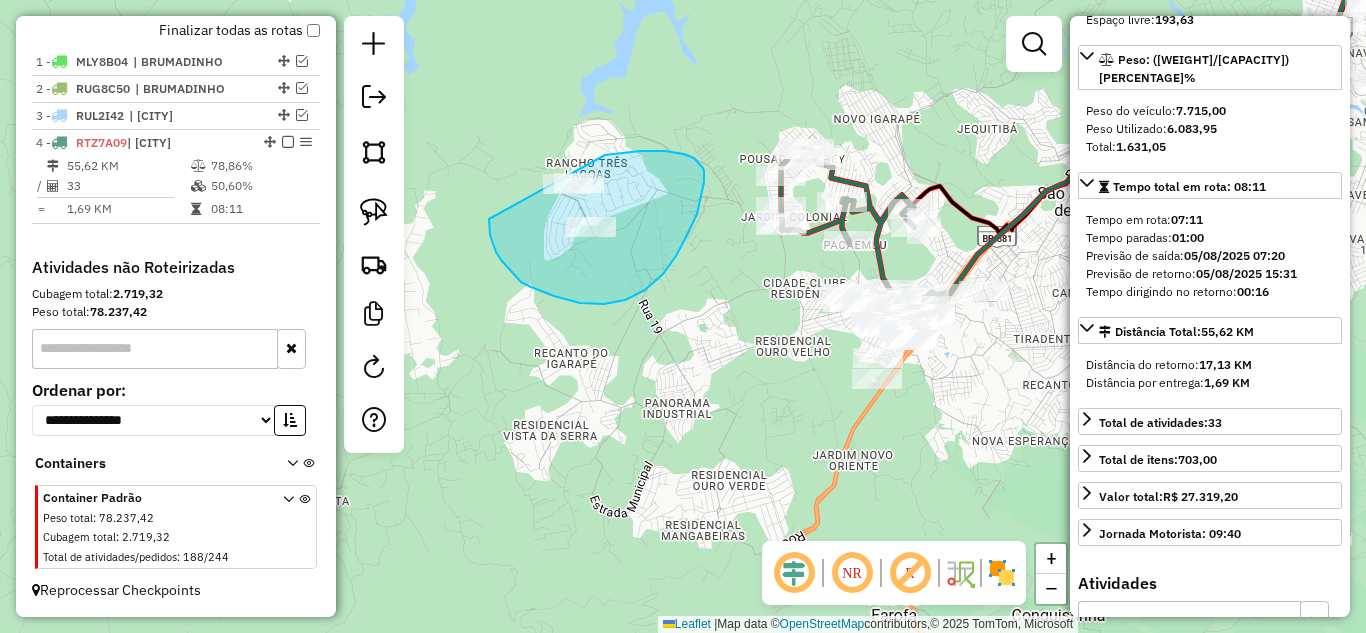 drag, startPoint x: 604, startPoint y: 304, endPoint x: 539, endPoint y: 185, distance: 135.59499 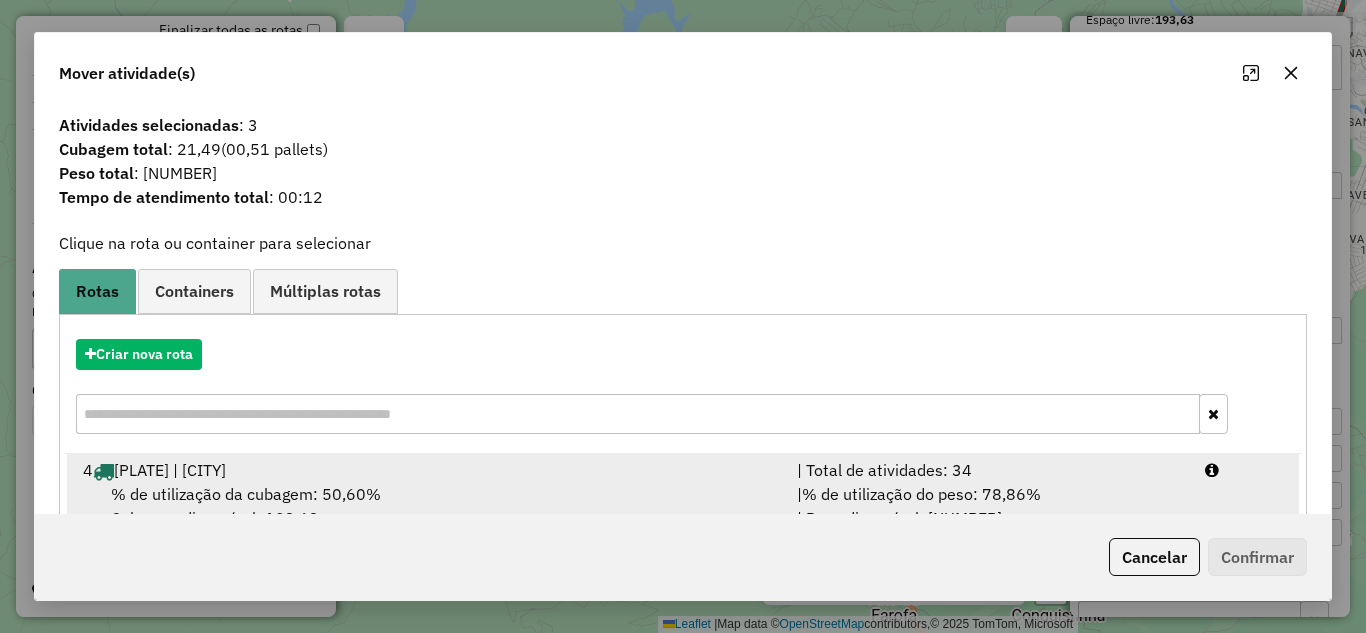 drag, startPoint x: 933, startPoint y: 476, endPoint x: 1021, endPoint y: 508, distance: 93.637596 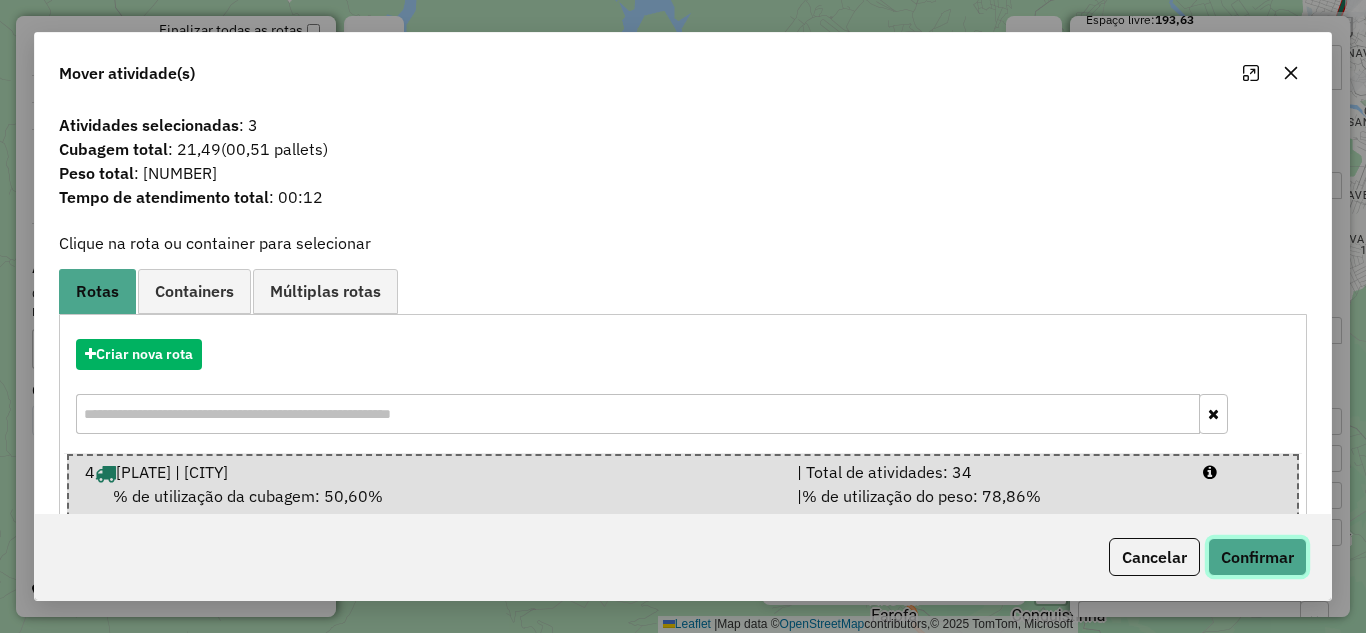 click on "Confirmar" 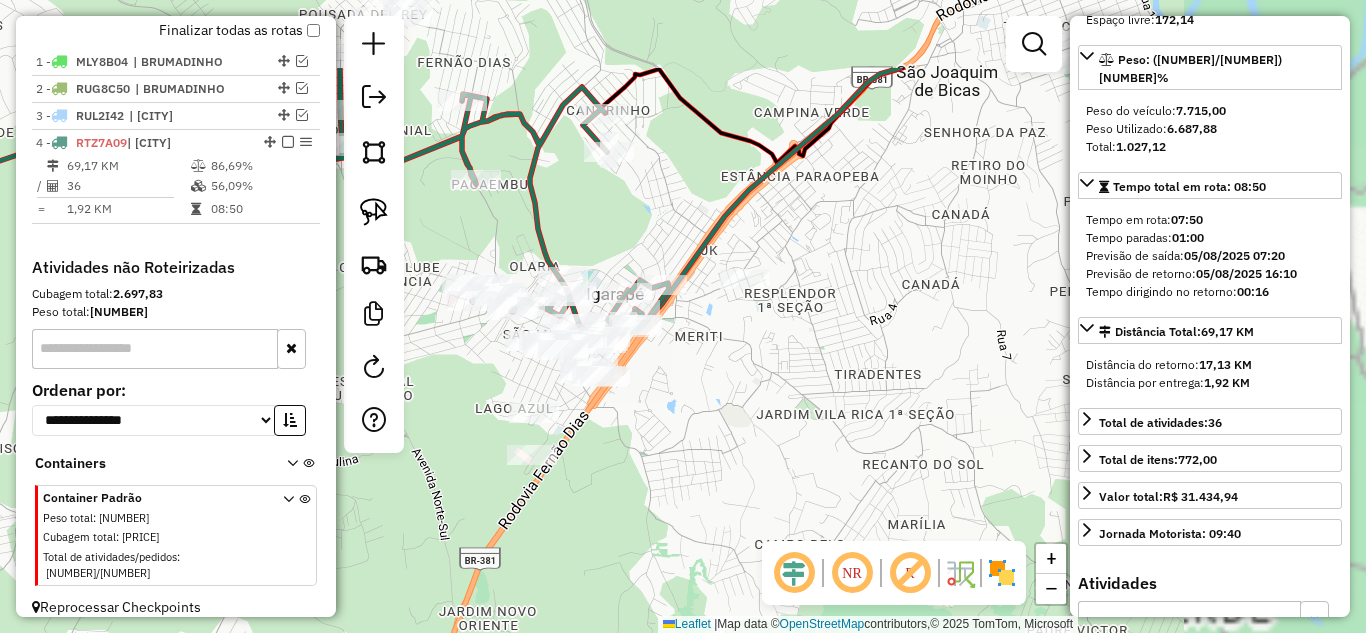 drag, startPoint x: 715, startPoint y: 430, endPoint x: 704, endPoint y: 405, distance: 27.313 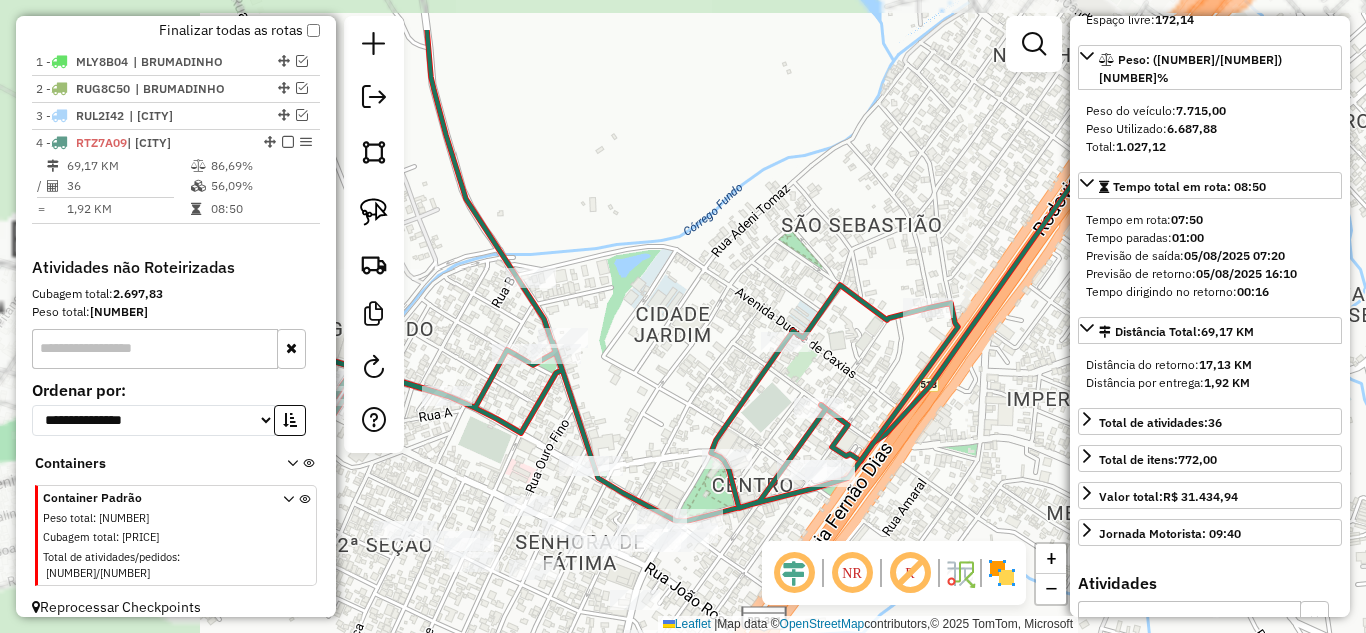 drag, startPoint x: 700, startPoint y: 382, endPoint x: 940, endPoint y: 399, distance: 240.60133 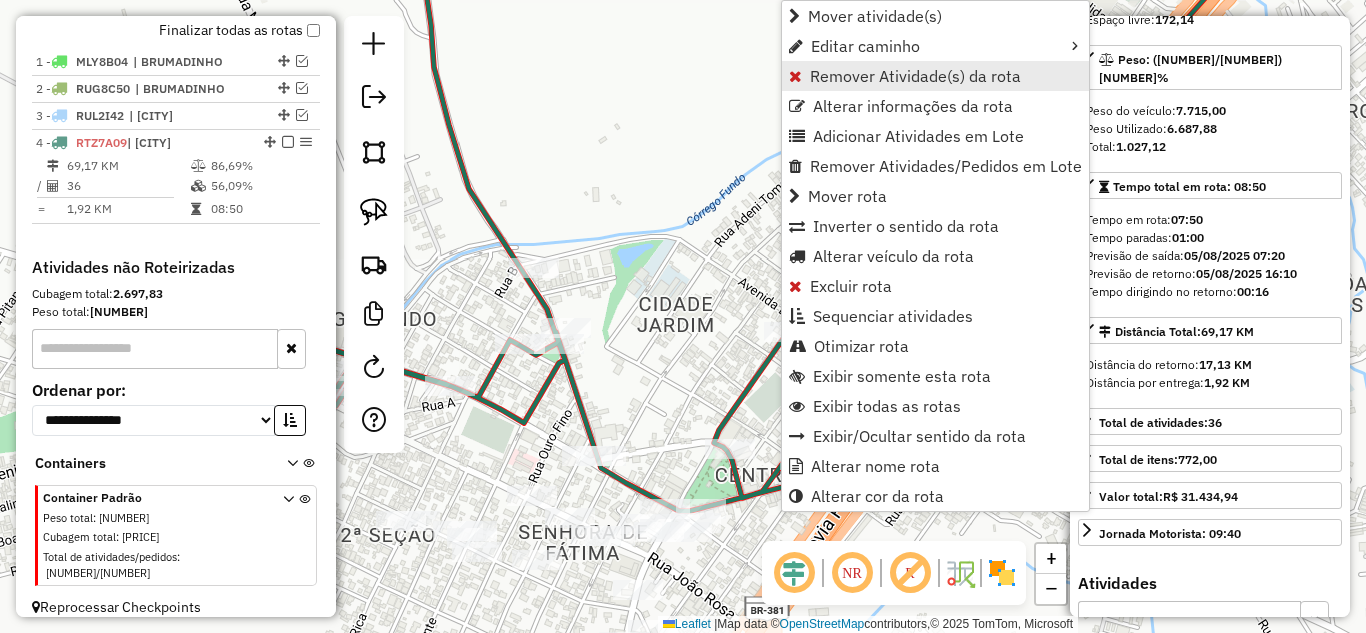 click on "Remover Atividade(s) da rota" at bounding box center (915, 76) 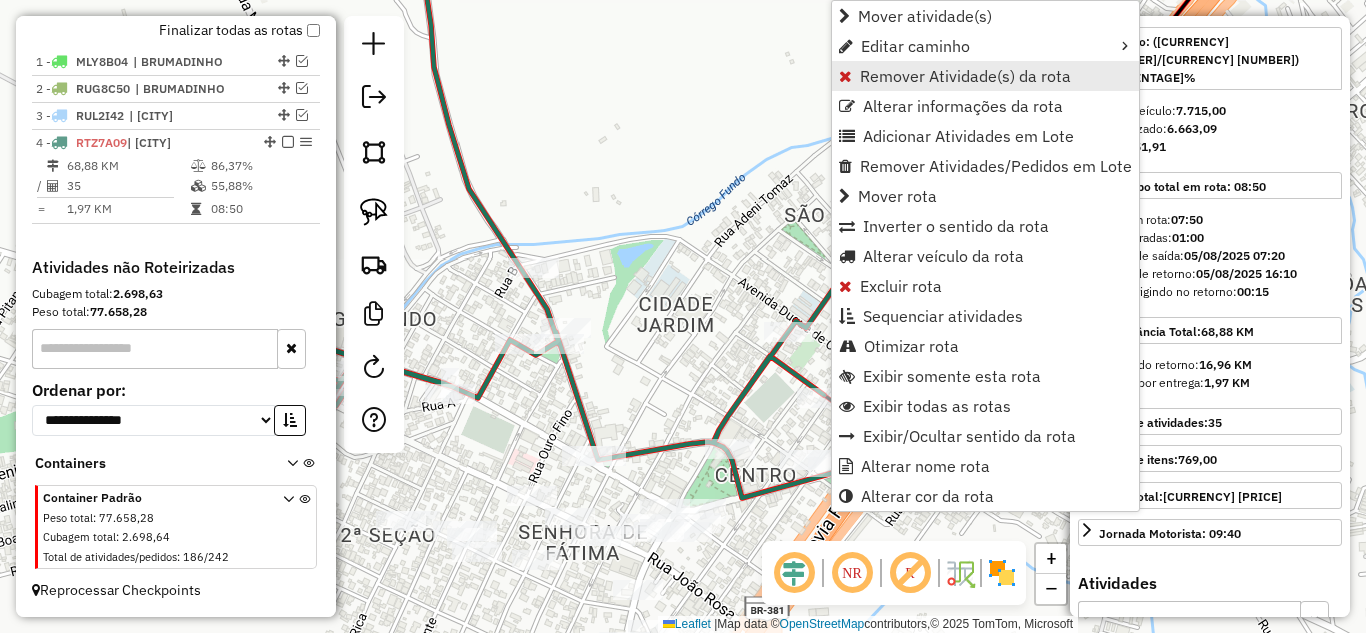 click on "Remover Atividade(s) da rota" at bounding box center (965, 76) 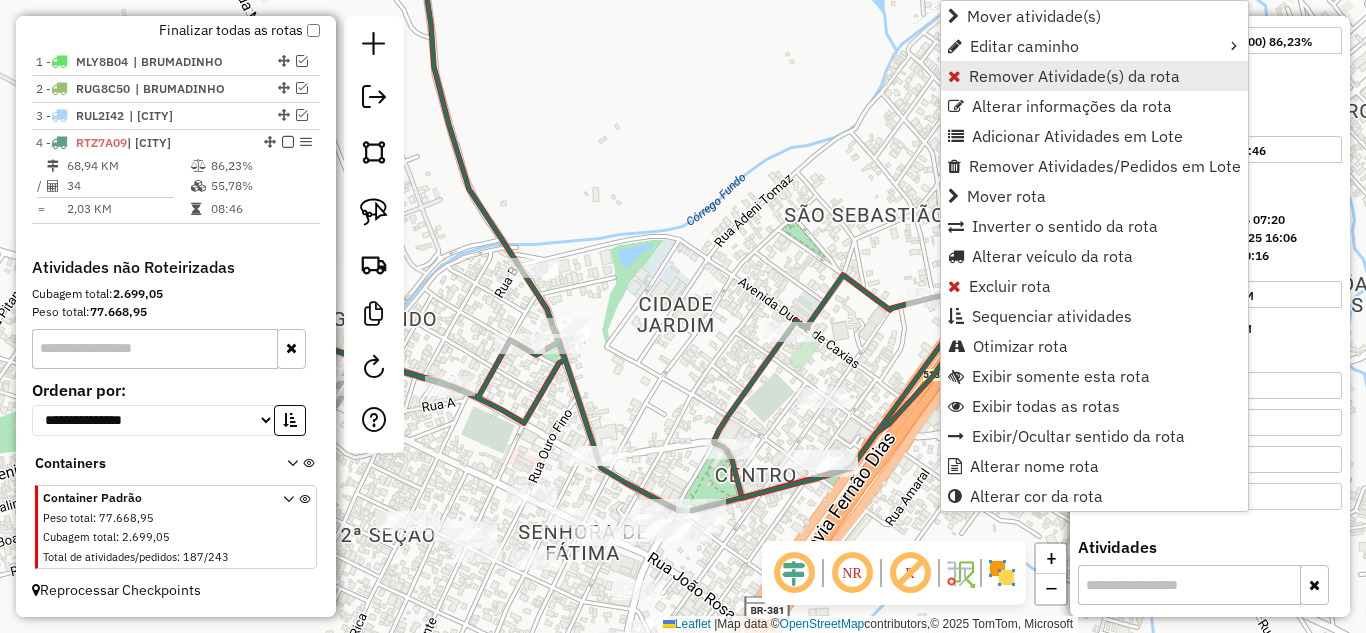 click on "Remover Atividade(s) da rota" at bounding box center [1074, 76] 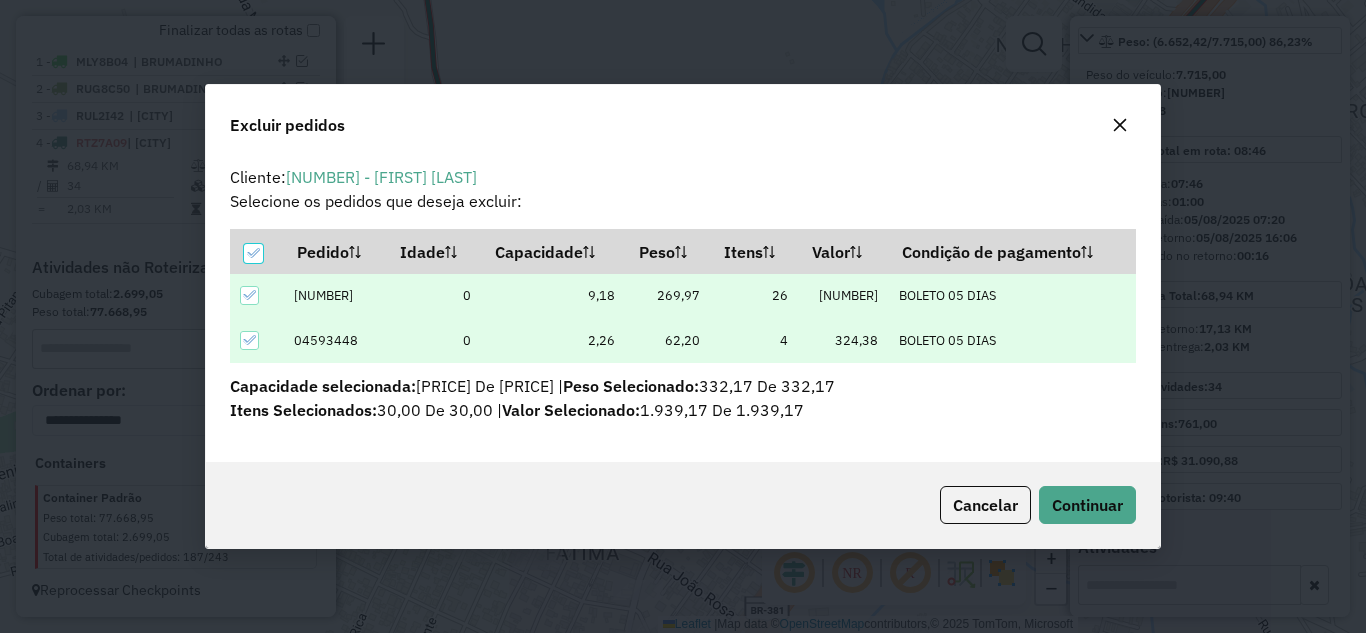 scroll, scrollTop: 0, scrollLeft: 0, axis: both 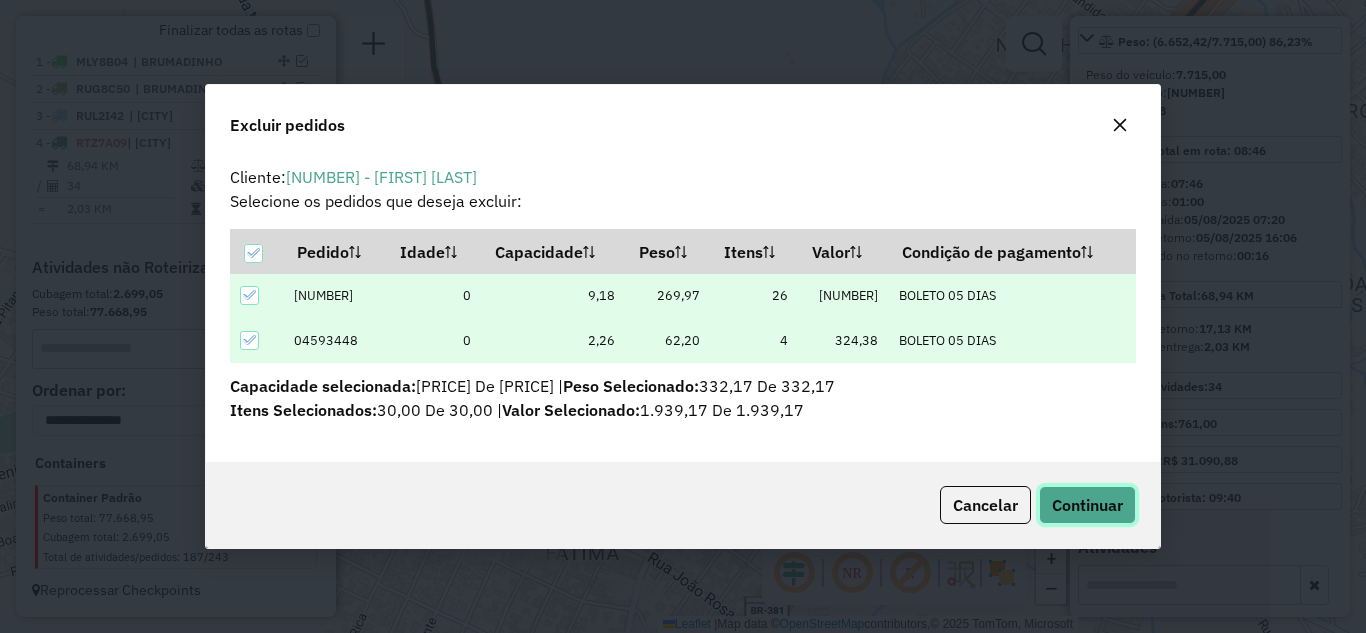click on "Continuar" 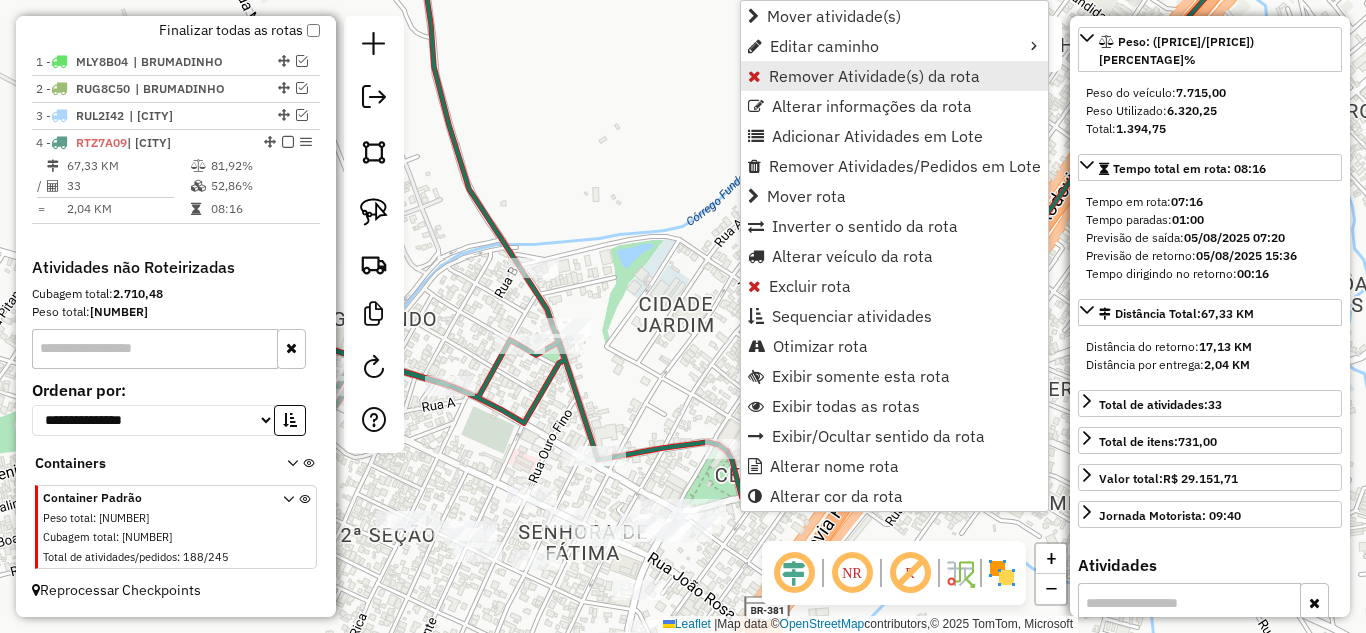 click on "Remover Atividade(s) da rota" at bounding box center [874, 76] 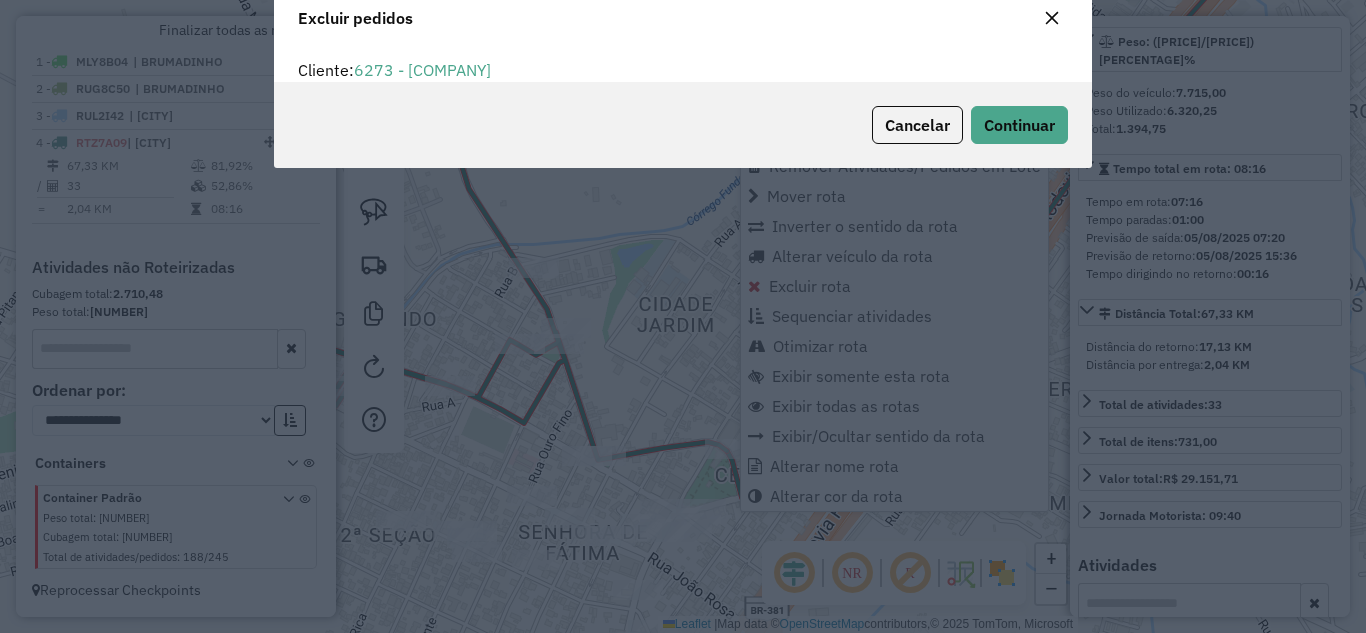 scroll, scrollTop: 82, scrollLeft: 0, axis: vertical 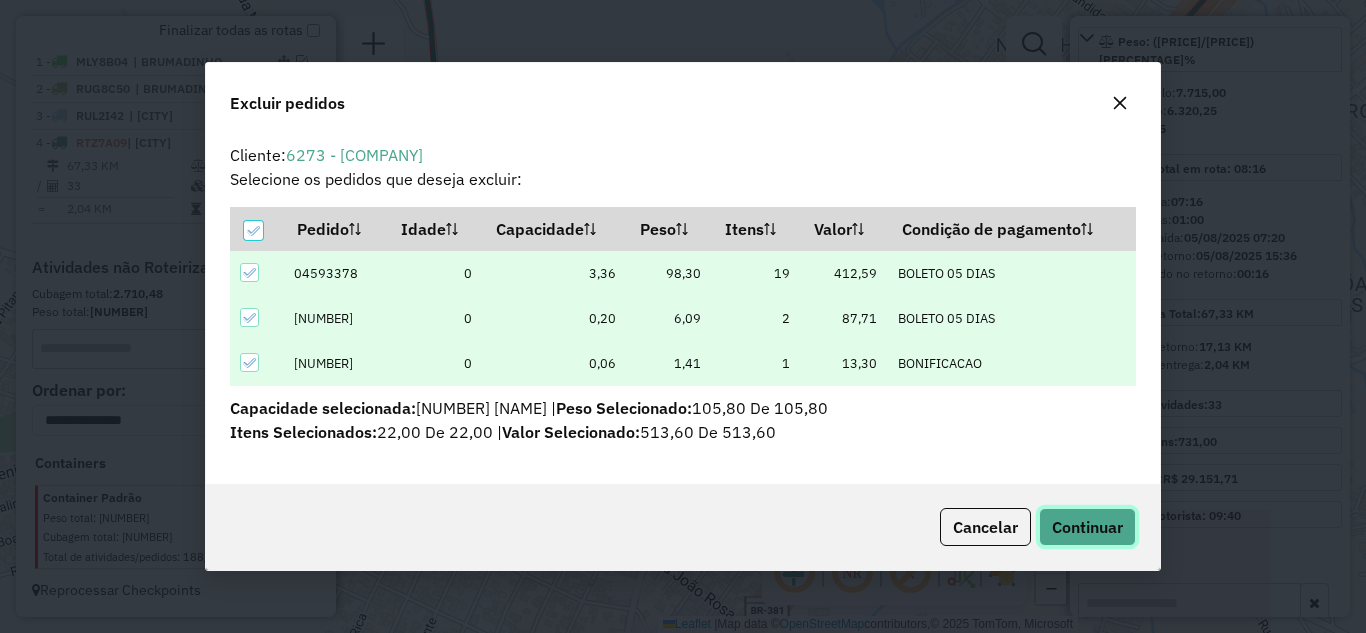 click on "Continuar" 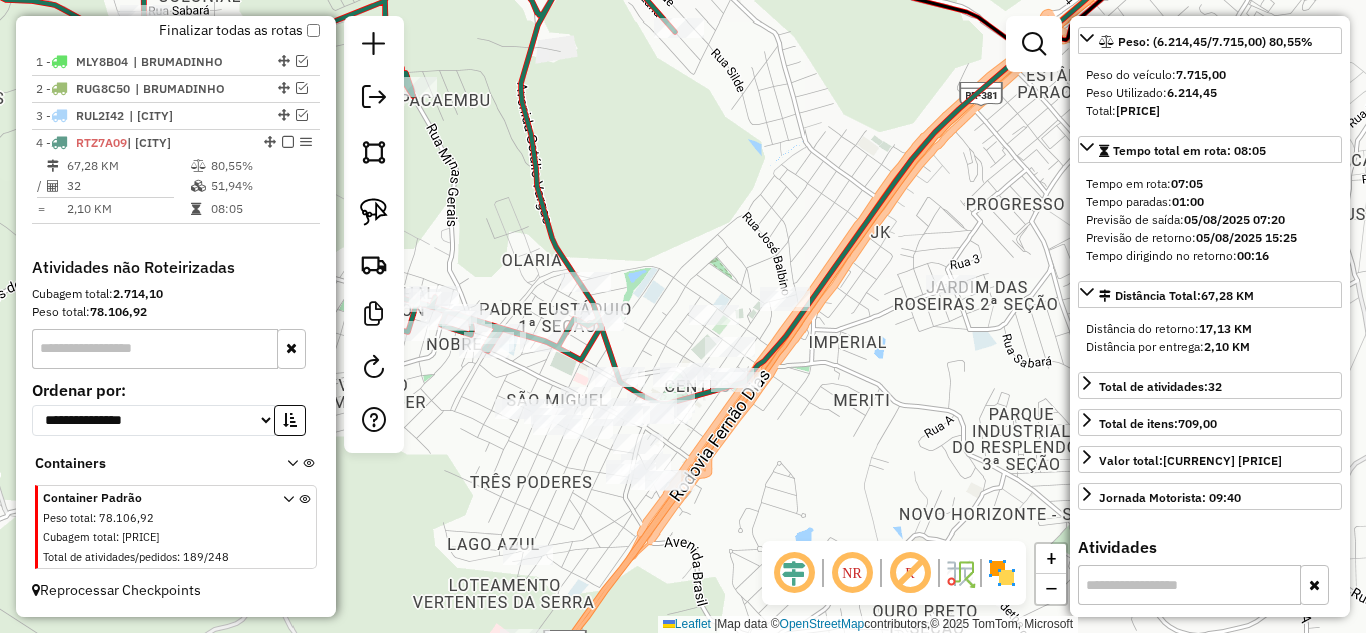 click 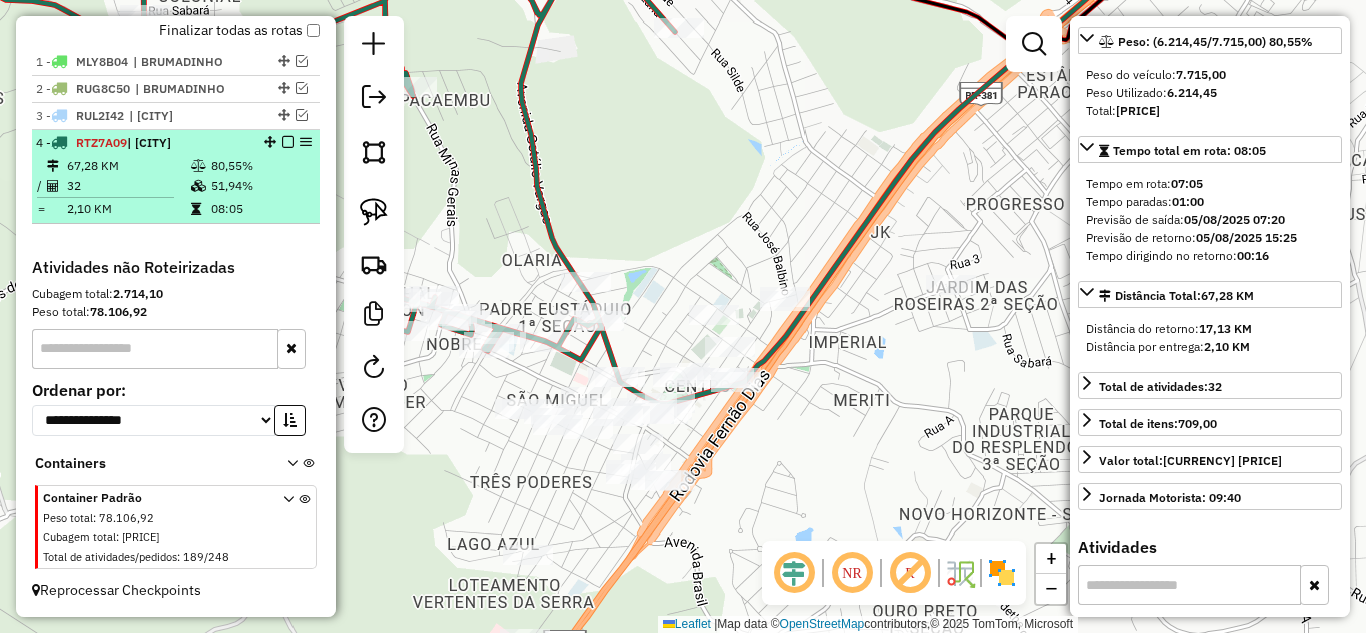 click at bounding box center [288, 142] 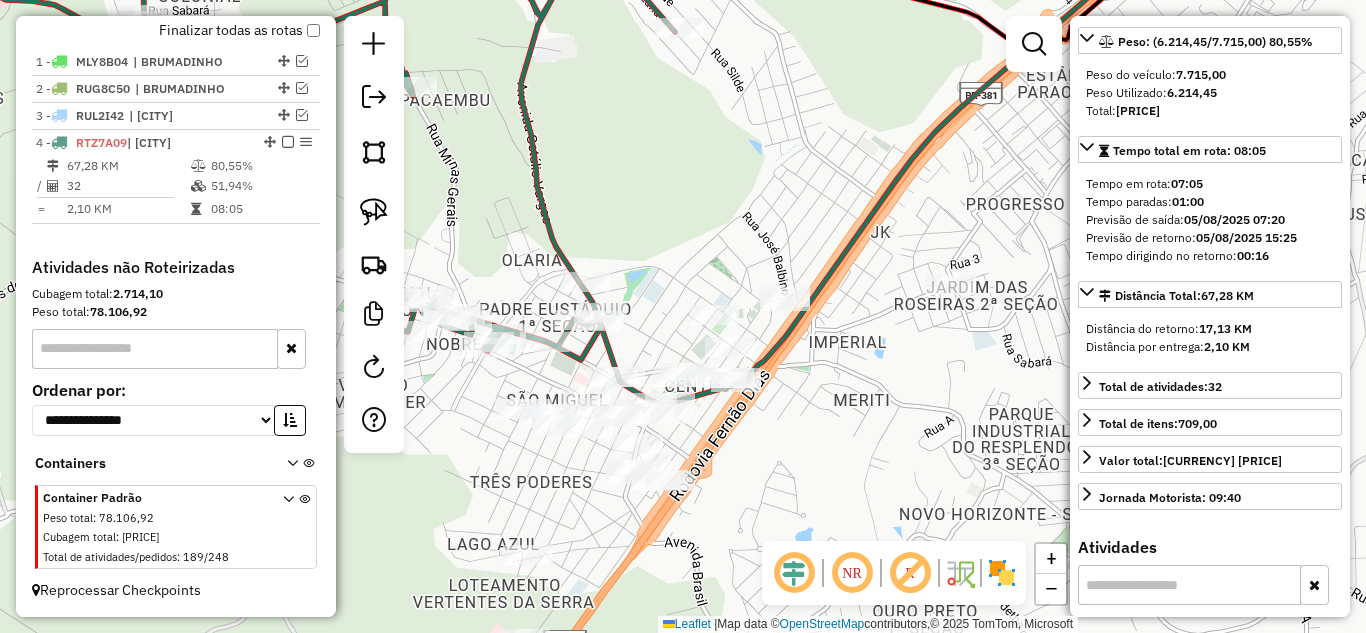 scroll, scrollTop: 650, scrollLeft: 0, axis: vertical 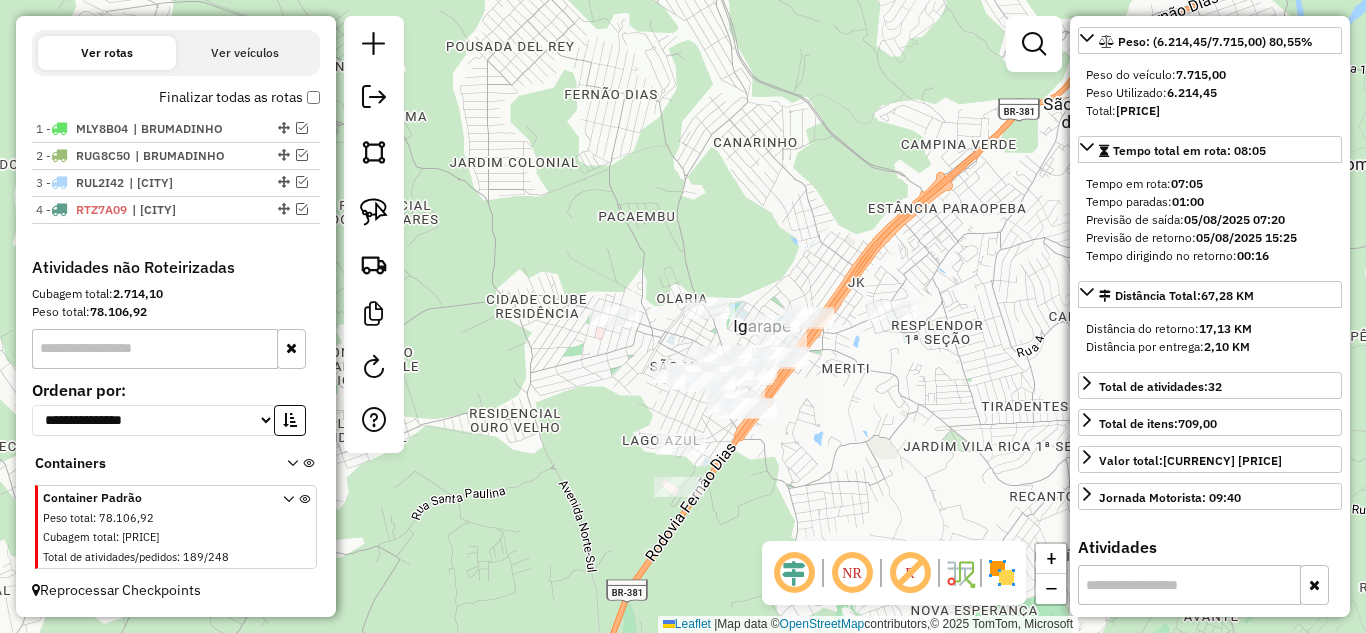 drag, startPoint x: 912, startPoint y: 419, endPoint x: 902, endPoint y: 375, distance: 45.122055 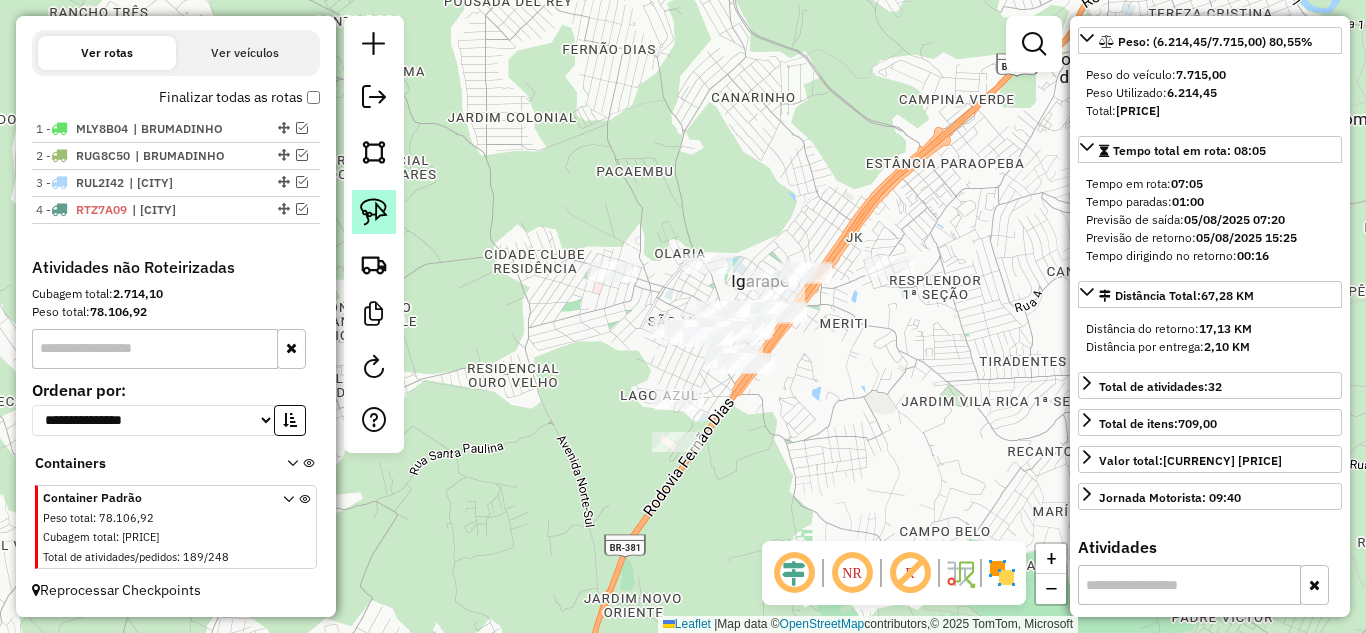 click 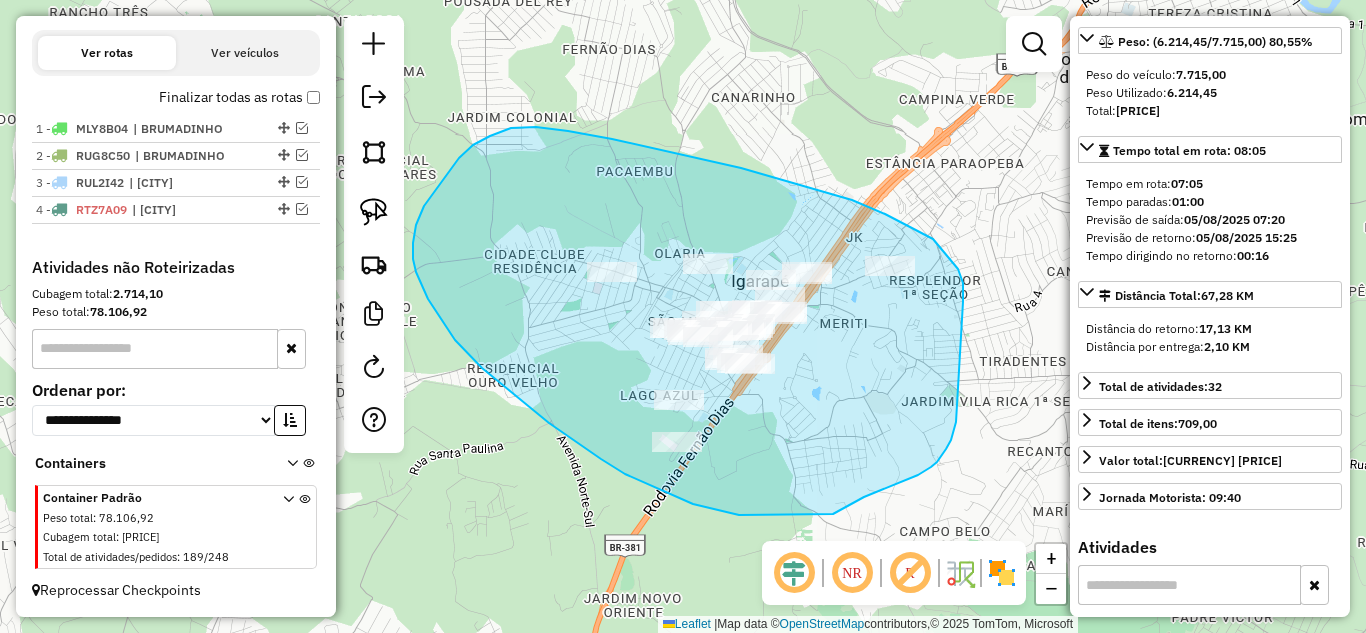 drag, startPoint x: 958, startPoint y: 269, endPoint x: 933, endPoint y: 381, distance: 114.75626 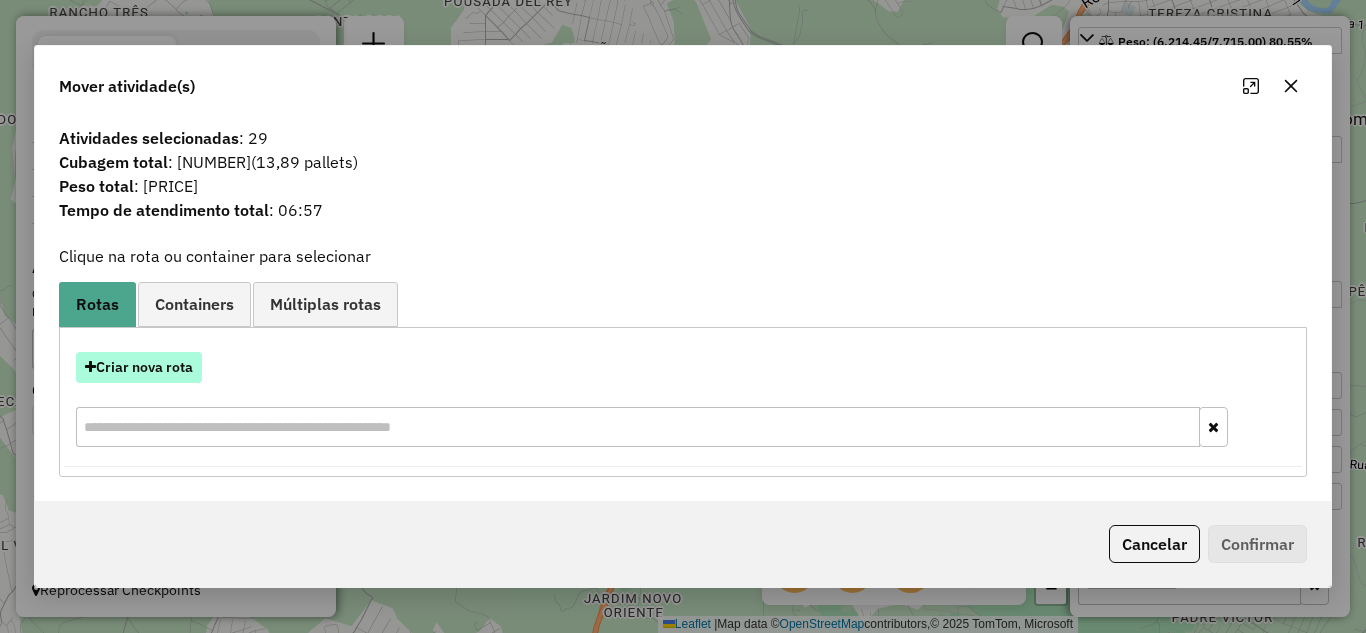 click on "Criar nova rota" at bounding box center (139, 367) 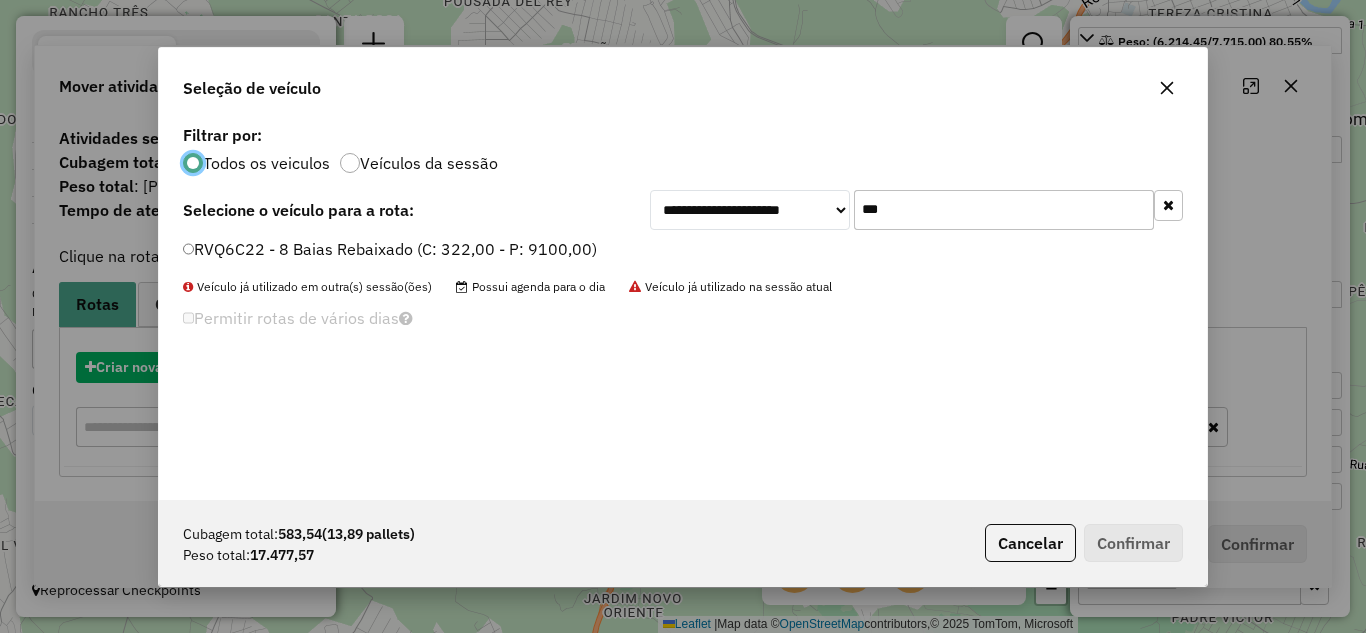 scroll, scrollTop: 11, scrollLeft: 6, axis: both 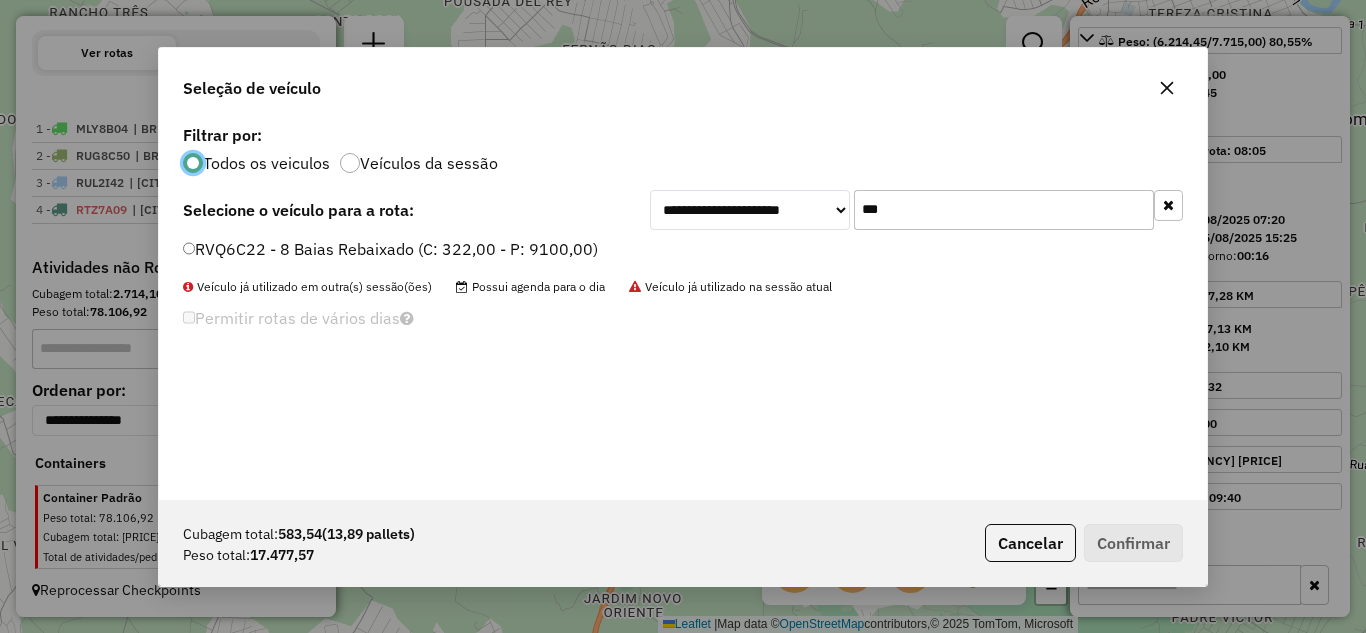 click on "***" 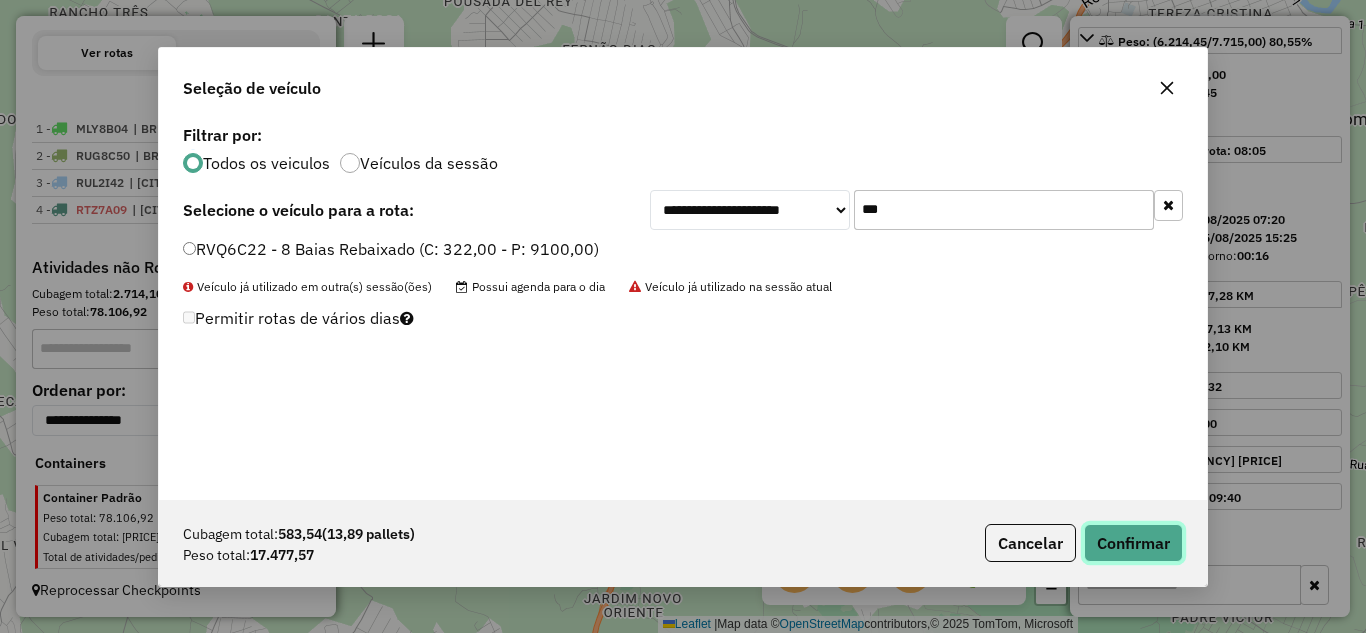 click on "Confirmar" 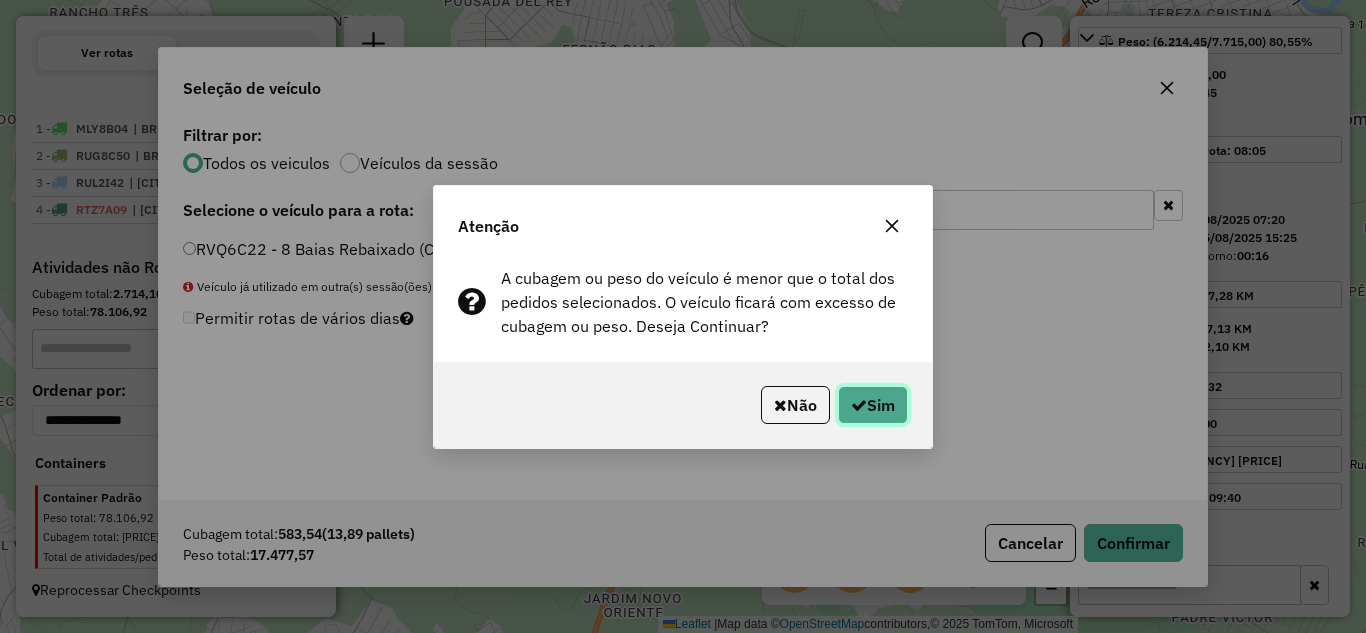 click on "Sim" 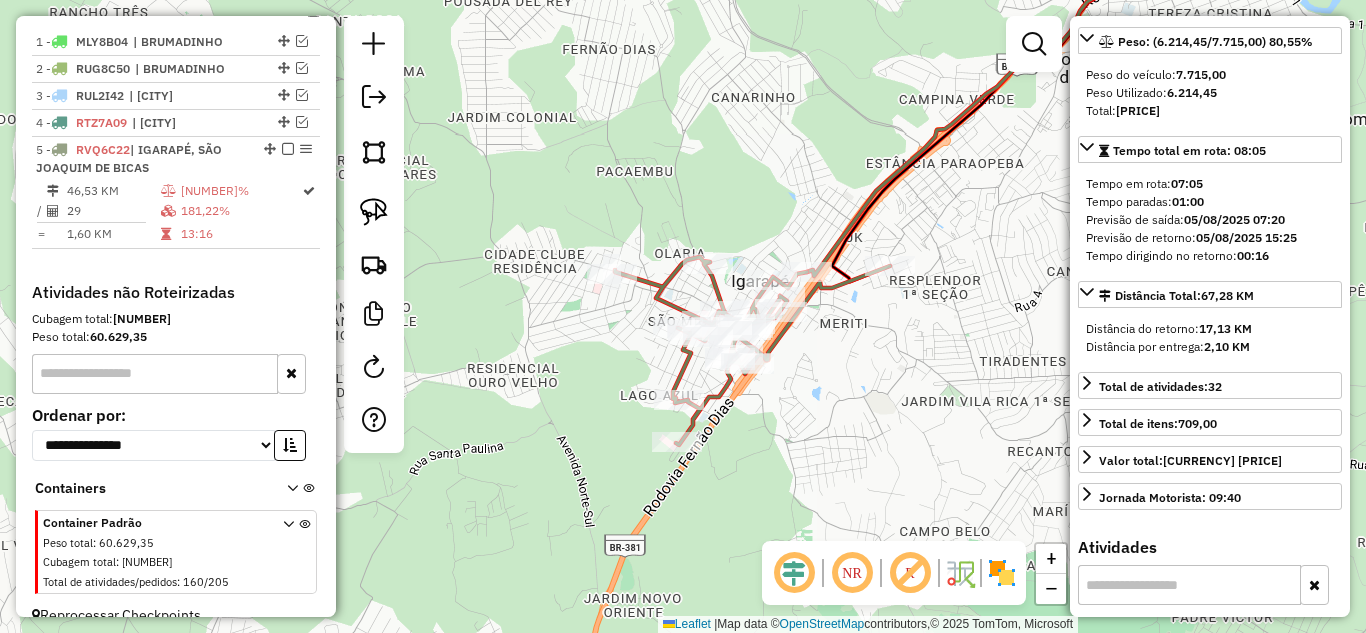 scroll, scrollTop: 762, scrollLeft: 0, axis: vertical 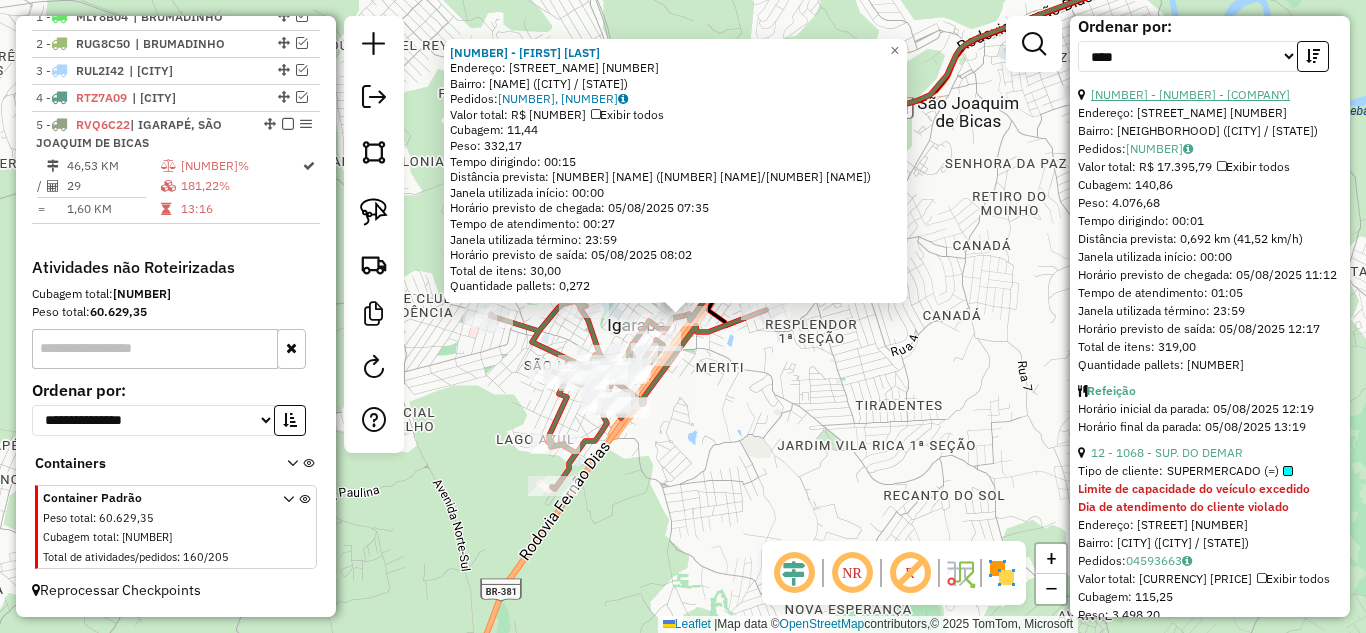 click on "11 - 7938 - DOS 3 EMPORIO" at bounding box center (1190, 94) 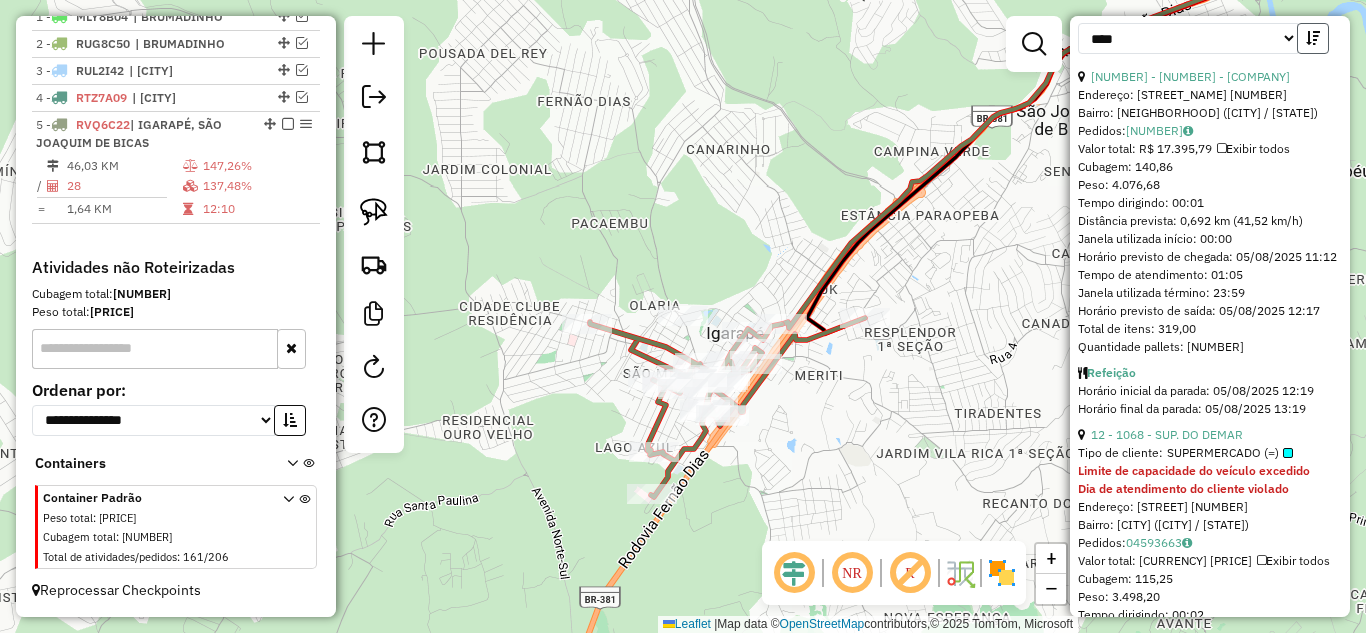 click at bounding box center (1313, 38) 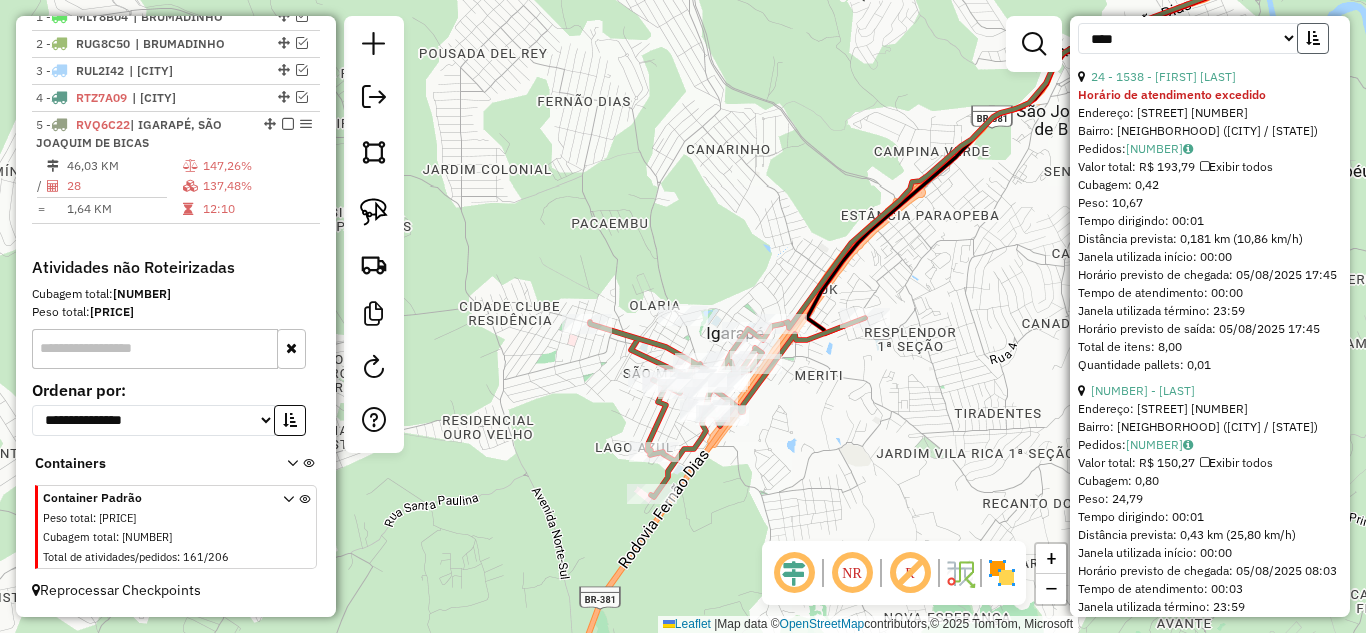 click at bounding box center (1313, 38) 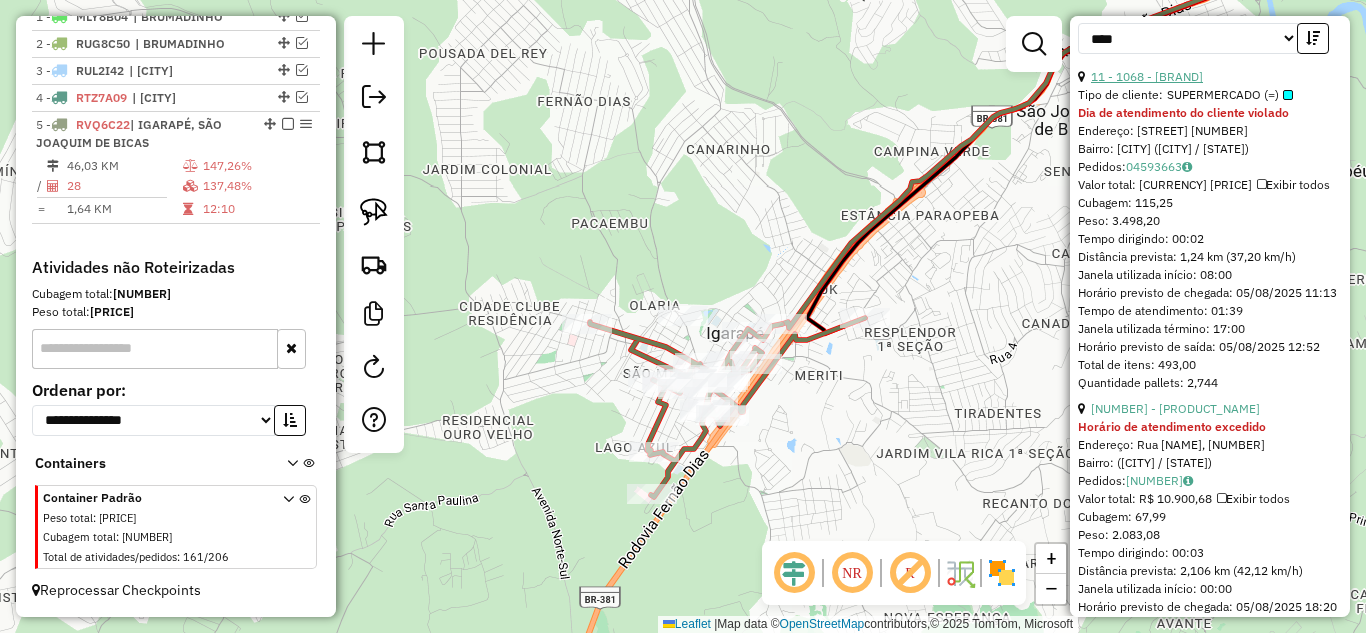 click on "11 - 1068 - SUP. DO DEMAR" at bounding box center [1147, 76] 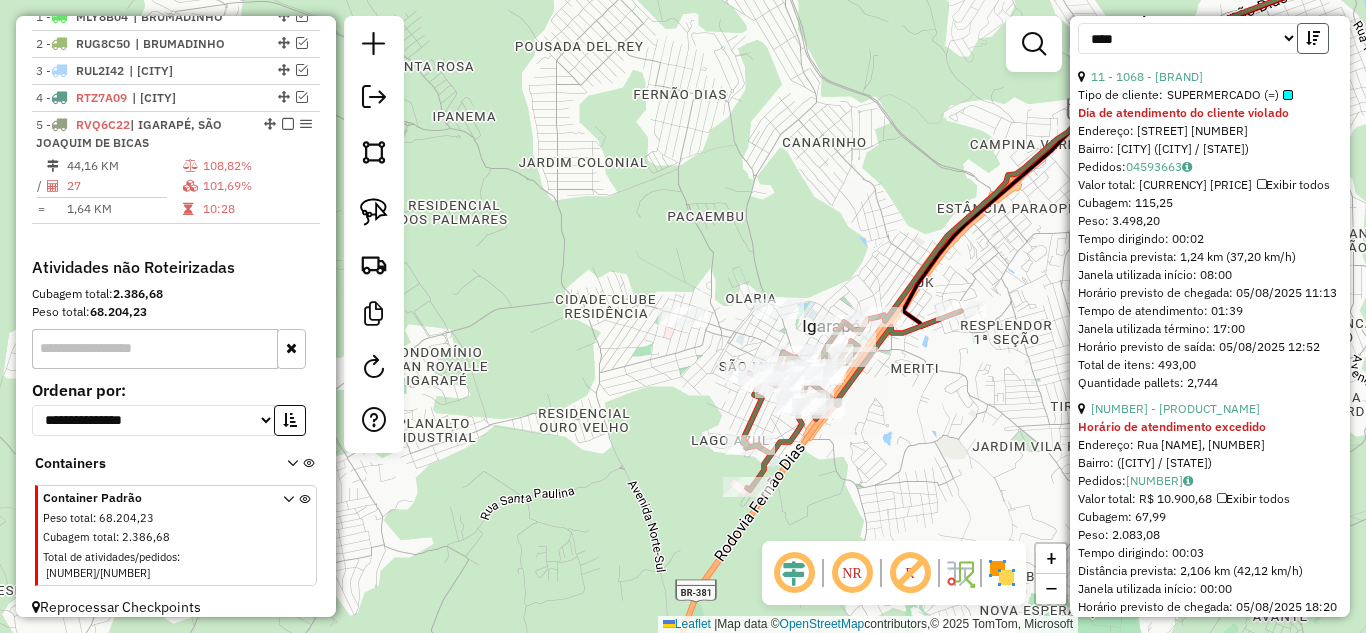 click at bounding box center (1313, 38) 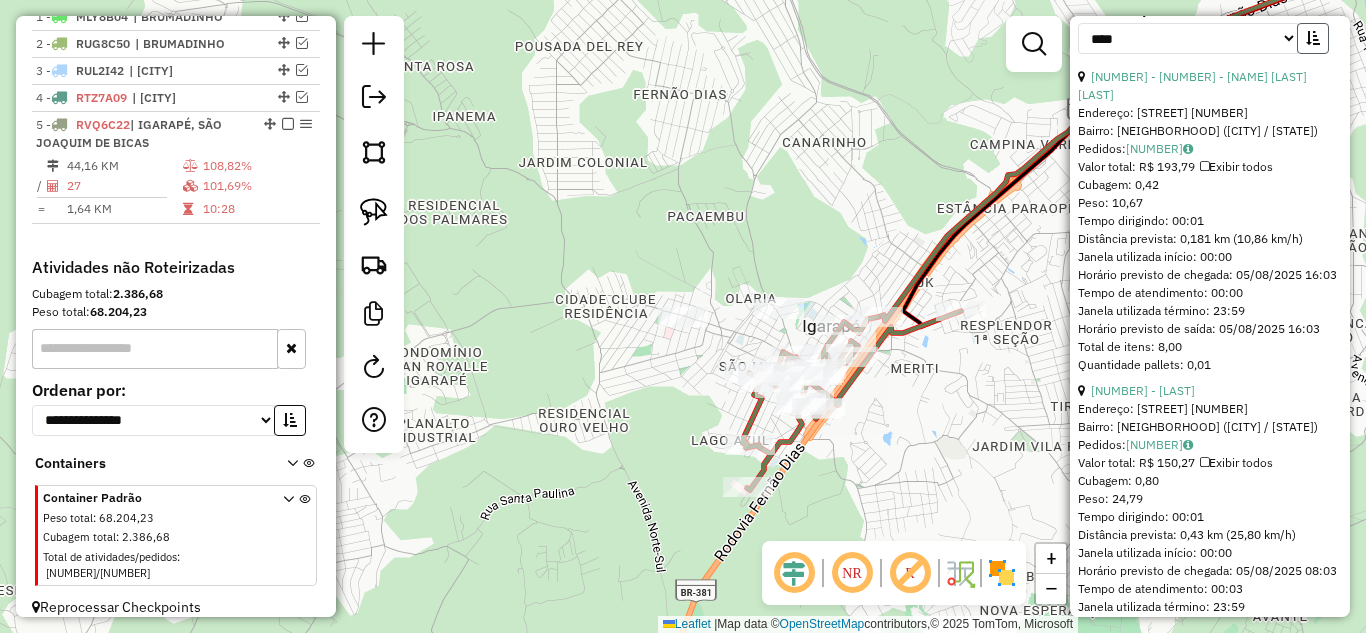 click at bounding box center [1313, 38] 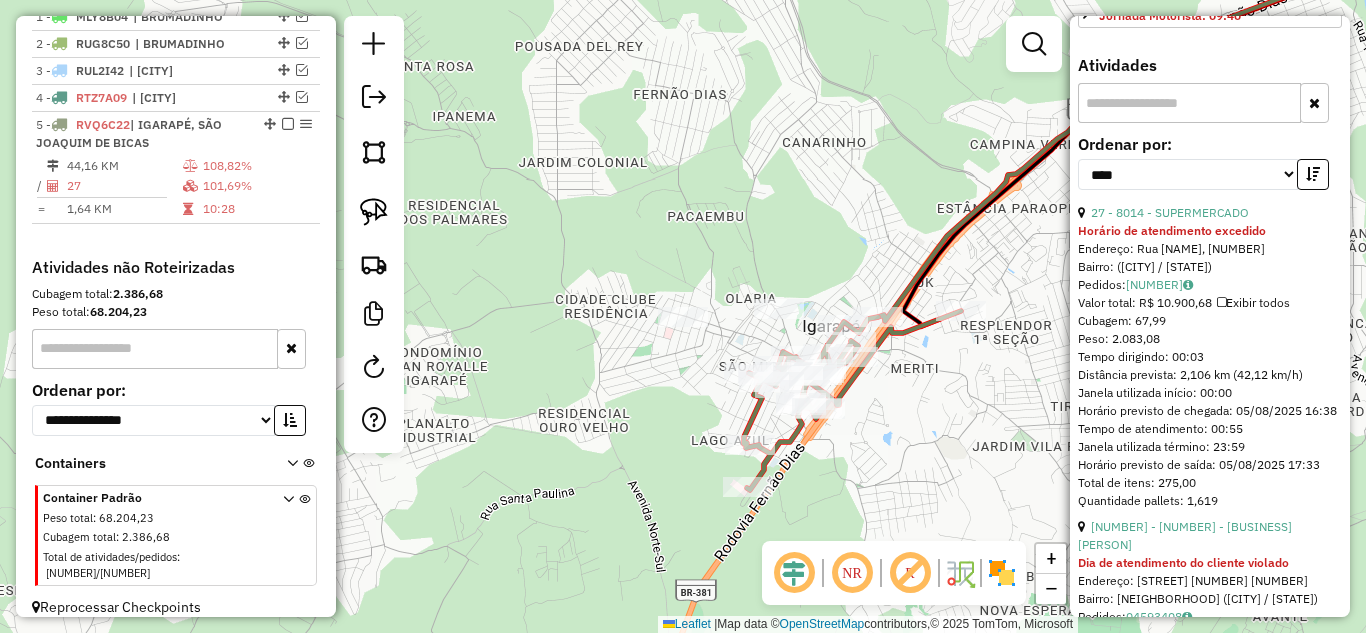 scroll, scrollTop: 918, scrollLeft: 0, axis: vertical 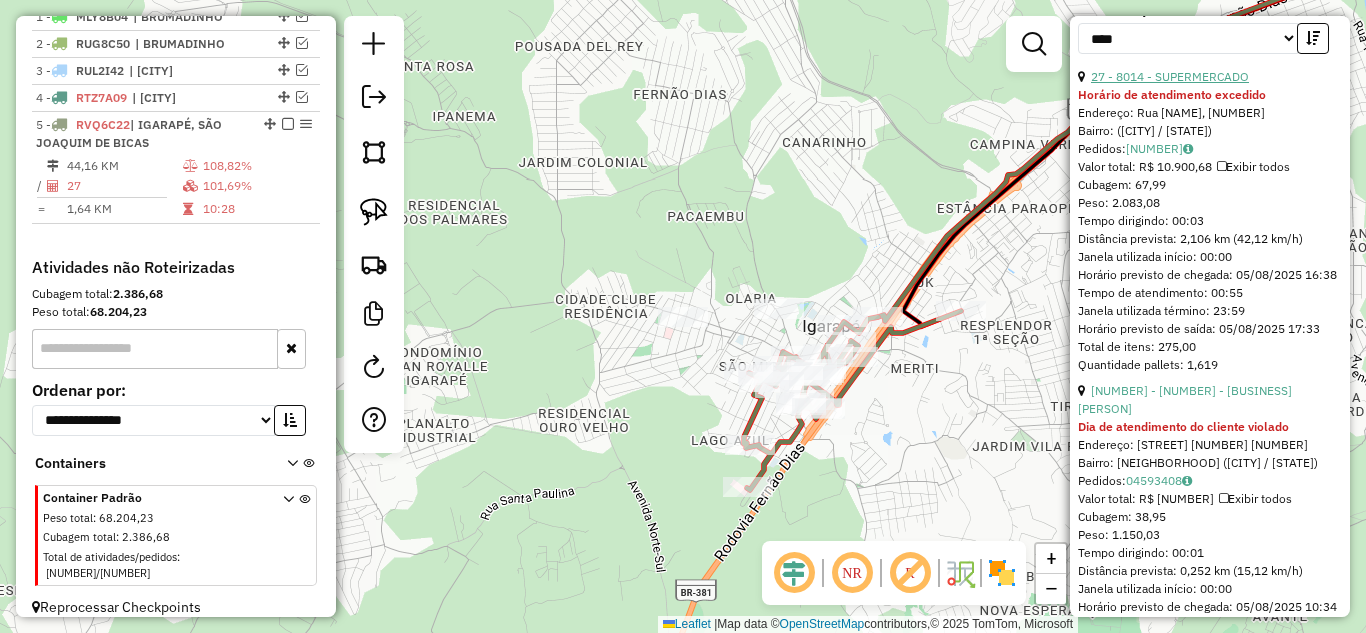 click on "27 - 8014 - SUPERMERCADO" at bounding box center (1170, 76) 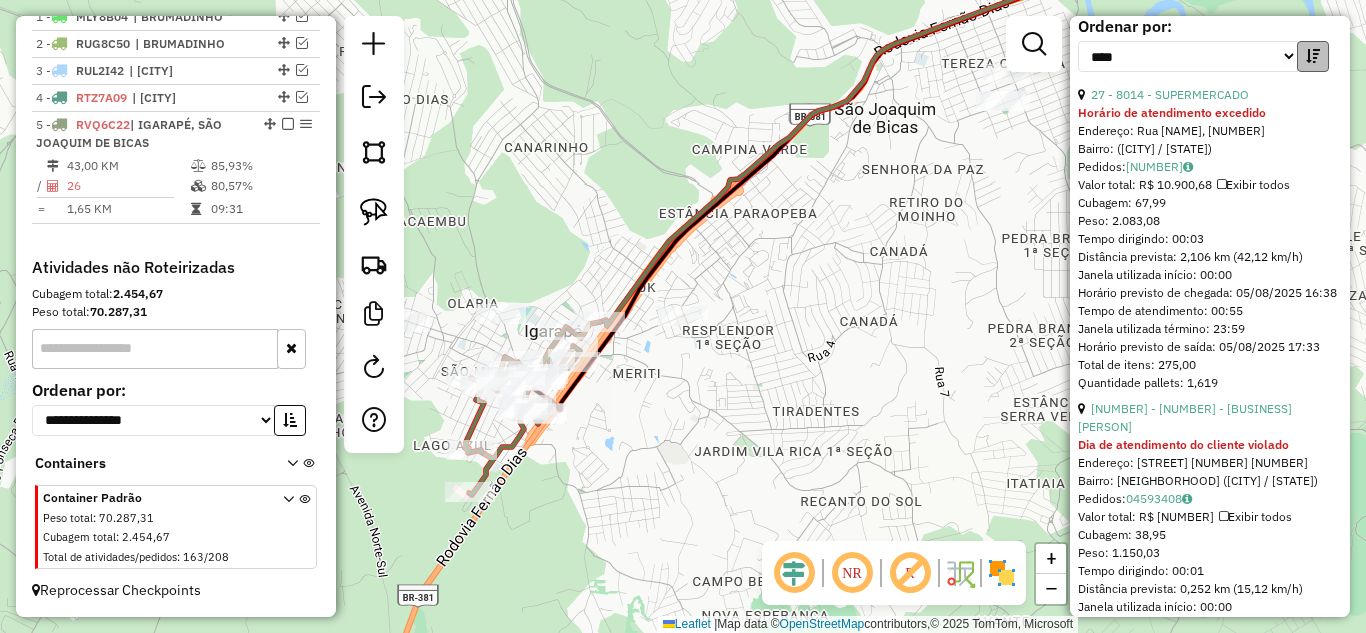 scroll, scrollTop: 900, scrollLeft: 0, axis: vertical 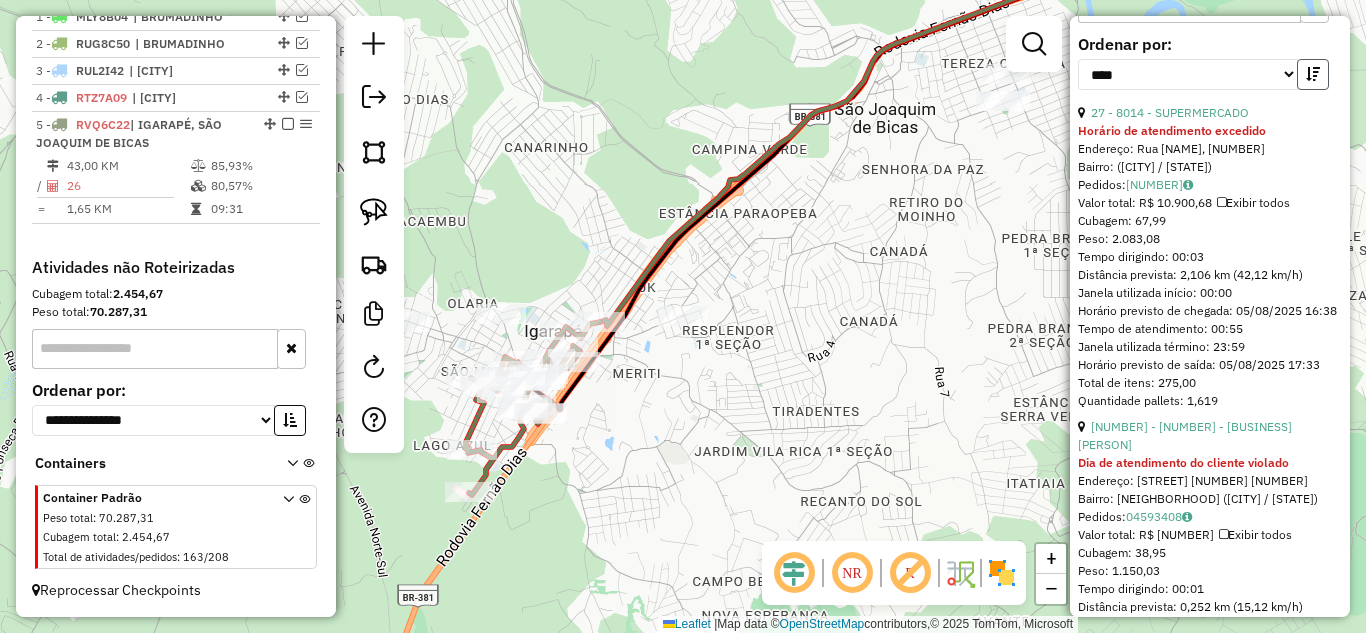 click at bounding box center [1313, 74] 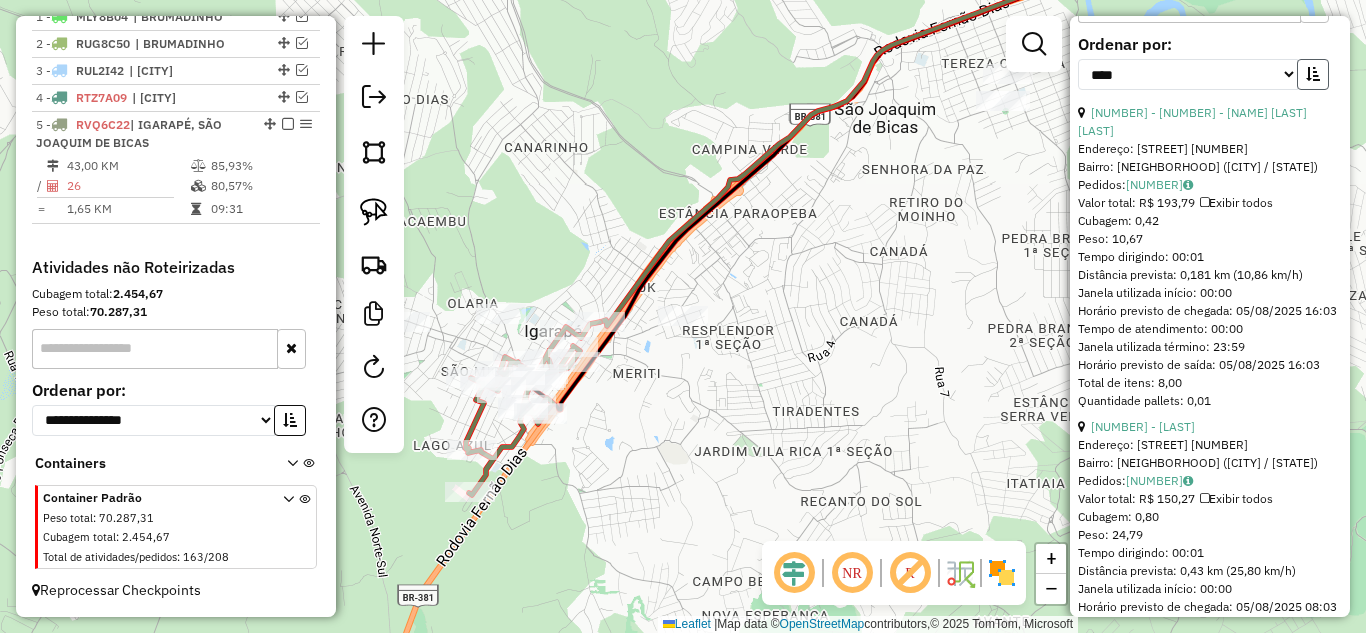 click at bounding box center [1313, 74] 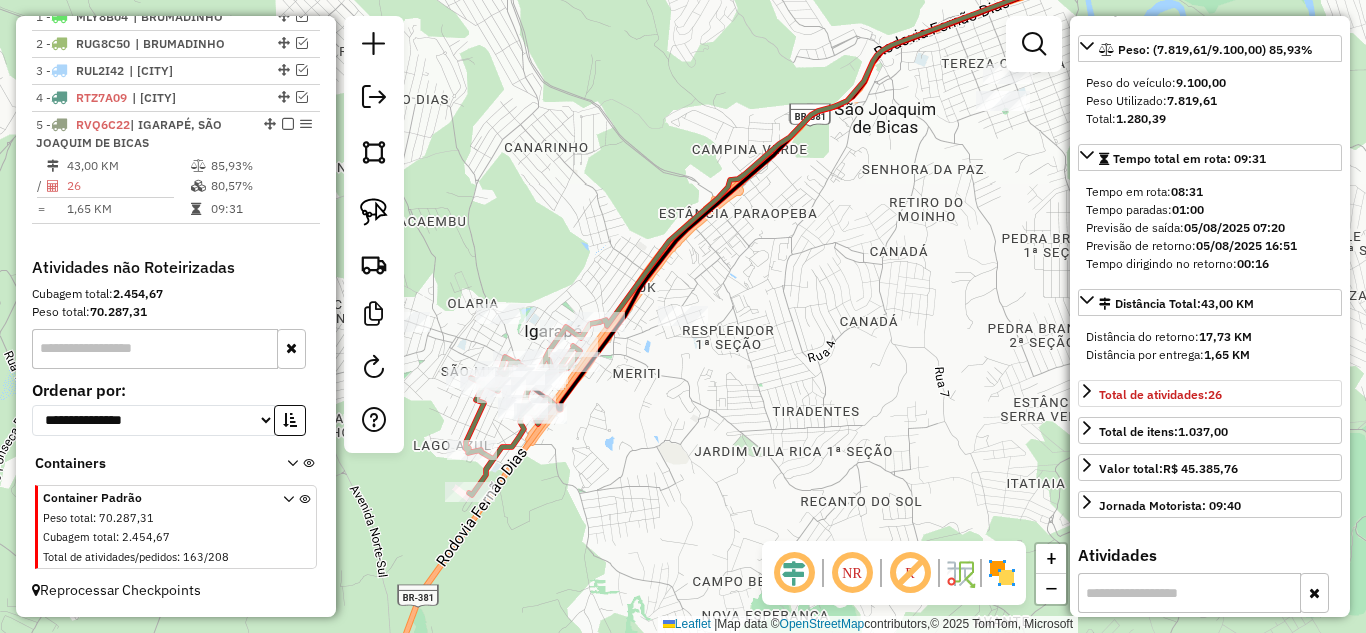 scroll, scrollTop: 300, scrollLeft: 0, axis: vertical 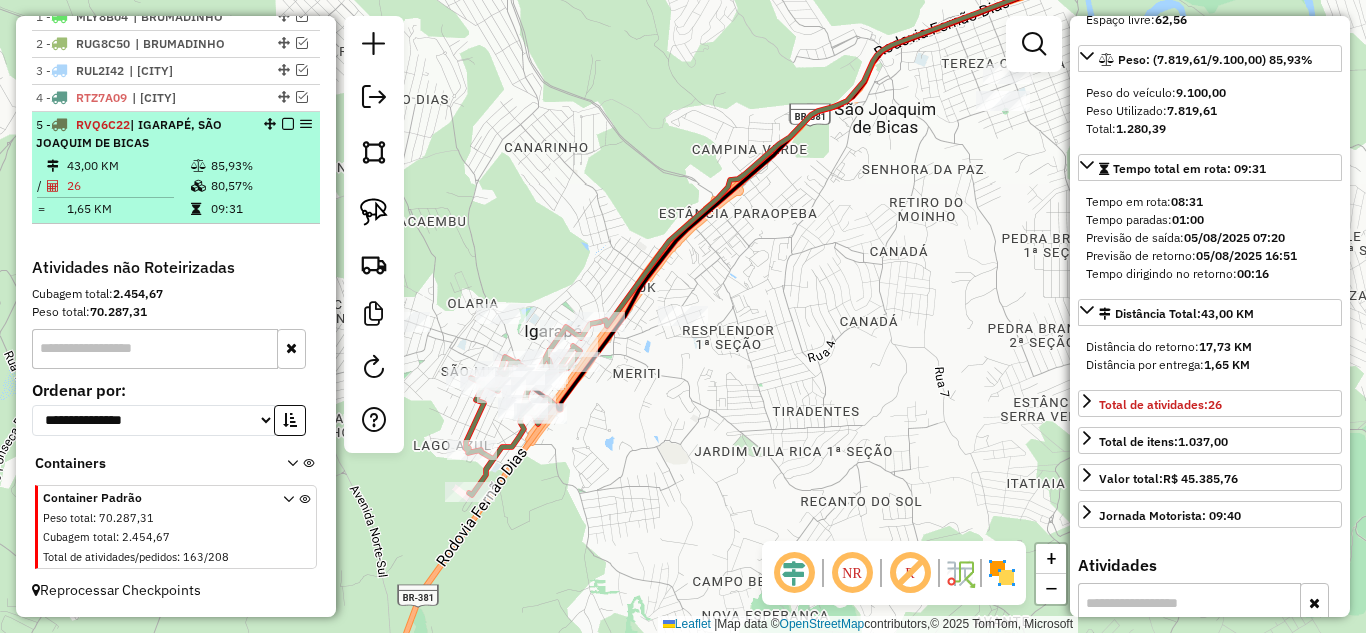 click at bounding box center [288, 124] 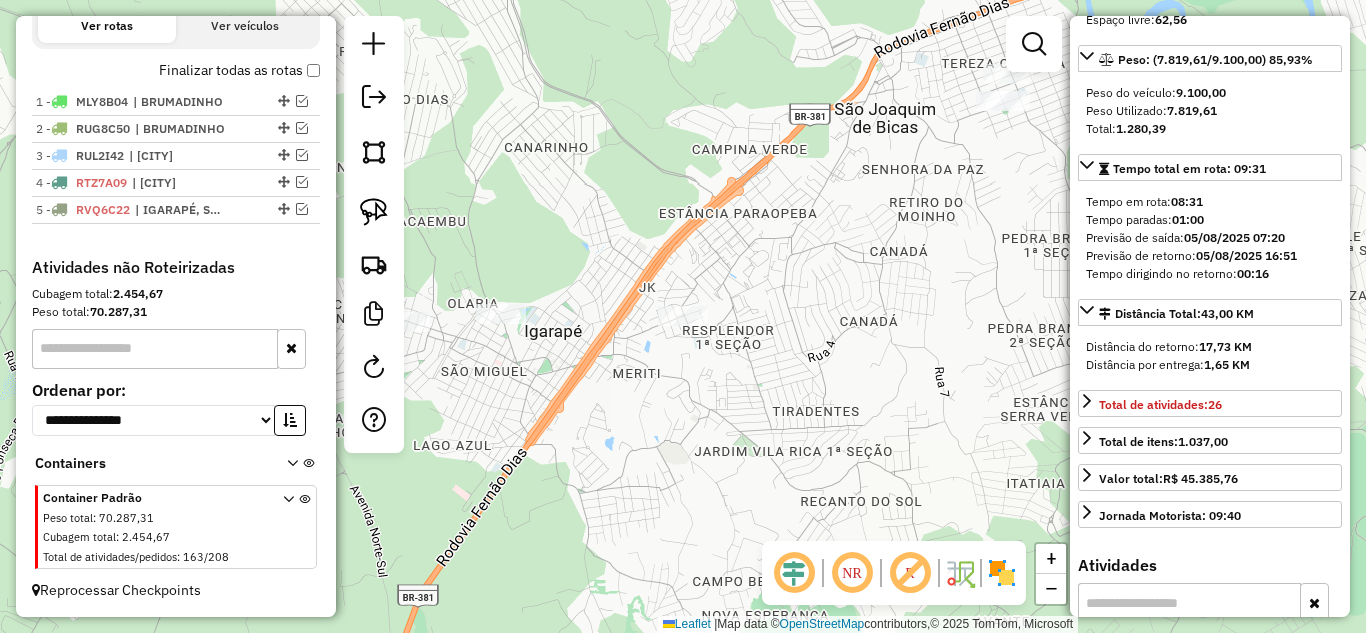 scroll, scrollTop: 677, scrollLeft: 0, axis: vertical 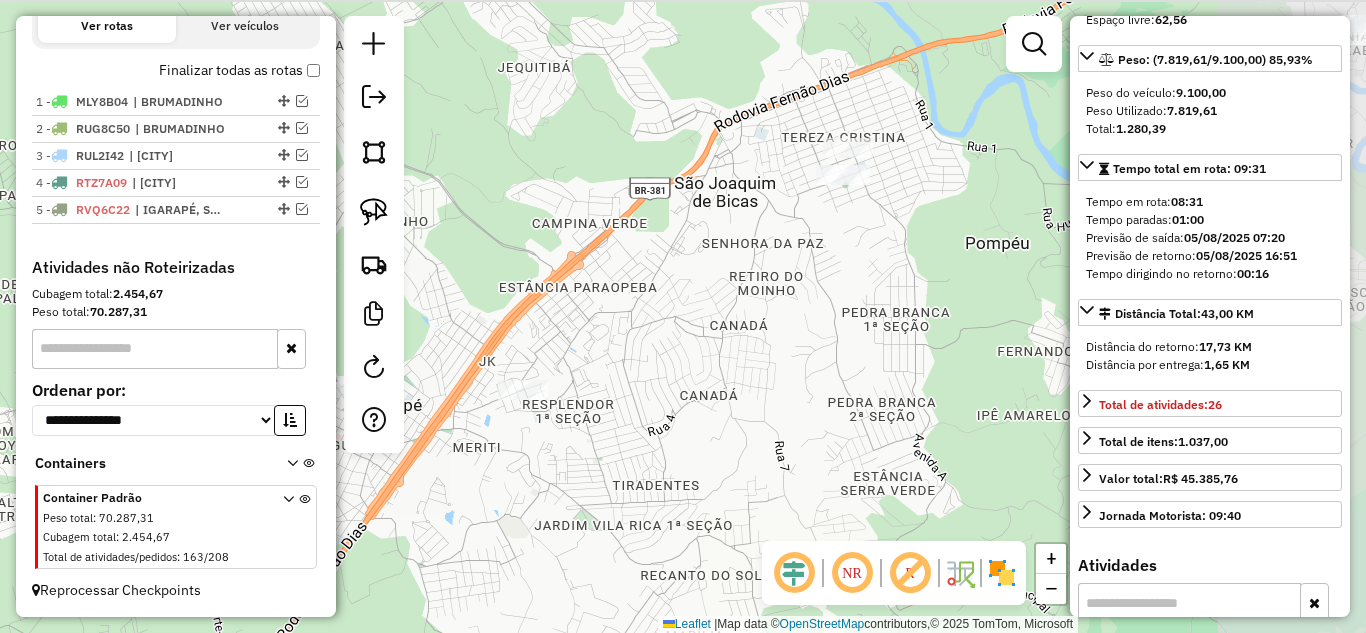 click on "Janela de atendimento Grade de atendimento Capacidade Transportadoras Veículos Cliente Pedidos  Rotas Selecione os dias de semana para filtrar as janelas de atendimento  Seg   Ter   Qua   Qui   Sex   Sáb   Dom  Informe o período da janela de atendimento: De: Até:  Filtrar exatamente a janela do cliente  Considerar janela de atendimento padrão  Selecione os dias de semana para filtrar as grades de atendimento  Seg   Ter   Qua   Qui   Sex   Sáb   Dom   Considerar clientes sem dia de atendimento cadastrado  Clientes fora do dia de atendimento selecionado Filtrar as atividades entre os valores definidos abaixo:  Peso mínimo:   Peso máximo:   Cubagem mínima:   Cubagem máxima:   De:   Até:  Filtrar as atividades entre o tempo de atendimento definido abaixo:  De:   Até:   Considerar capacidade total dos clientes não roteirizados Transportadora: Selecione um ou mais itens Tipo de veículo: Selecione um ou mais itens Veículo: Selecione um ou mais itens Motorista: Selecione um ou mais itens Nome: Rótulo:" 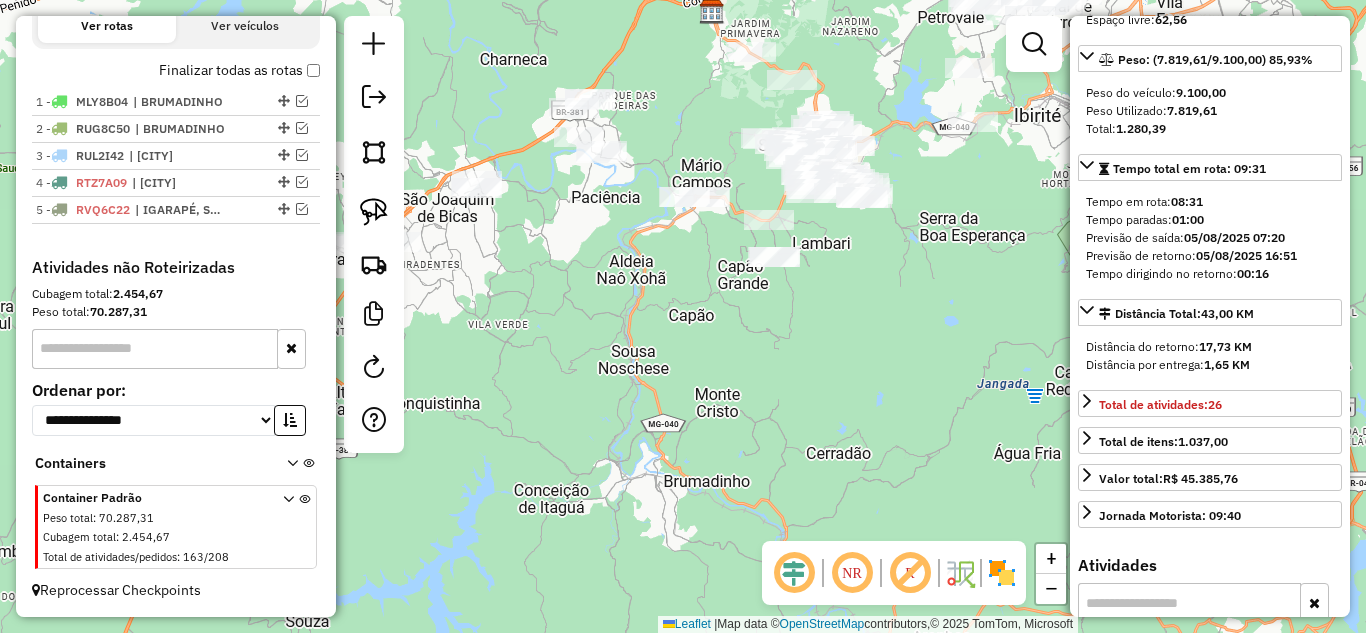 drag, startPoint x: 787, startPoint y: 394, endPoint x: 896, endPoint y: 627, distance: 257.2353 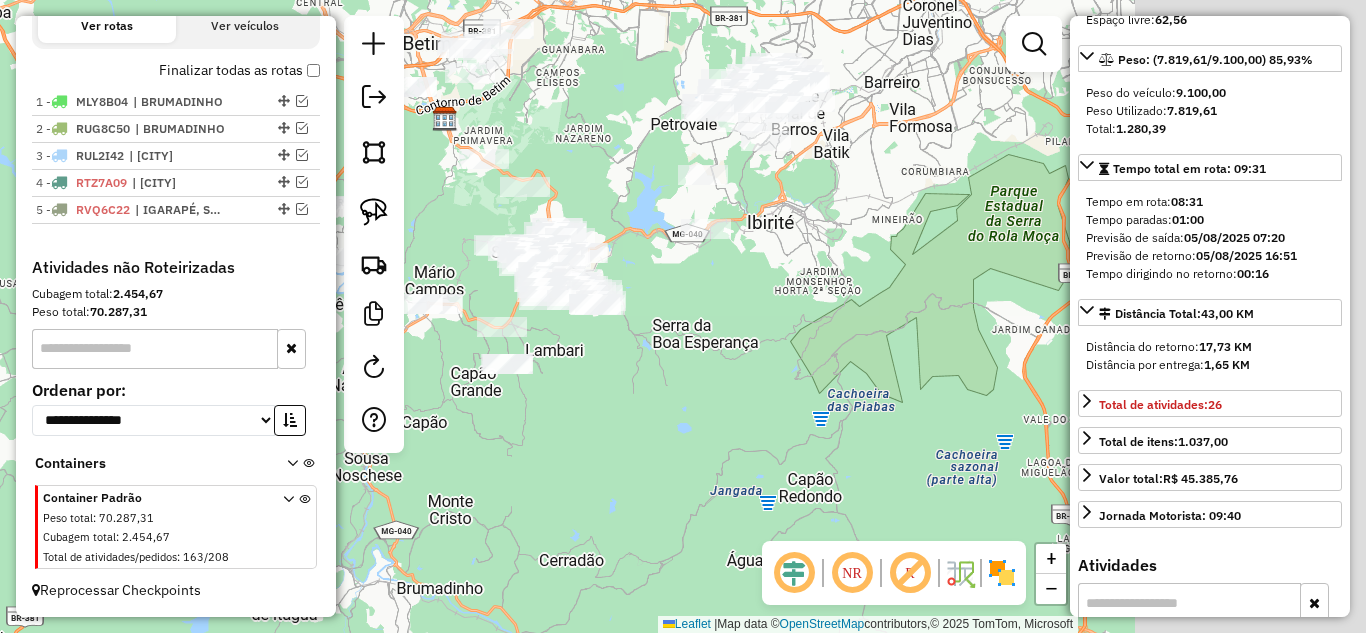 drag, startPoint x: 601, startPoint y: 450, endPoint x: 621, endPoint y: 372, distance: 80.523285 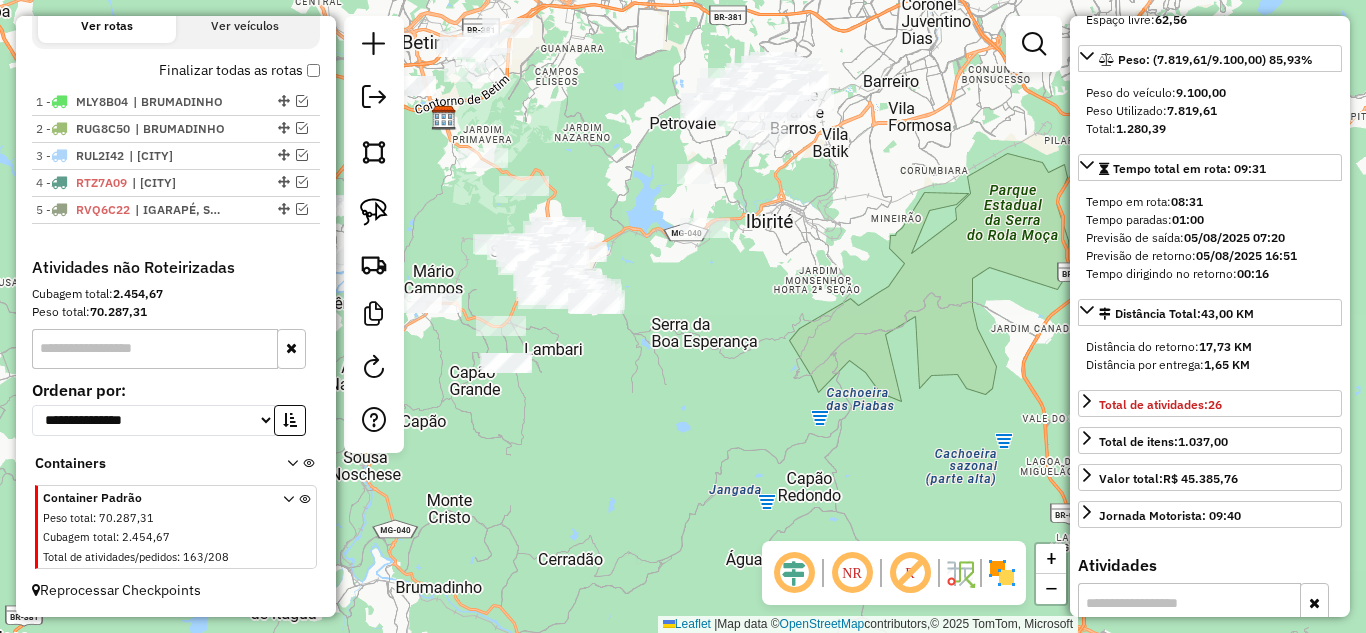 drag, startPoint x: 748, startPoint y: 382, endPoint x: 702, endPoint y: 491, distance: 118.308914 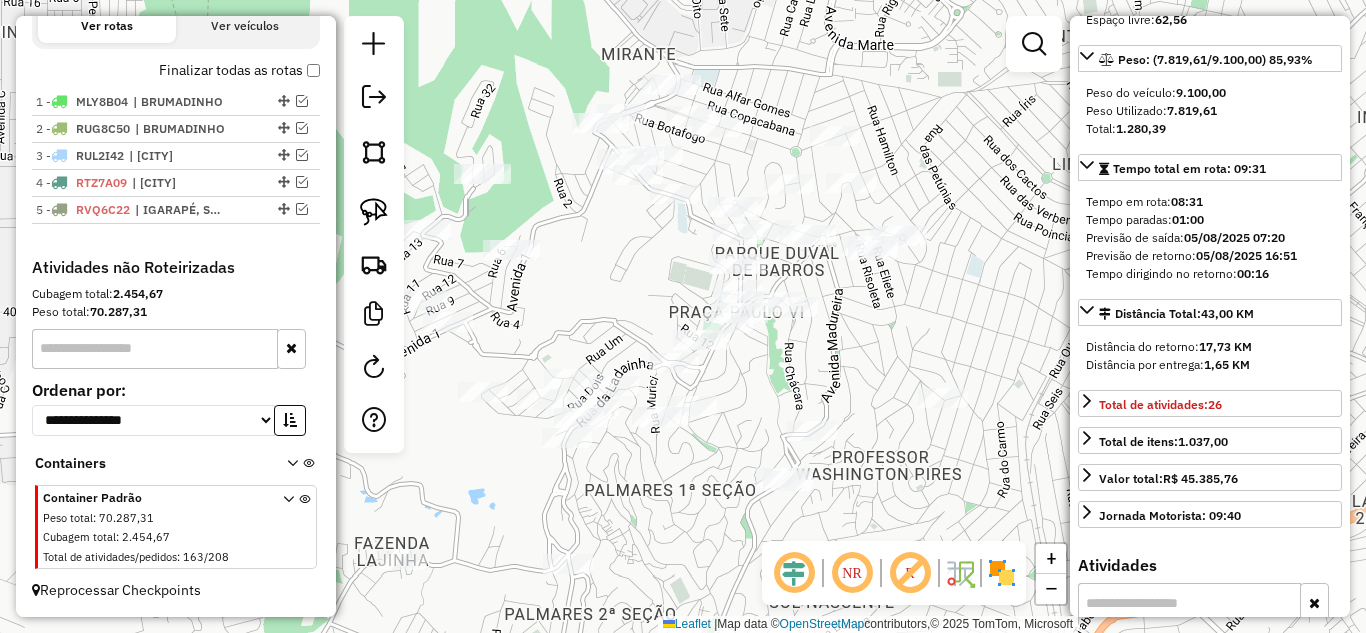 drag, startPoint x: 693, startPoint y: 308, endPoint x: 817, endPoint y: 319, distance: 124.486946 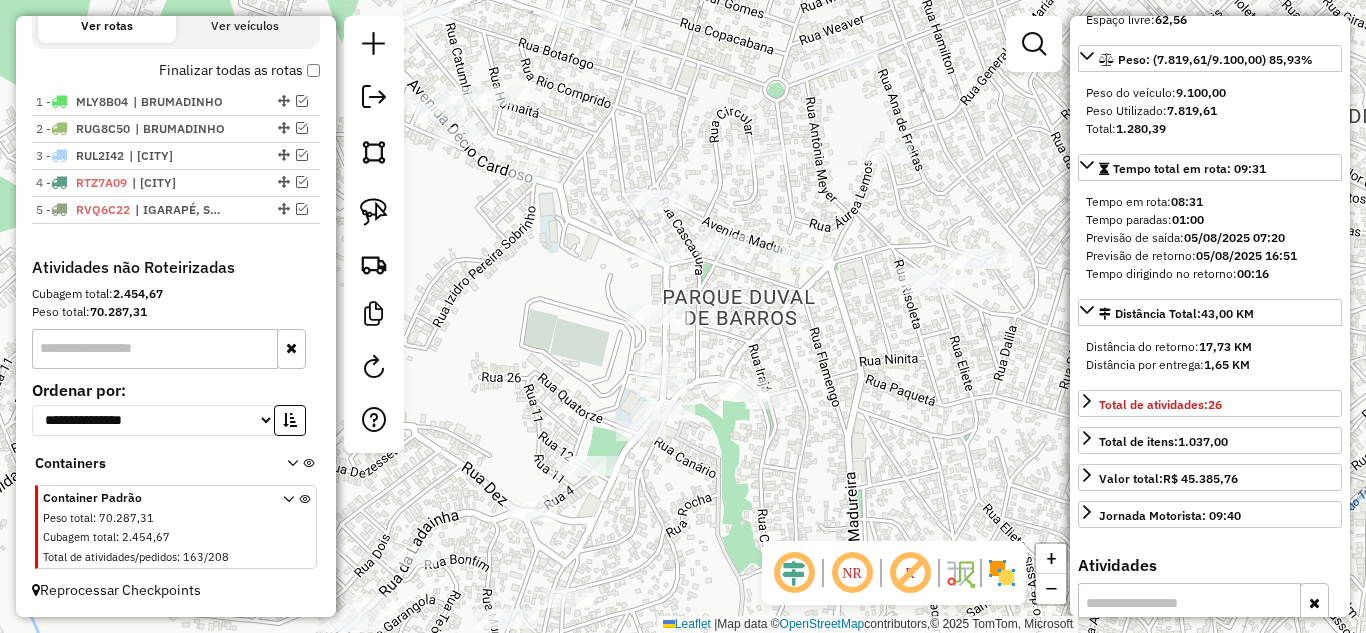 drag, startPoint x: 799, startPoint y: 353, endPoint x: 796, endPoint y: 378, distance: 25.179358 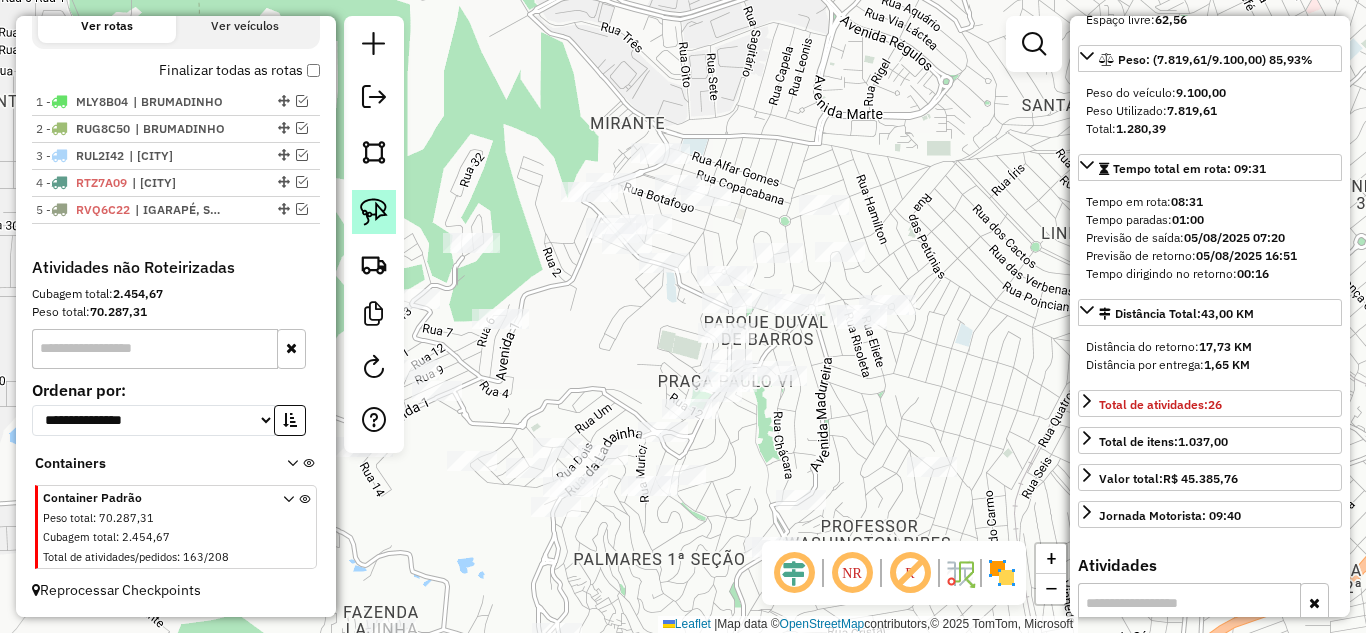 drag, startPoint x: 365, startPoint y: 210, endPoint x: 376, endPoint y: 190, distance: 22.825424 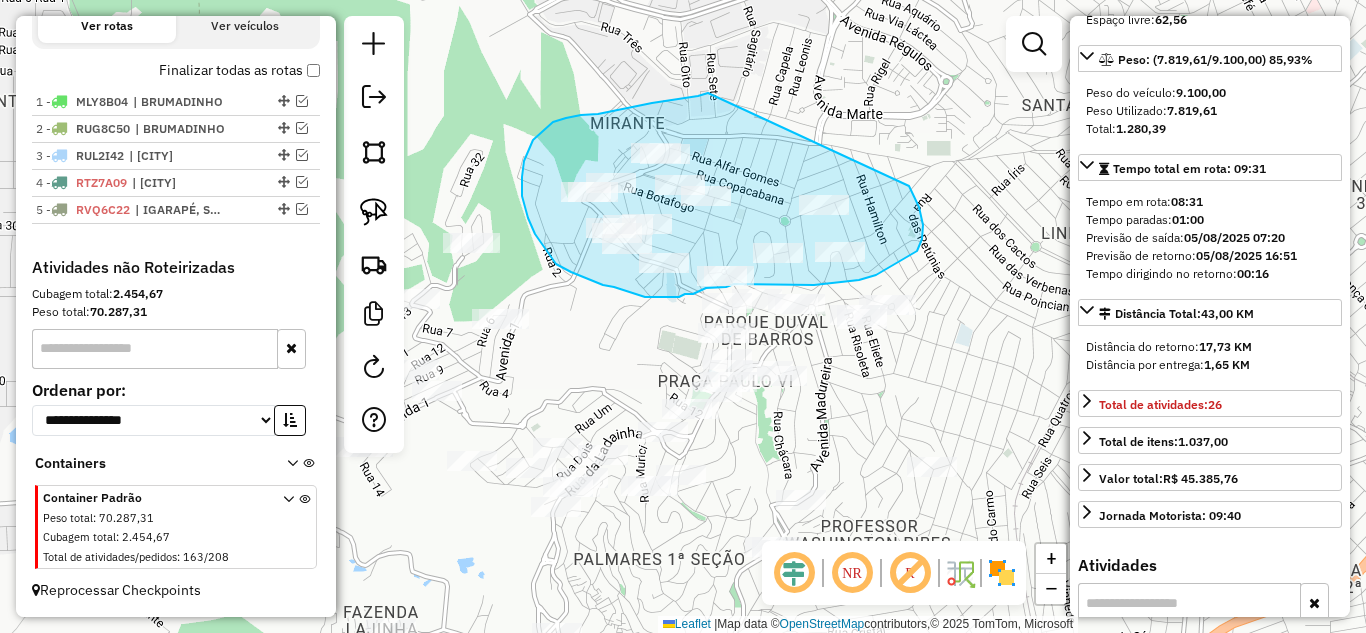 drag, startPoint x: 684, startPoint y: 98, endPoint x: 833, endPoint y: 153, distance: 158.82695 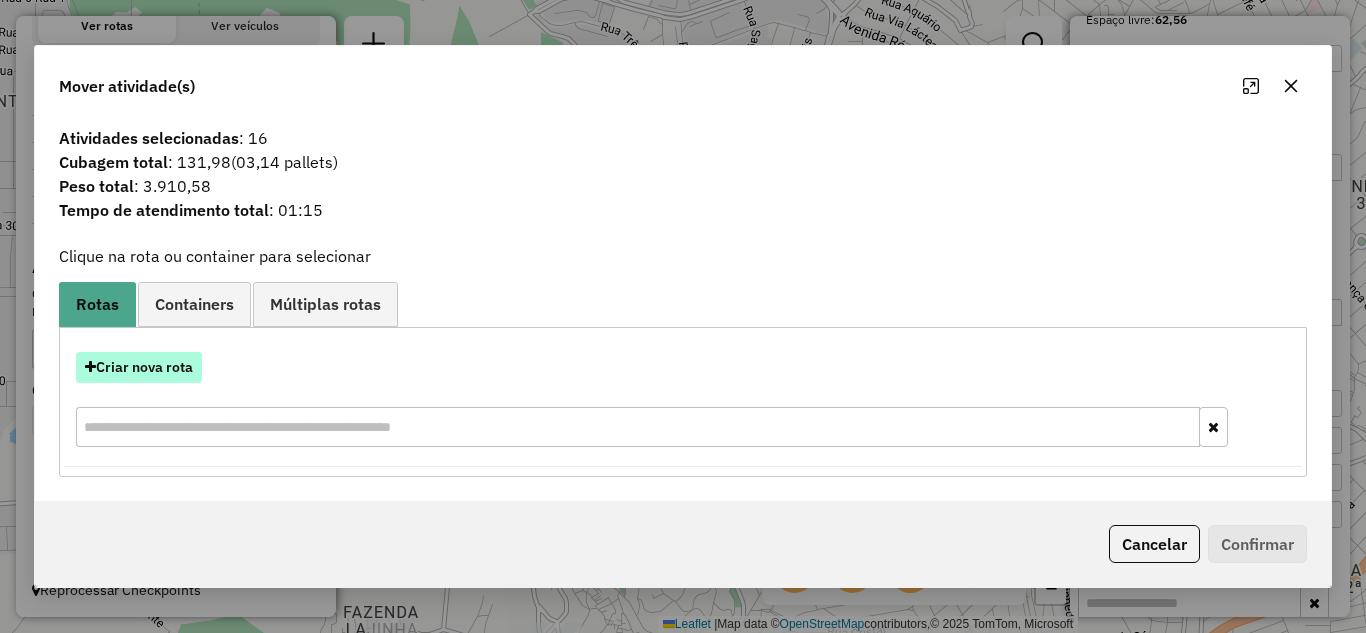 click on "Criar nova rota" at bounding box center (139, 367) 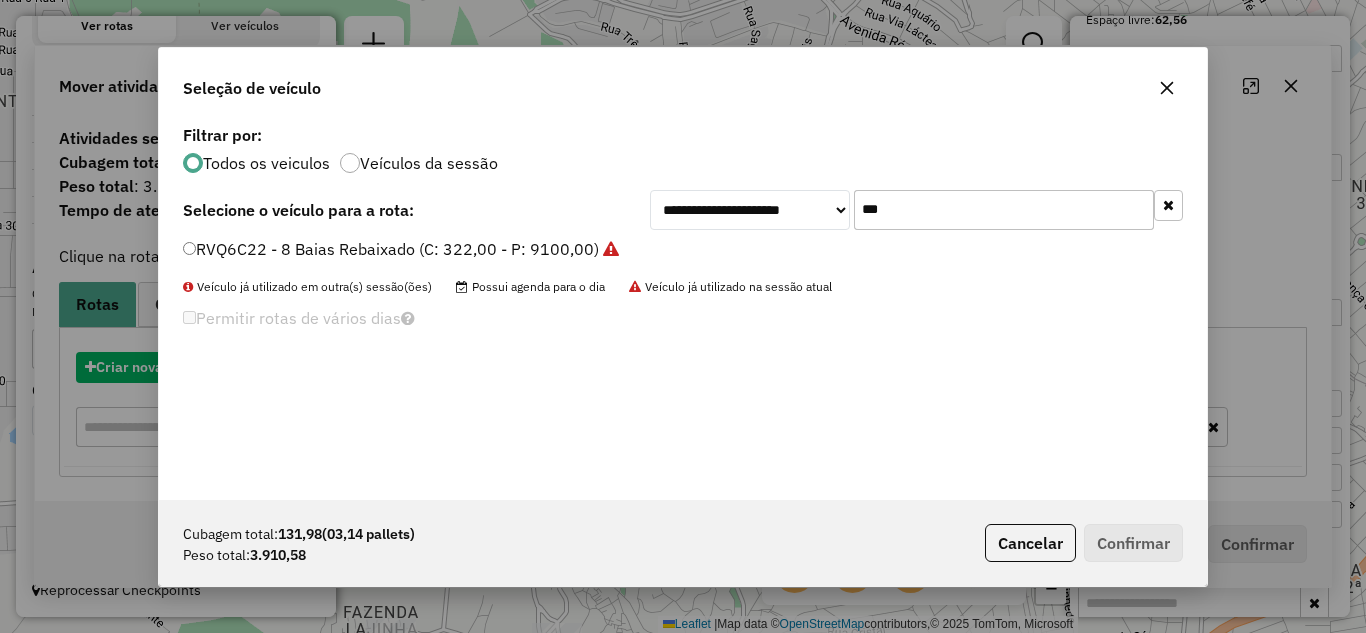 scroll, scrollTop: 11, scrollLeft: 6, axis: both 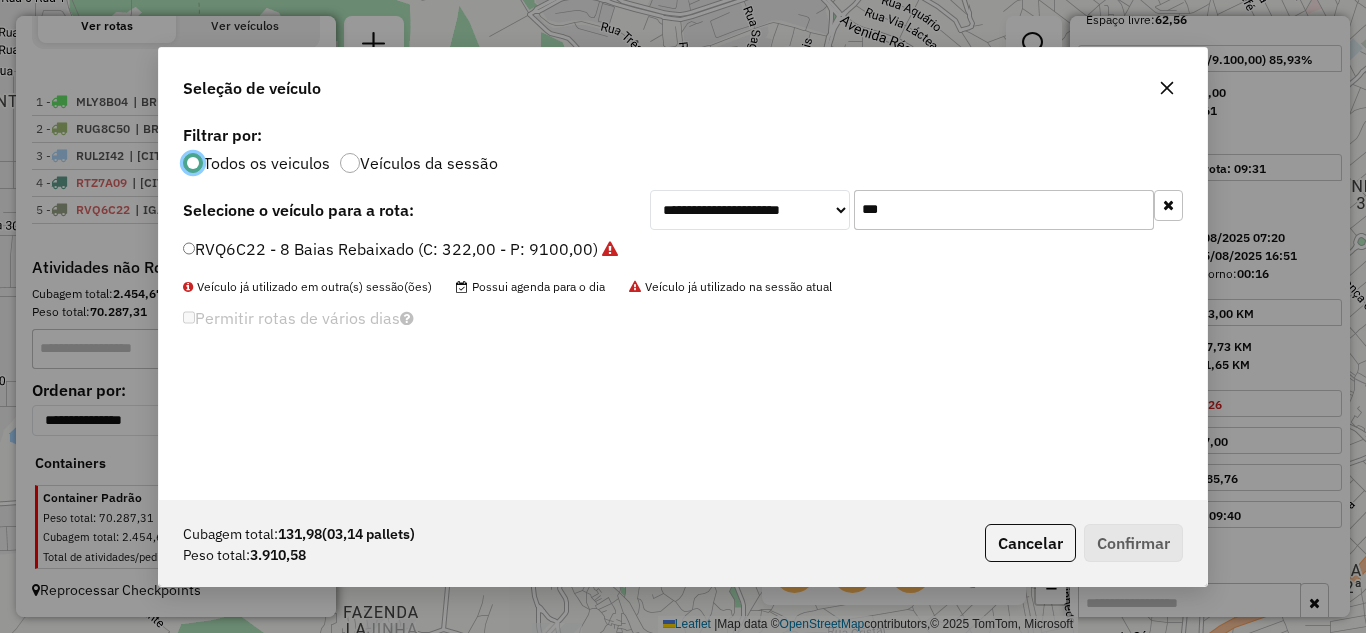 click on "***" 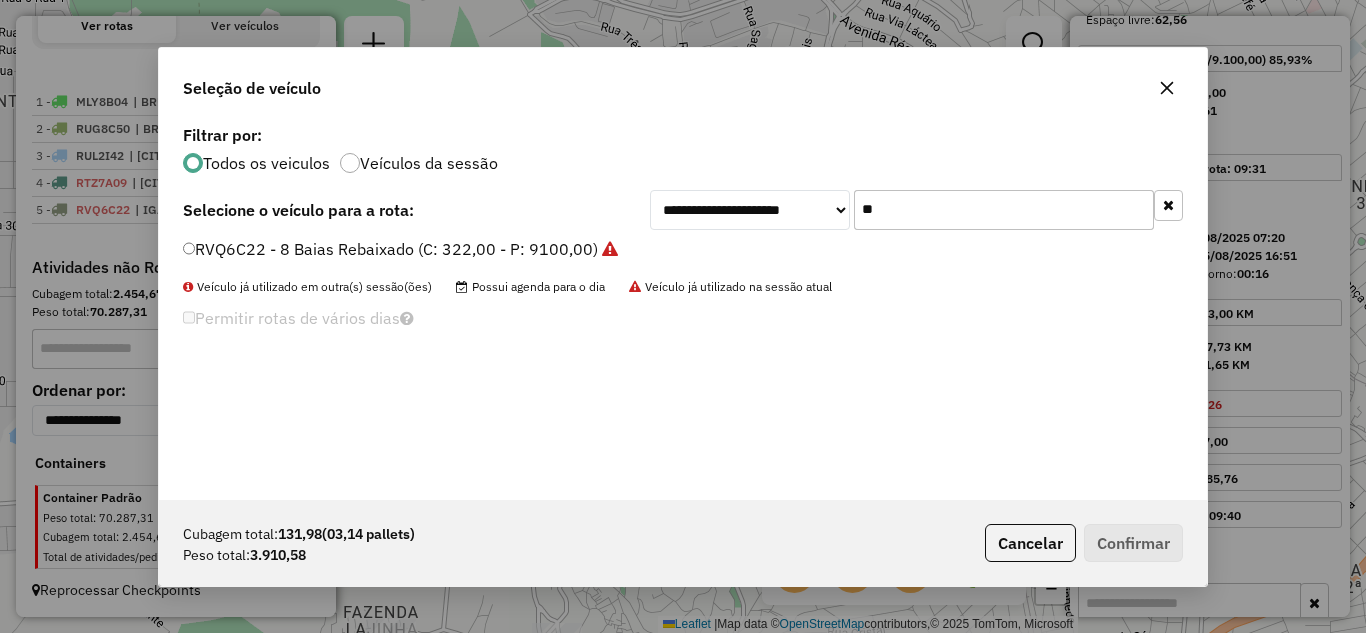type on "*" 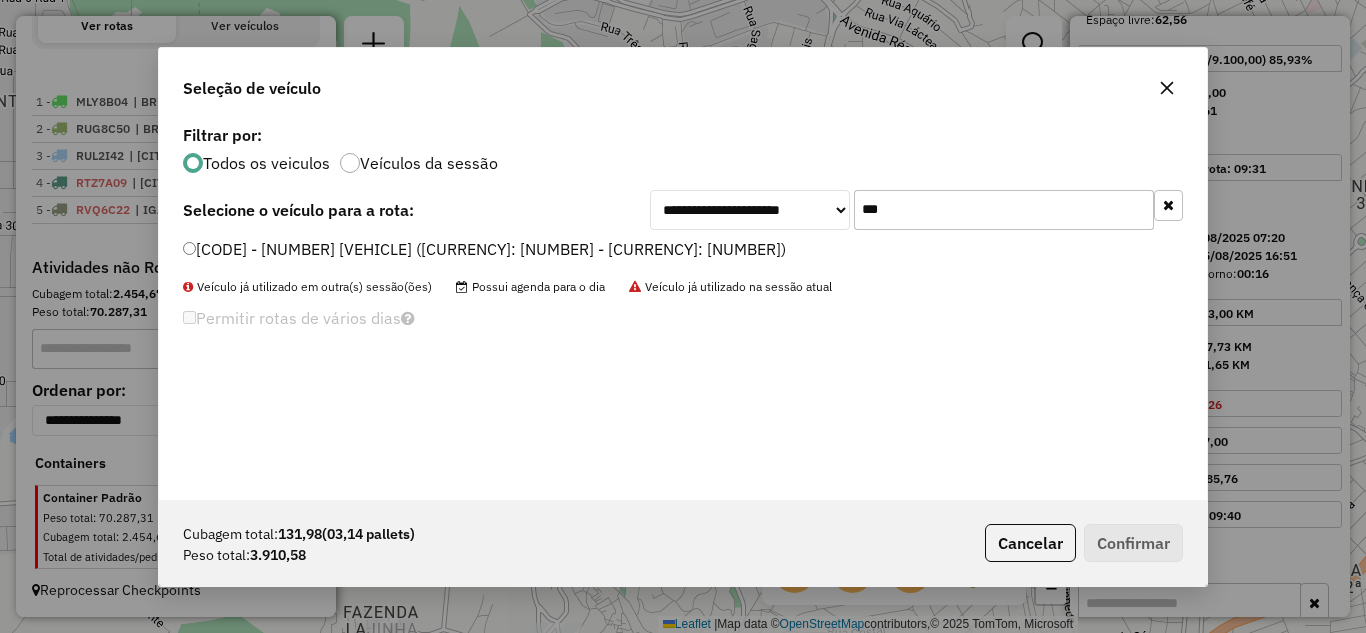 type on "***" 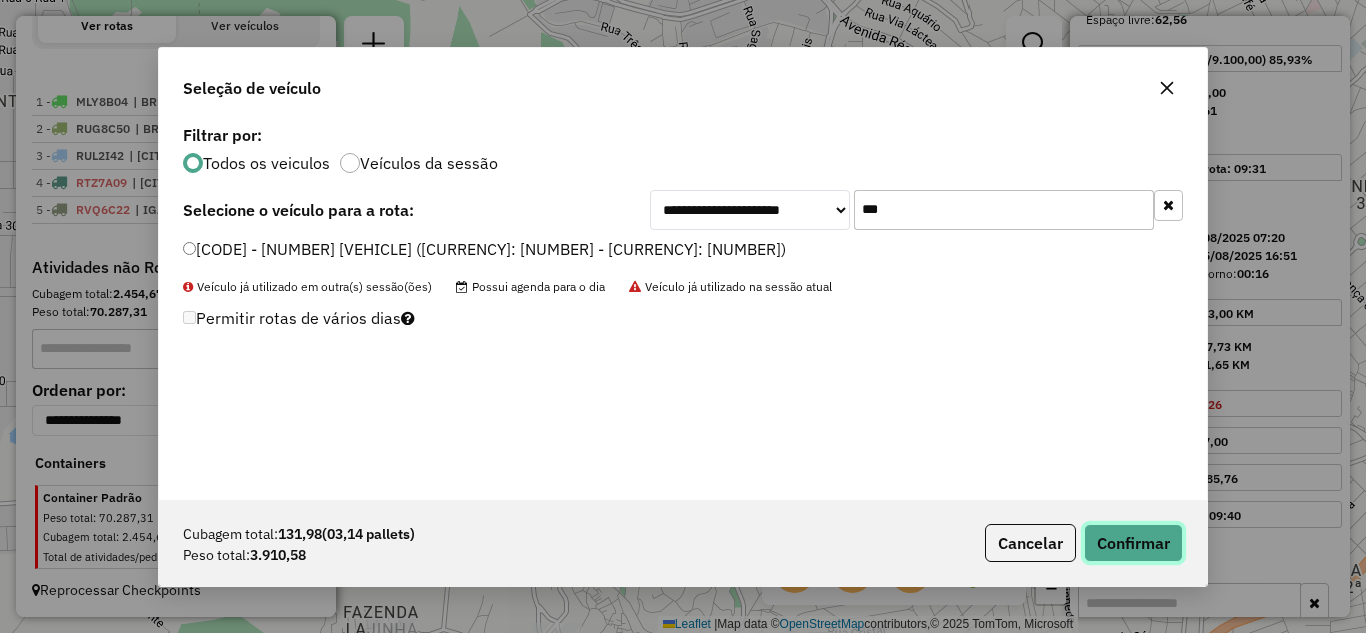 click on "Confirmar" 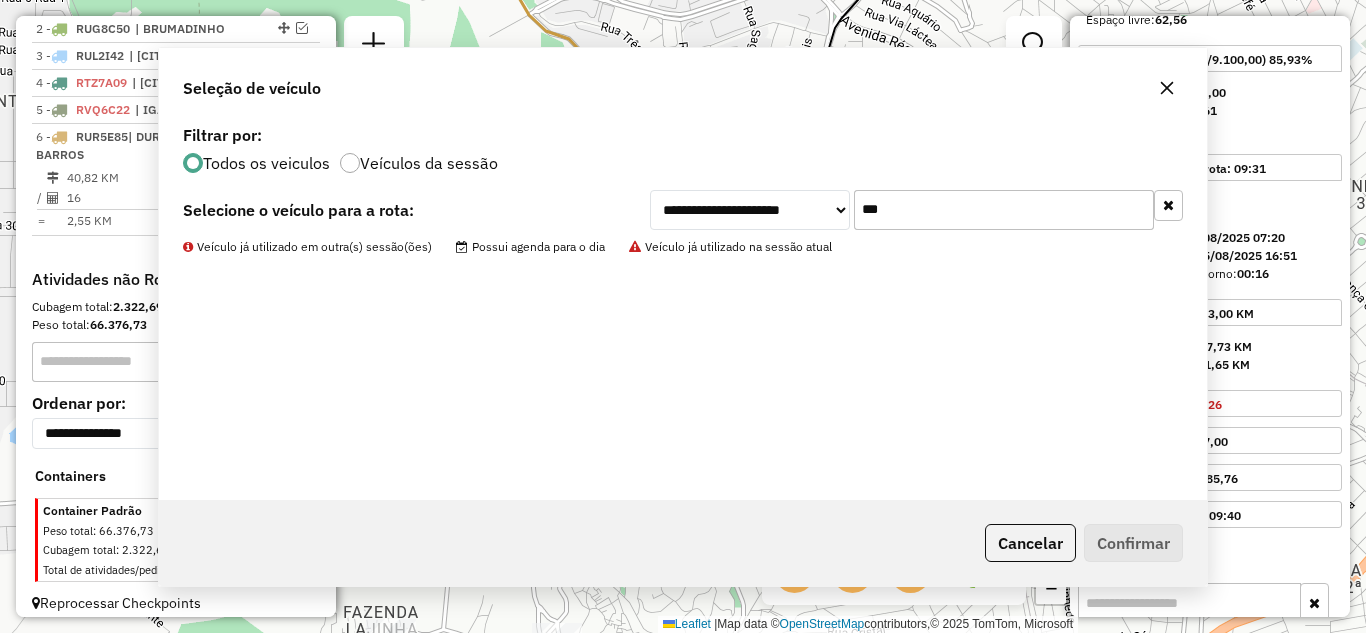 scroll, scrollTop: 814, scrollLeft: 0, axis: vertical 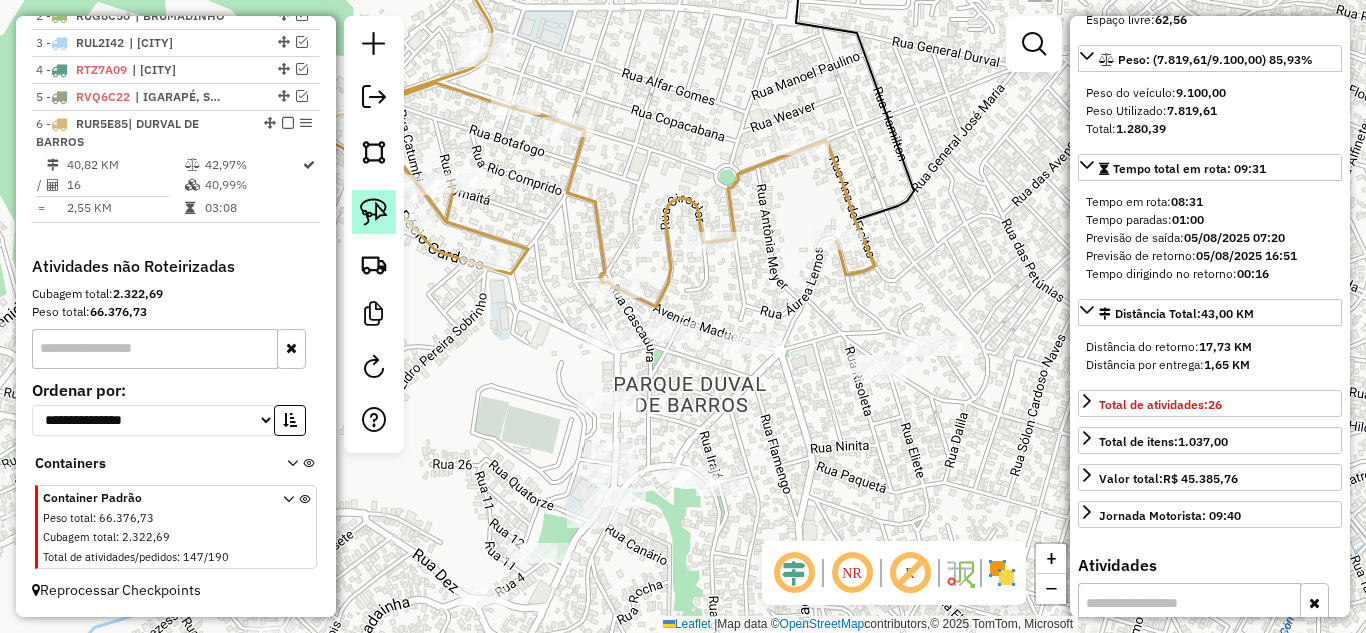 click 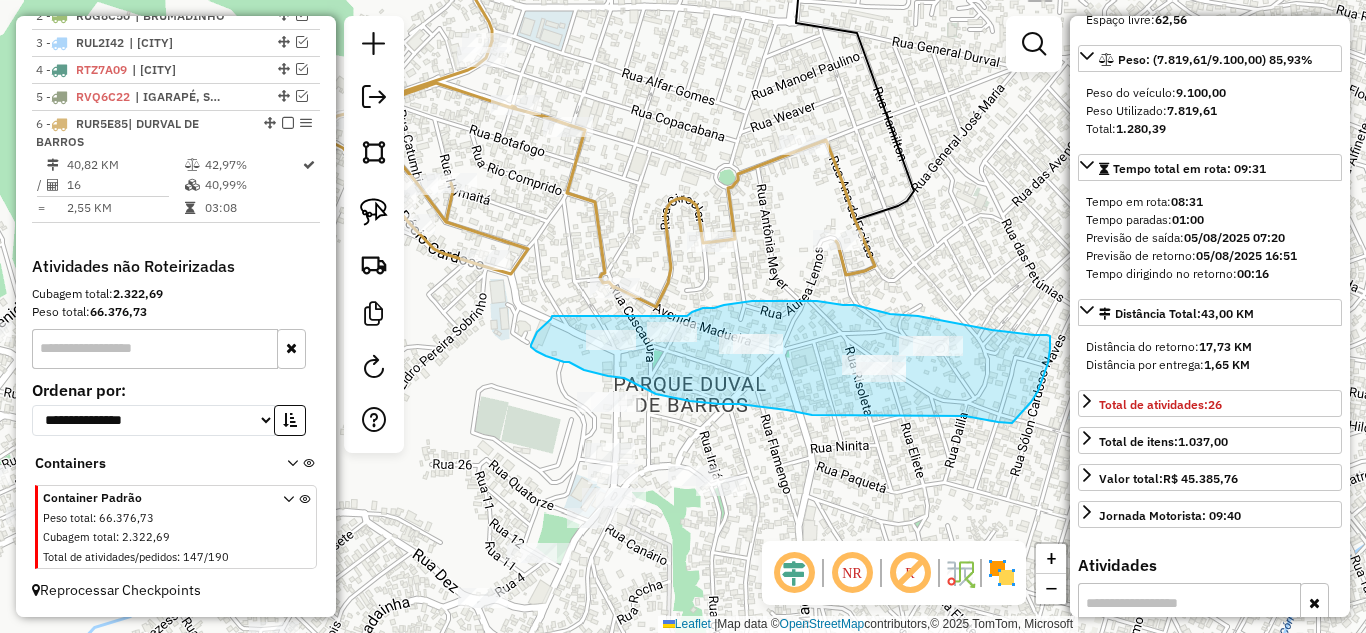 drag, startPoint x: 532, startPoint y: 341, endPoint x: 686, endPoint y: 316, distance: 156.01602 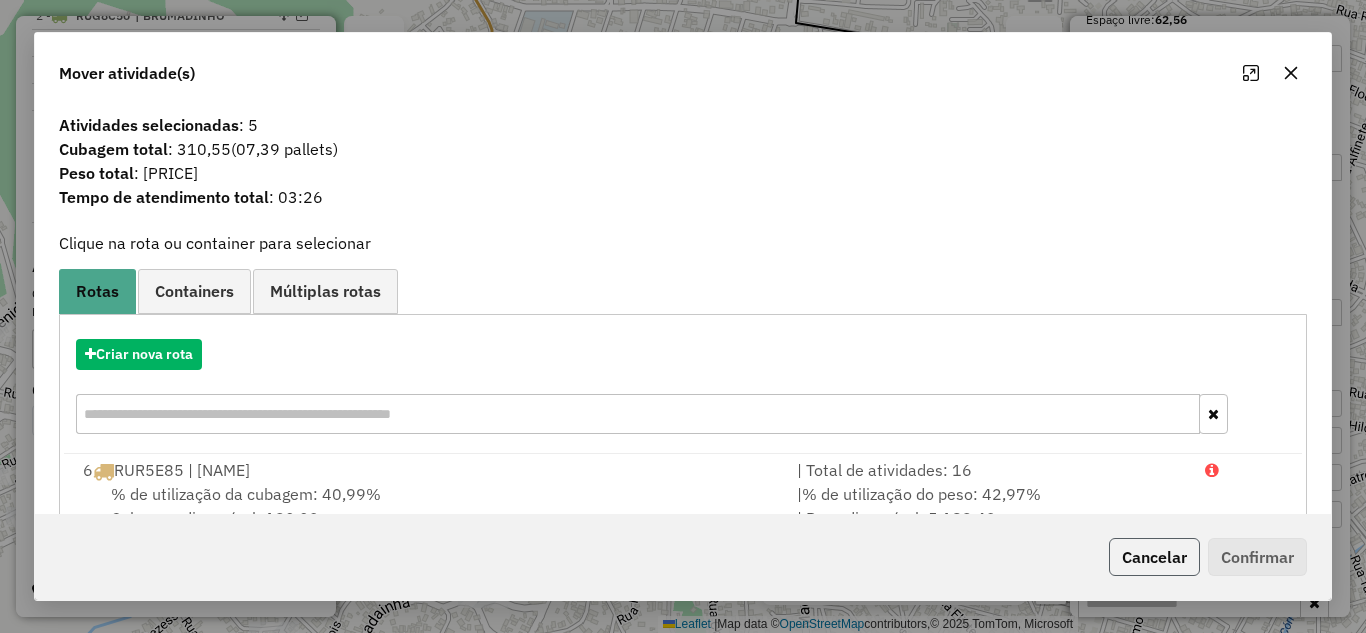 click on "Cancelar" 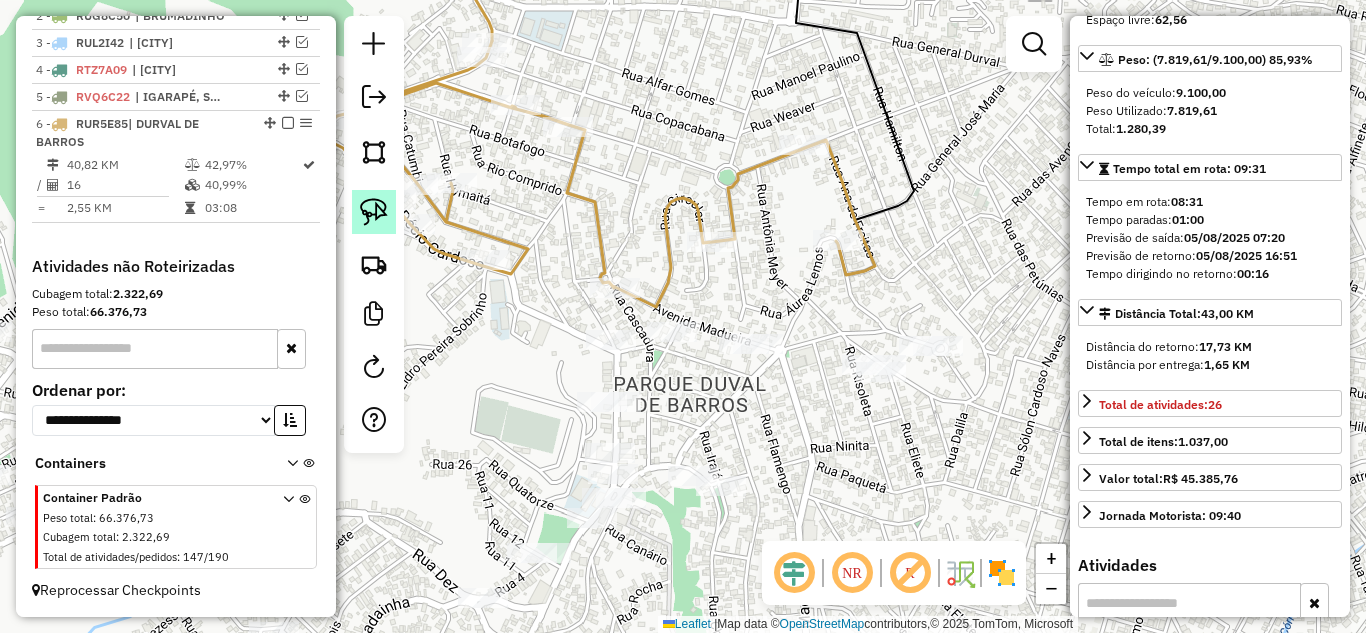 click 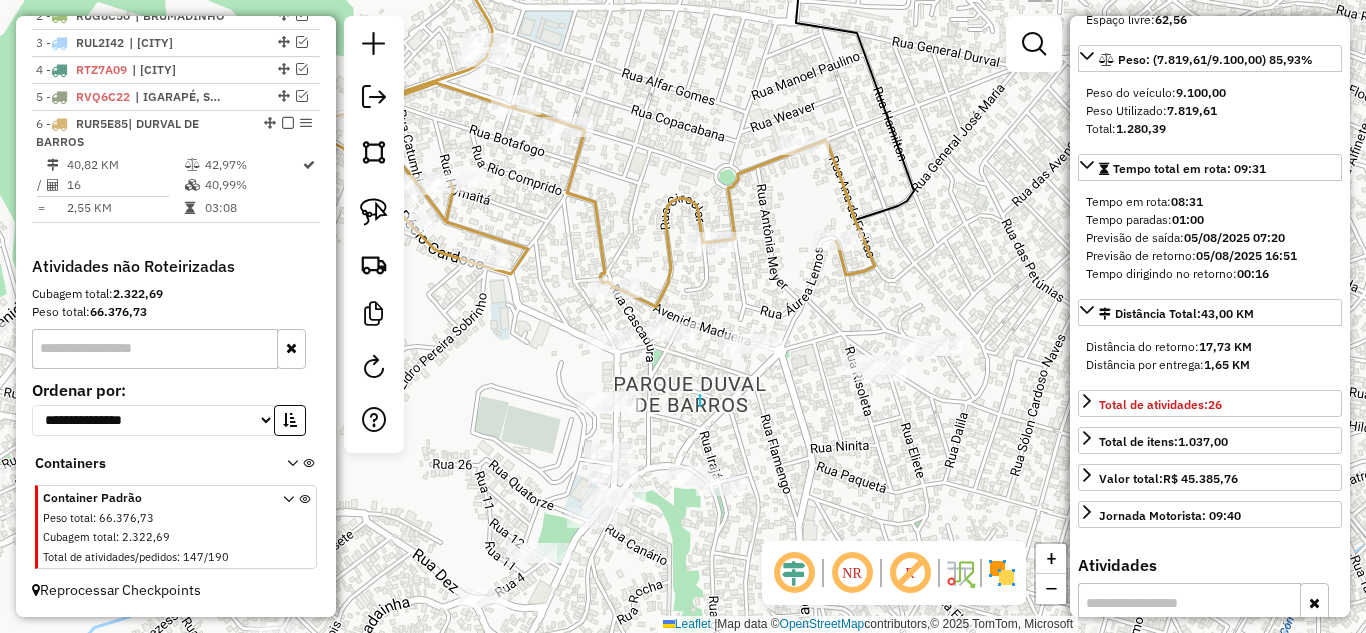 drag, startPoint x: 700, startPoint y: 406, endPoint x: 700, endPoint y: 395, distance: 11 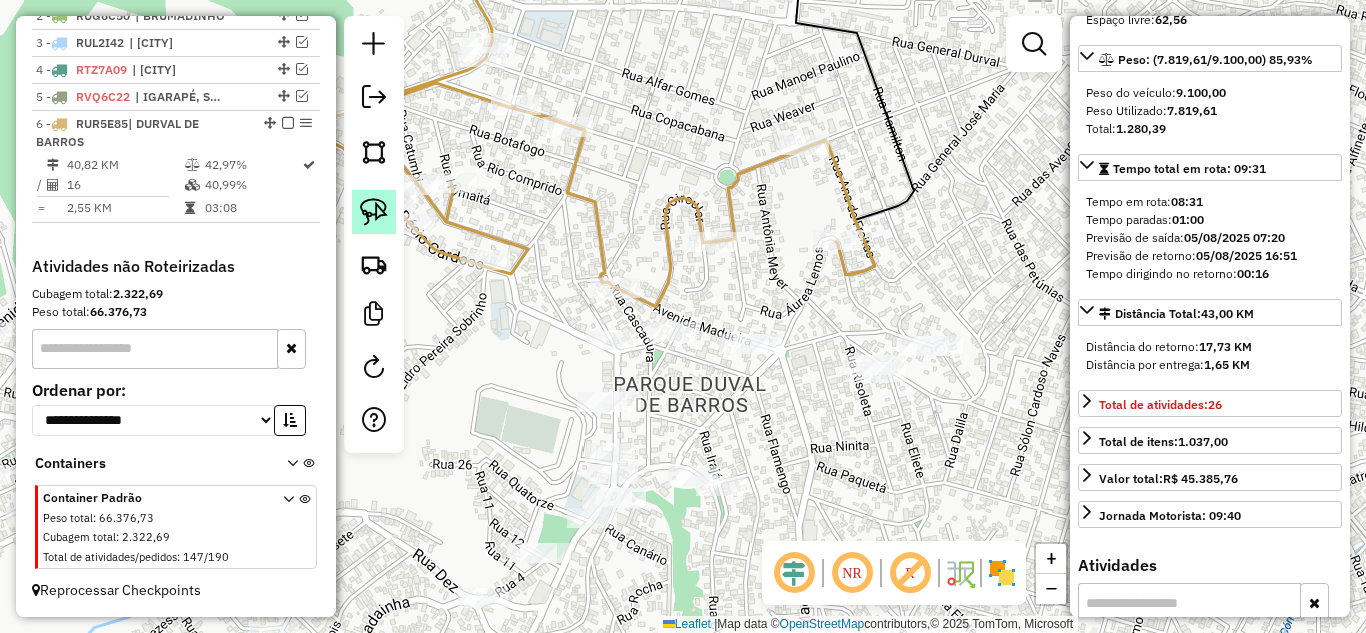 click 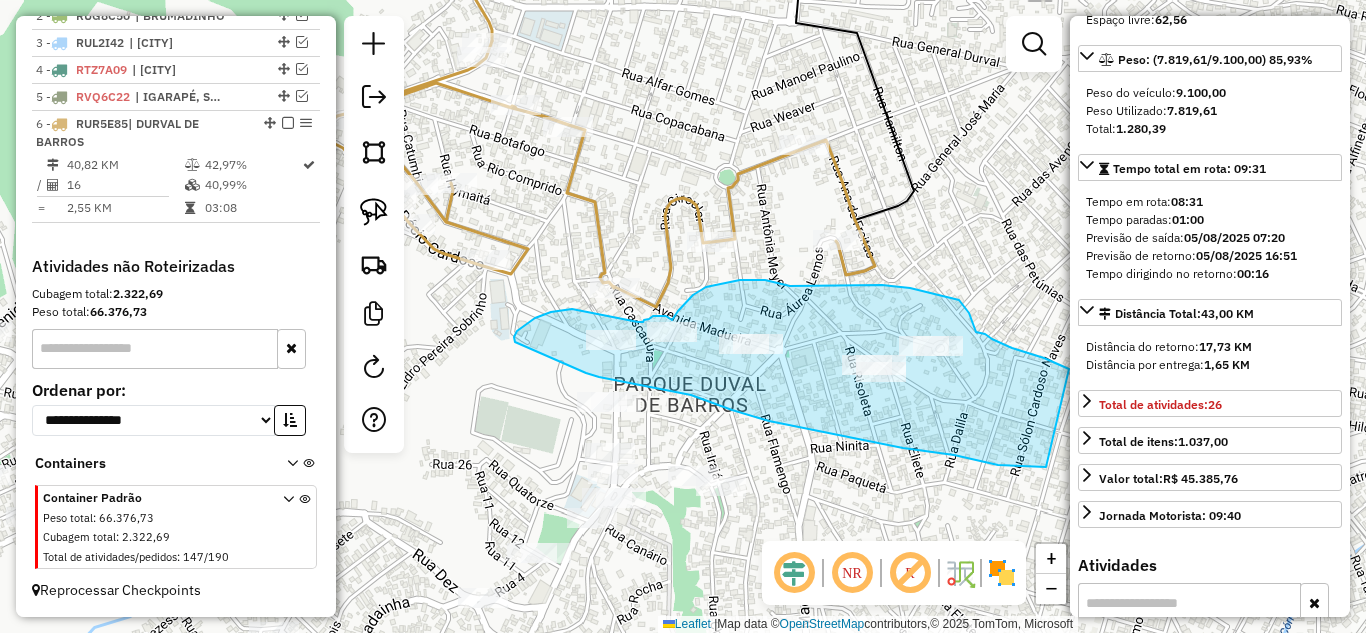 drag, startPoint x: 566, startPoint y: 309, endPoint x: 628, endPoint y: 324, distance: 63.788715 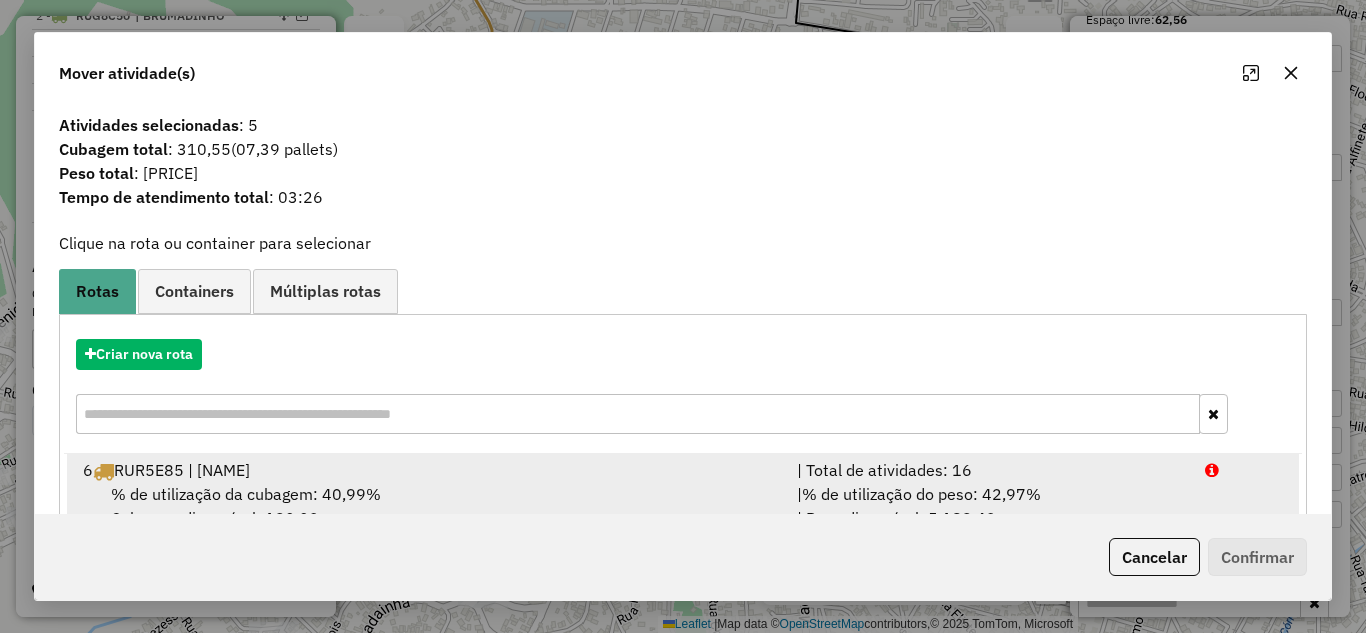 drag, startPoint x: 927, startPoint y: 472, endPoint x: 967, endPoint y: 478, distance: 40.4475 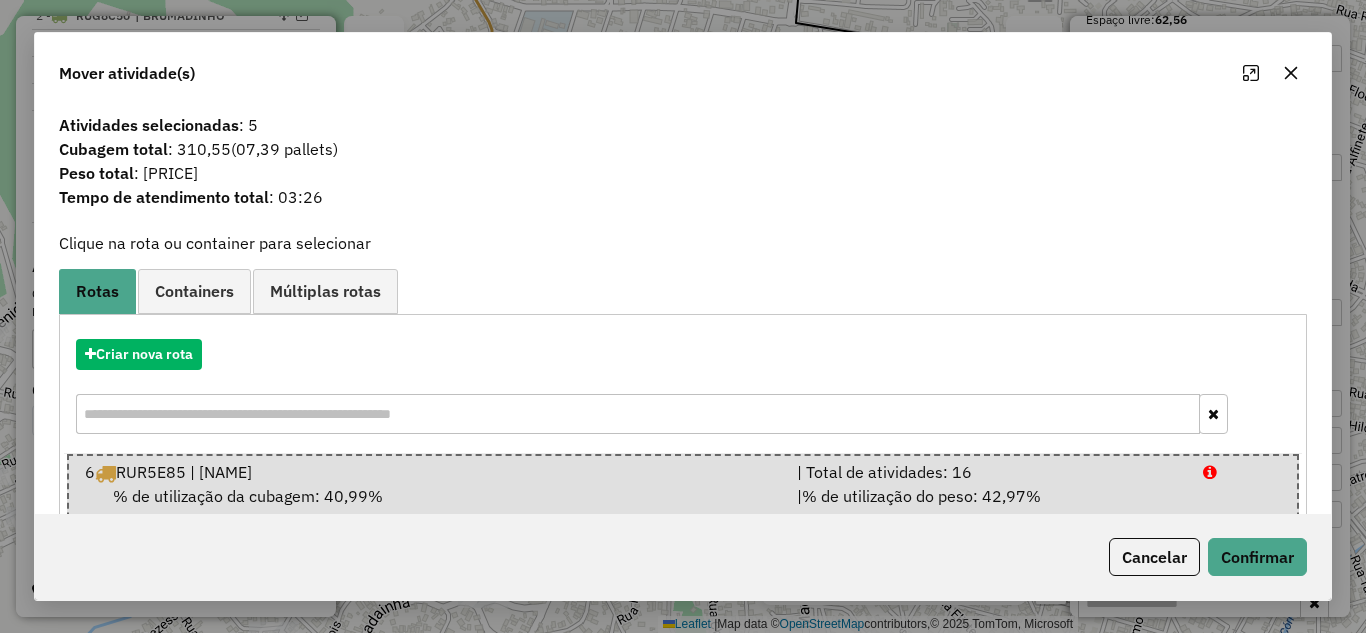 click on "Cancelar   Confirmar" 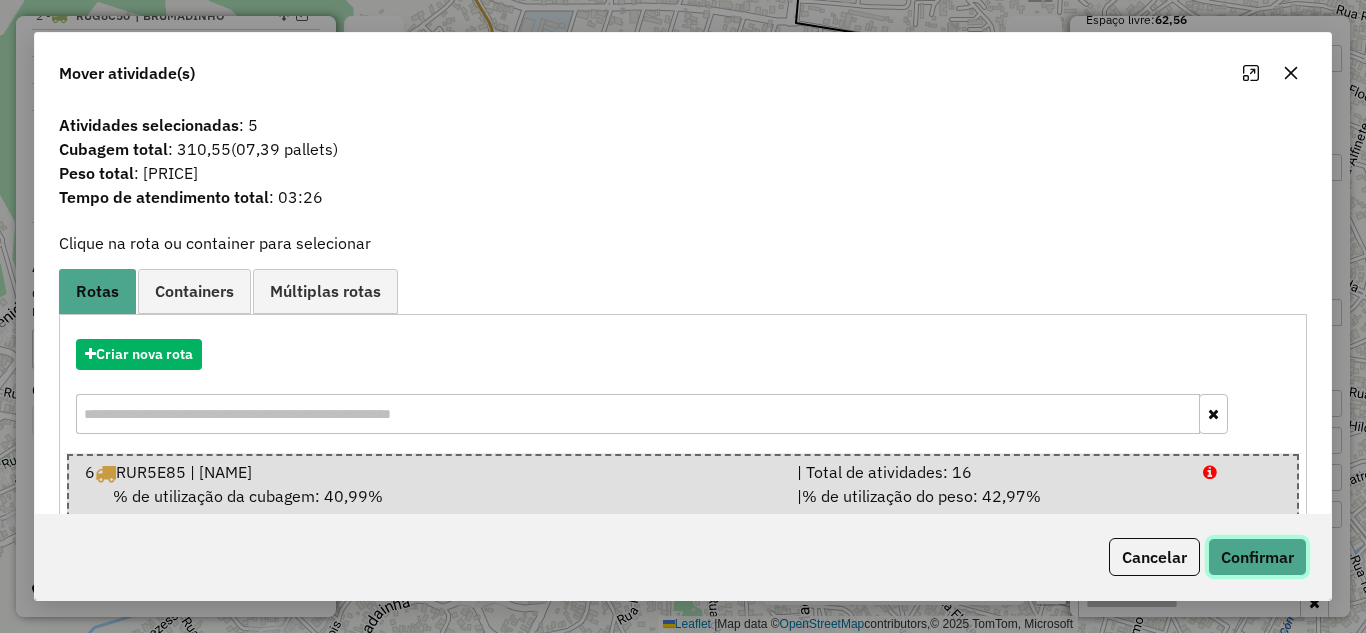 click on "Confirmar" 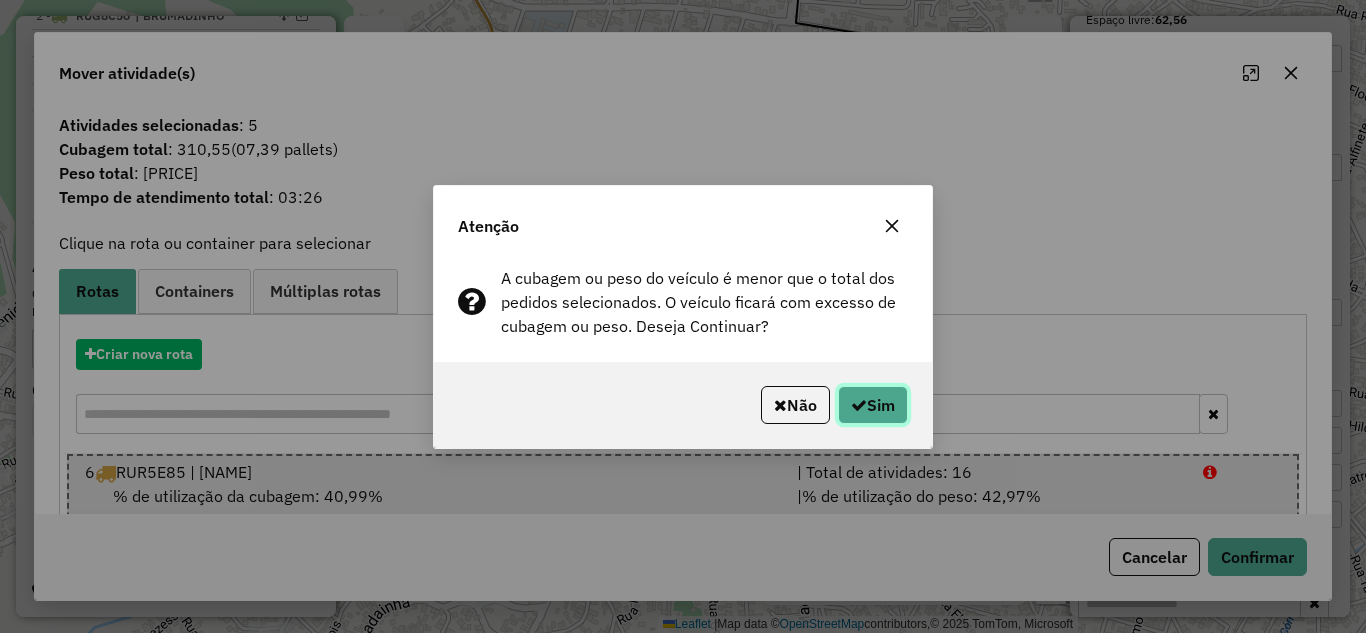 click on "Sim" 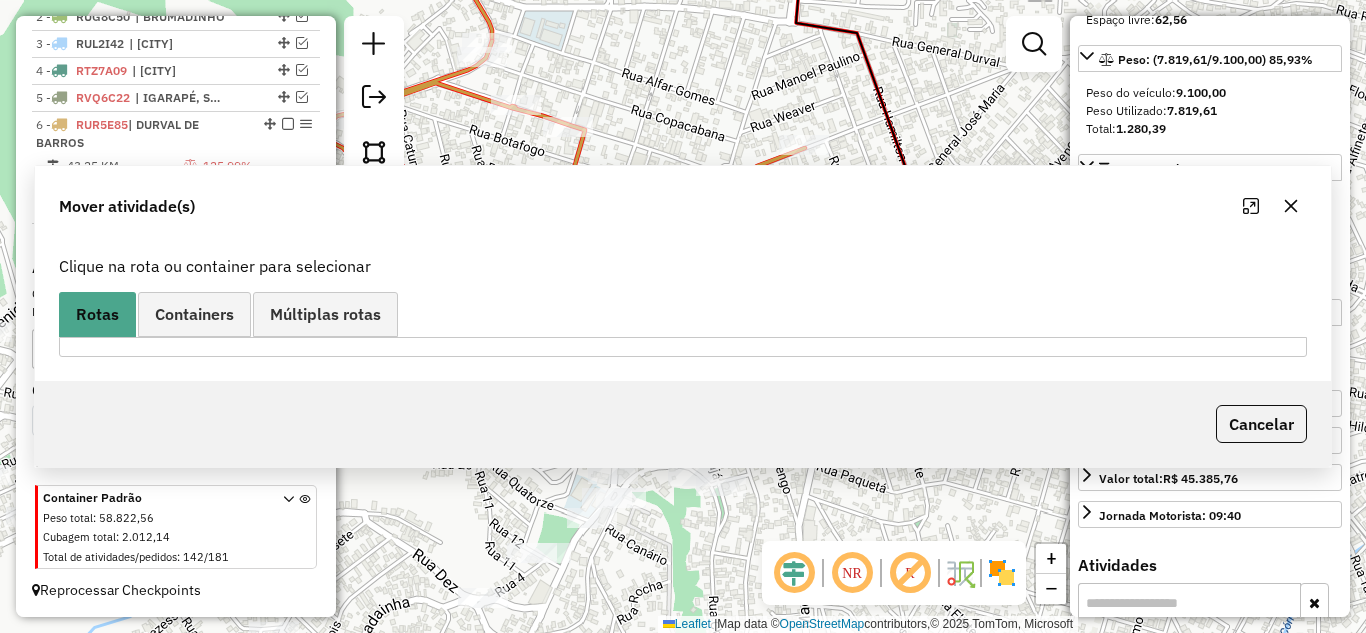 scroll, scrollTop: 789, scrollLeft: 0, axis: vertical 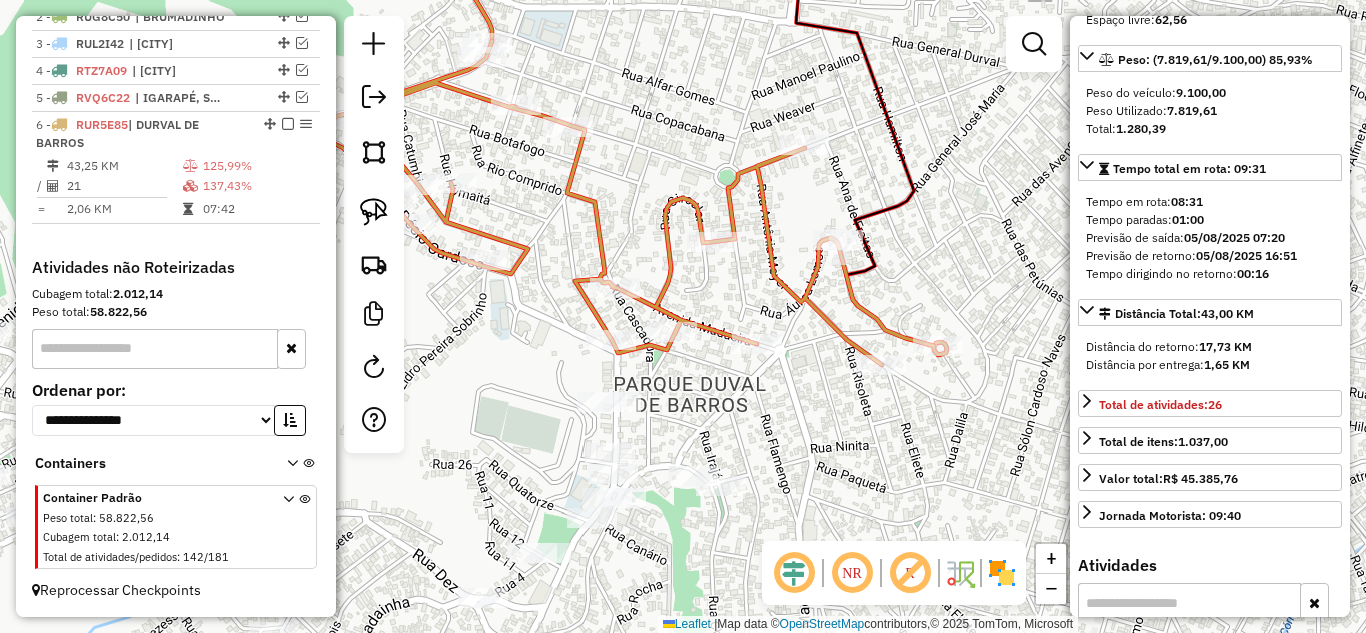 click 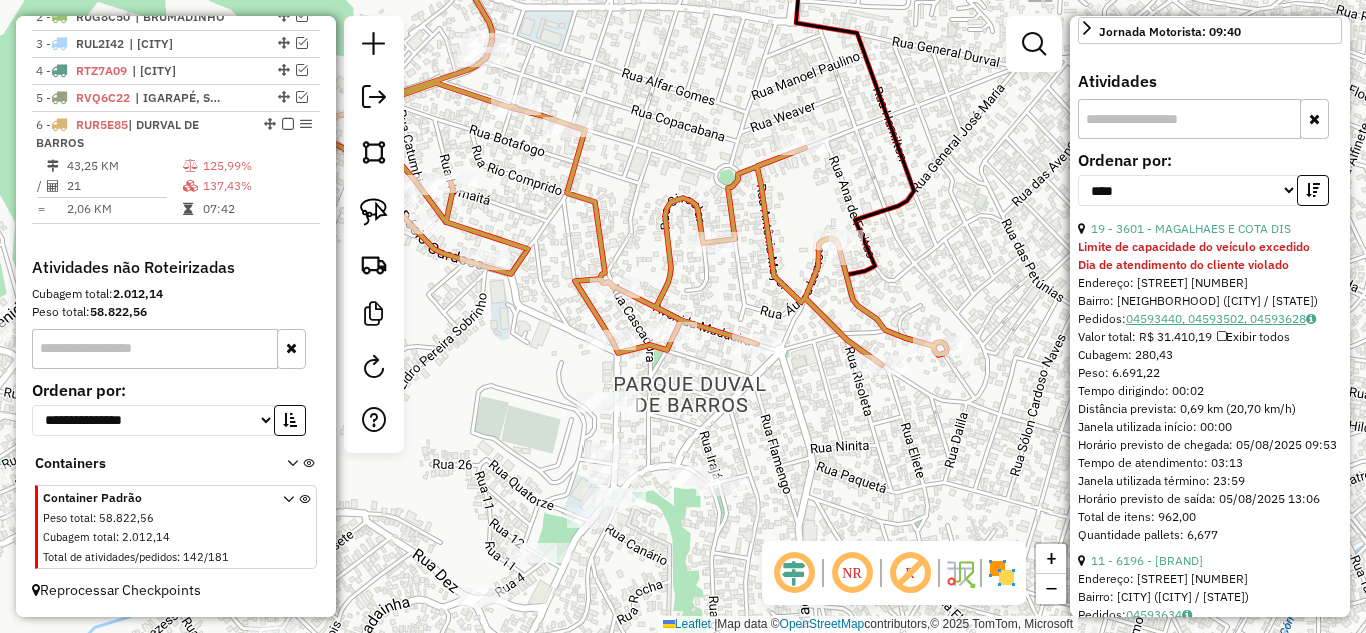 scroll, scrollTop: 800, scrollLeft: 0, axis: vertical 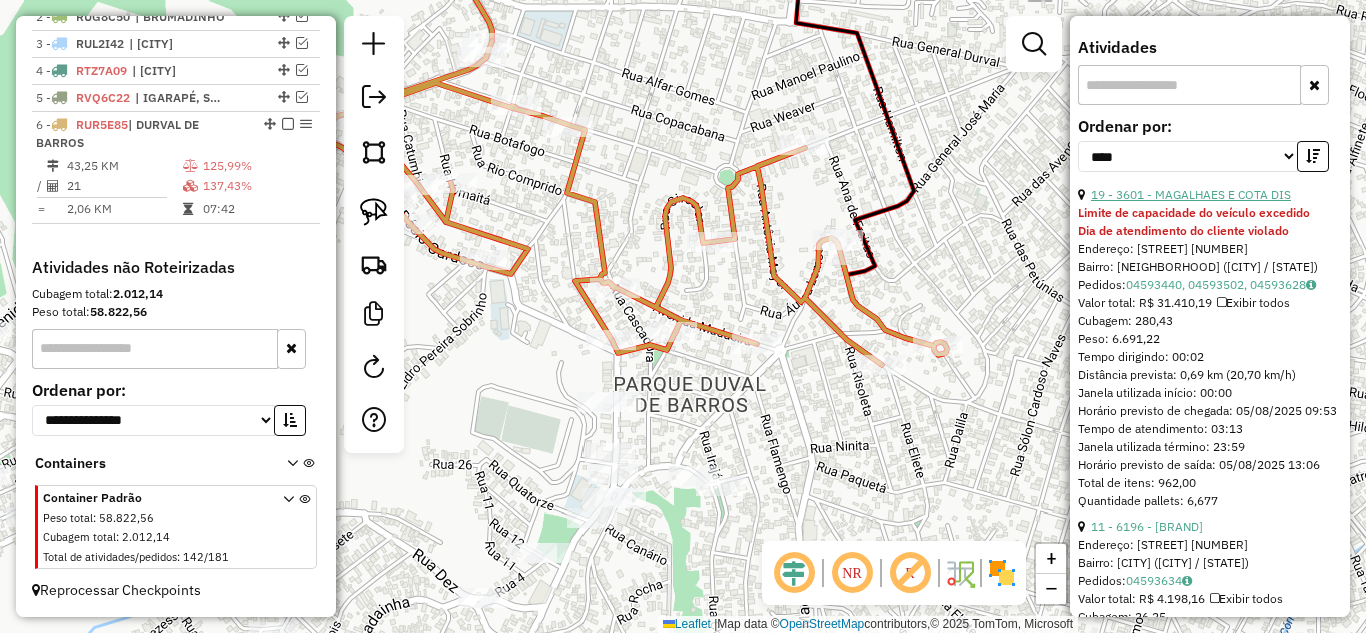 click on "19 - 3601 - MAGALHAES E COTA DIS" at bounding box center (1191, 194) 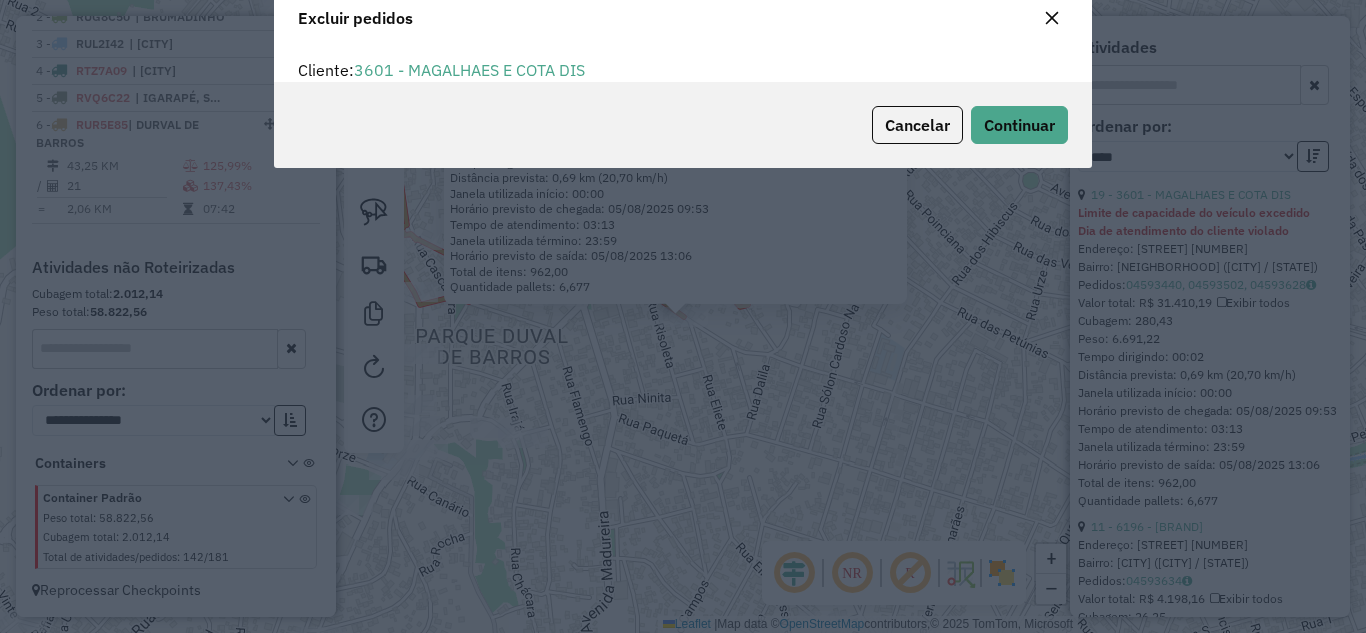 scroll, scrollTop: 82, scrollLeft: 0, axis: vertical 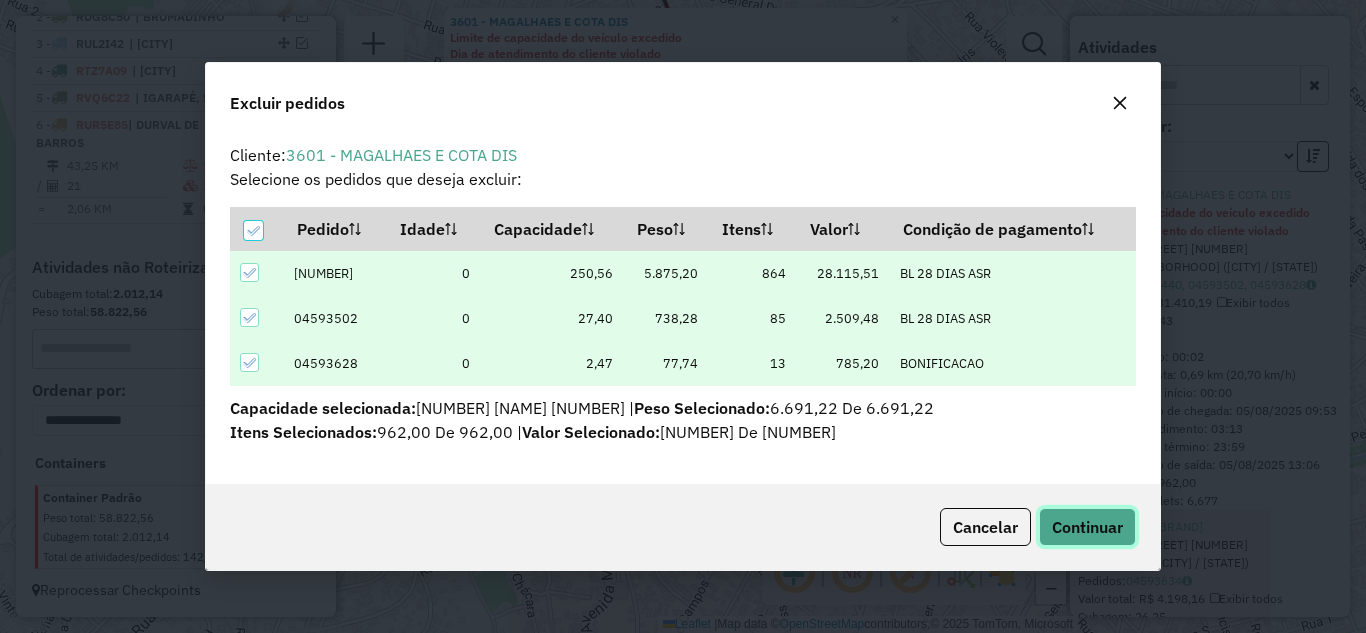 click on "Continuar" 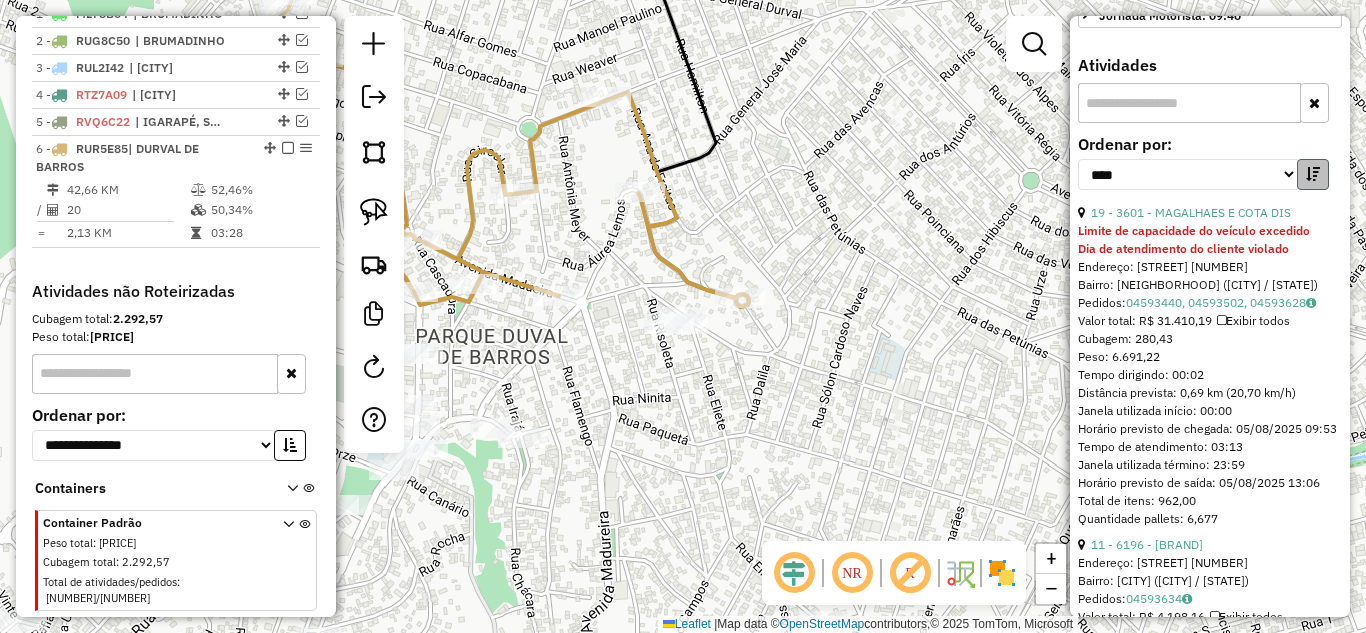 scroll, scrollTop: 814, scrollLeft: 0, axis: vertical 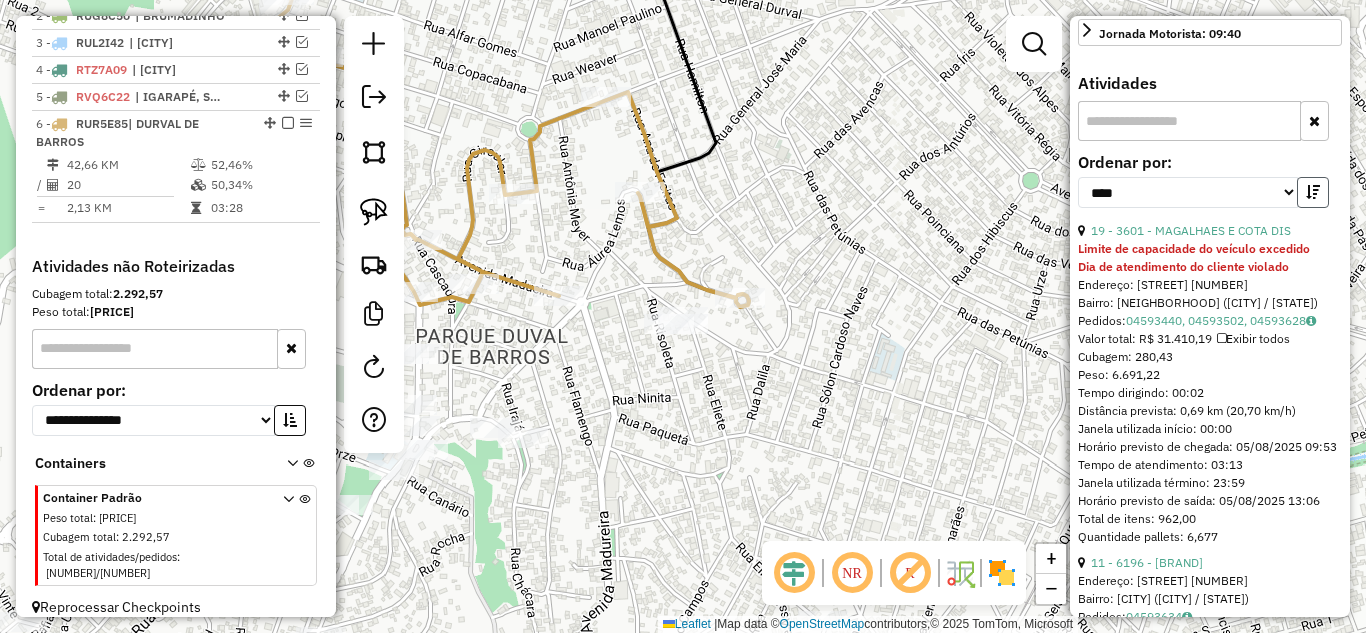 click at bounding box center (1313, 192) 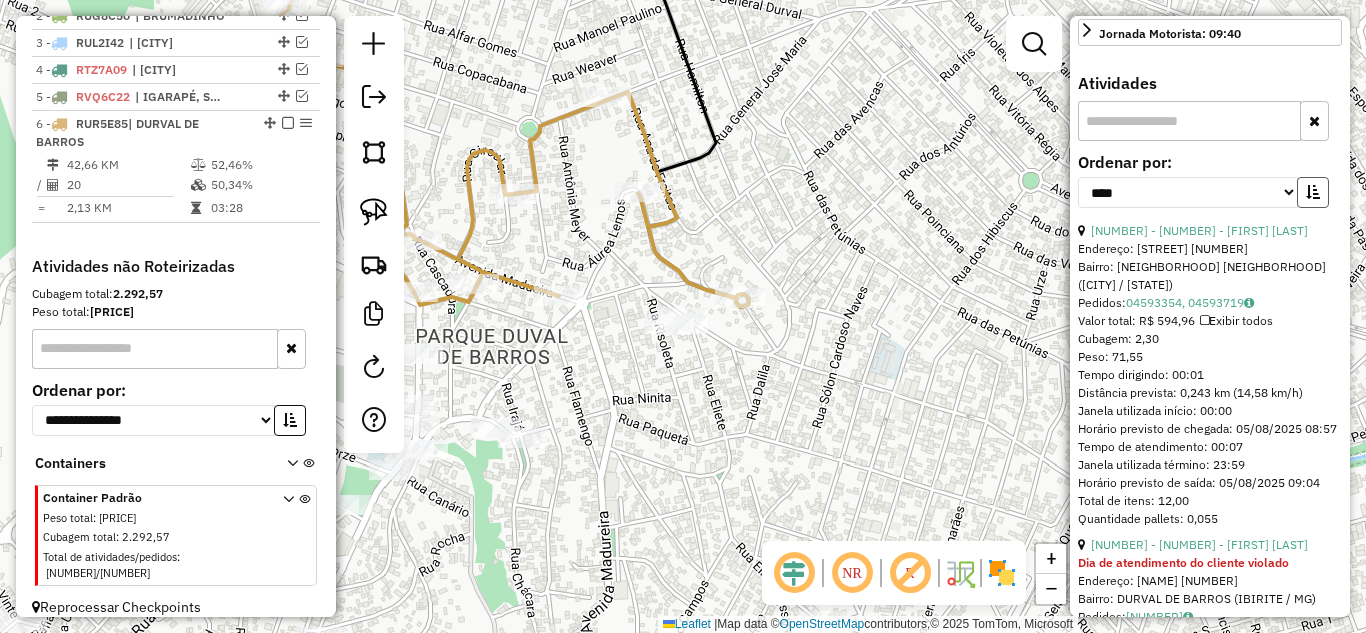 click at bounding box center (1313, 192) 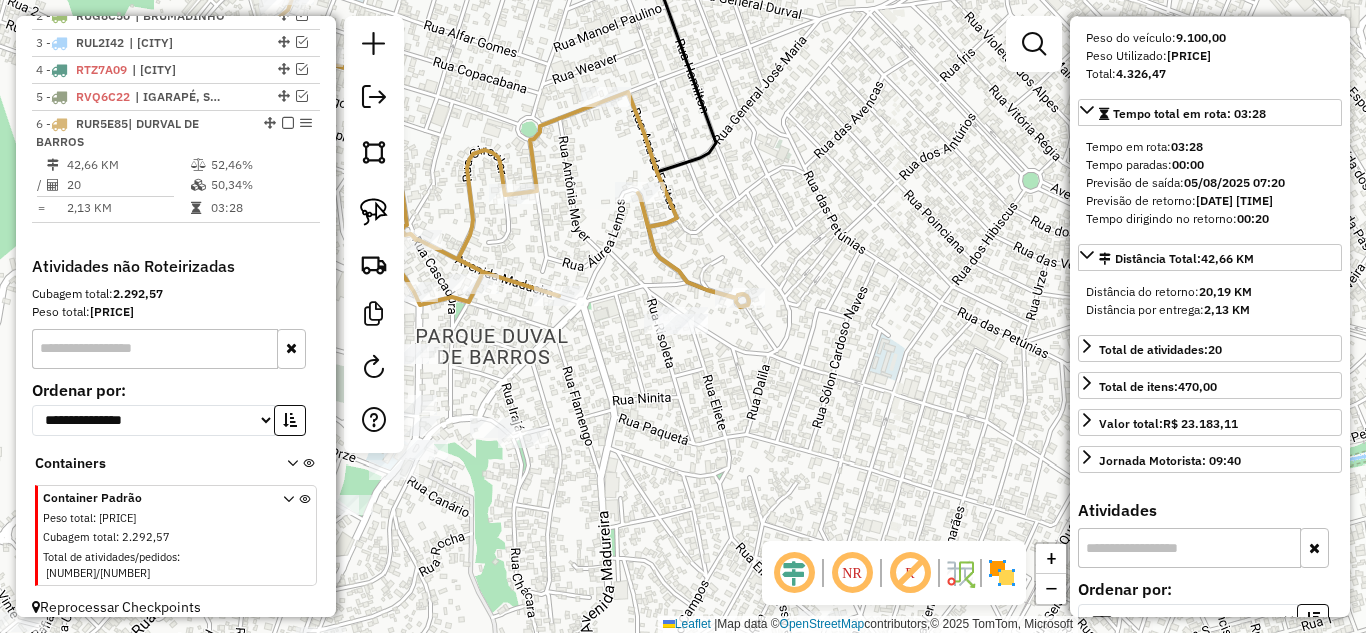 scroll, scrollTop: 282, scrollLeft: 0, axis: vertical 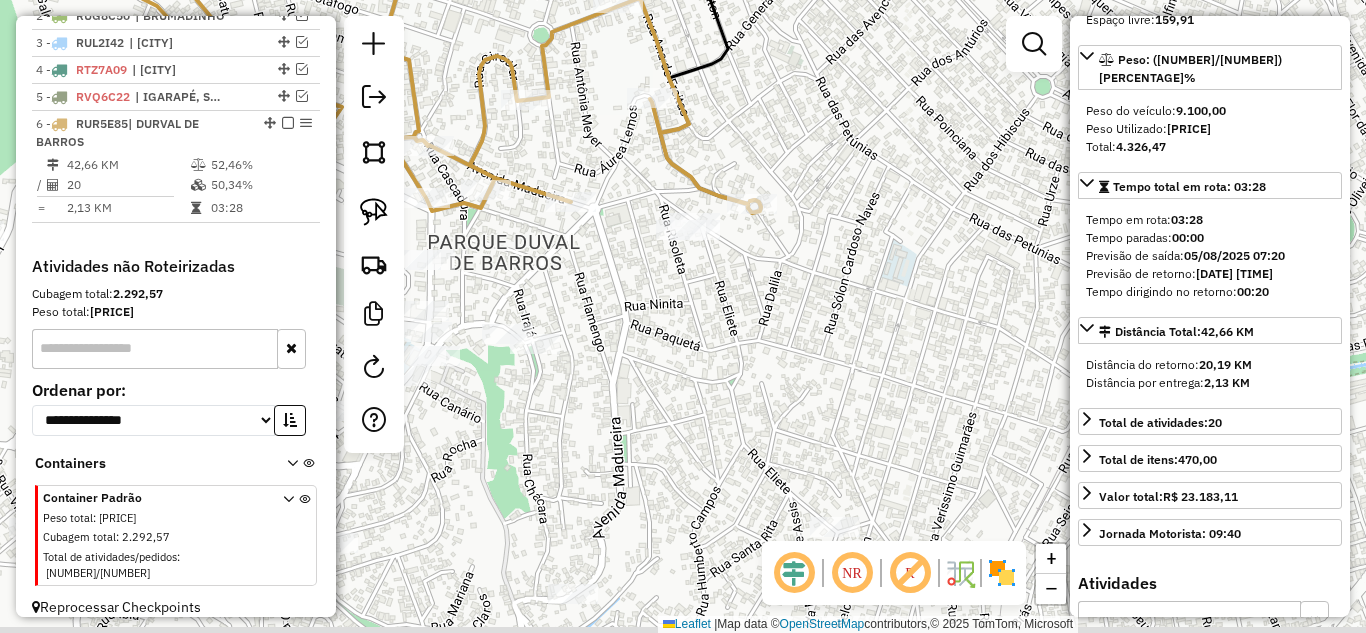 drag, startPoint x: 995, startPoint y: 234, endPoint x: 840, endPoint y: 245, distance: 155.38983 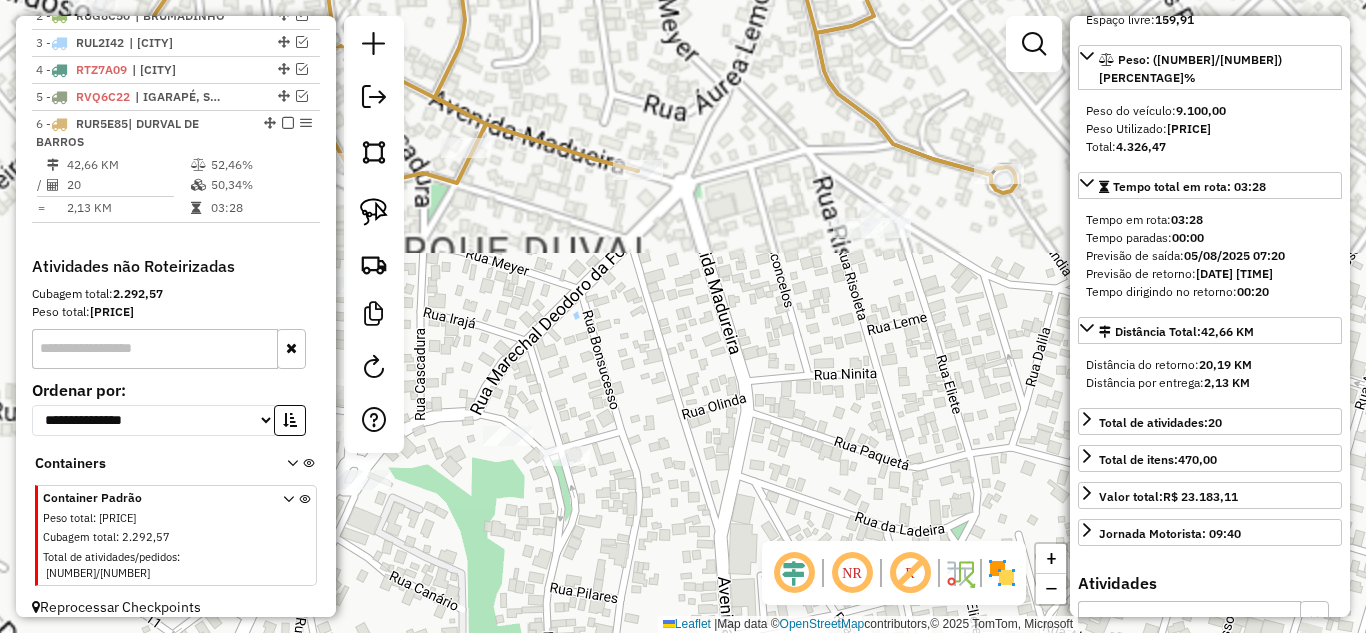 drag, startPoint x: 602, startPoint y: 312, endPoint x: 854, endPoint y: 336, distance: 253.14027 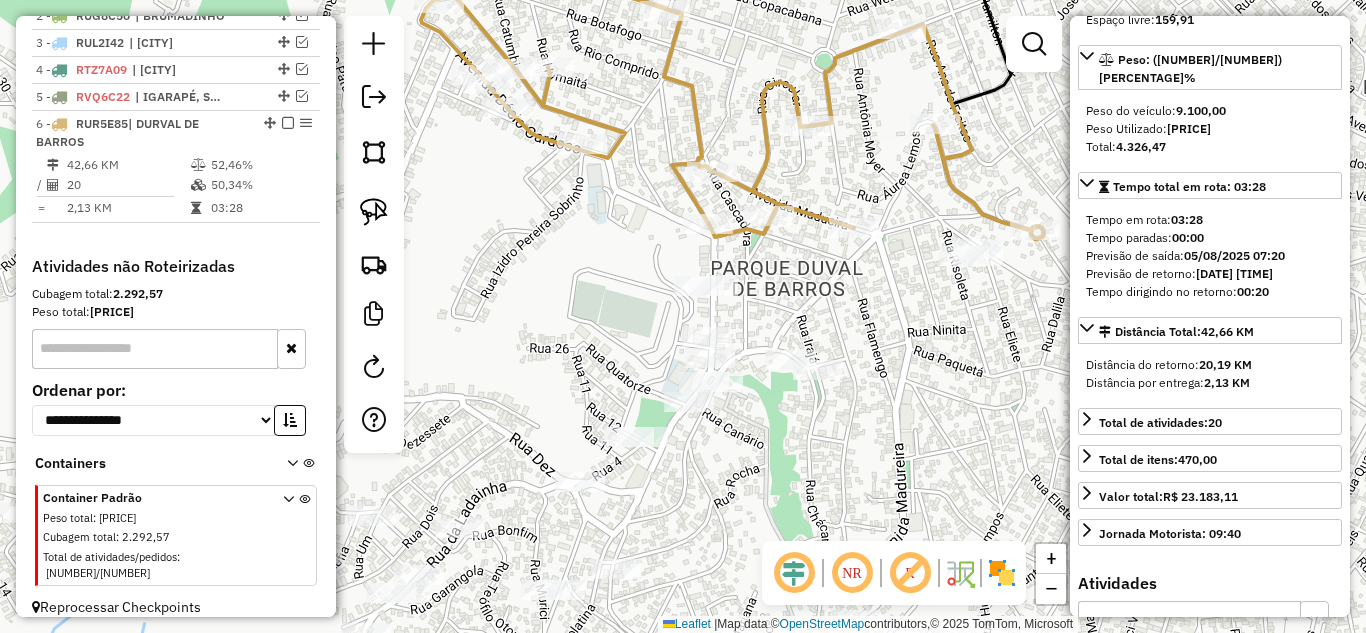 drag, startPoint x: 704, startPoint y: 312, endPoint x: 758, endPoint y: 306, distance: 54.33231 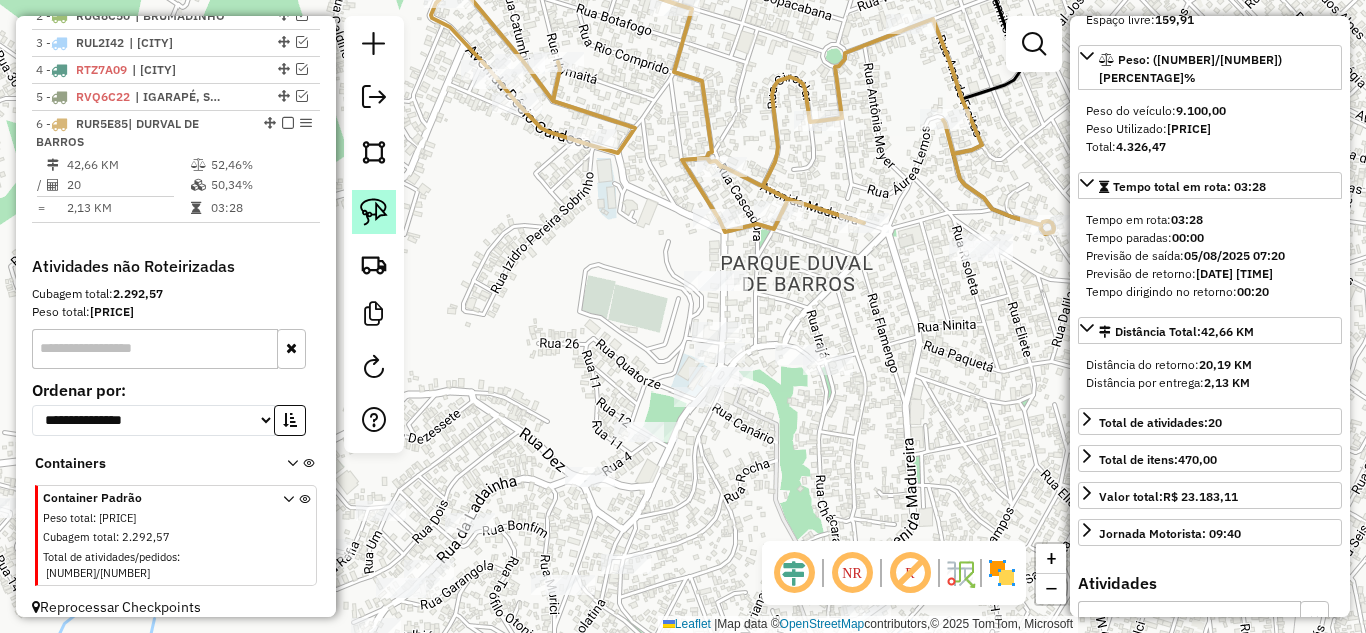 click 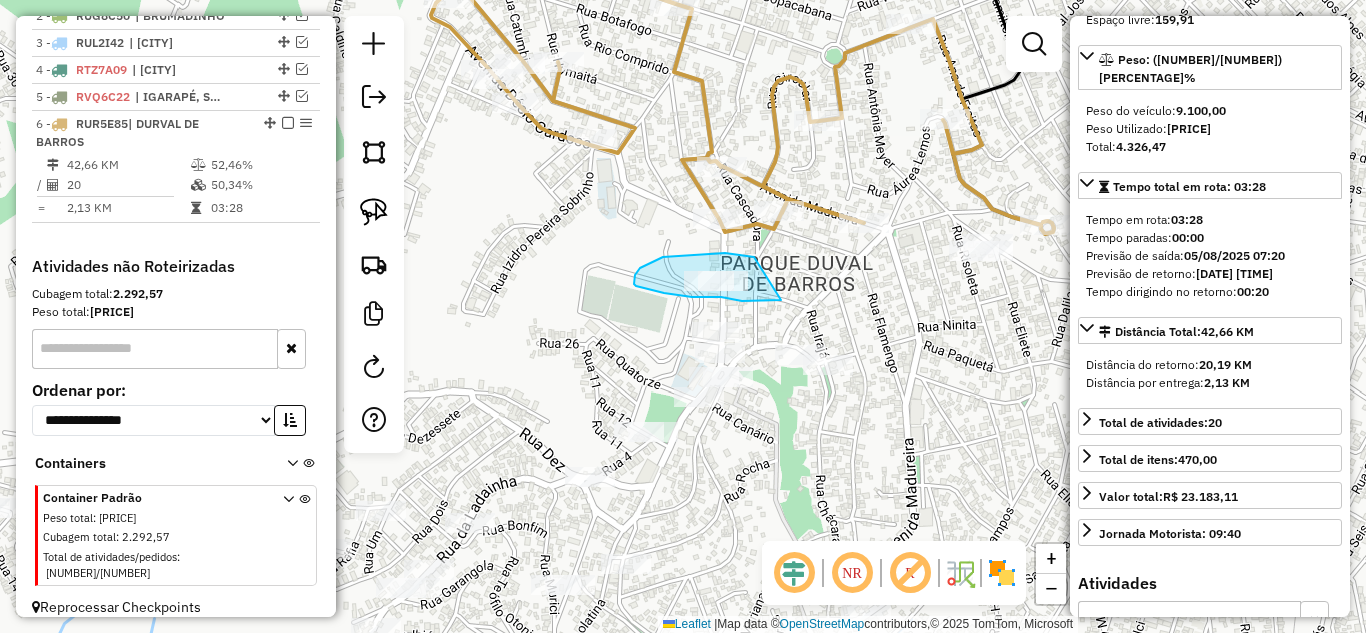 drag, startPoint x: 752, startPoint y: 257, endPoint x: 785, endPoint y: 285, distance: 43.27817 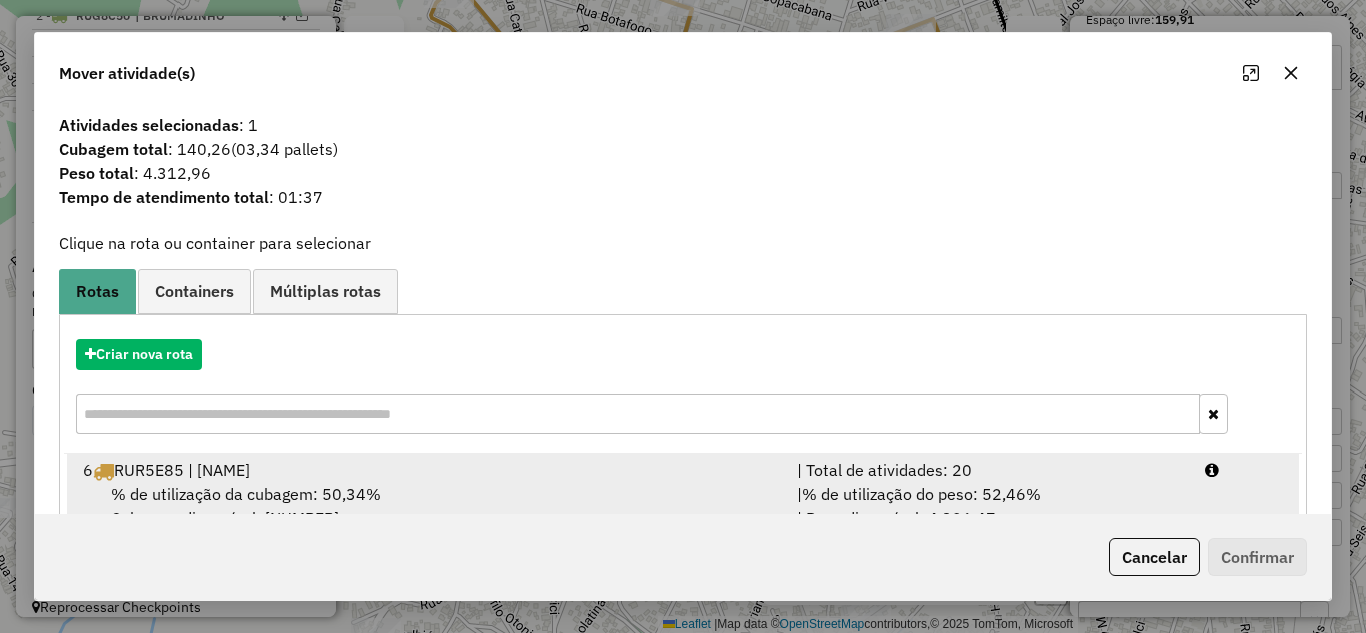 click on "|  % de utilização do peso: 52,46%  | Peso disponível: 4.326,47" at bounding box center [989, 506] 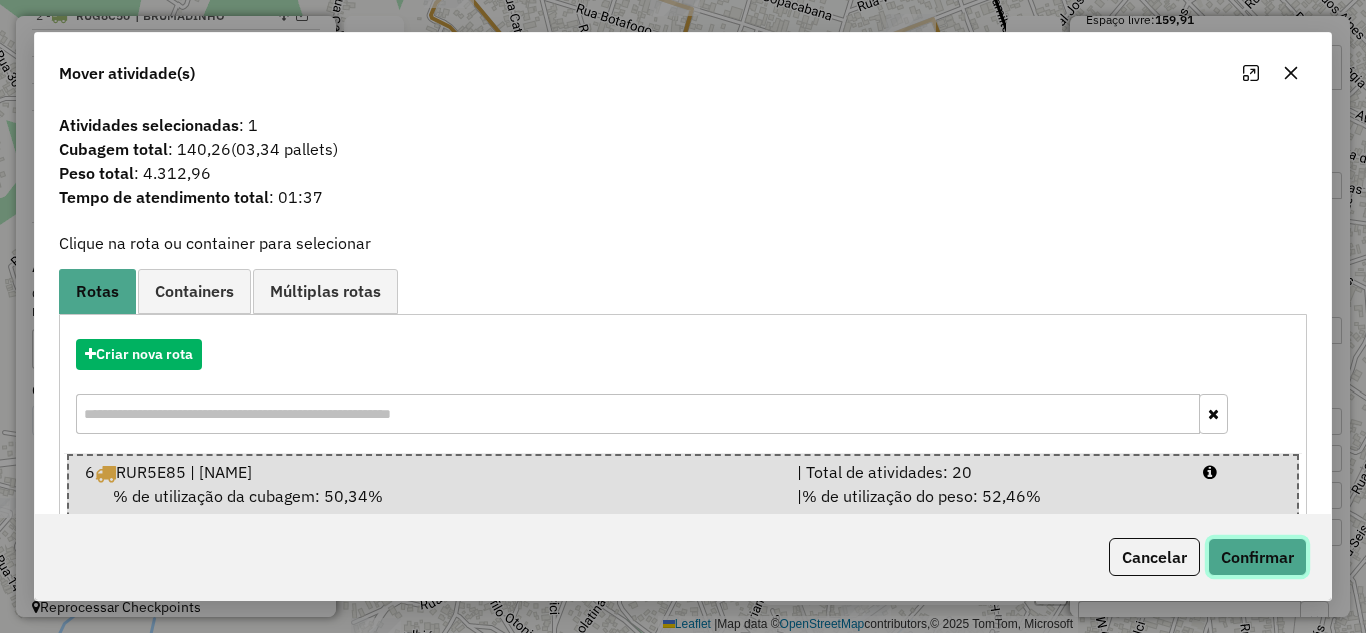 click on "Confirmar" 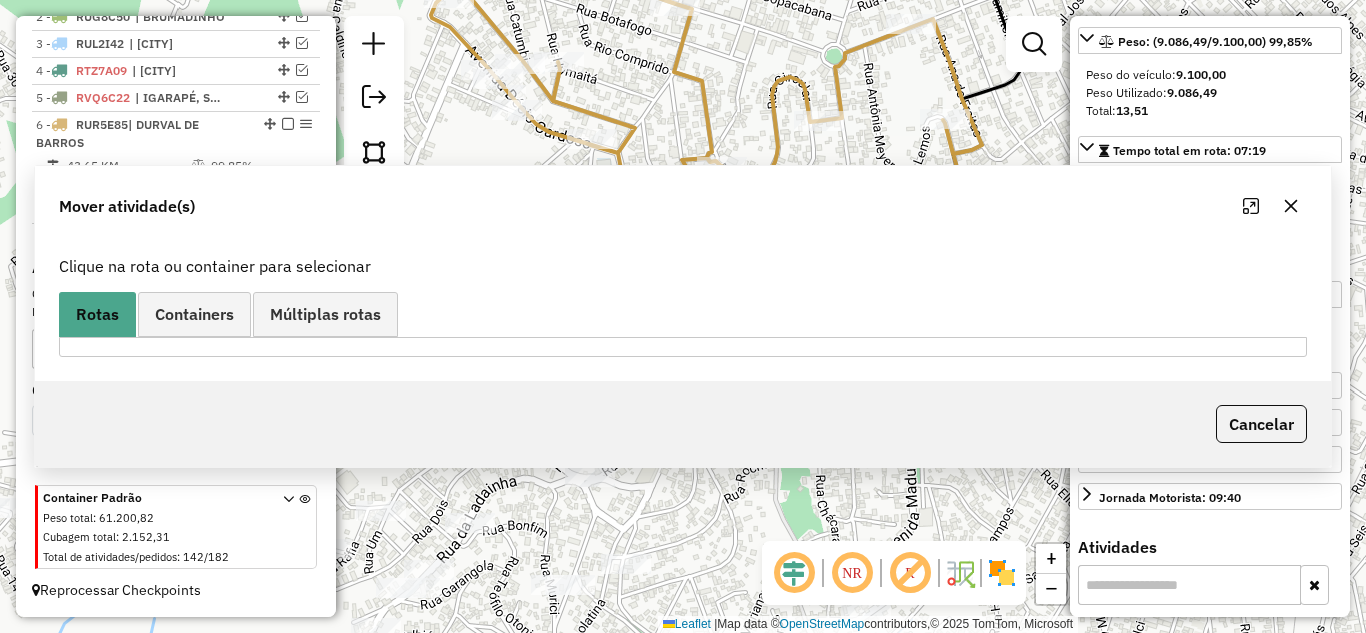scroll, scrollTop: 789, scrollLeft: 0, axis: vertical 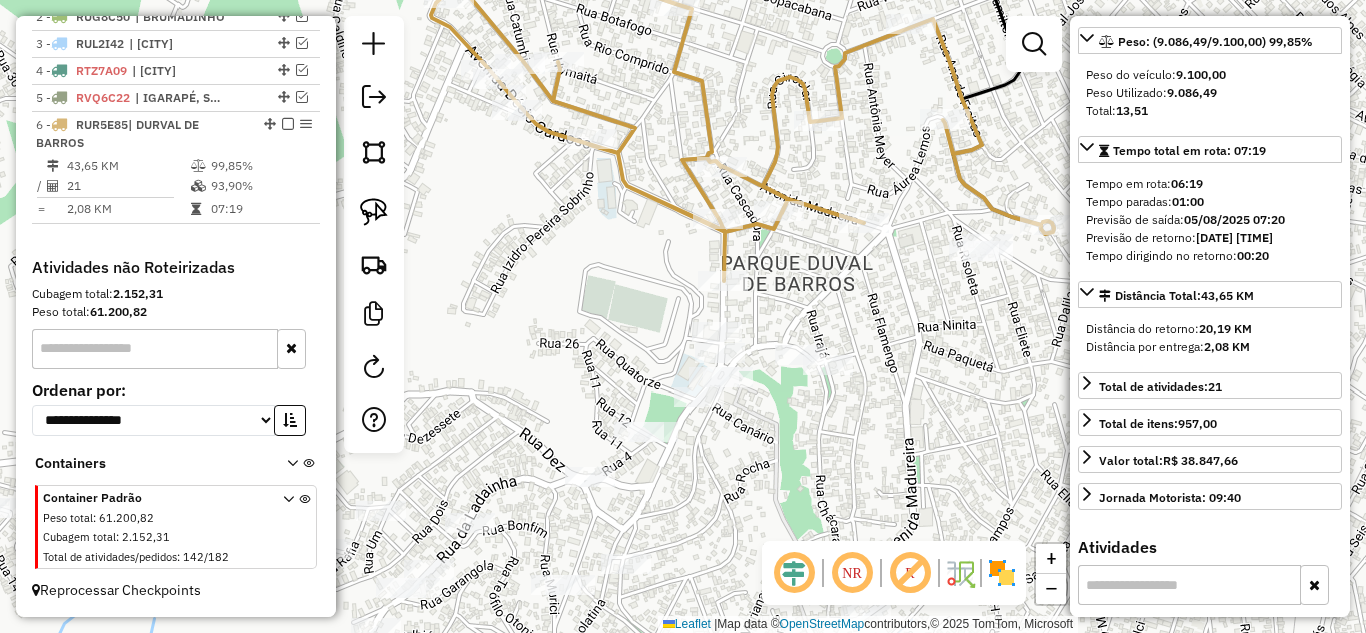 click 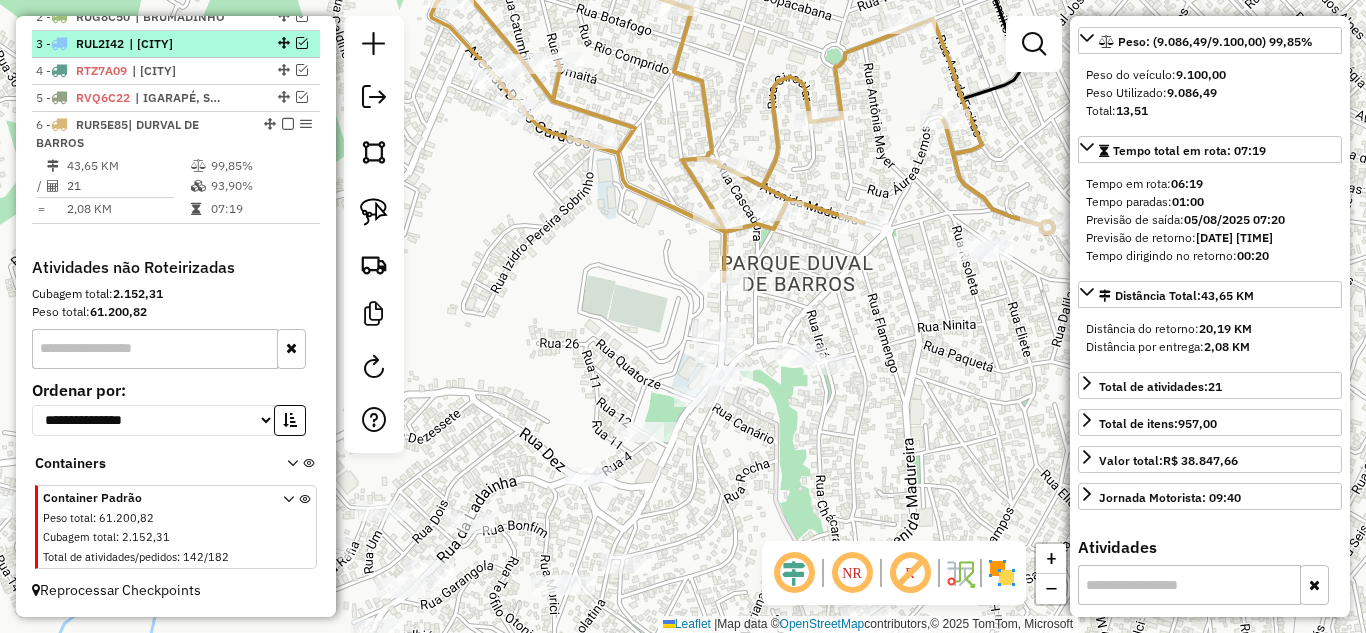 click at bounding box center [288, 124] 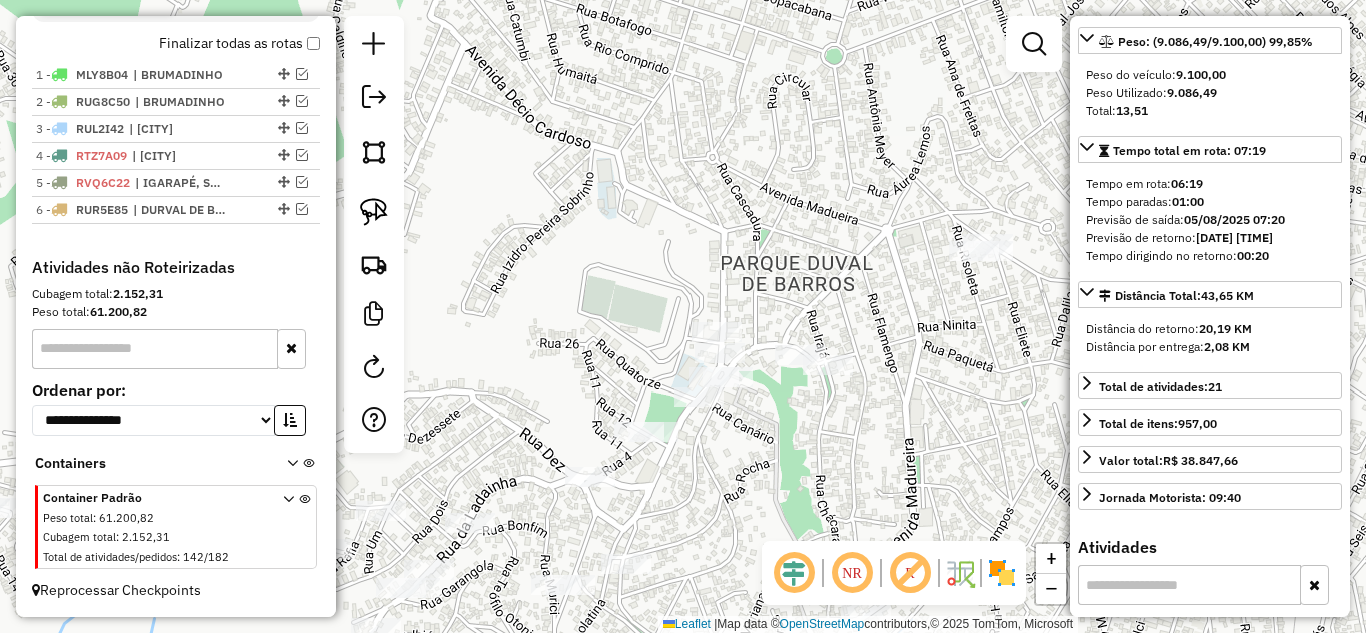 scroll, scrollTop: 704, scrollLeft: 0, axis: vertical 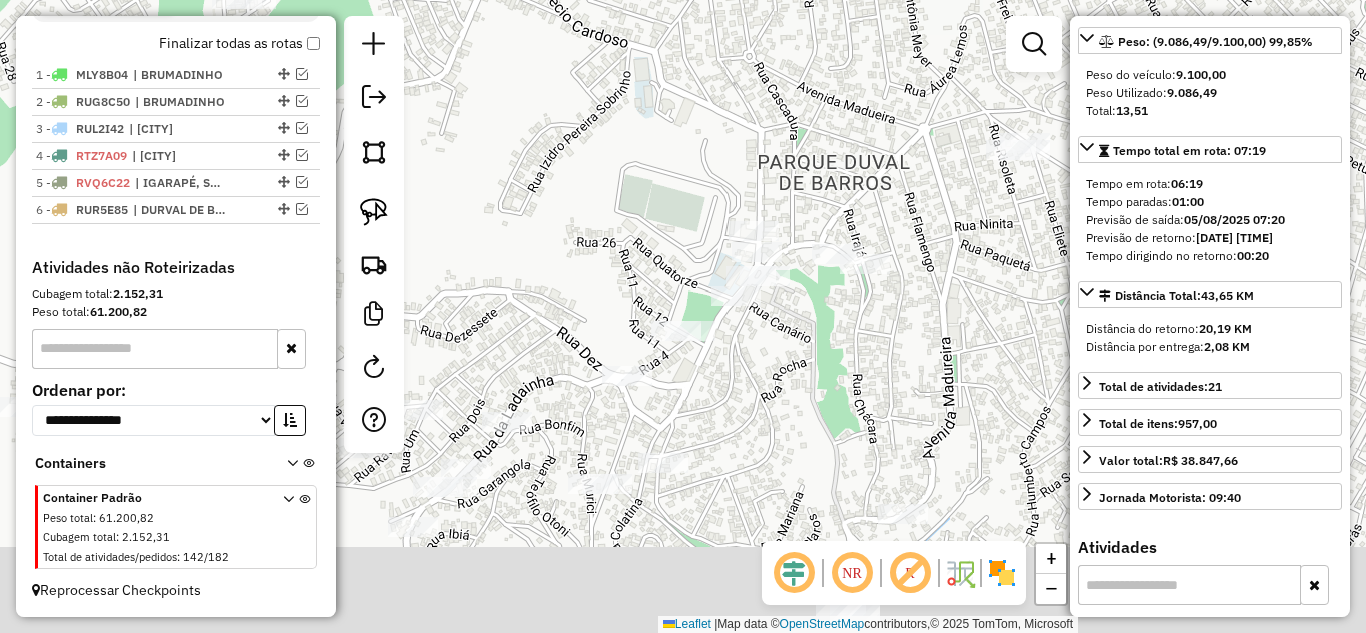 drag, startPoint x: 549, startPoint y: 314, endPoint x: 671, endPoint y: 246, distance: 139.67104 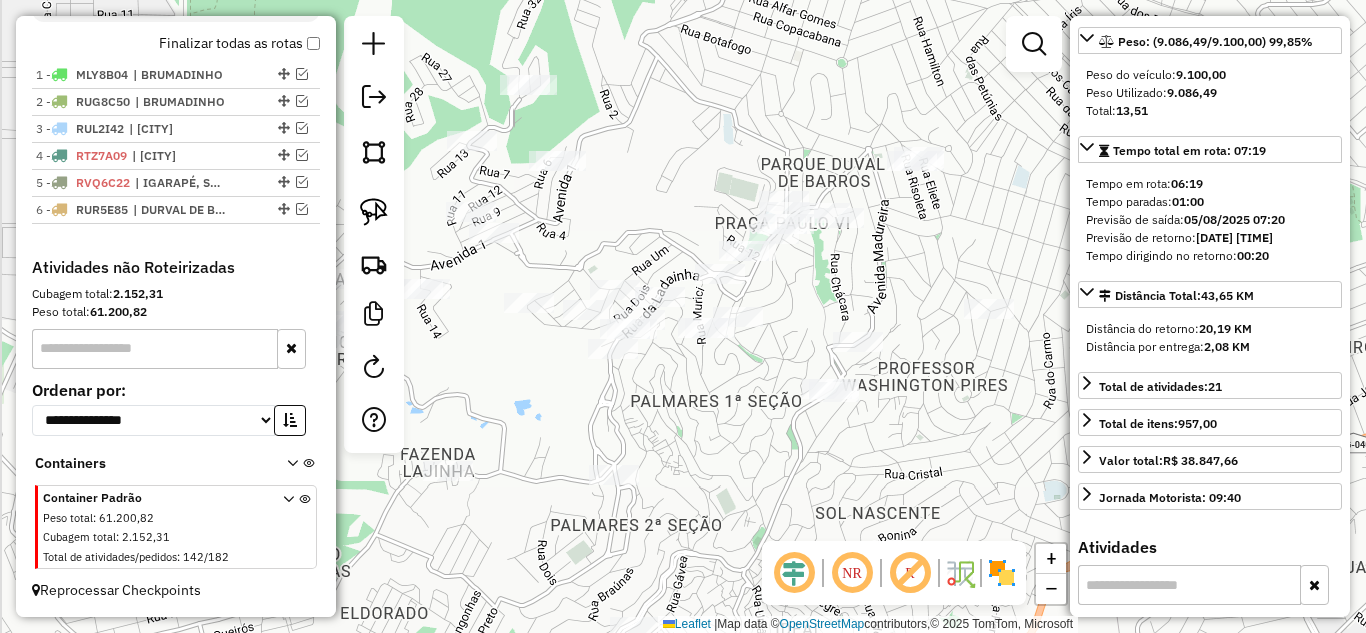 drag, startPoint x: 827, startPoint y: 329, endPoint x: 868, endPoint y: 326, distance: 41.109608 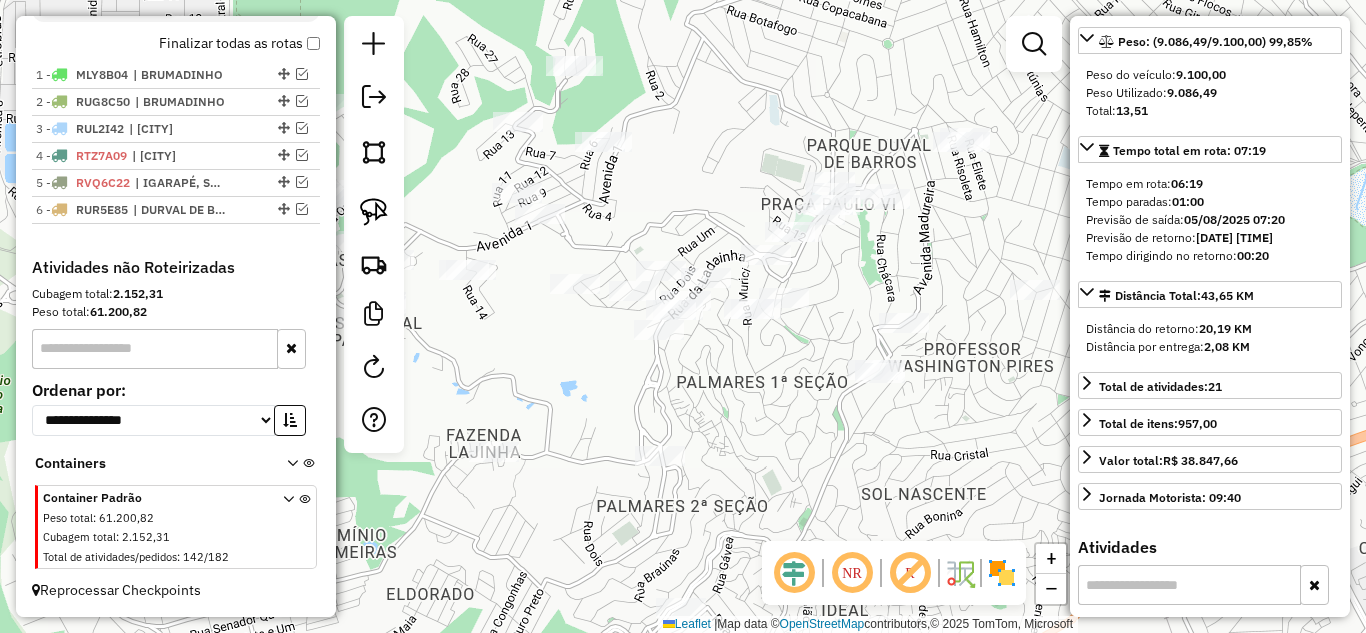 drag, startPoint x: 673, startPoint y: 202, endPoint x: 714, endPoint y: 168, distance: 53.263496 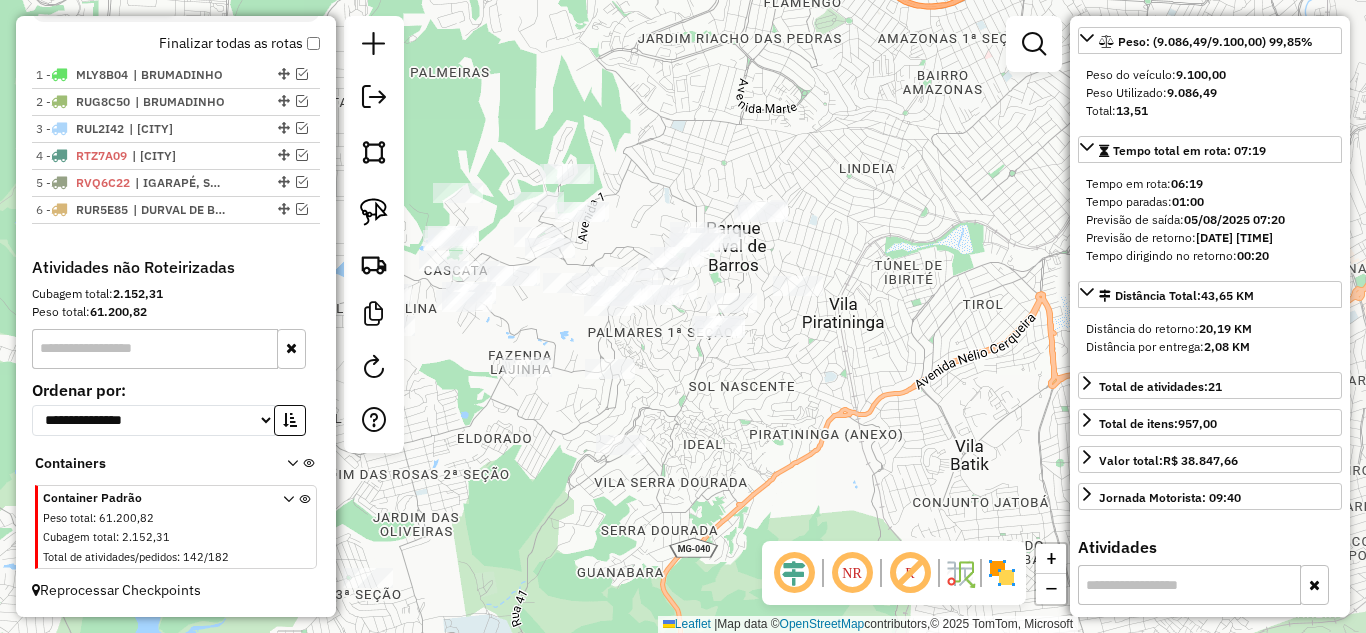 drag, startPoint x: 783, startPoint y: 386, endPoint x: 669, endPoint y: 388, distance: 114.01754 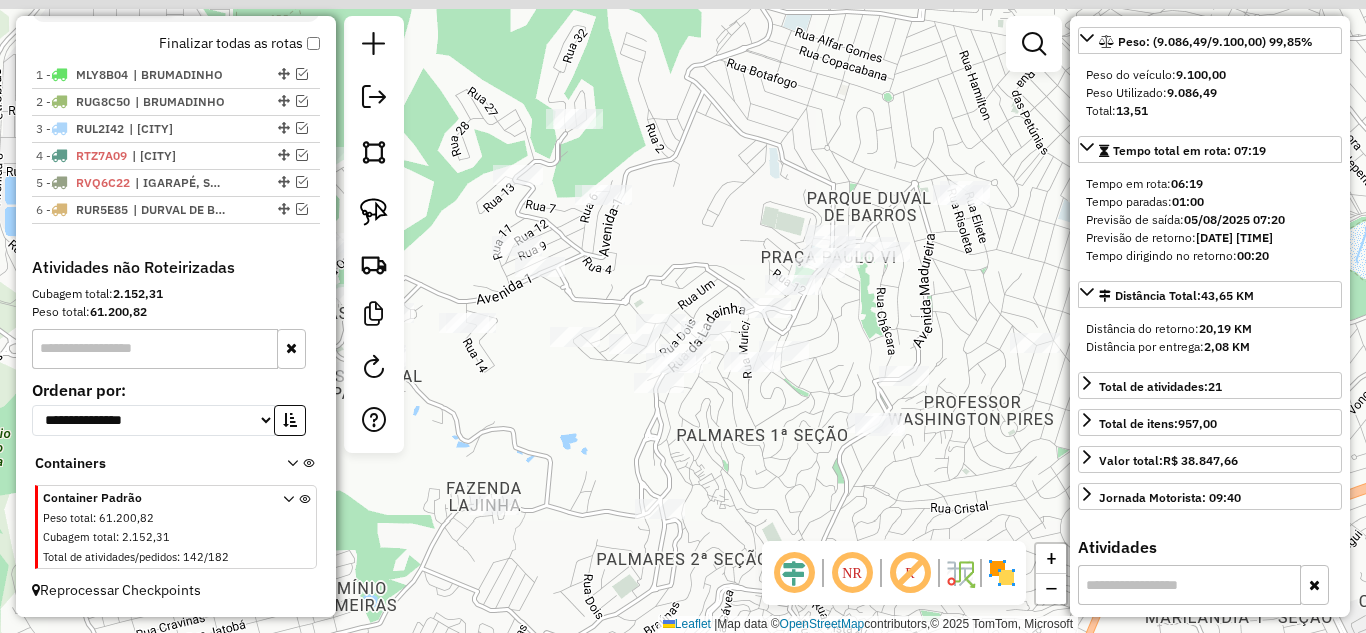 drag, startPoint x: 676, startPoint y: 372, endPoint x: 790, endPoint y: 459, distance: 143.40501 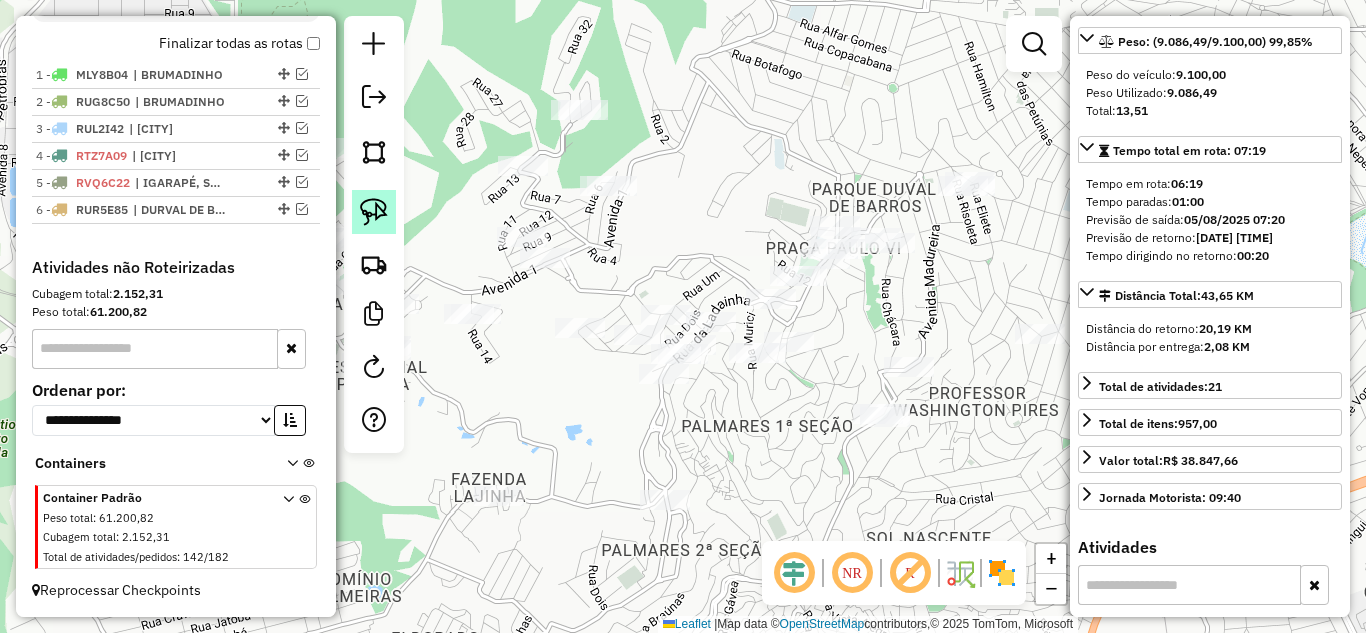 click 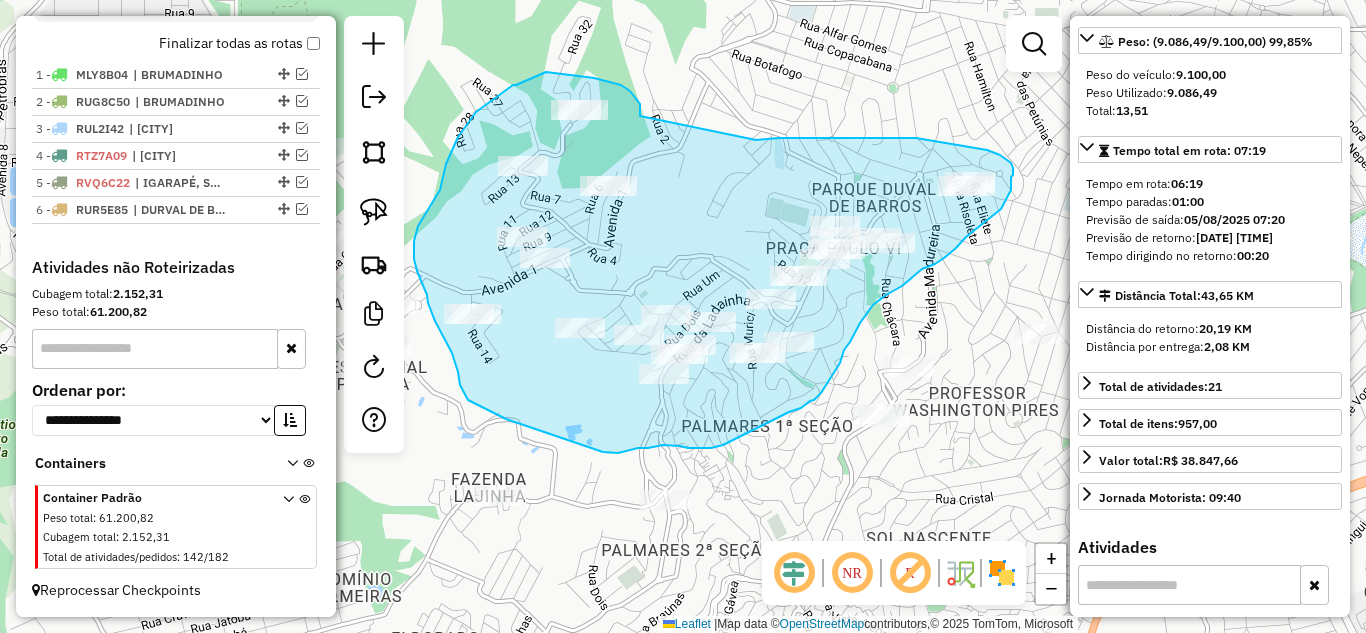 drag, startPoint x: 634, startPoint y: 95, endPoint x: 730, endPoint y: 150, distance: 110.63905 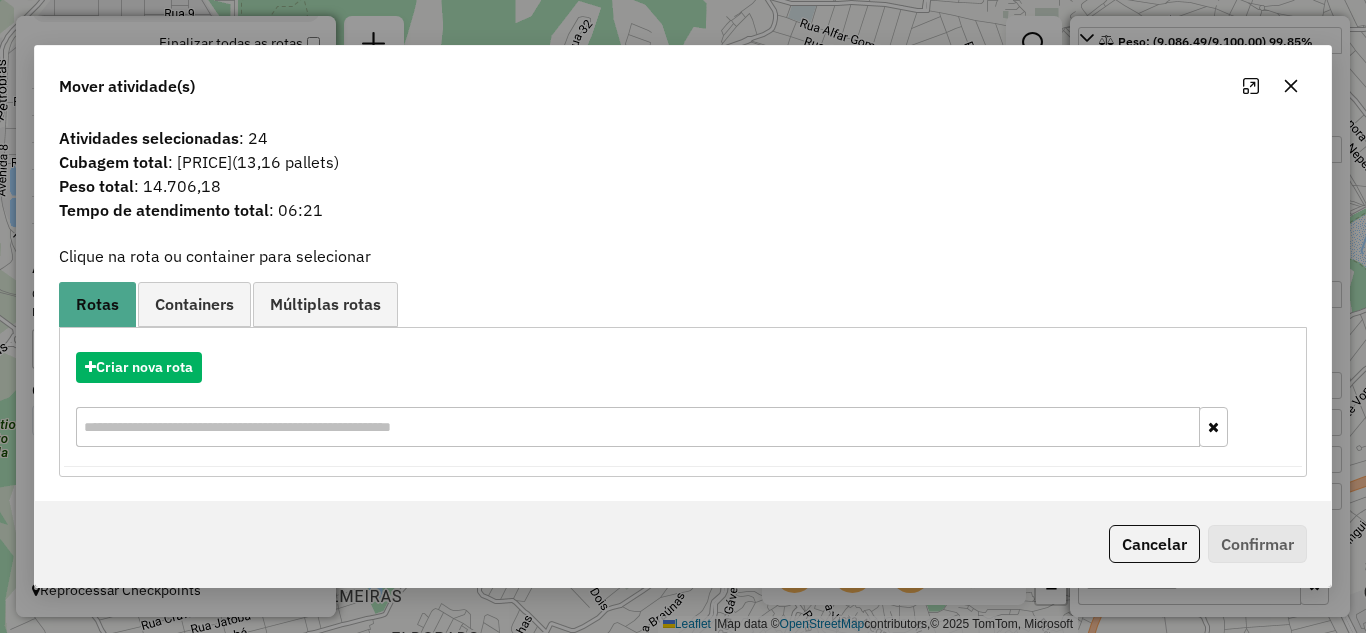 click 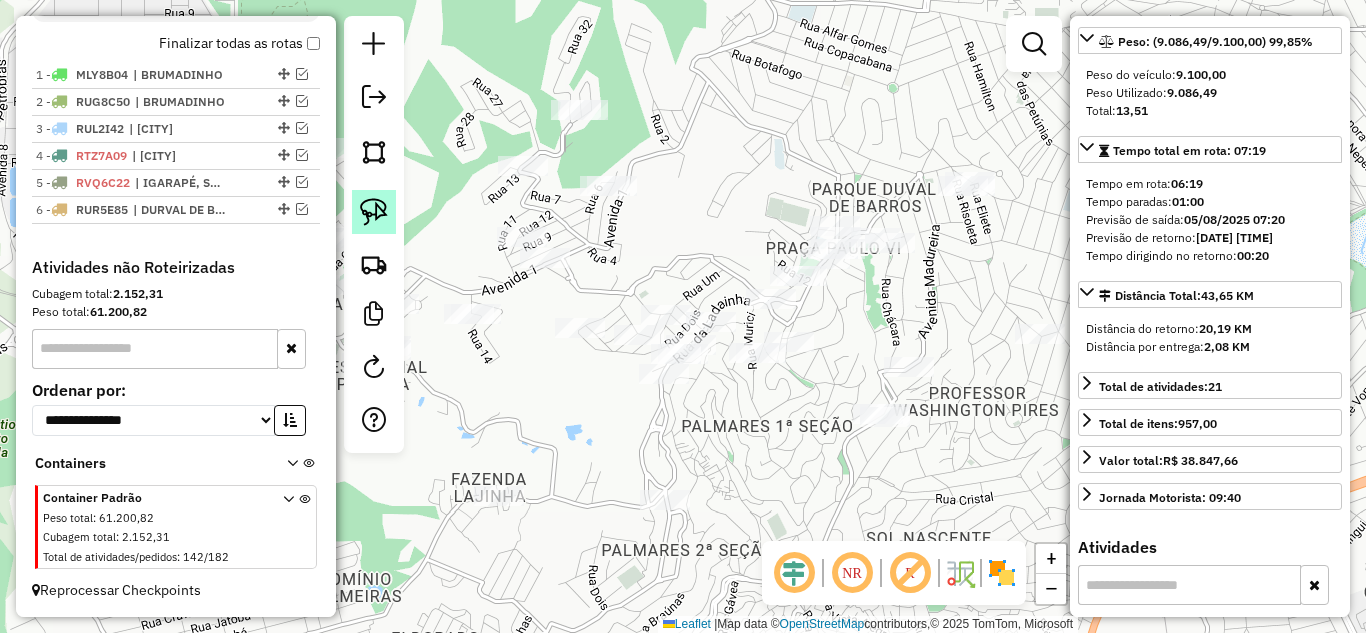 click 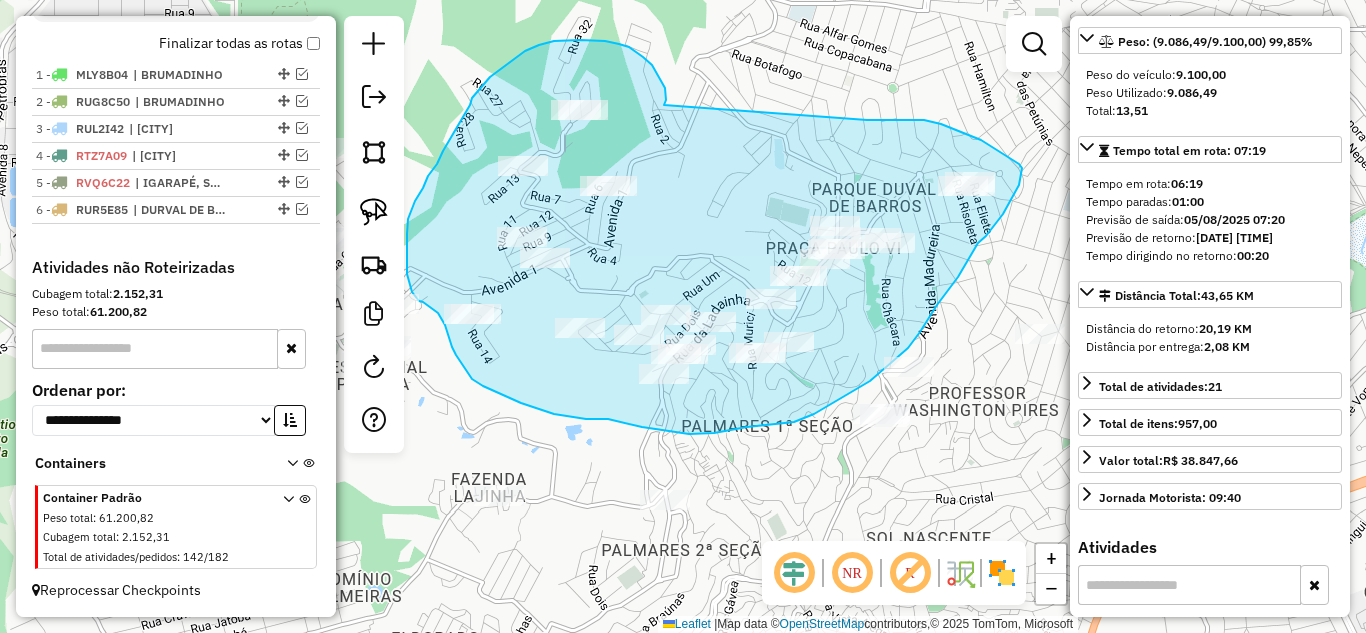 drag, startPoint x: 655, startPoint y: 70, endPoint x: 867, endPoint y: 120, distance: 217.81644 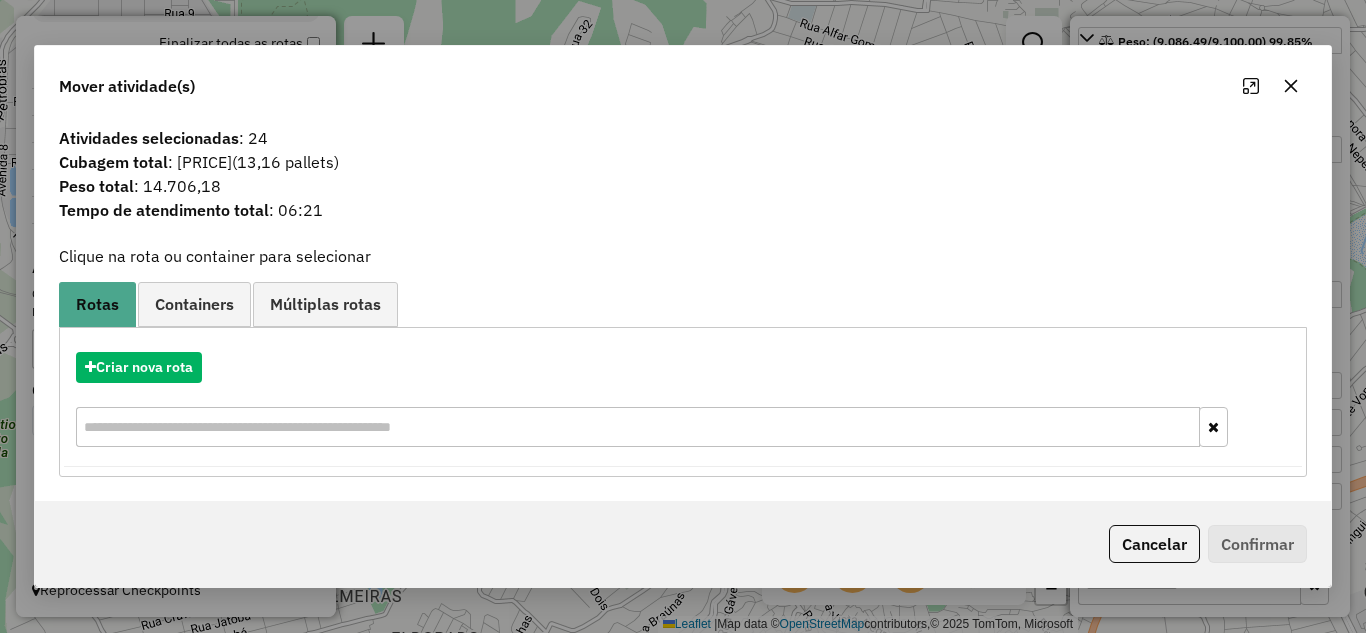 drag, startPoint x: 1299, startPoint y: 80, endPoint x: 899, endPoint y: 80, distance: 400 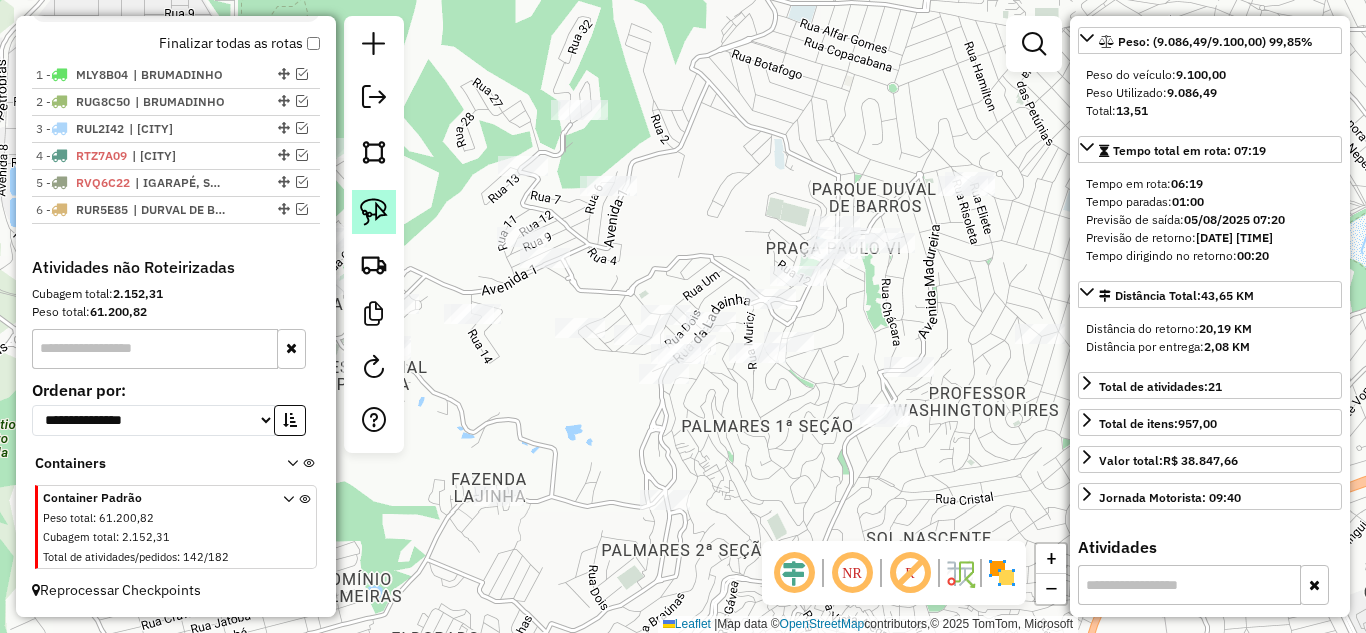 click 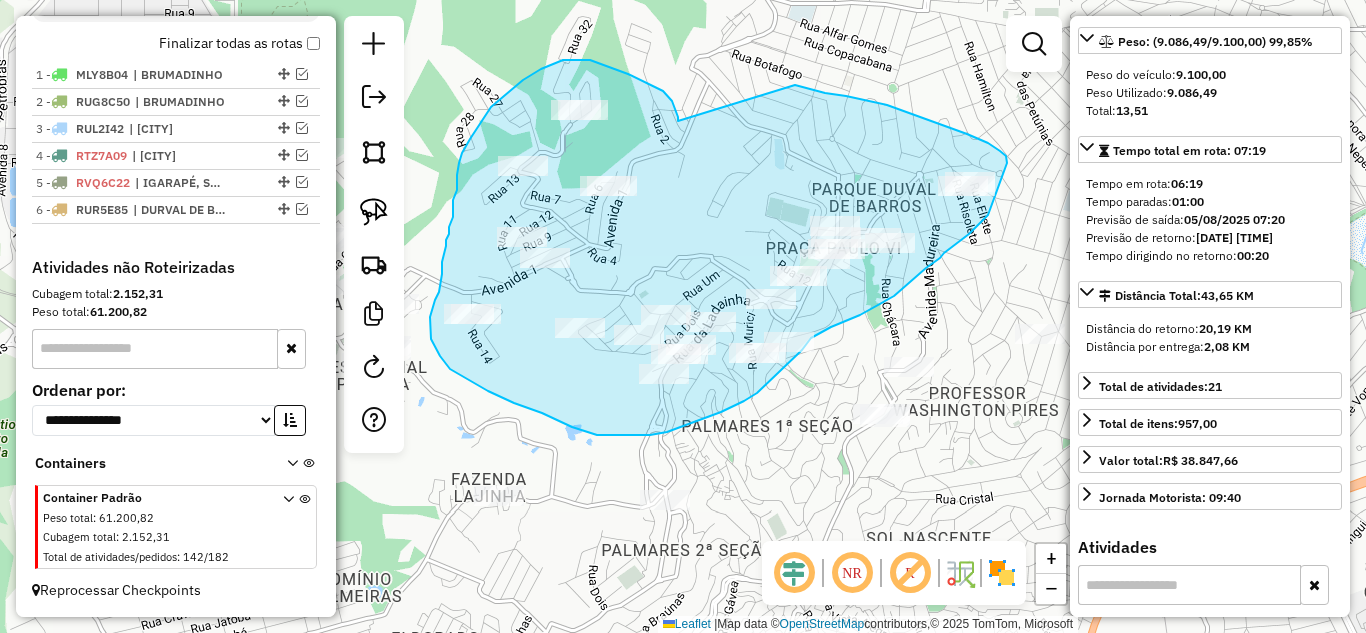 drag, startPoint x: 678, startPoint y: 121, endPoint x: 788, endPoint y: 79, distance: 117.74549 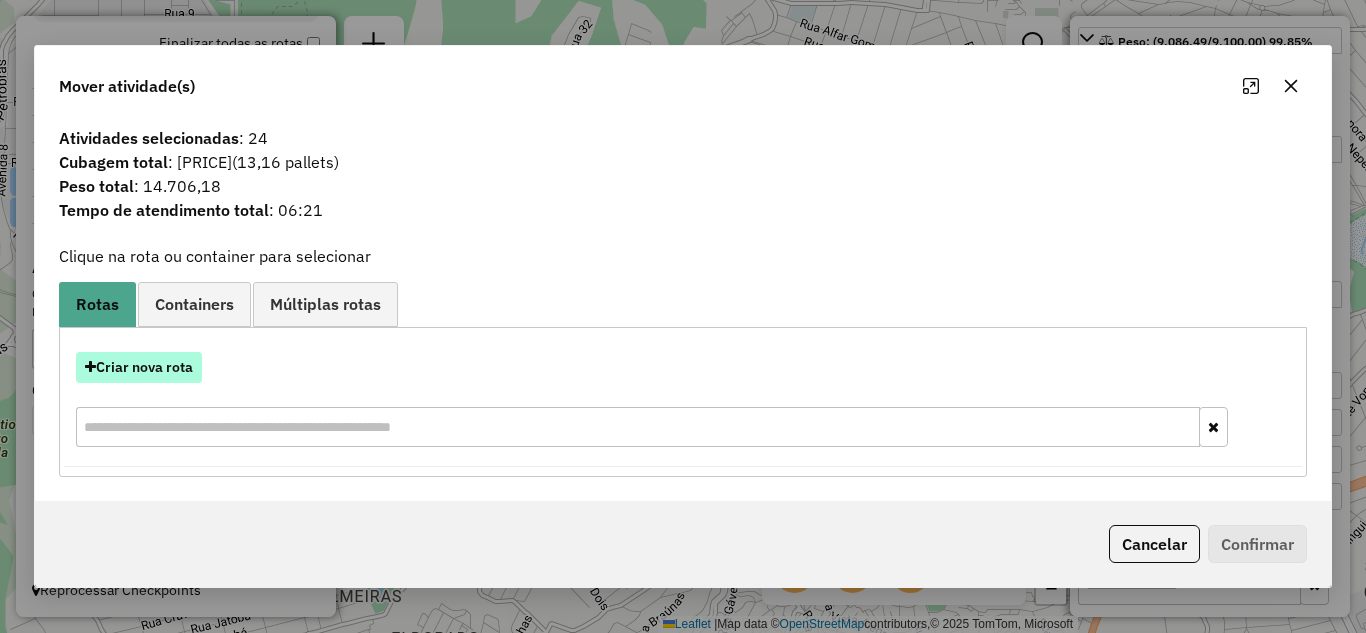 click on "Criar nova rota" at bounding box center (139, 367) 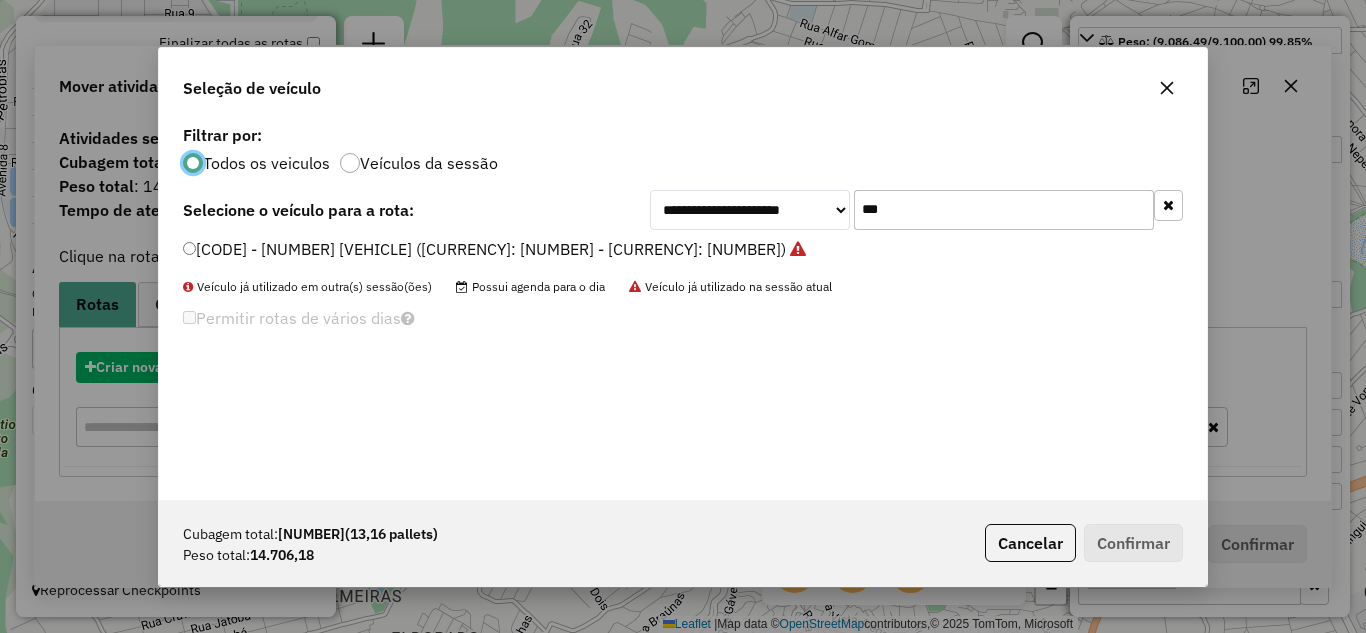 scroll, scrollTop: 11, scrollLeft: 6, axis: both 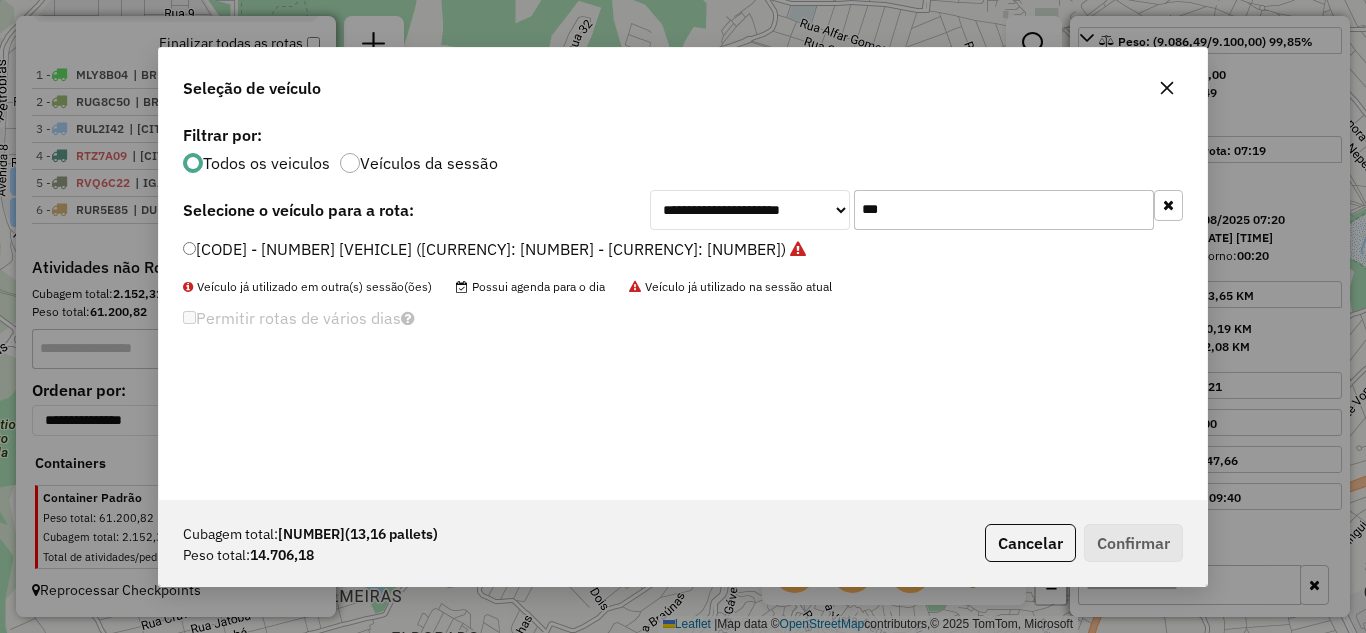 click on "***" 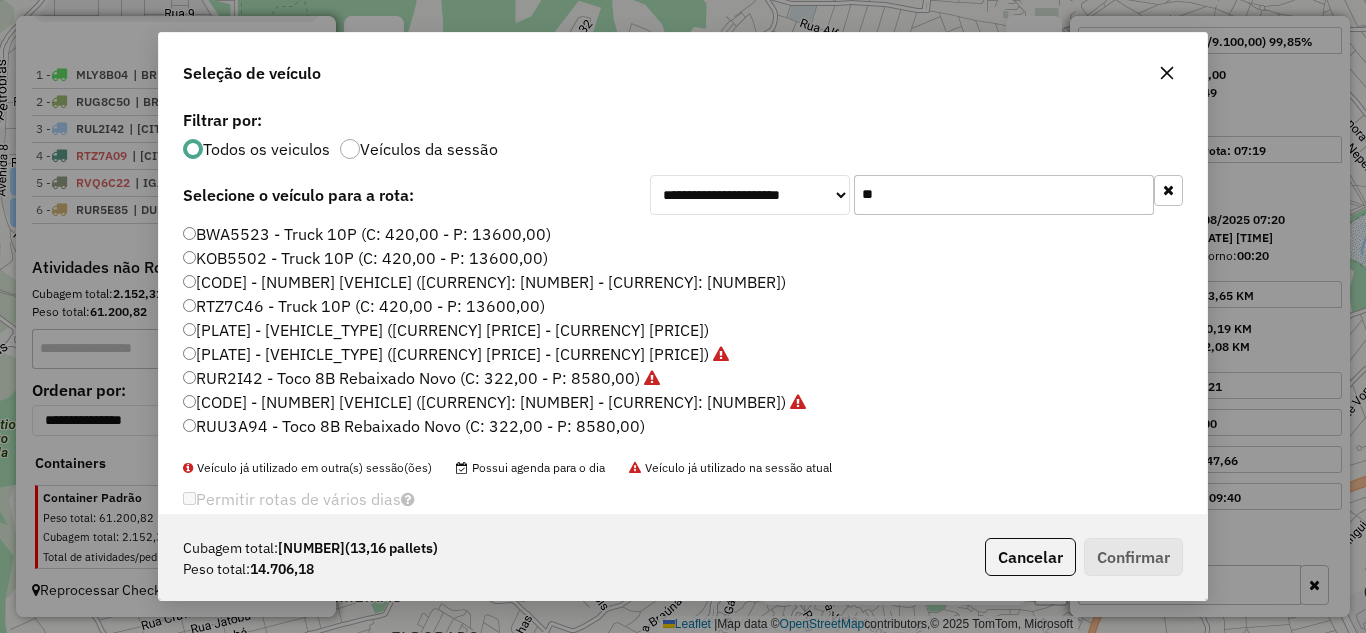 type on "*" 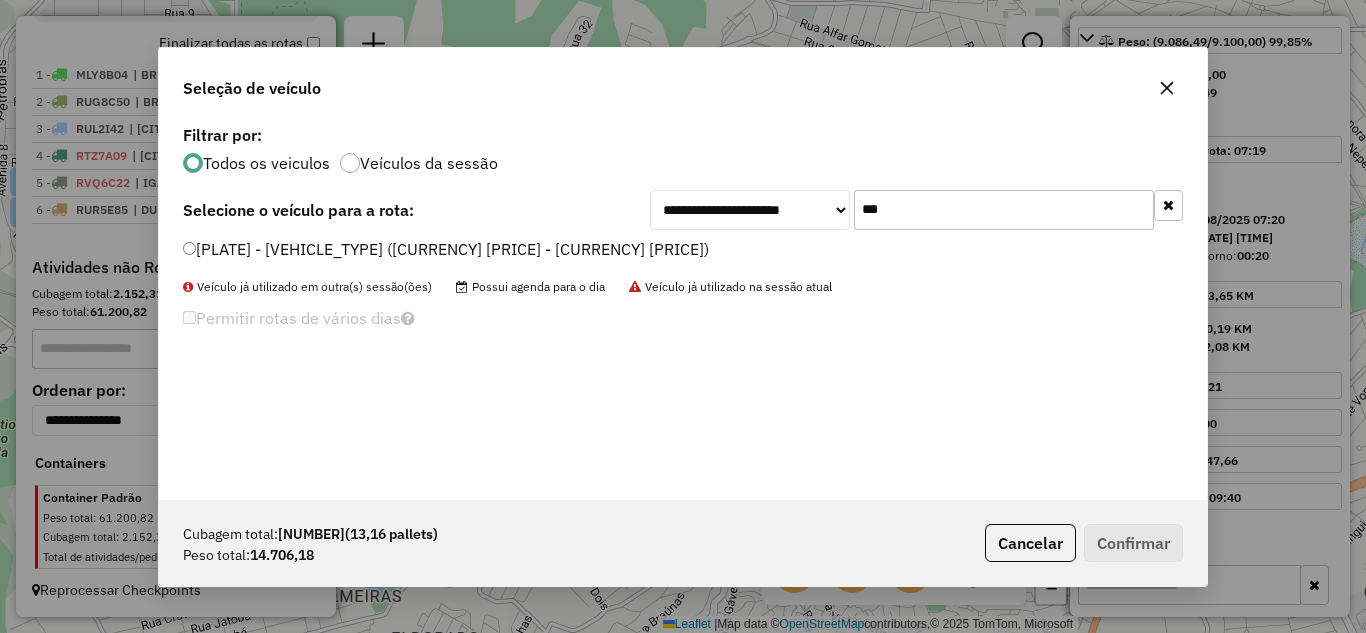 type on "***" 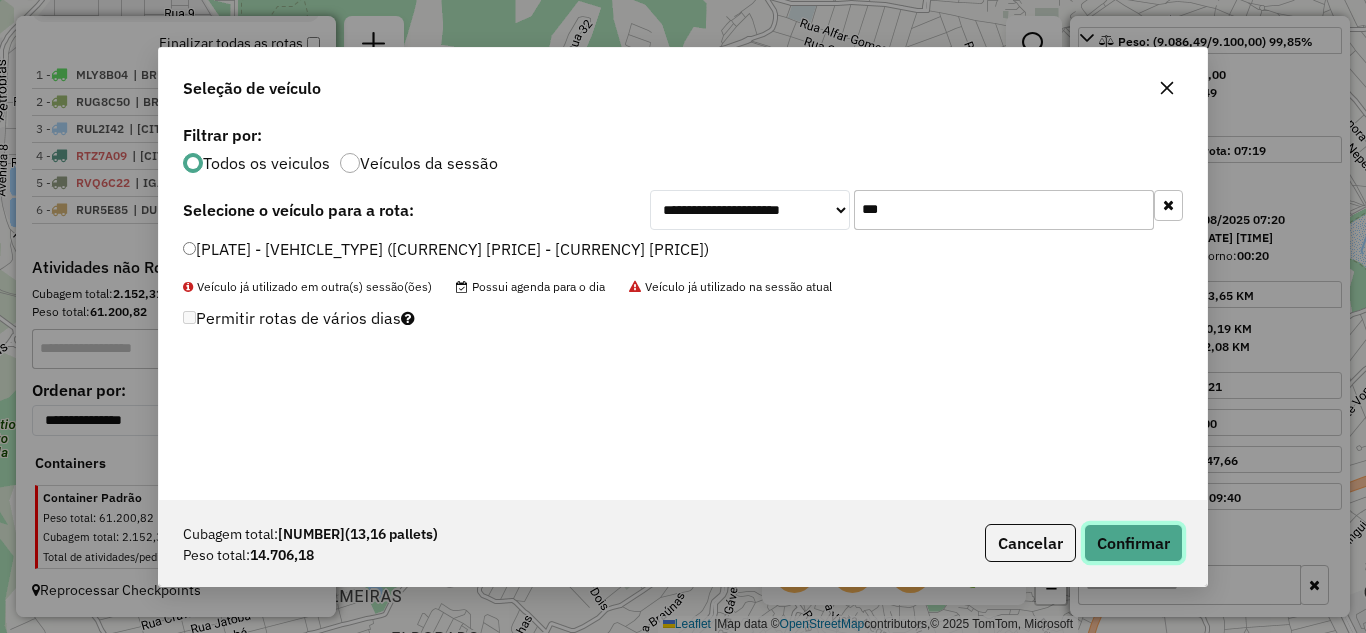 click on "Confirmar" 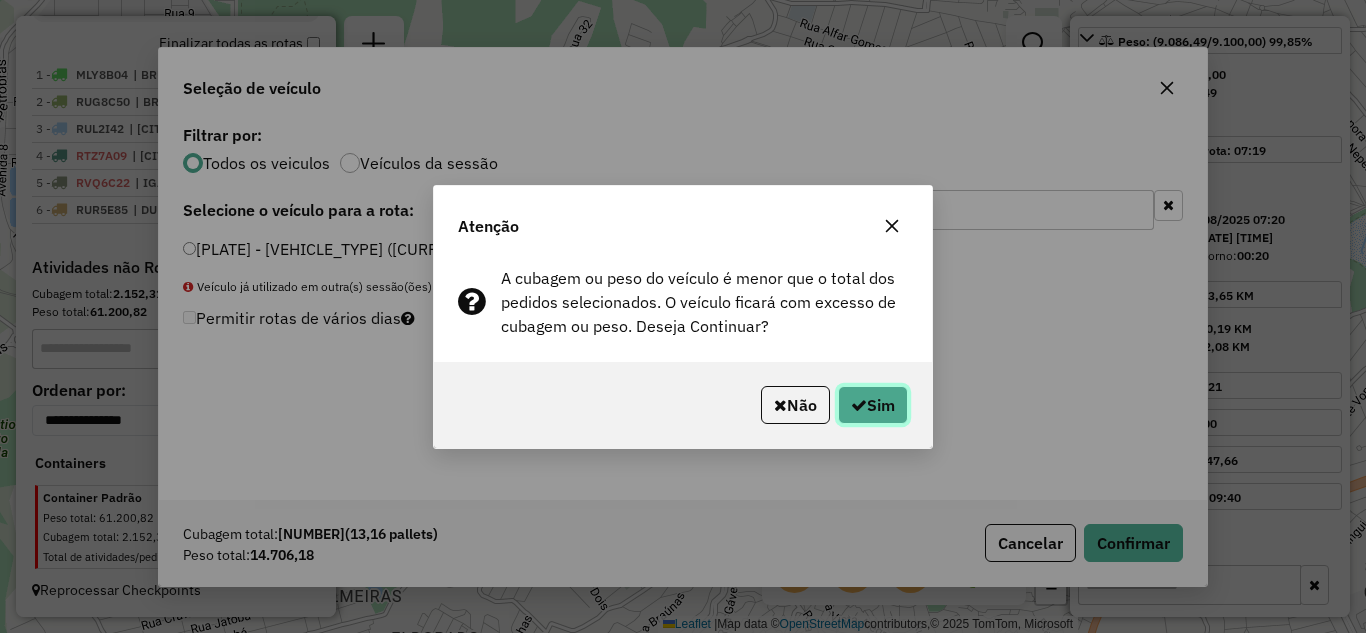 click on "Sim" 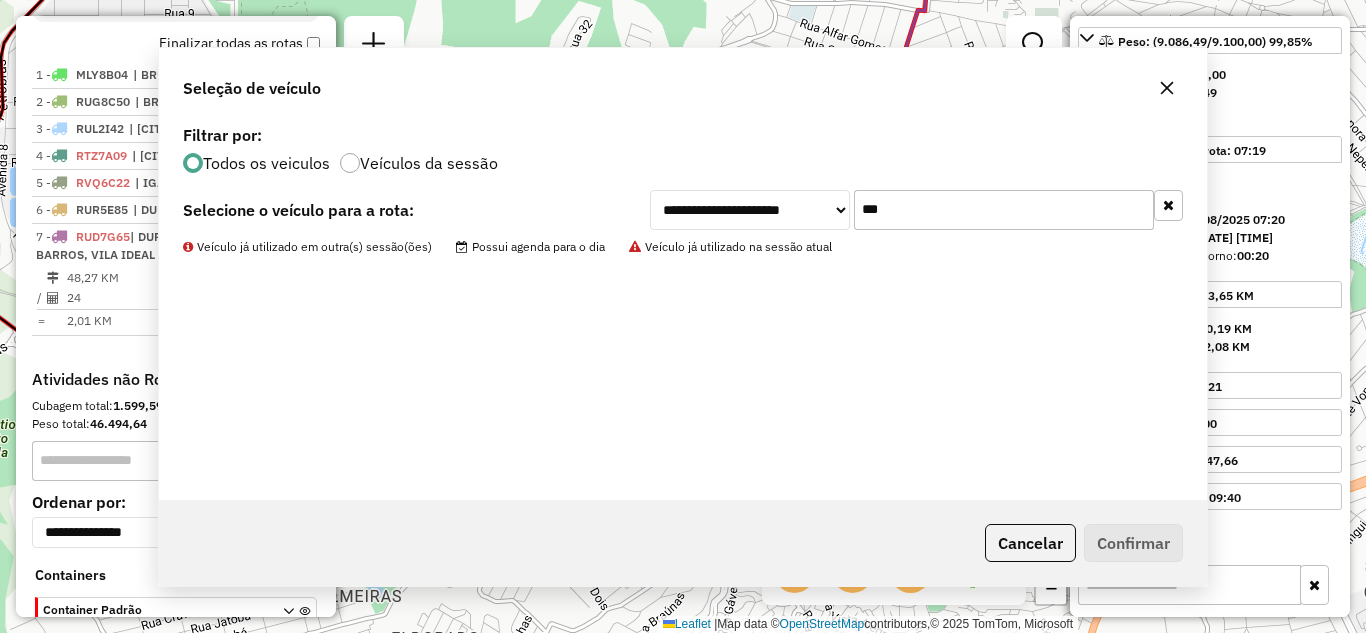scroll, scrollTop: 816, scrollLeft: 0, axis: vertical 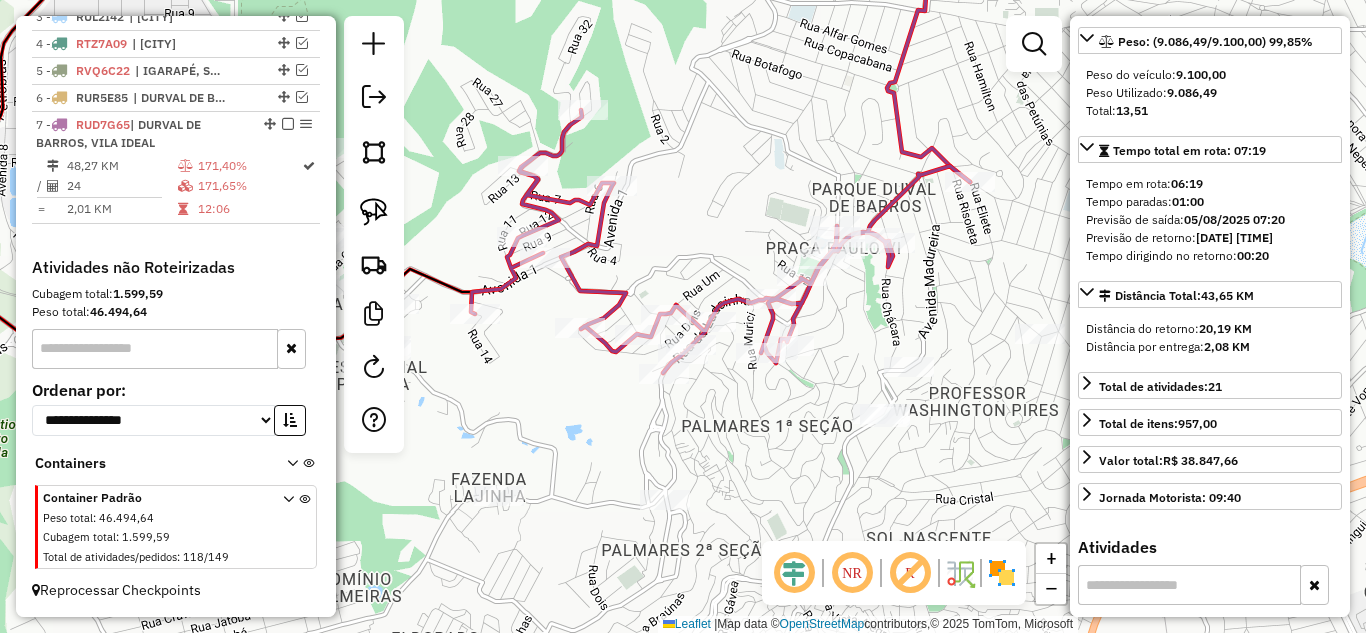 click 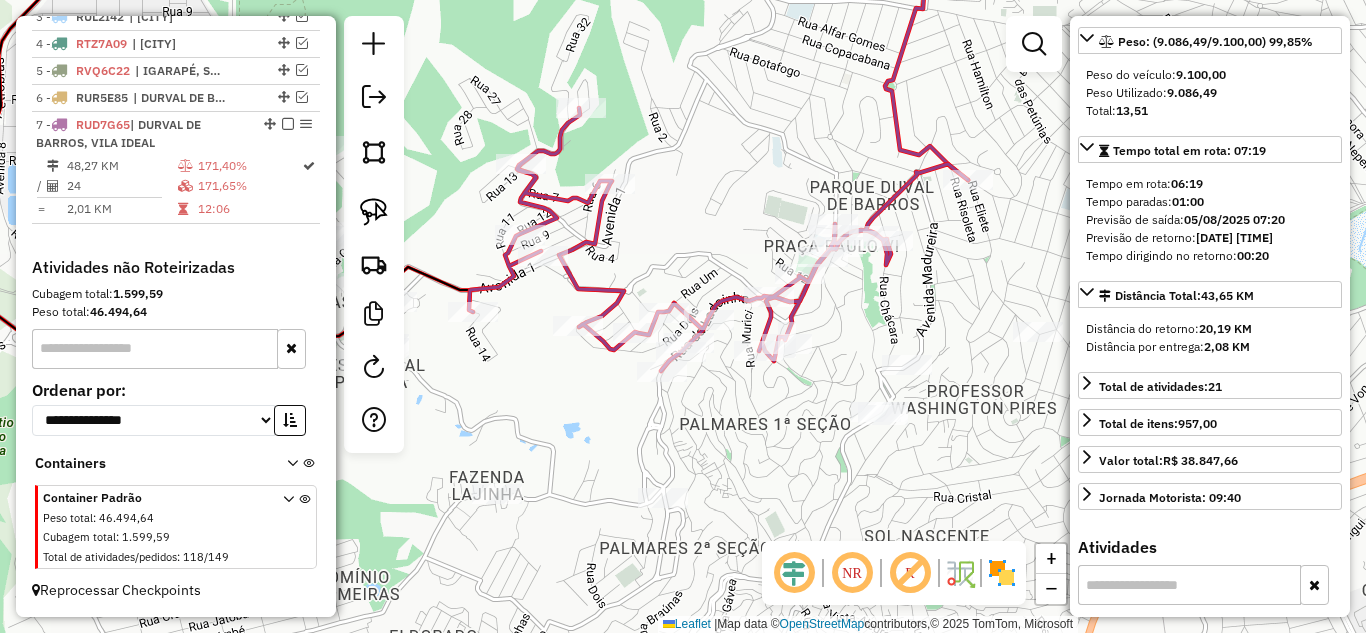 click 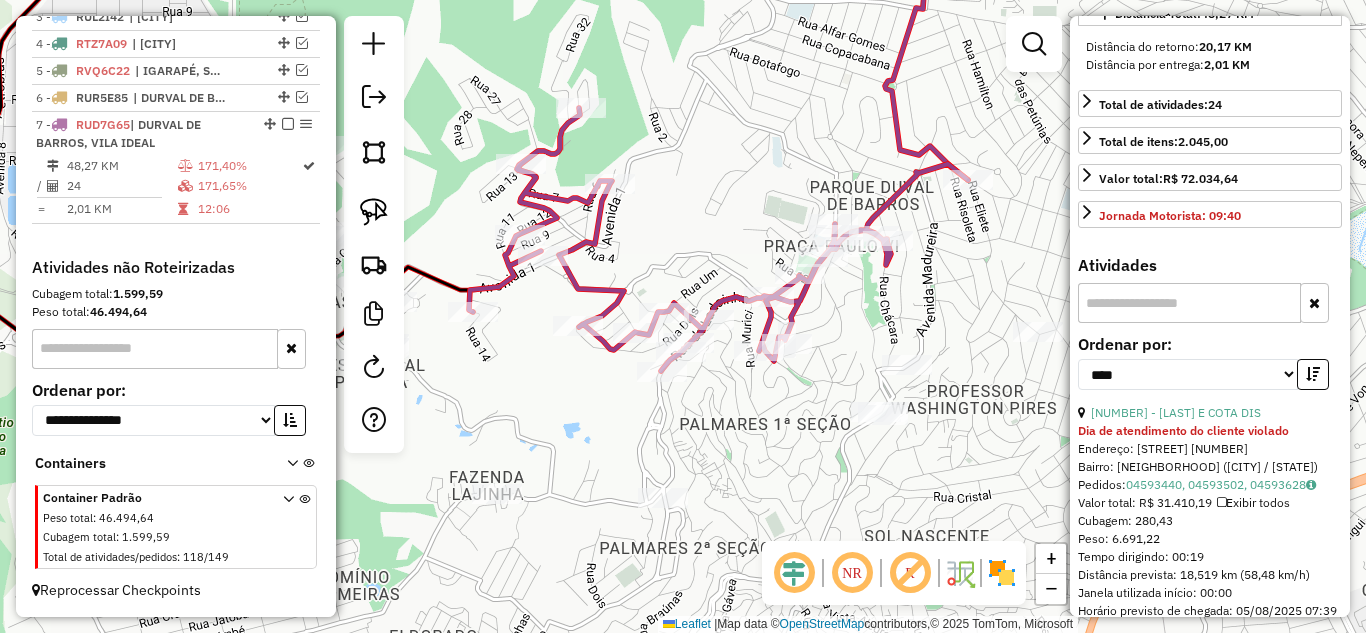scroll, scrollTop: 818, scrollLeft: 0, axis: vertical 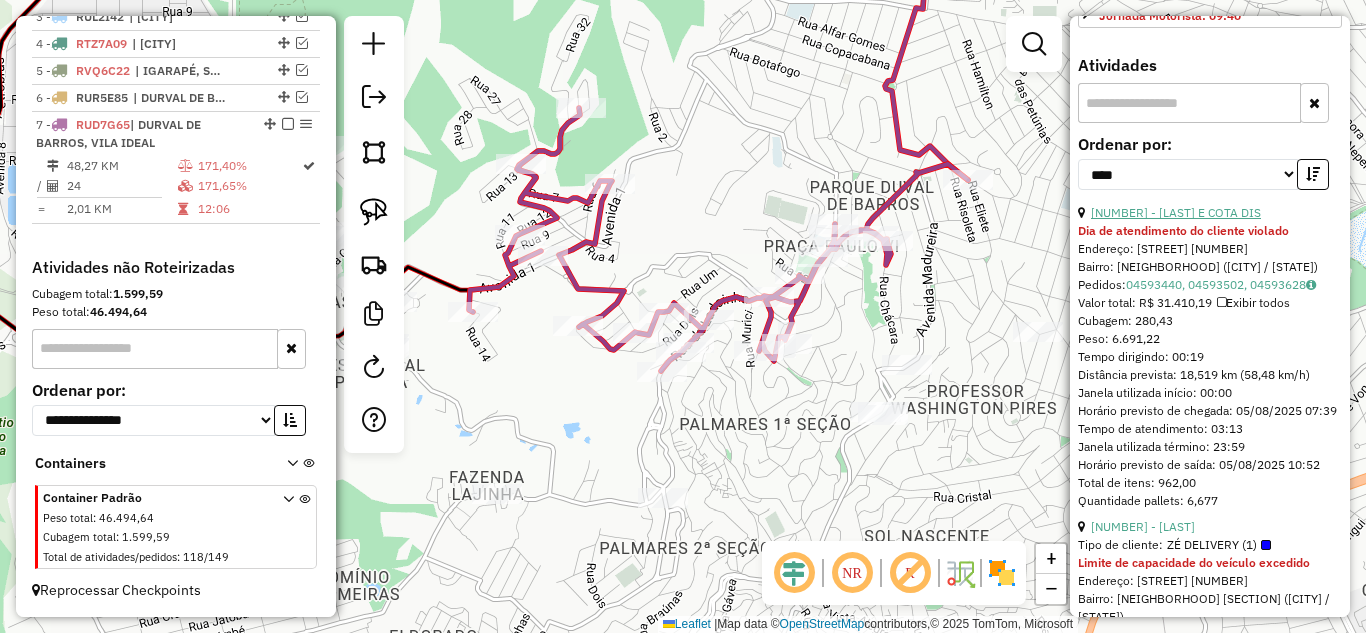 click on "[NUMBER] - [NUMBER] - [BRAND] [BRAND] [BRAND]" at bounding box center [1176, 212] 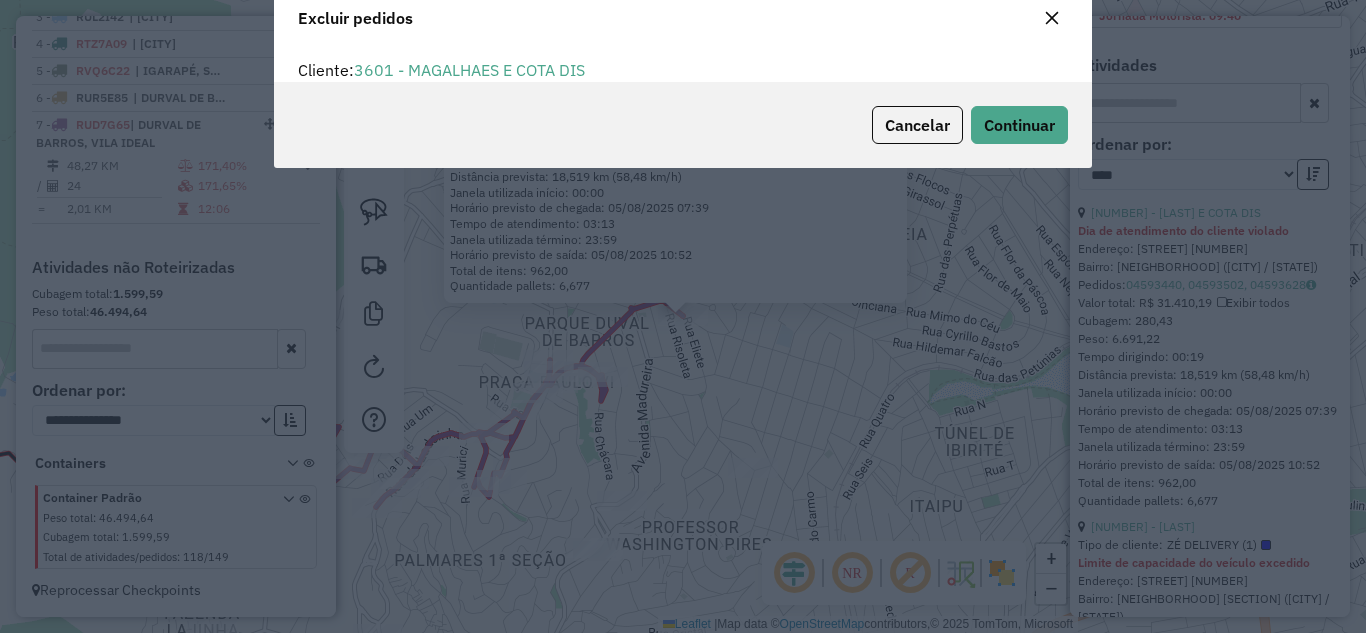 scroll, scrollTop: 82, scrollLeft: 0, axis: vertical 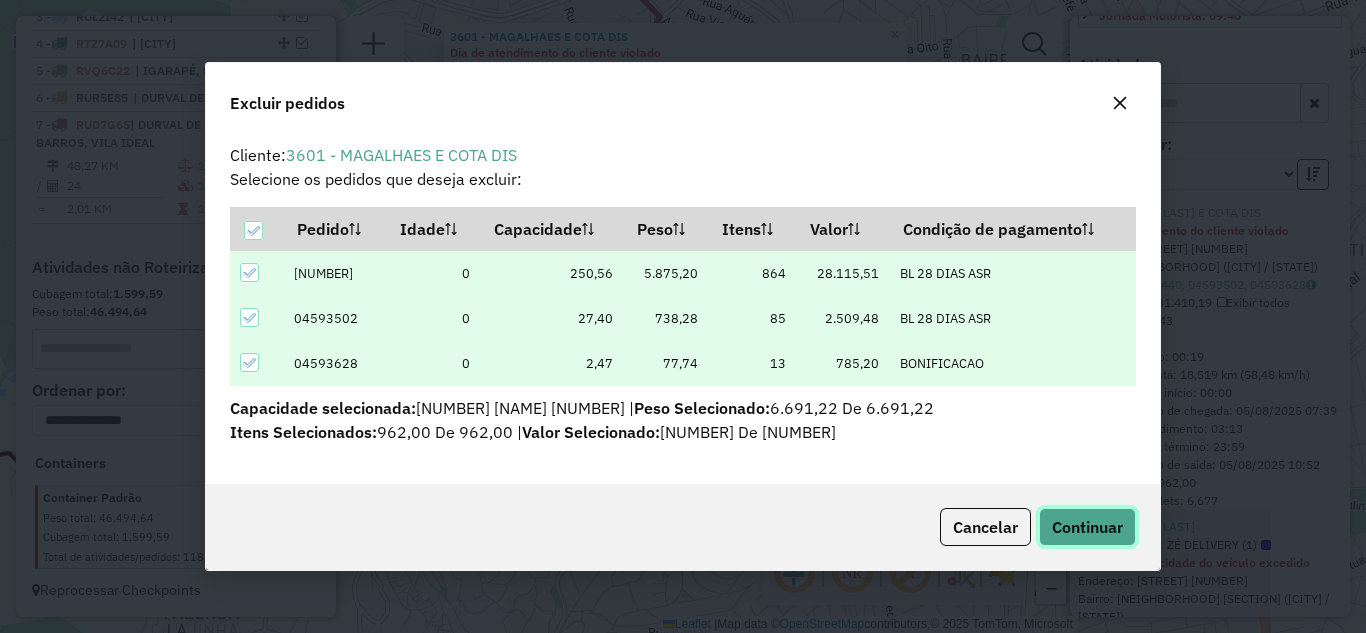 click on "Continuar" 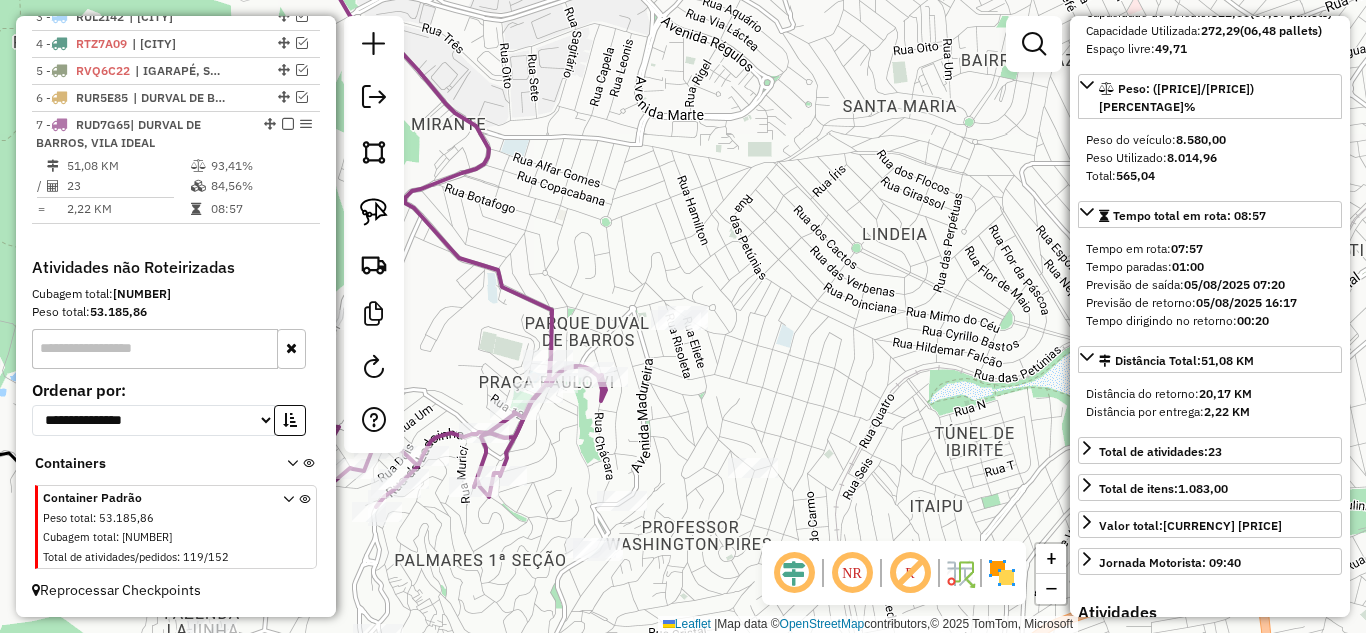 scroll, scrollTop: 300, scrollLeft: 0, axis: vertical 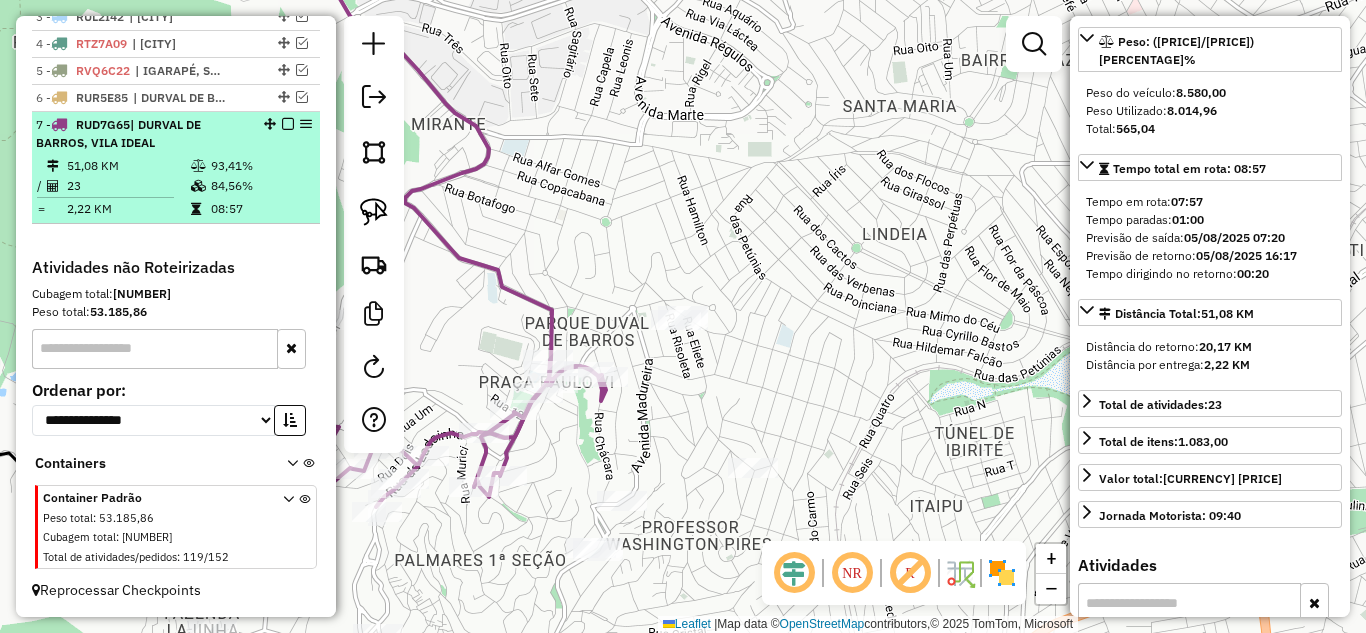 click at bounding box center [288, 124] 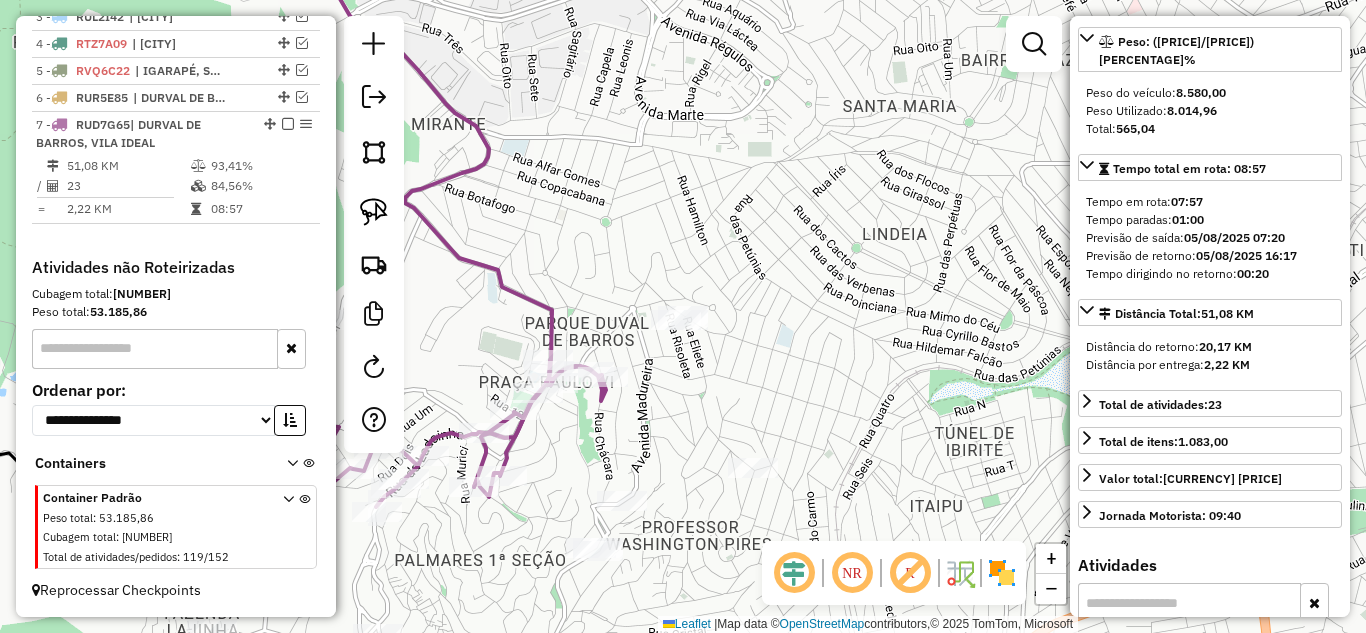 scroll, scrollTop: 731, scrollLeft: 0, axis: vertical 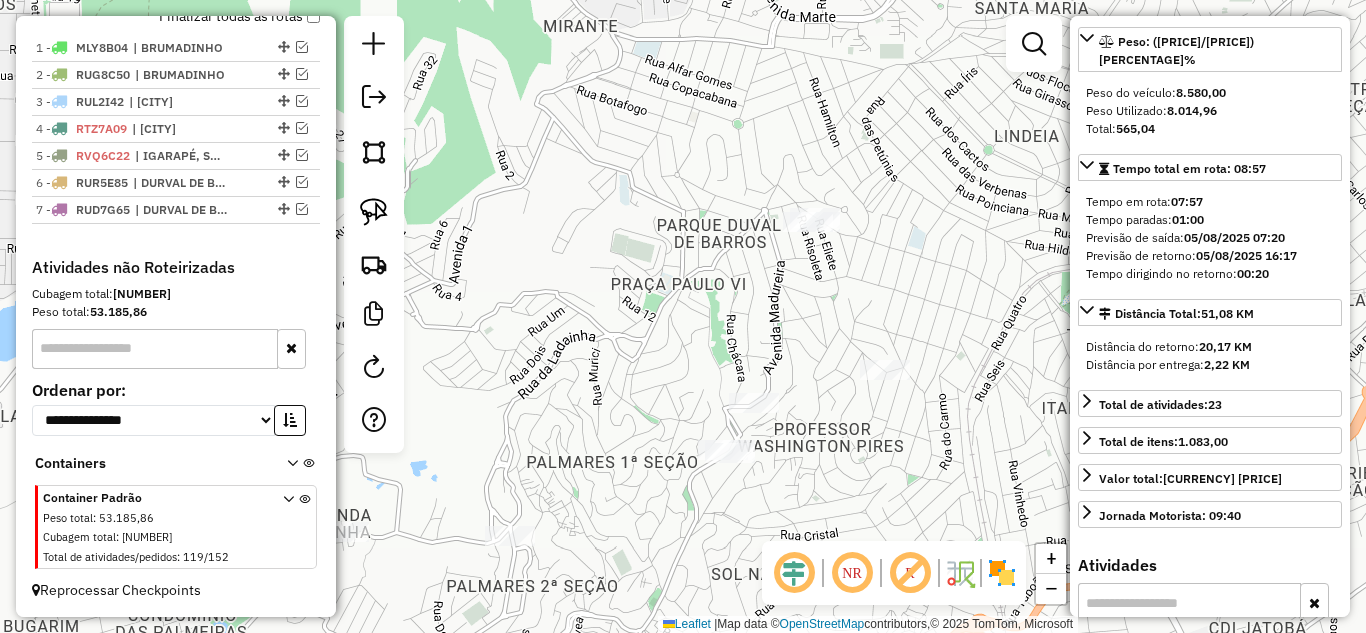 drag, startPoint x: 657, startPoint y: 194, endPoint x: 718, endPoint y: 124, distance: 92.84934 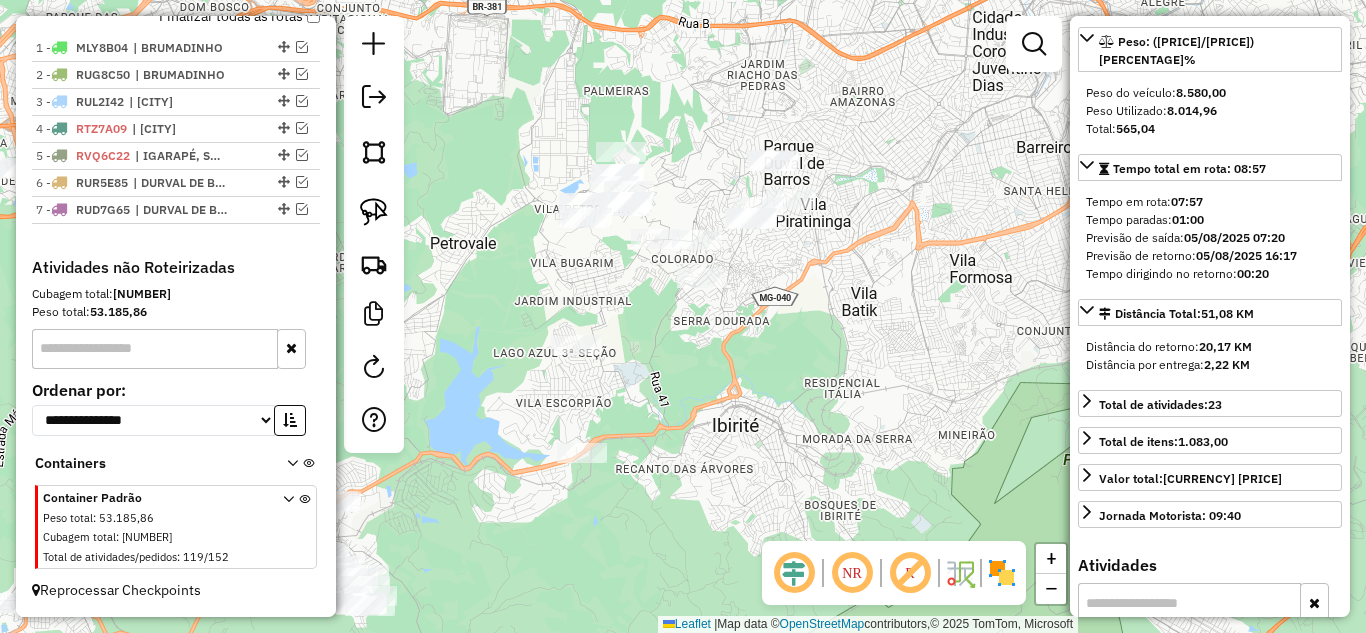 drag, startPoint x: 745, startPoint y: 367, endPoint x: 739, endPoint y: 396, distance: 29.614185 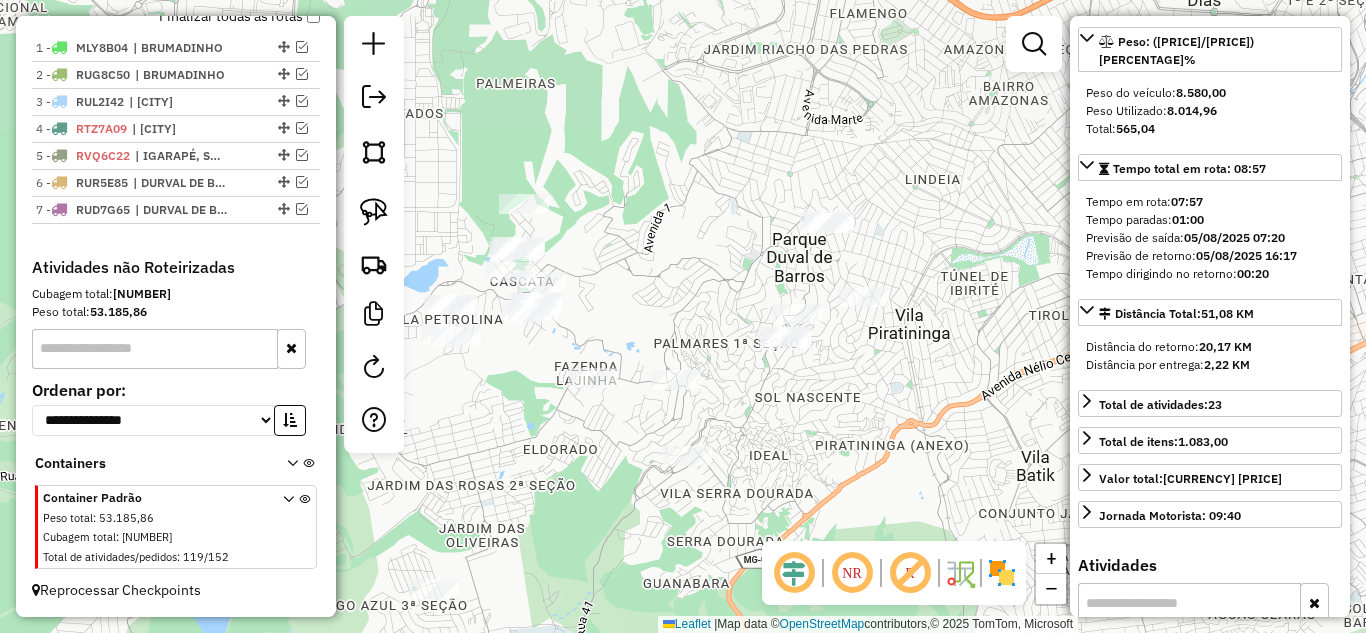 drag, startPoint x: 820, startPoint y: 491, endPoint x: 860, endPoint y: 523, distance: 51.224995 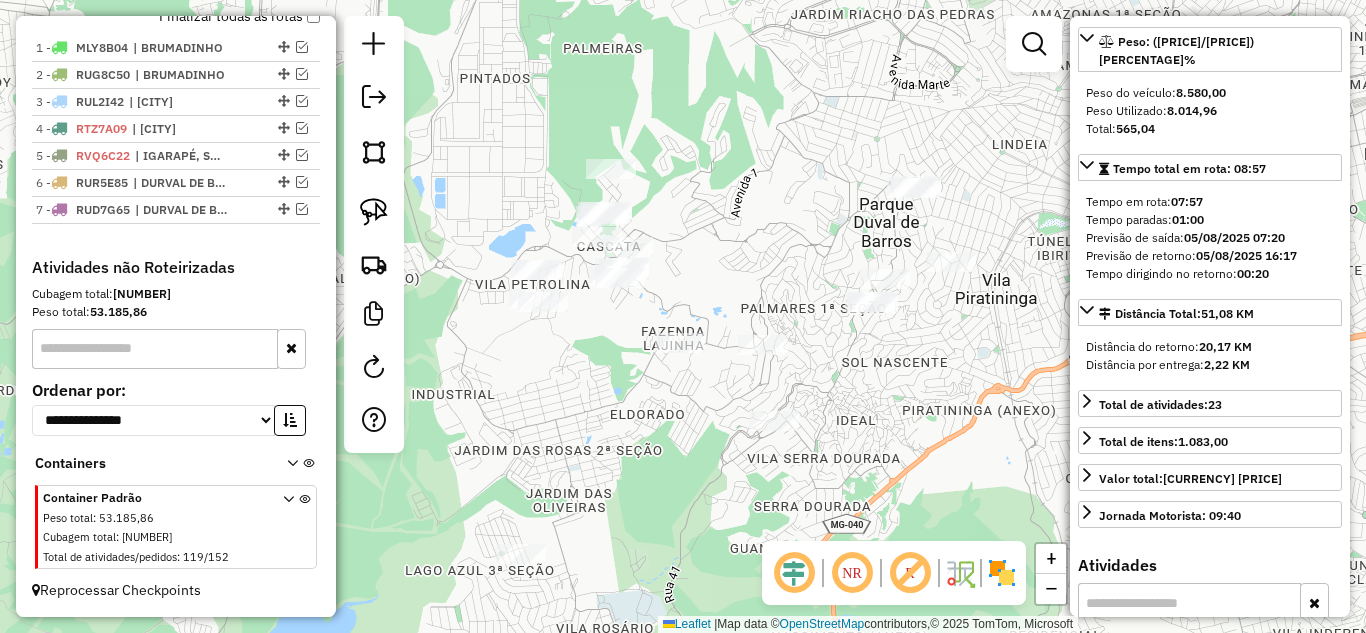 drag, startPoint x: 789, startPoint y: 459, endPoint x: 558, endPoint y: 312, distance: 273.8065 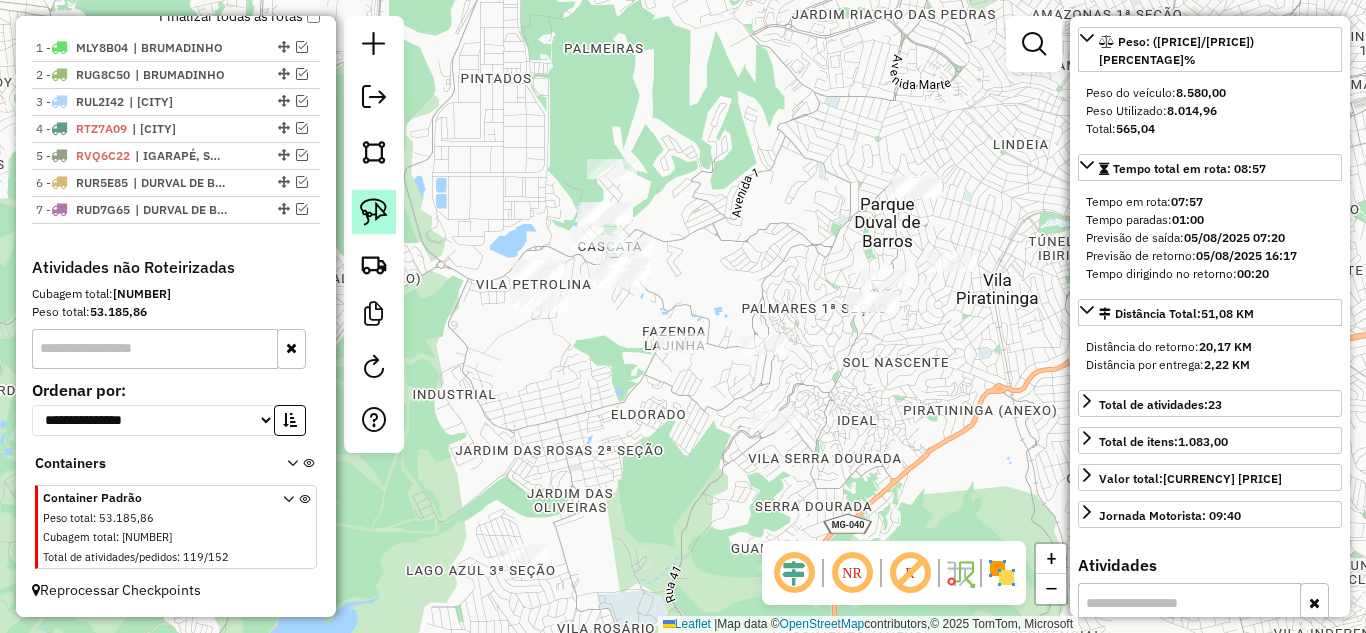 click 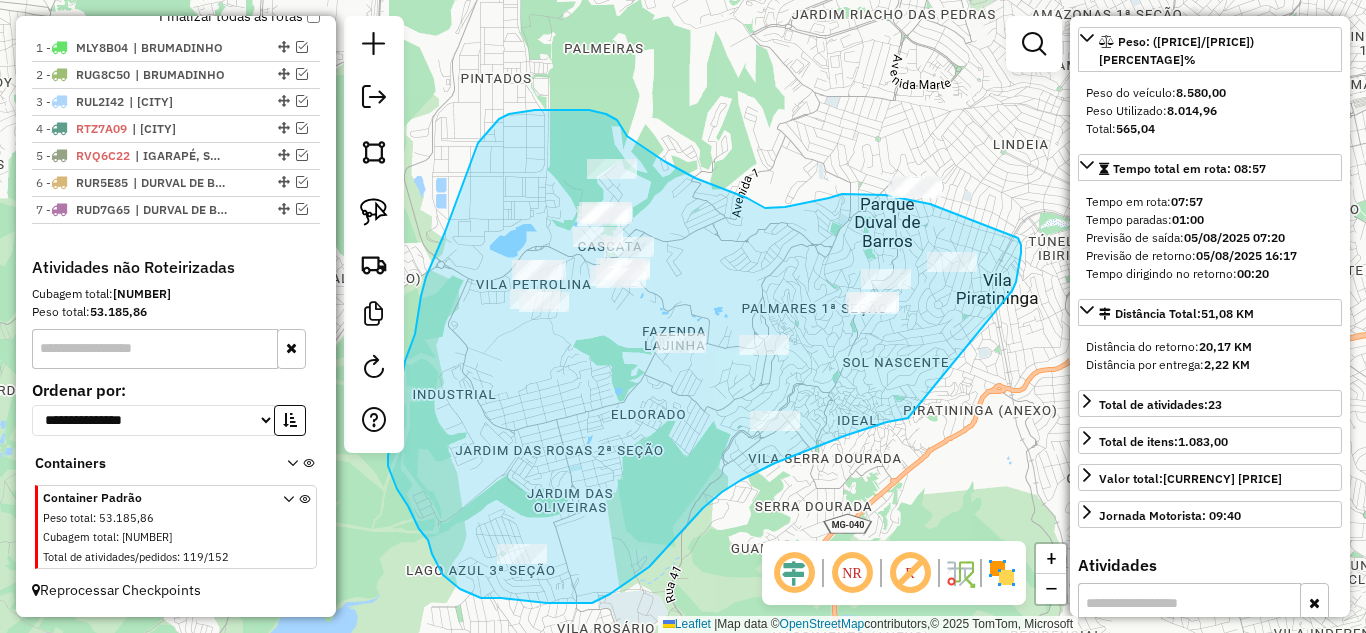 drag, startPoint x: 1012, startPoint y: 291, endPoint x: 947, endPoint y: 396, distance: 123.49089 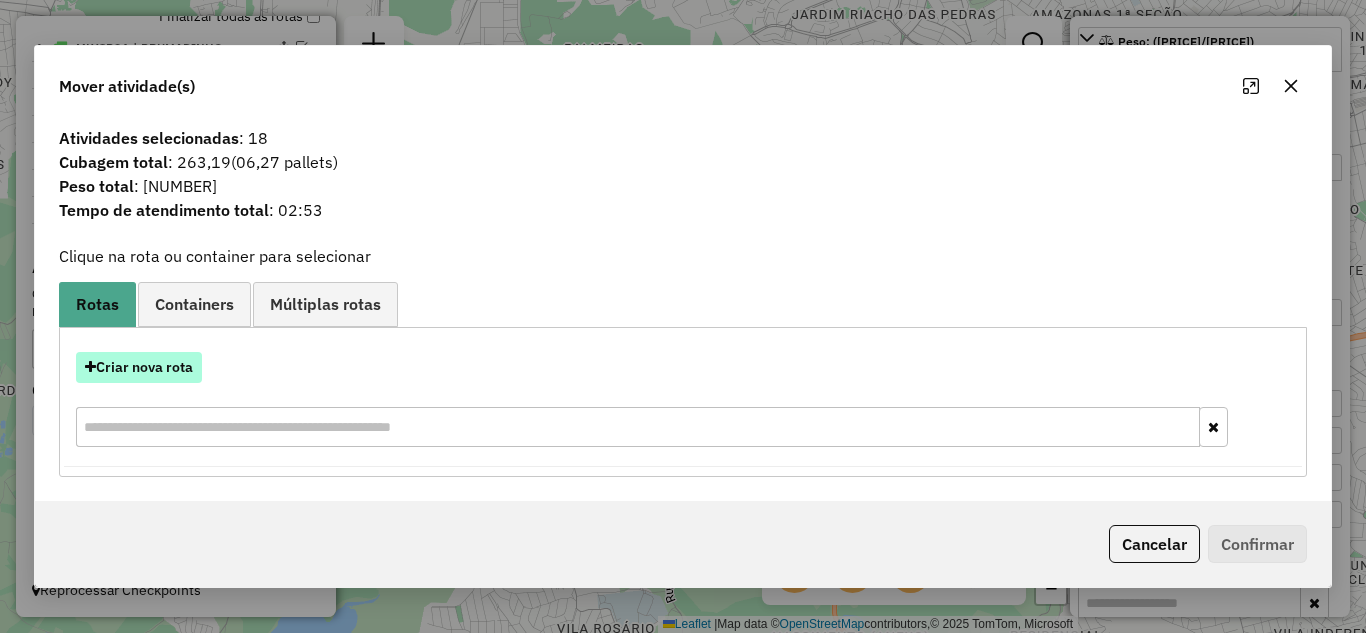 click on "Criar nova rota" at bounding box center (139, 367) 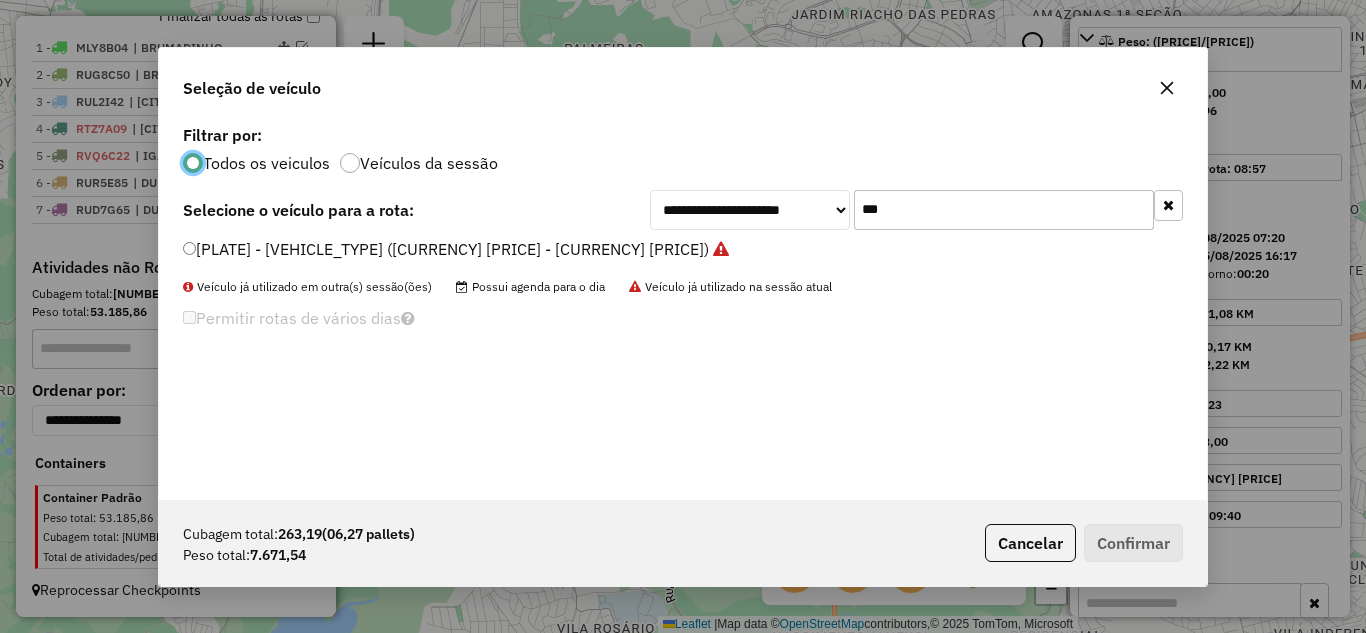 scroll, scrollTop: 11, scrollLeft: 6, axis: both 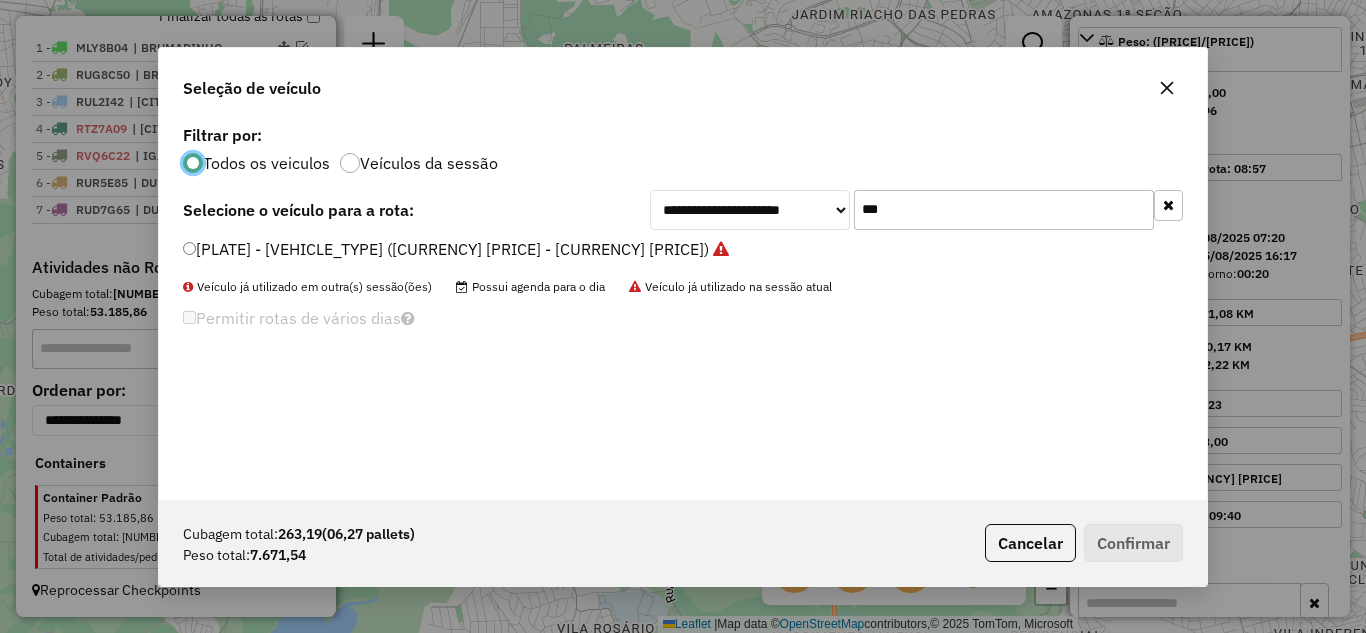 click on "***" 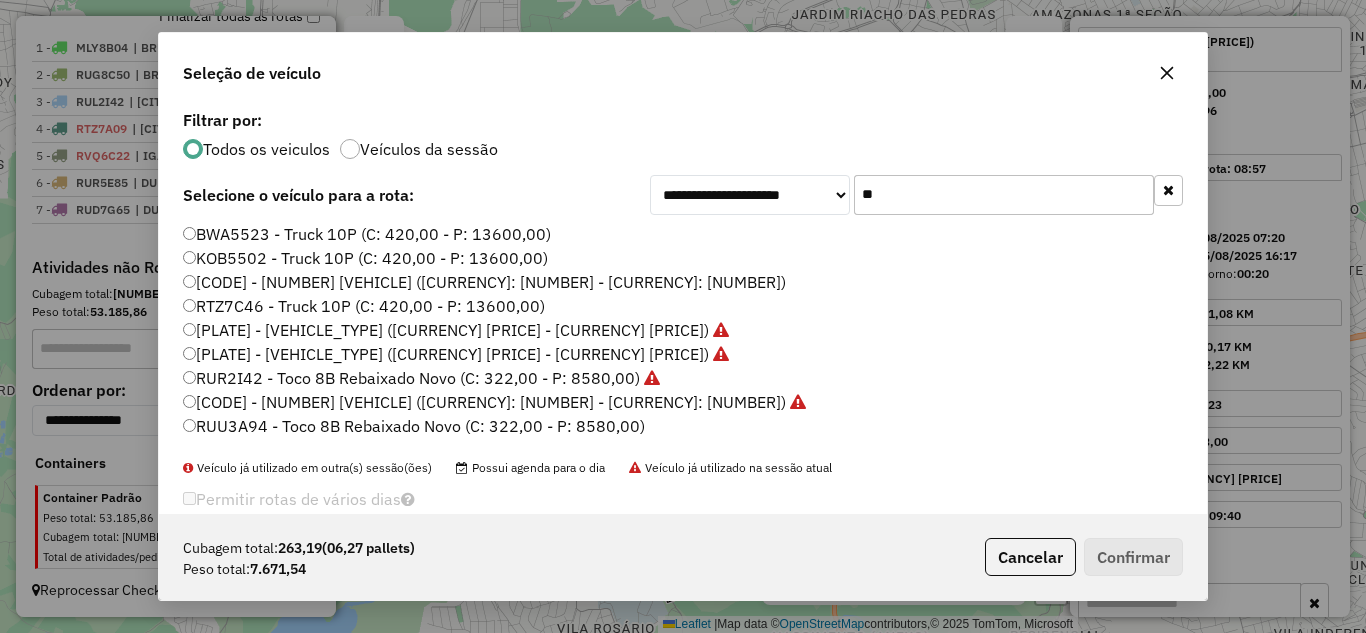 type on "*" 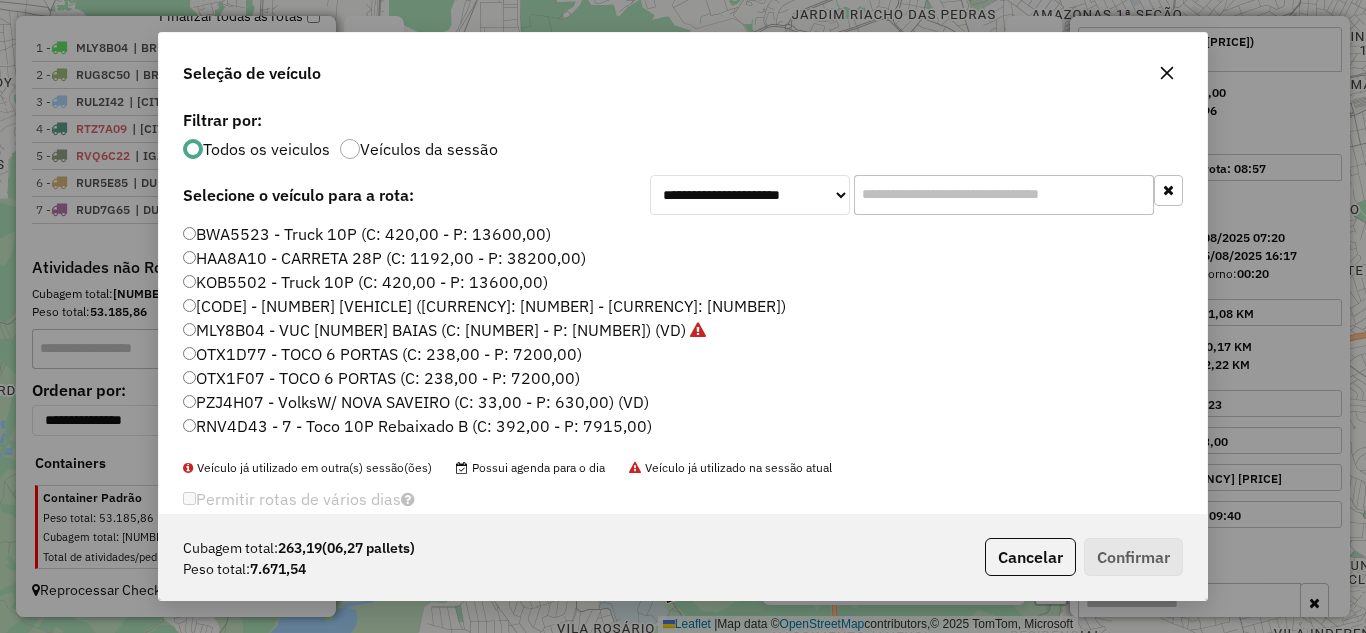 type on "*" 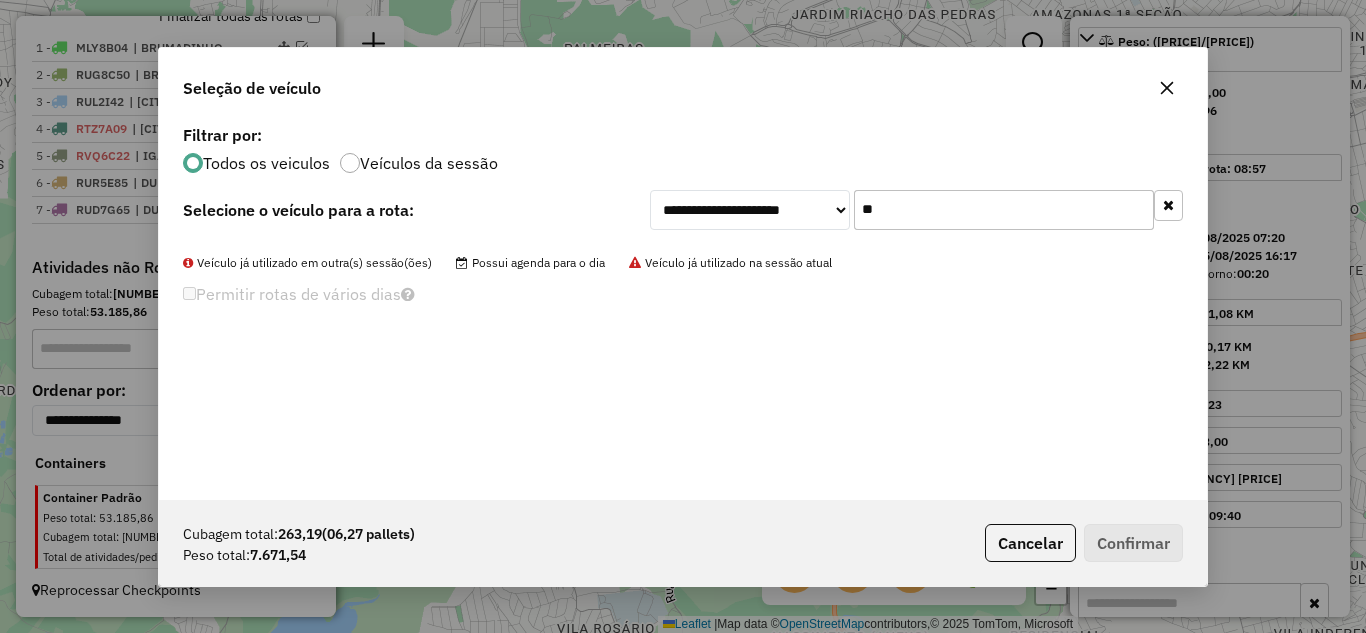 type on "*" 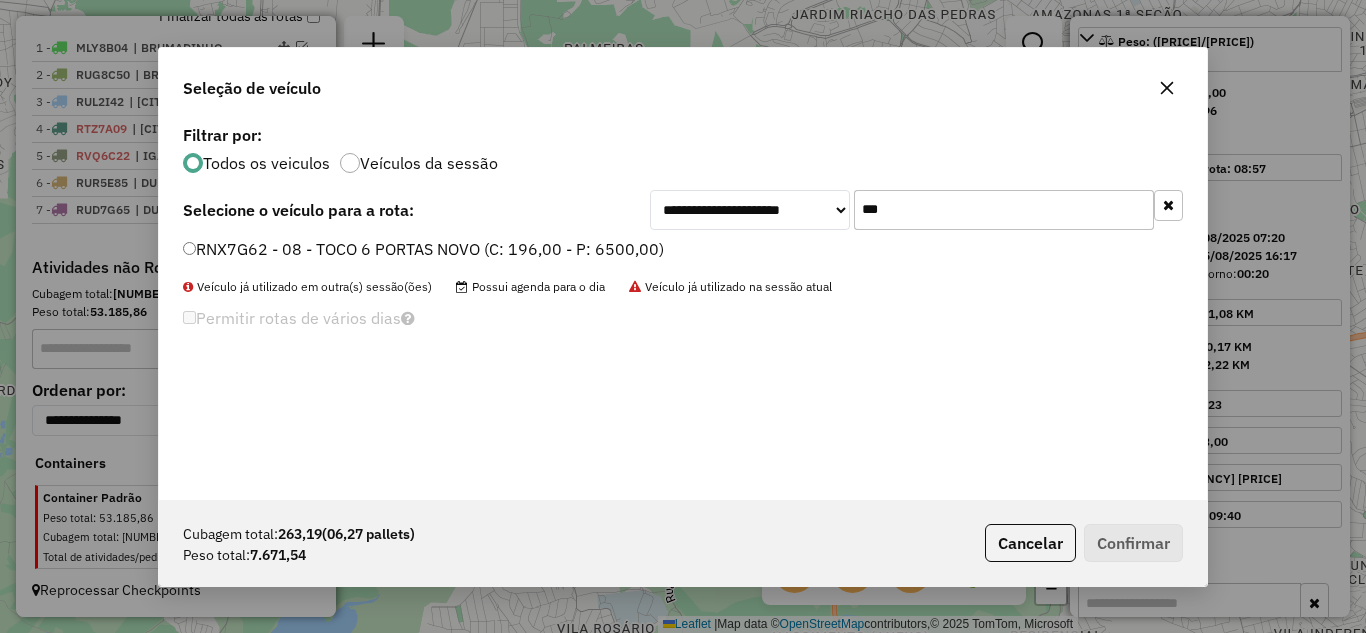 type on "***" 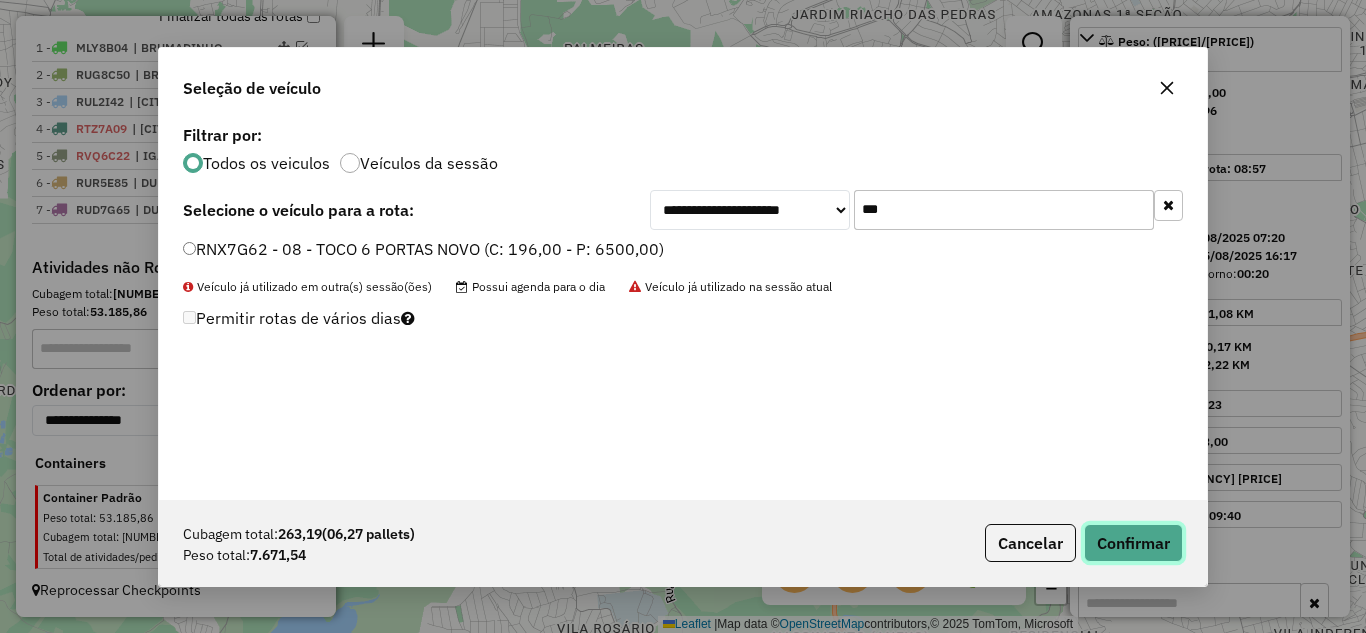click on "Confirmar" 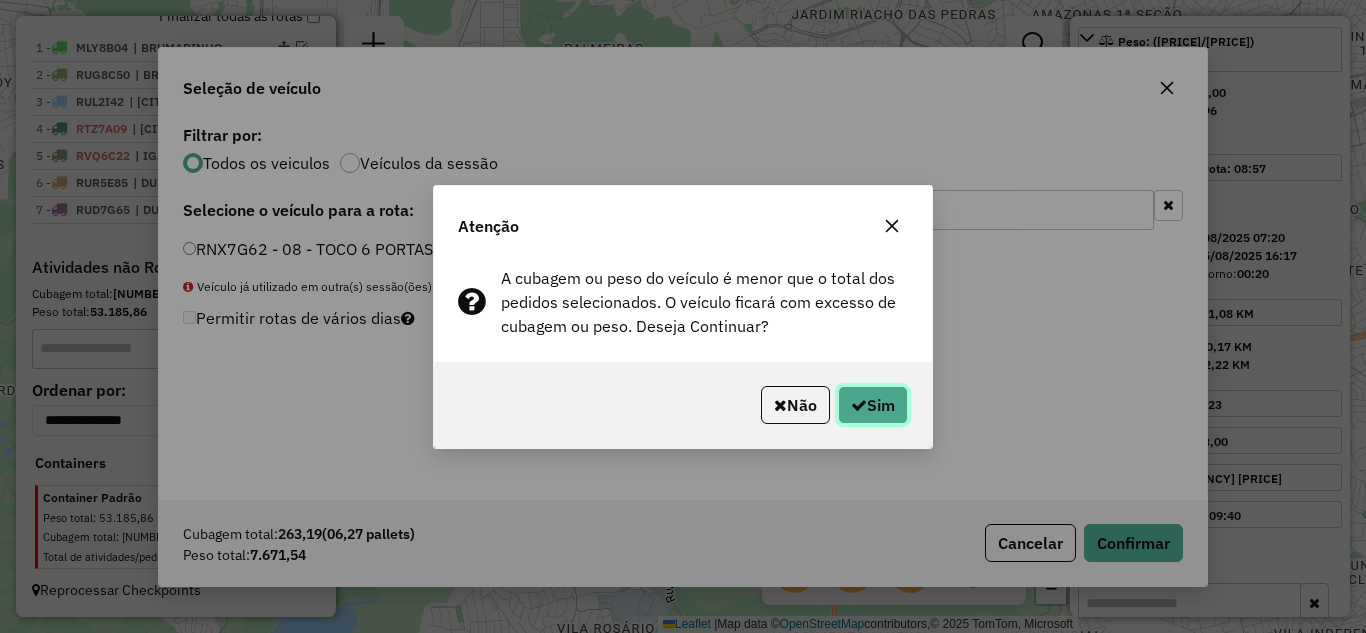 click on "Sim" 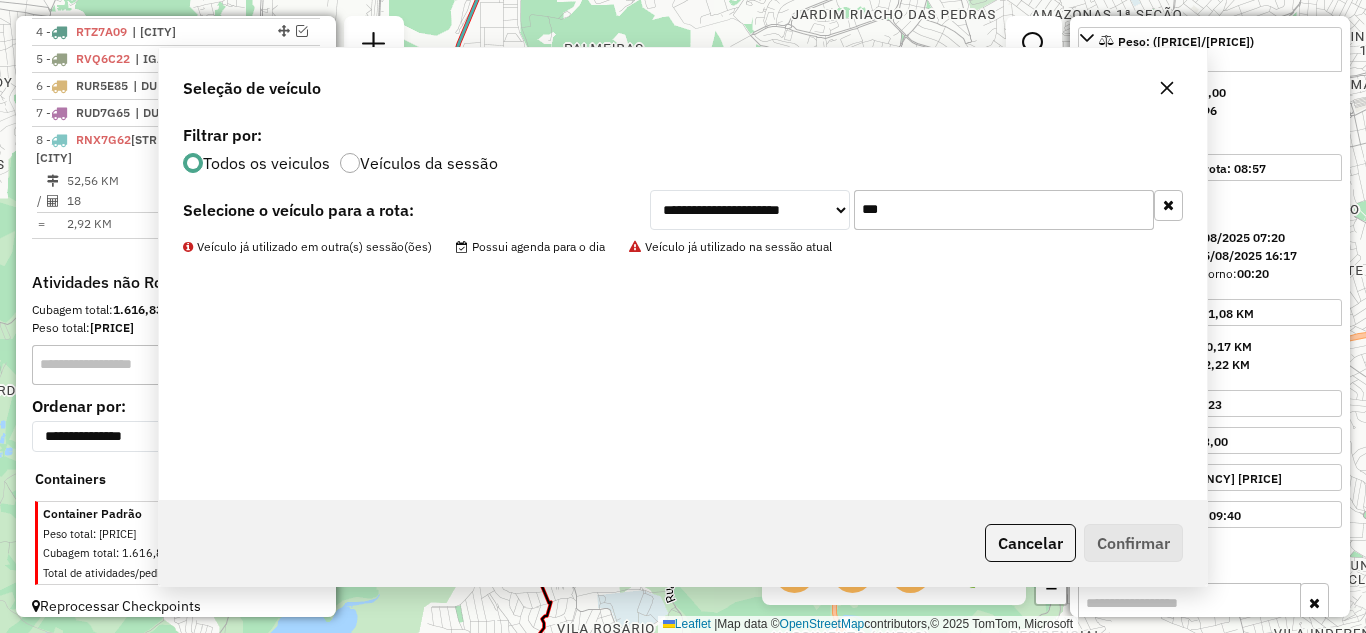 scroll, scrollTop: 886, scrollLeft: 0, axis: vertical 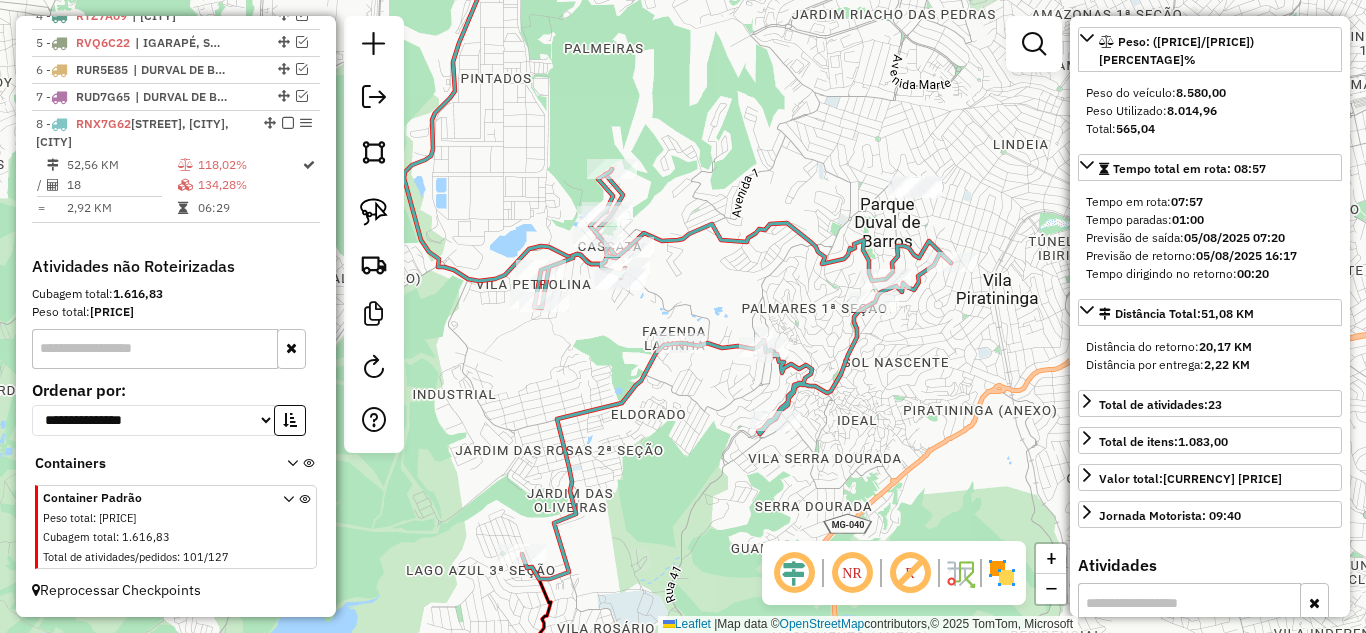 click 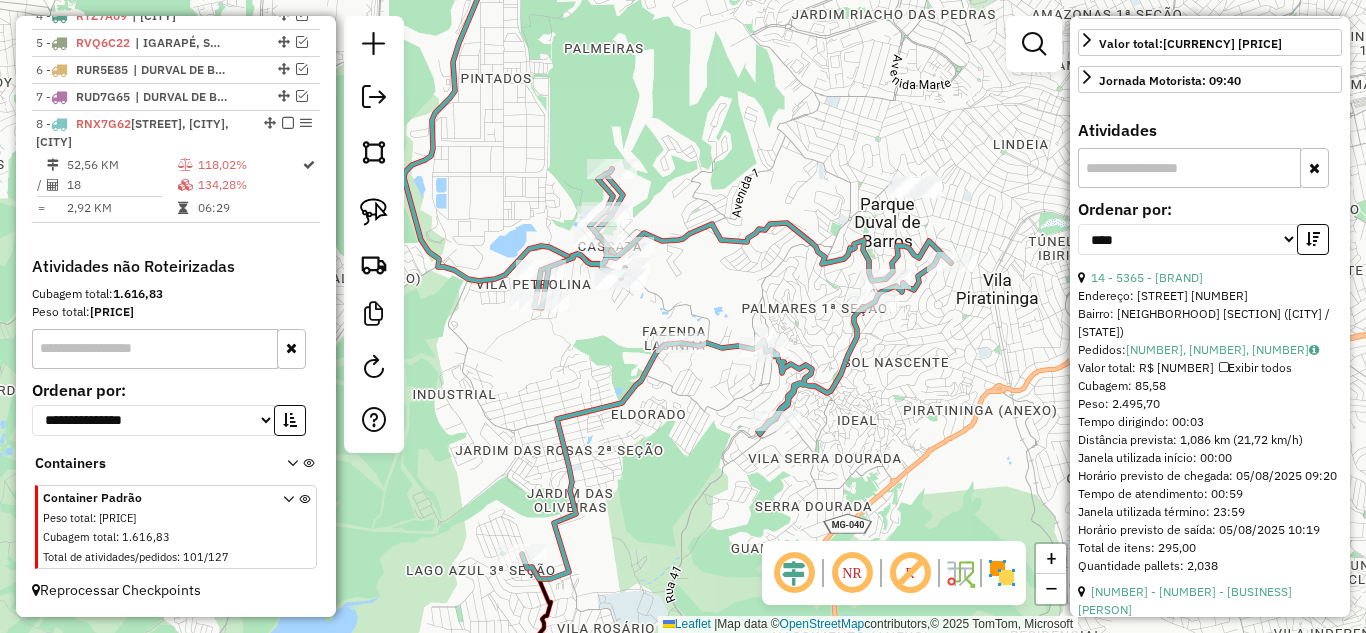 scroll, scrollTop: 836, scrollLeft: 0, axis: vertical 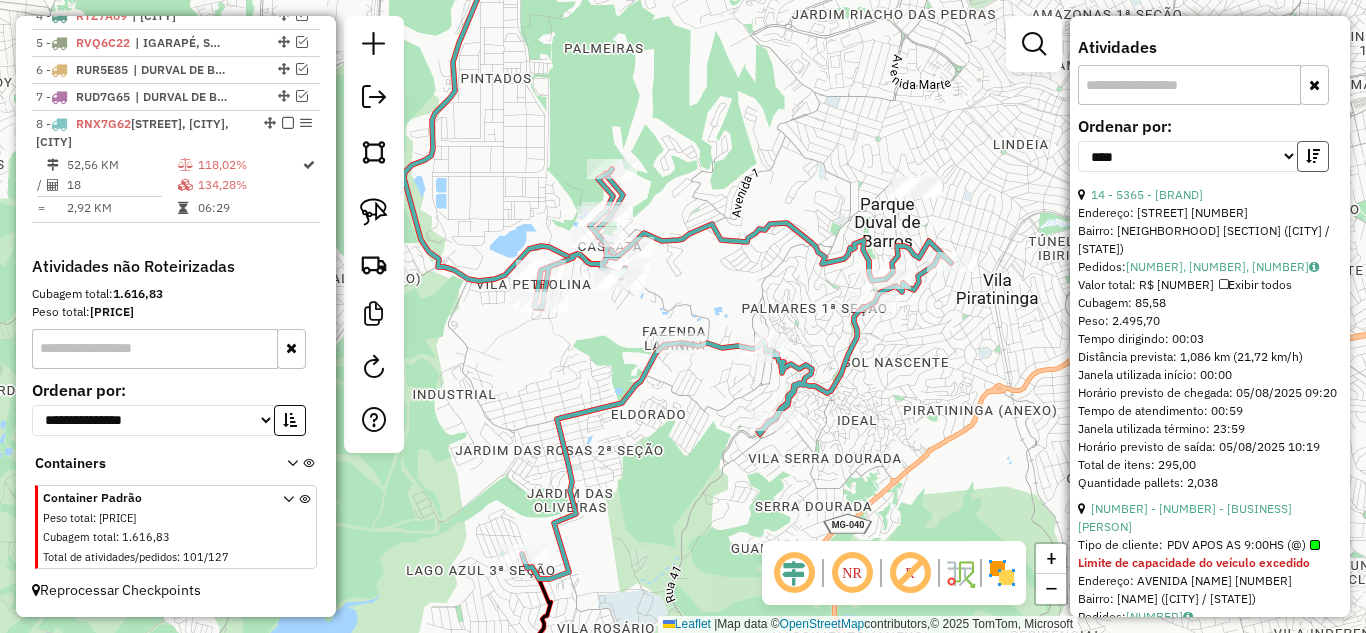 click at bounding box center [1313, 156] 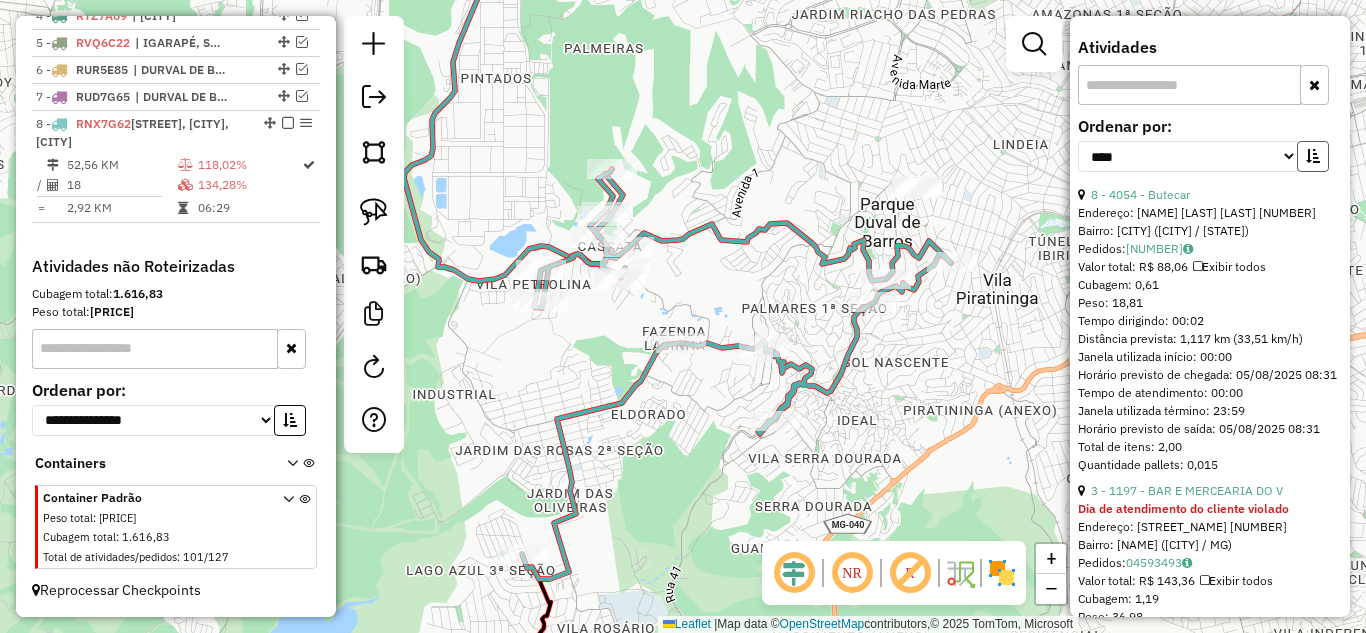 click at bounding box center (1313, 156) 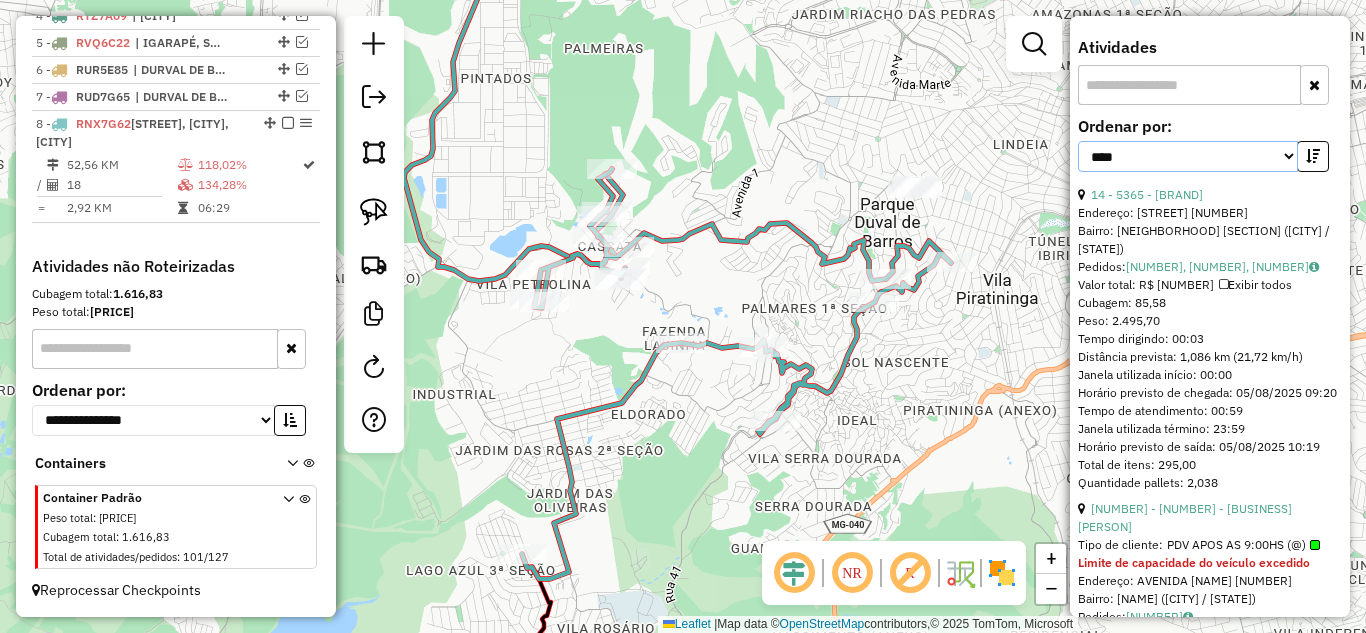 click on "**********" at bounding box center (1188, 156) 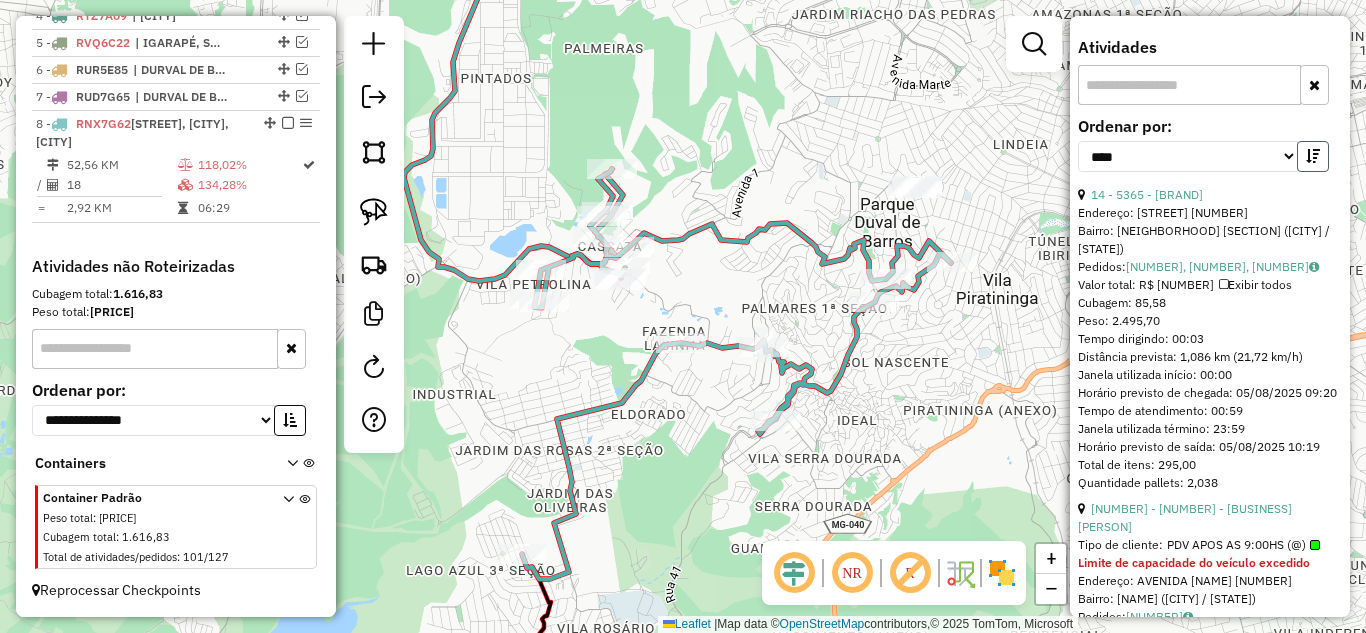 click at bounding box center (1313, 156) 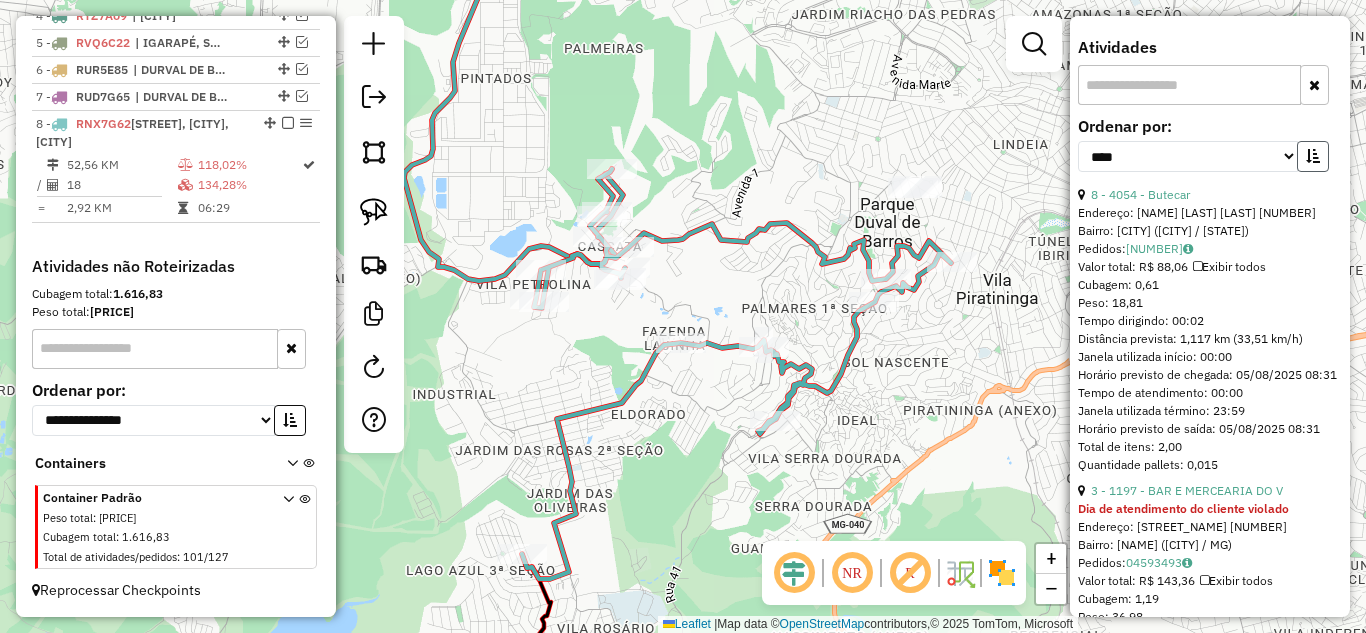 click at bounding box center [1313, 156] 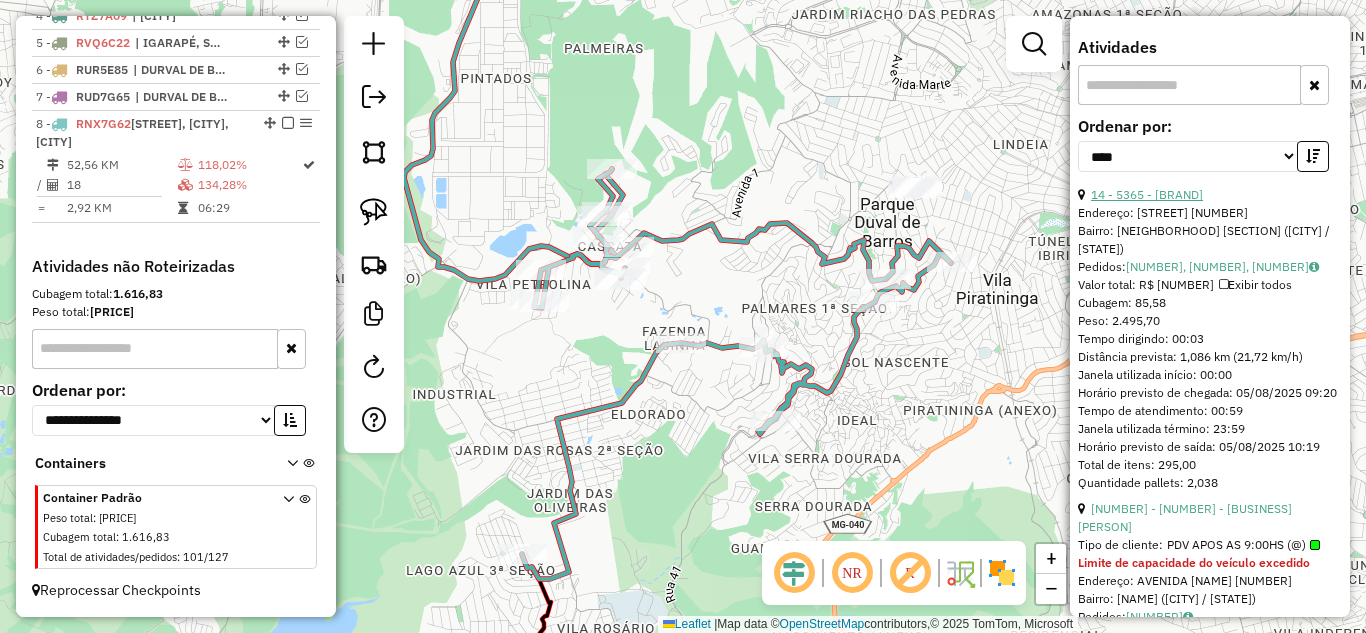 click on "14 - 5365 - STRONDA BEER" at bounding box center (1147, 194) 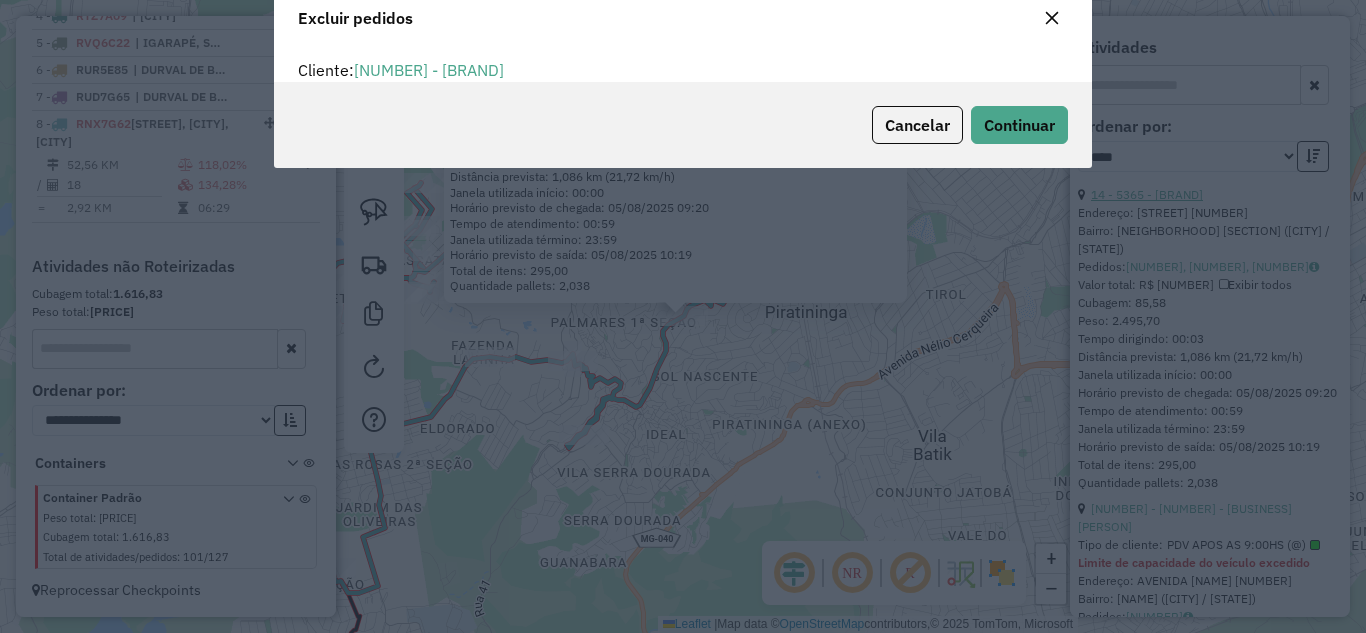 scroll, scrollTop: 82, scrollLeft: 0, axis: vertical 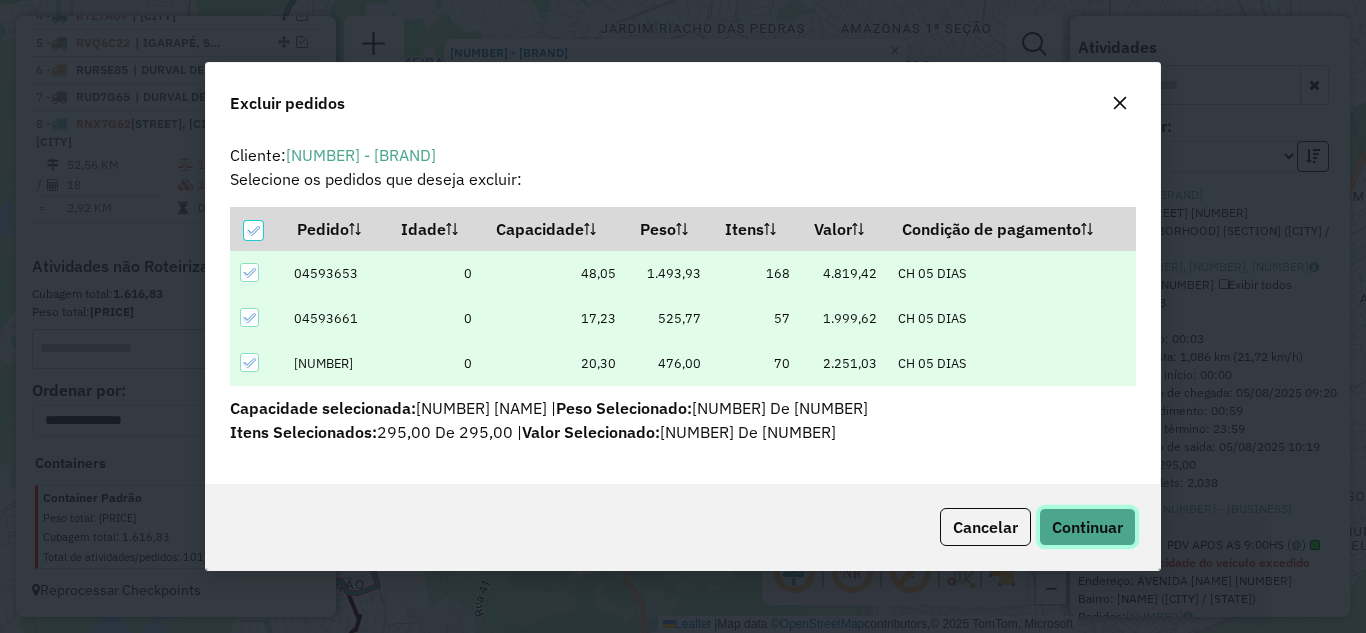 click on "Continuar" 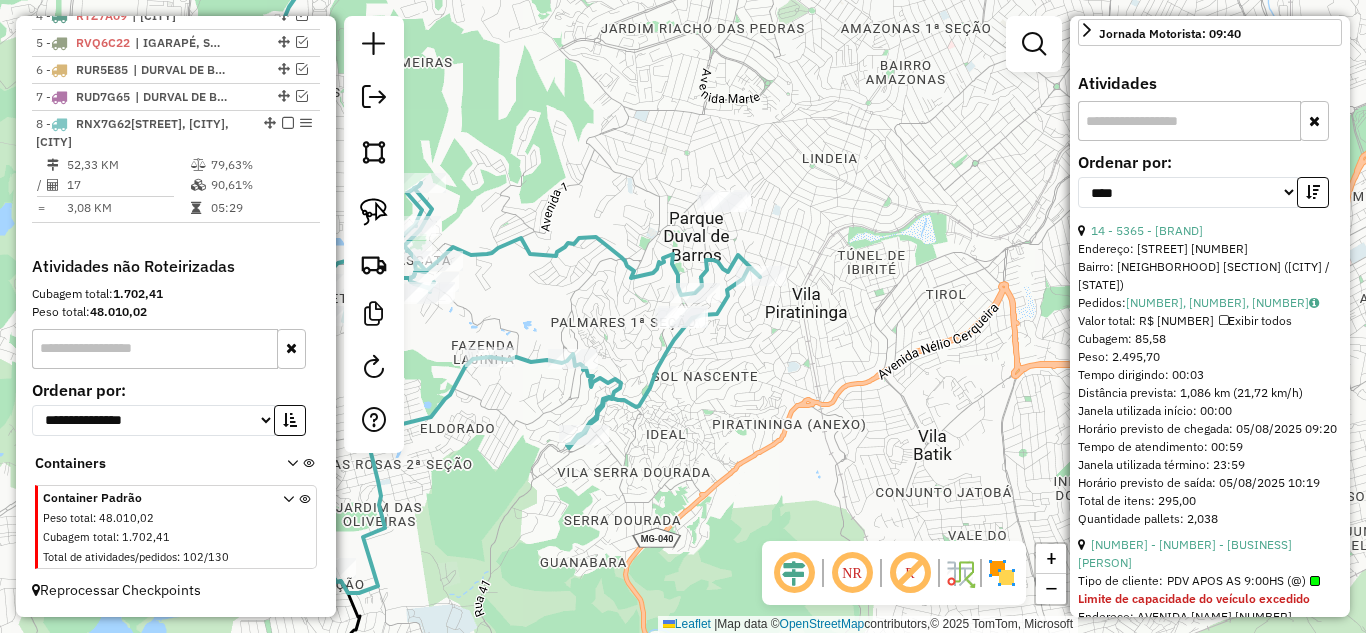scroll, scrollTop: 818, scrollLeft: 0, axis: vertical 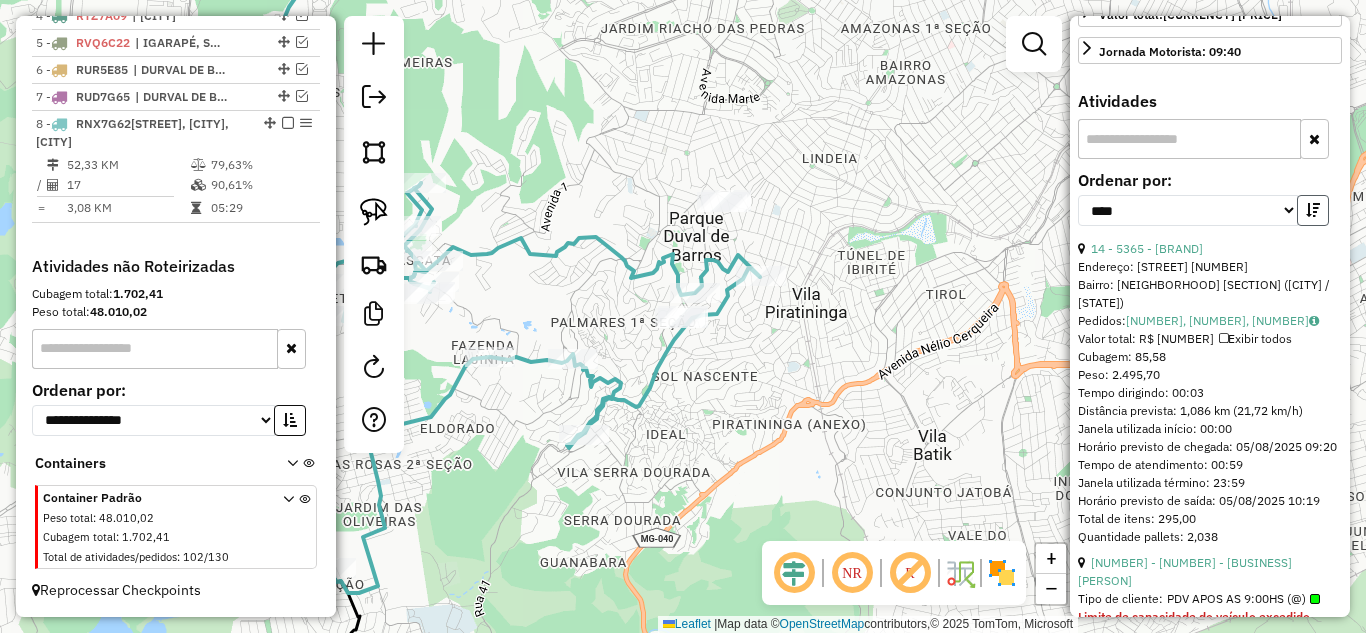 click at bounding box center [1313, 210] 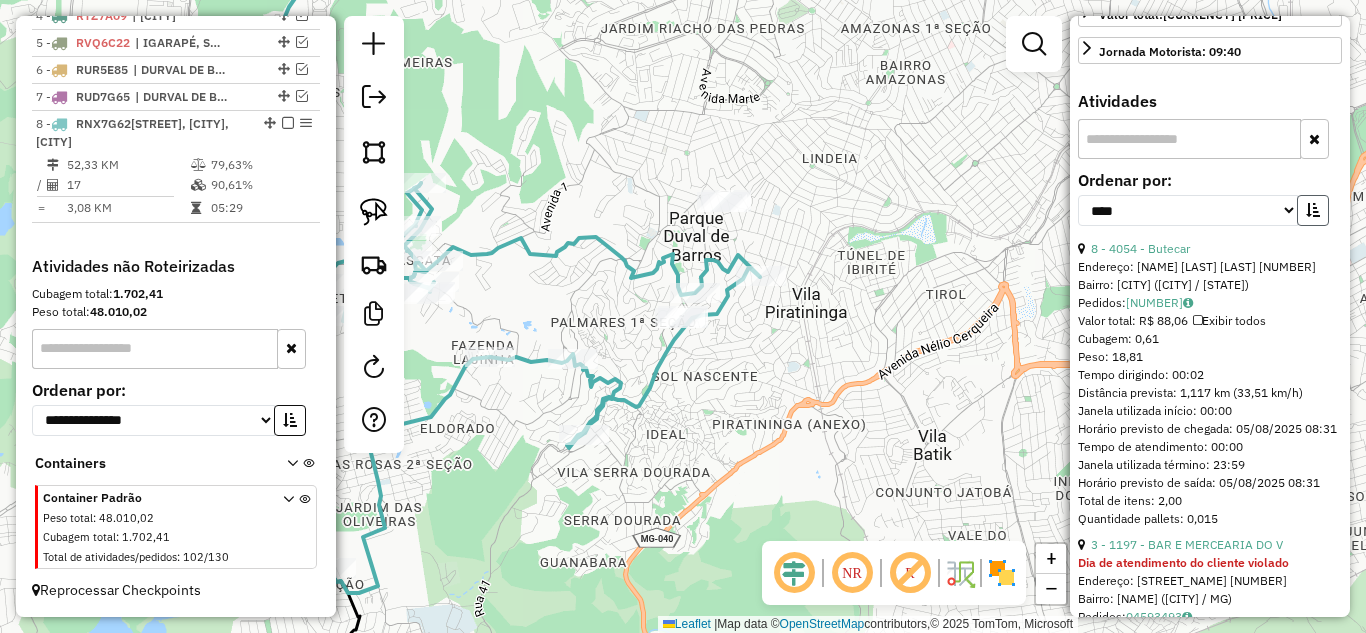 click at bounding box center (1313, 210) 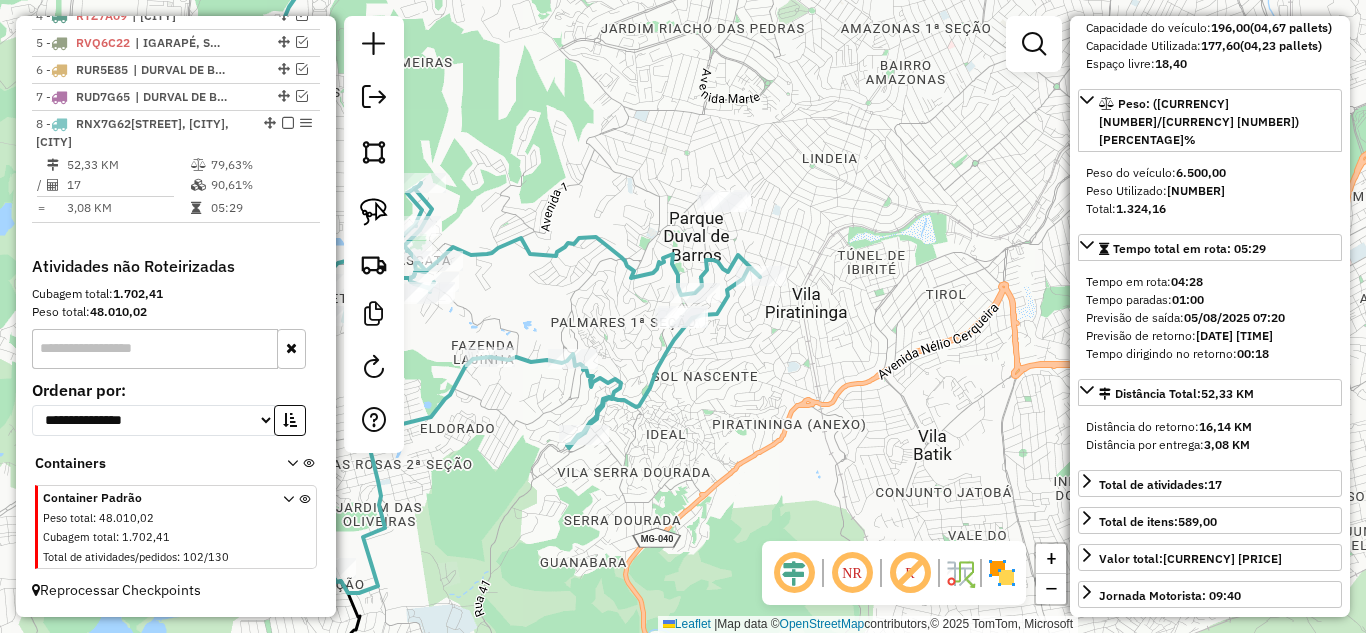 scroll, scrollTop: 118, scrollLeft: 0, axis: vertical 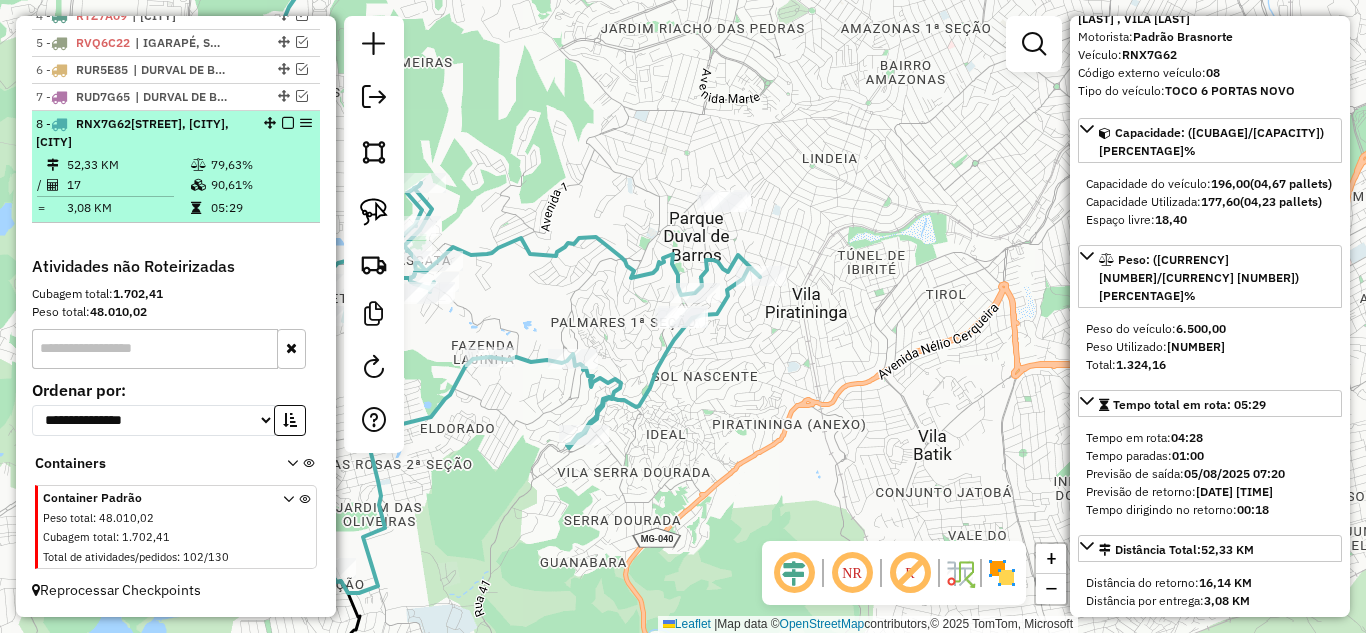 click at bounding box center [288, 123] 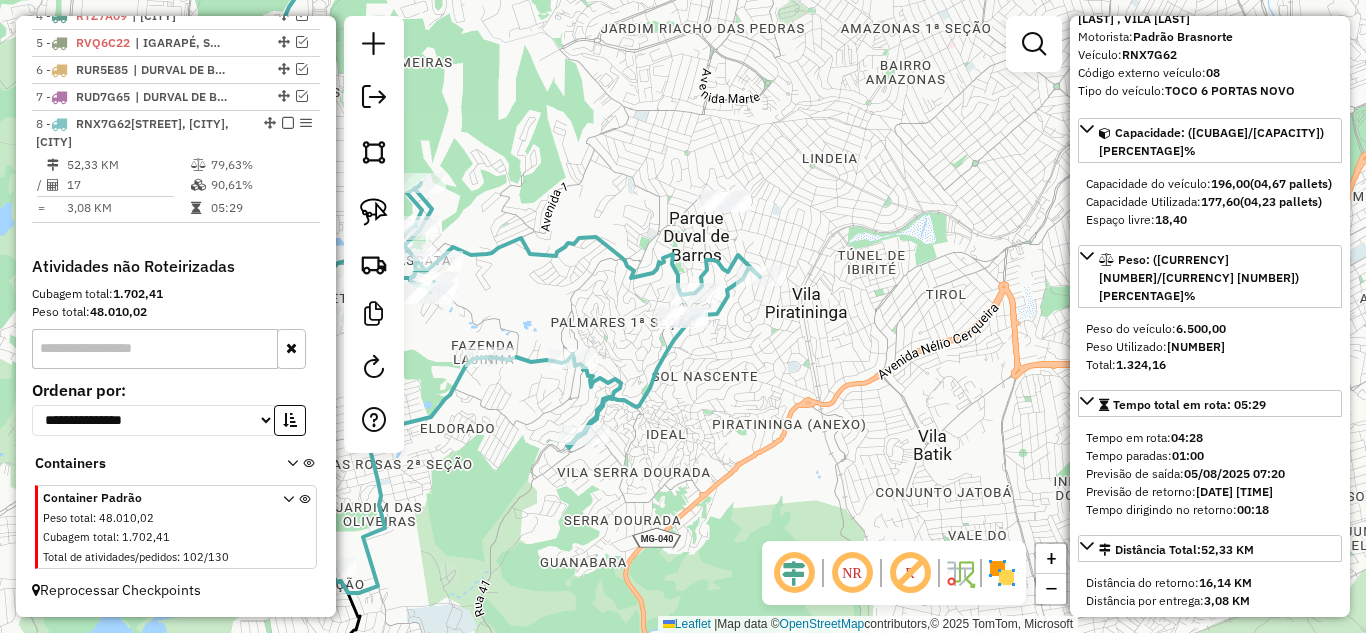 scroll, scrollTop: 783, scrollLeft: 0, axis: vertical 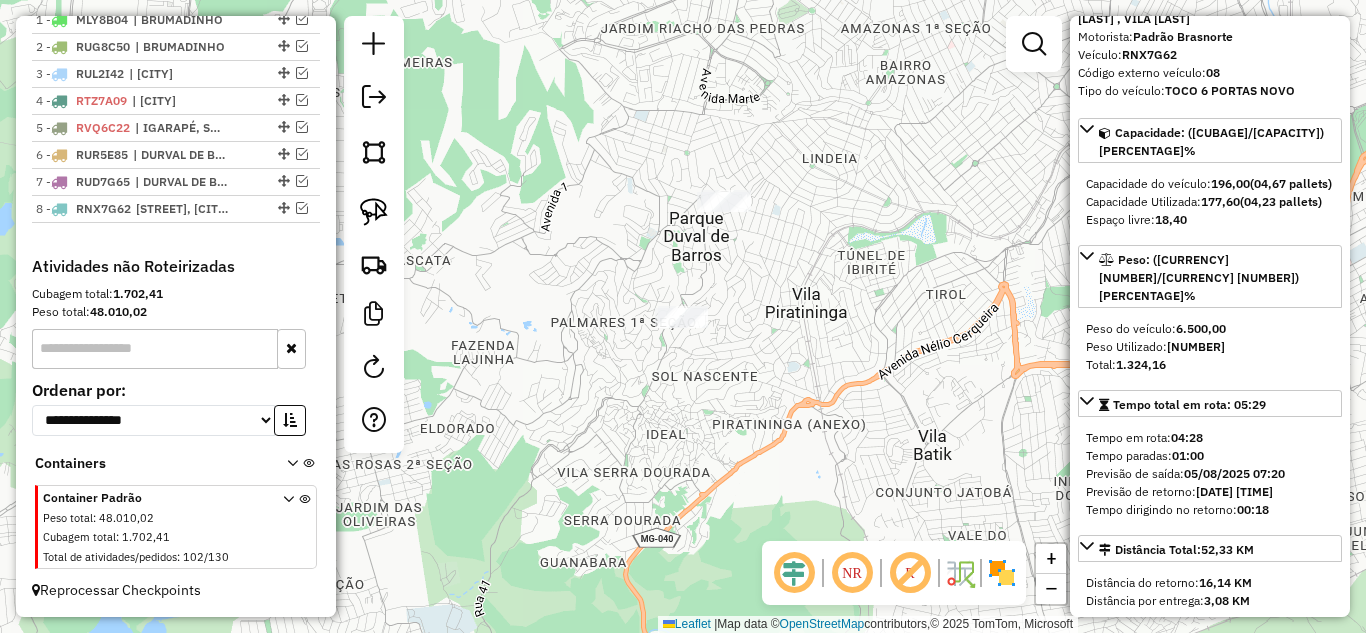 drag, startPoint x: 691, startPoint y: 359, endPoint x: 821, endPoint y: 294, distance: 145.34442 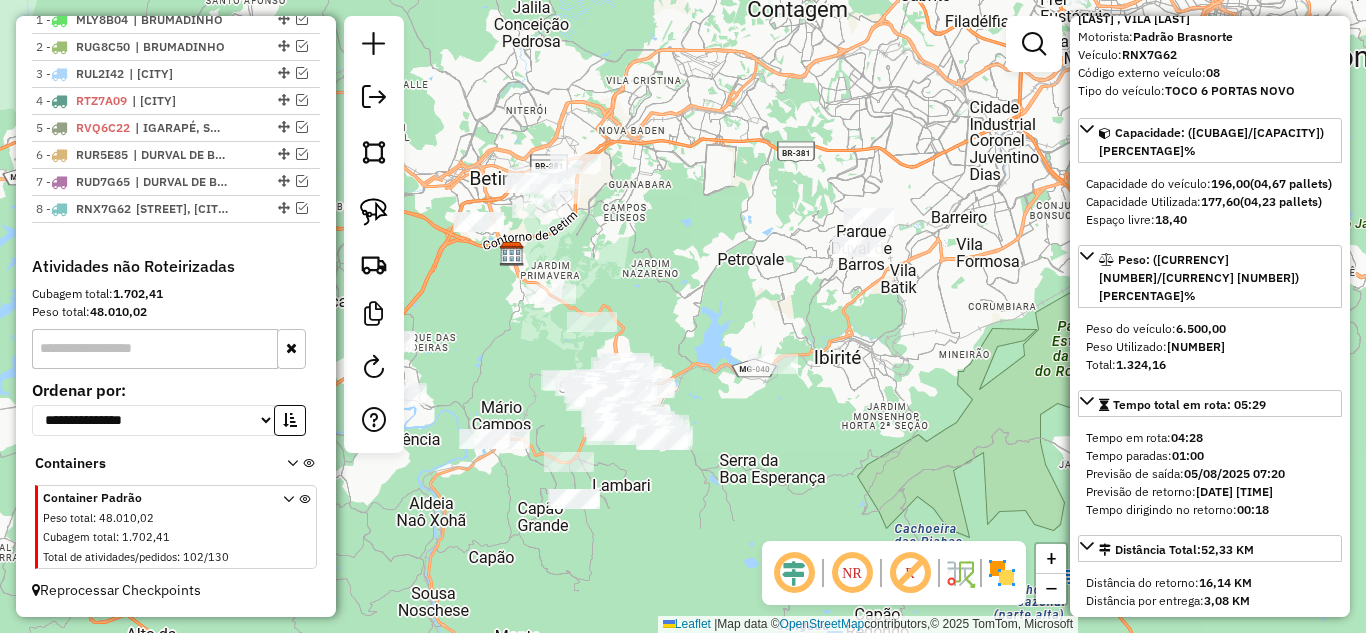 drag, startPoint x: 927, startPoint y: 395, endPoint x: 956, endPoint y: 363, distance: 43.185646 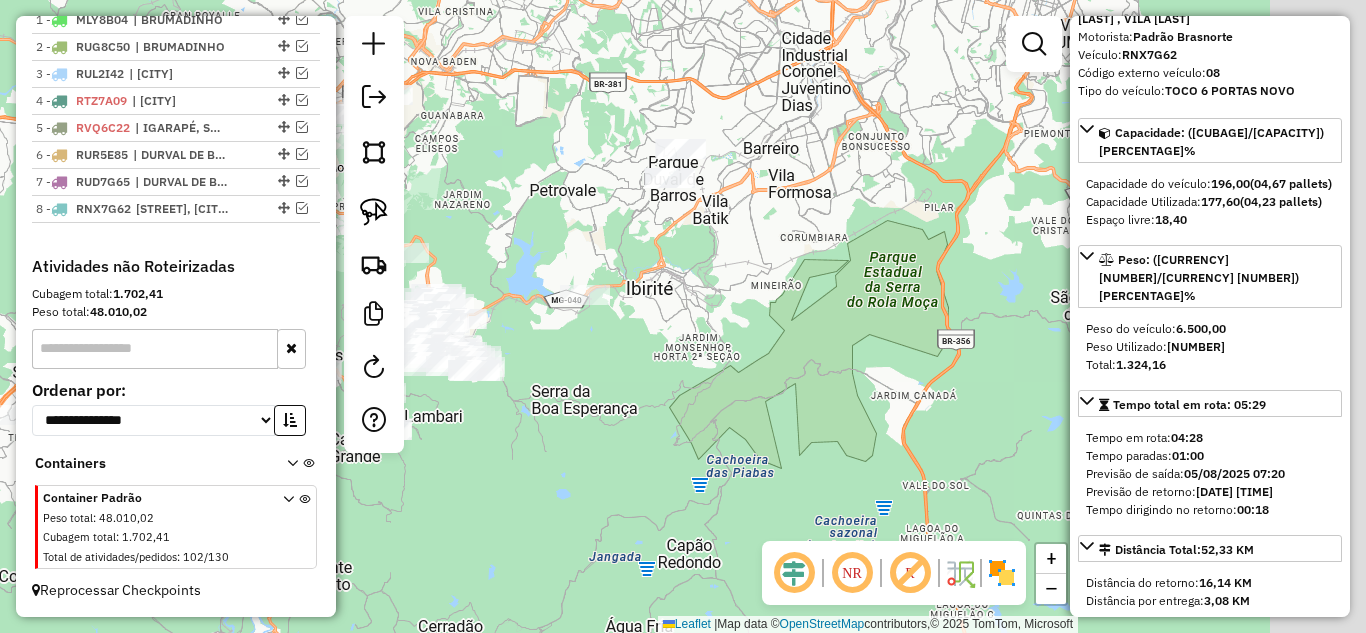 drag, startPoint x: 707, startPoint y: 342, endPoint x: 669, endPoint y: 334, distance: 38.832977 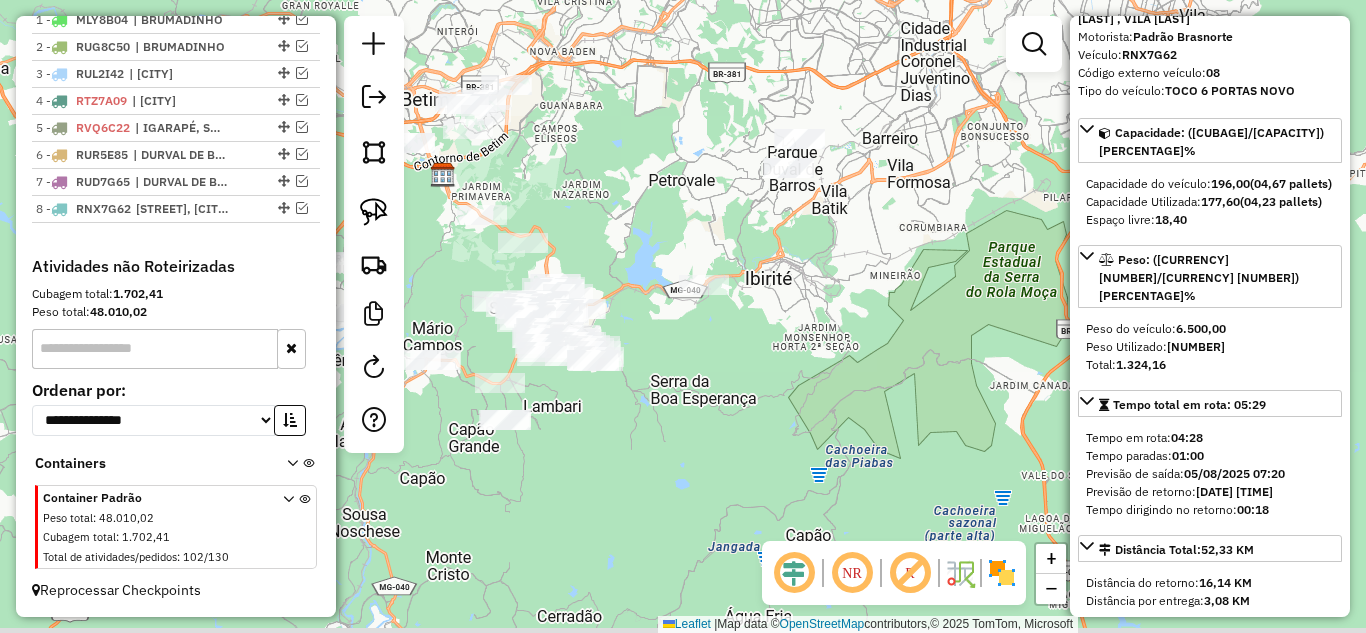 drag, startPoint x: 733, startPoint y: 349, endPoint x: 771, endPoint y: 335, distance: 40.496914 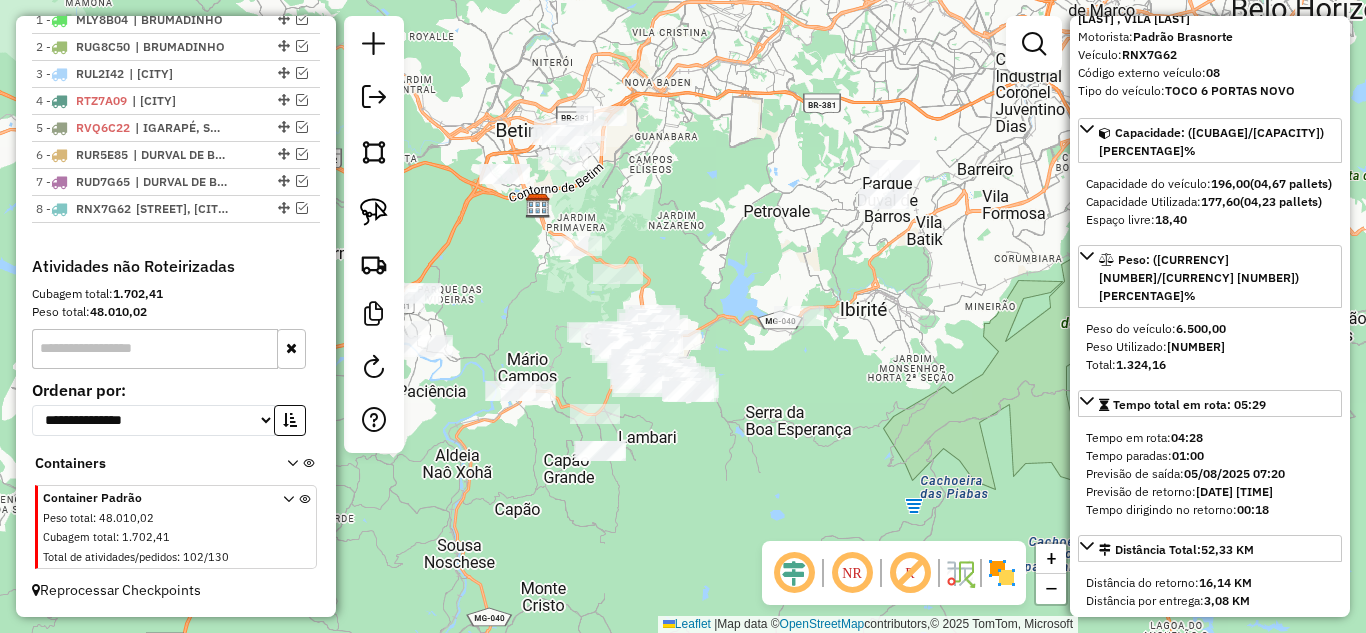 drag, startPoint x: 762, startPoint y: 355, endPoint x: 817, endPoint y: 340, distance: 57.00877 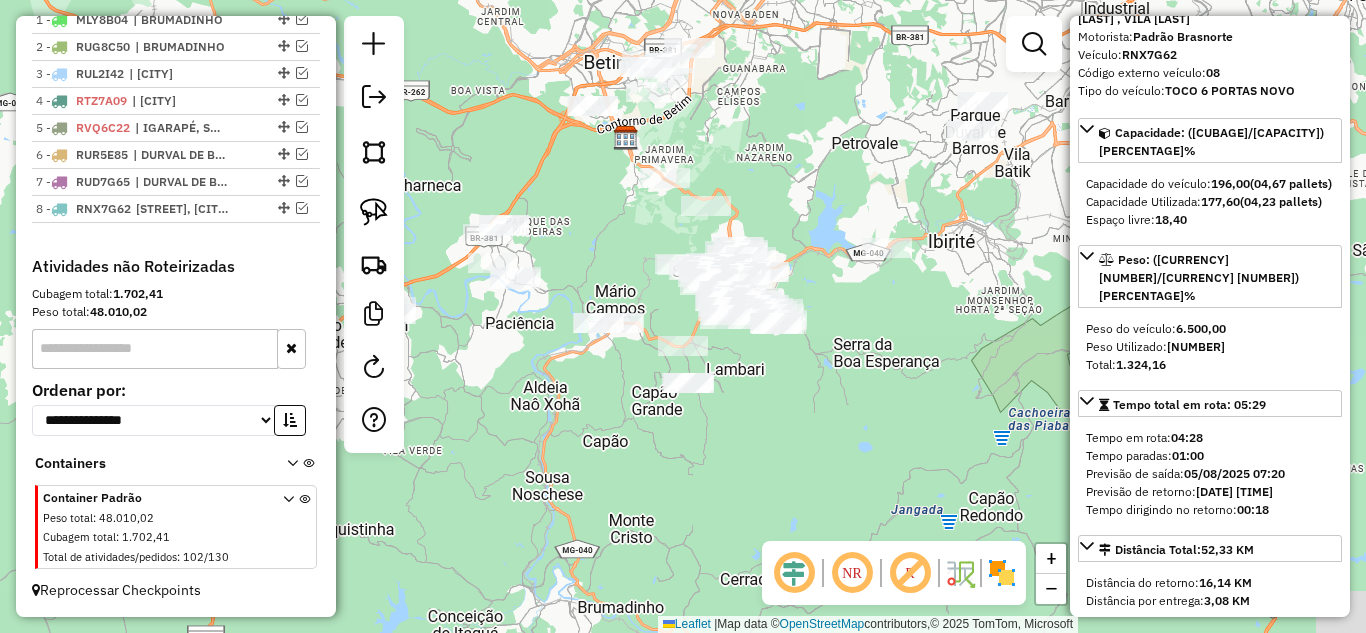 drag, startPoint x: 806, startPoint y: 484, endPoint x: 703, endPoint y: 376, distance: 149.24141 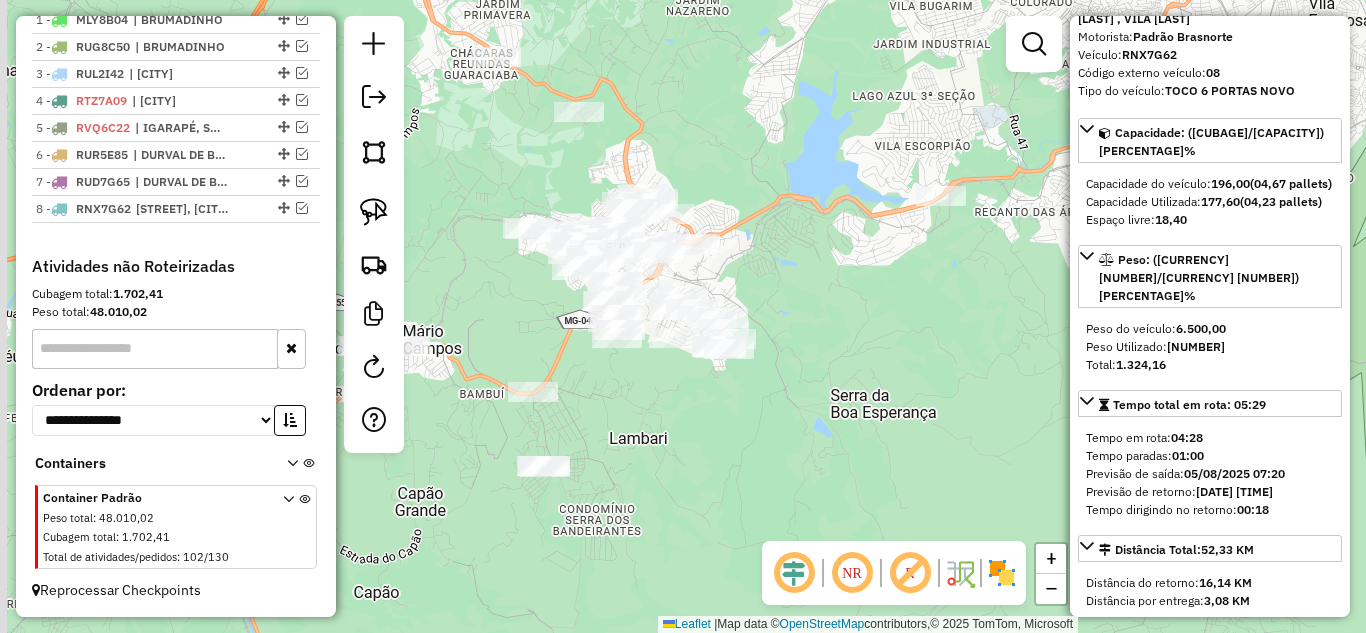 drag, startPoint x: 780, startPoint y: 309, endPoint x: 853, endPoint y: 370, distance: 95.131485 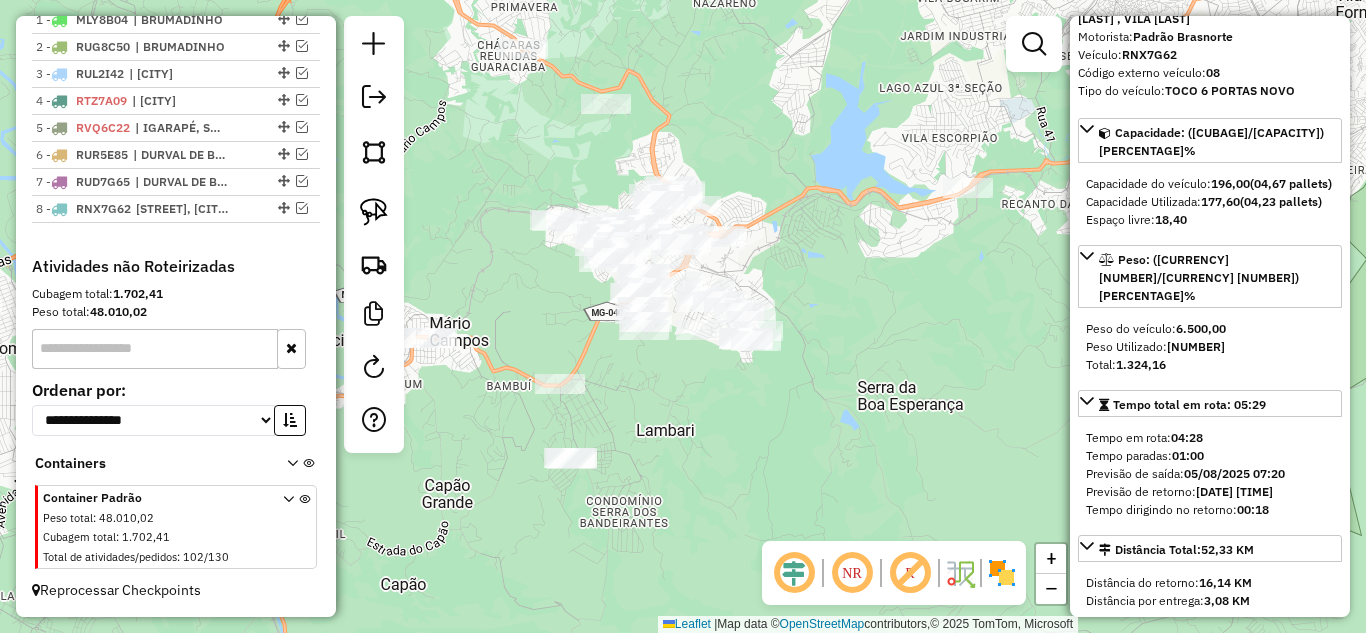 drag, startPoint x: 894, startPoint y: 484, endPoint x: 878, endPoint y: 492, distance: 17.888544 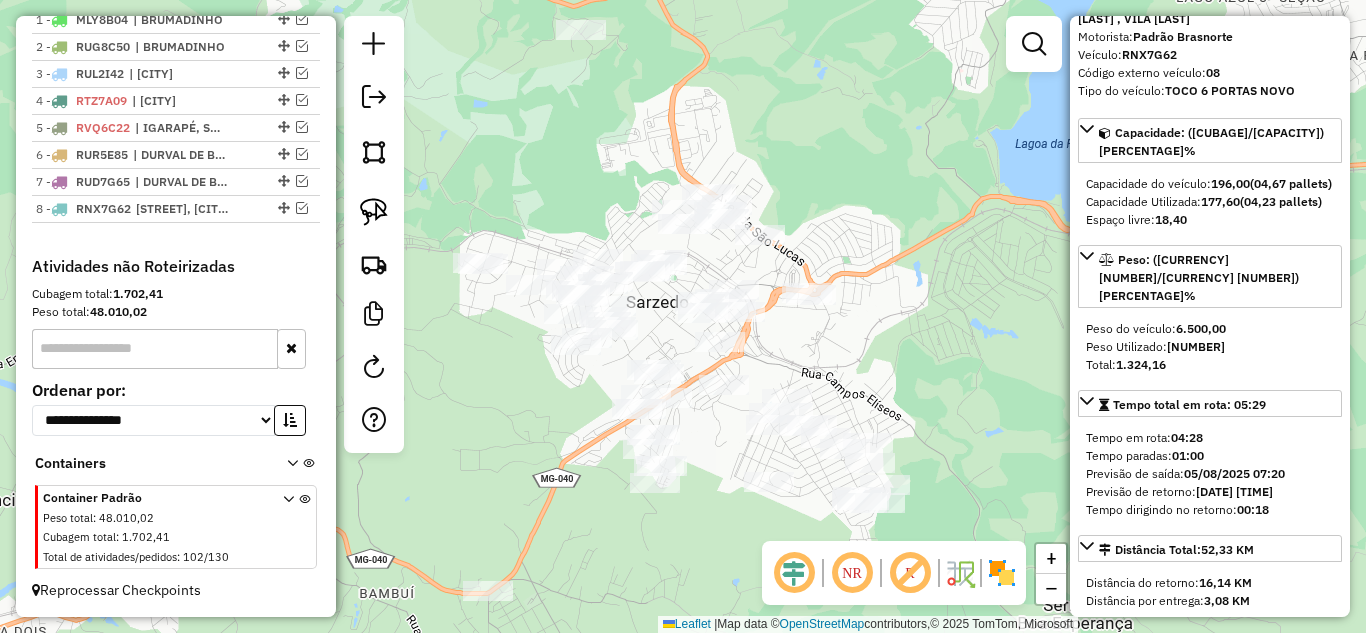 drag, startPoint x: 745, startPoint y: 361, endPoint x: 874, endPoint y: 326, distance: 133.66376 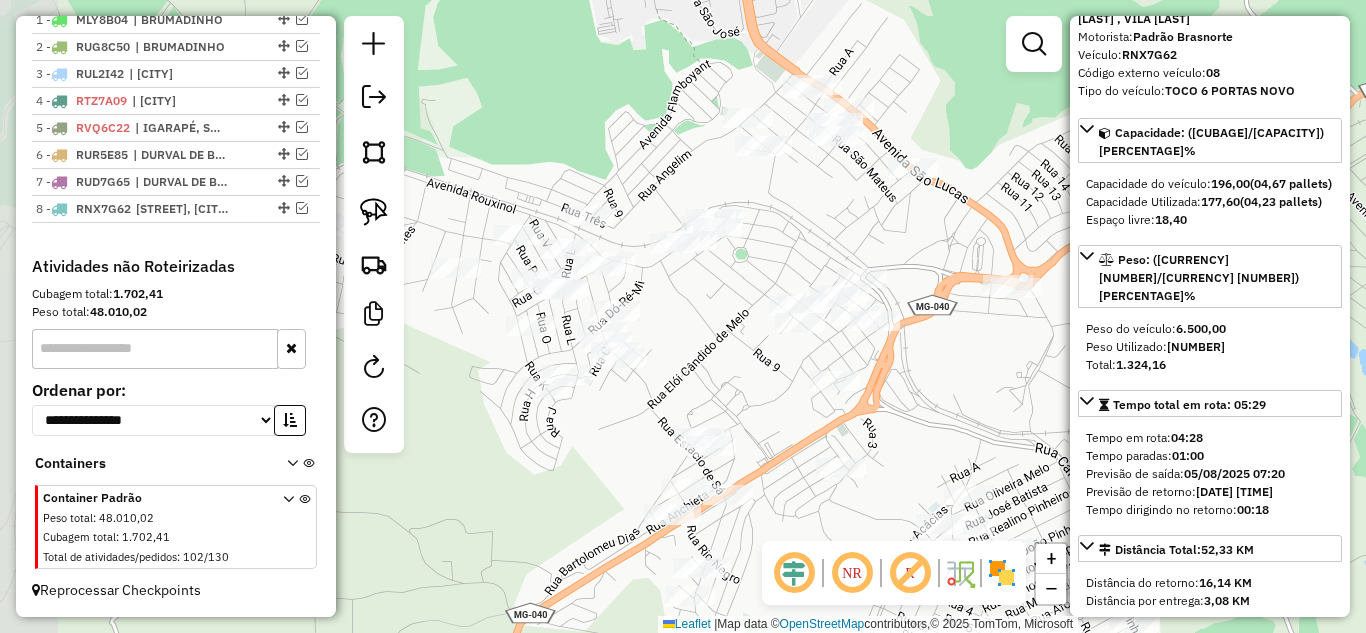 drag, startPoint x: 691, startPoint y: 249, endPoint x: 814, endPoint y: 225, distance: 125.31959 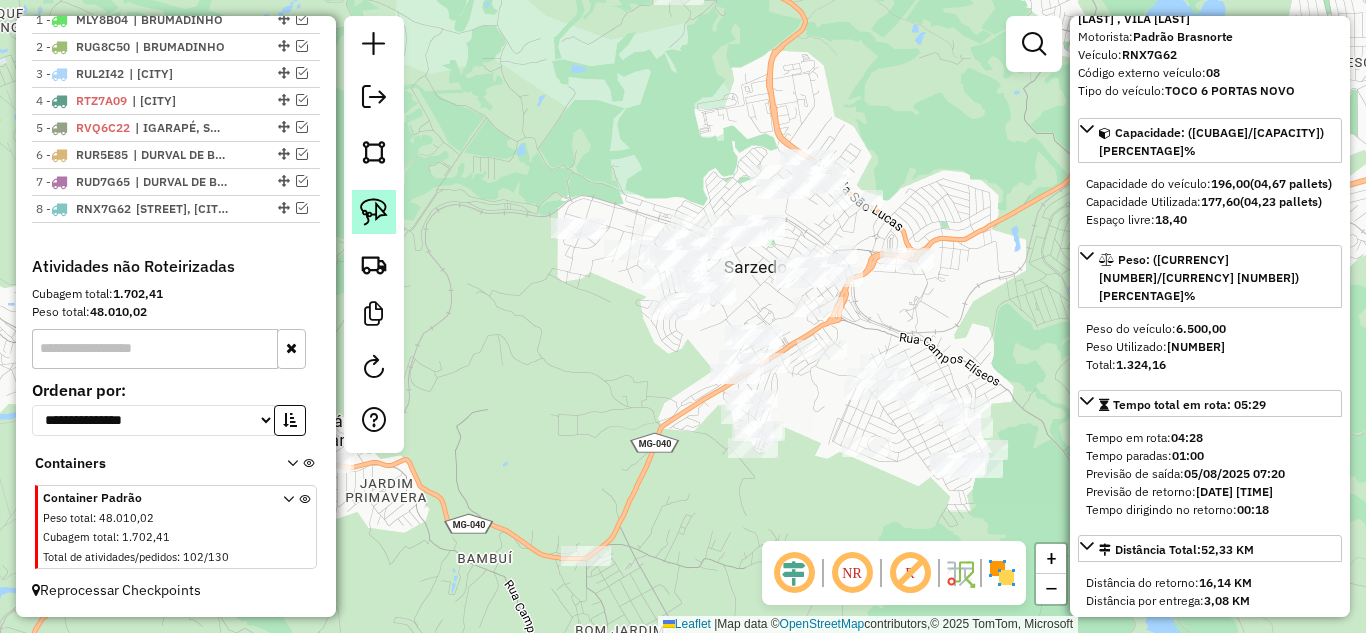 click 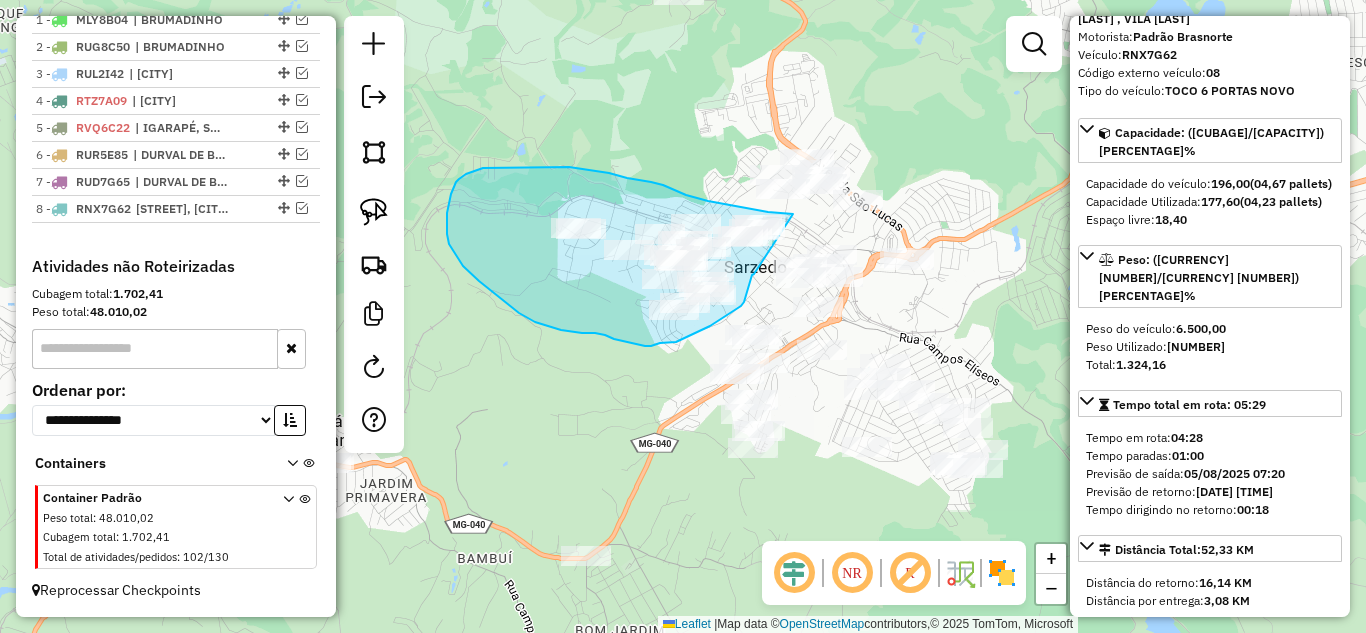 drag, startPoint x: 793, startPoint y: 214, endPoint x: 745, endPoint y: 266, distance: 70.76723 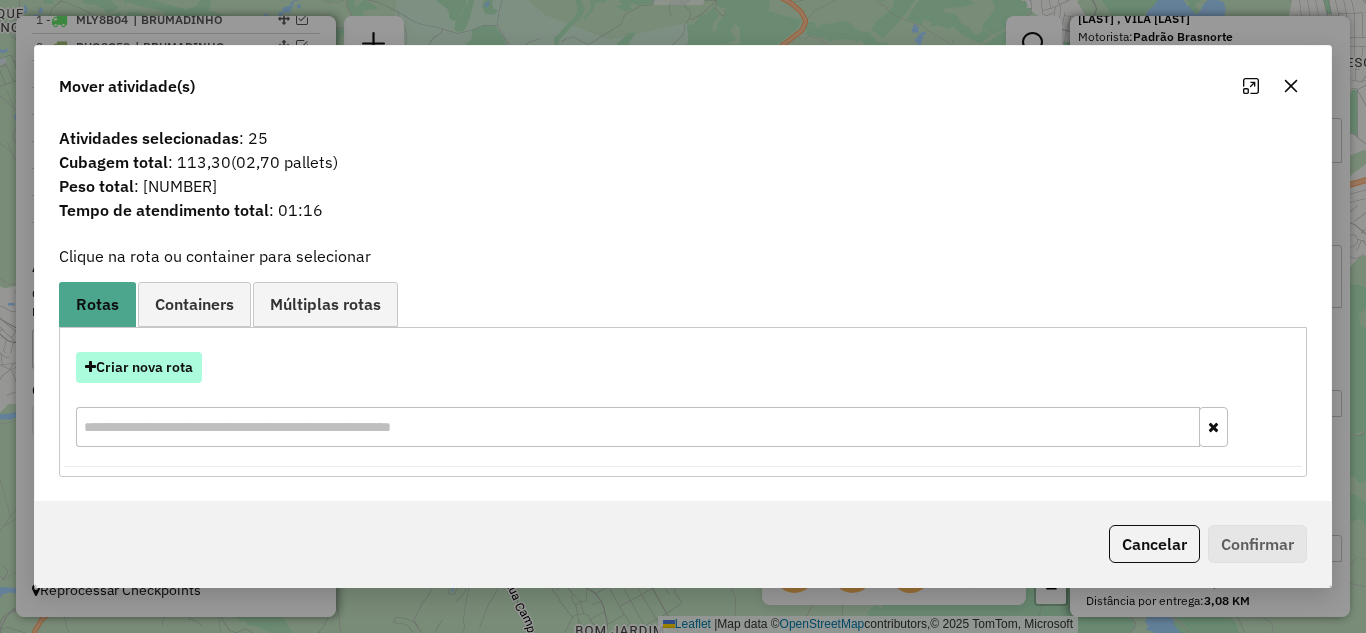 click on "Criar nova rota" at bounding box center [139, 367] 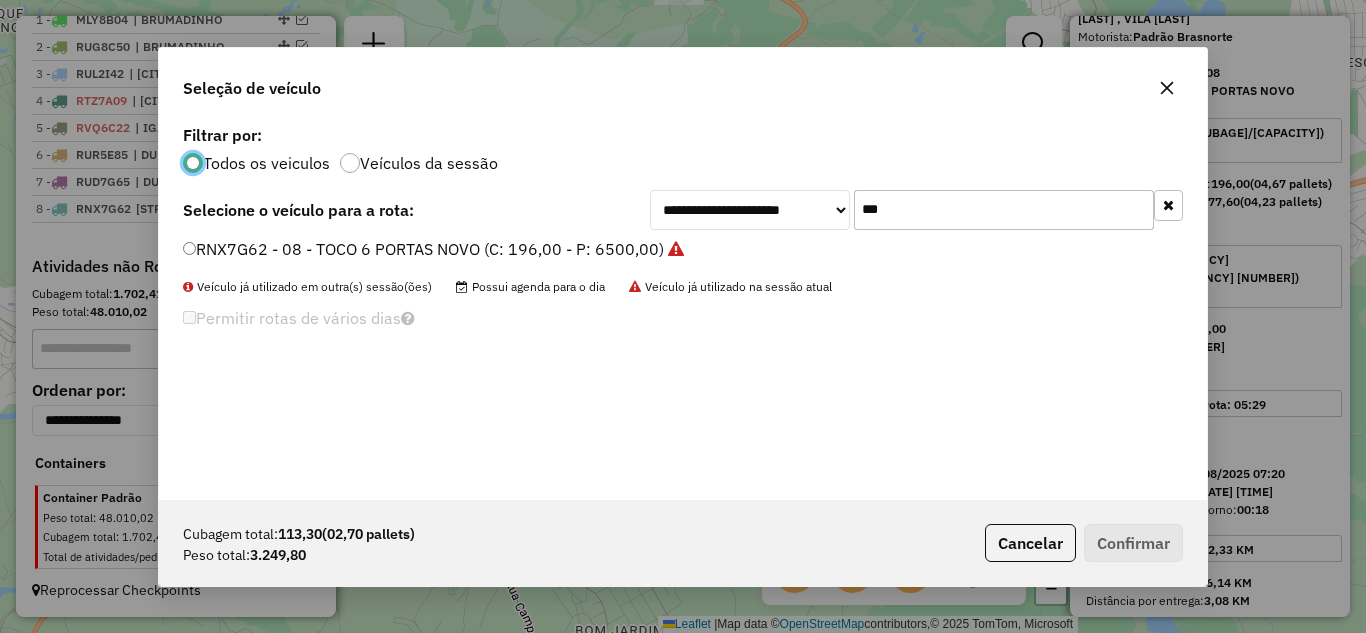 scroll, scrollTop: 11, scrollLeft: 6, axis: both 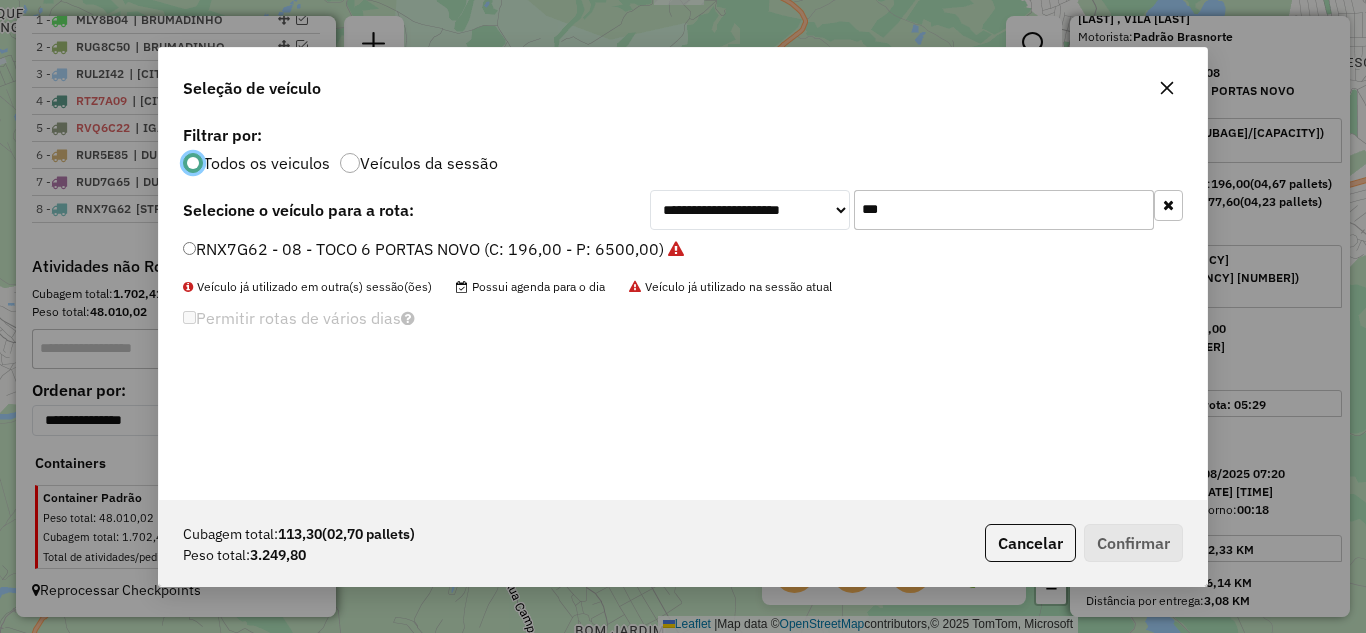 drag, startPoint x: 927, startPoint y: 209, endPoint x: 909, endPoint y: 209, distance: 18 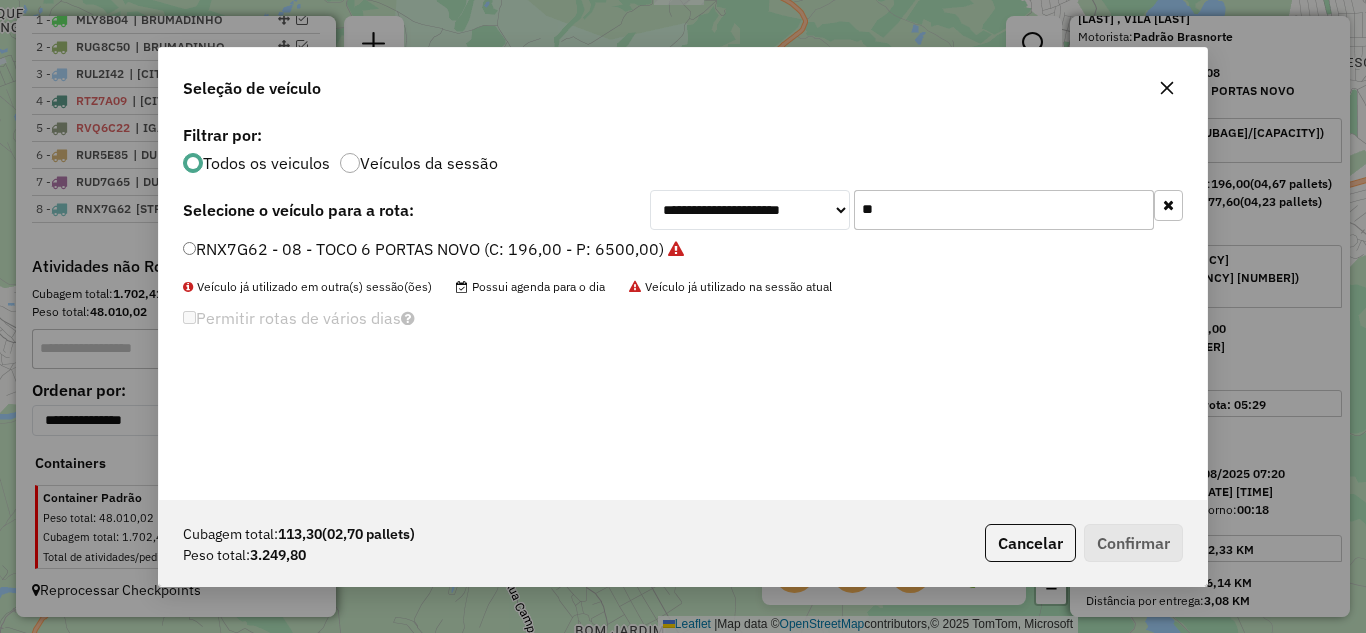 type on "*" 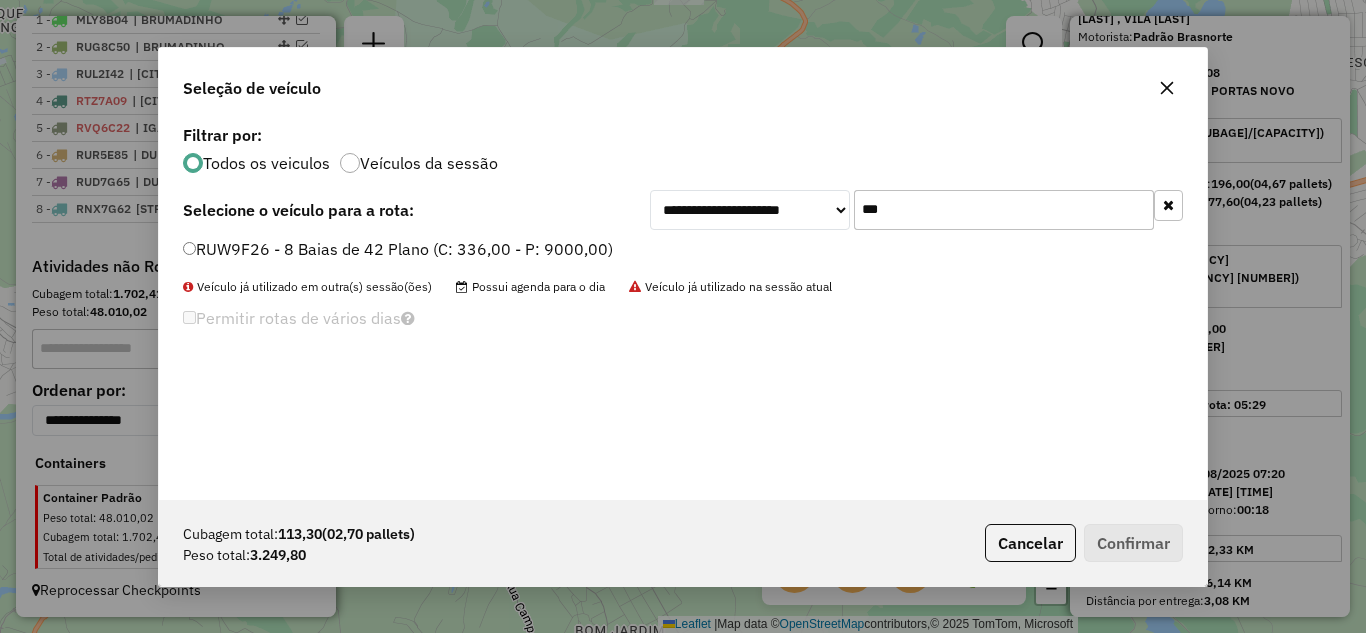type on "***" 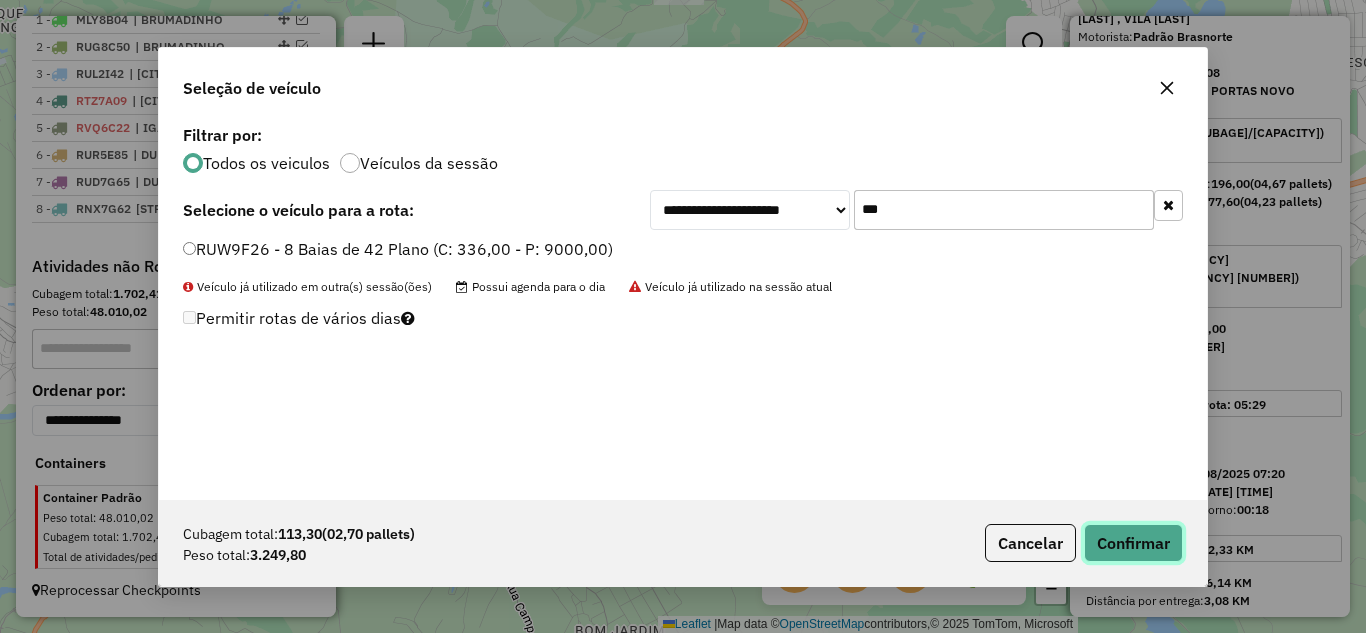click on "Confirmar" 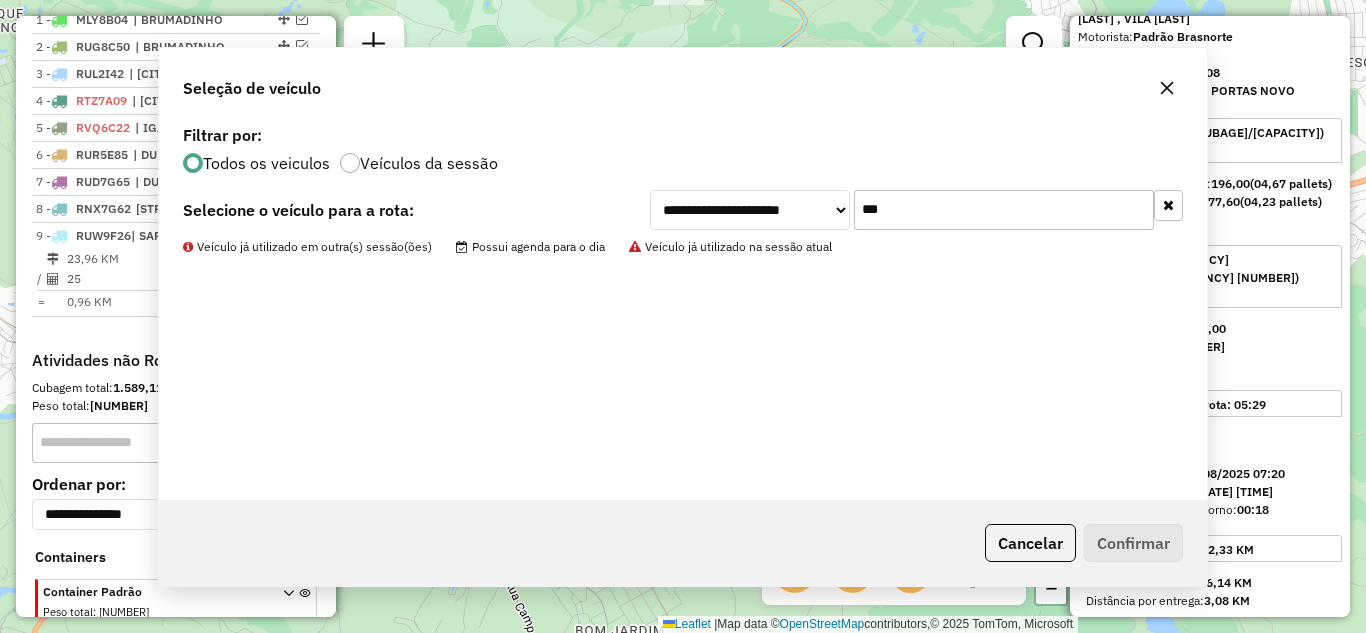 scroll, scrollTop: 877, scrollLeft: 0, axis: vertical 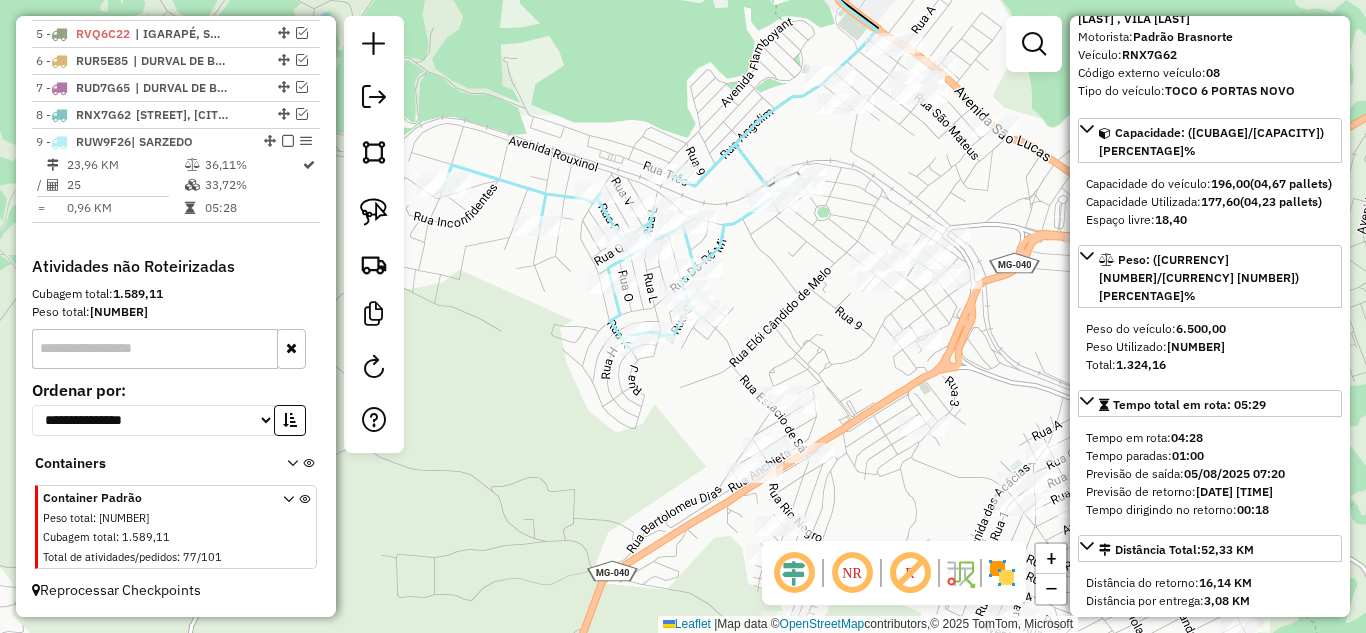 click 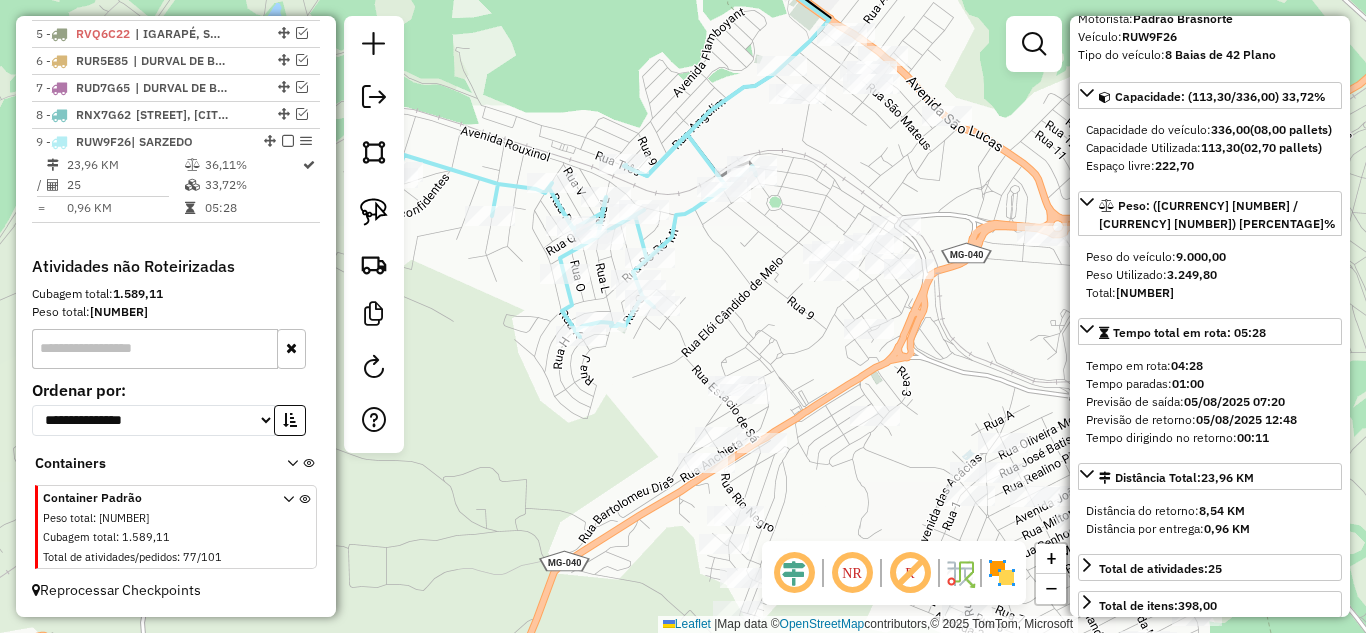 drag, startPoint x: 853, startPoint y: 225, endPoint x: 786, endPoint y: 180, distance: 80.70936 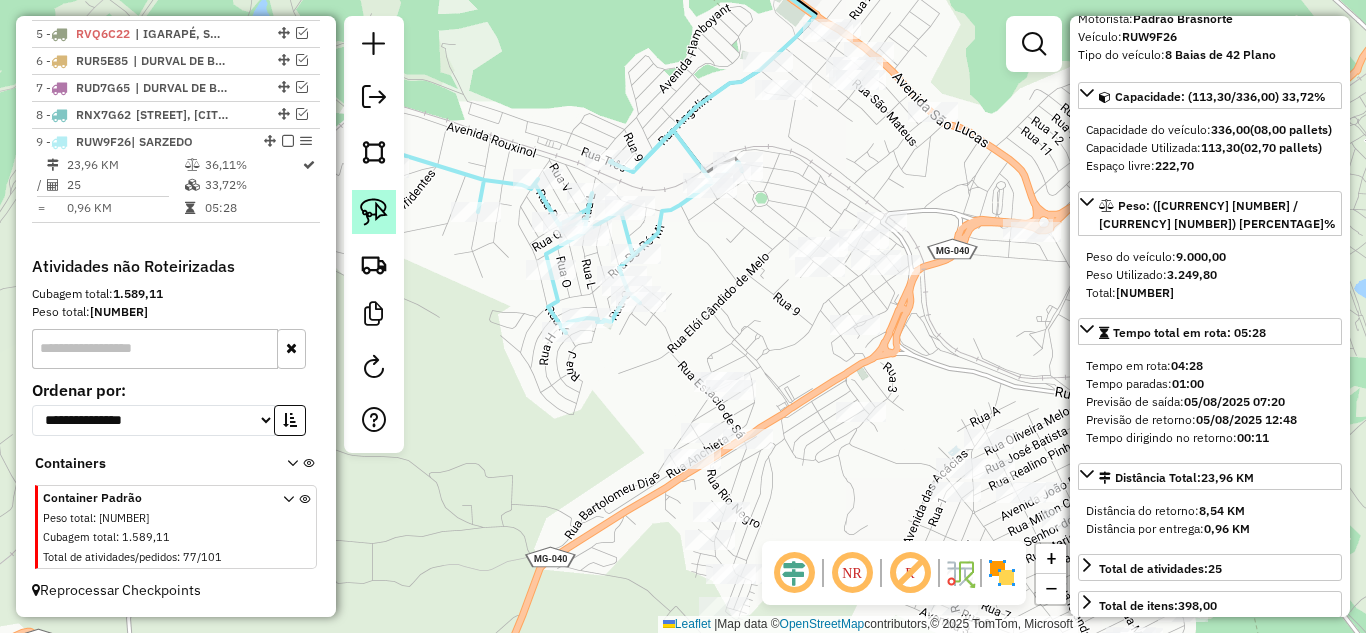 click 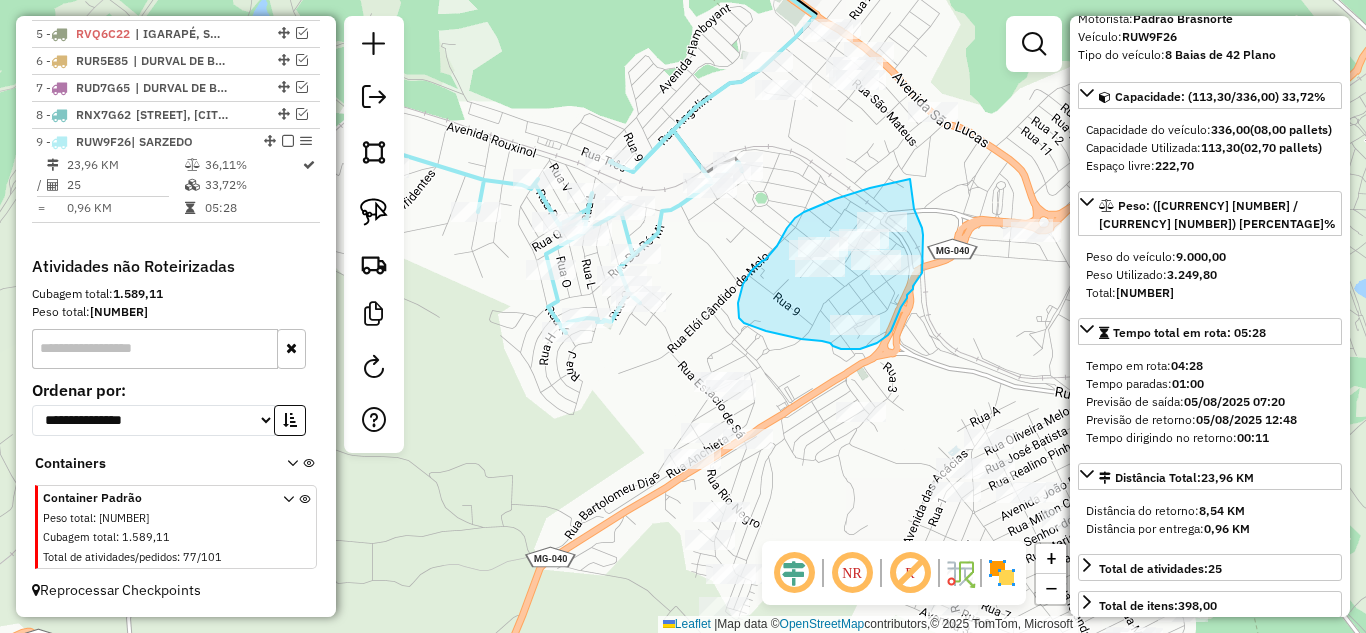 drag, startPoint x: 910, startPoint y: 179, endPoint x: 812, endPoint y: 180, distance: 98.005104 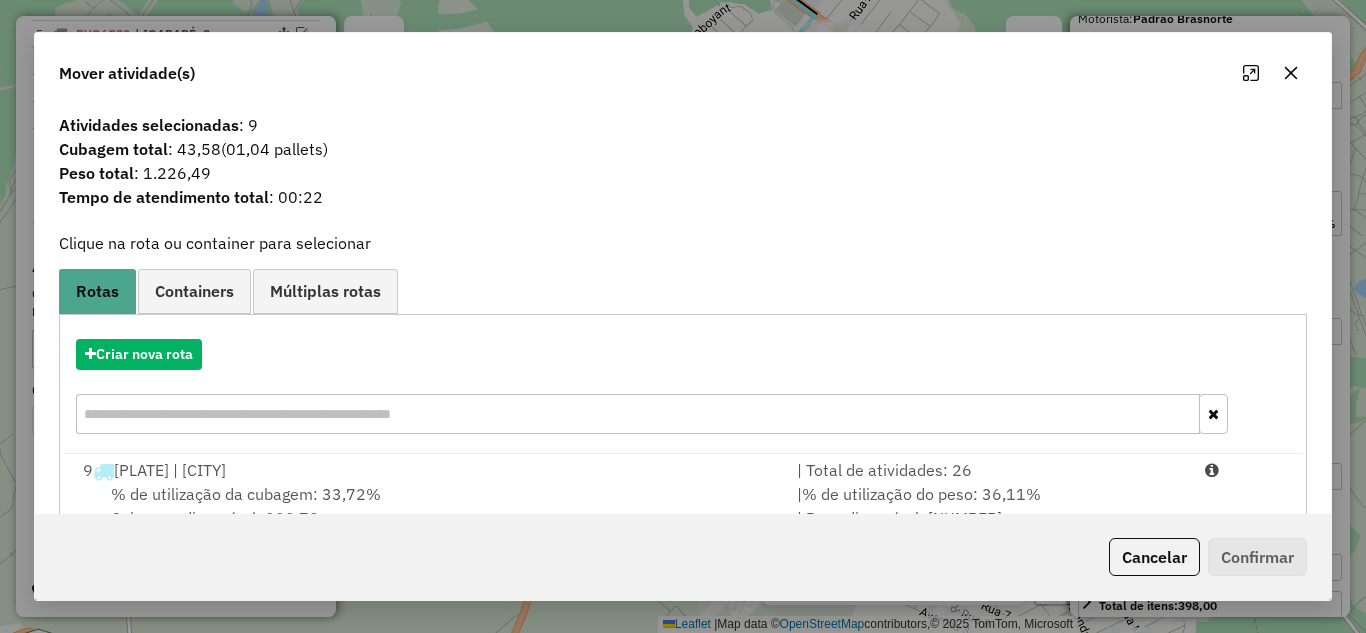 drag, startPoint x: 963, startPoint y: 481, endPoint x: 1227, endPoint y: 539, distance: 270.29614 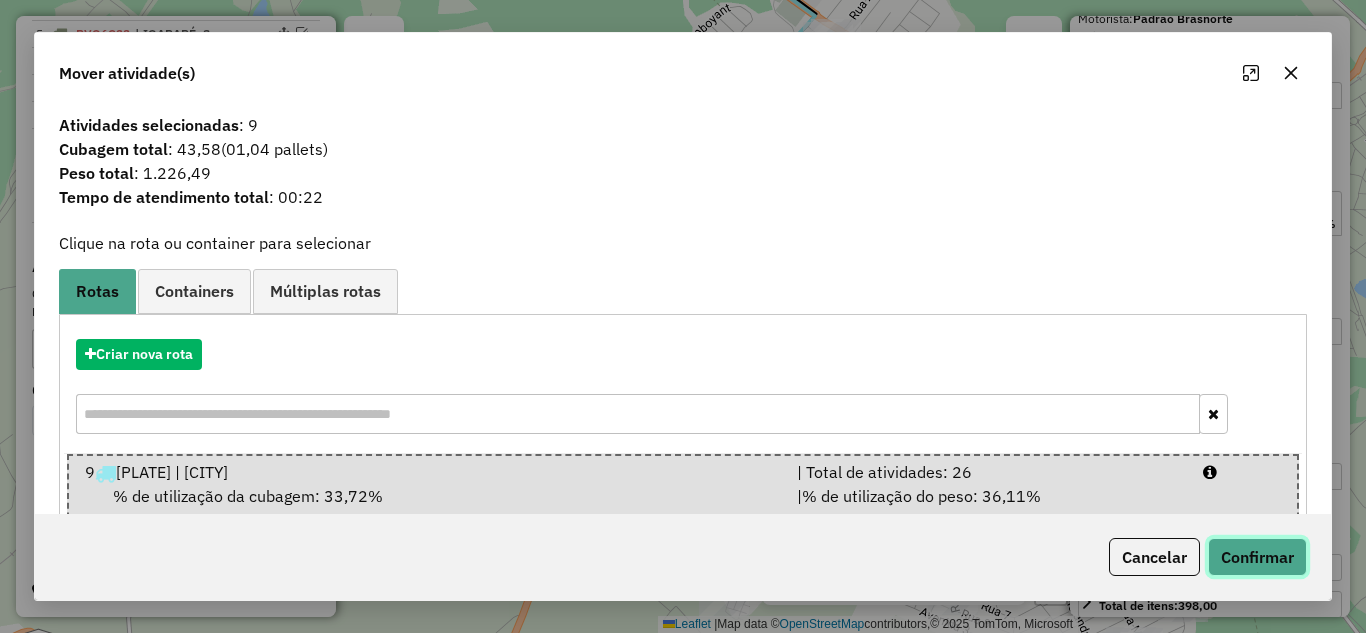 click on "Confirmar" 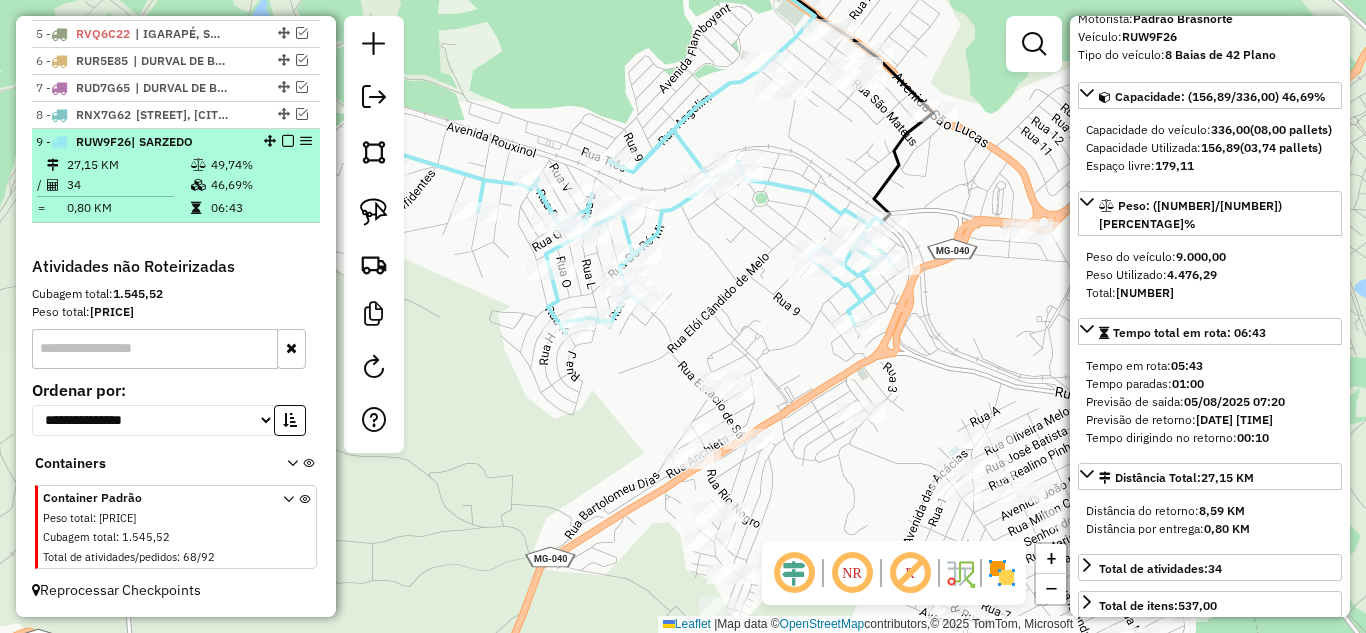 click at bounding box center (288, 141) 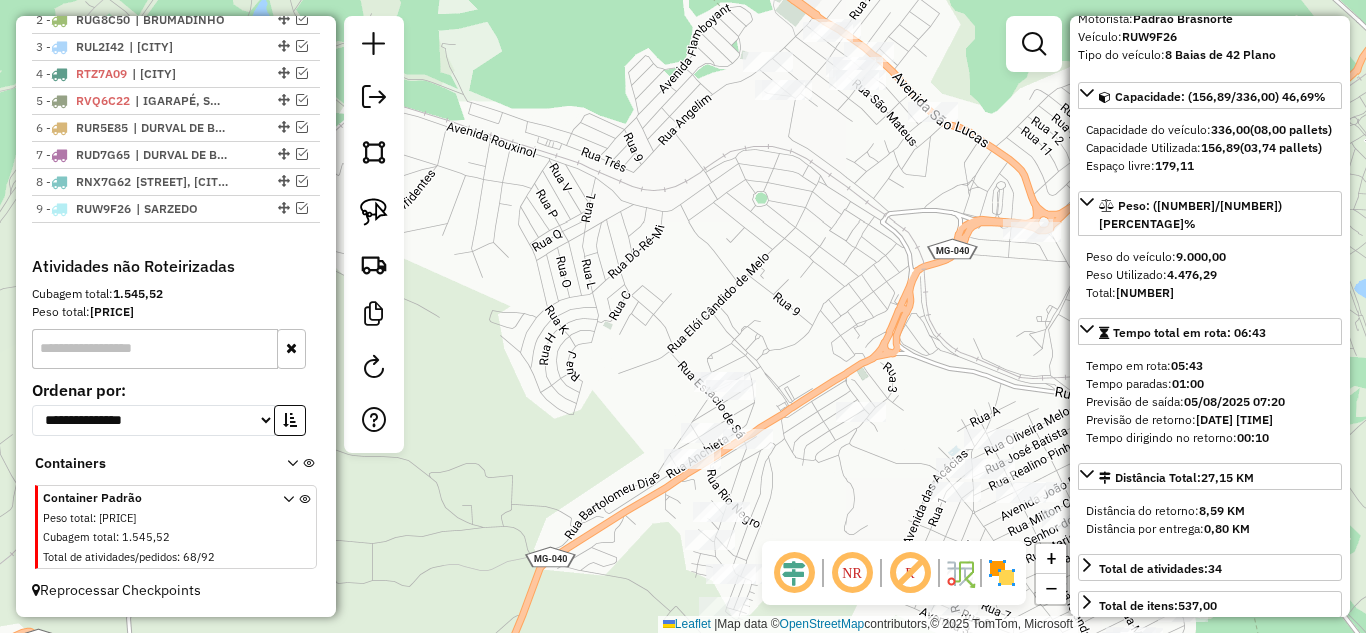 scroll, scrollTop: 810, scrollLeft: 0, axis: vertical 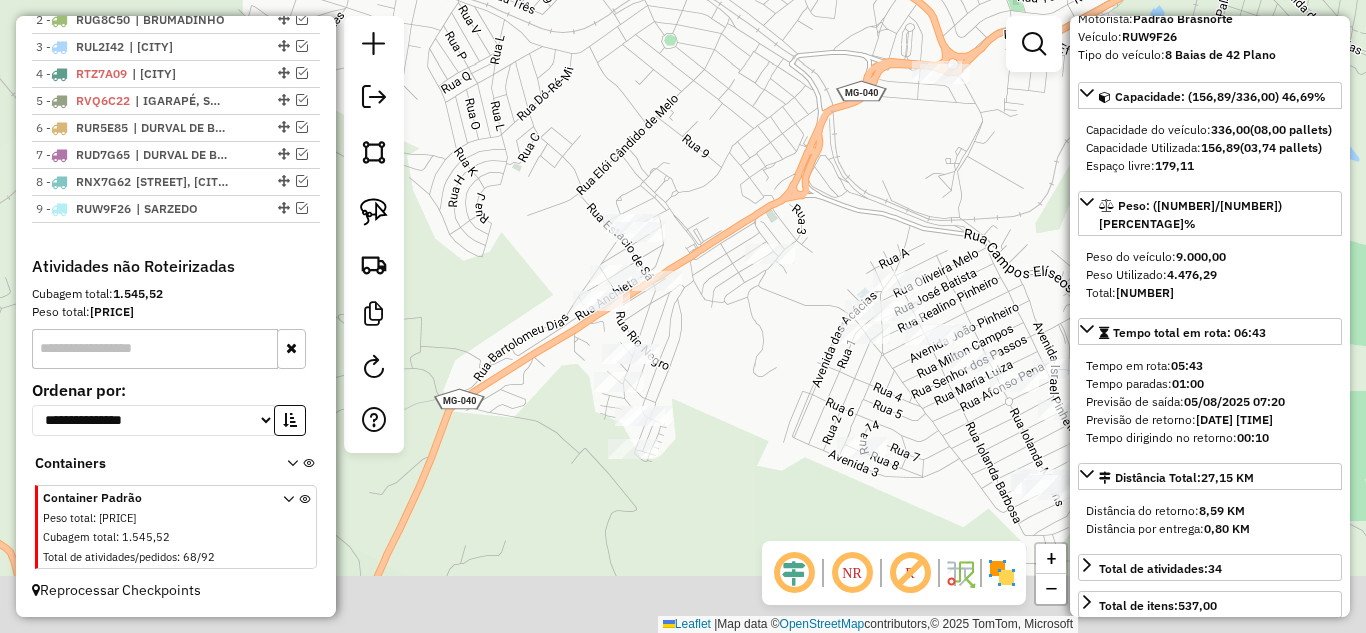 drag, startPoint x: 613, startPoint y: 133, endPoint x: 586, endPoint y: 49, distance: 88.23265 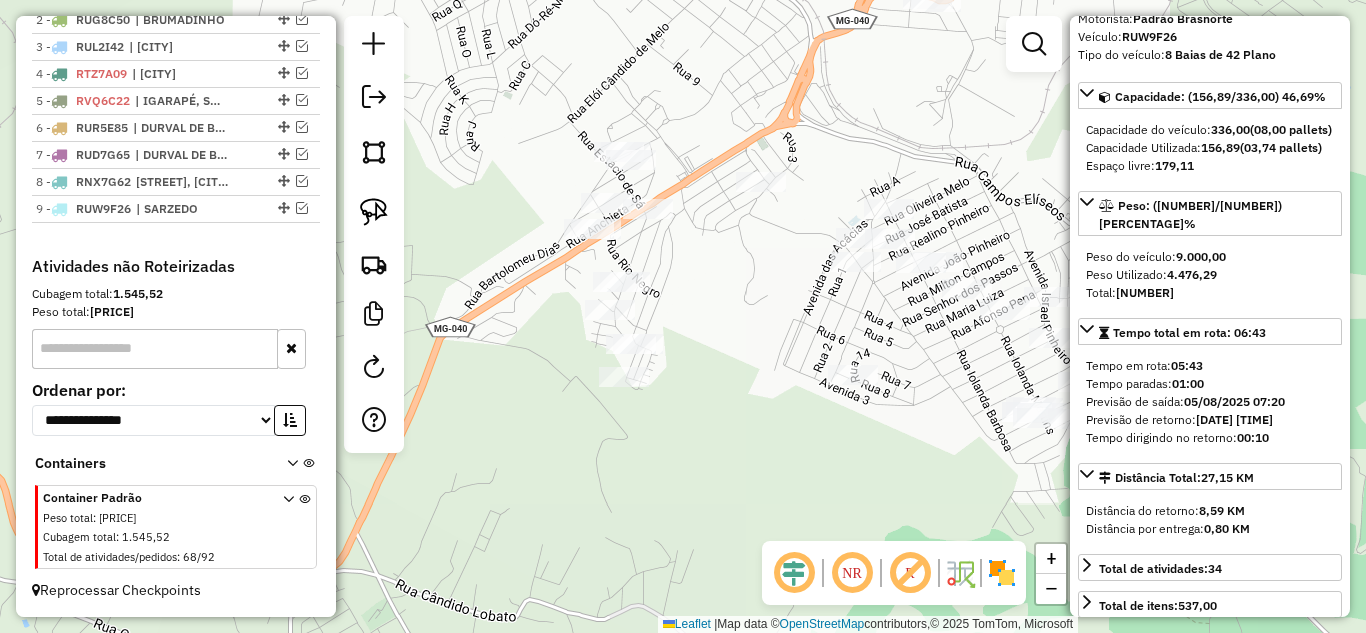 drag, startPoint x: 762, startPoint y: 387, endPoint x: 723, endPoint y: 341, distance: 60.307545 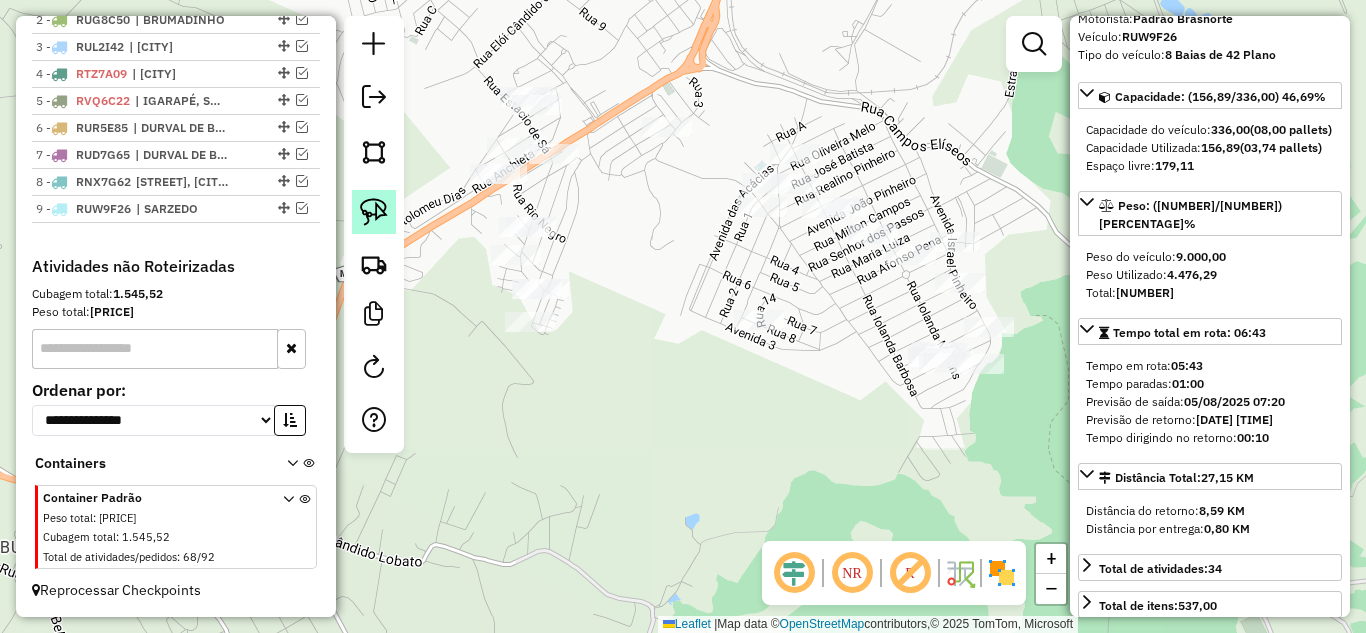 click 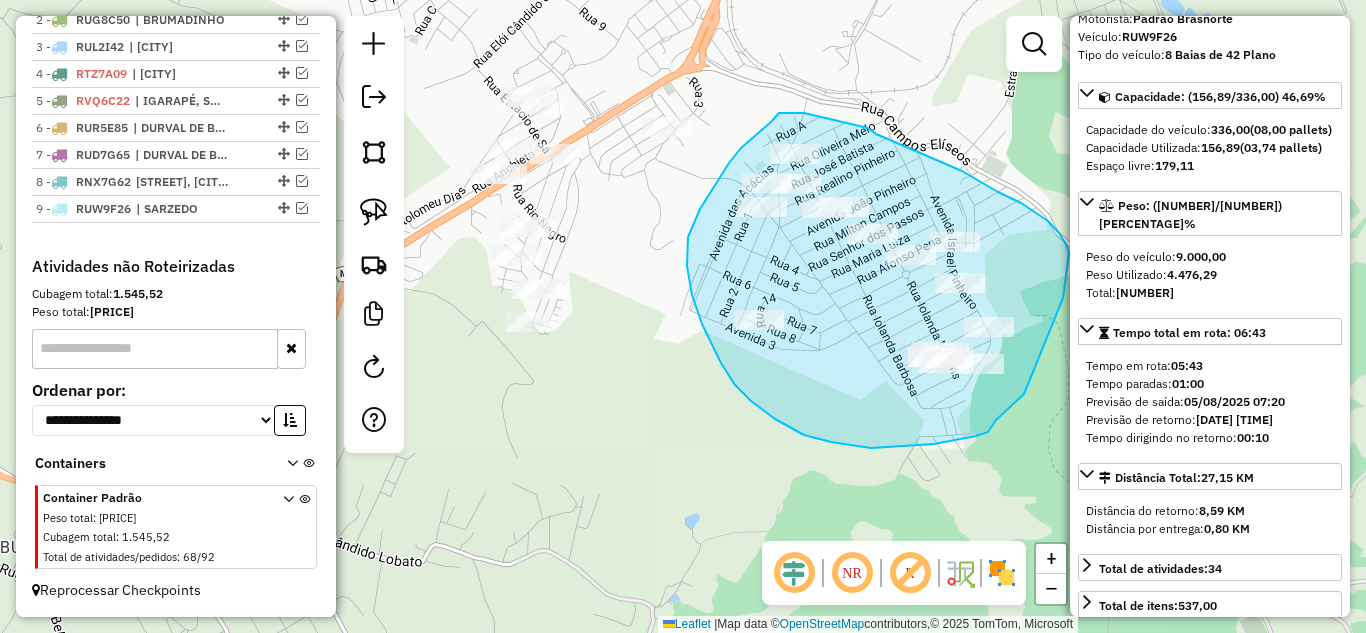 drag, startPoint x: 868, startPoint y: 128, endPoint x: 926, endPoint y: 148, distance: 61.351448 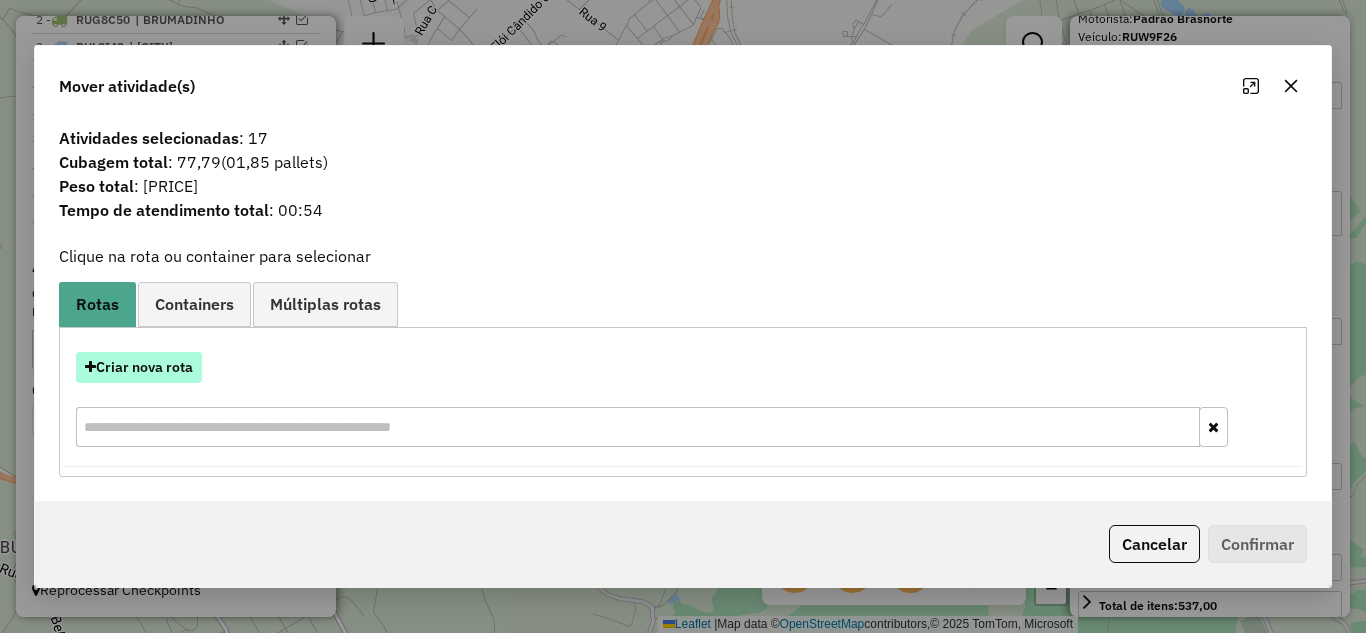 click on "Criar nova rota" at bounding box center [139, 367] 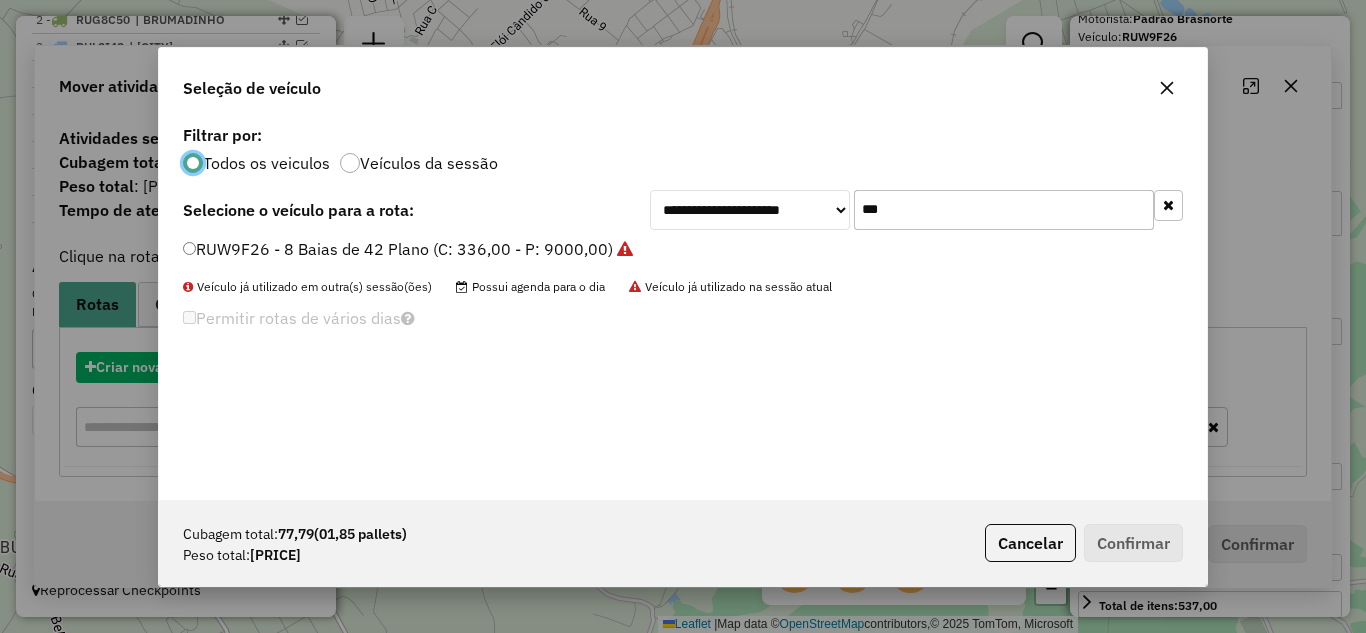 scroll, scrollTop: 11, scrollLeft: 6, axis: both 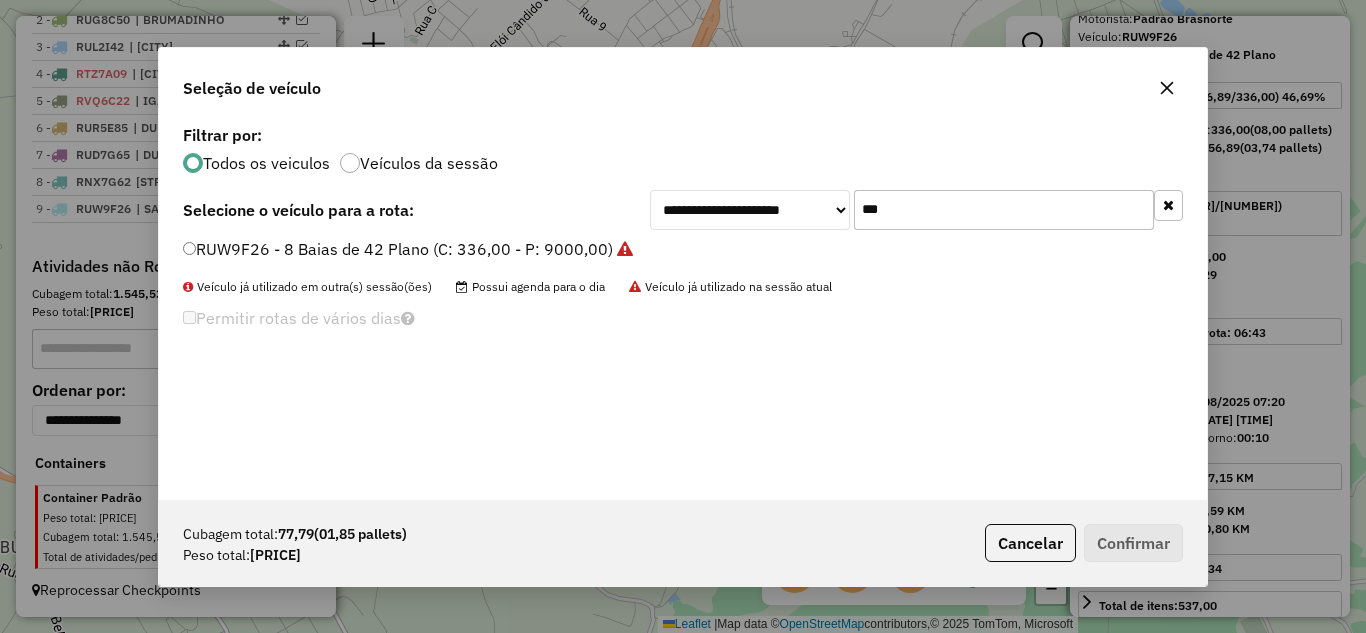 click on "***" 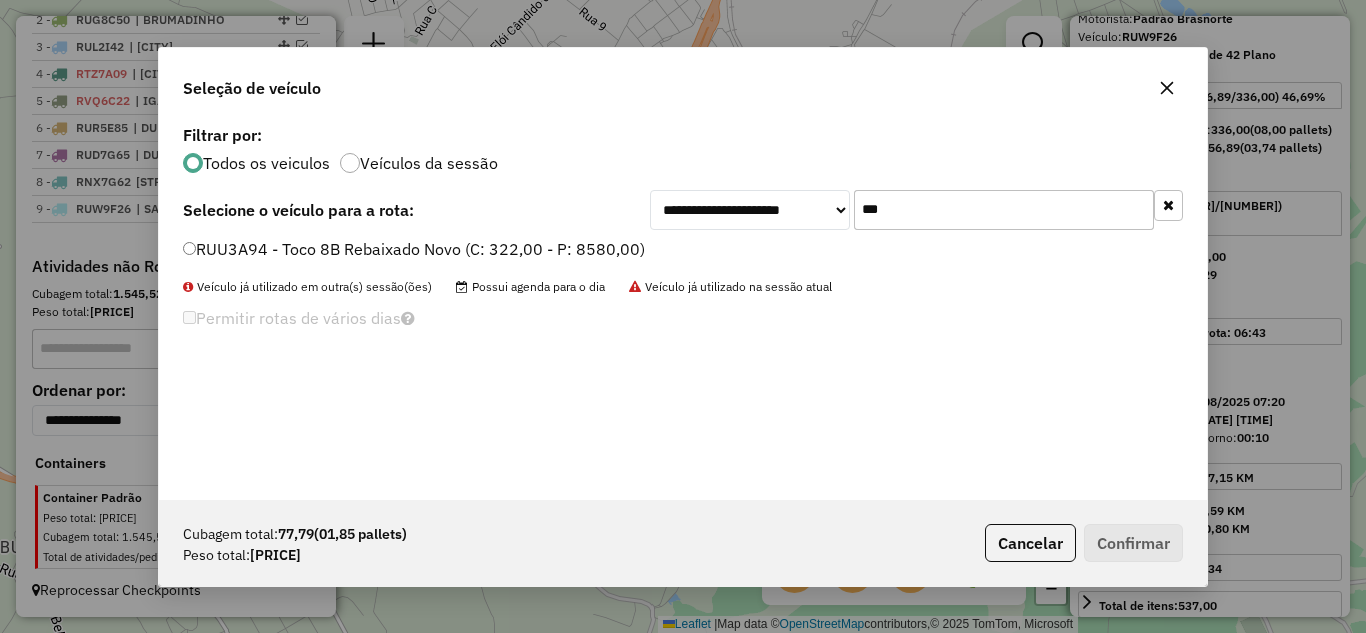 type on "***" 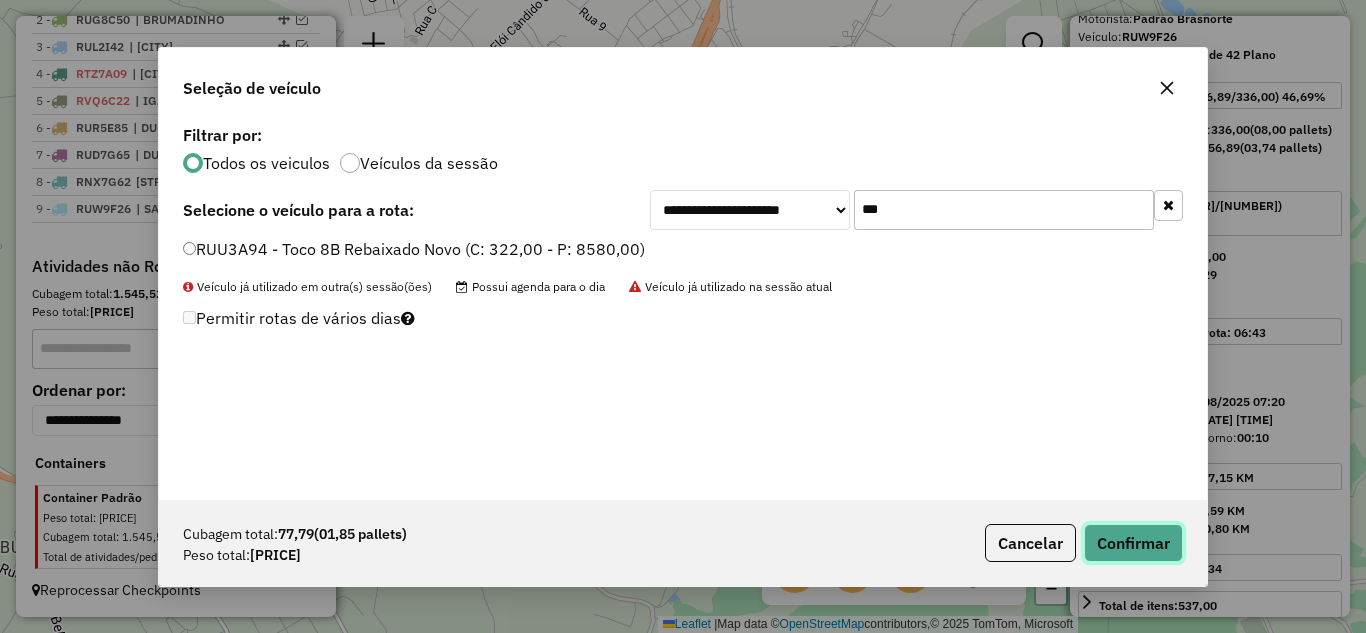 click on "Confirmar" 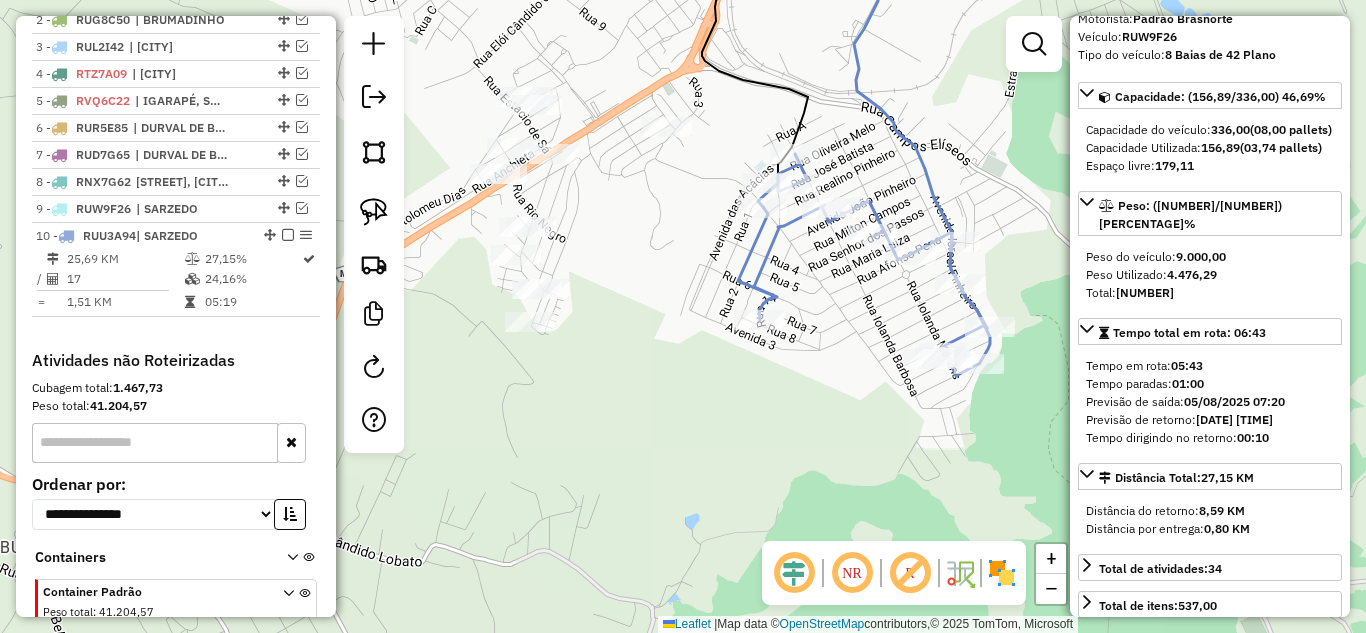 scroll, scrollTop: 904, scrollLeft: 0, axis: vertical 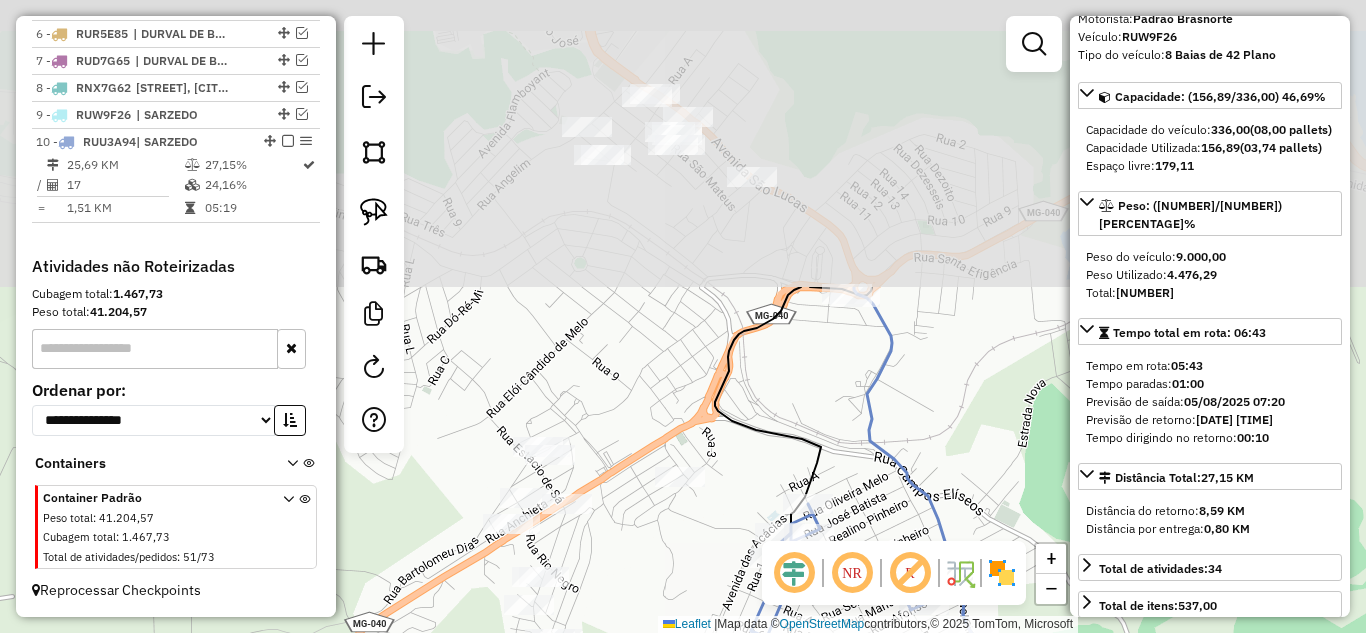 drag, startPoint x: 849, startPoint y: 157, endPoint x: 868, endPoint y: 446, distance: 289.6239 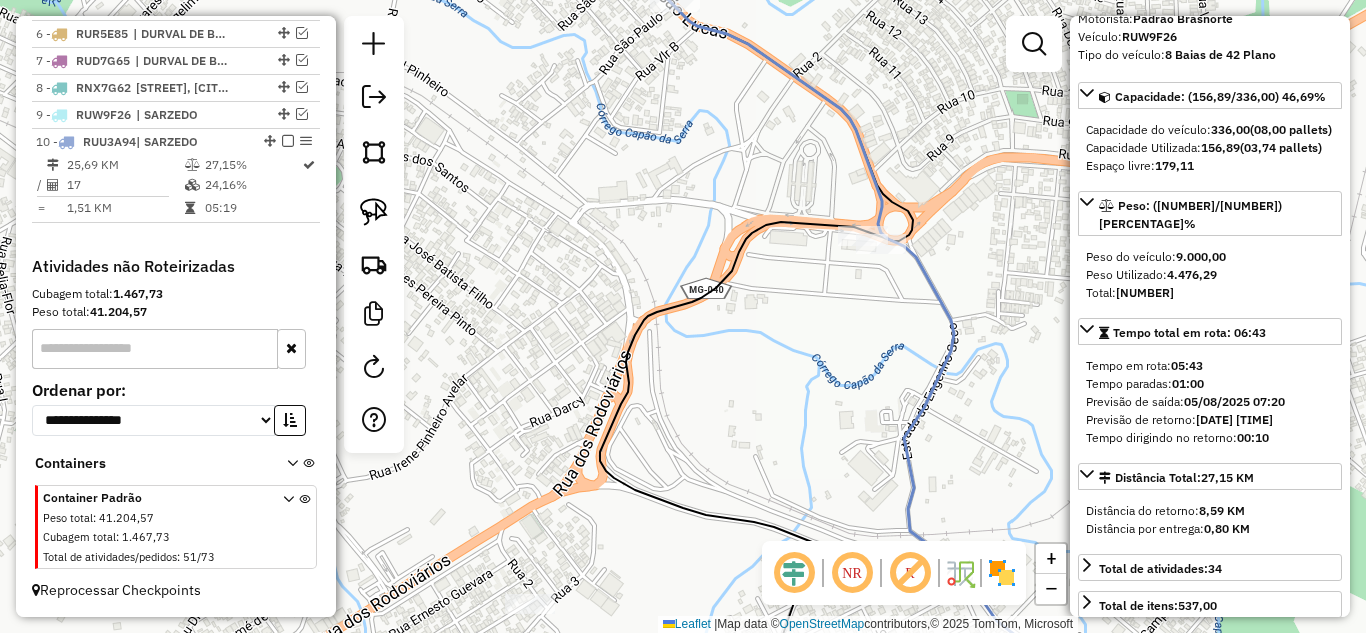 click 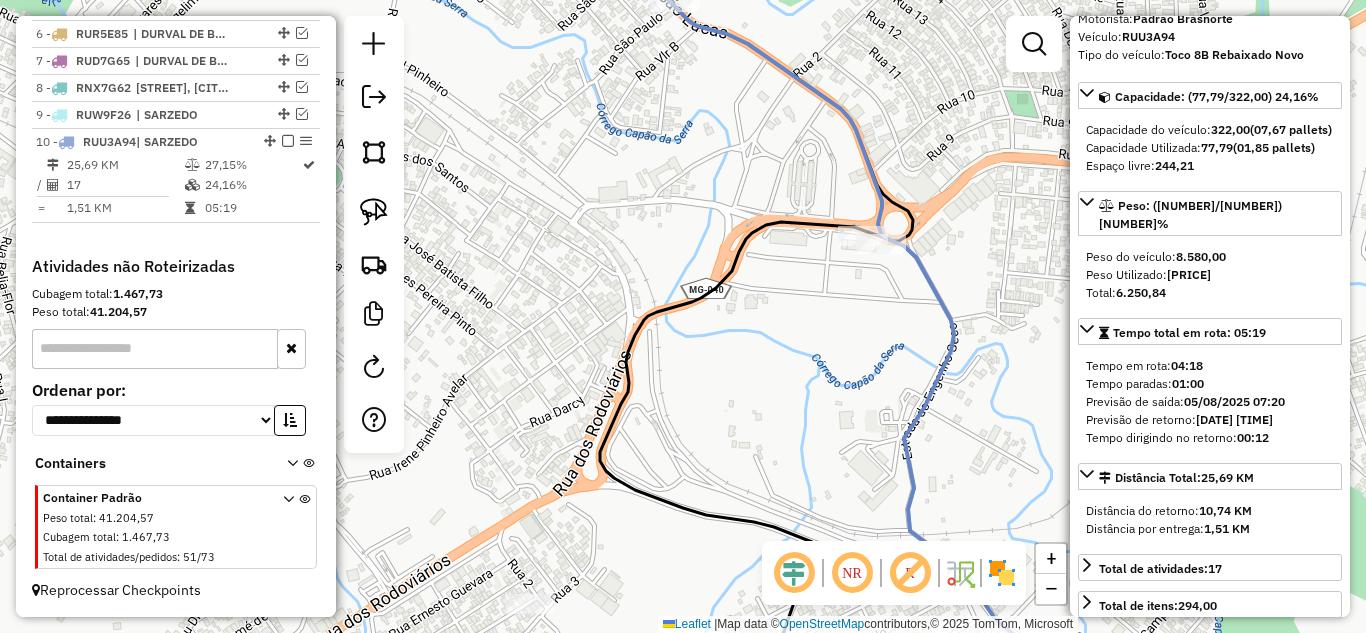drag, startPoint x: 874, startPoint y: 356, endPoint x: 880, endPoint y: 461, distance: 105.17129 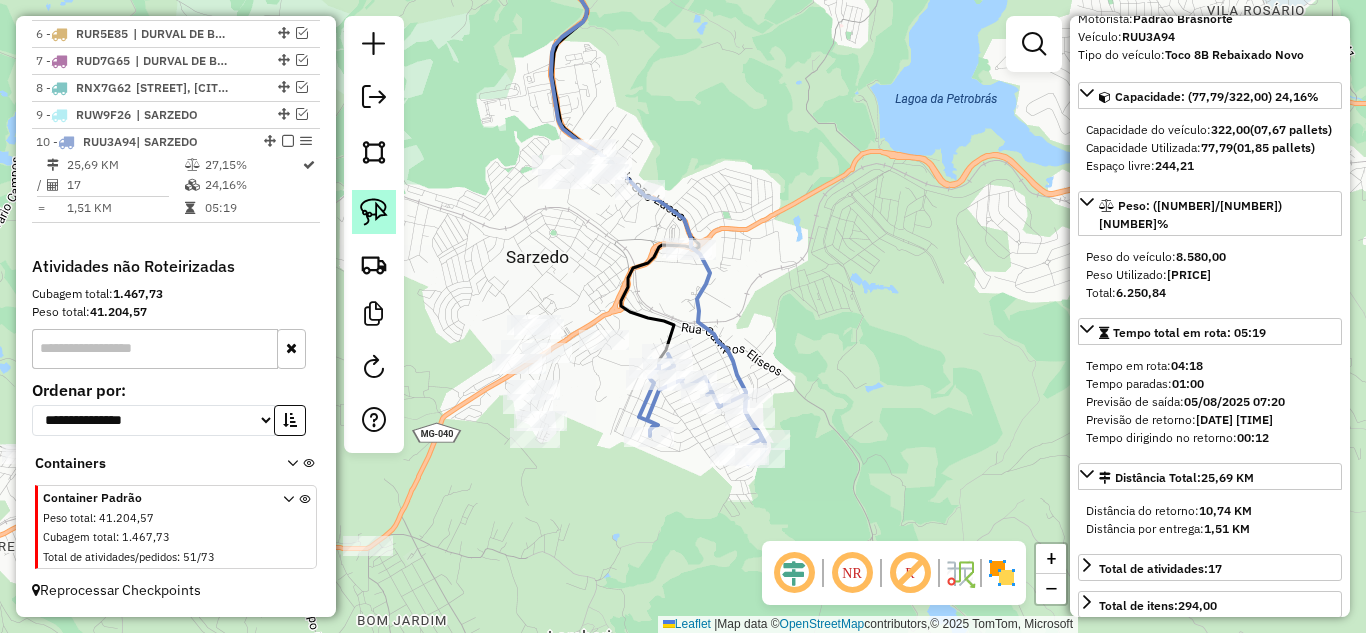click 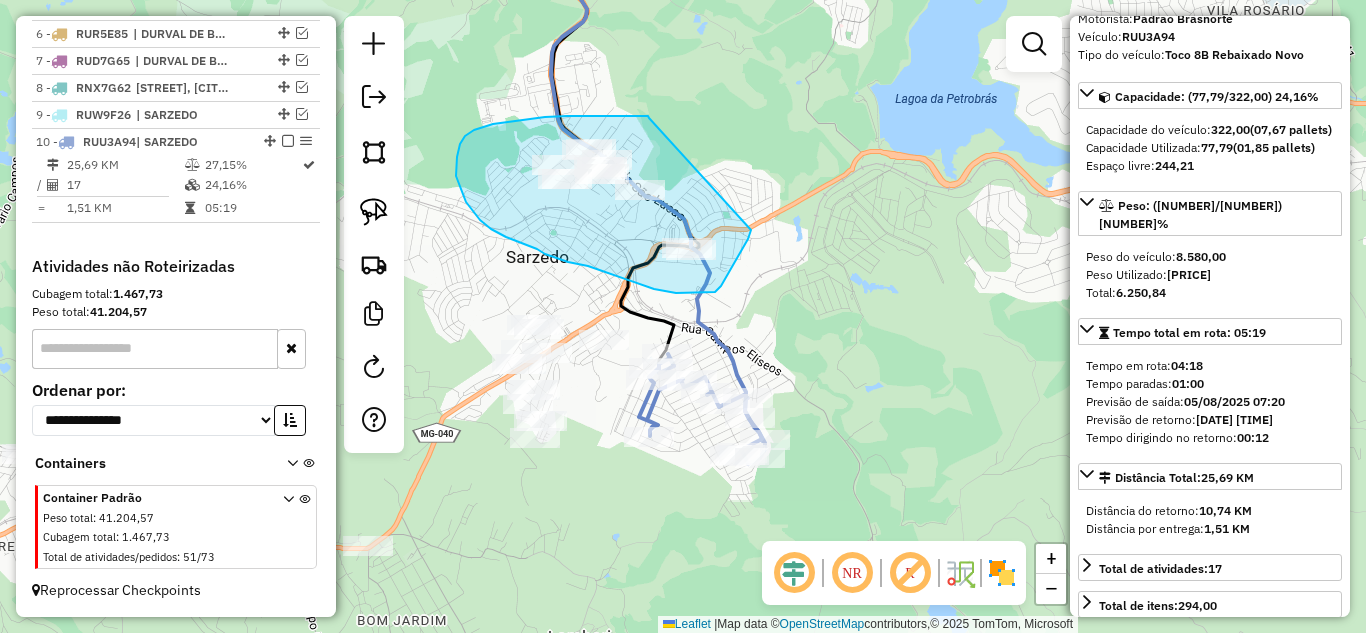 drag, startPoint x: 649, startPoint y: 118, endPoint x: 751, endPoint y: 215, distance: 140.75865 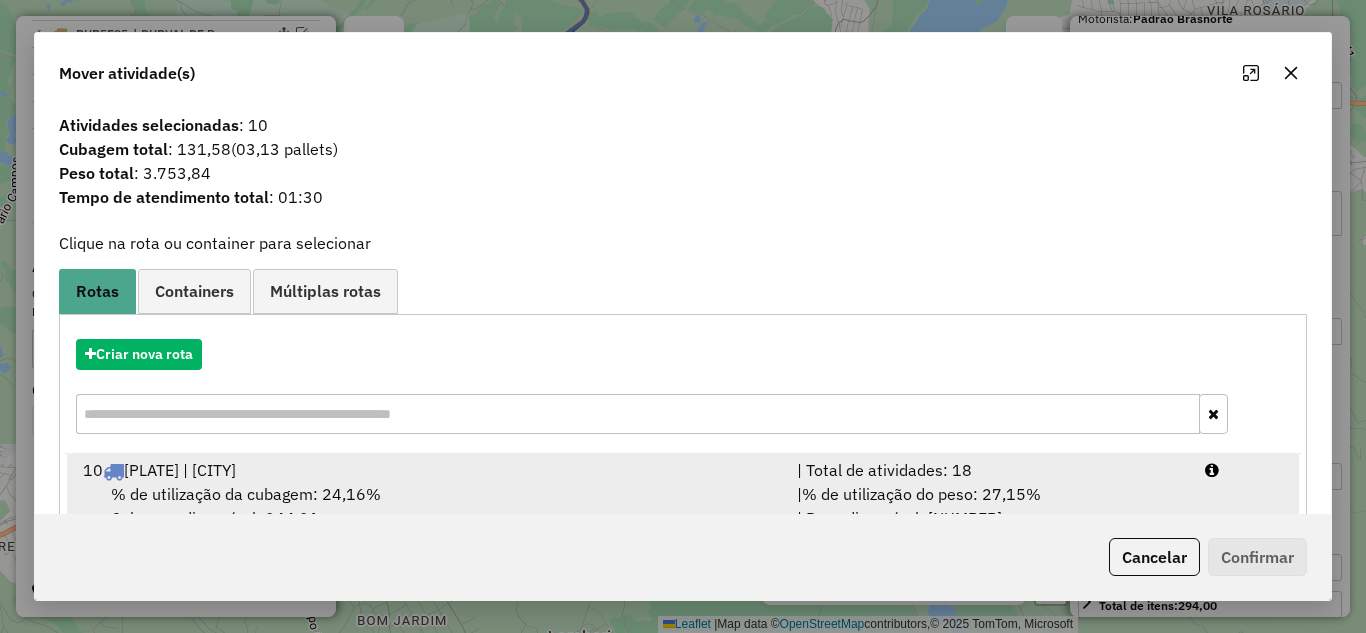 drag, startPoint x: 926, startPoint y: 479, endPoint x: 948, endPoint y: 484, distance: 22.561028 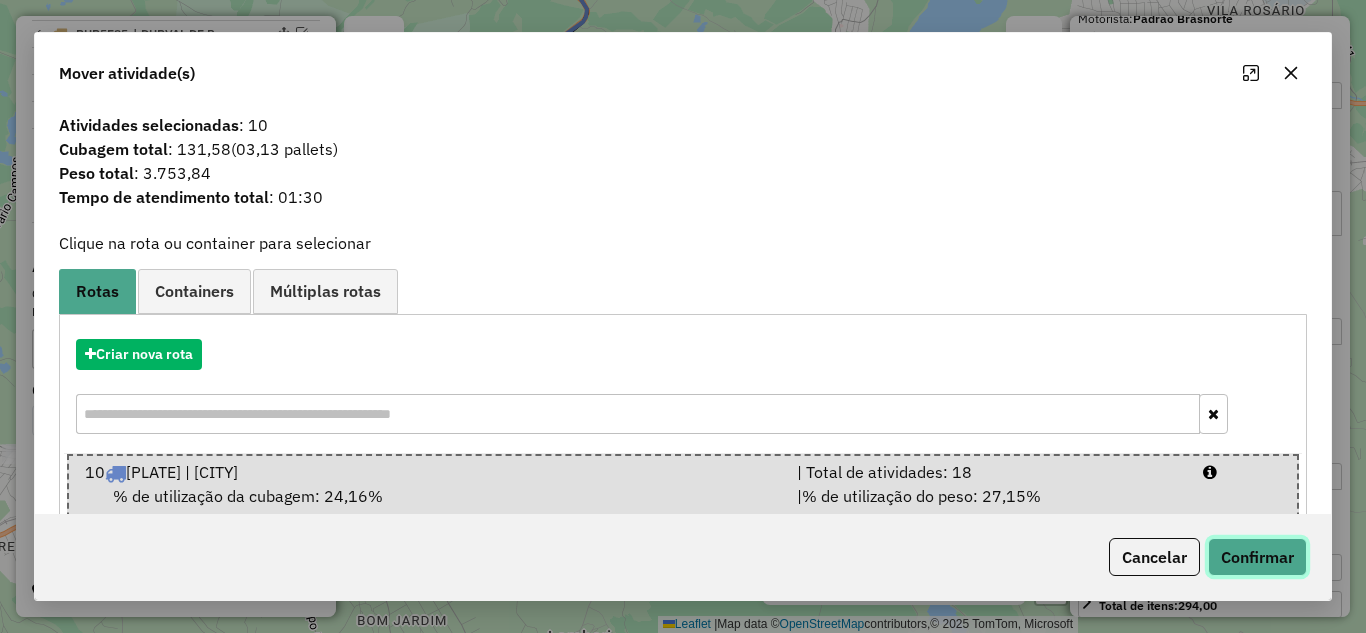 click on "Confirmar" 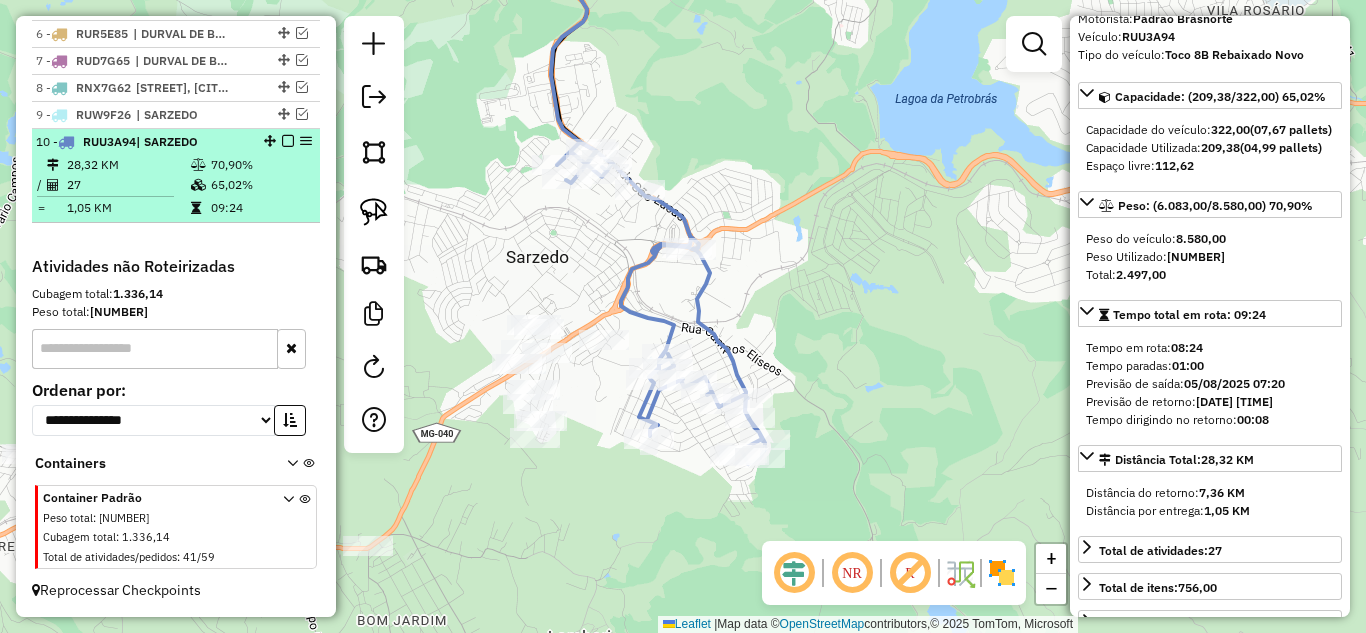 click at bounding box center (288, 141) 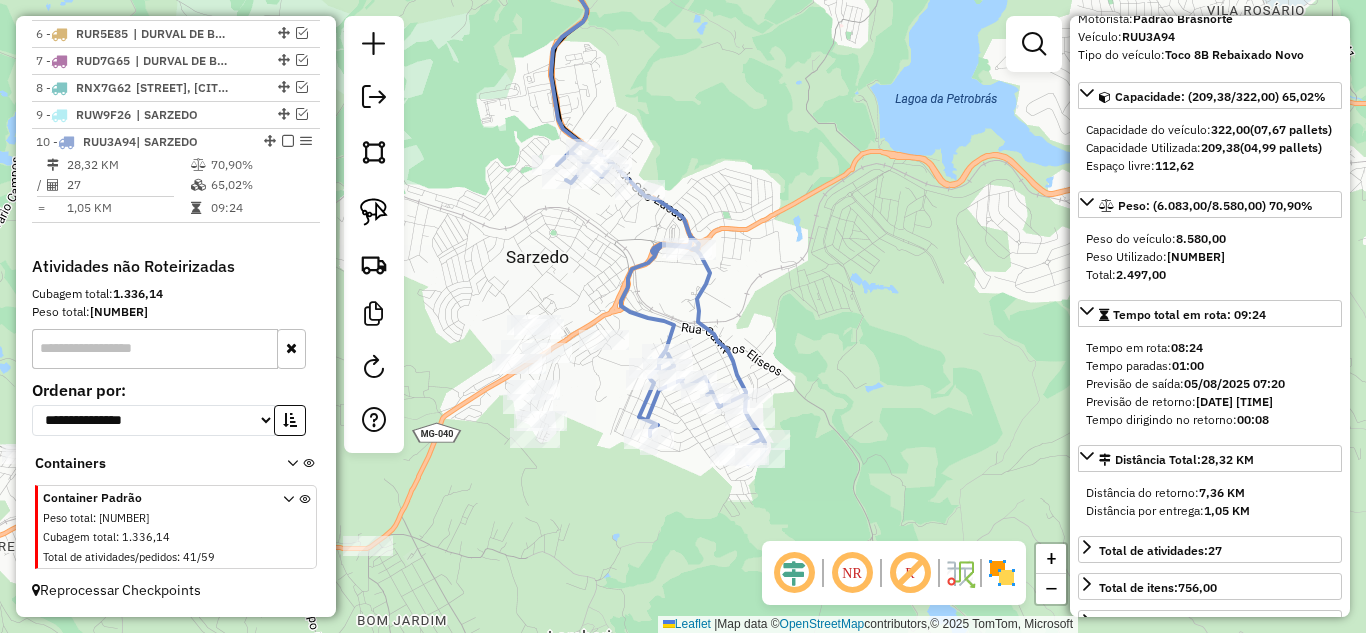scroll, scrollTop: 837, scrollLeft: 0, axis: vertical 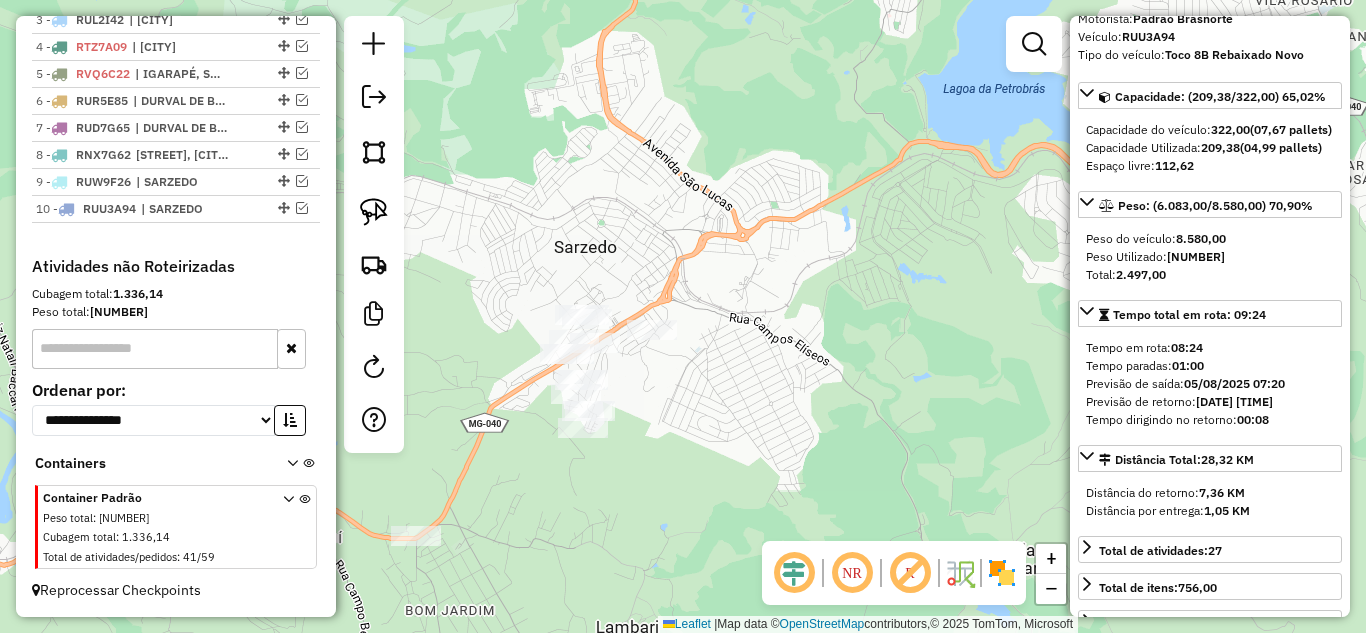drag, startPoint x: 537, startPoint y: 214, endPoint x: 710, endPoint y: 161, distance: 180.93645 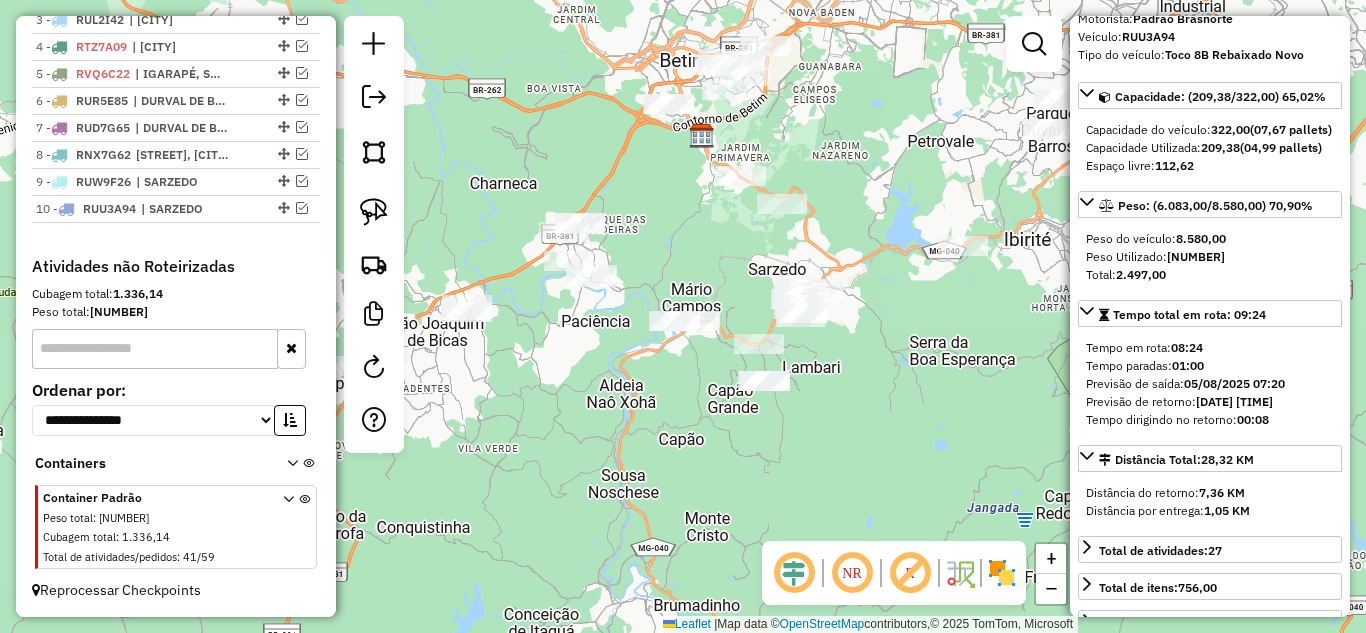 drag, startPoint x: 817, startPoint y: 315, endPoint x: 869, endPoint y: 406, distance: 104.80935 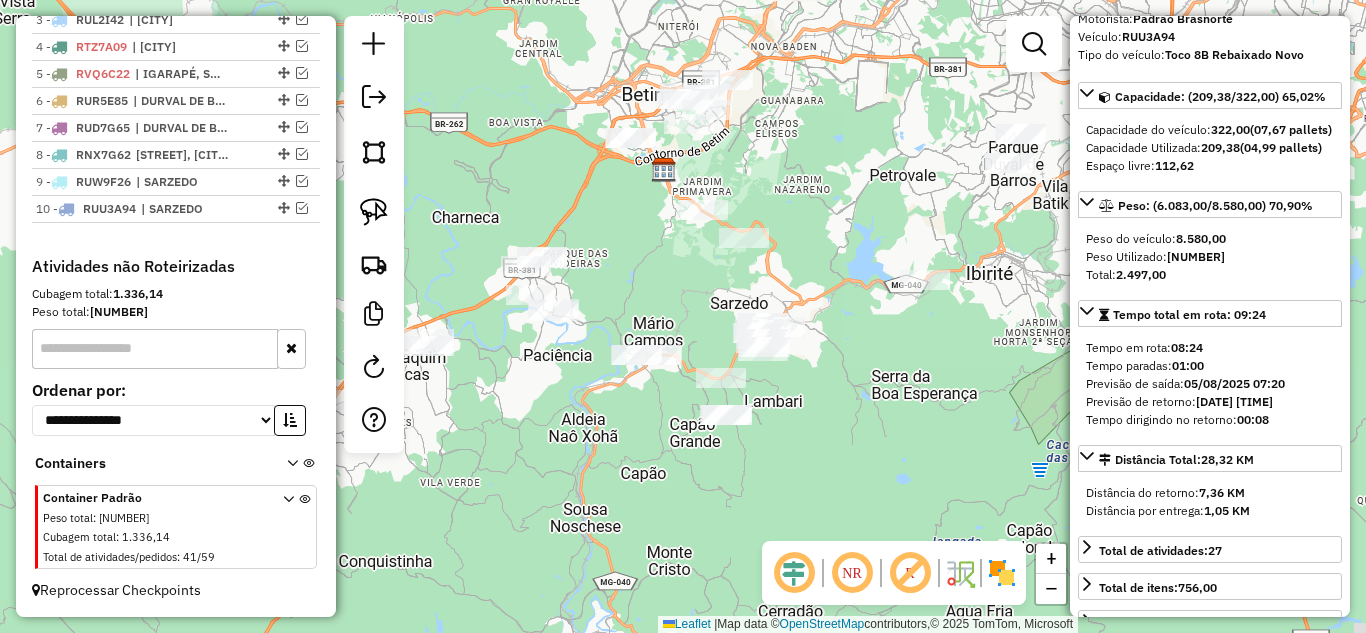 drag, startPoint x: 920, startPoint y: 398, endPoint x: 839, endPoint y: 304, distance: 124.08465 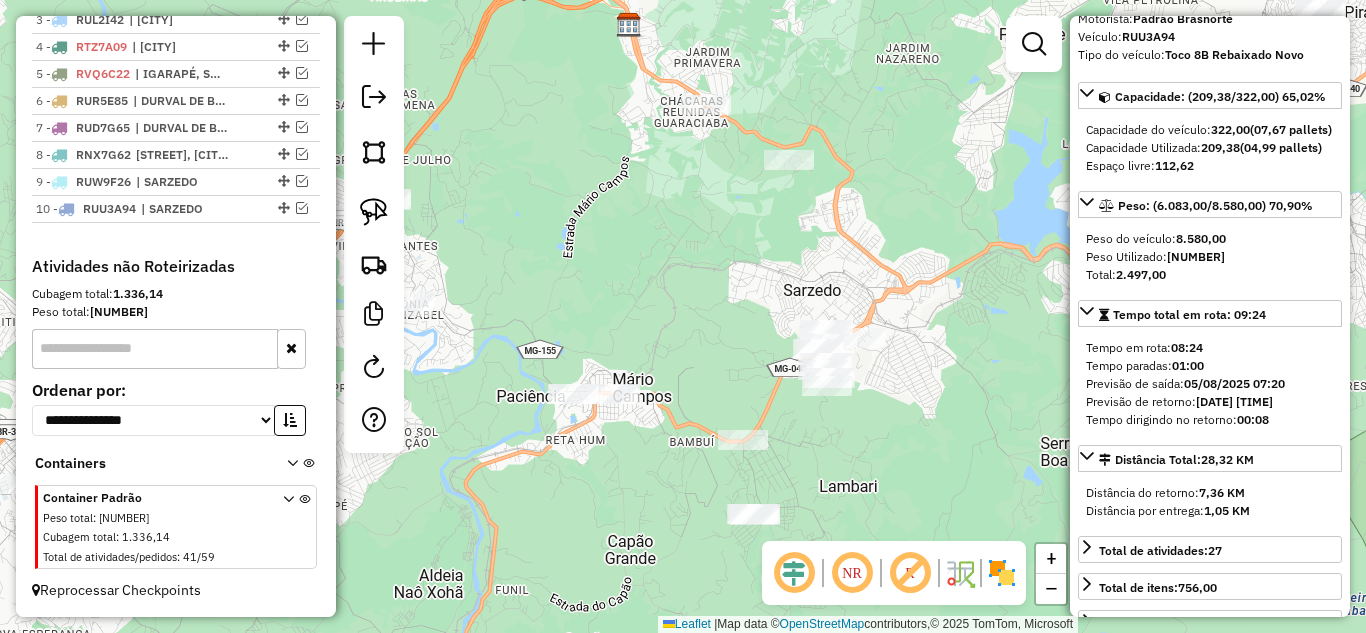 drag, startPoint x: 821, startPoint y: 294, endPoint x: 832, endPoint y: 283, distance: 15.556349 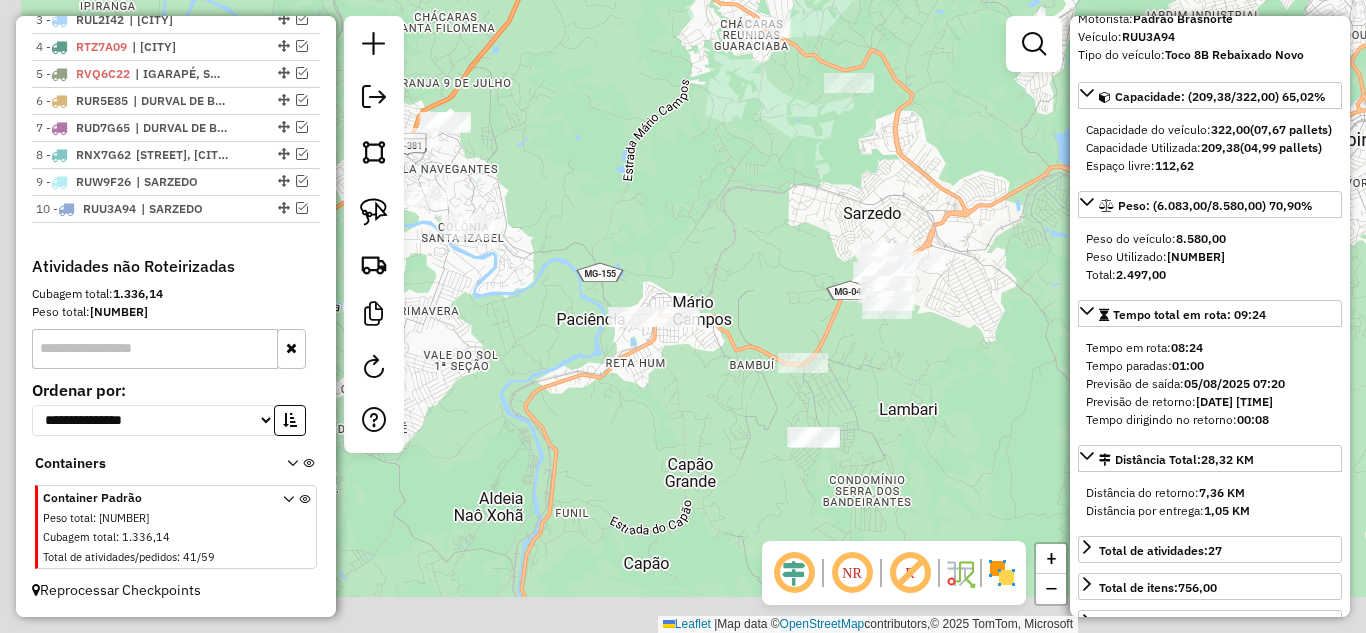 drag, startPoint x: 611, startPoint y: 263, endPoint x: 523, endPoint y: 250, distance: 88.95505 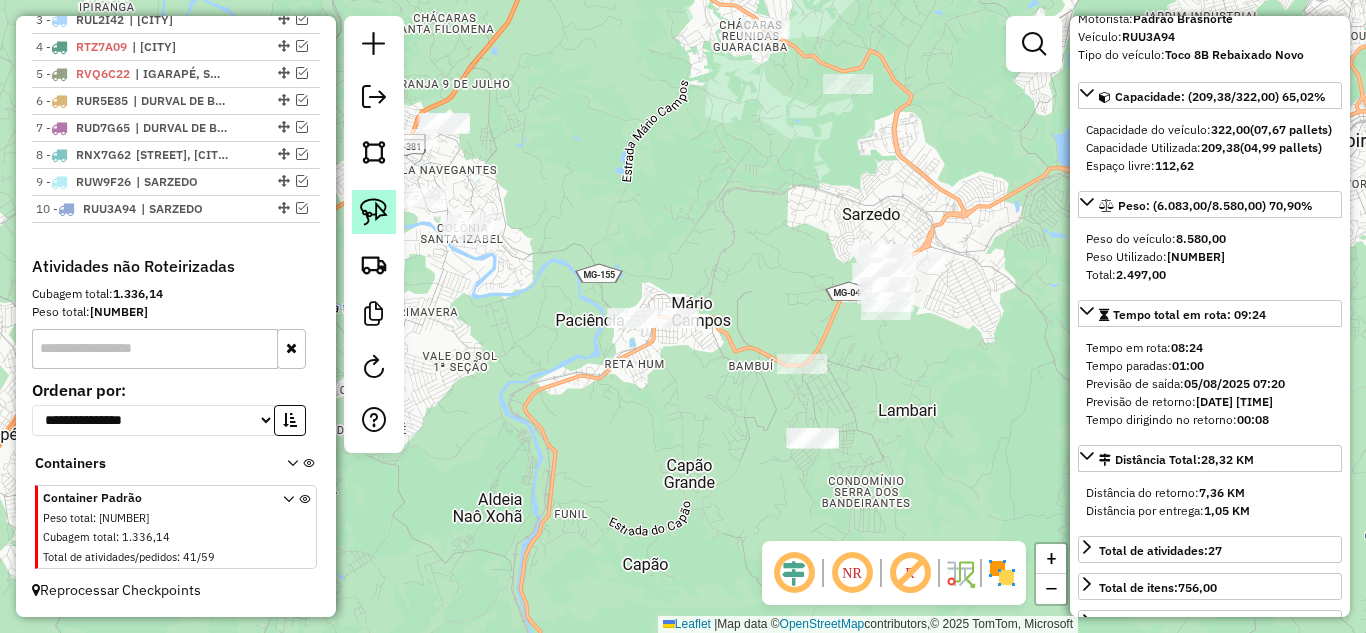click 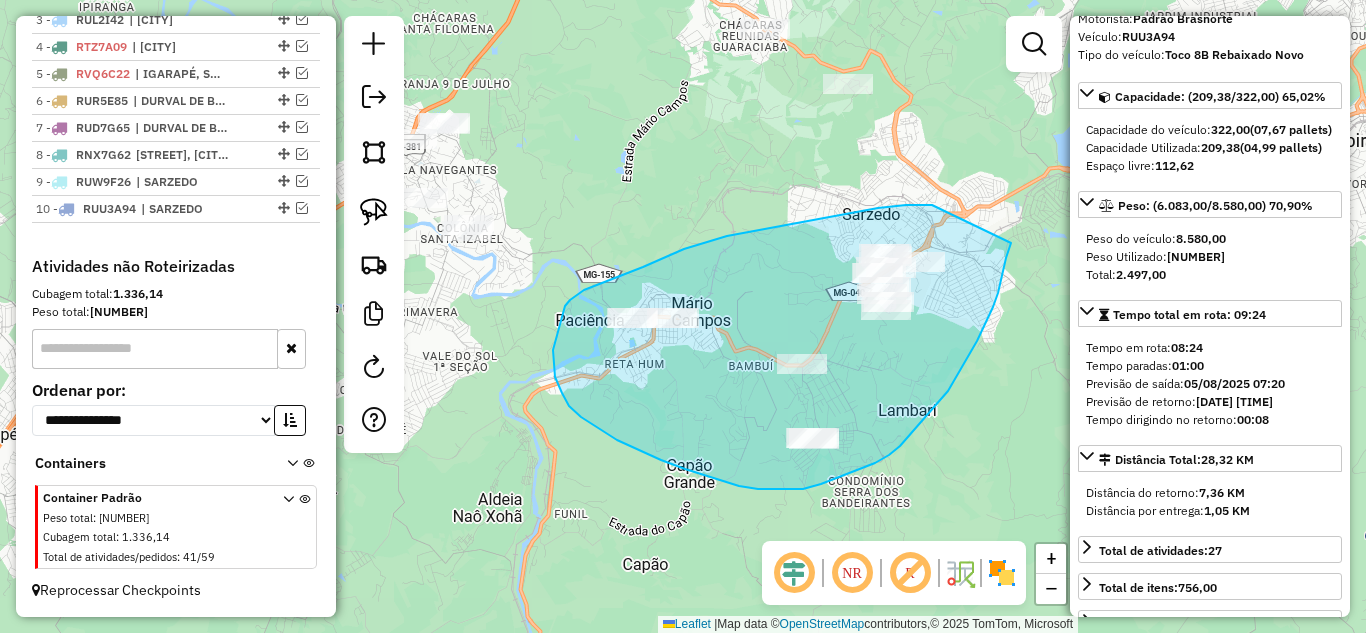 drag, startPoint x: 932, startPoint y: 205, endPoint x: 1013, endPoint y: 230, distance: 84.77028 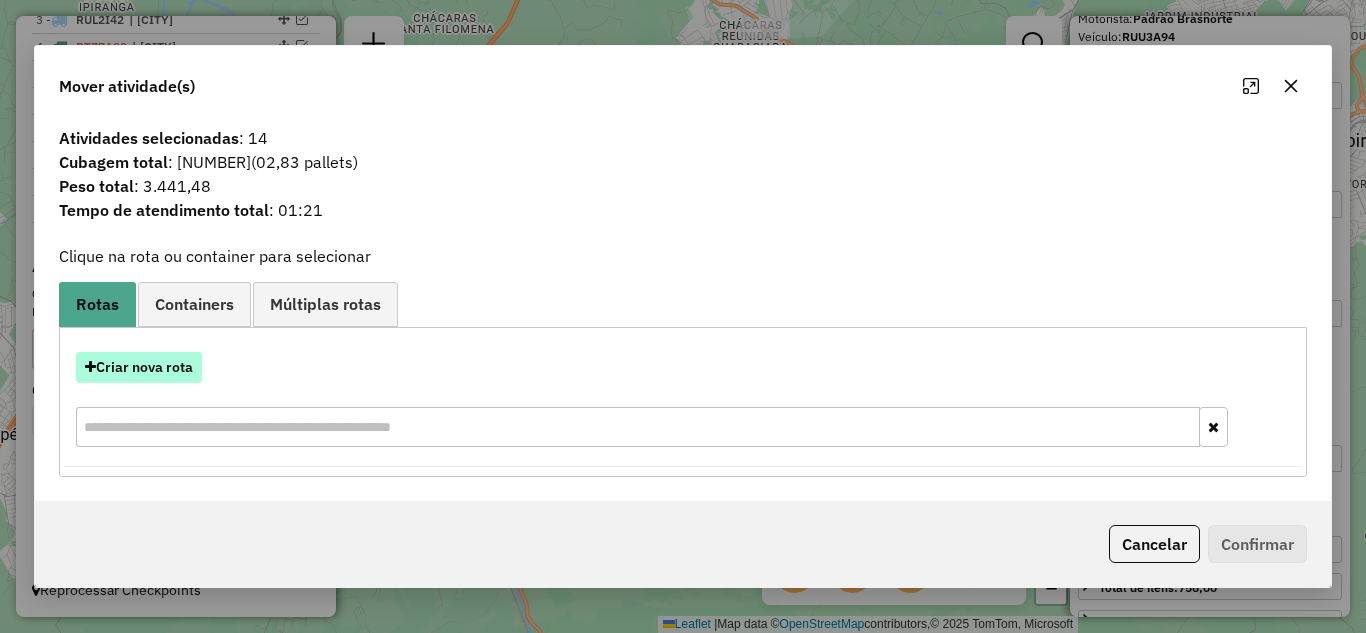 click on "Criar nova rota" at bounding box center (139, 367) 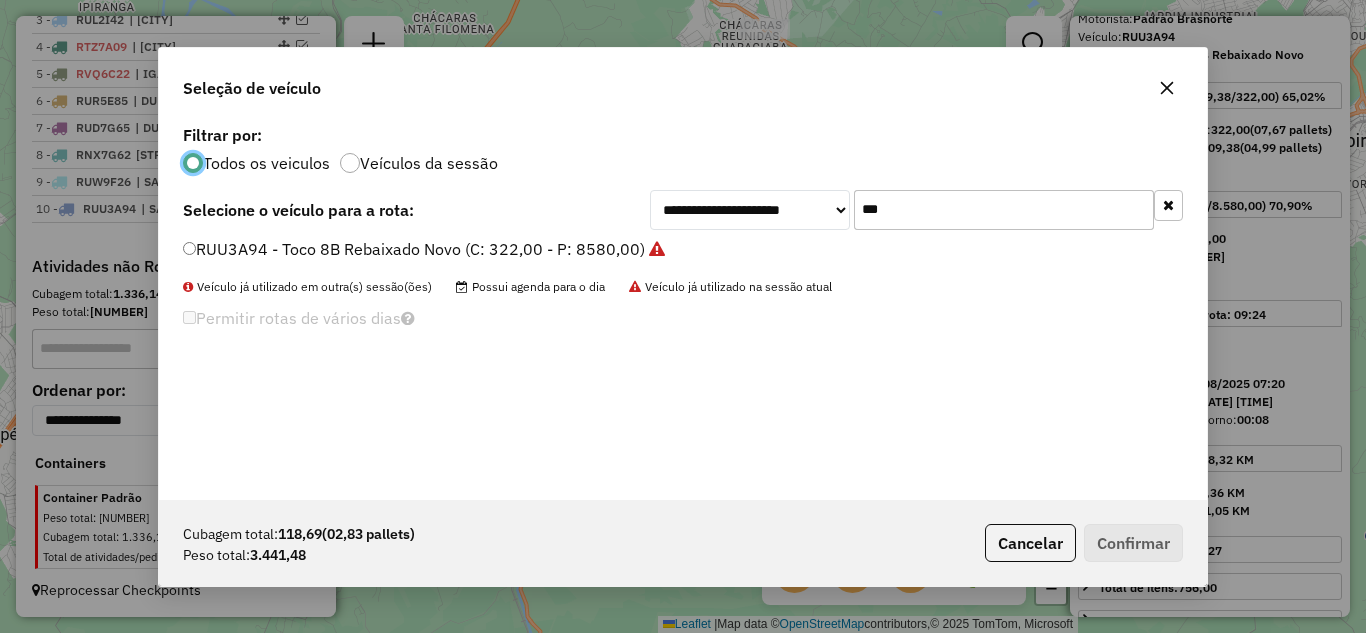 scroll, scrollTop: 11, scrollLeft: 6, axis: both 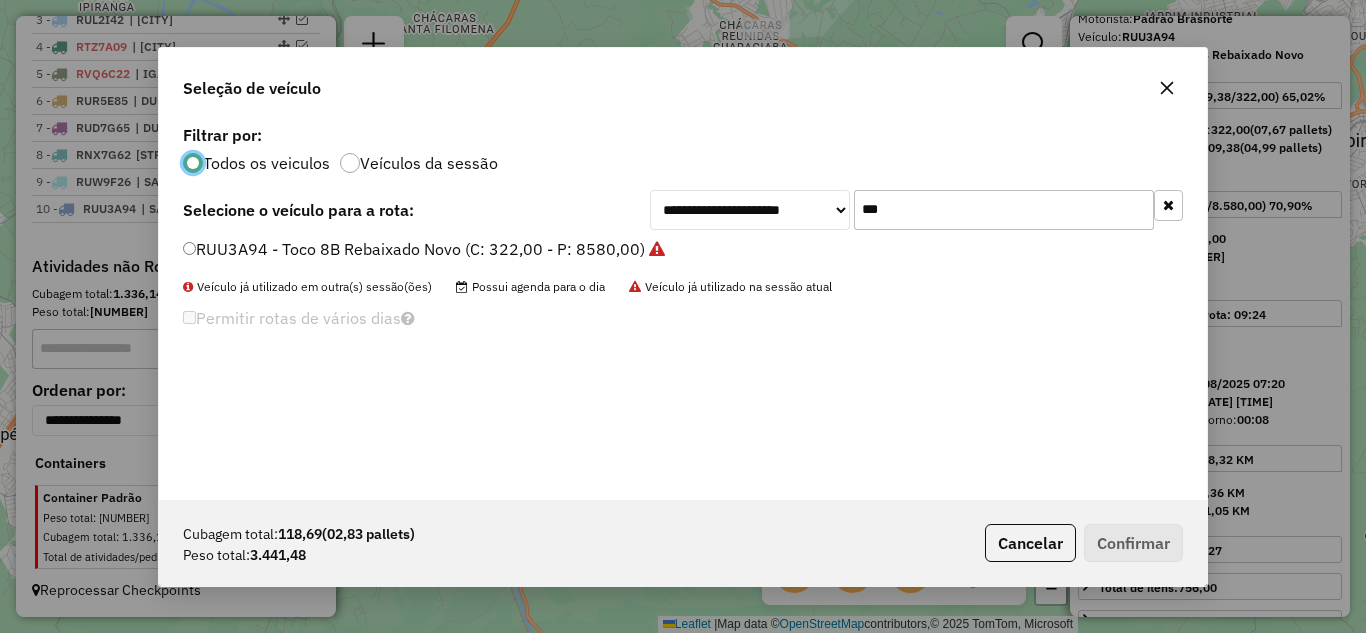 click on "***" 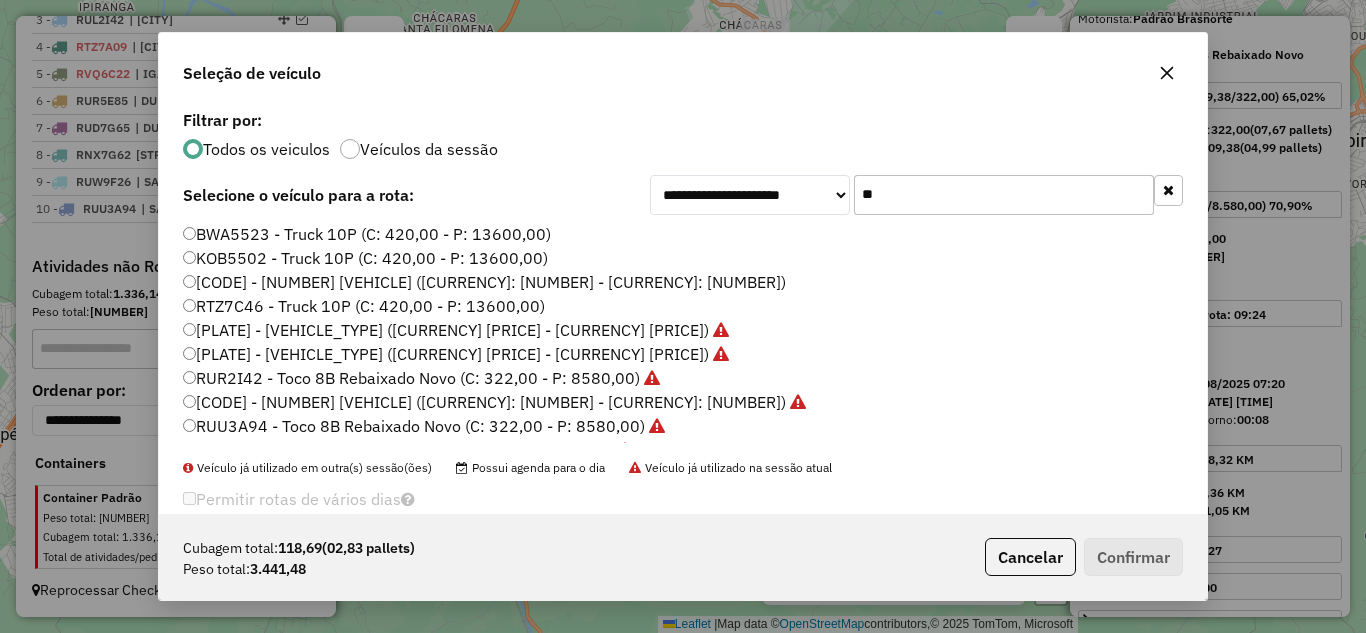type on "*" 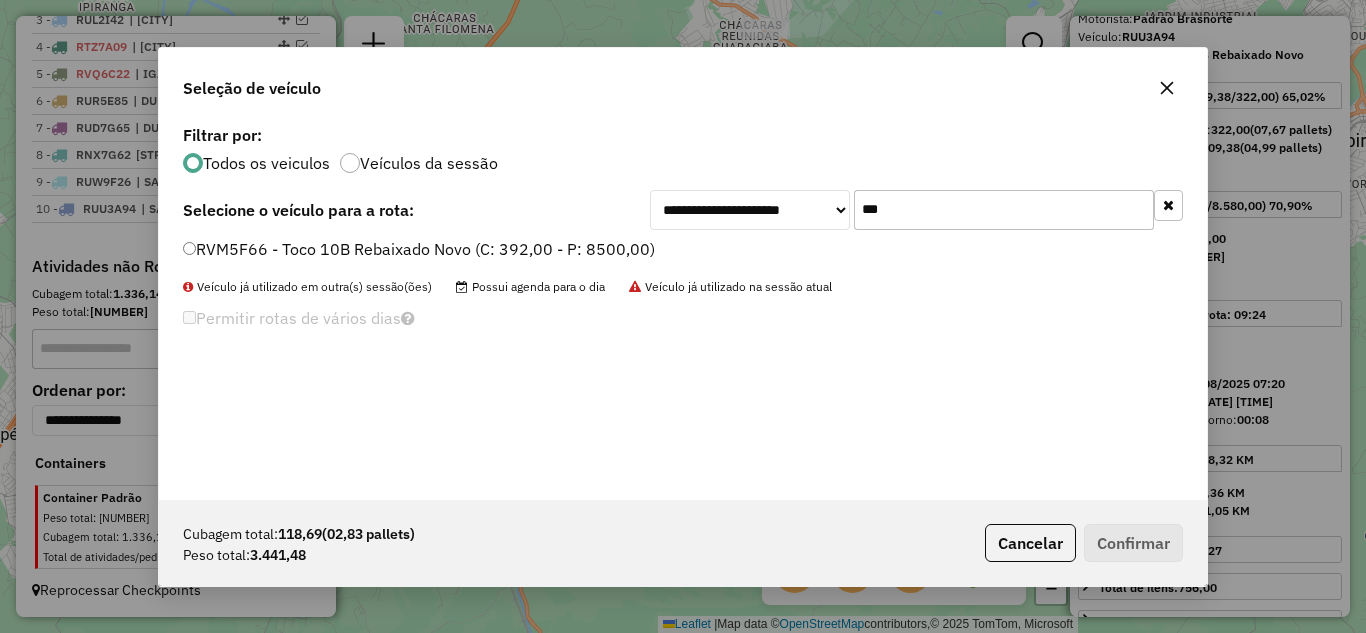 type on "***" 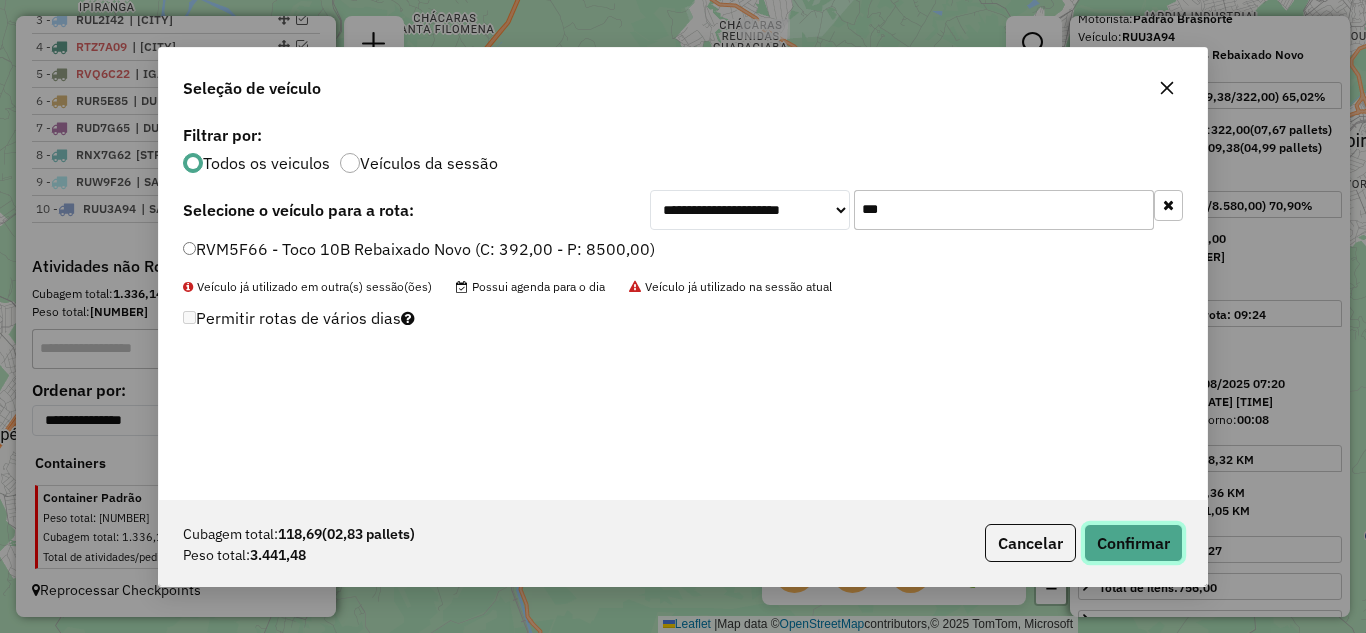 click on "Confirmar" 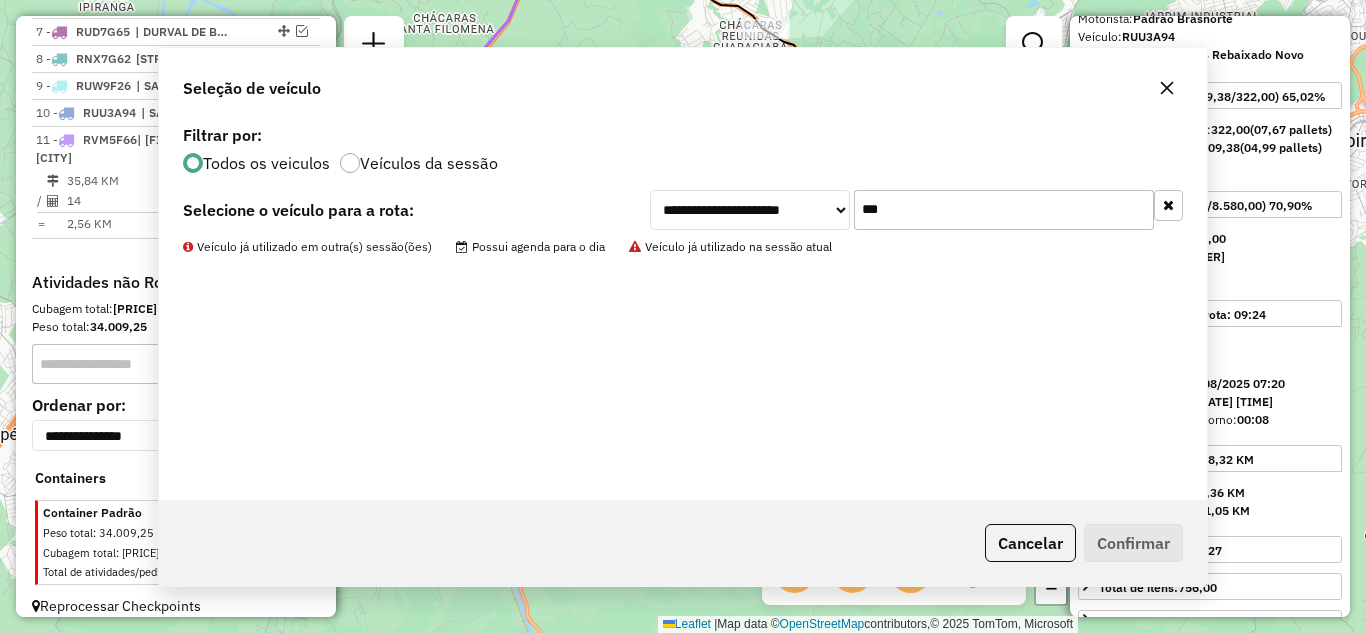 scroll, scrollTop: 974, scrollLeft: 0, axis: vertical 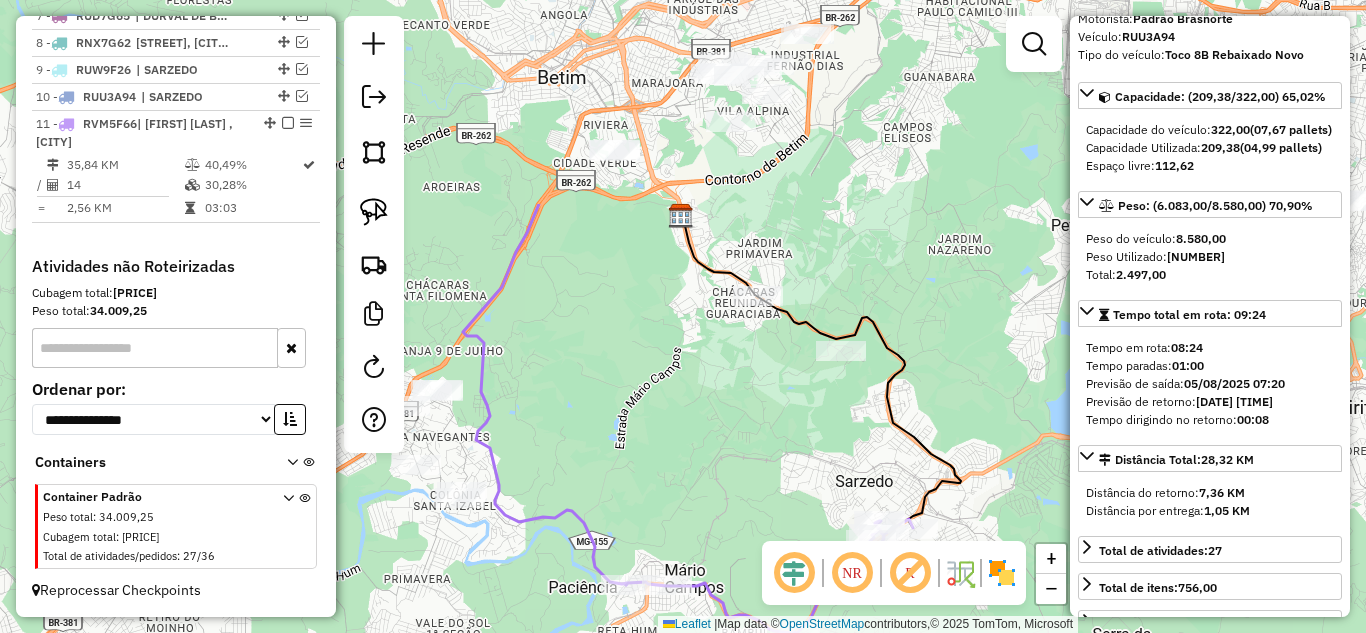 drag, startPoint x: 771, startPoint y: 328, endPoint x: 739, endPoint y: 435, distance: 111.68259 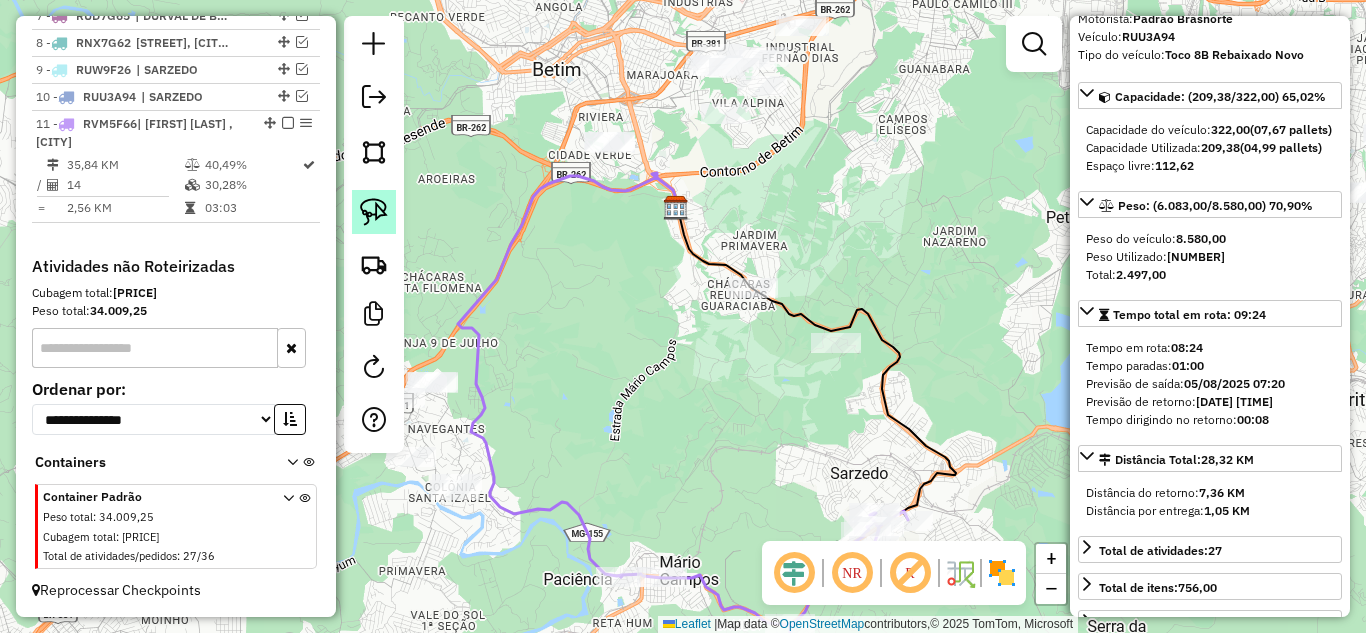 click 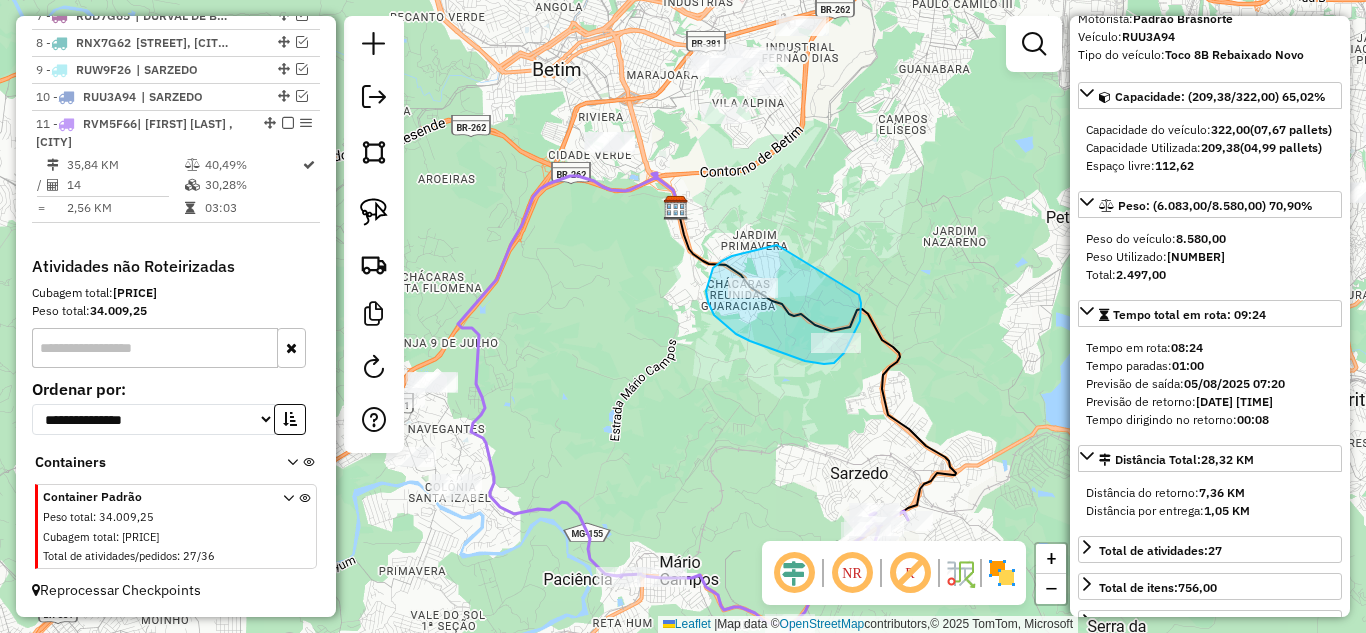 drag, startPoint x: 777, startPoint y: 245, endPoint x: 859, endPoint y: 295, distance: 96.04166 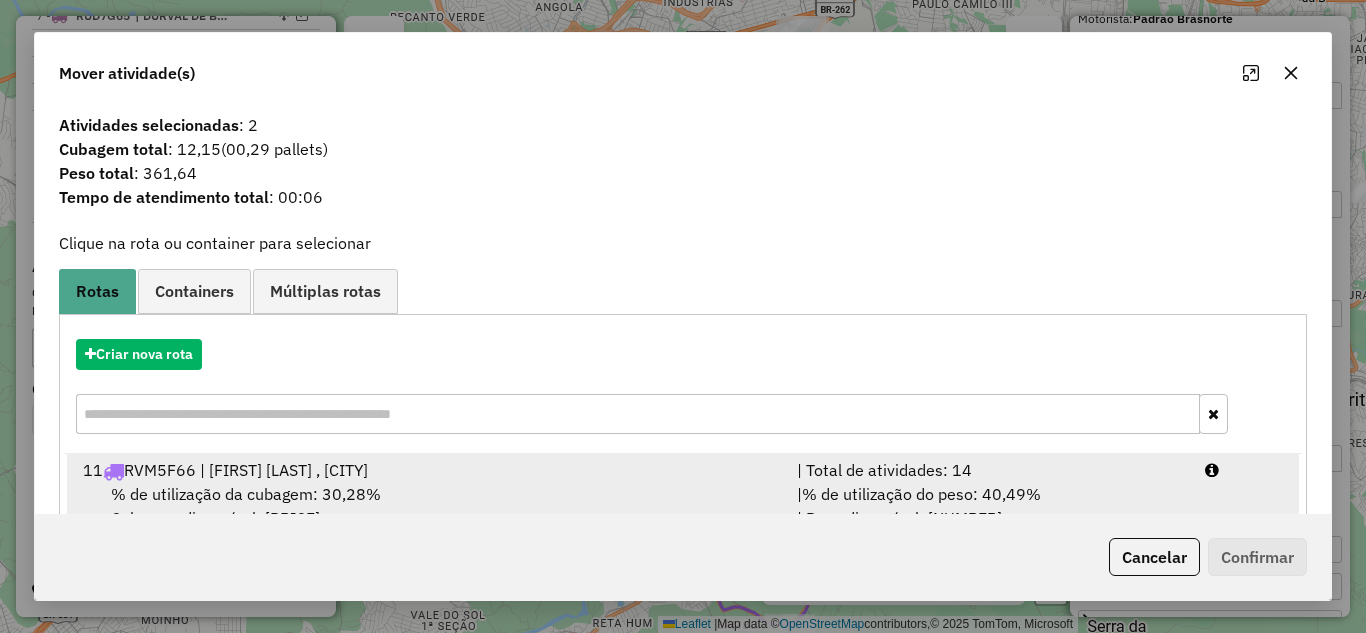 click on "| Total de atividades: 14" at bounding box center (989, 470) 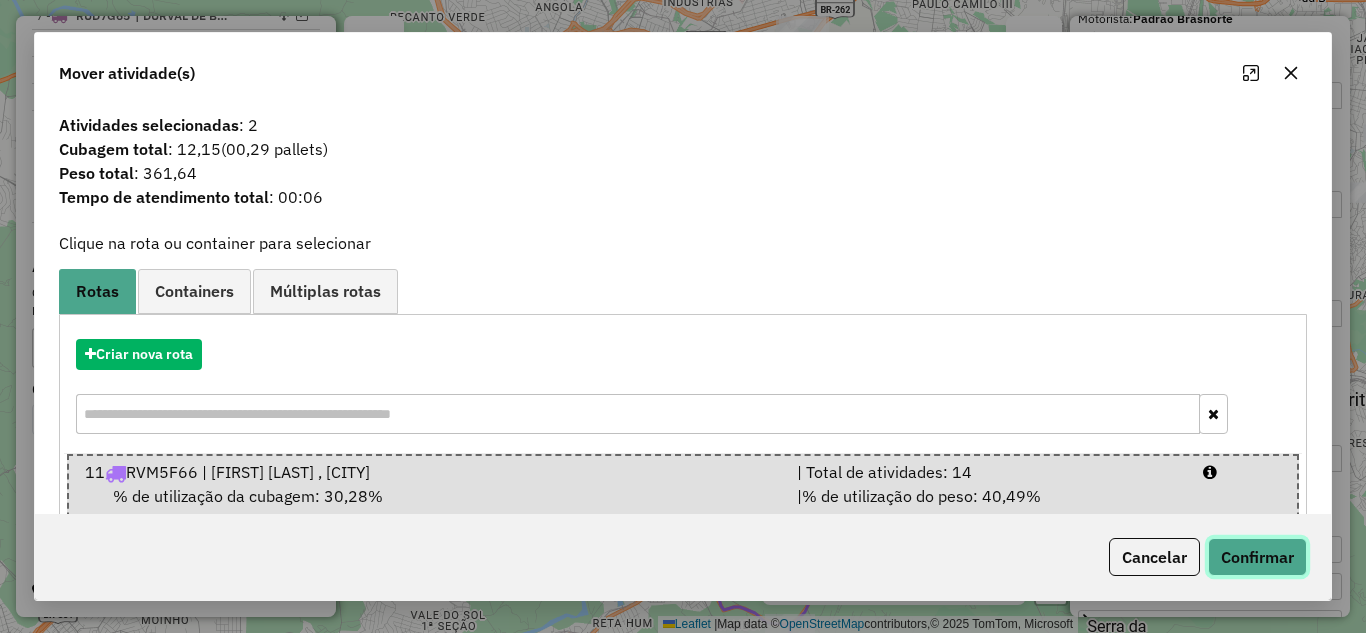 drag, startPoint x: 1242, startPoint y: 550, endPoint x: 1210, endPoint y: 554, distance: 32.24903 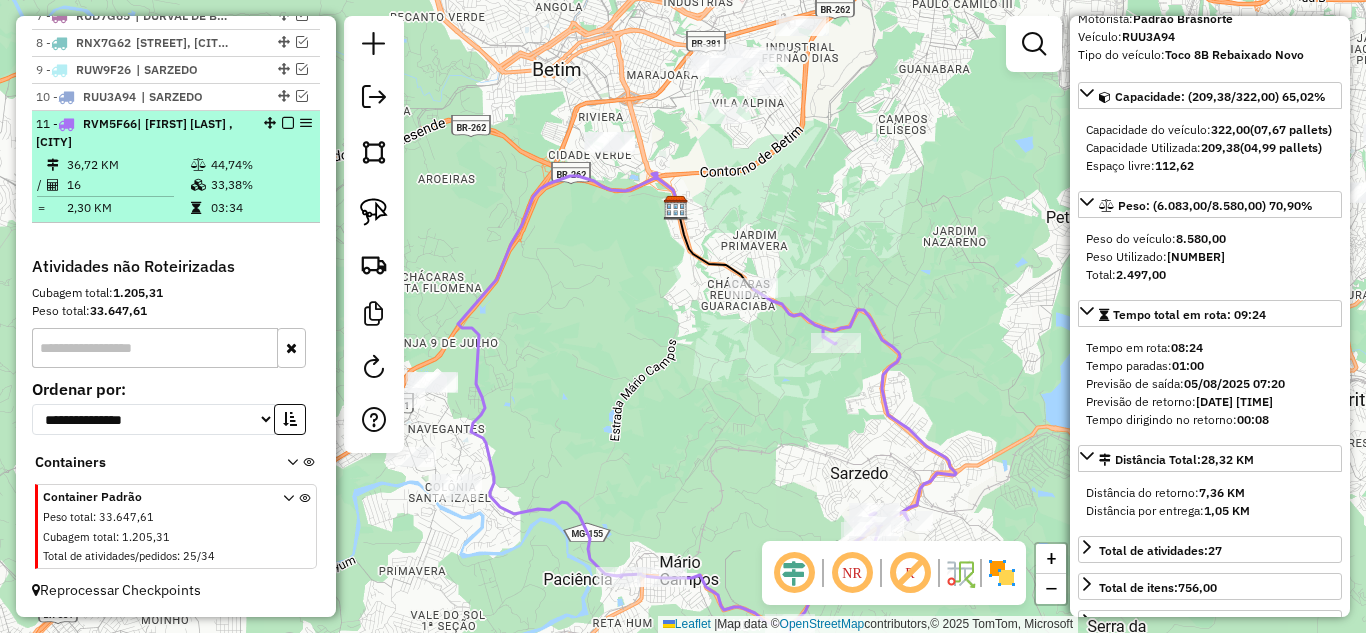 click at bounding box center [288, 123] 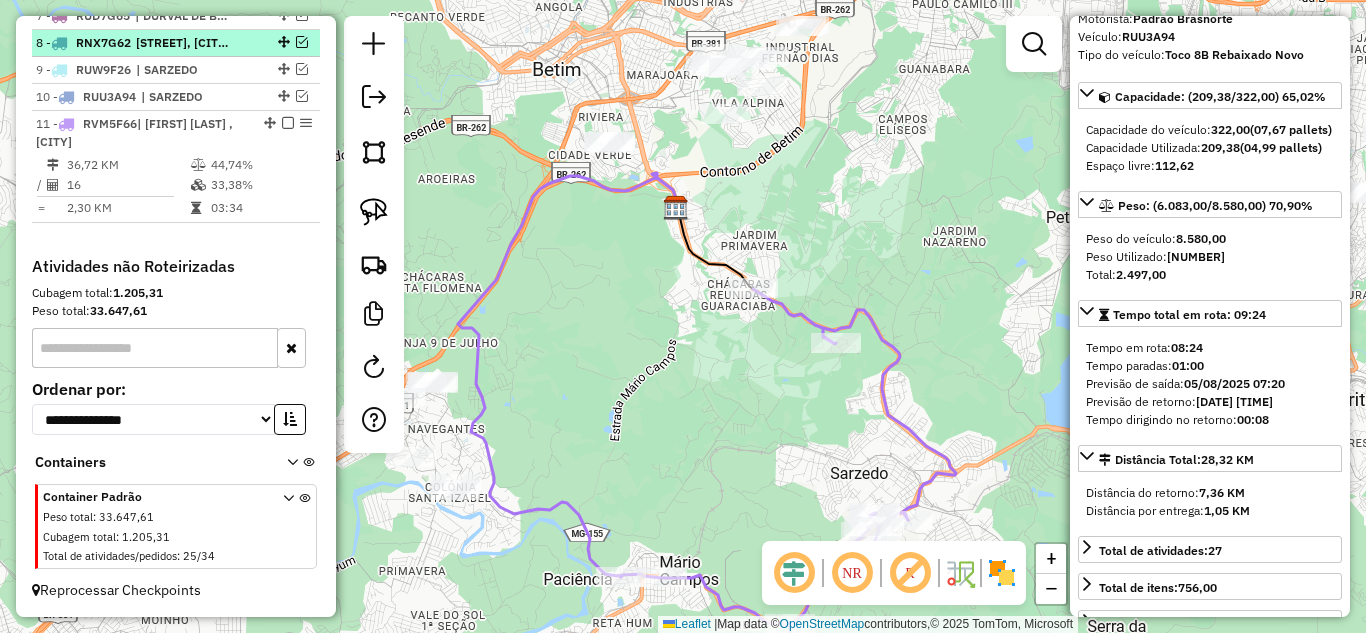 scroll, scrollTop: 889, scrollLeft: 0, axis: vertical 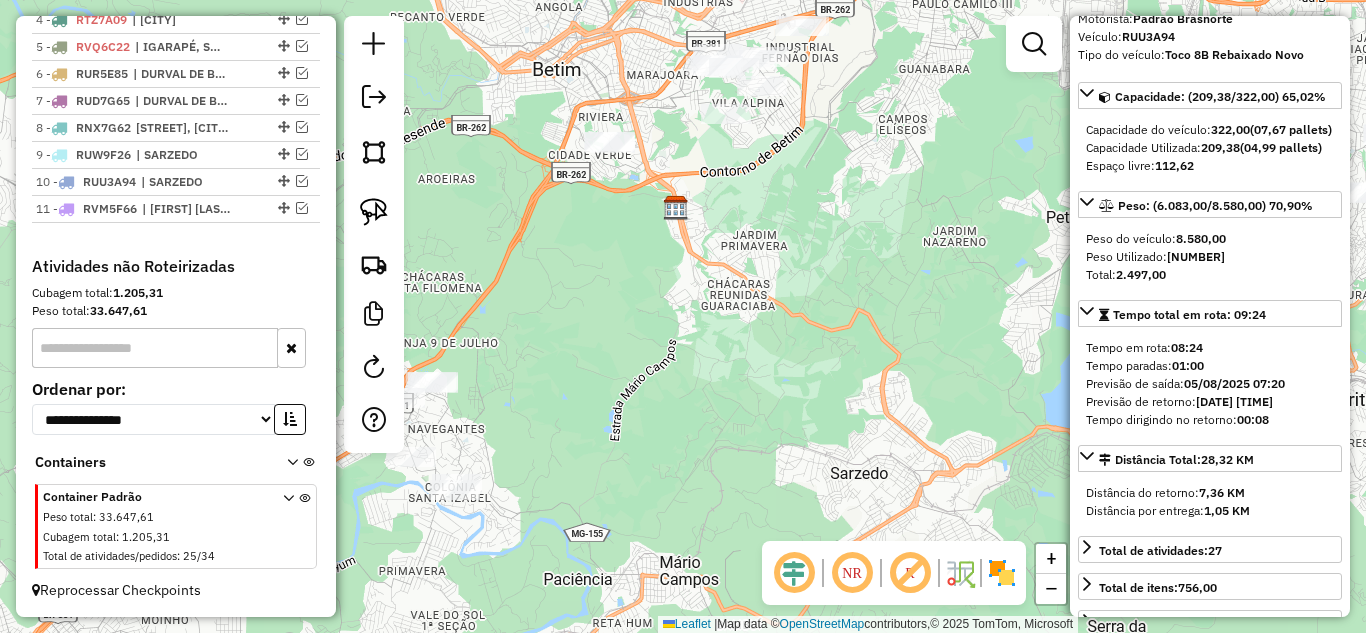 drag, startPoint x: 598, startPoint y: 347, endPoint x: 671, endPoint y: 263, distance: 111.28792 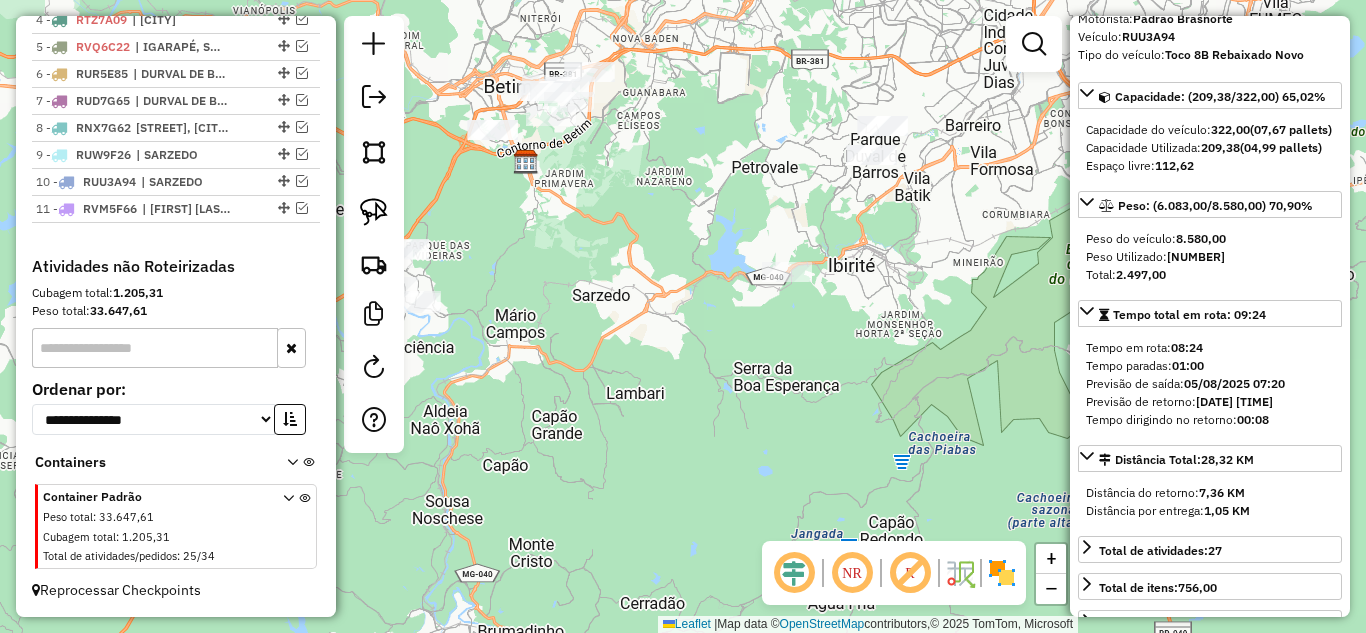 drag, startPoint x: 854, startPoint y: 316, endPoint x: 750, endPoint y: 290, distance: 107.200745 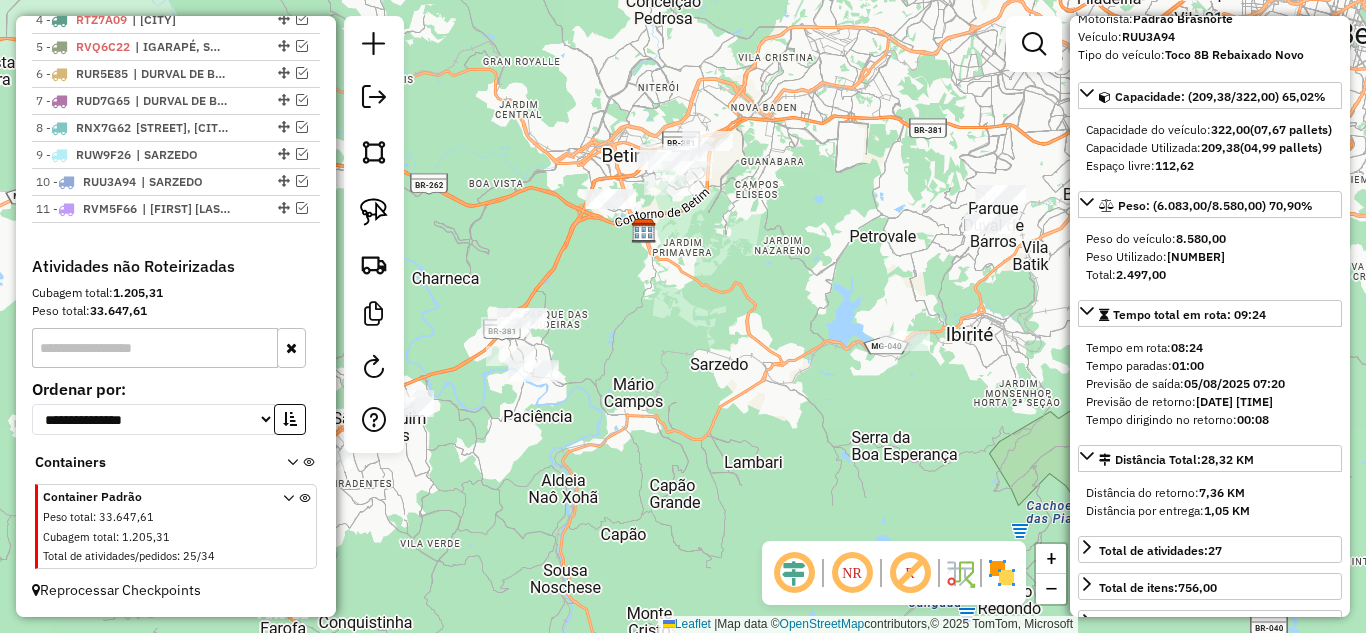 drag, startPoint x: 644, startPoint y: 267, endPoint x: 715, endPoint y: 291, distance: 74.94665 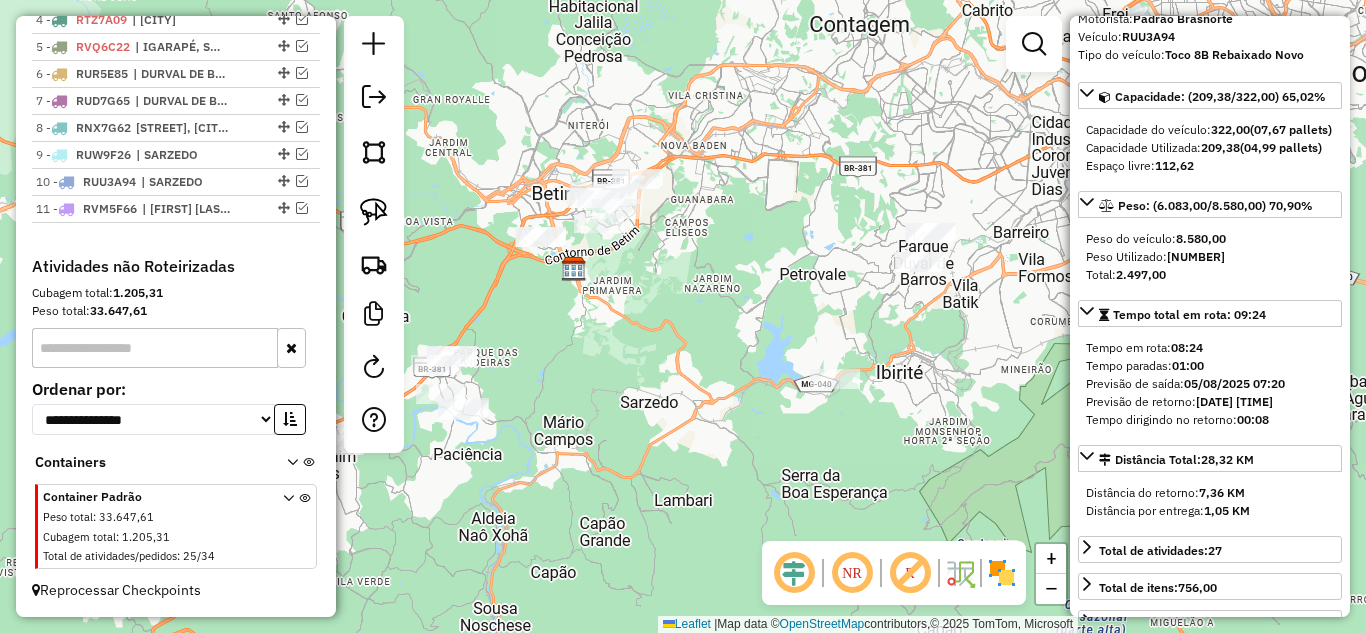 drag, startPoint x: 731, startPoint y: 331, endPoint x: 729, endPoint y: 320, distance: 11.18034 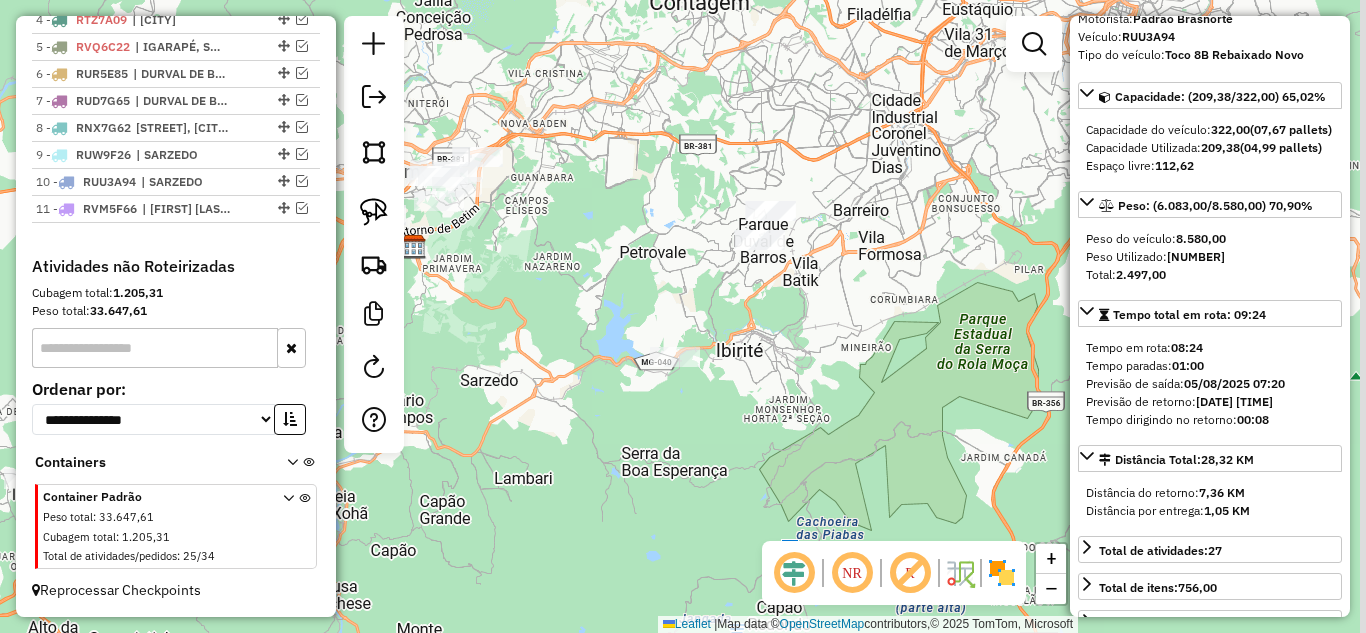 click on "Janela de atendimento Grade de atendimento Capacidade Transportadoras Veículos Cliente Pedidos  Rotas Selecione os dias de semana para filtrar as janelas de atendimento  Seg   Ter   Qua   Qui   Sex   Sáb   Dom  Informe o período da janela de atendimento: De: Até:  Filtrar exatamente a janela do cliente  Considerar janela de atendimento padrão  Selecione os dias de semana para filtrar as grades de atendimento  Seg   Ter   Qua   Qui   Sex   Sáb   Dom   Considerar clientes sem dia de atendimento cadastrado  Clientes fora do dia de atendimento selecionado Filtrar as atividades entre os valores definidos abaixo:  Peso mínimo:   Peso máximo:   Cubagem mínima:   Cubagem máxima:   De:   Até:  Filtrar as atividades entre o tempo de atendimento definido abaixo:  De:   Até:   Considerar capacidade total dos clientes não roteirizados Transportadora: Selecione um ou mais itens Tipo de veículo: Selecione um ou mais itens Veículo: Selecione um ou mais itens Motorista: Selecione um ou mais itens Nome: Rótulo:" 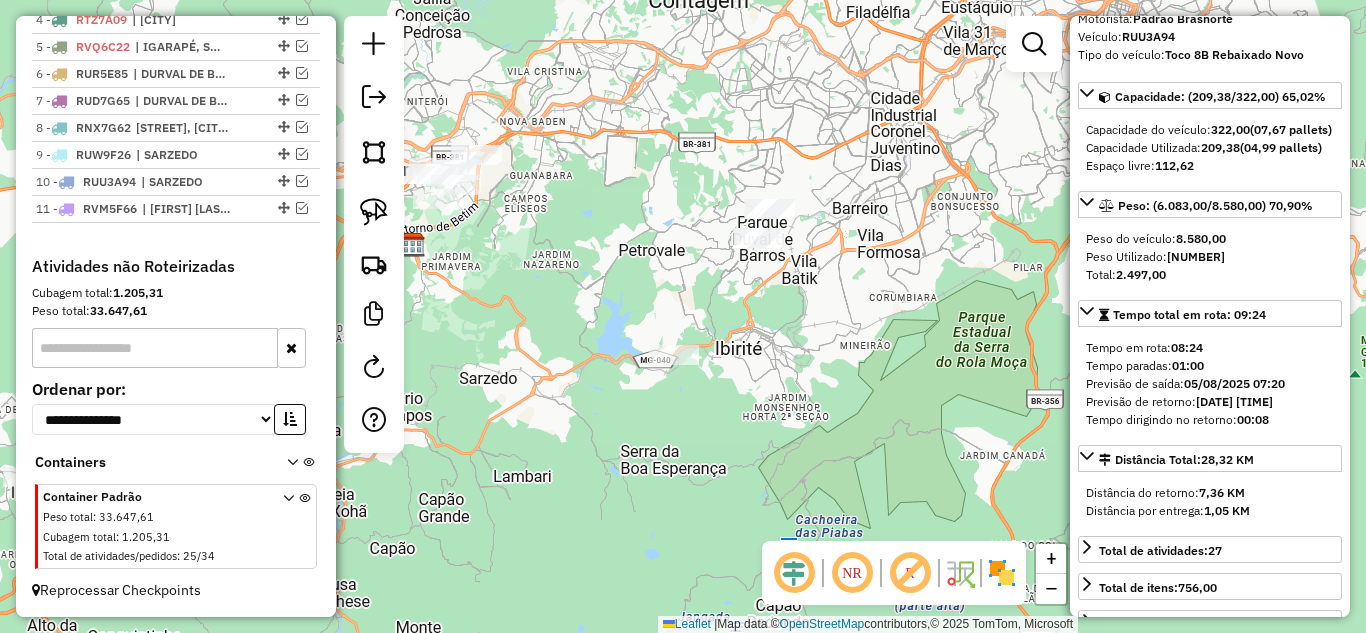 drag, startPoint x: 384, startPoint y: 214, endPoint x: 409, endPoint y: 212, distance: 25.079872 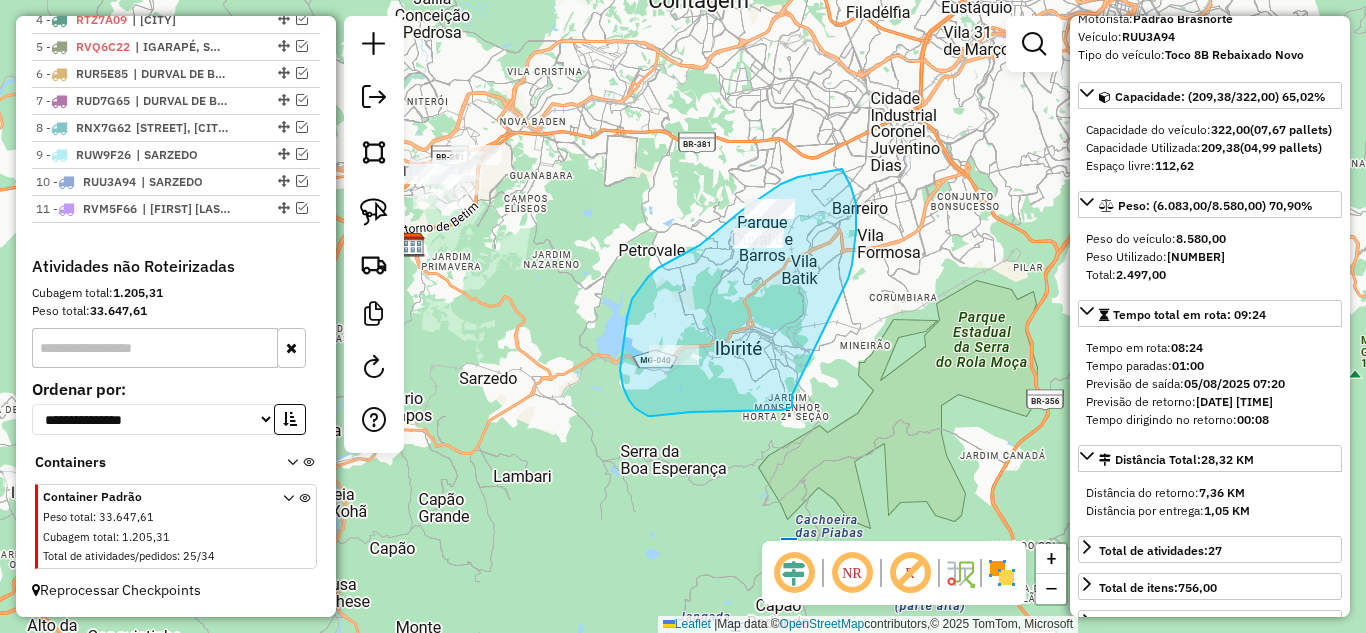 drag, startPoint x: 856, startPoint y: 204, endPoint x: 793, endPoint y: 382, distance: 188.82002 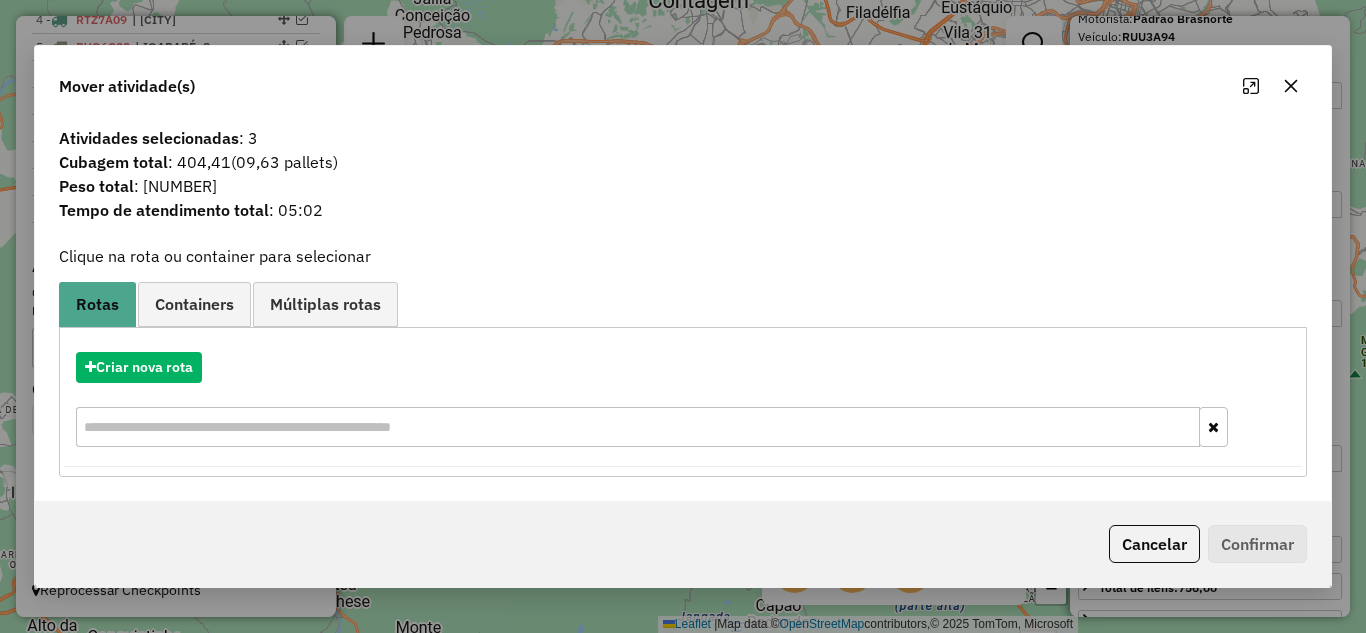 drag, startPoint x: 1289, startPoint y: 79, endPoint x: 1168, endPoint y: 100, distance: 122.80879 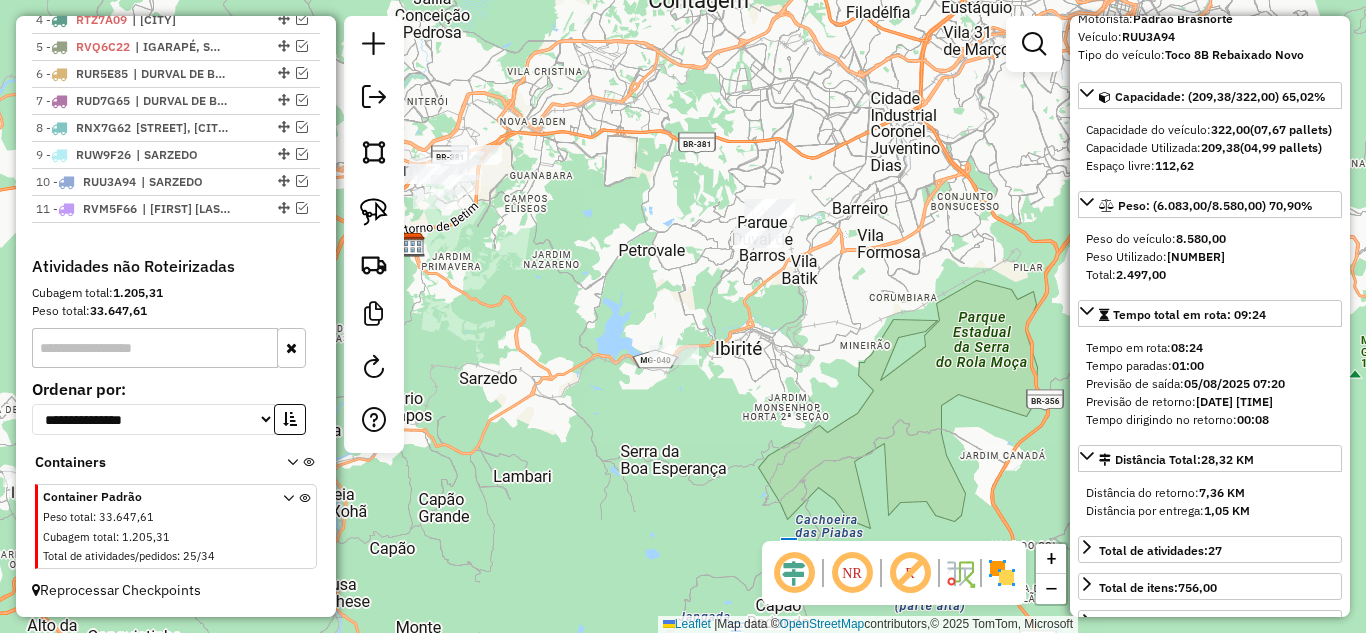 drag, startPoint x: 754, startPoint y: 238, endPoint x: 721, endPoint y: 226, distance: 35.1141 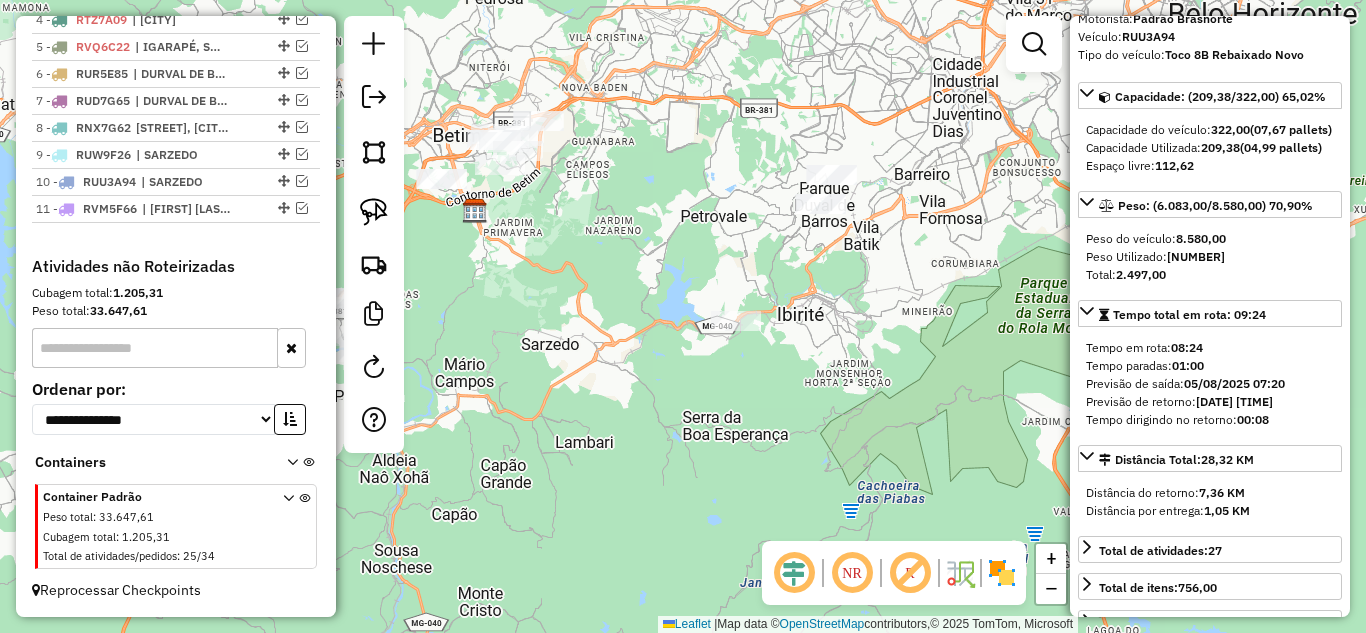drag, startPoint x: 369, startPoint y: 209, endPoint x: 543, endPoint y: 229, distance: 175.14566 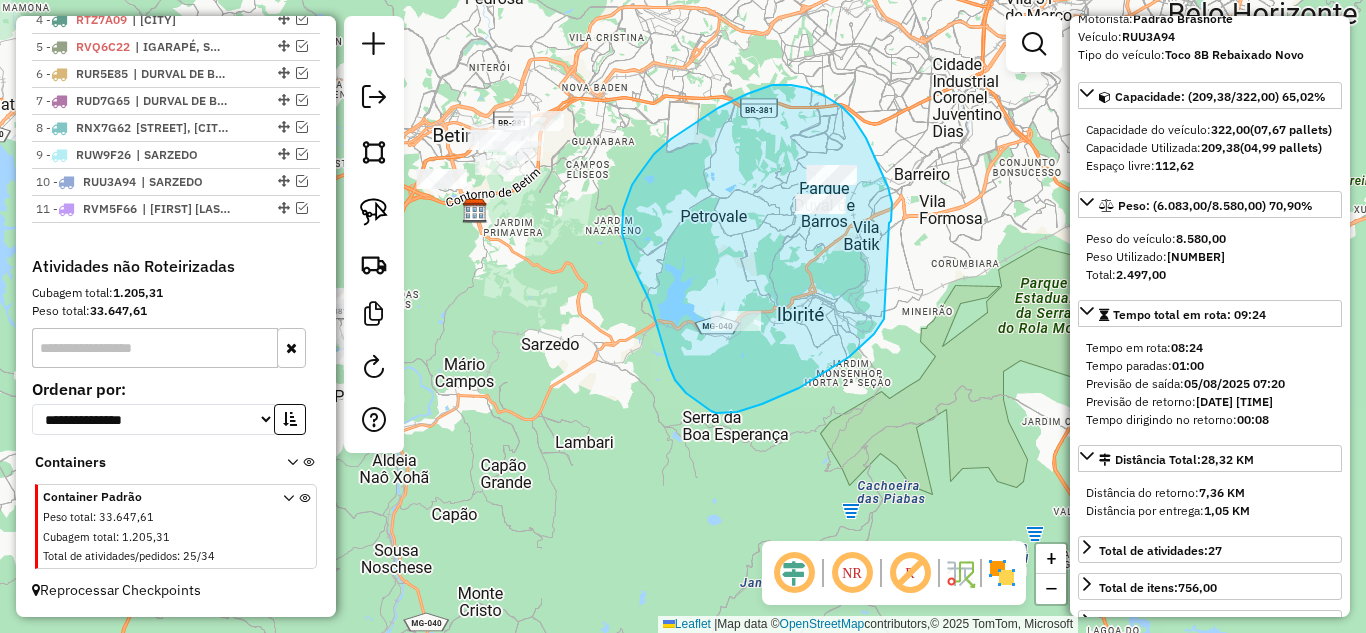 drag, startPoint x: 889, startPoint y: 223, endPoint x: 884, endPoint y: 314, distance: 91.13726 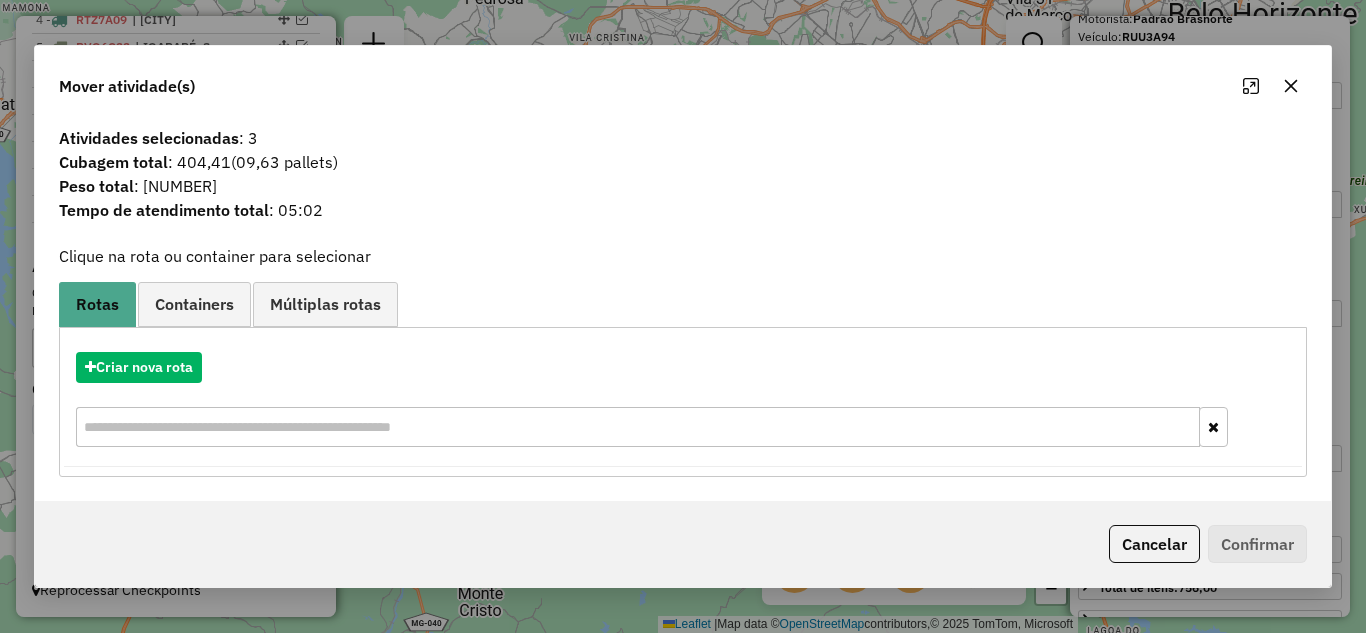 click 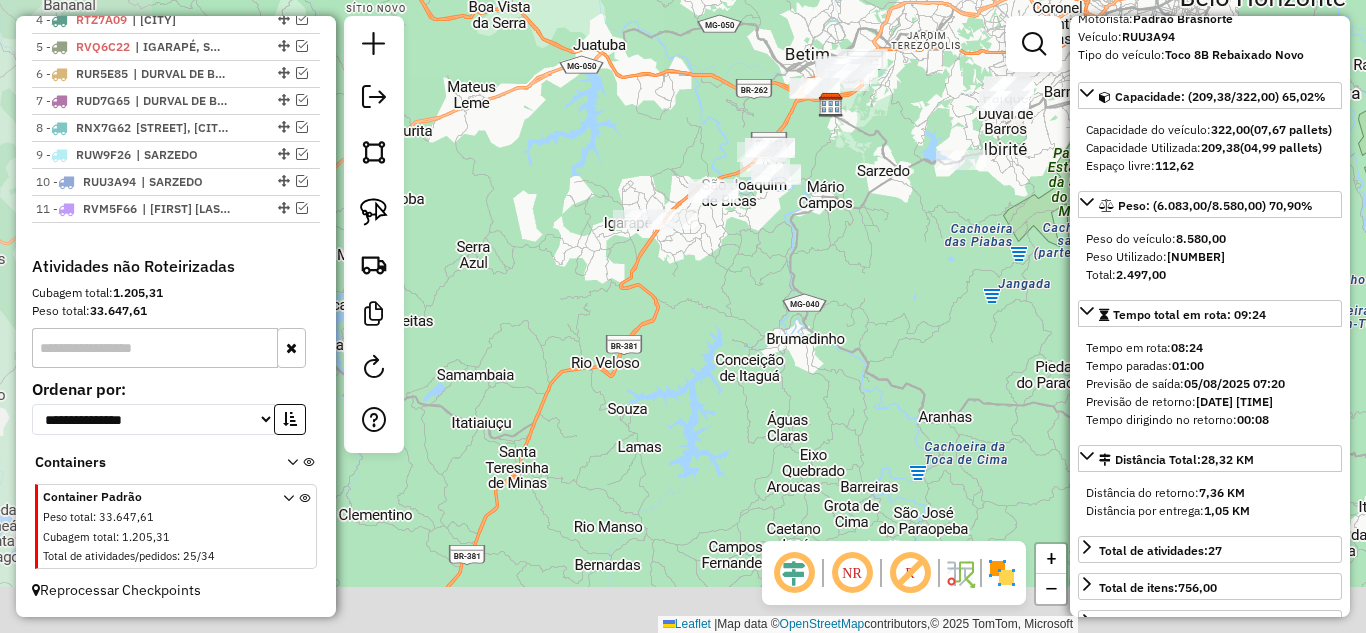 drag, startPoint x: 676, startPoint y: 375, endPoint x: 841, endPoint y: 262, distance: 199.985 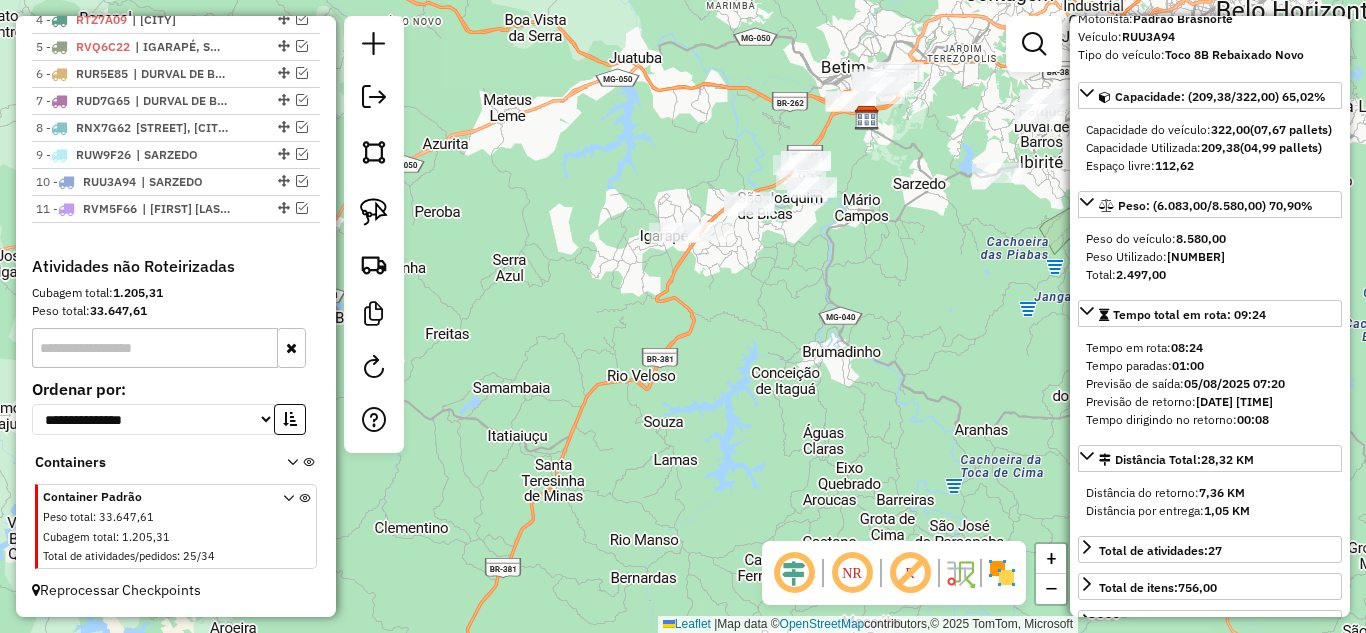 drag, startPoint x: 821, startPoint y: 349, endPoint x: 812, endPoint y: 403, distance: 54.74486 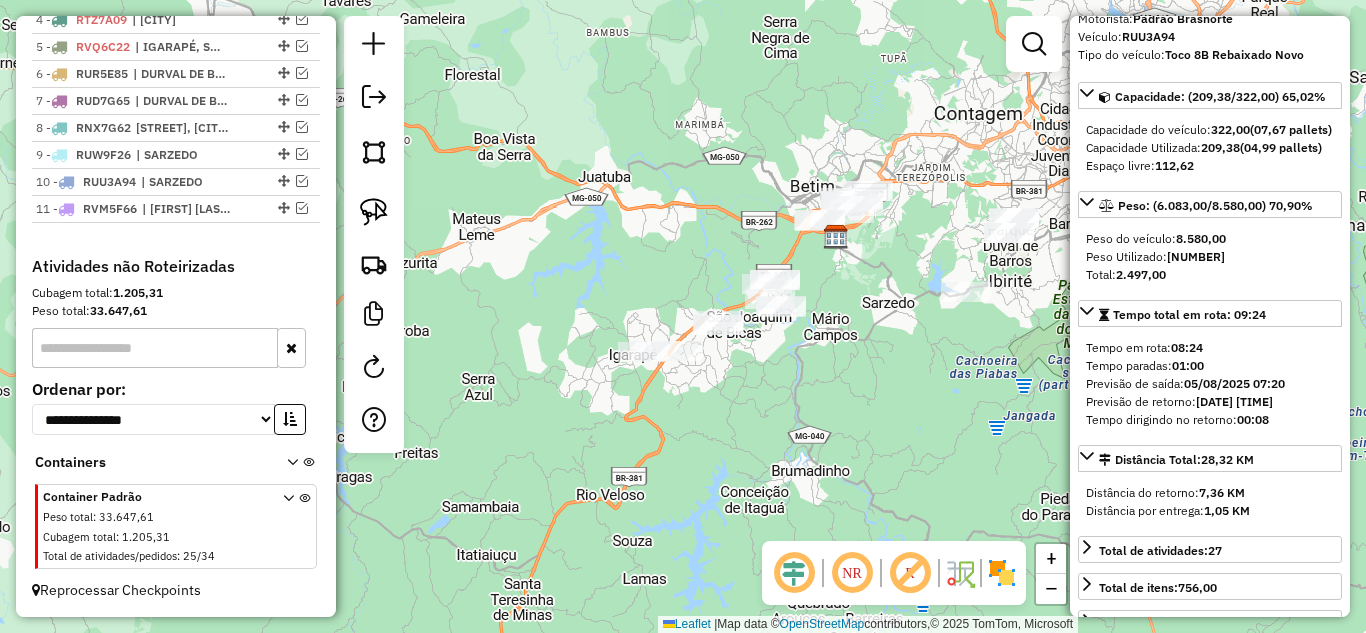 drag, startPoint x: 839, startPoint y: 390, endPoint x: 833, endPoint y: 399, distance: 10.816654 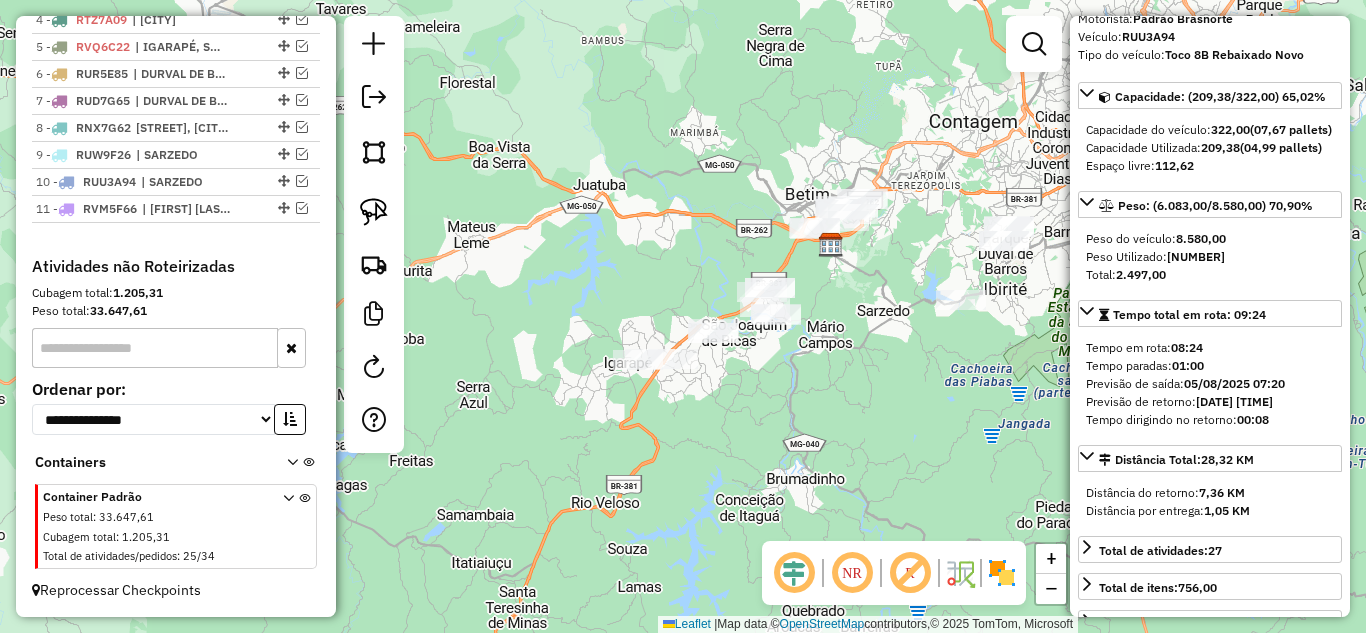 drag, startPoint x: 368, startPoint y: 205, endPoint x: 499, endPoint y: 273, distance: 147.59743 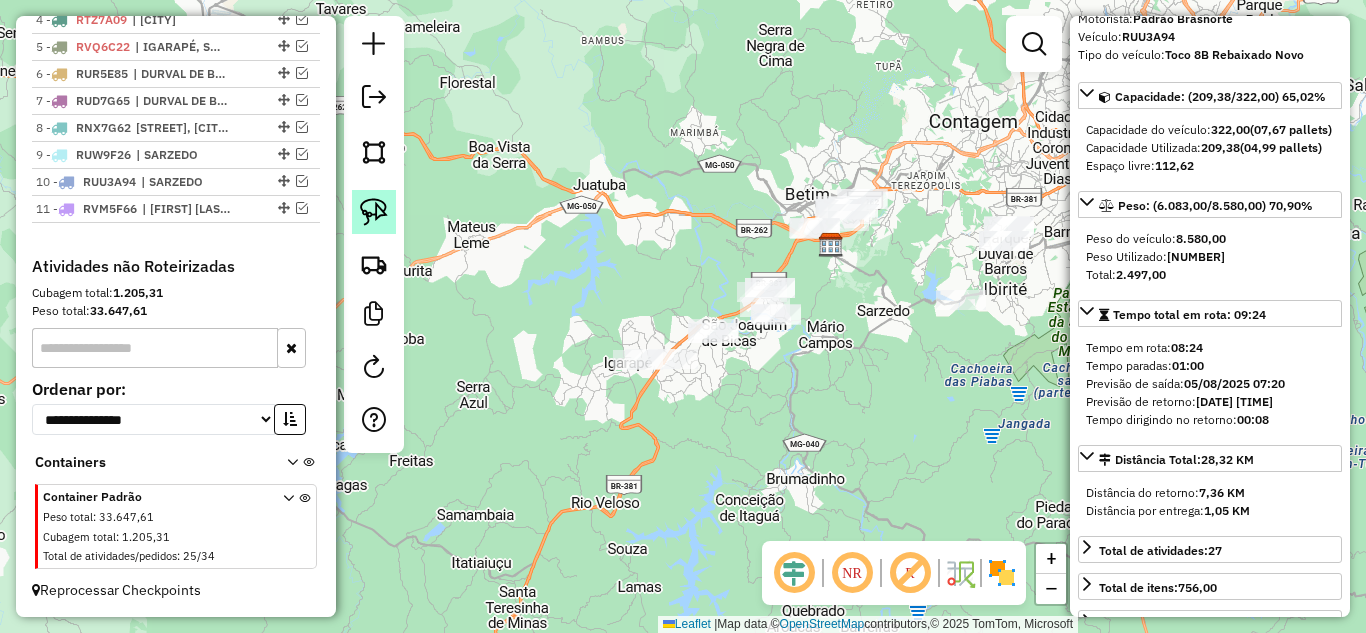 click 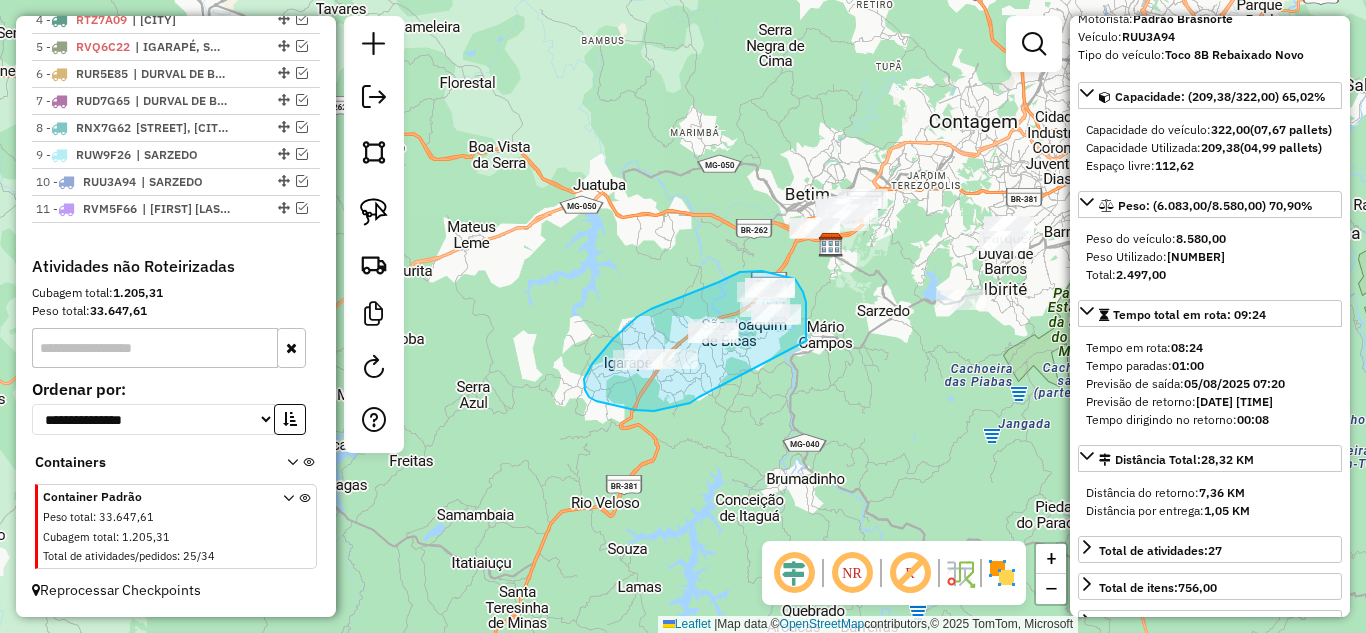 drag, startPoint x: 806, startPoint y: 341, endPoint x: 716, endPoint y: 377, distance: 96.93297 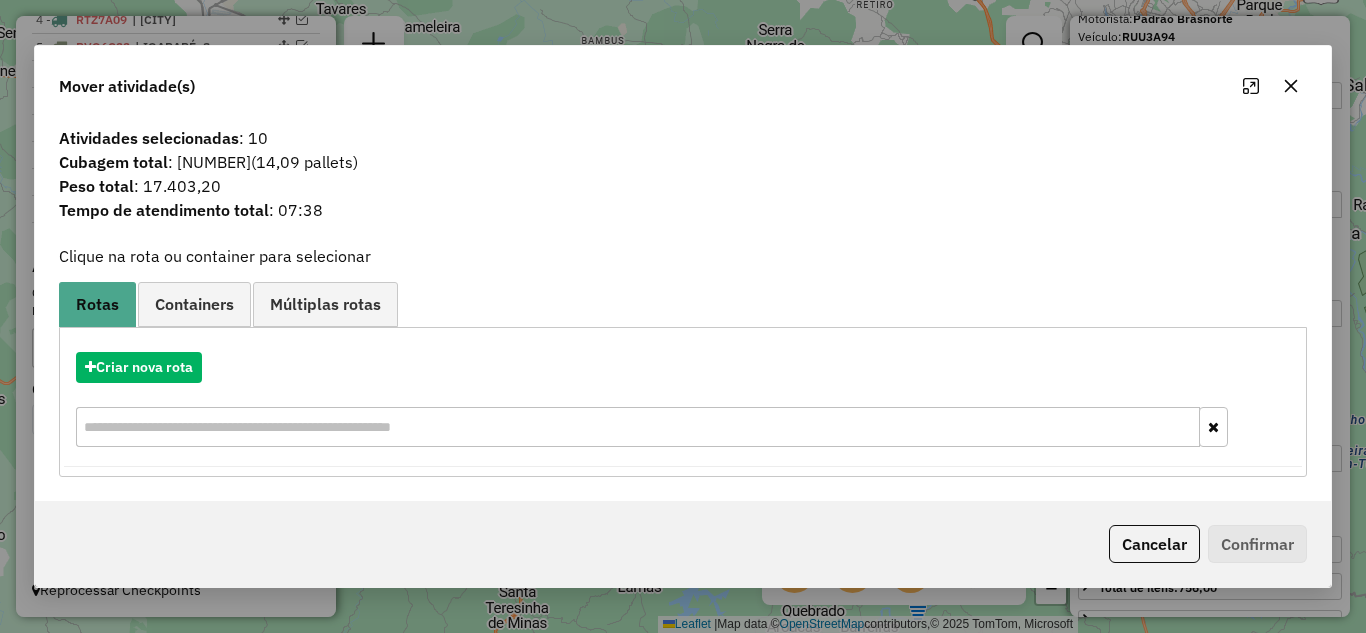 click 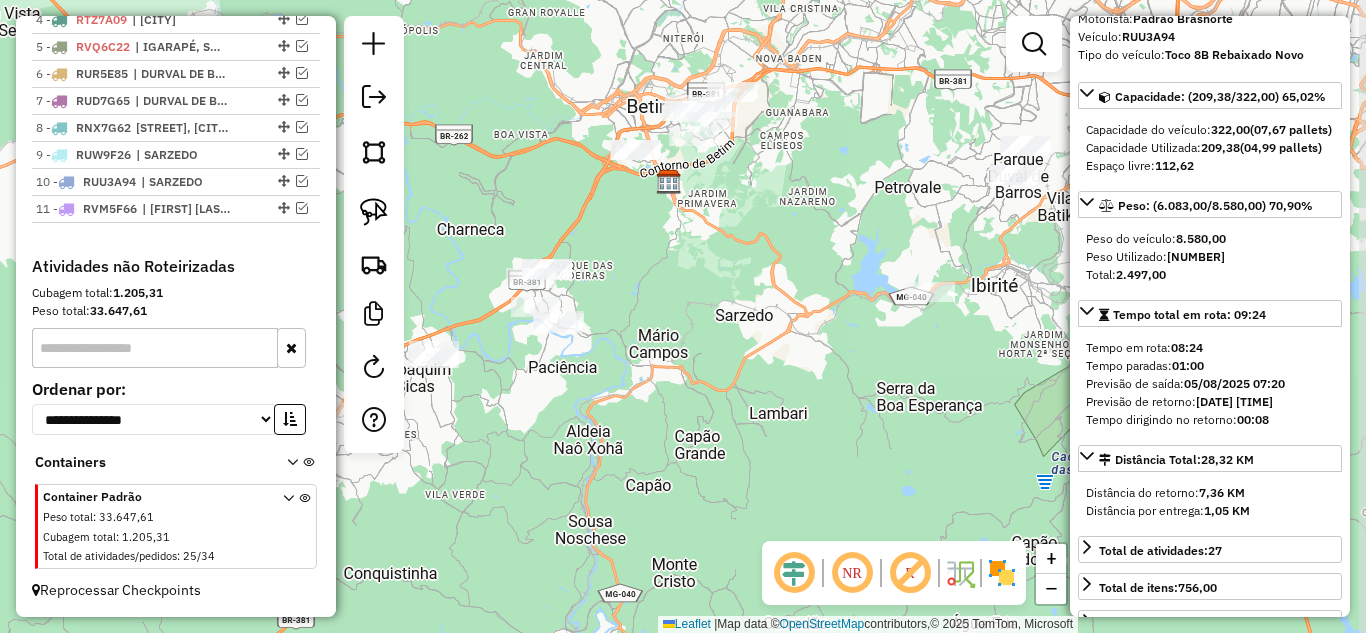 drag, startPoint x: 796, startPoint y: 288, endPoint x: 710, endPoint y: 261, distance: 90.13878 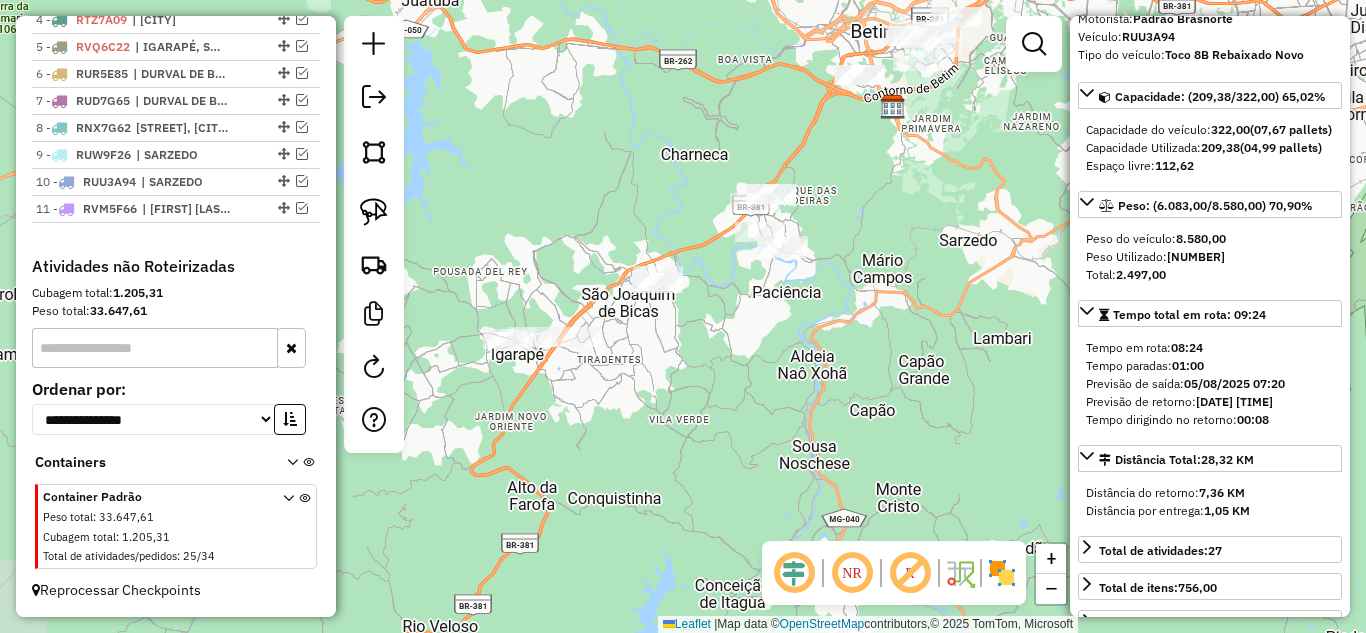 click on "Janela de atendimento Grade de atendimento Capacidade Transportadoras Veículos Cliente Pedidos  Rotas Selecione os dias de semana para filtrar as janelas de atendimento  Seg   Ter   Qua   Qui   Sex   Sáb   Dom  Informe o período da janela de atendimento: De: Até:  Filtrar exatamente a janela do cliente  Considerar janela de atendimento padrão  Selecione os dias de semana para filtrar as grades de atendimento  Seg   Ter   Qua   Qui   Sex   Sáb   Dom   Considerar clientes sem dia de atendimento cadastrado  Clientes fora do dia de atendimento selecionado Filtrar as atividades entre os valores definidos abaixo:  Peso mínimo:   Peso máximo:   Cubagem mínima:   Cubagem máxima:   De:   Até:  Filtrar as atividades entre o tempo de atendimento definido abaixo:  De:   Até:   Considerar capacidade total dos clientes não roteirizados Transportadora: Selecione um ou mais itens Tipo de veículo: Selecione um ou mais itens Veículo: Selecione um ou mais itens Motorista: Selecione um ou mais itens Nome: Rótulo:" 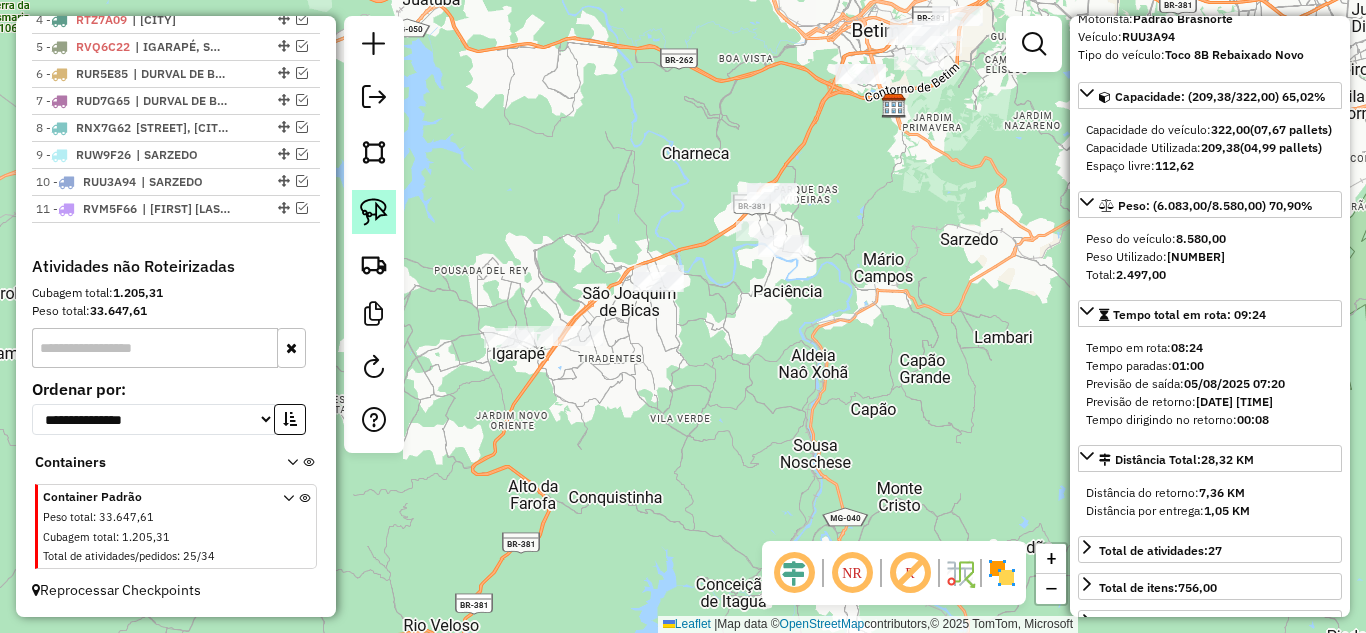 click 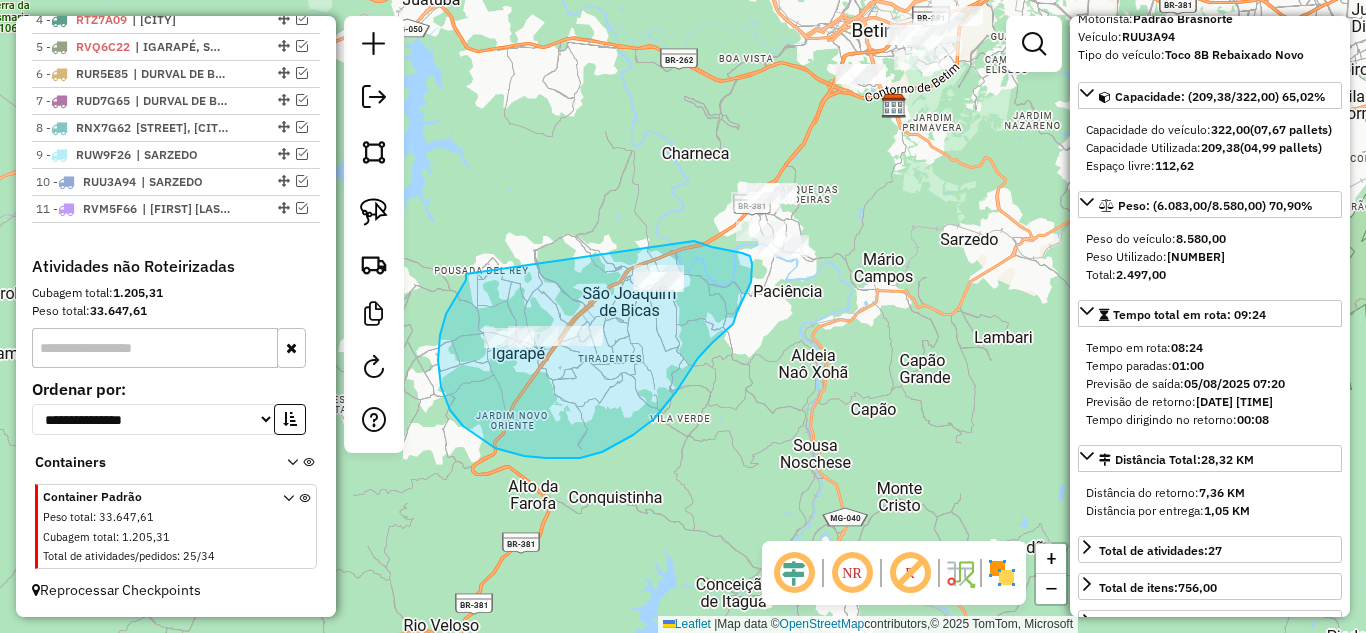 drag, startPoint x: 466, startPoint y: 274, endPoint x: 590, endPoint y: 228, distance: 132.25732 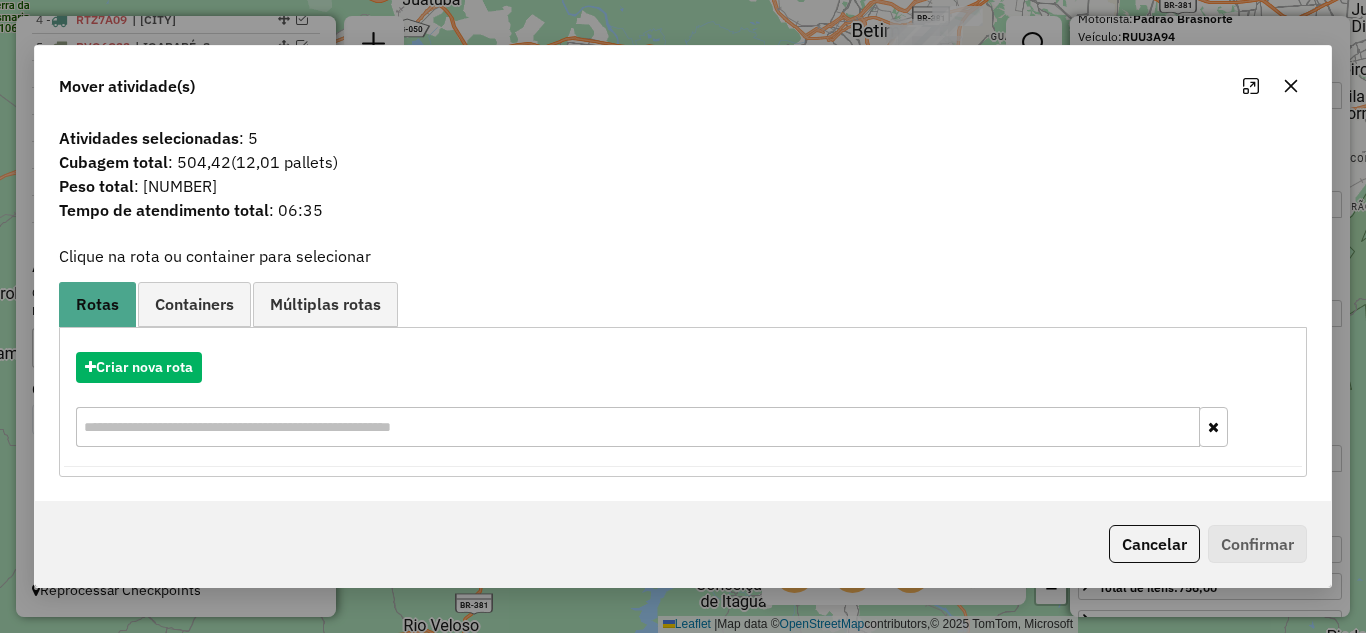 drag, startPoint x: 1292, startPoint y: 82, endPoint x: 1169, endPoint y: 100, distance: 124.3101 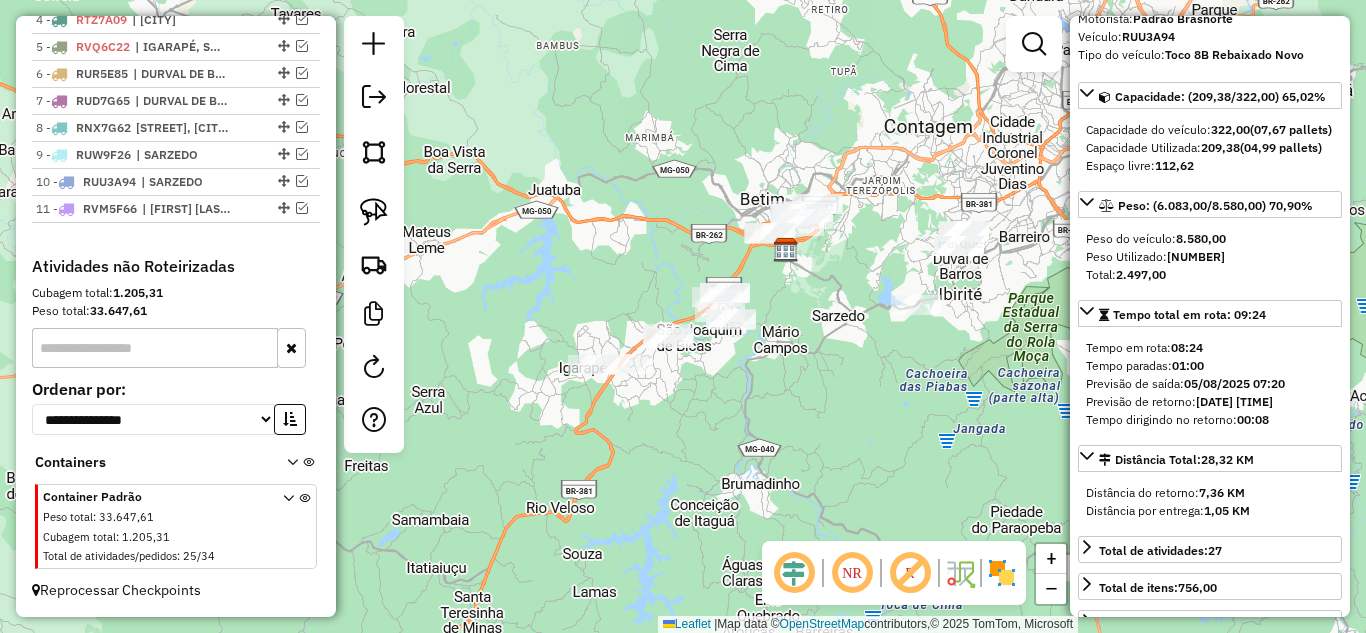 drag, startPoint x: 813, startPoint y: 264, endPoint x: 809, endPoint y: 321, distance: 57.14018 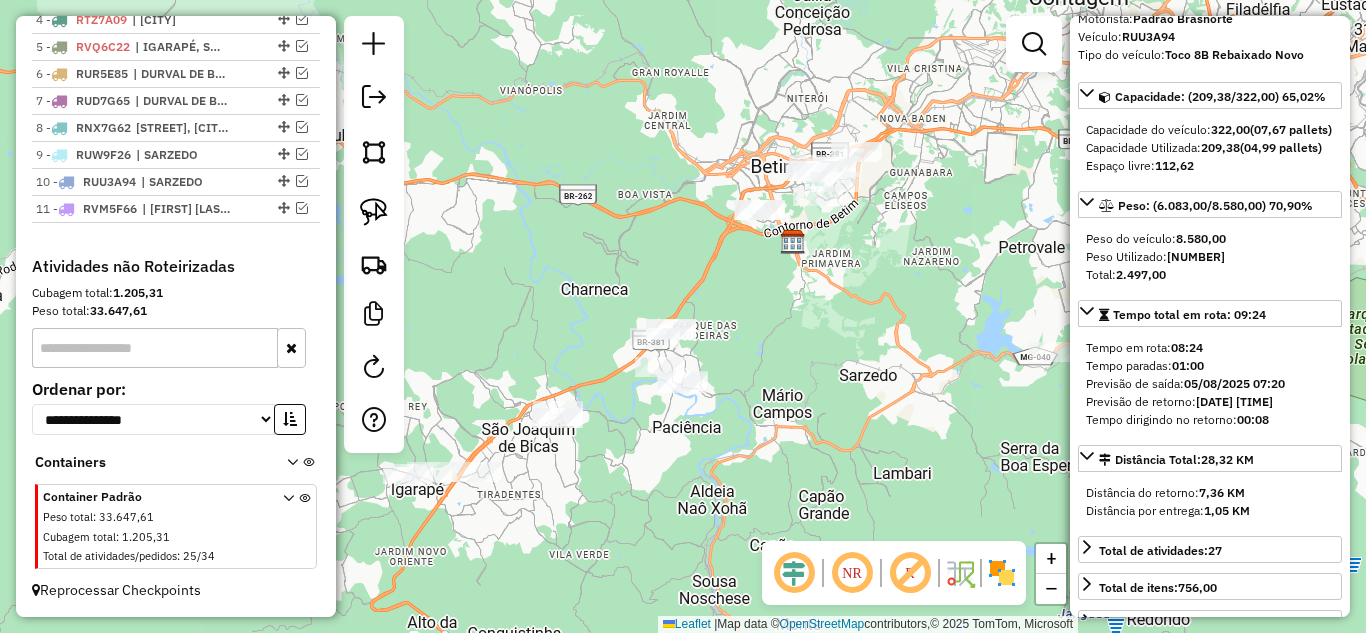 drag, startPoint x: 816, startPoint y: 359, endPoint x: 788, endPoint y: 354, distance: 28.442924 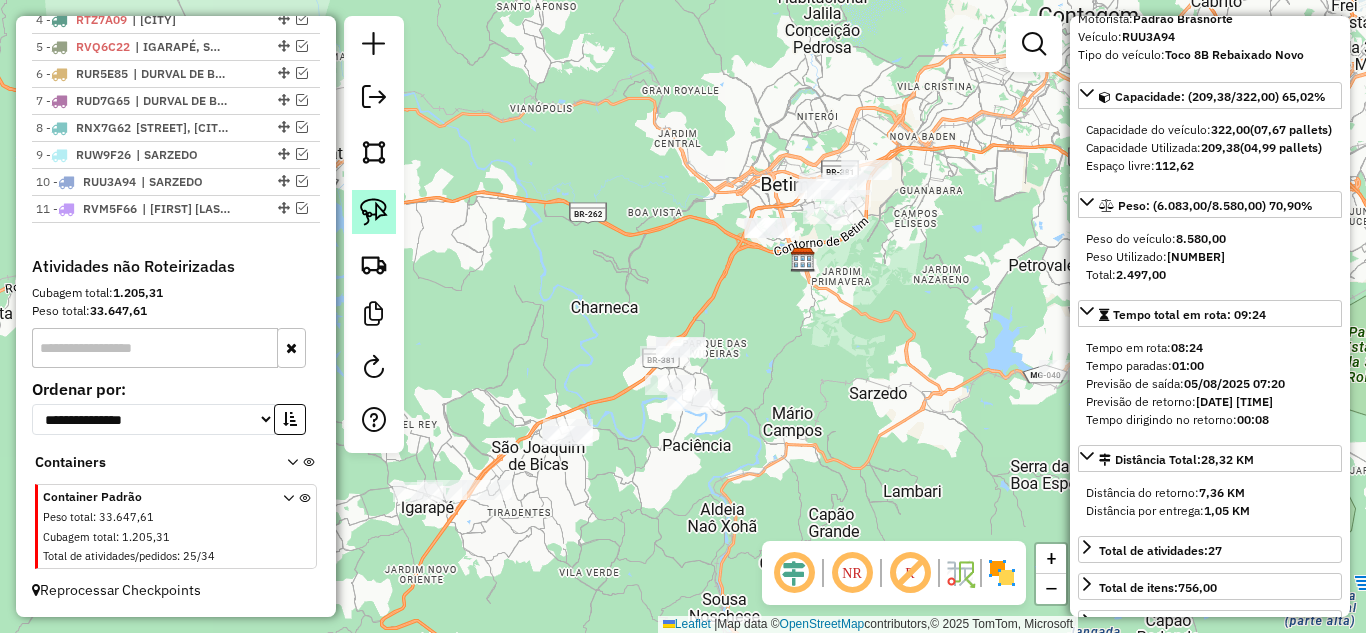 click 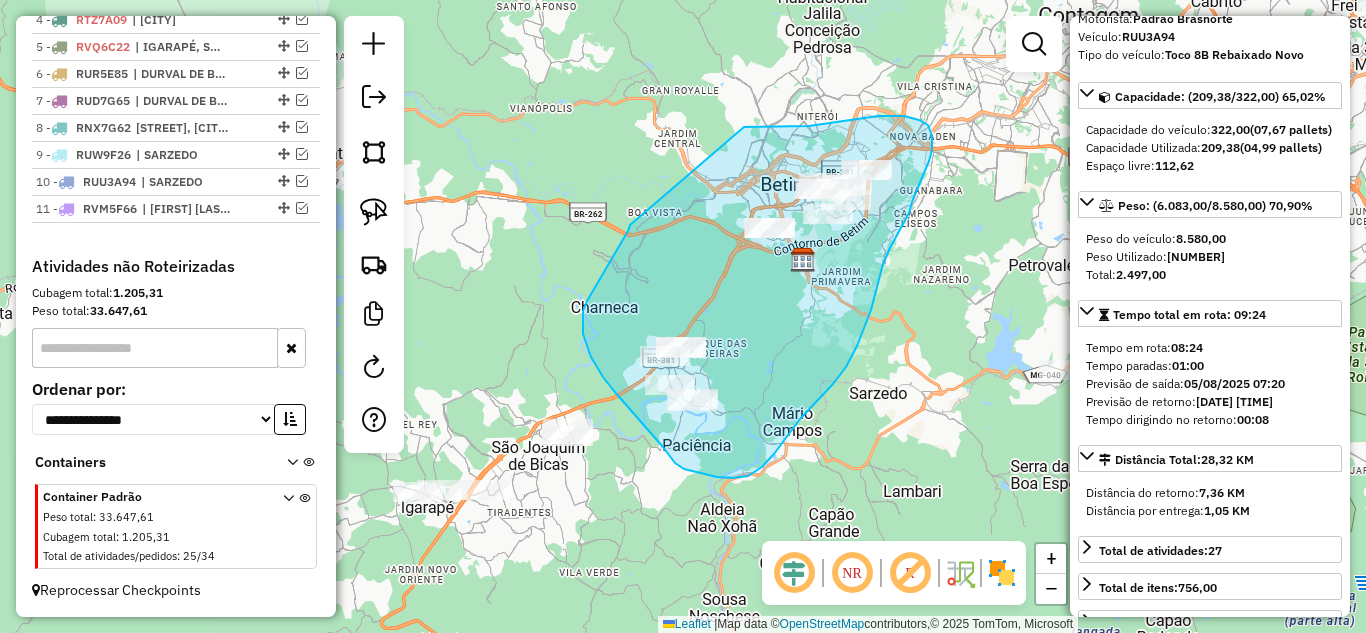 drag, startPoint x: 628, startPoint y: 231, endPoint x: 744, endPoint y: 127, distance: 155.79474 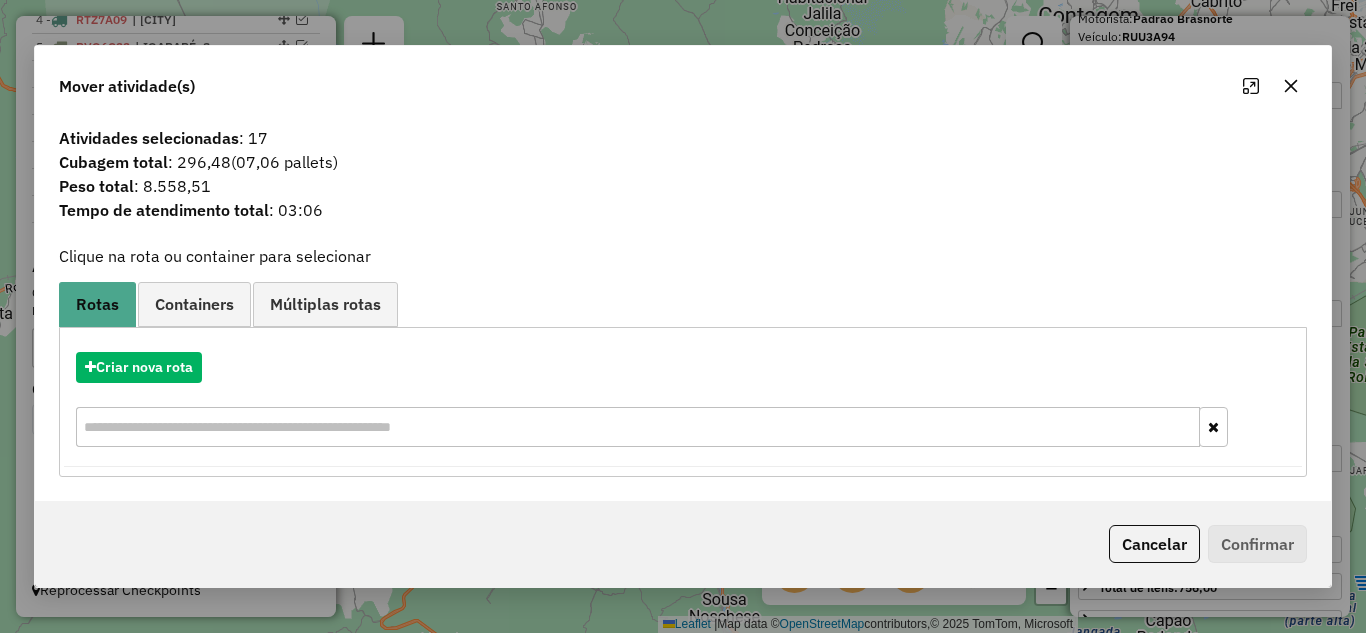 click 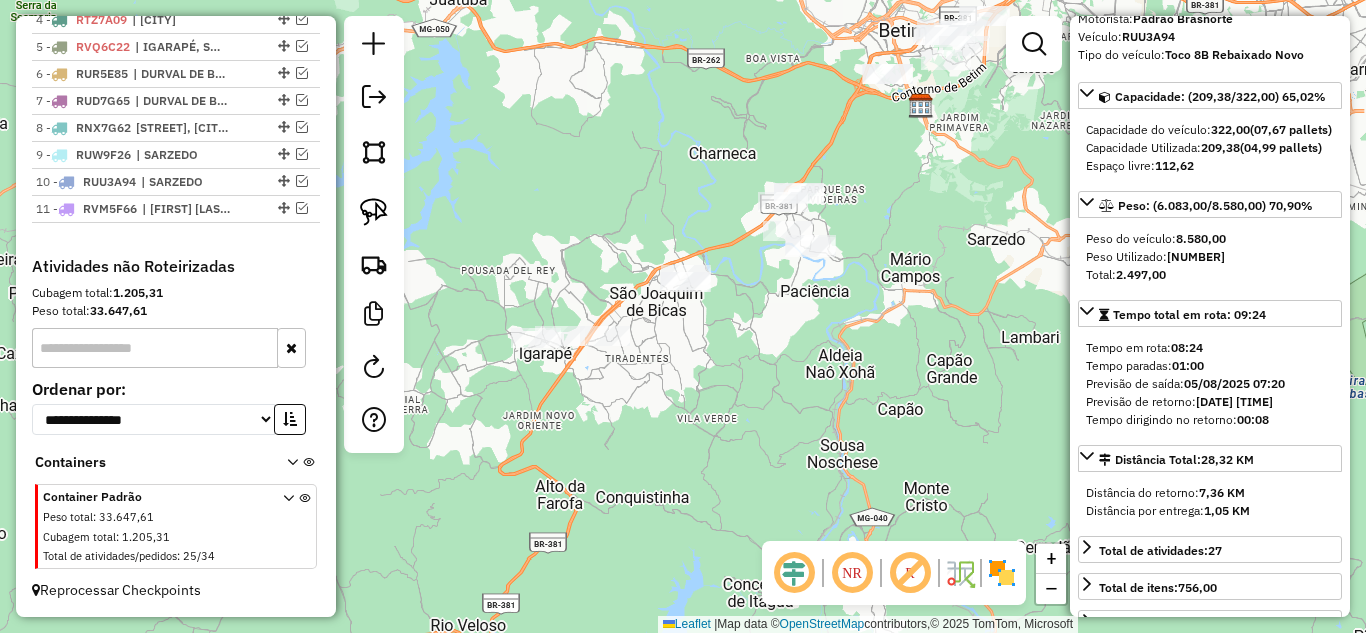 drag, startPoint x: 628, startPoint y: 495, endPoint x: 779, endPoint y: 304, distance: 243.47896 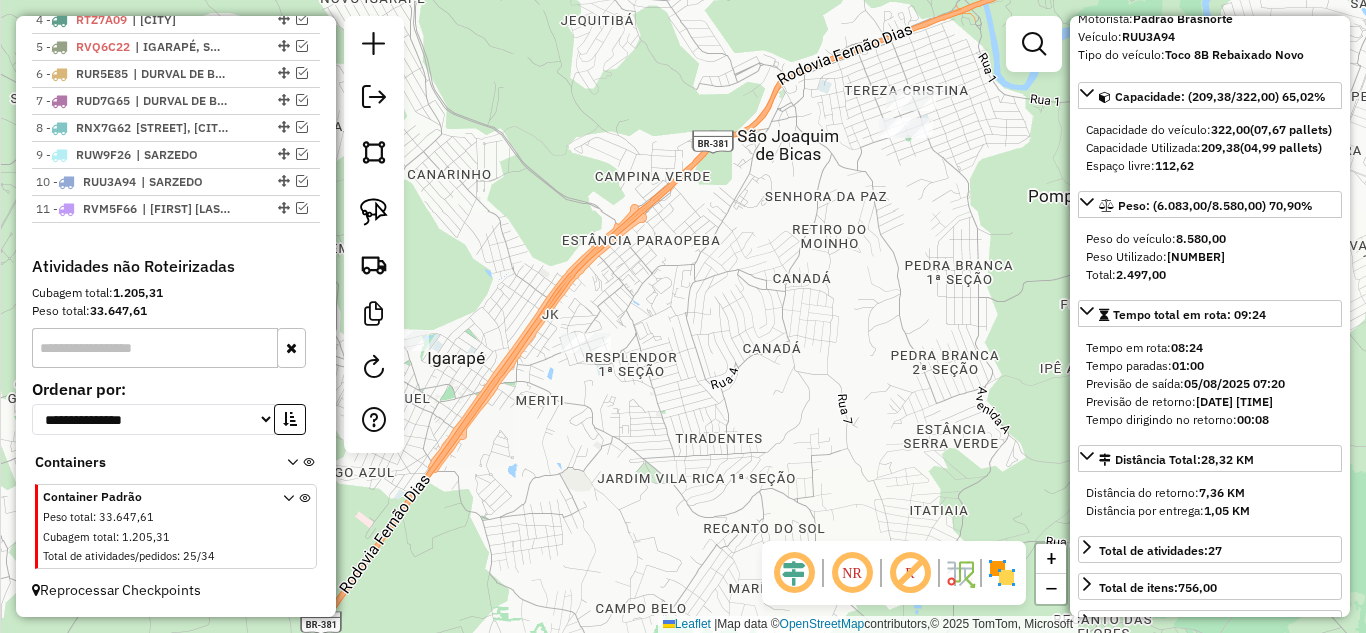 drag, startPoint x: 725, startPoint y: 237, endPoint x: 836, endPoint y: 201, distance: 116.6919 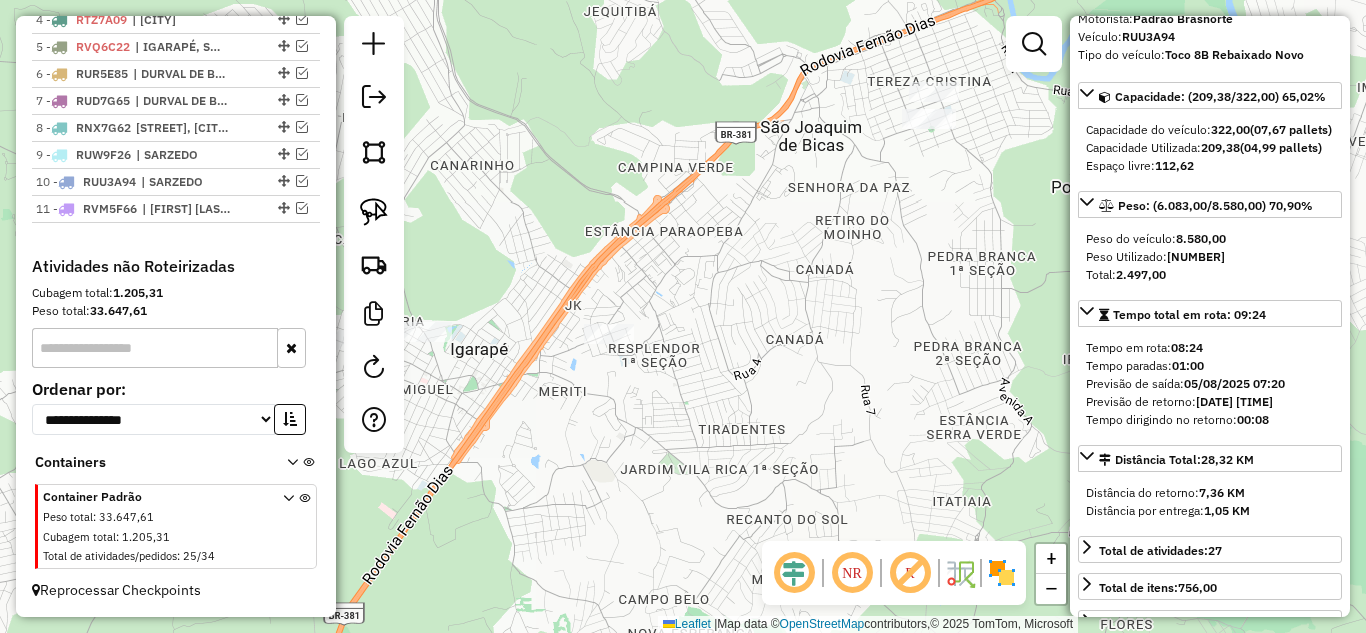 drag, startPoint x: 667, startPoint y: 247, endPoint x: 782, endPoint y: 191, distance: 127.910126 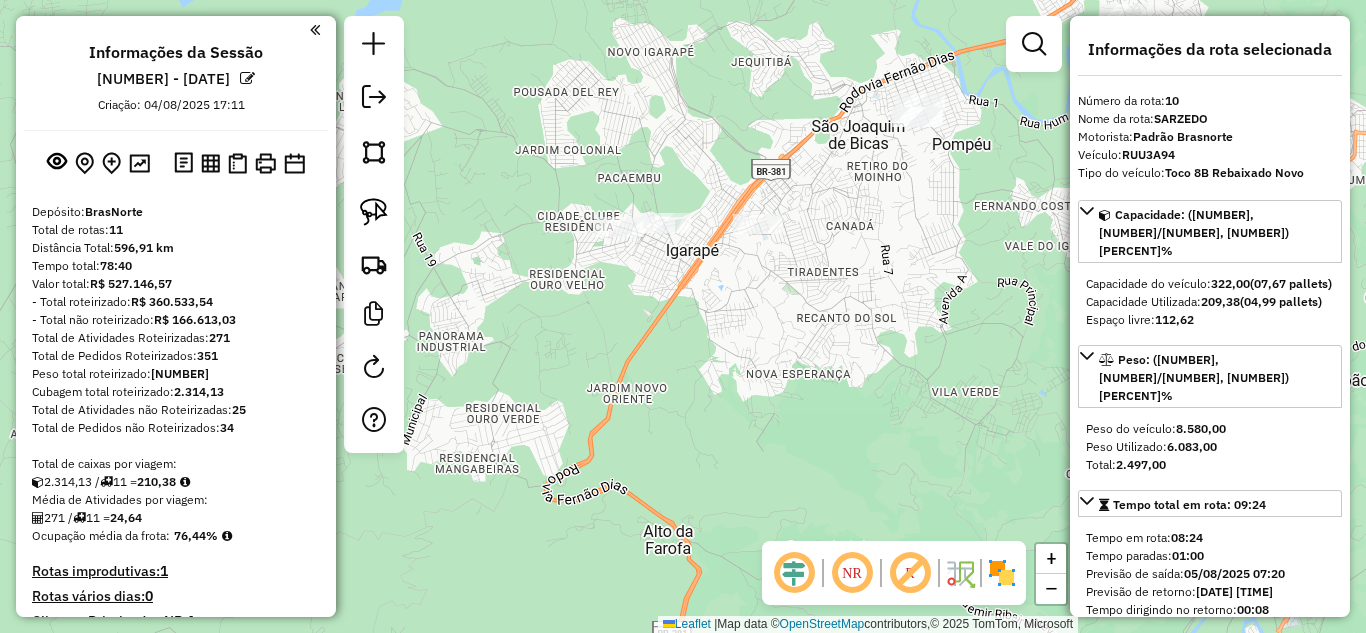 select on "*********" 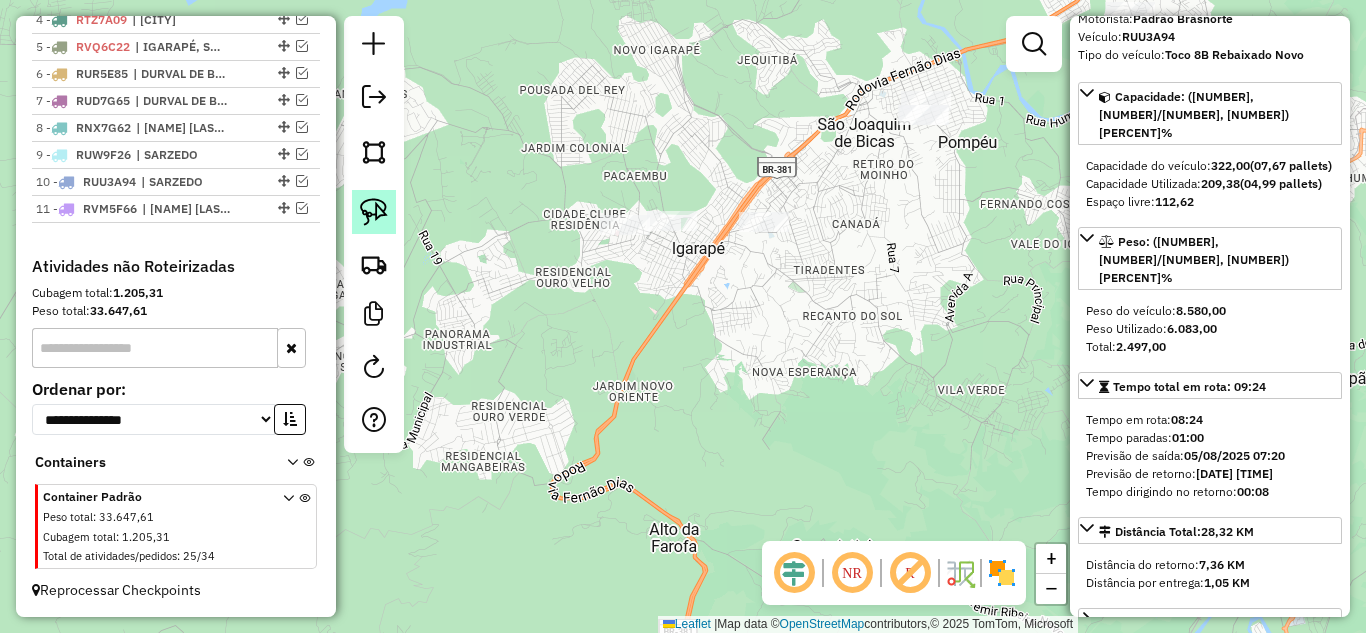 click 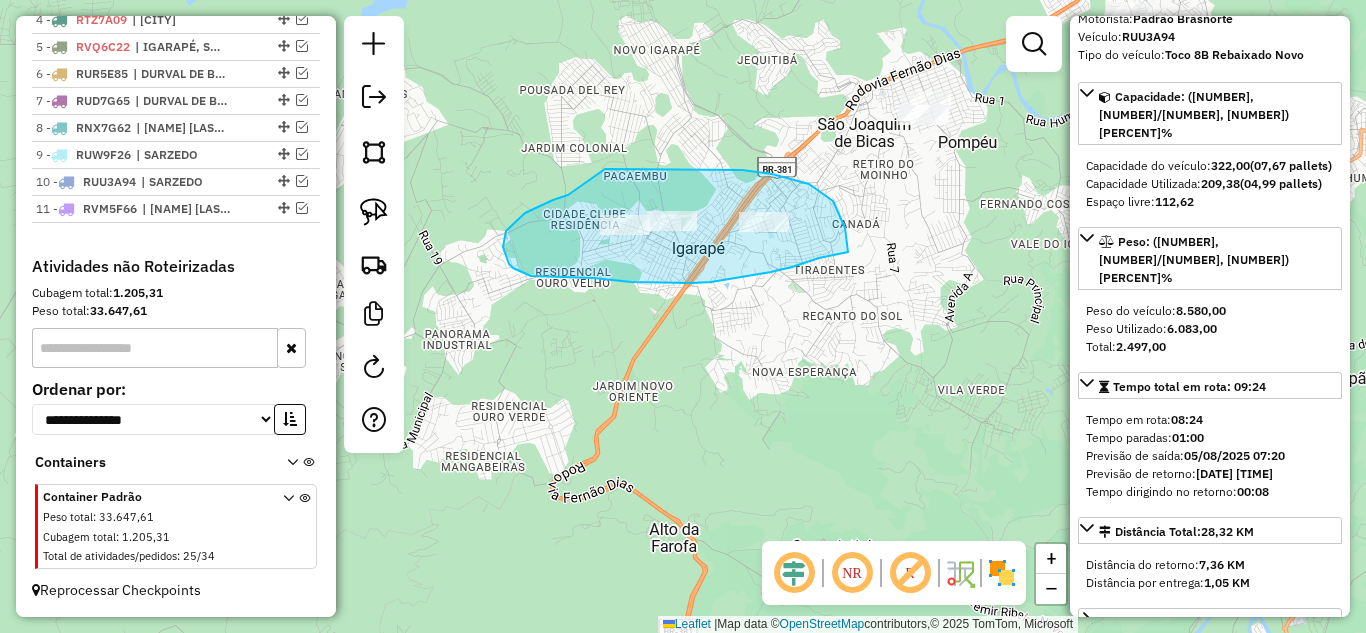drag, startPoint x: 553, startPoint y: 200, endPoint x: 593, endPoint y: 169, distance: 50.606323 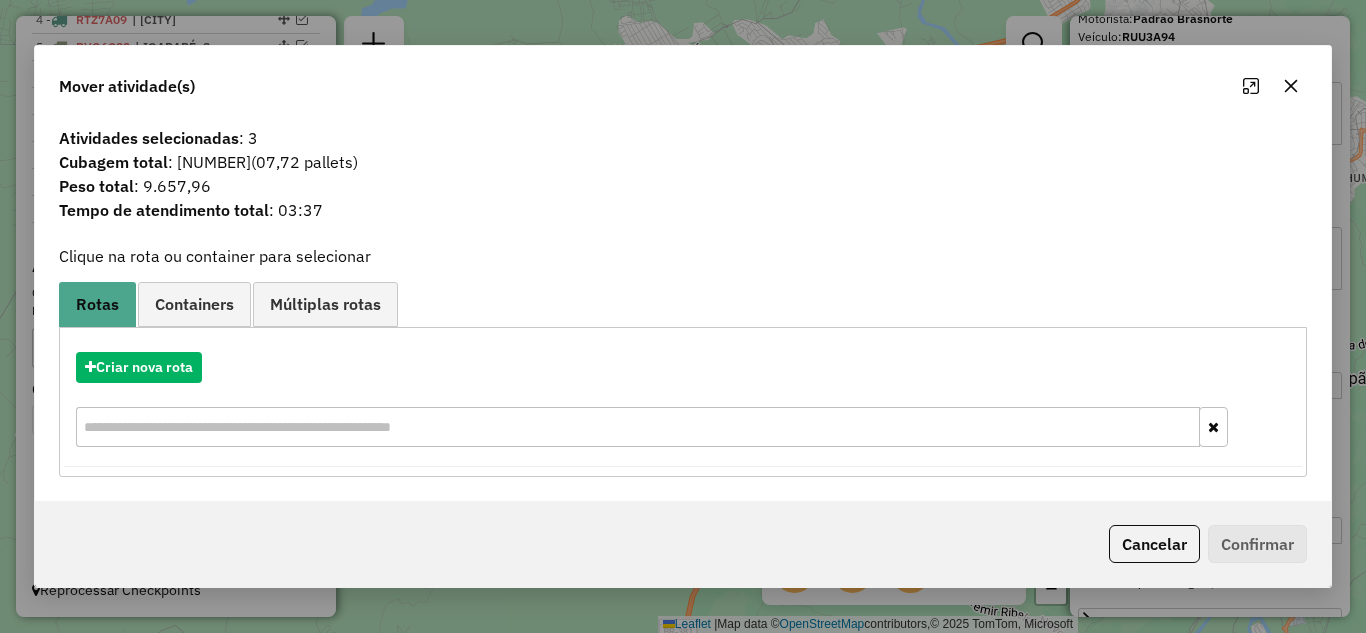 click 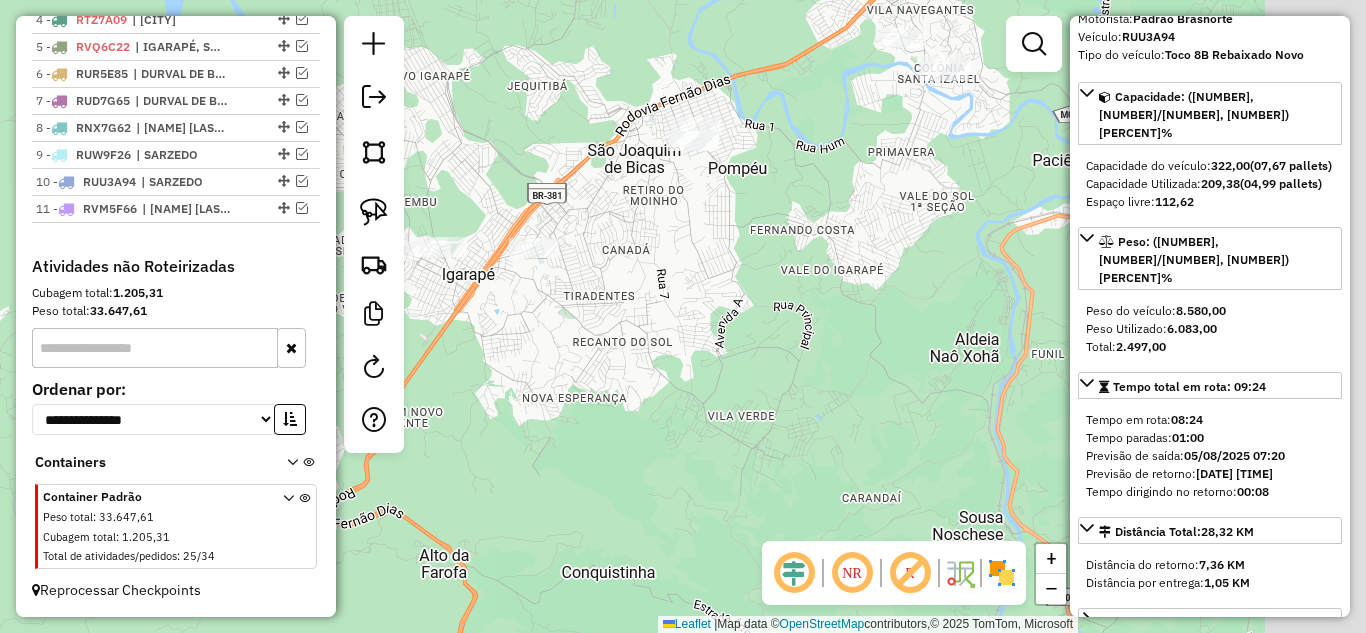 drag, startPoint x: 763, startPoint y: 226, endPoint x: 693, endPoint y: 225, distance: 70.00714 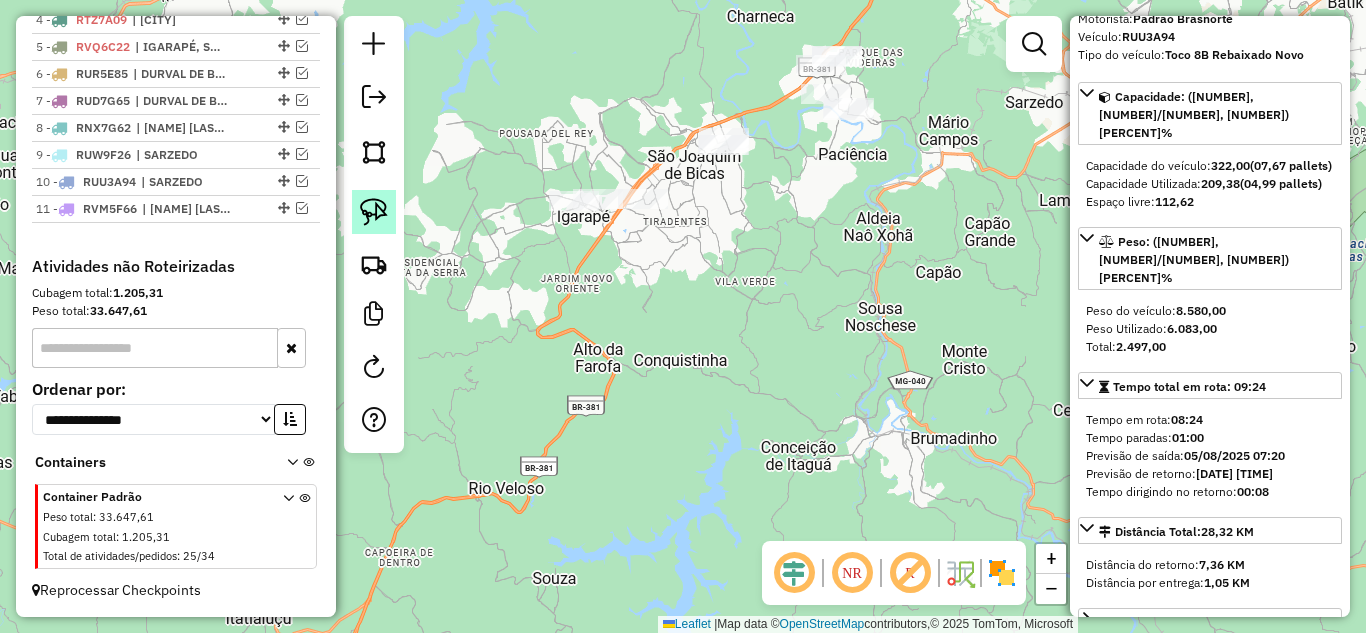 click 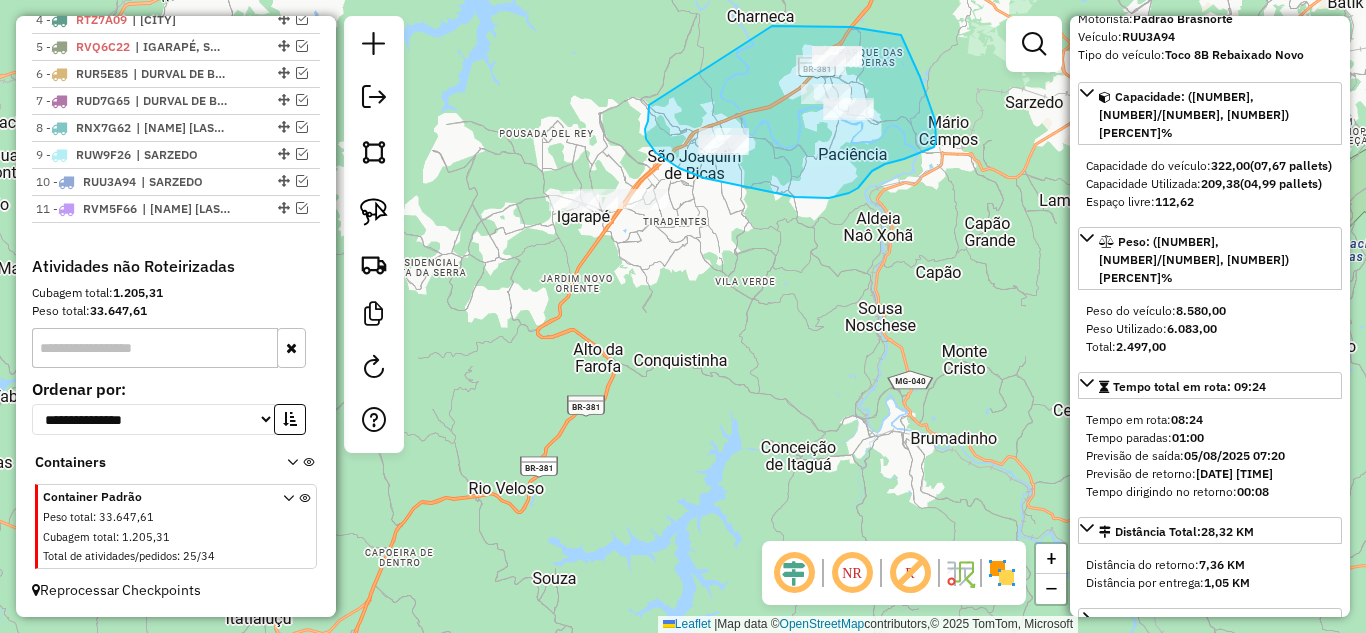 drag, startPoint x: 653, startPoint y: 149, endPoint x: 772, endPoint y: 26, distance: 171.14322 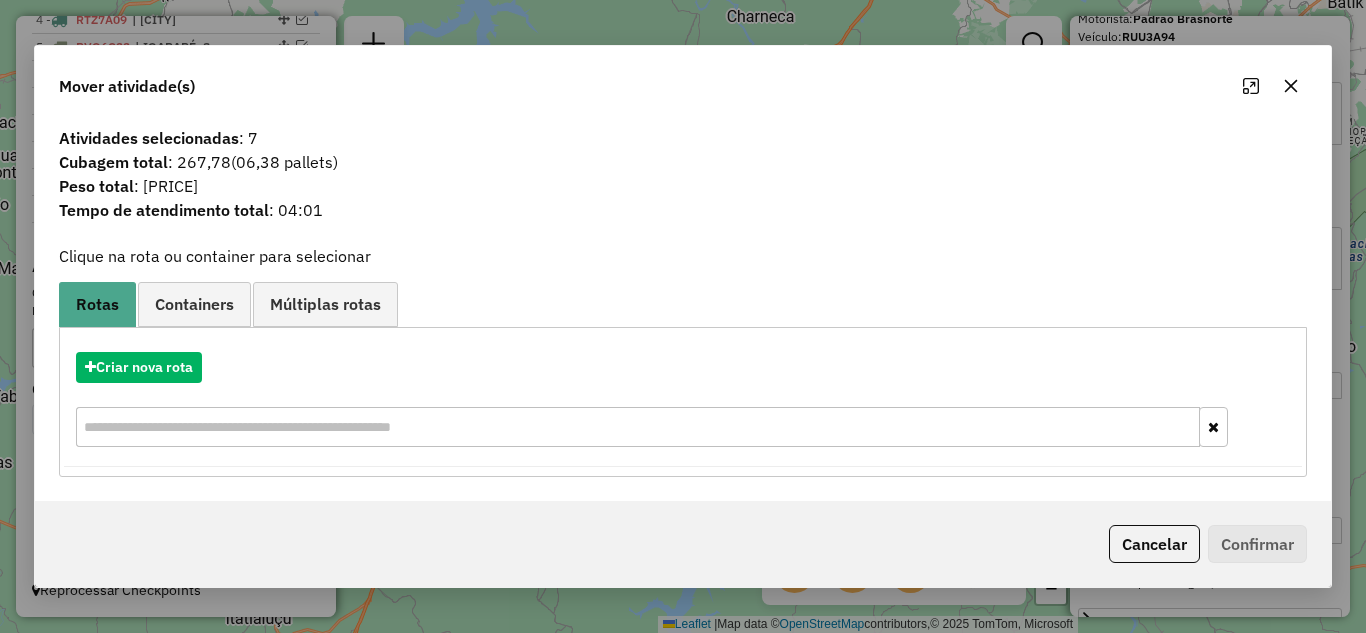 drag, startPoint x: 1288, startPoint y: 87, endPoint x: 1225, endPoint y: 93, distance: 63.28507 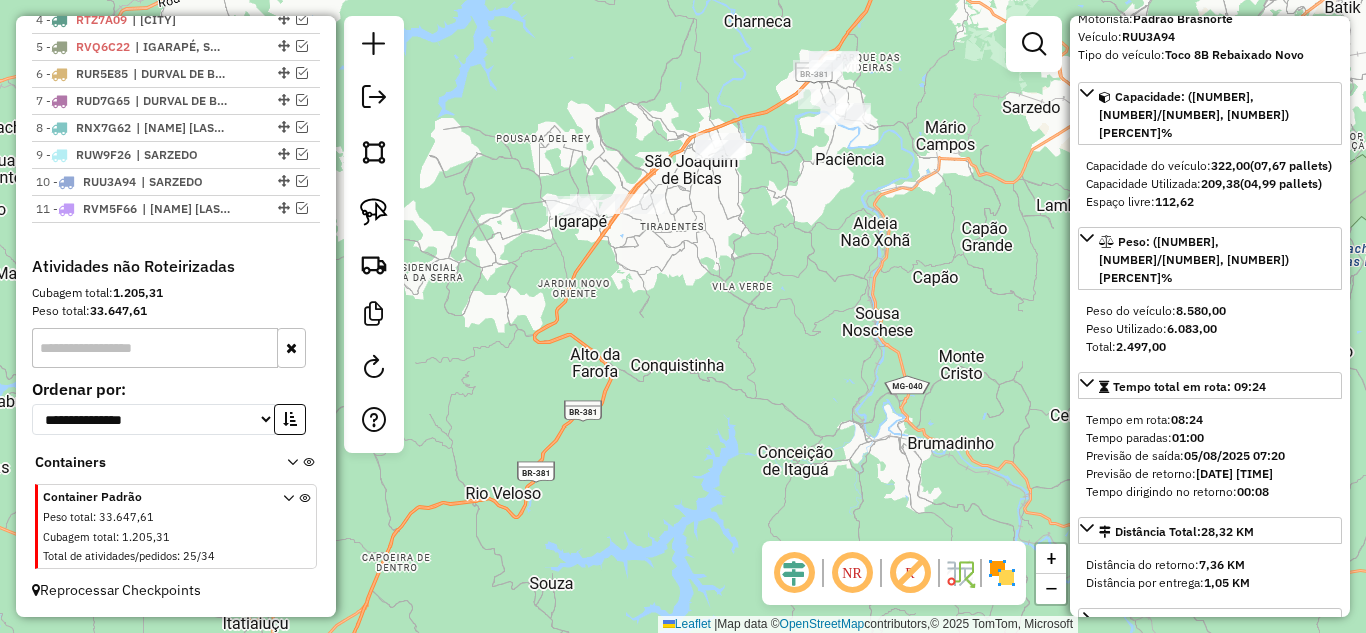 drag, startPoint x: 932, startPoint y: 144, endPoint x: 801, endPoint y: 229, distance: 156.16017 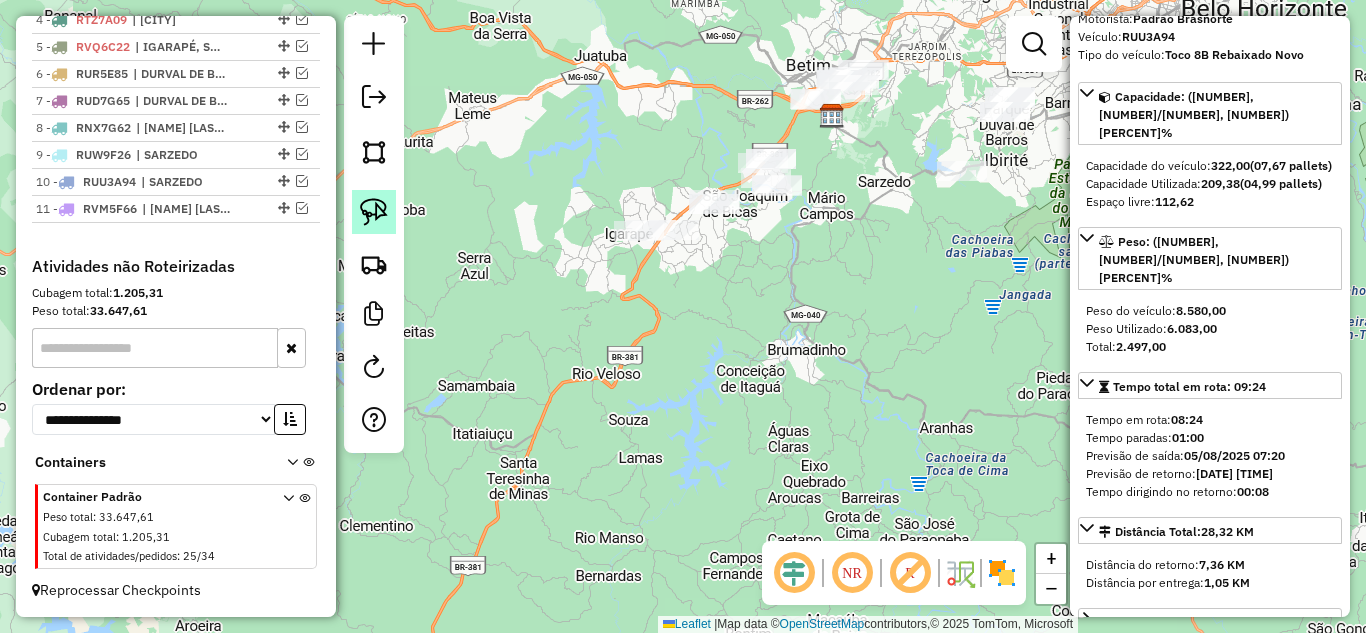 click 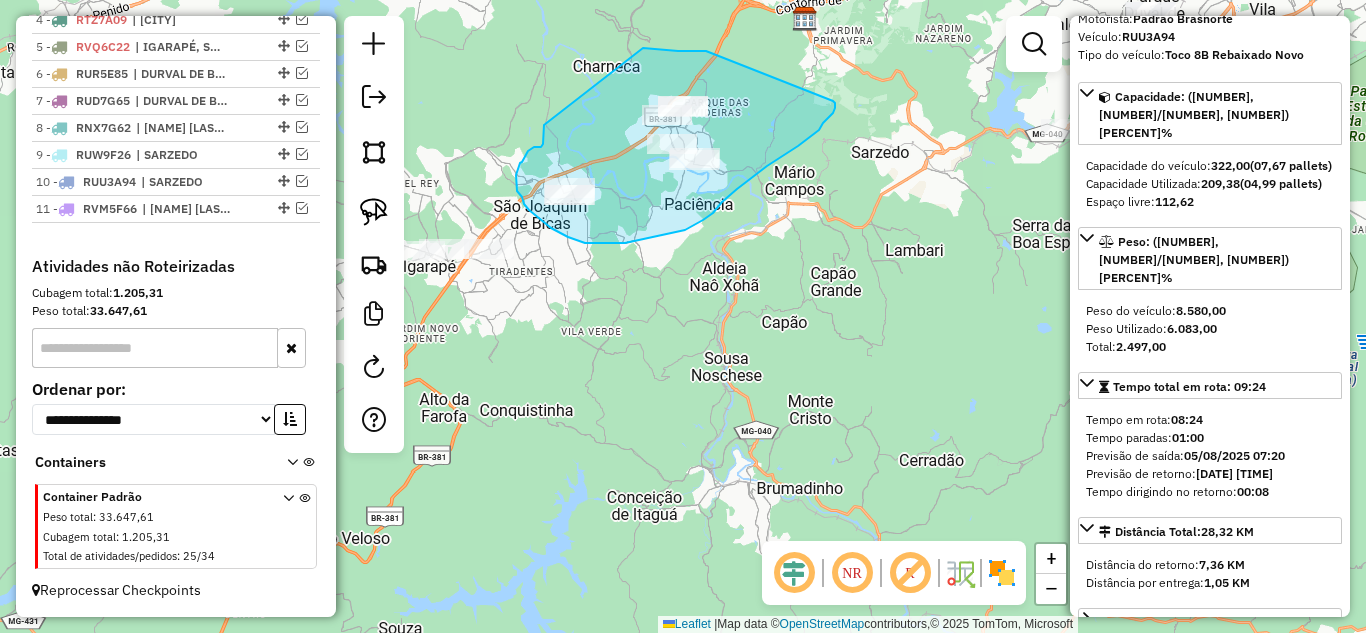 drag, startPoint x: 544, startPoint y: 138, endPoint x: 642, endPoint y: 47, distance: 133.73482 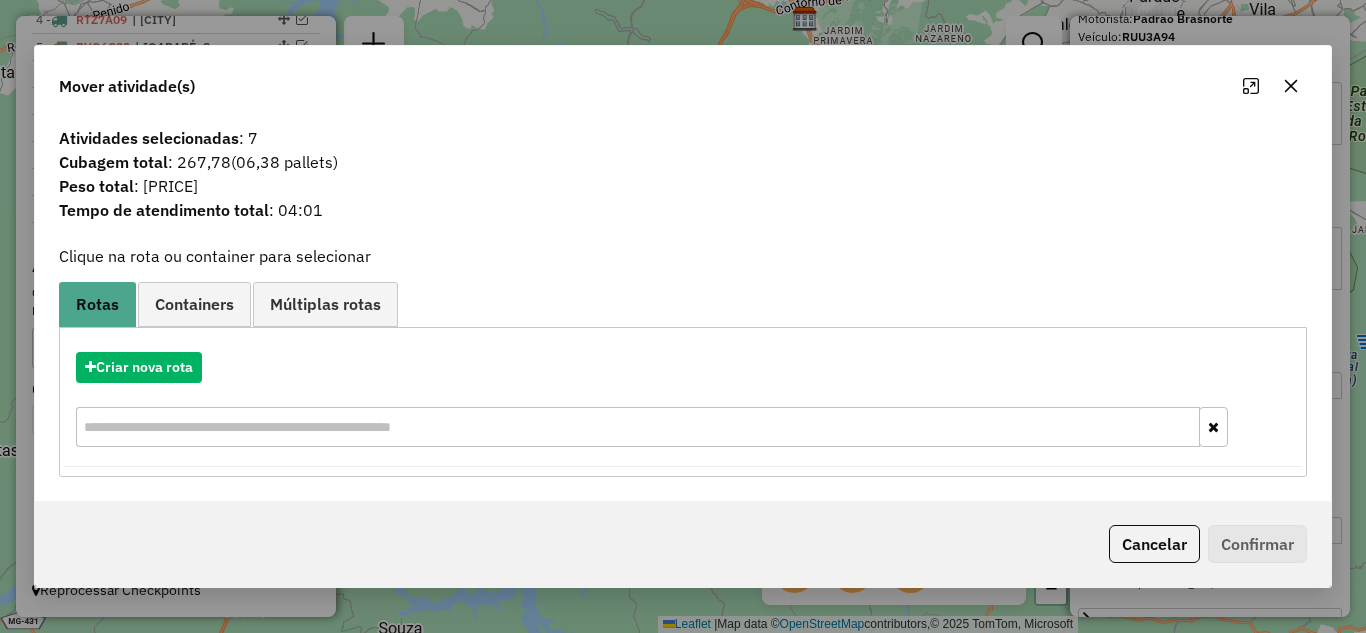 click 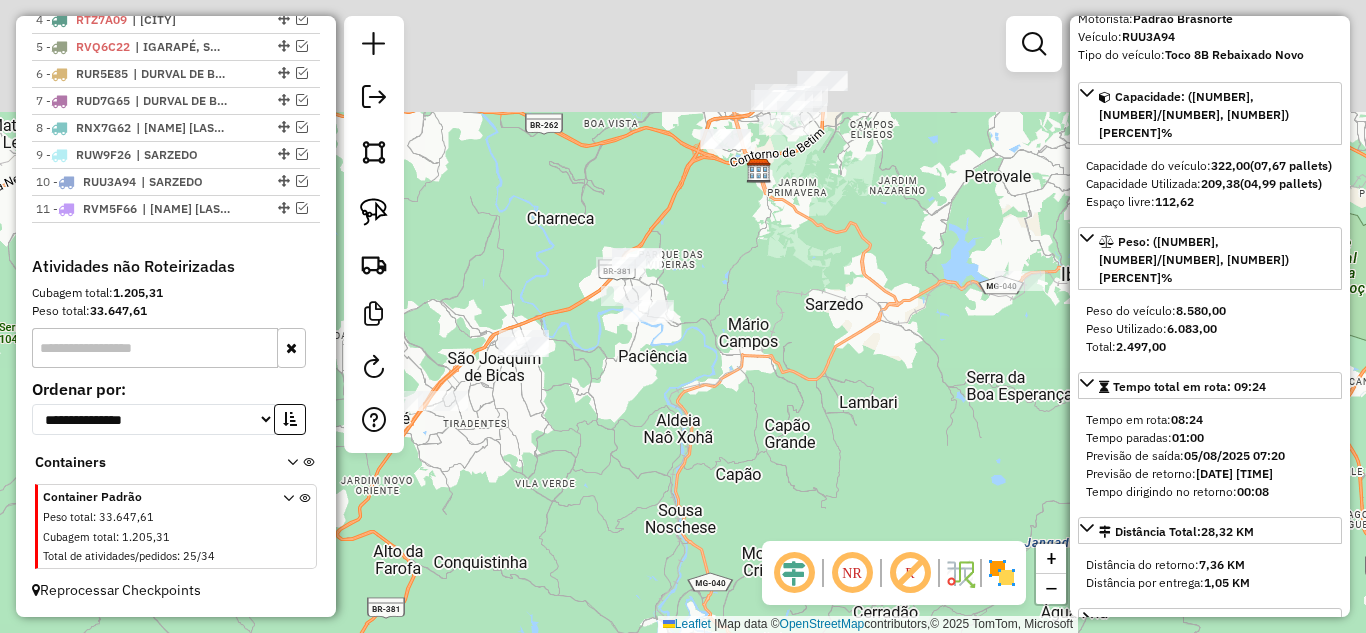 drag, startPoint x: 775, startPoint y: 248, endPoint x: 729, endPoint y: 334, distance: 97.52948 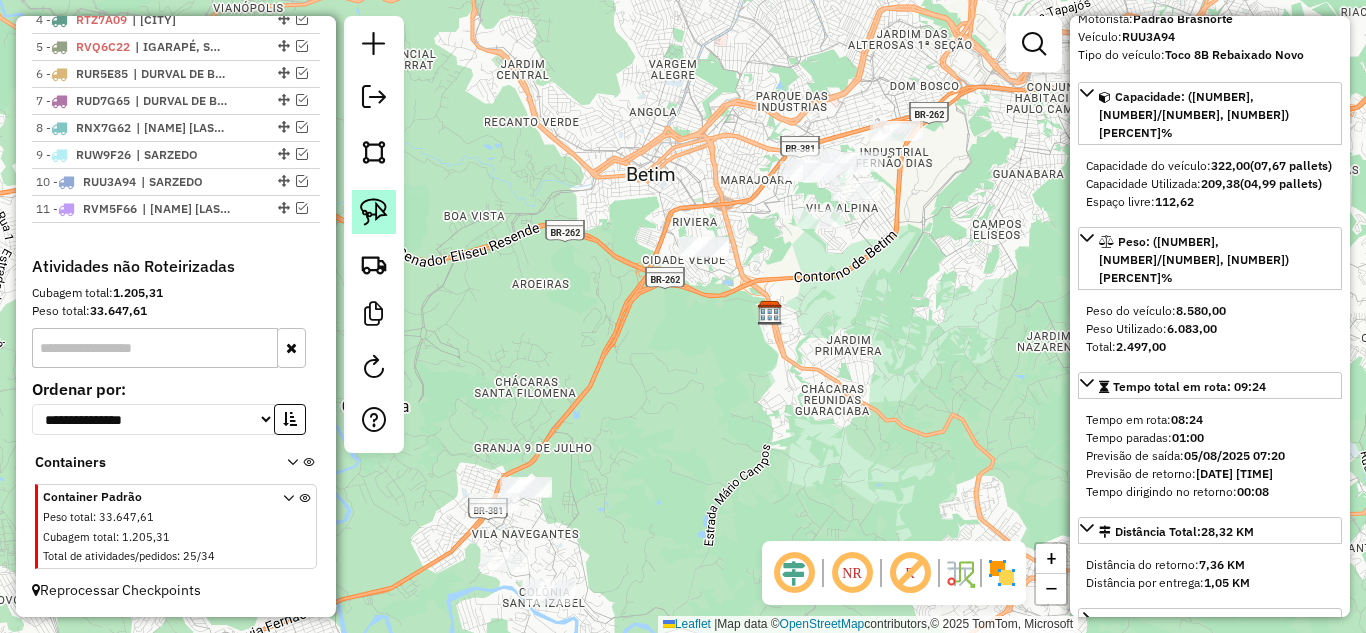 click 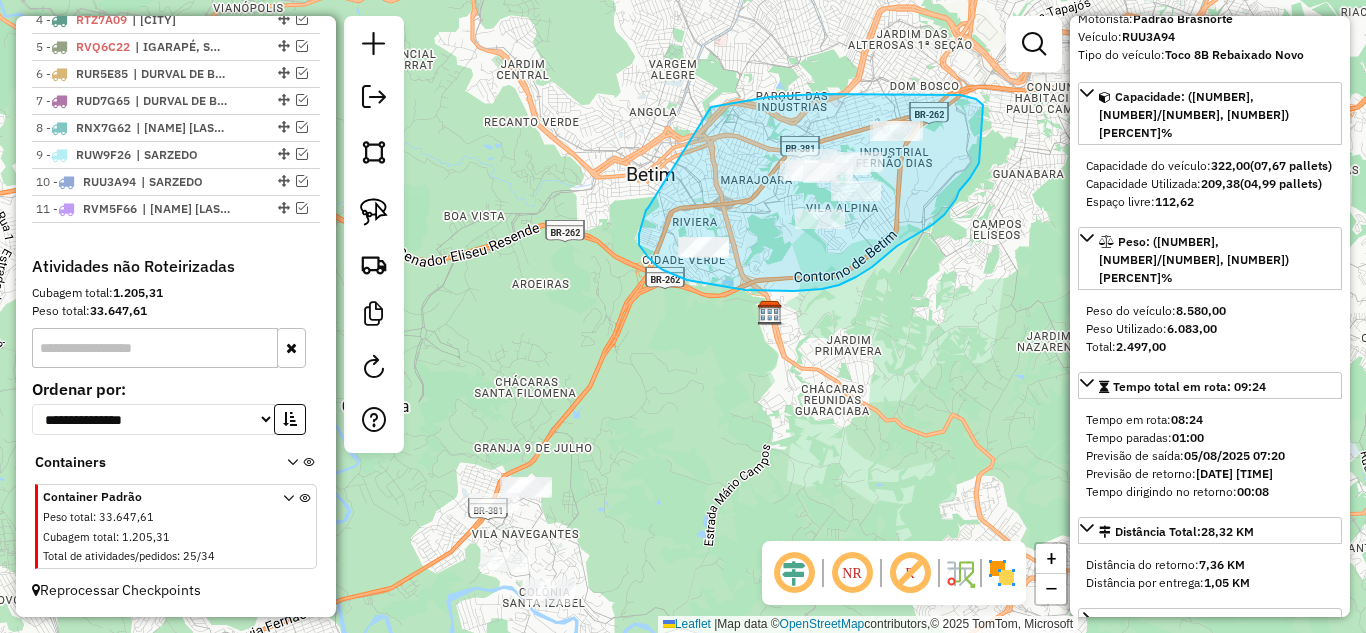 drag, startPoint x: 648, startPoint y: 257, endPoint x: 721, endPoint y: 90, distance: 182.25806 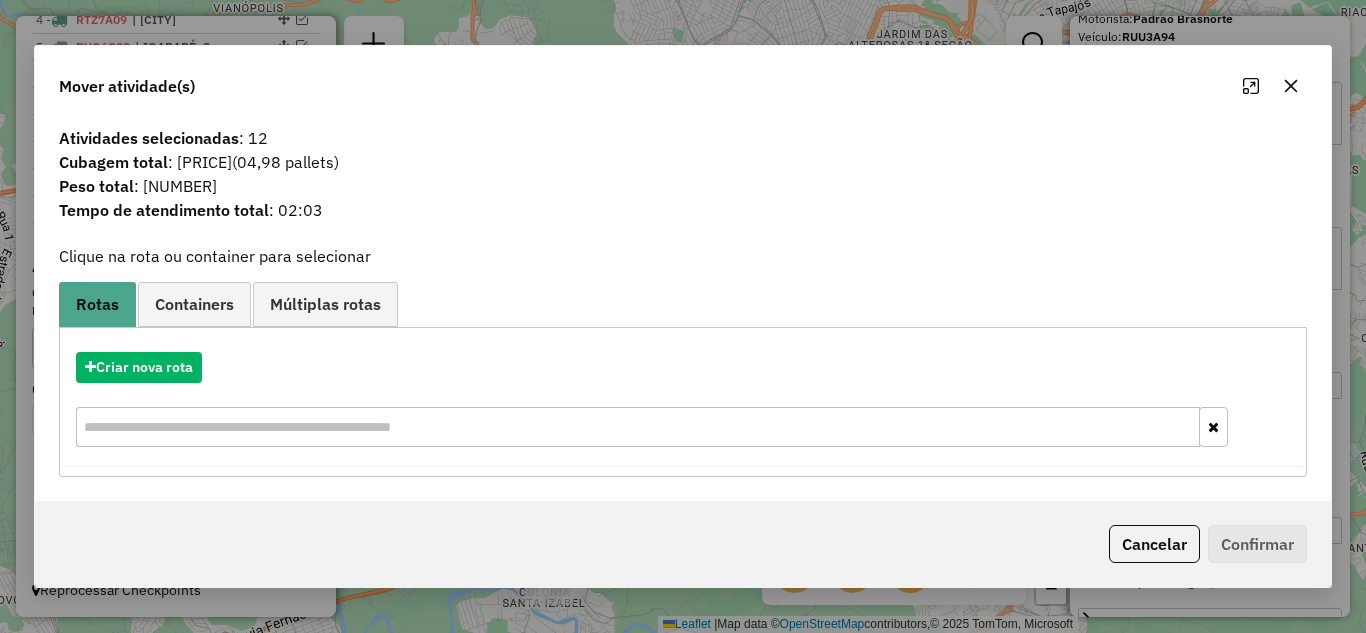 click 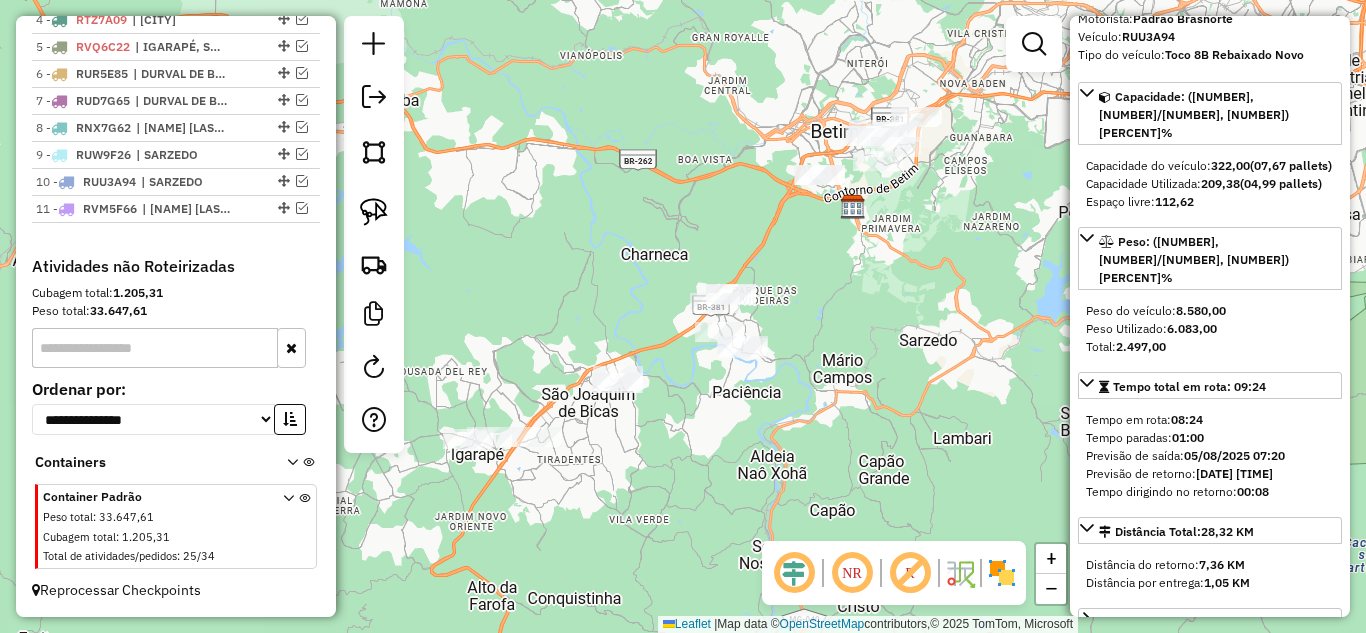 drag, startPoint x: 881, startPoint y: 332, endPoint x: 892, endPoint y: 196, distance: 136.44412 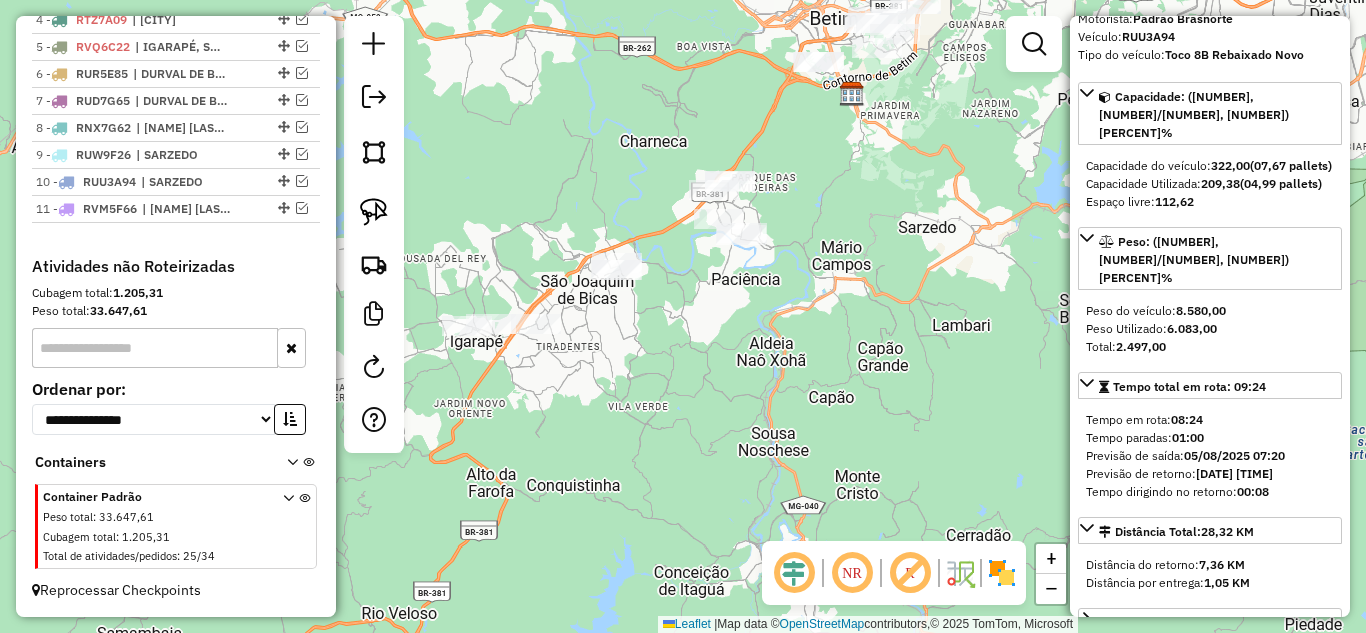 click on "Janela de atendimento Grade de atendimento Capacidade Transportadoras Veículos Cliente Pedidos  Rotas Selecione os dias de semana para filtrar as janelas de atendimento  Seg   Ter   Qua   Qui   Sex   Sáb   Dom  Informe o período da janela de atendimento: De: Até:  Filtrar exatamente a janela do cliente  Considerar janela de atendimento padrão  Selecione os dias de semana para filtrar as grades de atendimento  Seg   Ter   Qua   Qui   Sex   Sáb   Dom   Considerar clientes sem dia de atendimento cadastrado  Clientes fora do dia de atendimento selecionado Filtrar as atividades entre os valores definidos abaixo:  Peso mínimo:   Peso máximo:   Cubagem mínima:   Cubagem máxima:   De:   Até:  Filtrar as atividades entre o tempo de atendimento definido abaixo:  De:   Até:   Considerar capacidade total dos clientes não roteirizados Transportadora: Selecione um ou mais itens Tipo de veículo: Selecione um ou mais itens Veículo: Selecione um ou mais itens Motorista: Selecione um ou mais itens Nome: Rótulo:" 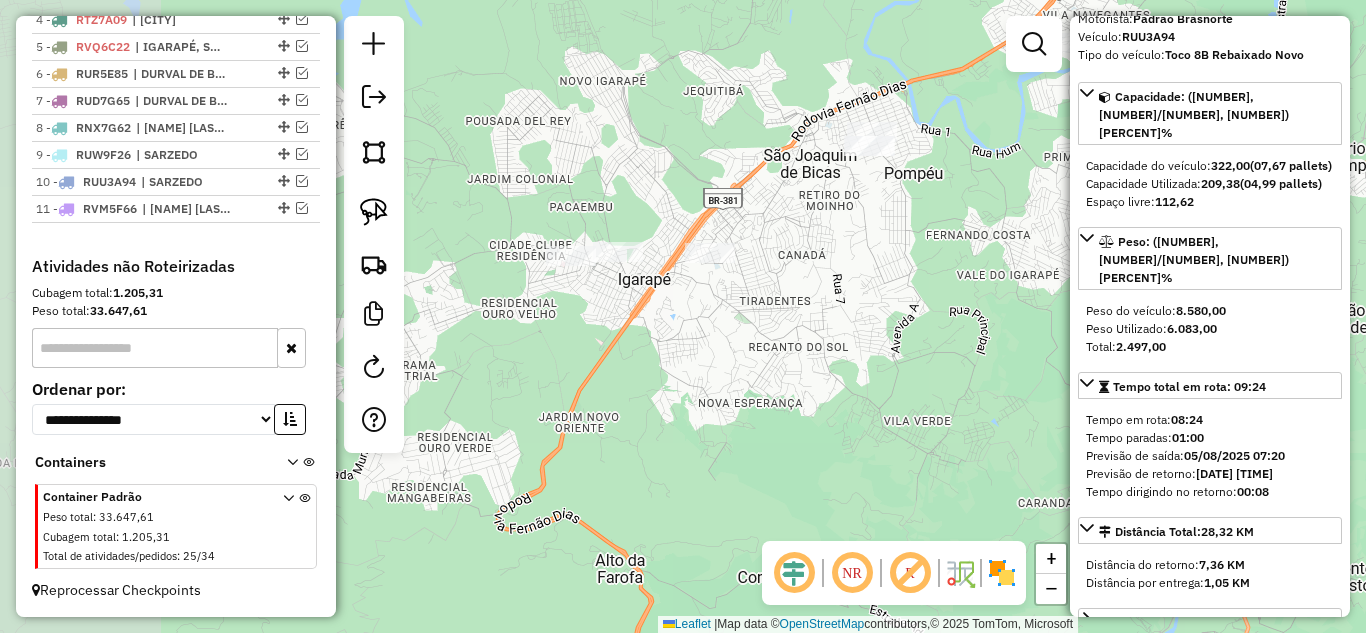 drag, startPoint x: 728, startPoint y: 292, endPoint x: 798, endPoint y: 306, distance: 71.38628 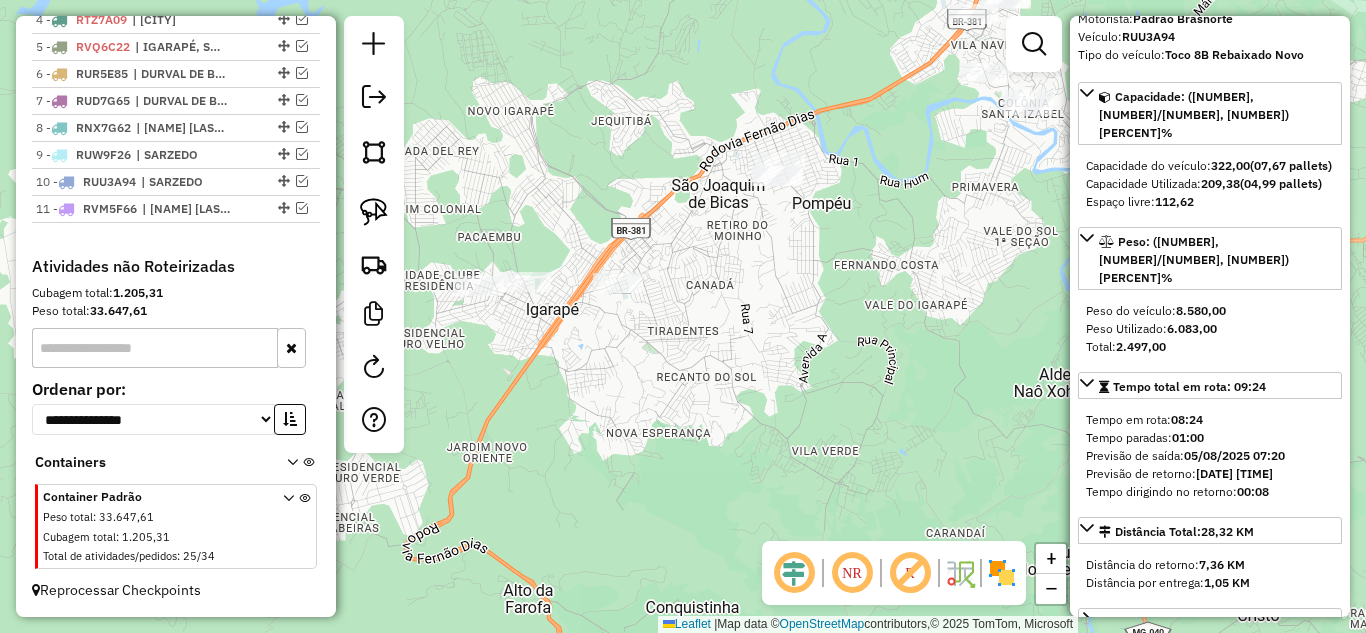 drag, startPoint x: 840, startPoint y: 252, endPoint x: 732, endPoint y: 277, distance: 110.85576 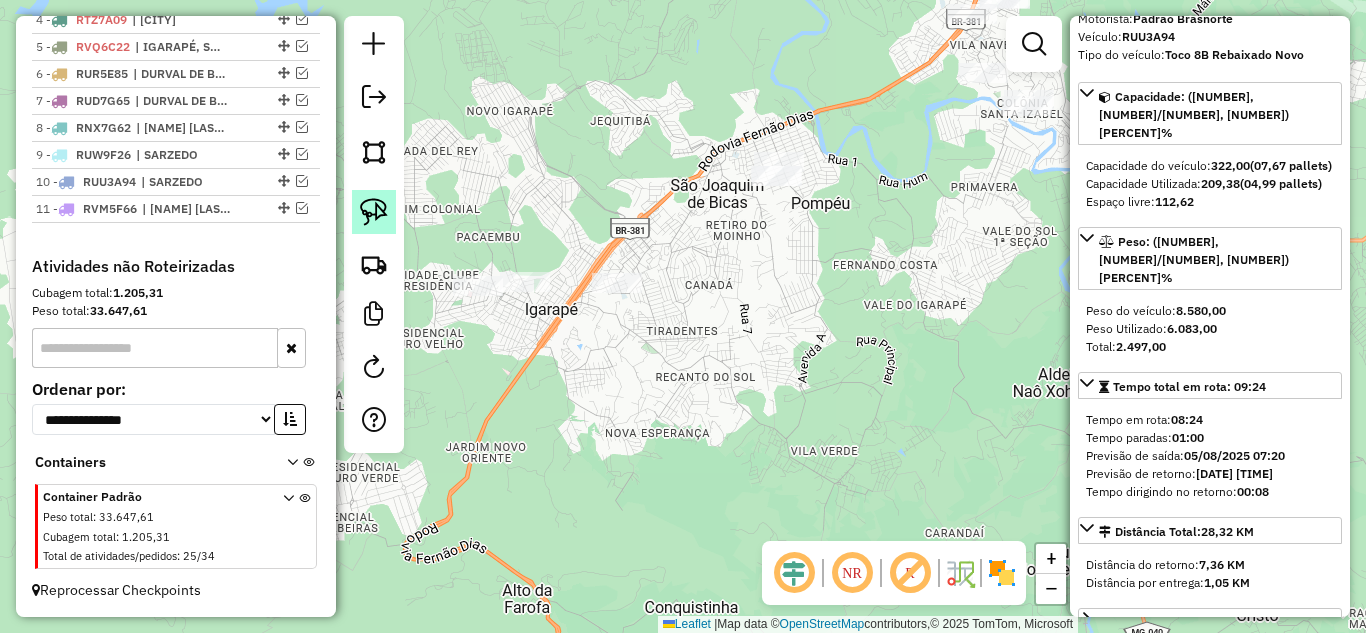 click 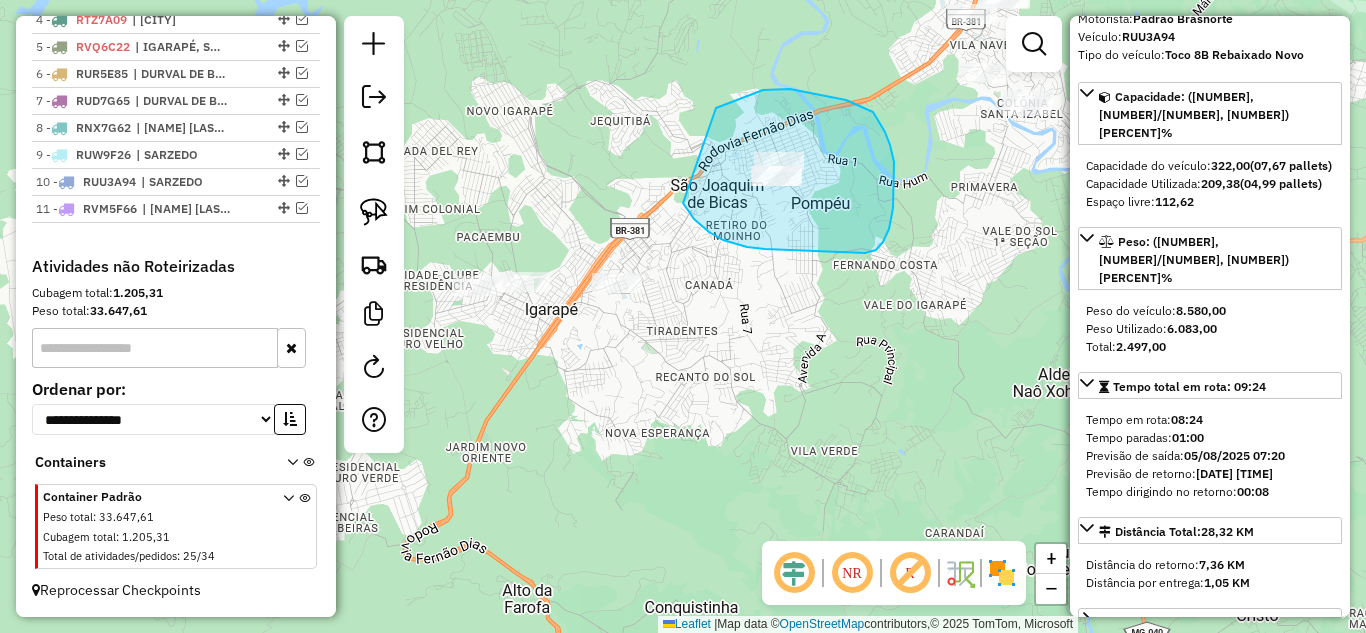 drag, startPoint x: 683, startPoint y: 203, endPoint x: 702, endPoint y: 115, distance: 90.02777 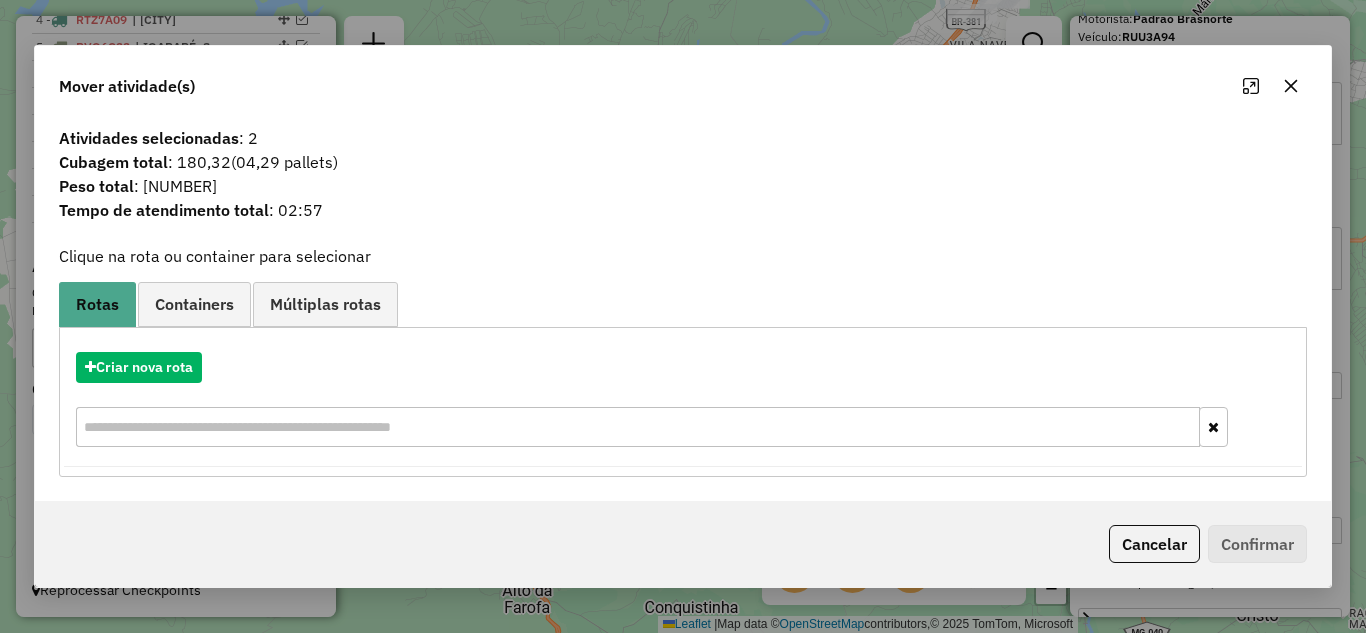 click 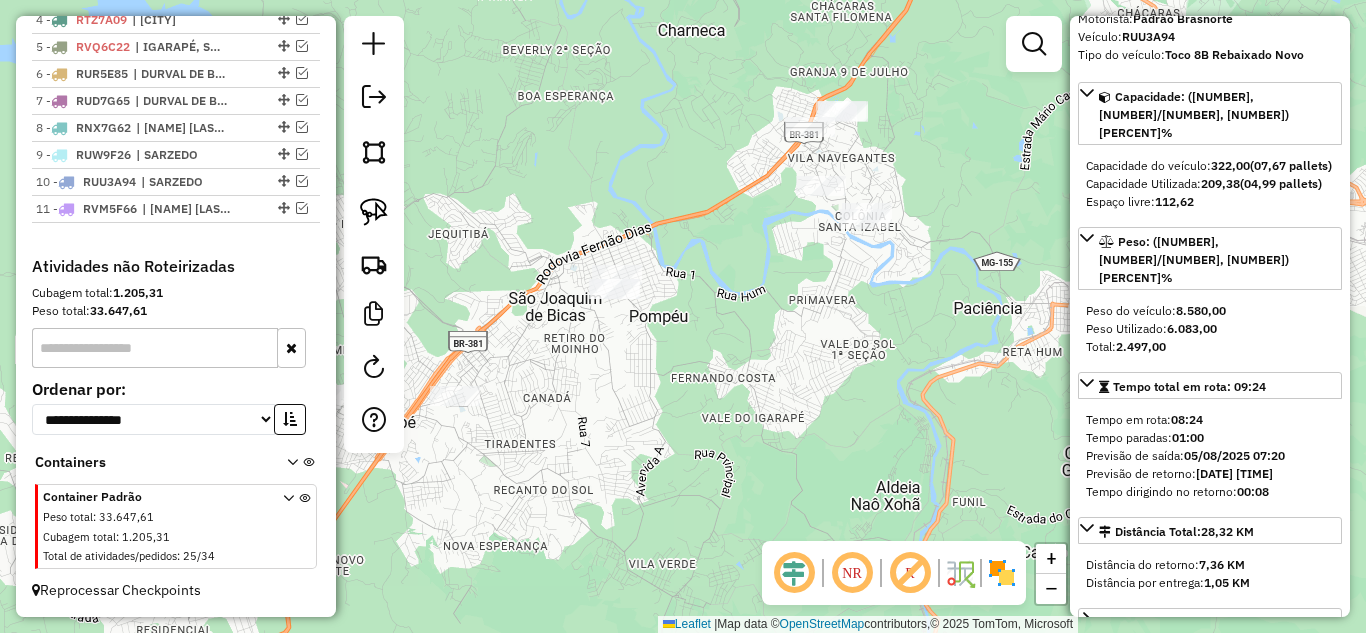 drag, startPoint x: 880, startPoint y: 205, endPoint x: 846, endPoint y: 280, distance: 82.346825 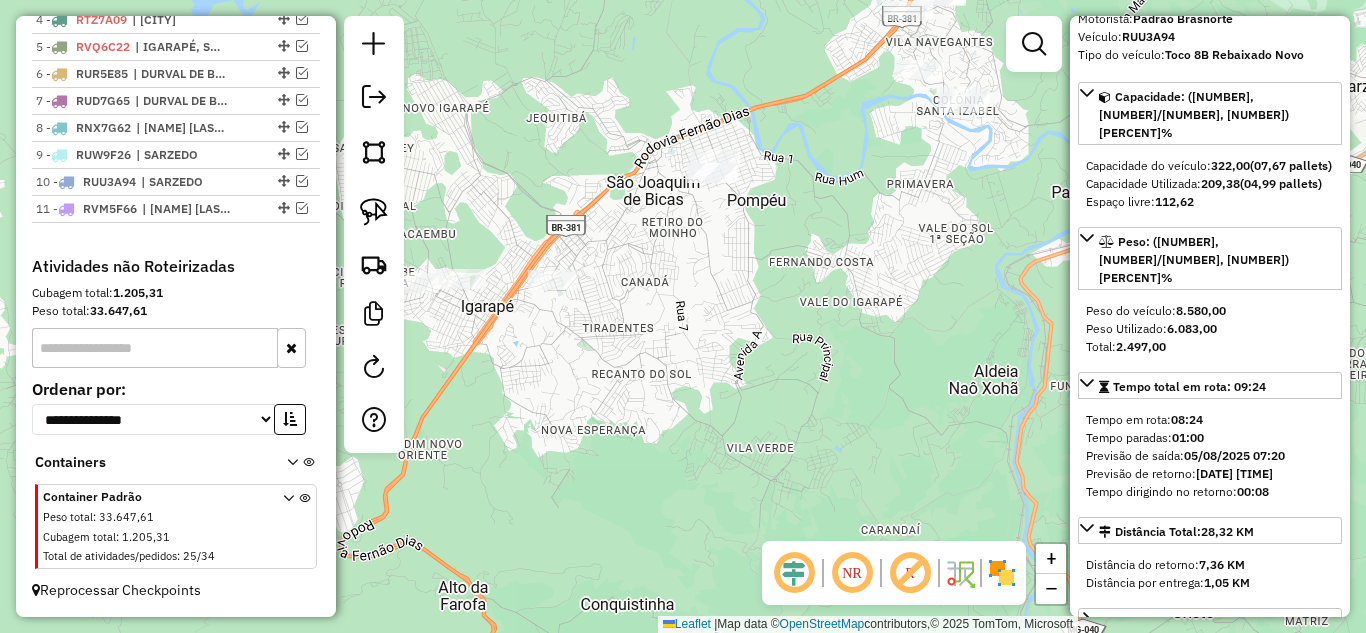 drag, startPoint x: 761, startPoint y: 337, endPoint x: 773, endPoint y: 254, distance: 83.86298 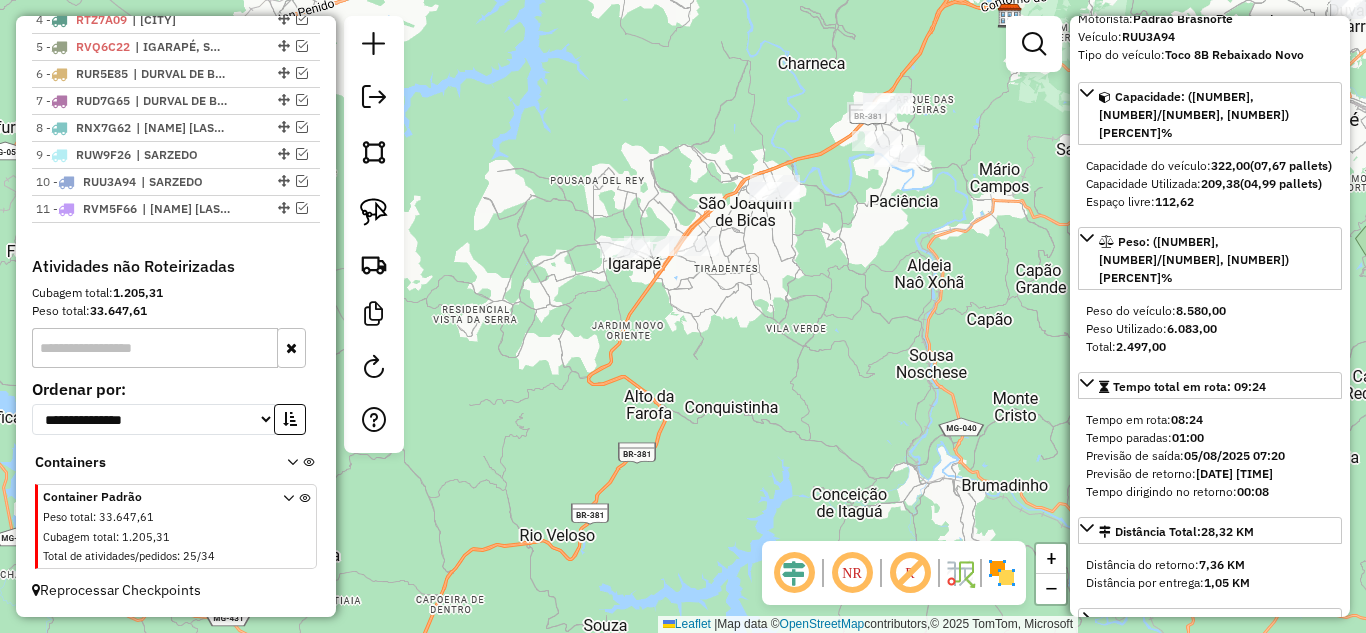 drag, startPoint x: 755, startPoint y: 271, endPoint x: 772, endPoint y: 248, distance: 28.600698 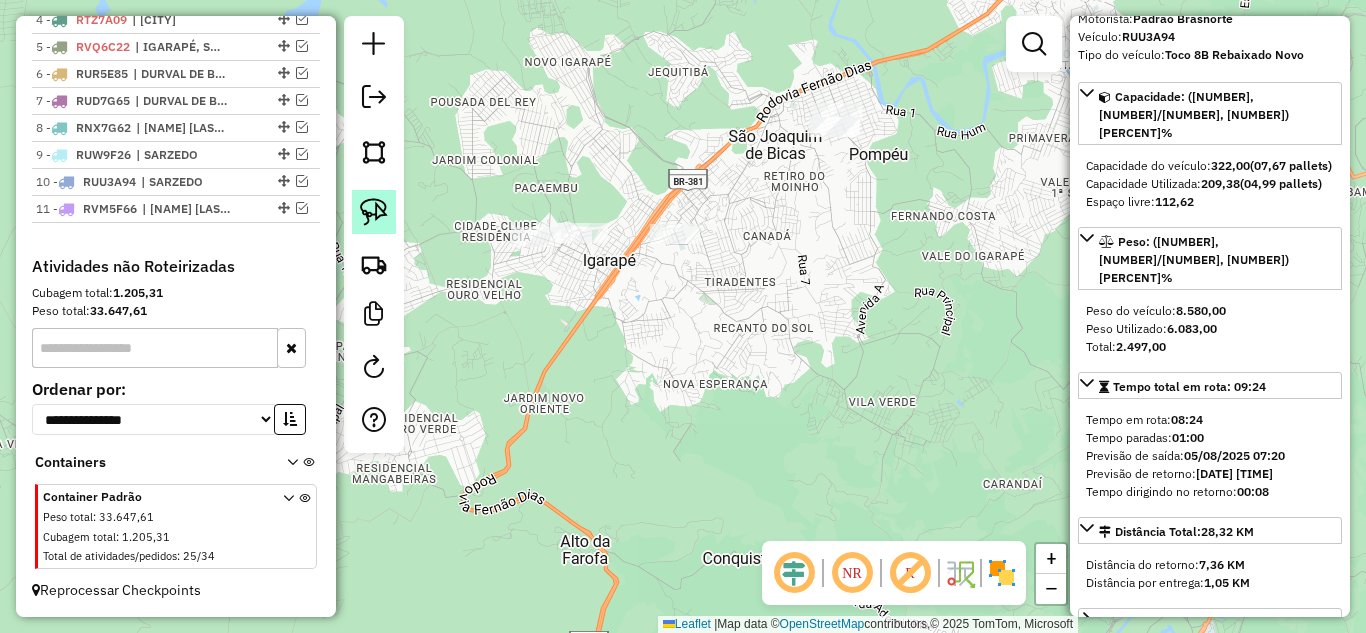 click 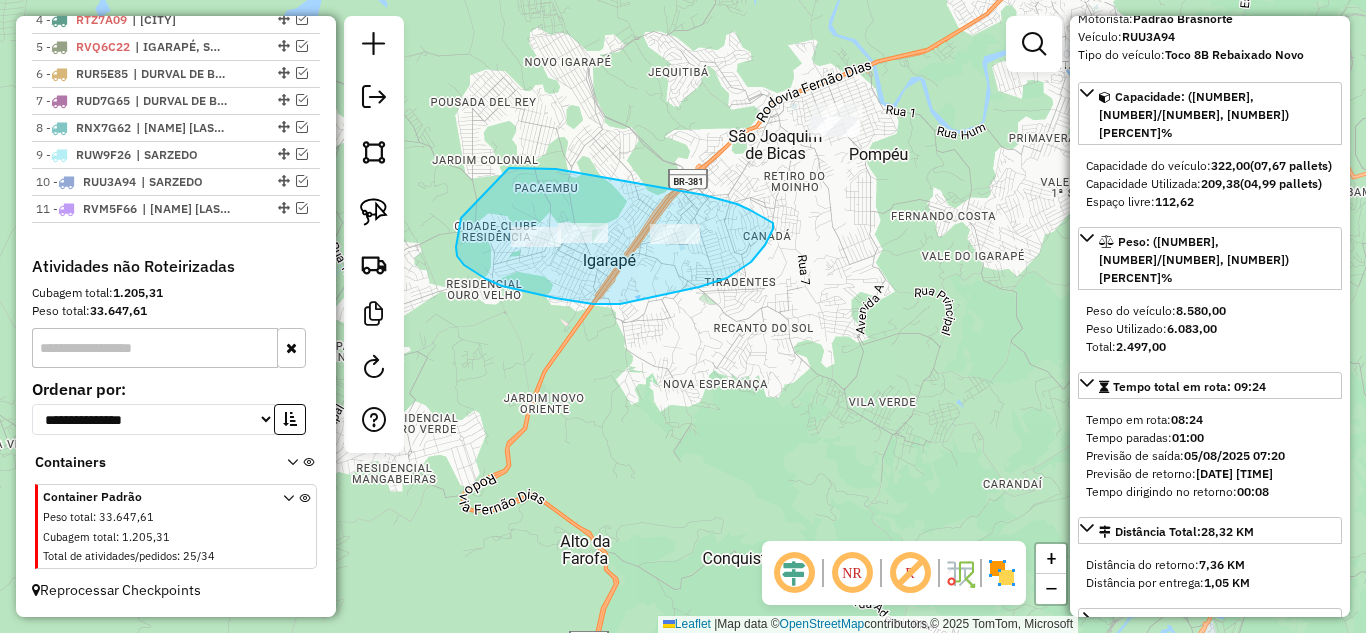 drag, startPoint x: 456, startPoint y: 247, endPoint x: 562, endPoint y: 163, distance: 135.24792 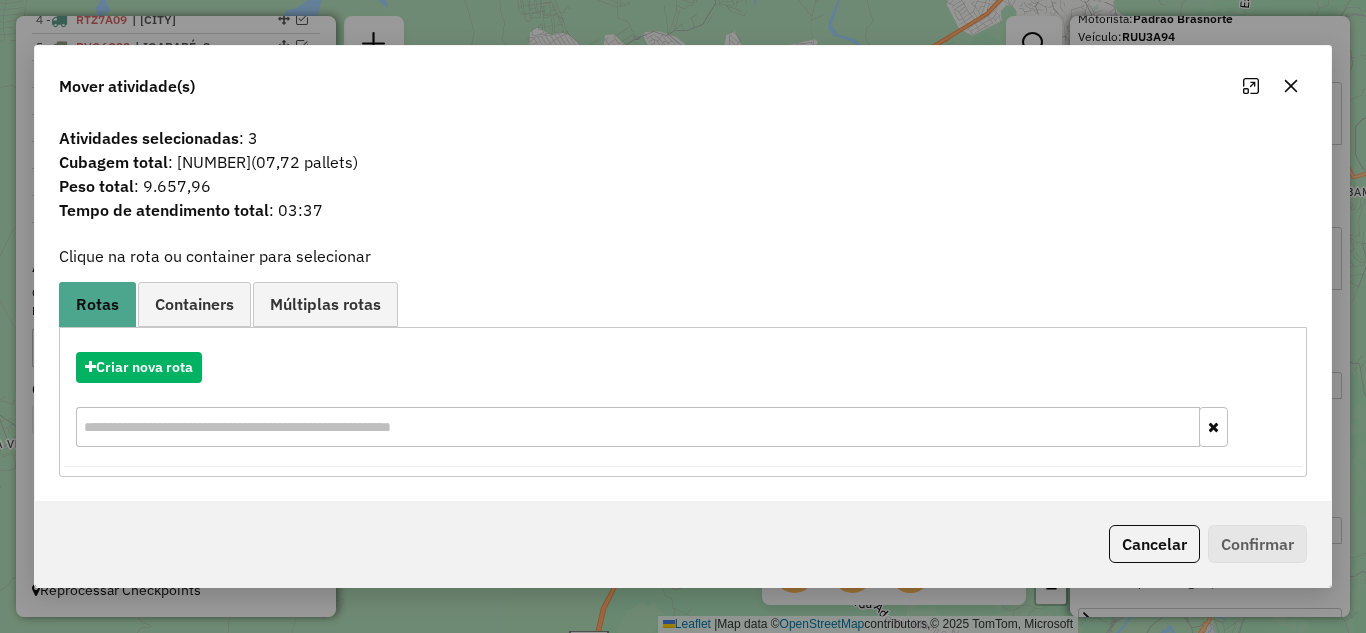 drag, startPoint x: 1290, startPoint y: 76, endPoint x: 1103, endPoint y: 170, distance: 209.29645 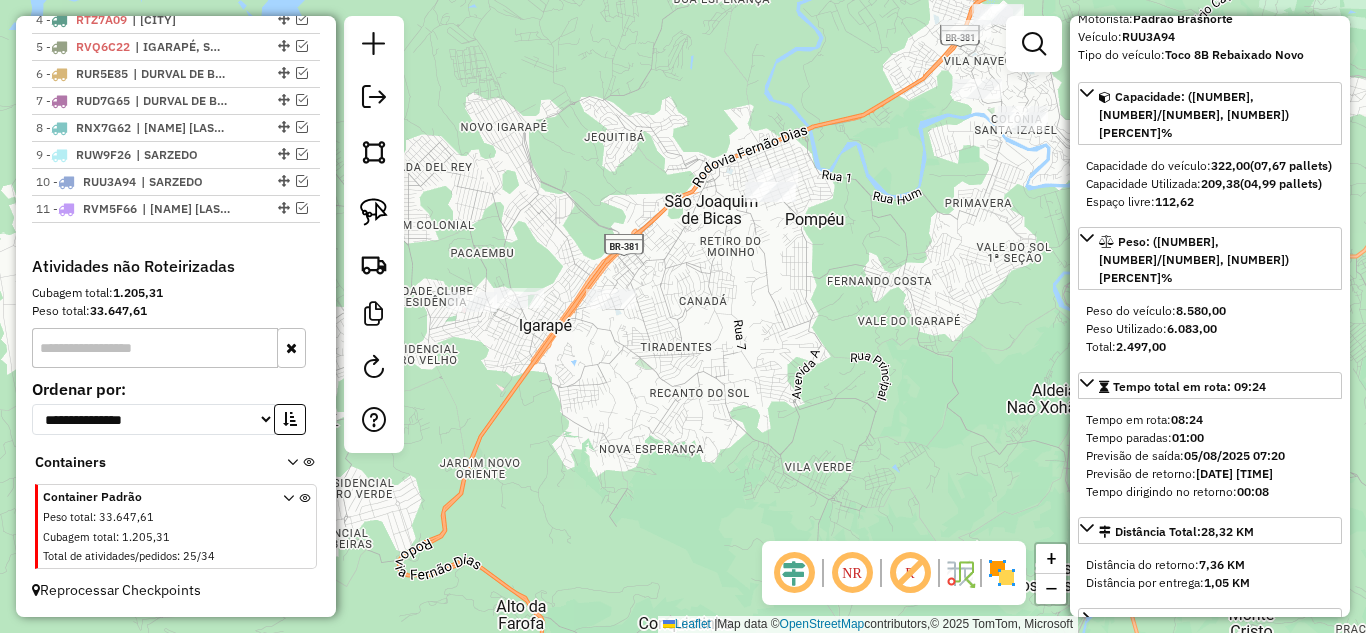 drag, startPoint x: 849, startPoint y: 266, endPoint x: 813, endPoint y: 293, distance: 45 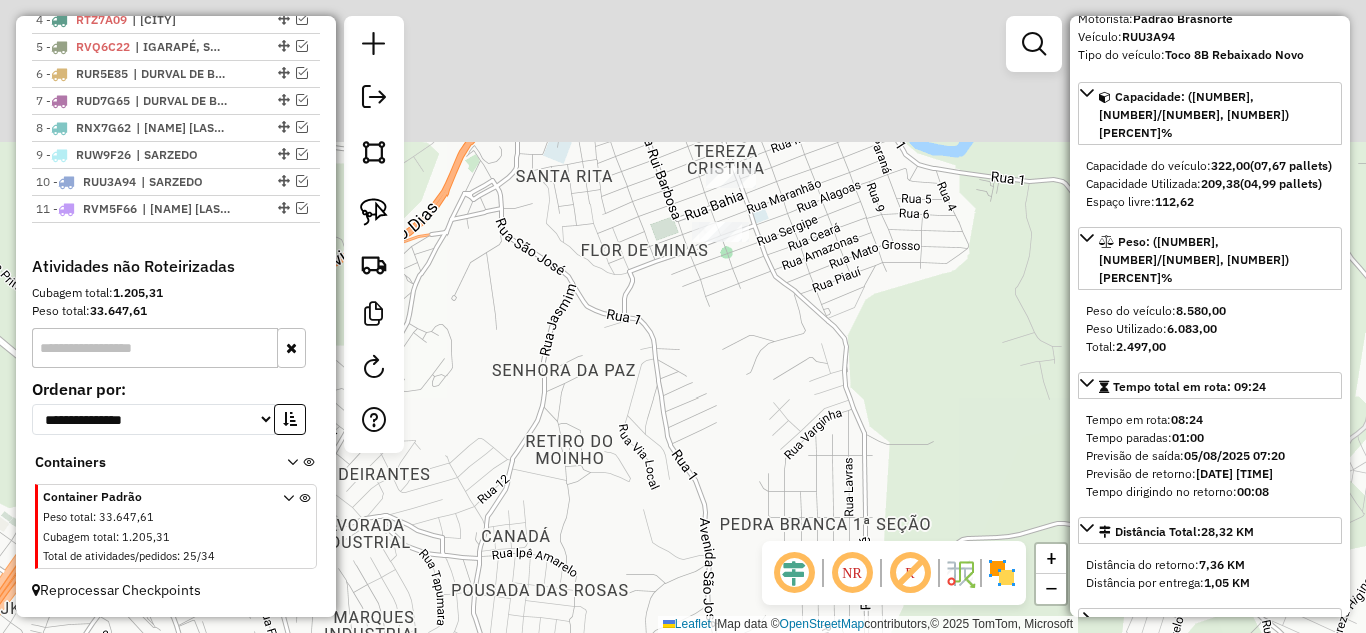 drag, startPoint x: 764, startPoint y: 224, endPoint x: 767, endPoint y: 431, distance: 207.02174 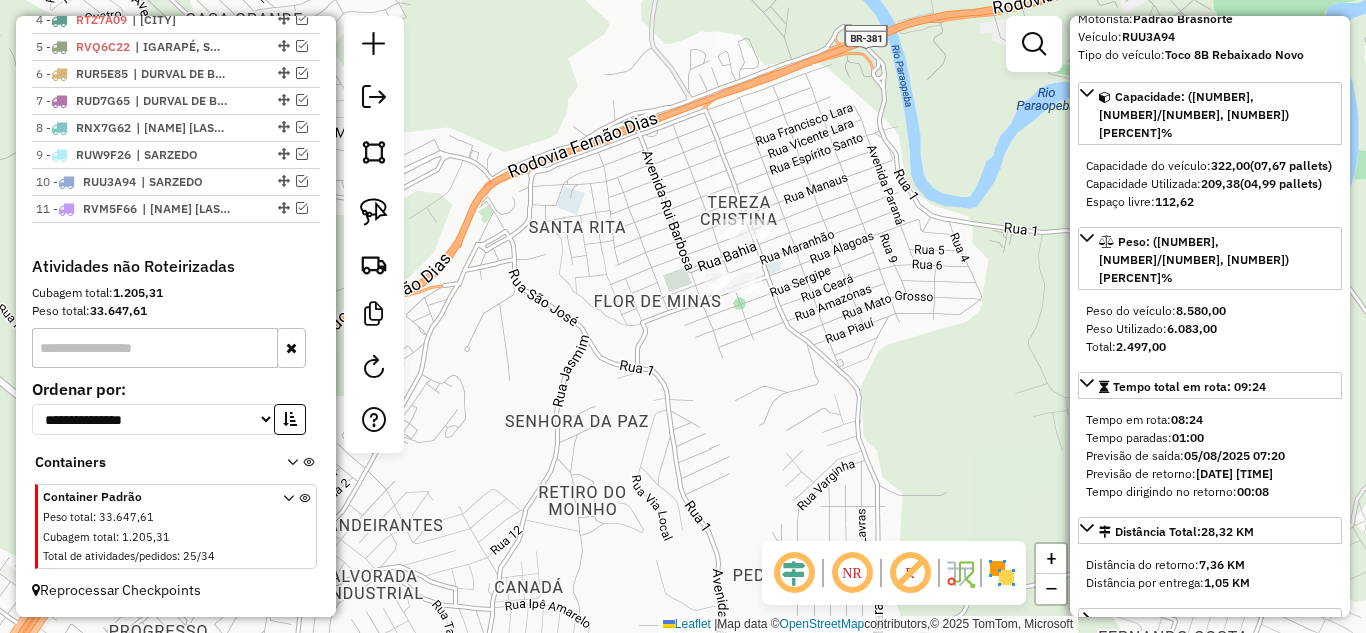drag, startPoint x: 683, startPoint y: 205, endPoint x: 662, endPoint y: 203, distance: 21.095022 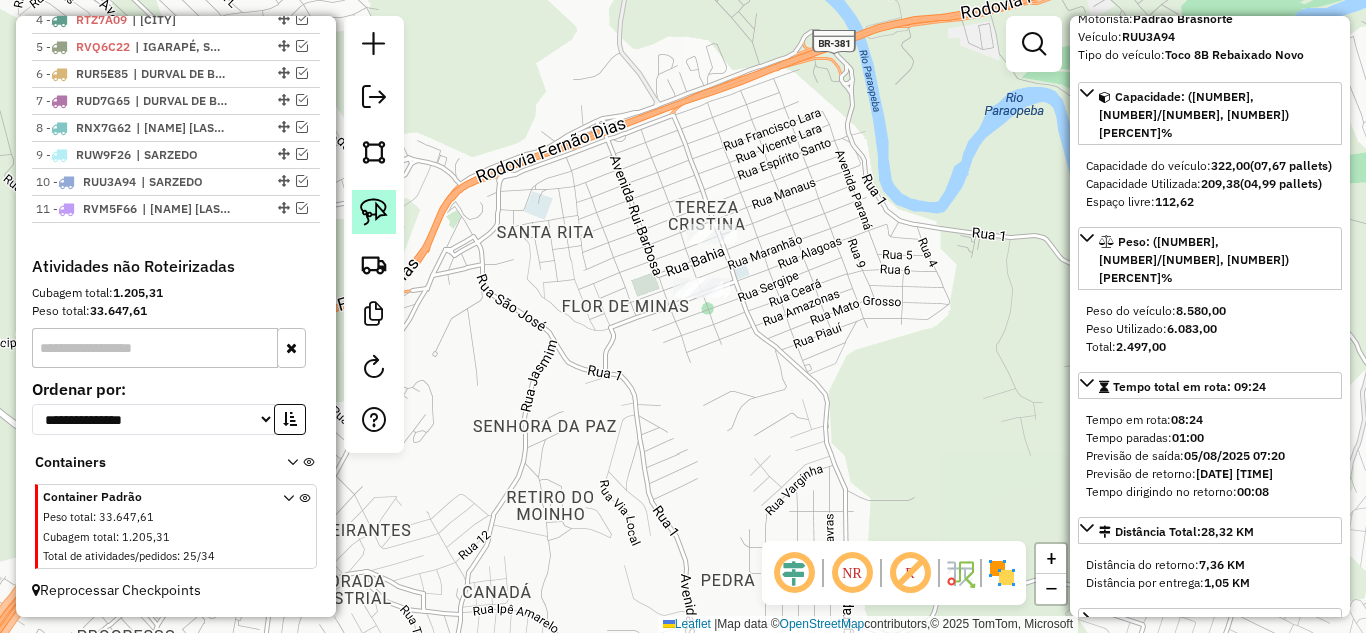 drag, startPoint x: 381, startPoint y: 211, endPoint x: 395, endPoint y: 207, distance: 14.56022 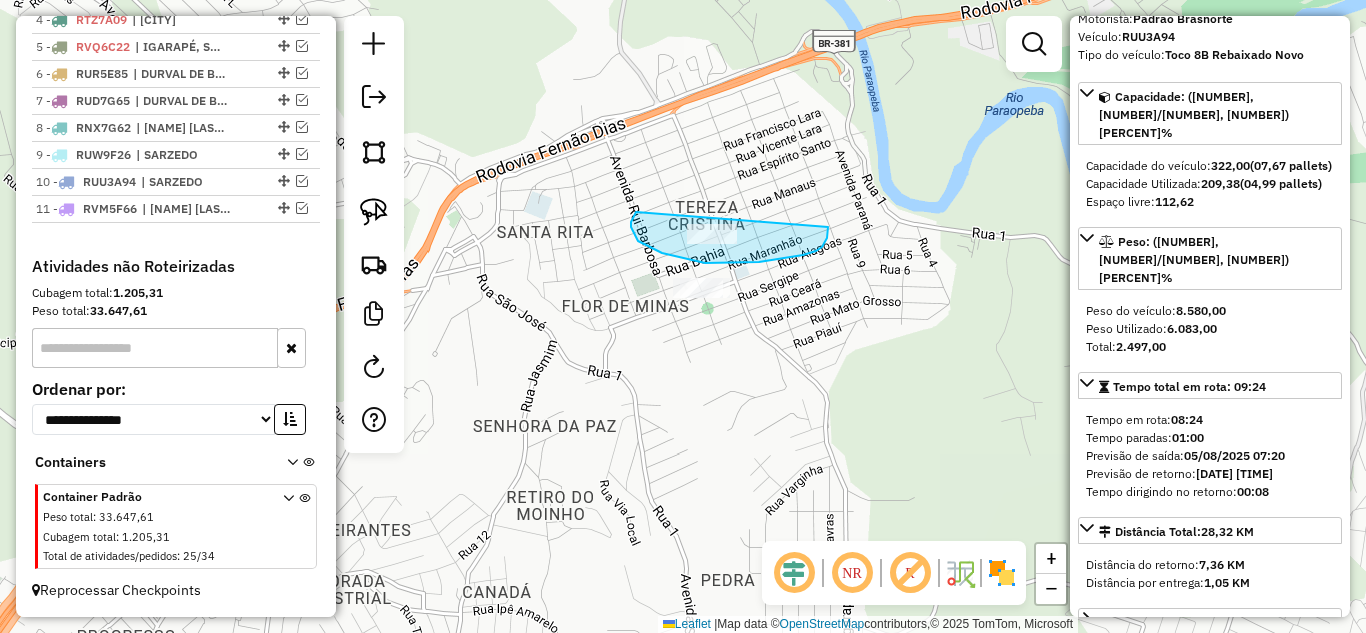 drag, startPoint x: 634, startPoint y: 217, endPoint x: 721, endPoint y: 196, distance: 89.498604 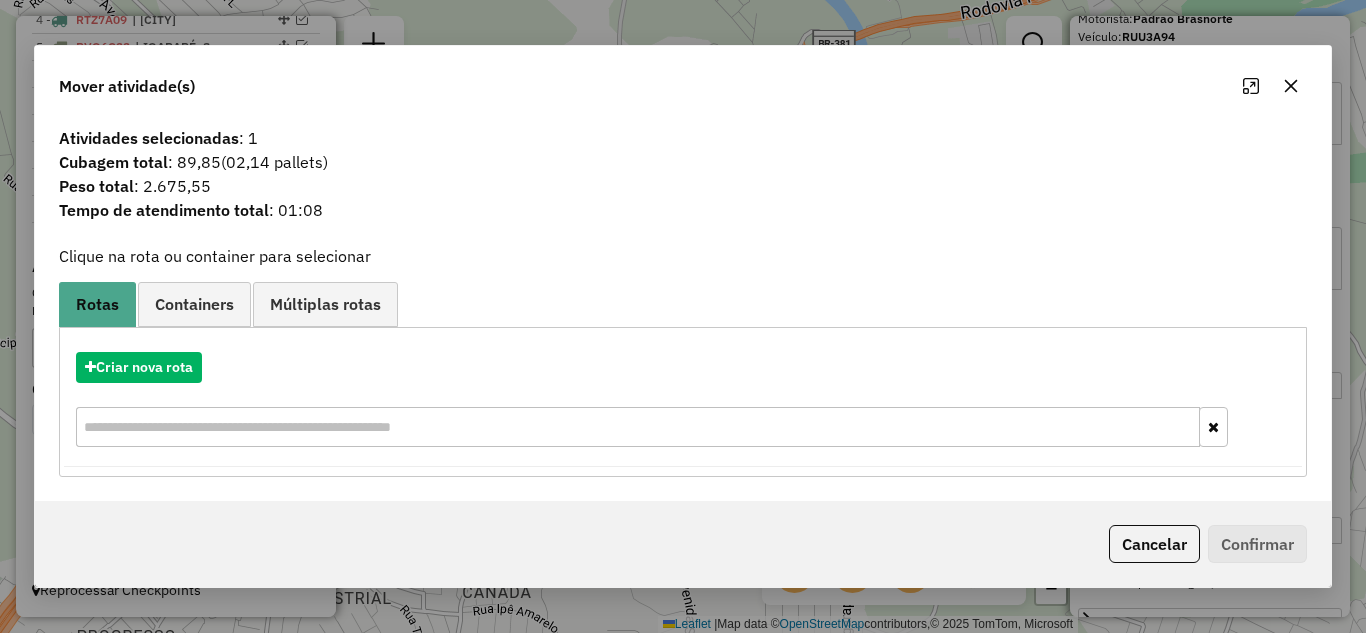 click 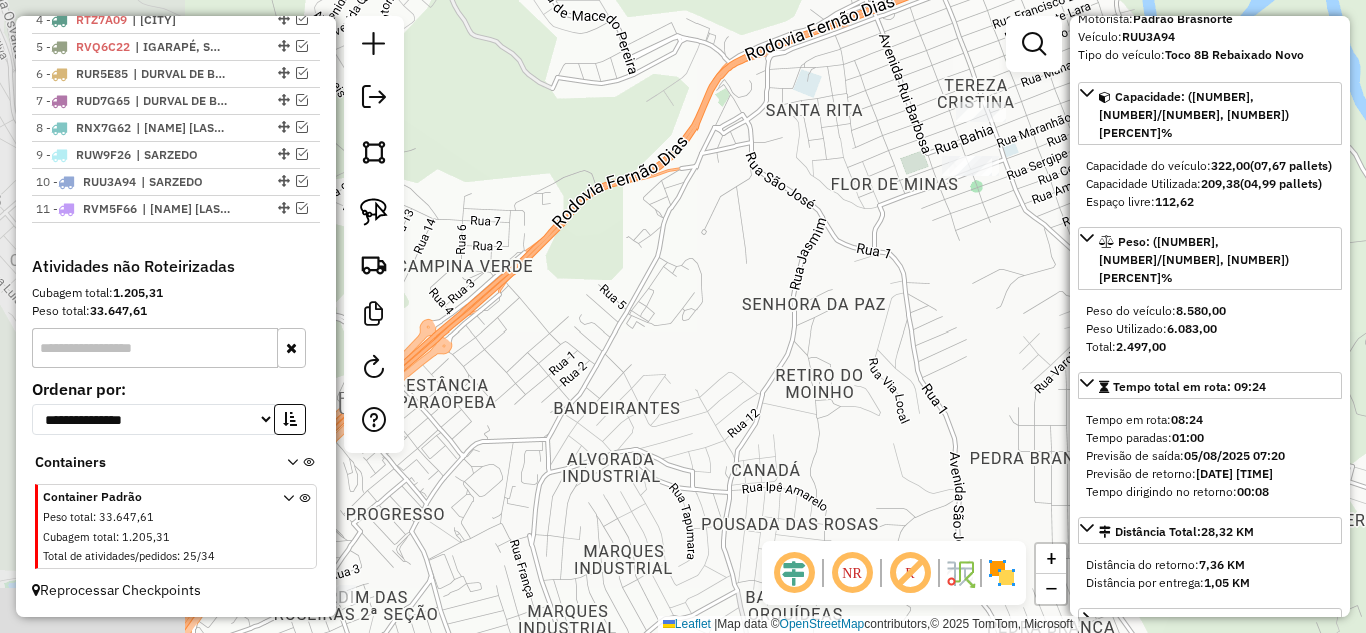 drag, startPoint x: 706, startPoint y: 392, endPoint x: 929, endPoint y: 253, distance: 262.77368 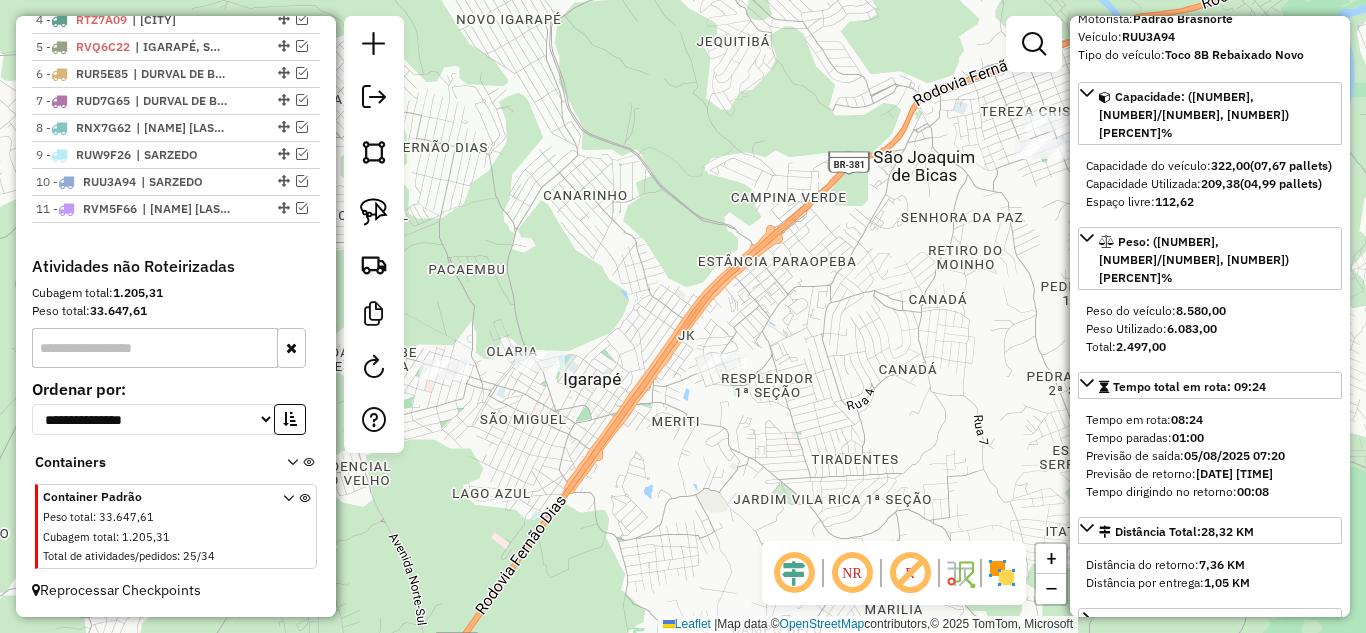 drag, startPoint x: 816, startPoint y: 283, endPoint x: 554, endPoint y: 293, distance: 262.19077 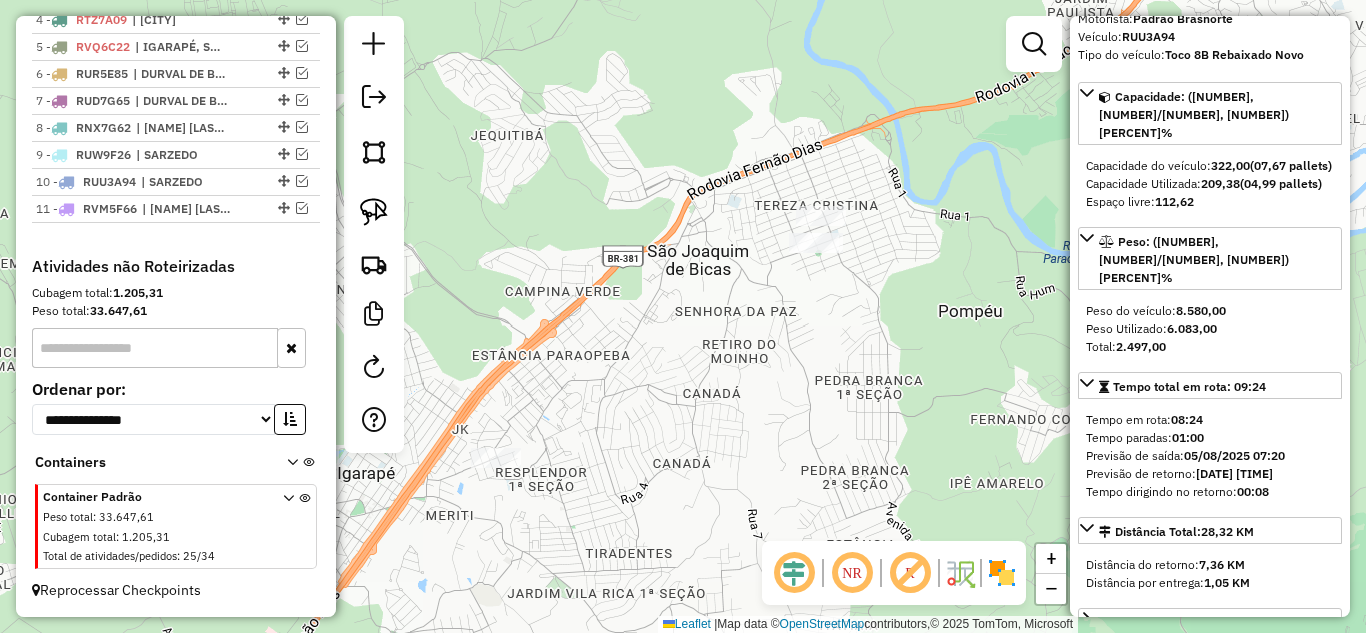 drag, startPoint x: 679, startPoint y: 373, endPoint x: 574, endPoint y: 394, distance: 107.07941 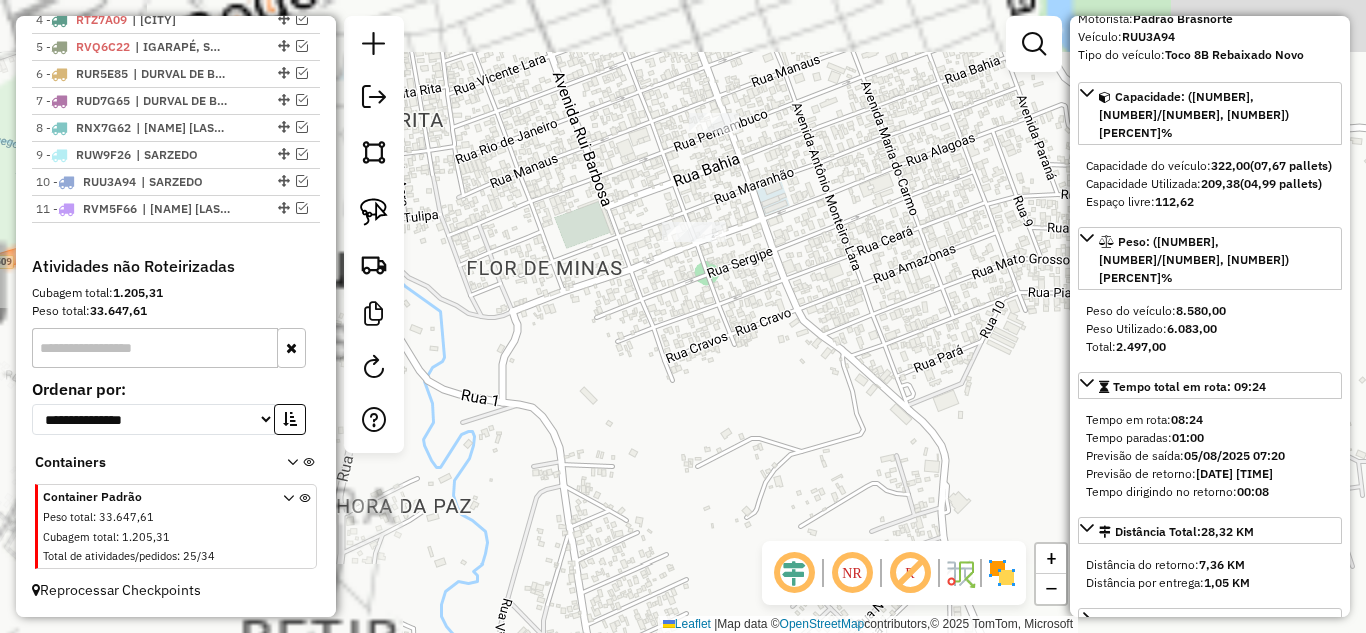 drag, startPoint x: 645, startPoint y: 425, endPoint x: 480, endPoint y: 349, distance: 181.66177 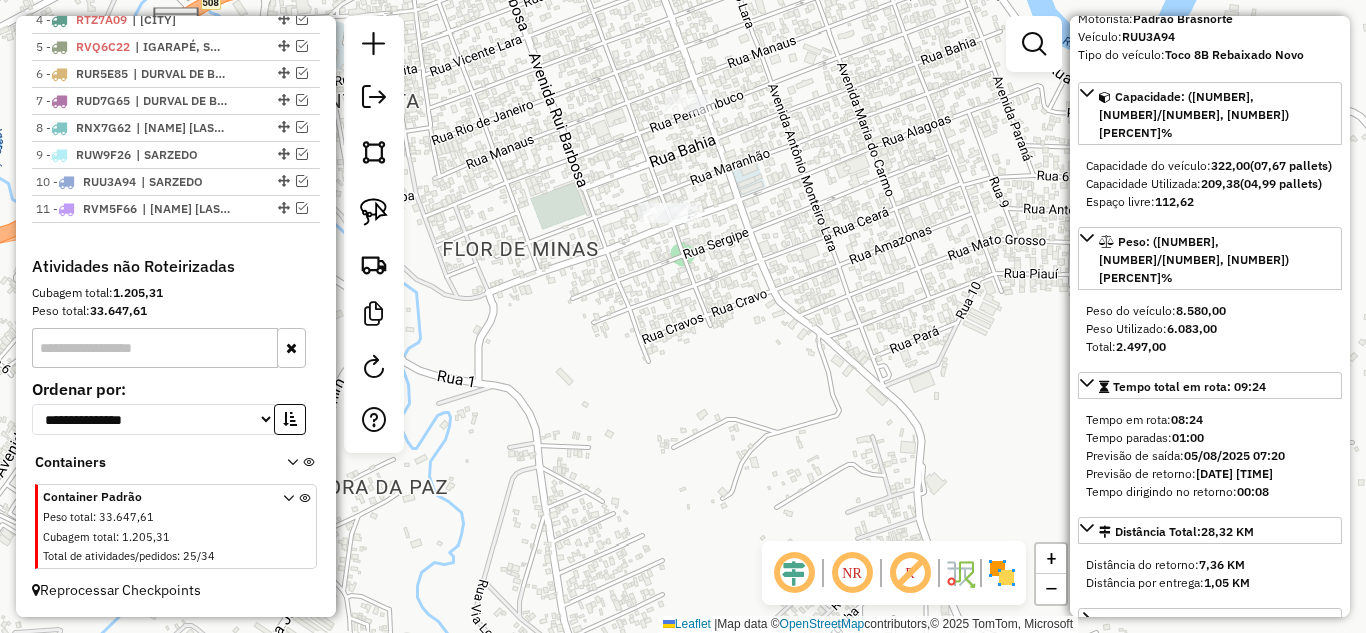 drag, startPoint x: 385, startPoint y: 210, endPoint x: 404, endPoint y: 210, distance: 19 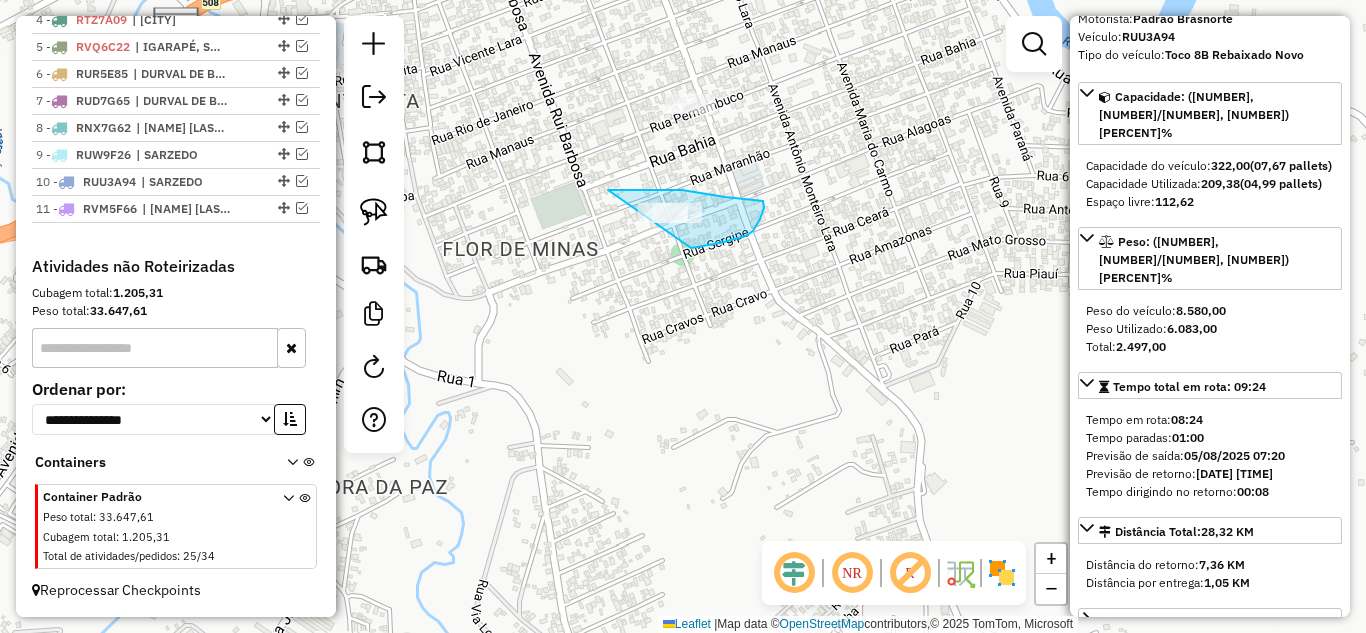 drag, startPoint x: 691, startPoint y: 248, endPoint x: 571, endPoint y: 210, distance: 125.872955 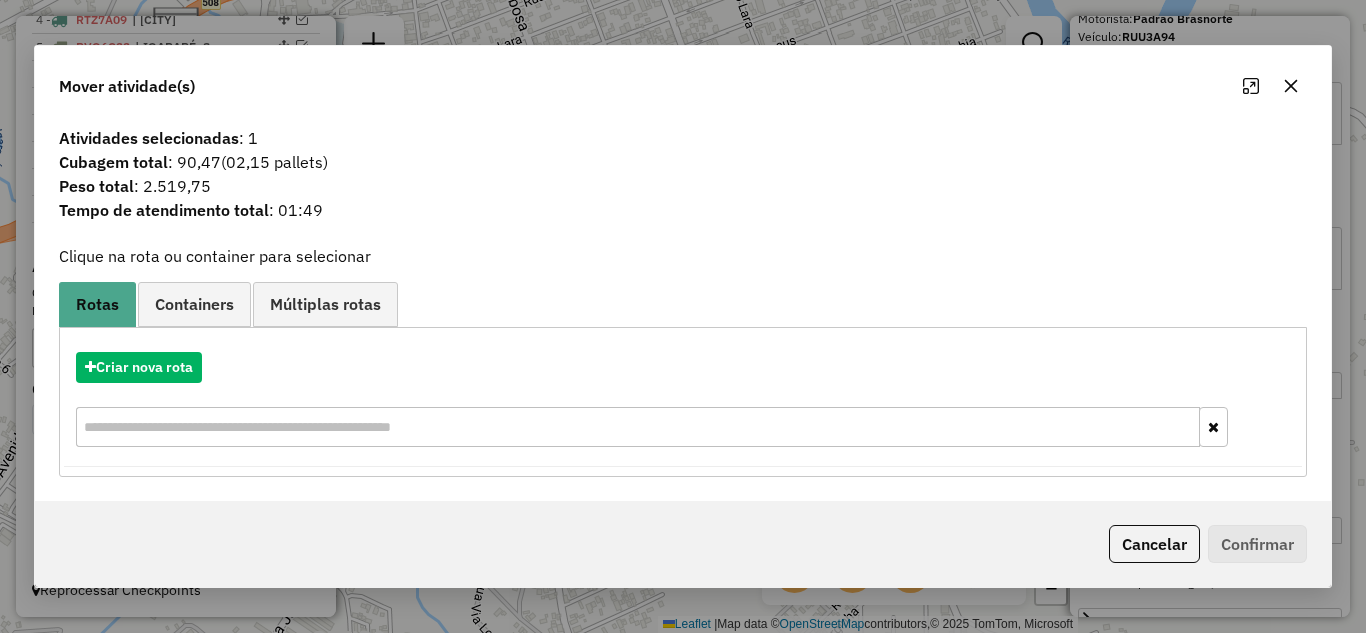 drag, startPoint x: 1287, startPoint y: 88, endPoint x: 900, endPoint y: 133, distance: 389.60748 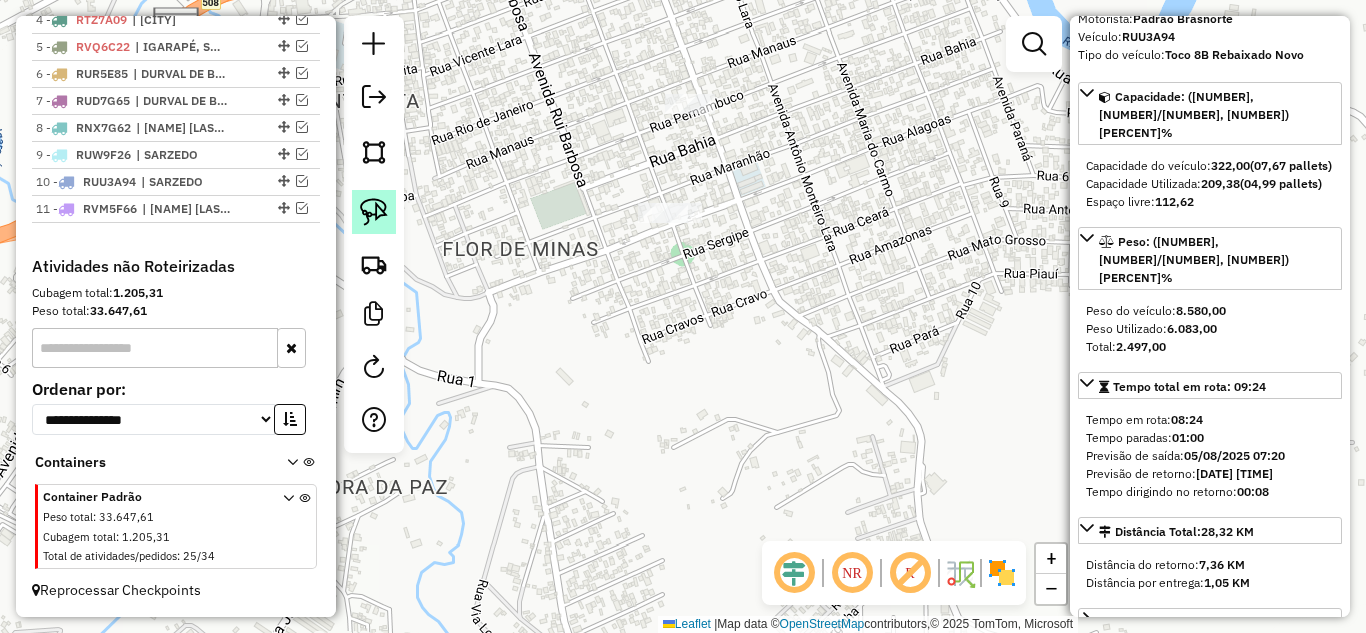 click 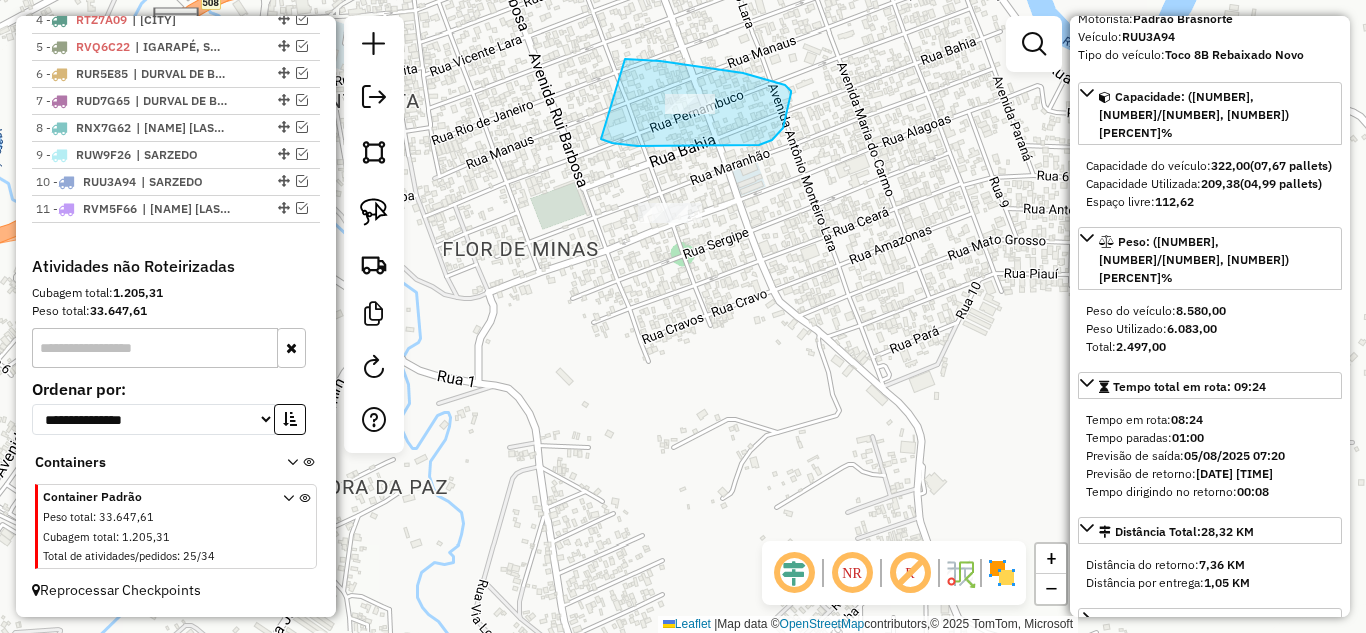 drag, startPoint x: 670, startPoint y: 146, endPoint x: 579, endPoint y: 59, distance: 125.89678 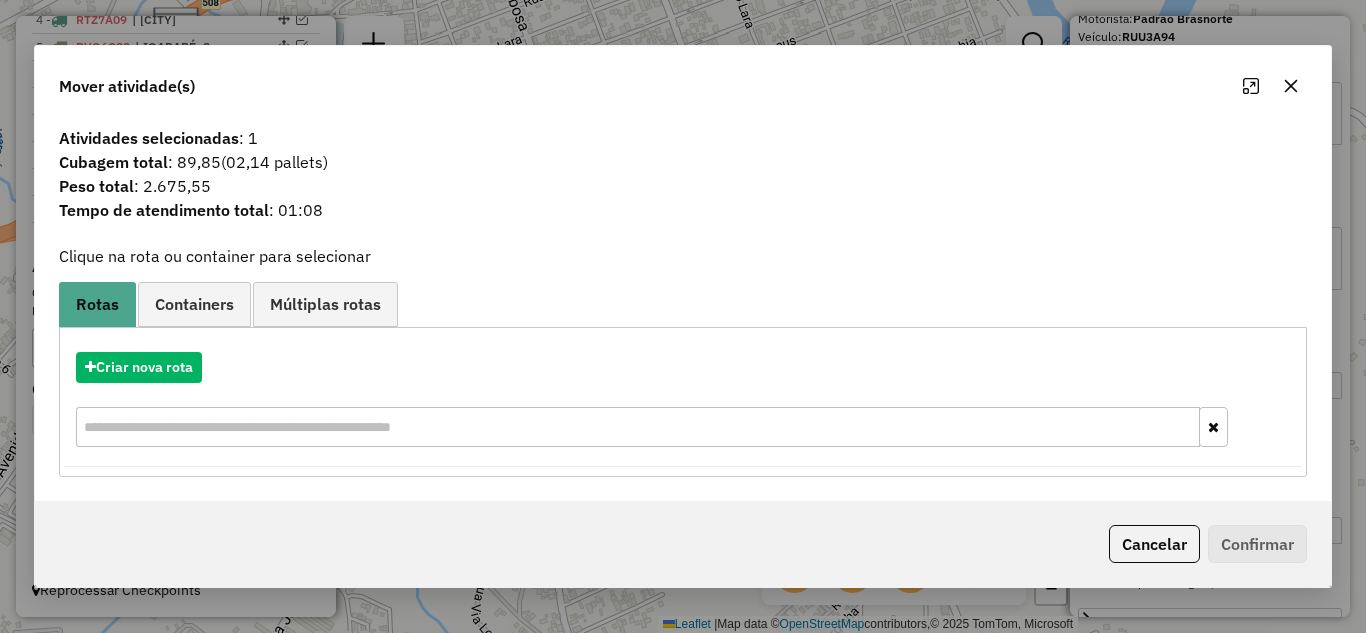 click 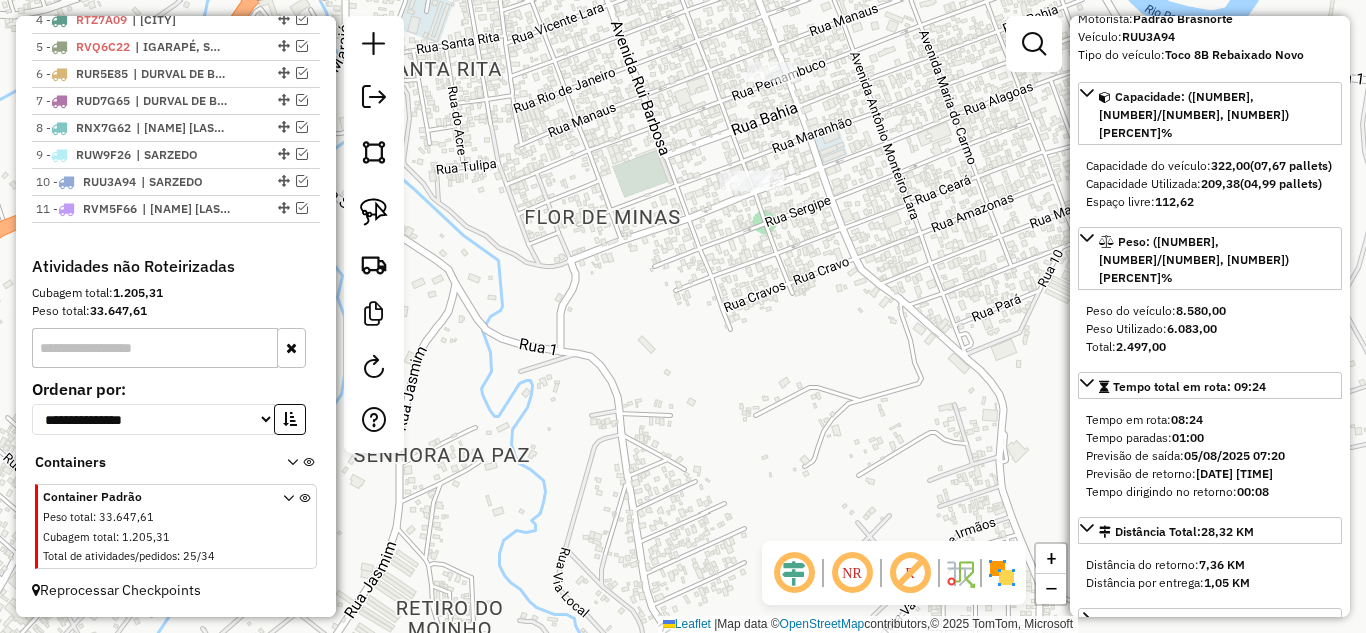 drag, startPoint x: 802, startPoint y: 322, endPoint x: 921, endPoint y: 254, distance: 137.05838 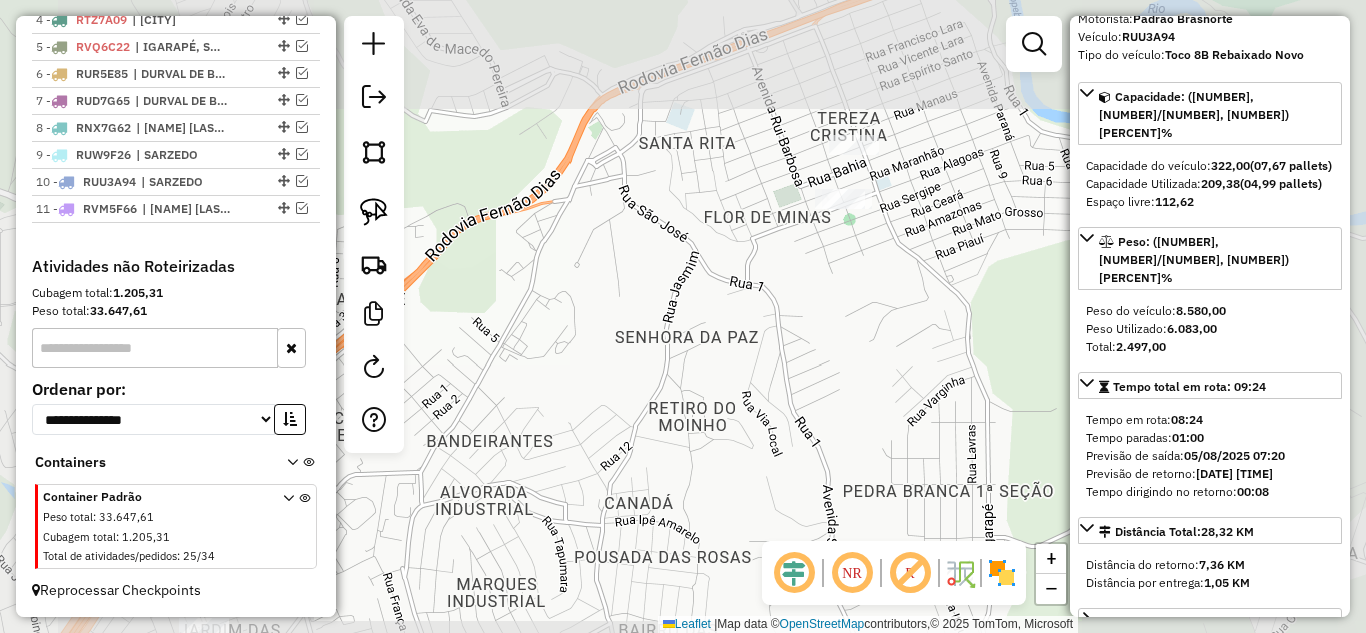 drag, startPoint x: 674, startPoint y: 358, endPoint x: 916, endPoint y: 236, distance: 271.0129 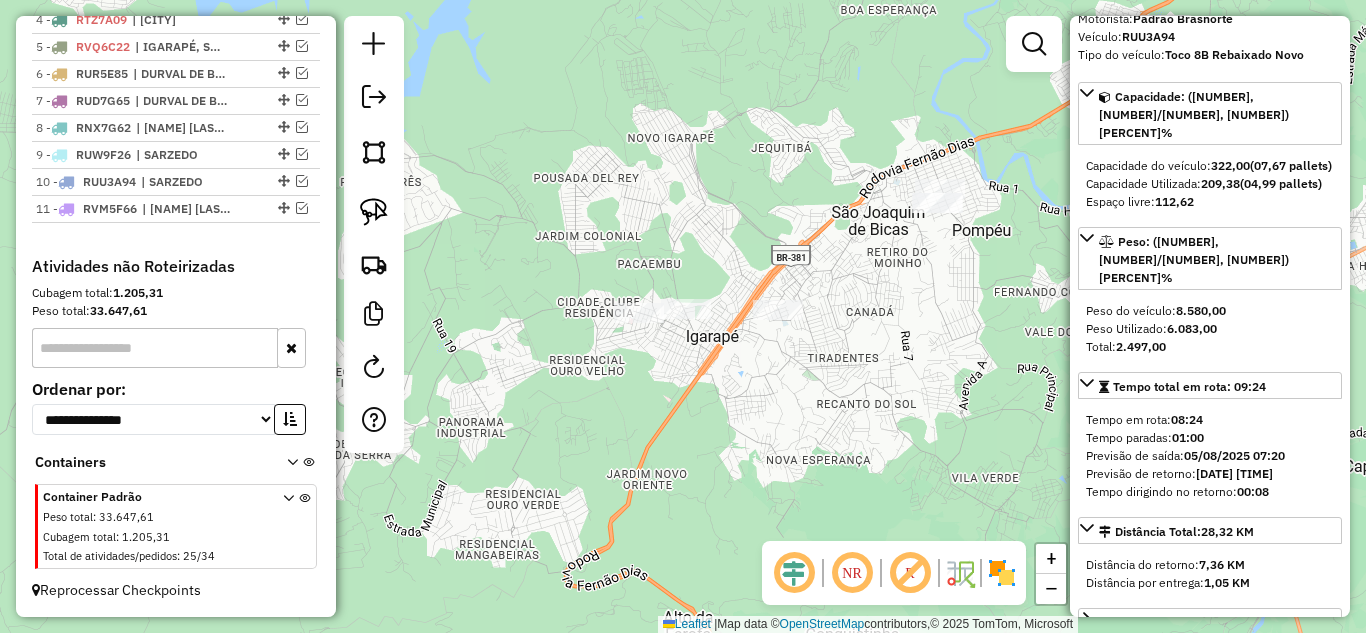 drag, startPoint x: 369, startPoint y: 212, endPoint x: 428, endPoint y: 226, distance: 60.63827 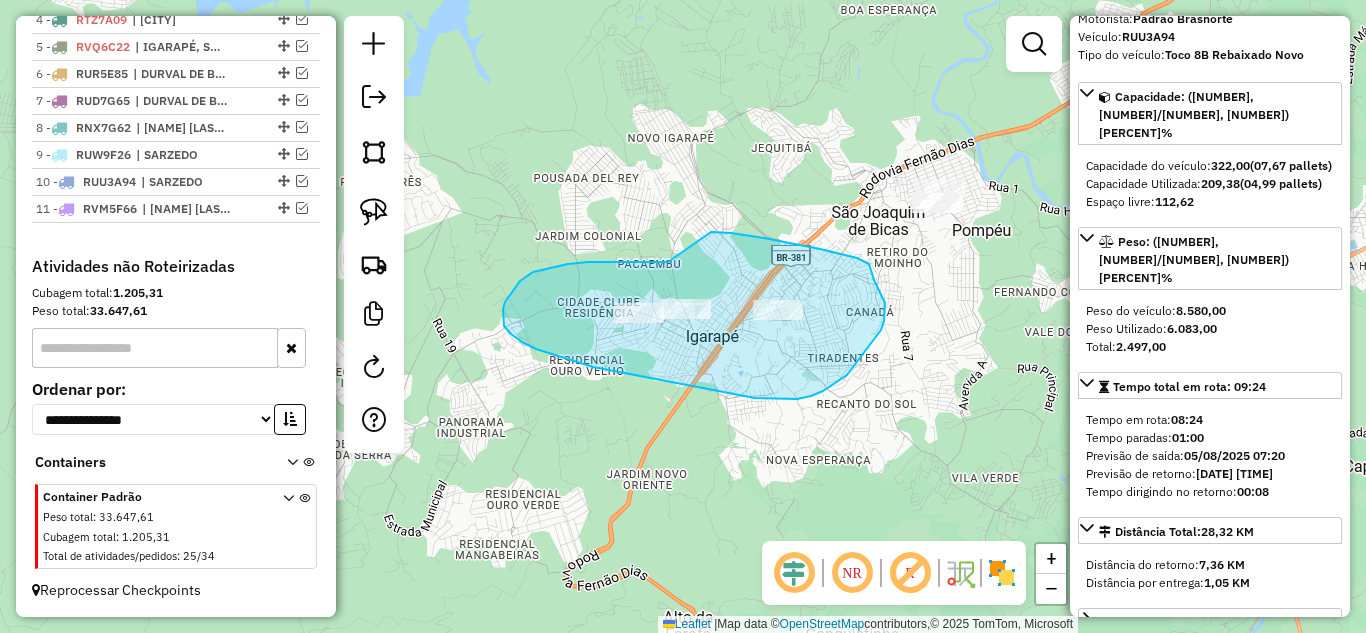 drag, startPoint x: 533, startPoint y: 272, endPoint x: 710, endPoint y: 231, distance: 181.68654 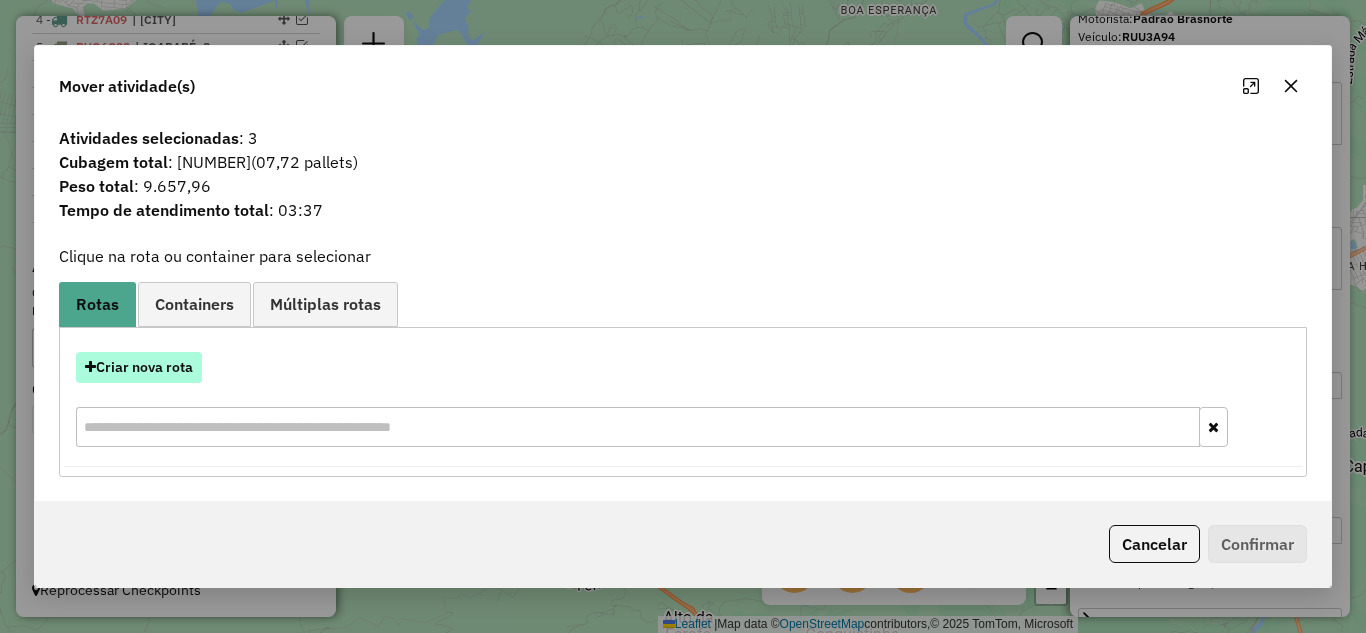 click on "Criar nova rota" at bounding box center [139, 367] 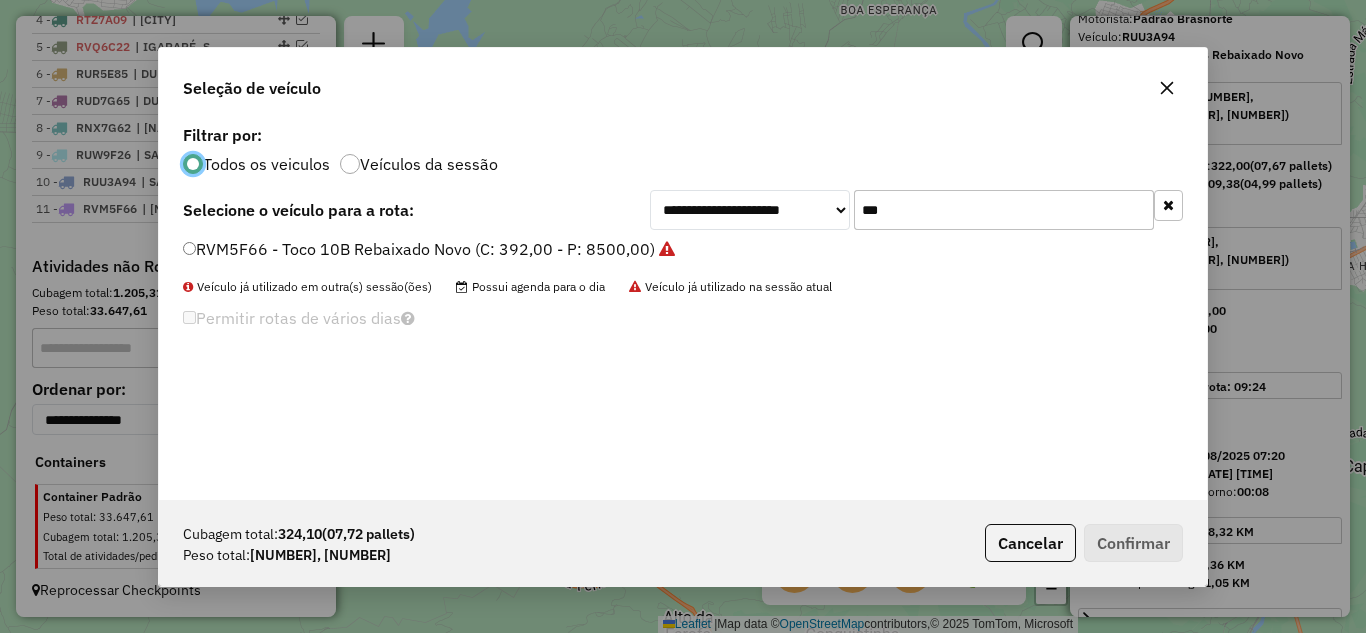 scroll, scrollTop: 11, scrollLeft: 6, axis: both 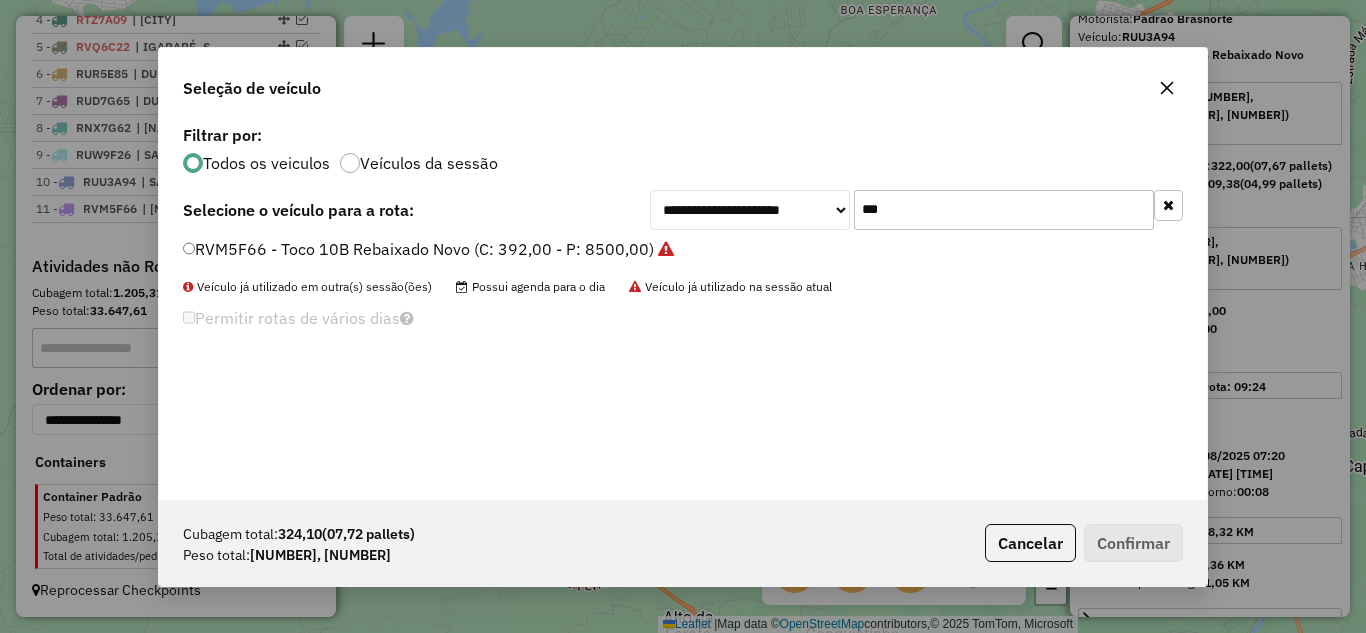 click on "***" 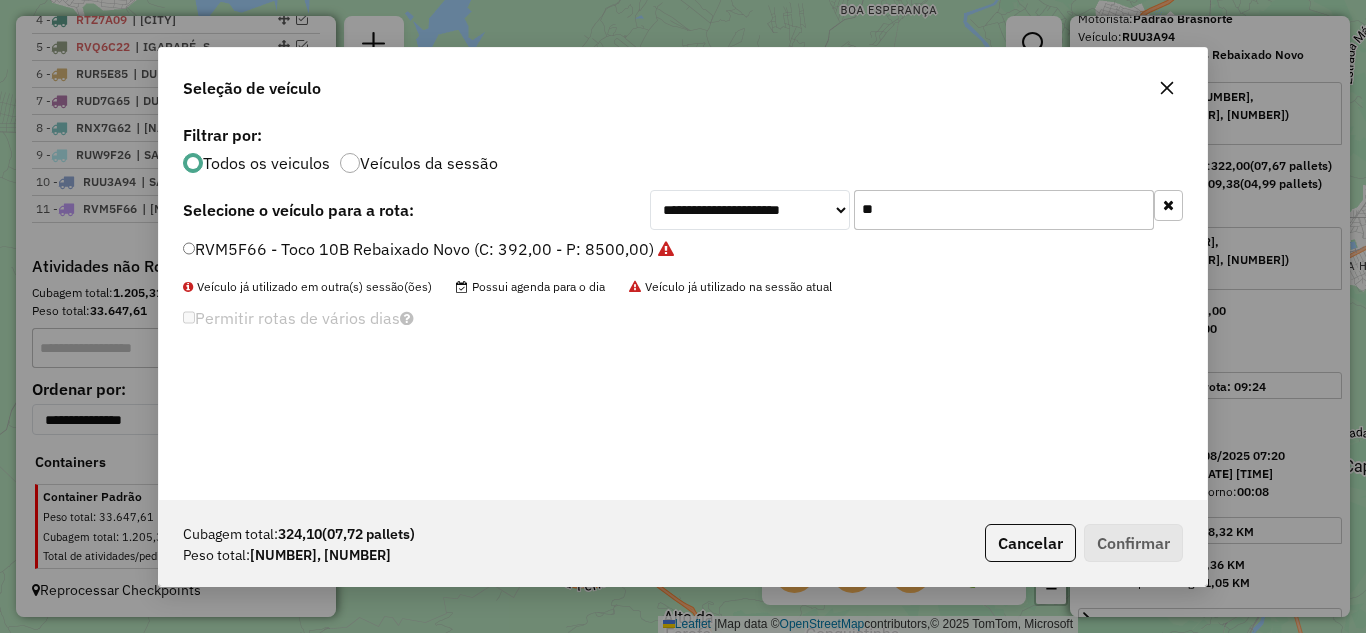 type on "*" 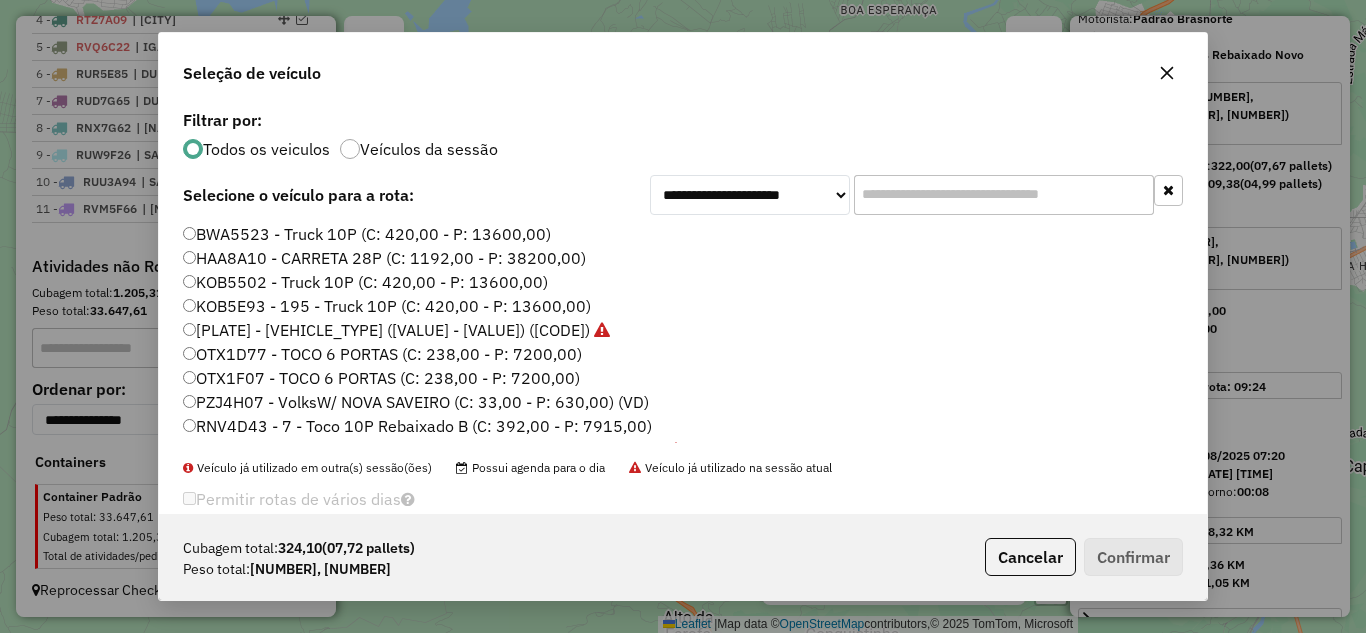 click 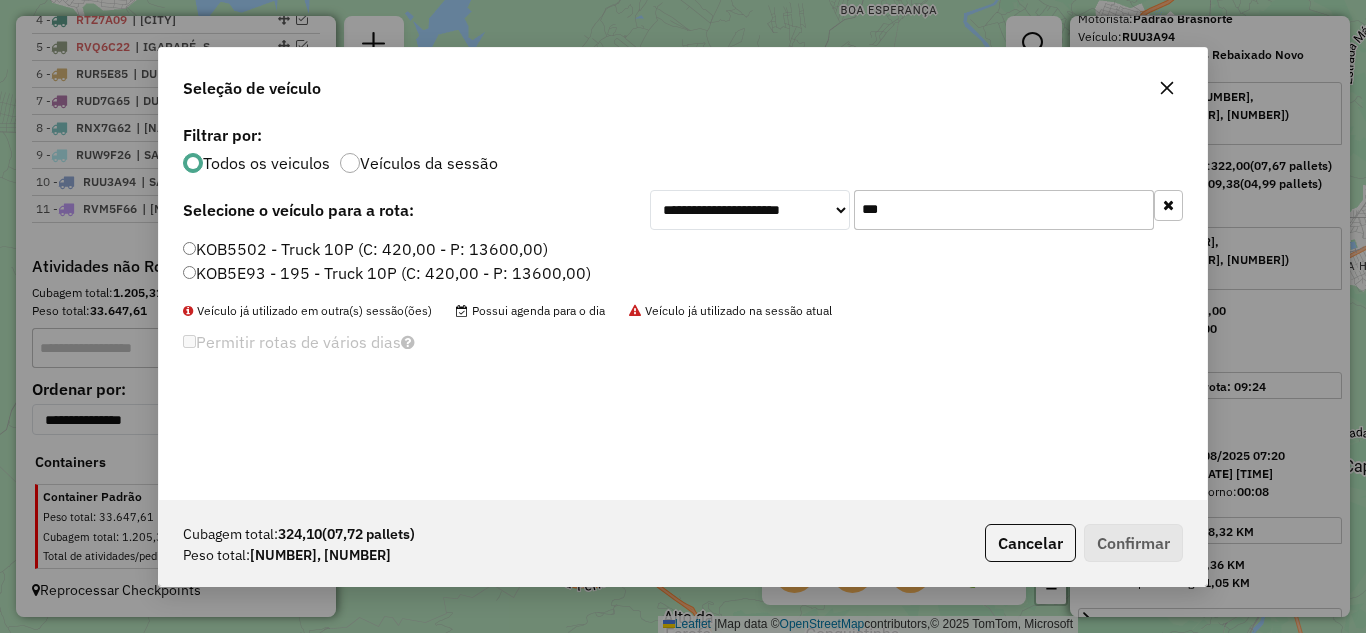type on "***" 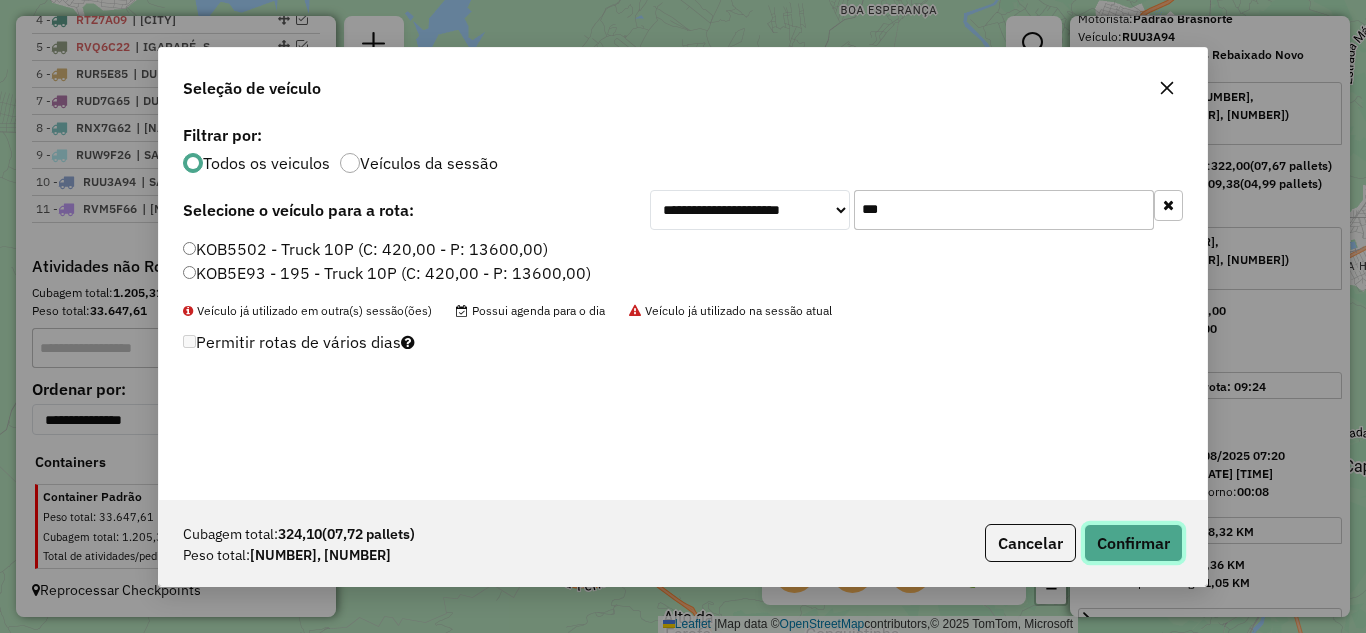 click on "Confirmar" 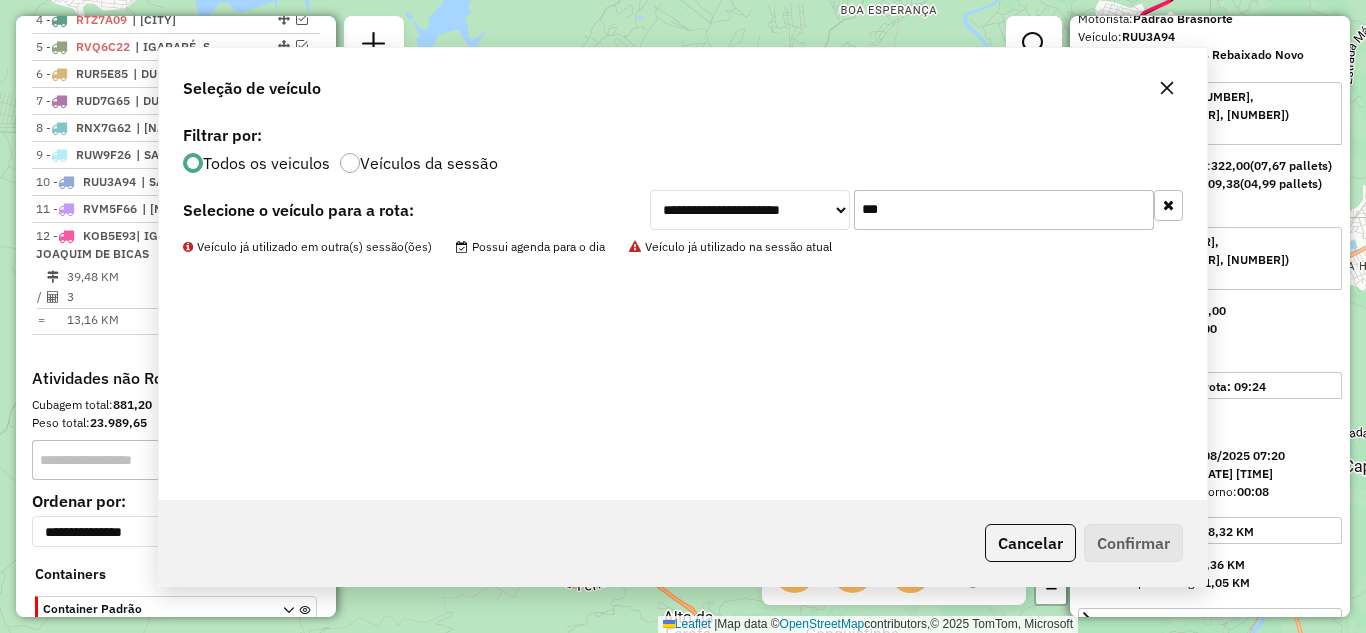 scroll, scrollTop: 1001, scrollLeft: 0, axis: vertical 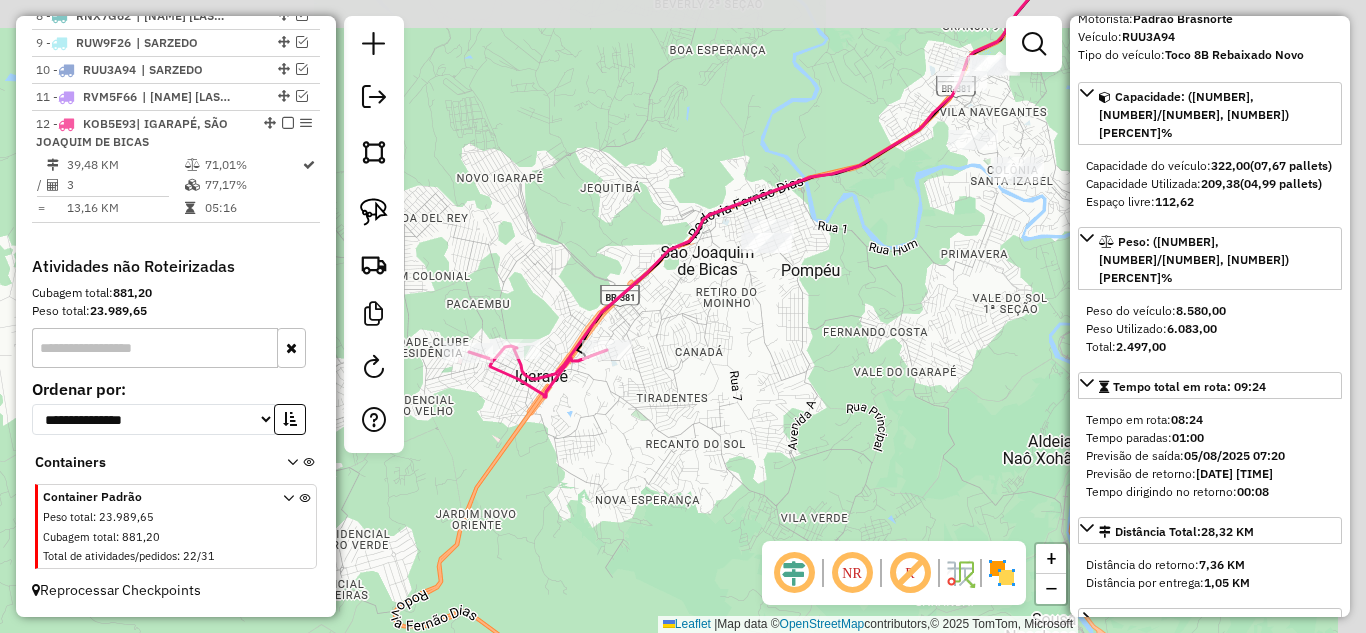 drag, startPoint x: 927, startPoint y: 283, endPoint x: 767, endPoint y: 284, distance: 160.00313 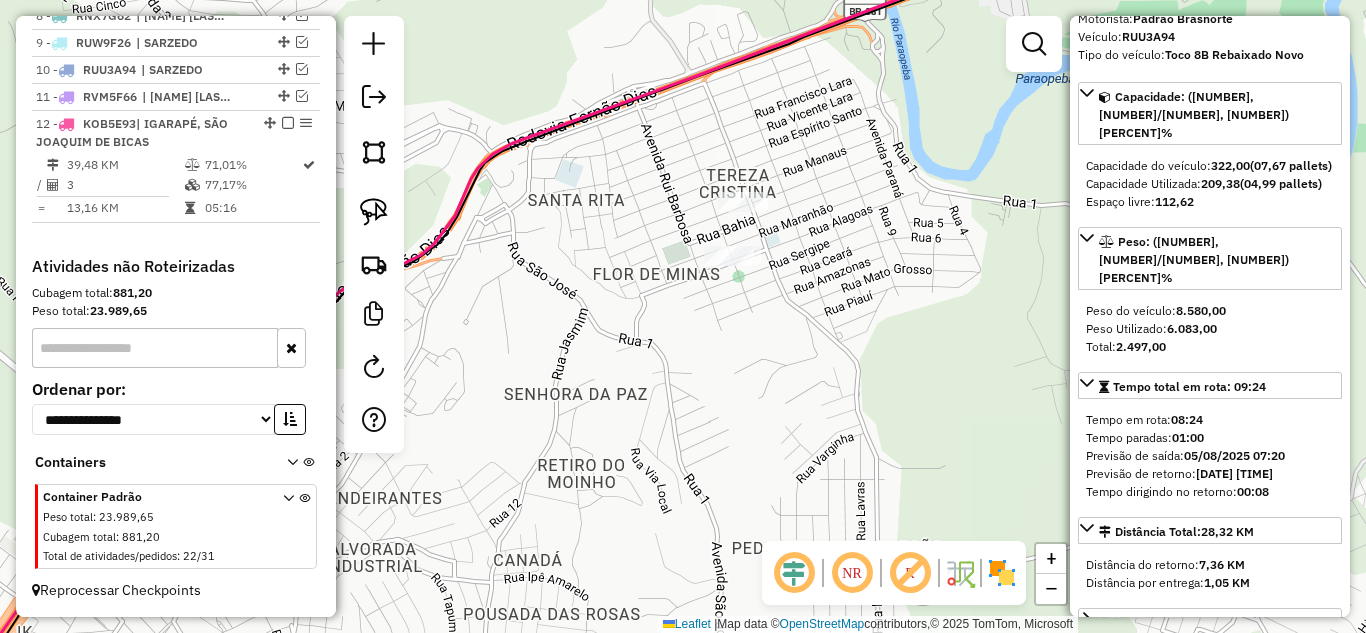 drag, startPoint x: 827, startPoint y: 221, endPoint x: 711, endPoint y: 219, distance: 116.01724 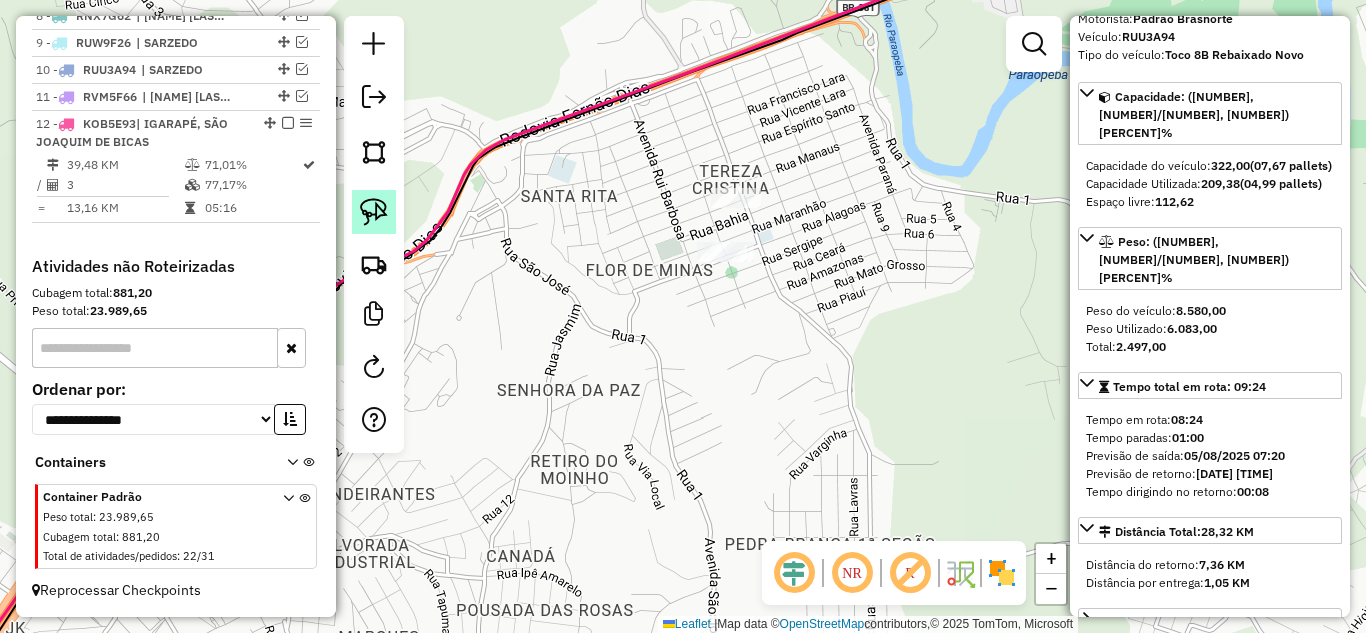 click 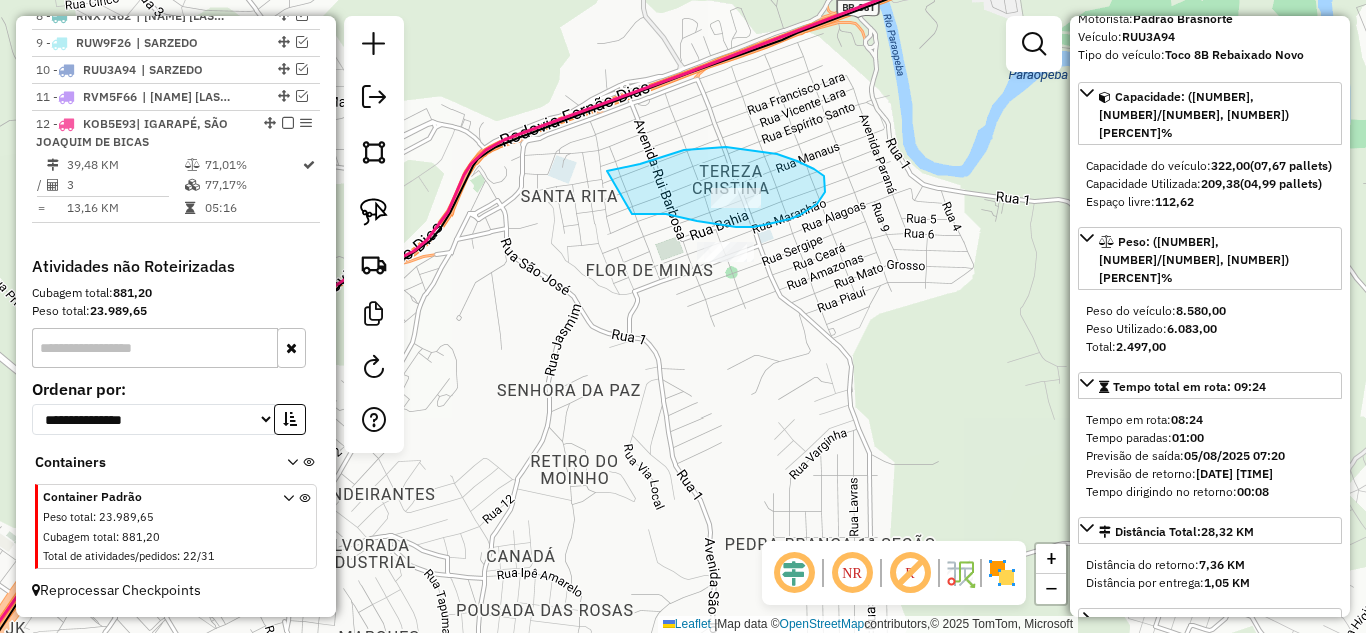 drag, startPoint x: 634, startPoint y: 214, endPoint x: 607, endPoint y: 171, distance: 50.77401 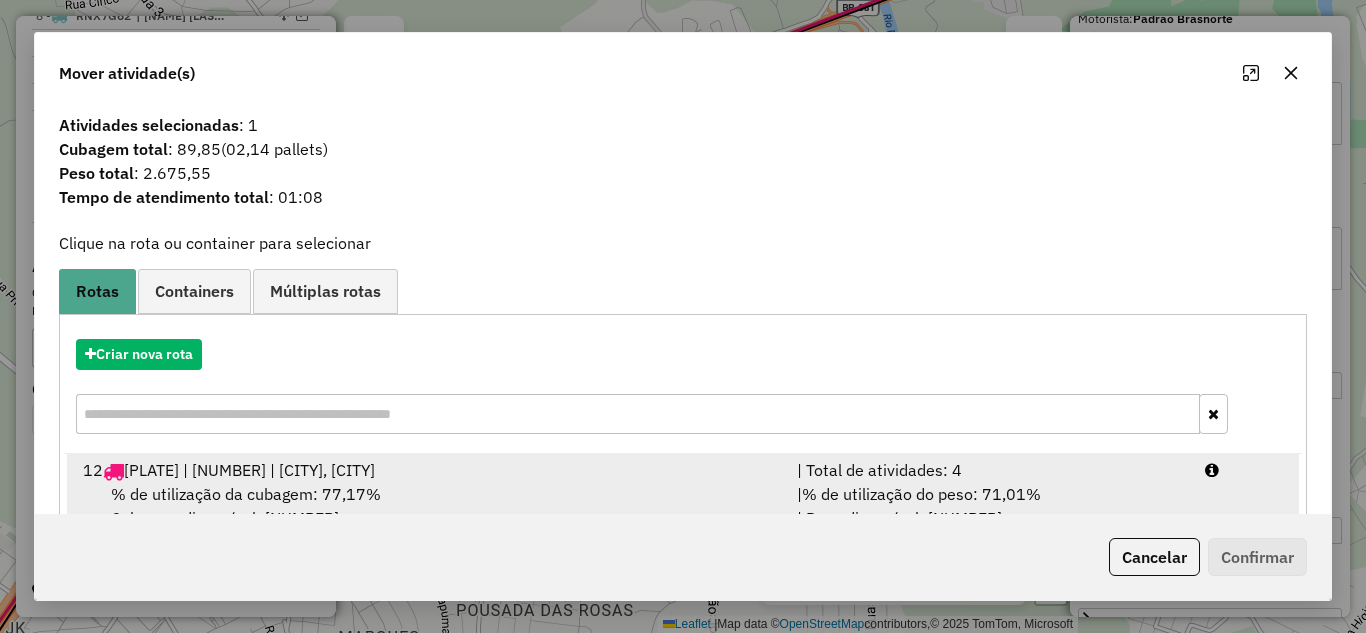 click on "| Total de atividades: 4" at bounding box center (989, 470) 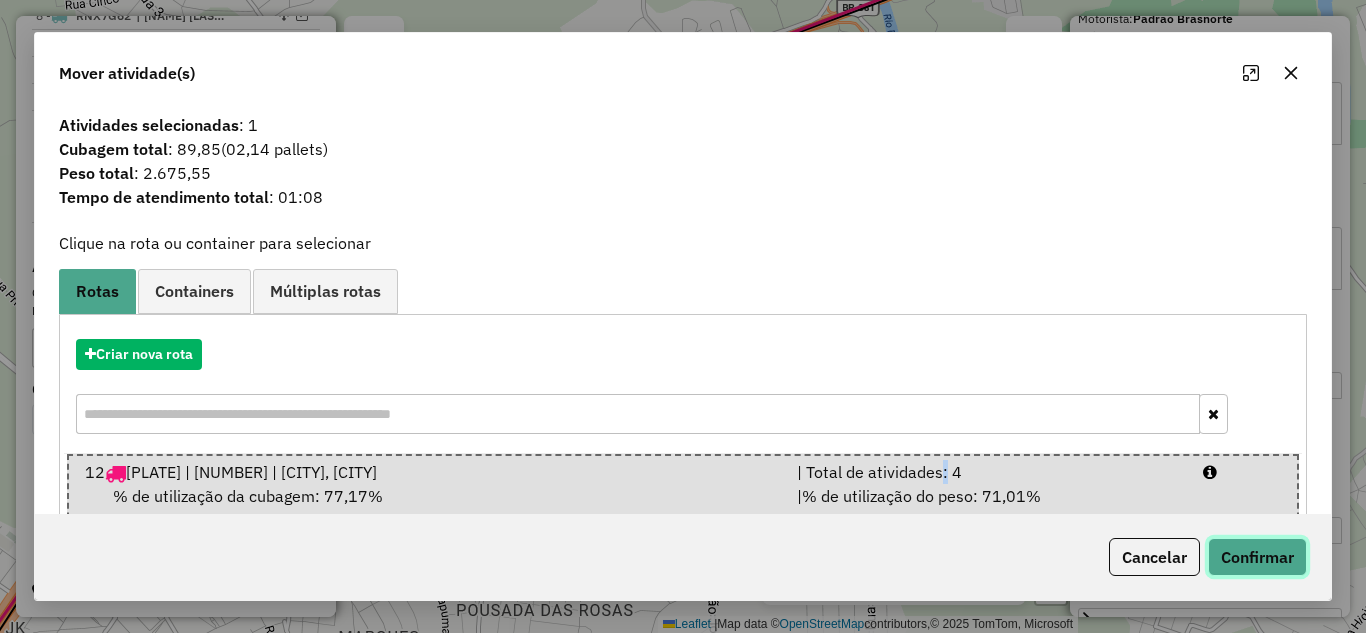 click on "Confirmar" 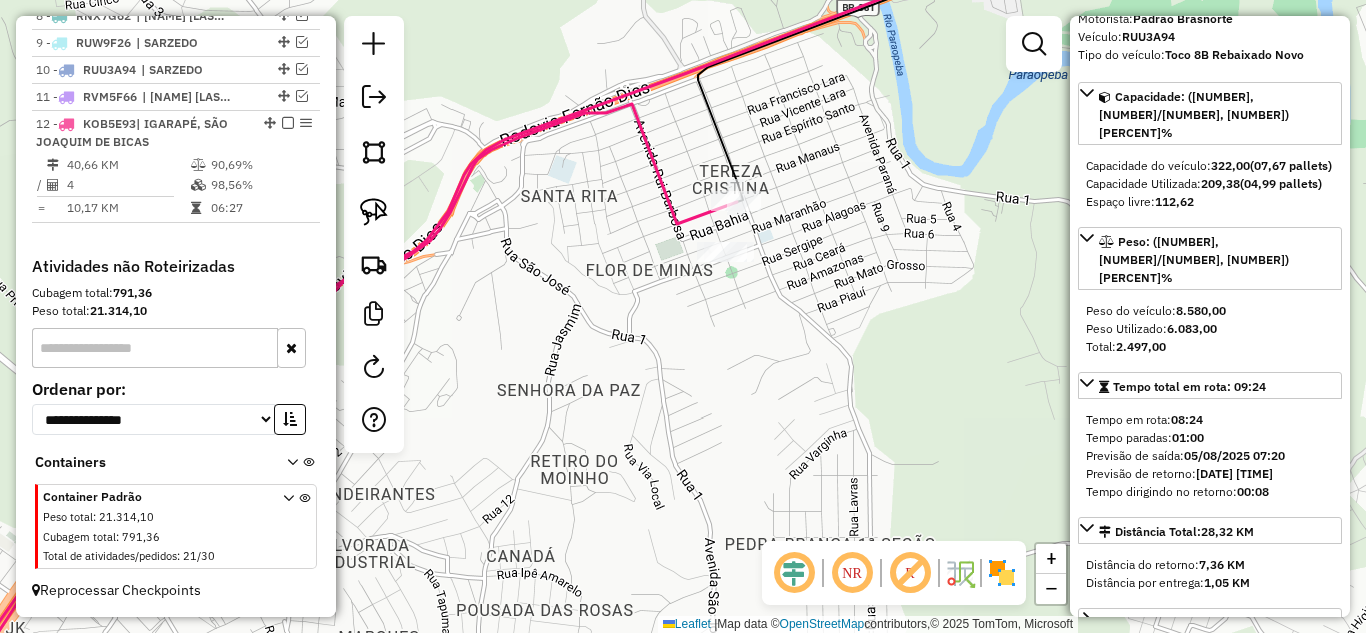 click 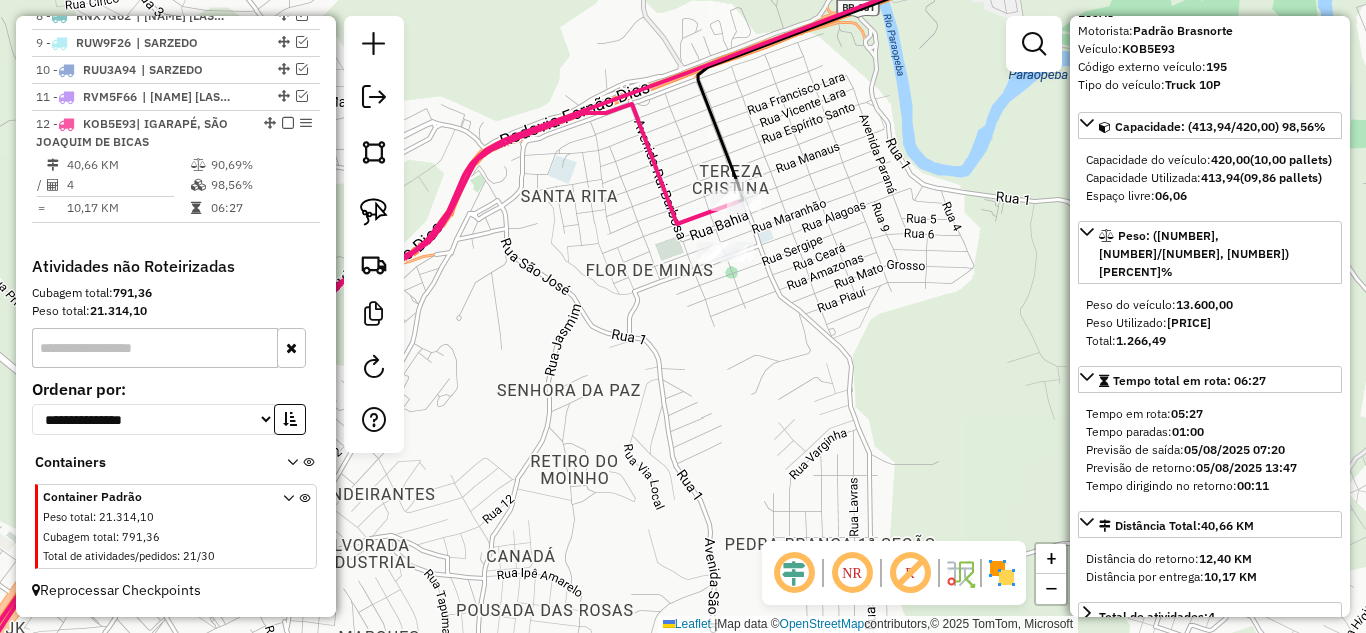 scroll, scrollTop: 118, scrollLeft: 0, axis: vertical 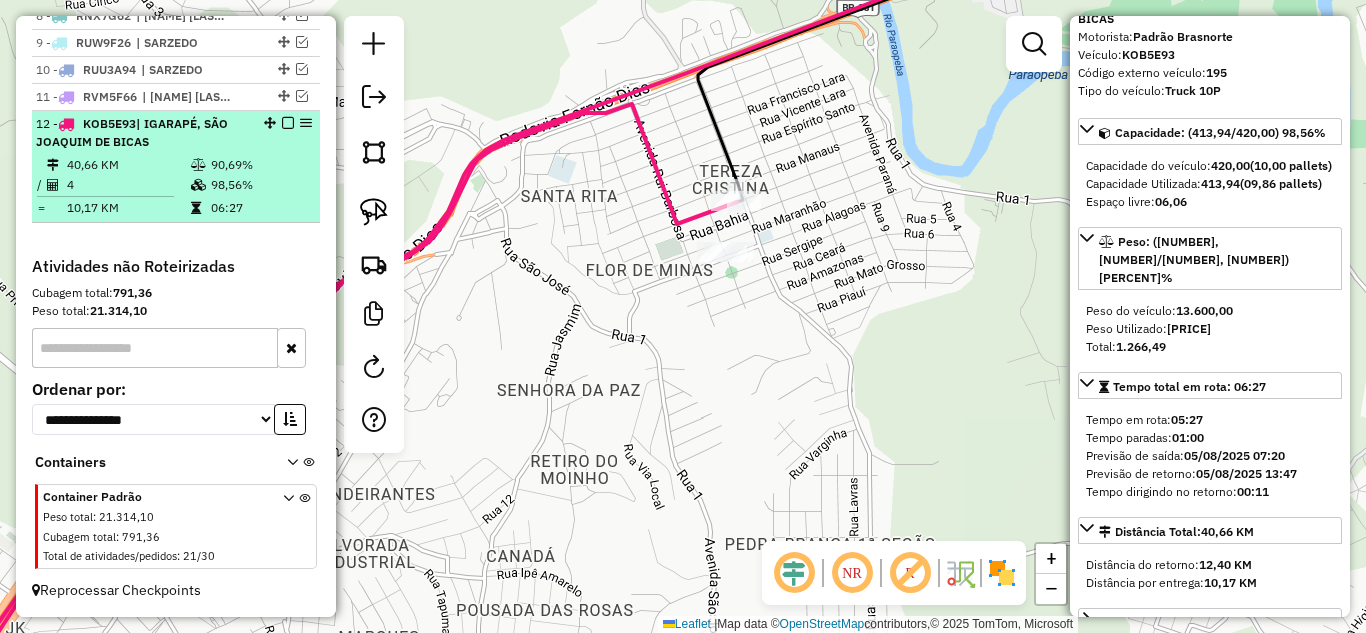 click at bounding box center (288, 123) 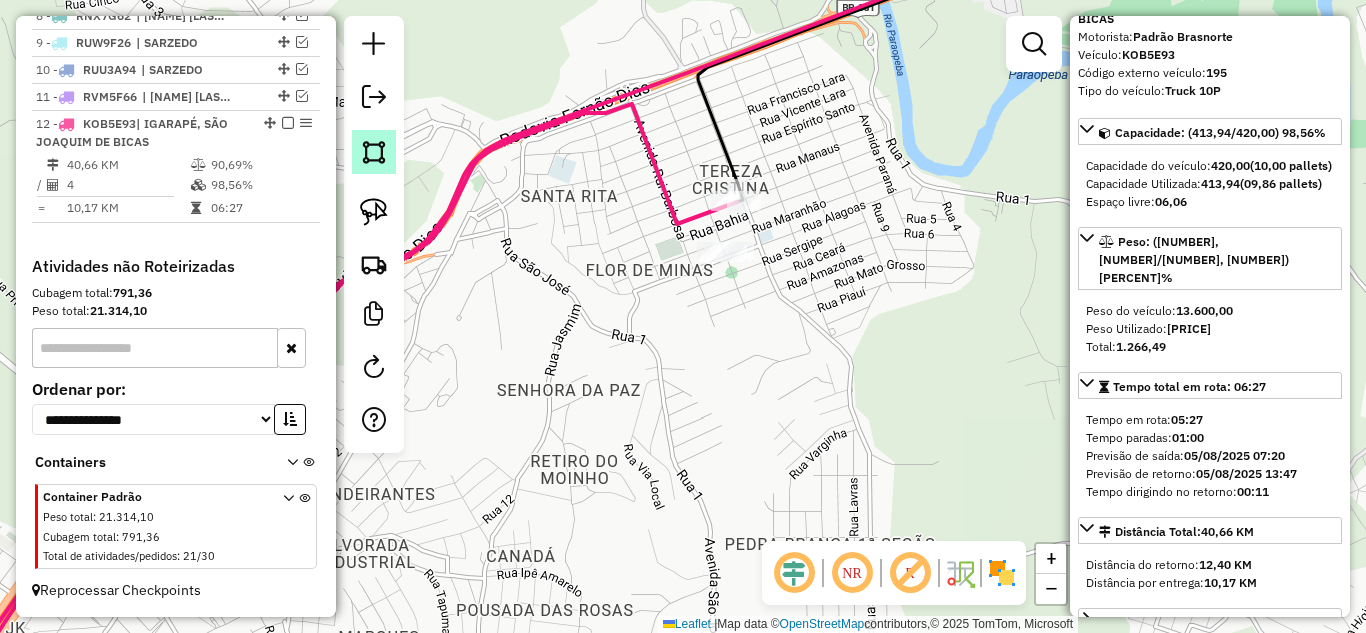 scroll, scrollTop: 916, scrollLeft: 0, axis: vertical 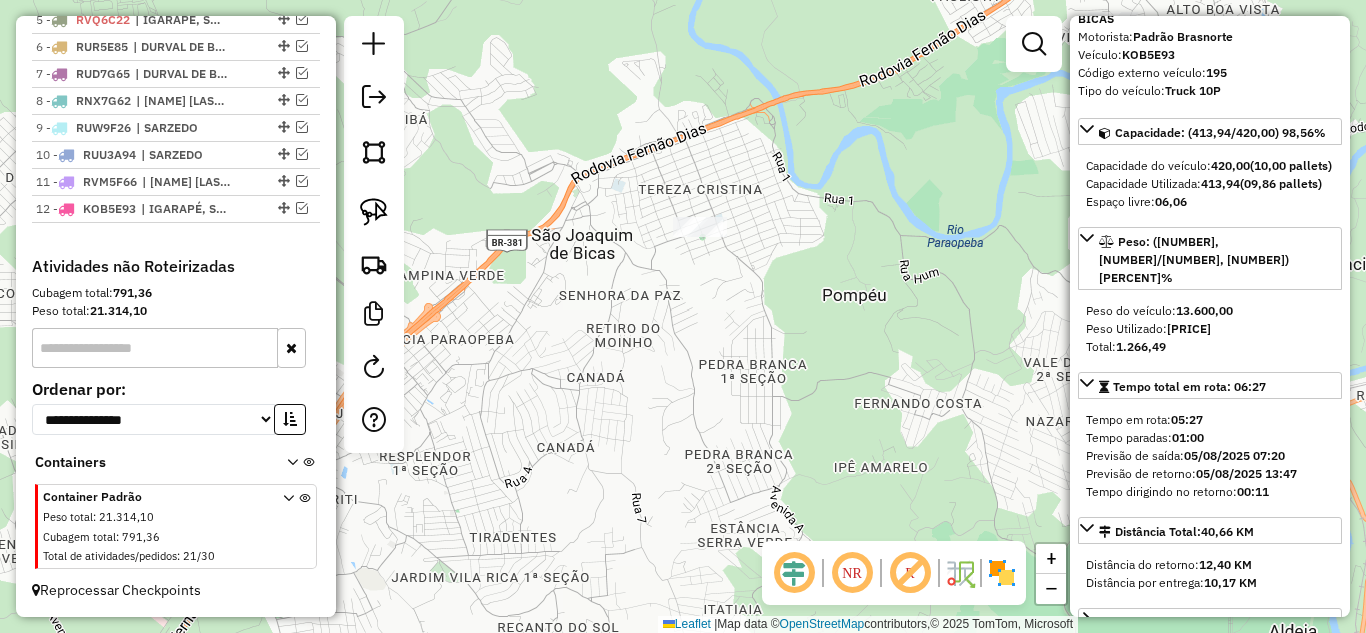 drag, startPoint x: 868, startPoint y: 203, endPoint x: 651, endPoint y: 291, distance: 234.16447 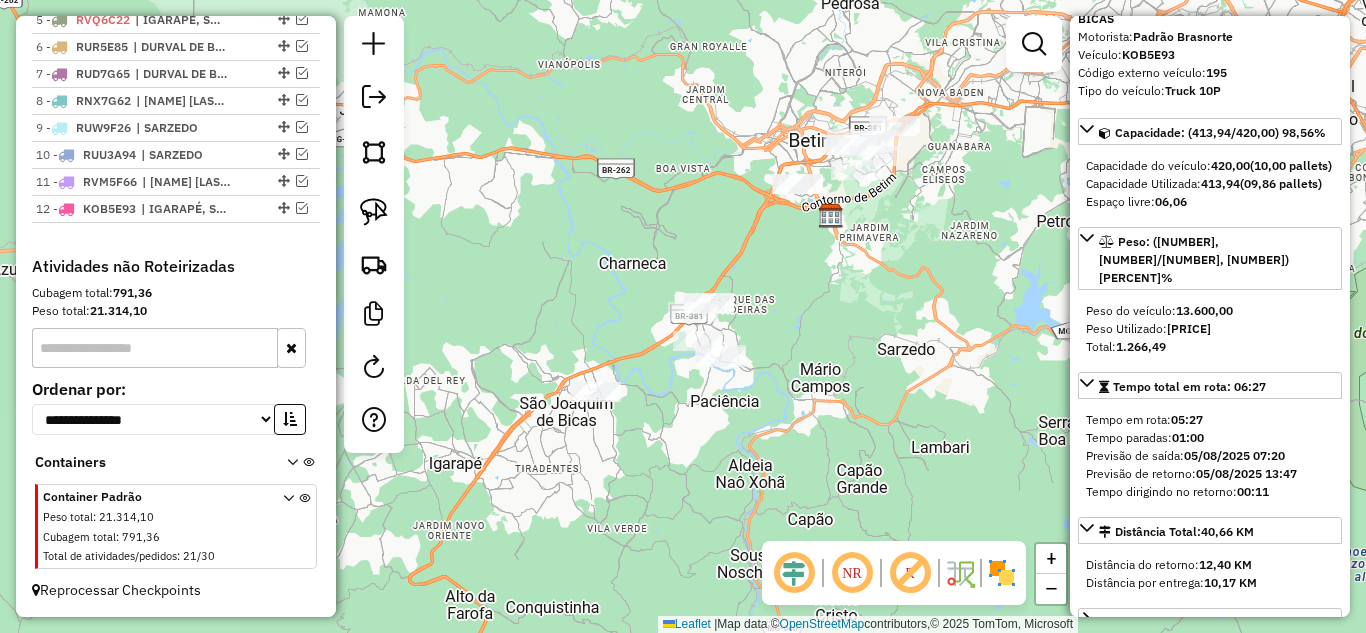 drag, startPoint x: 878, startPoint y: 260, endPoint x: 853, endPoint y: 314, distance: 59.5063 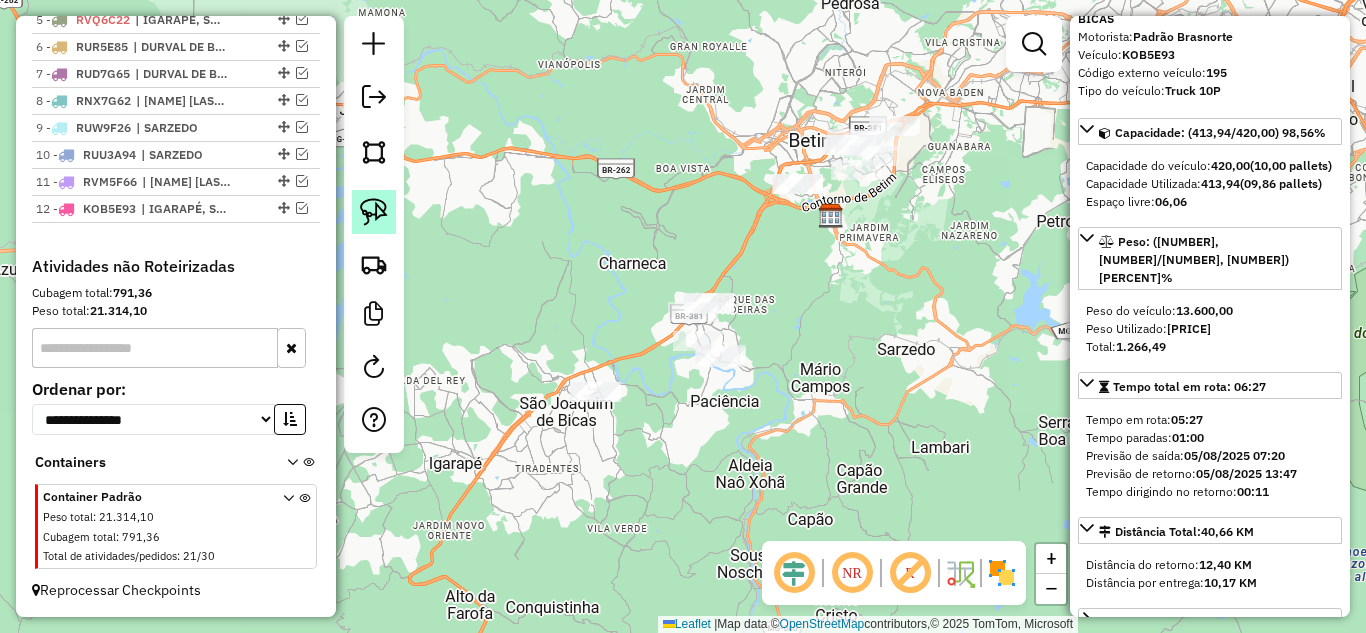 click 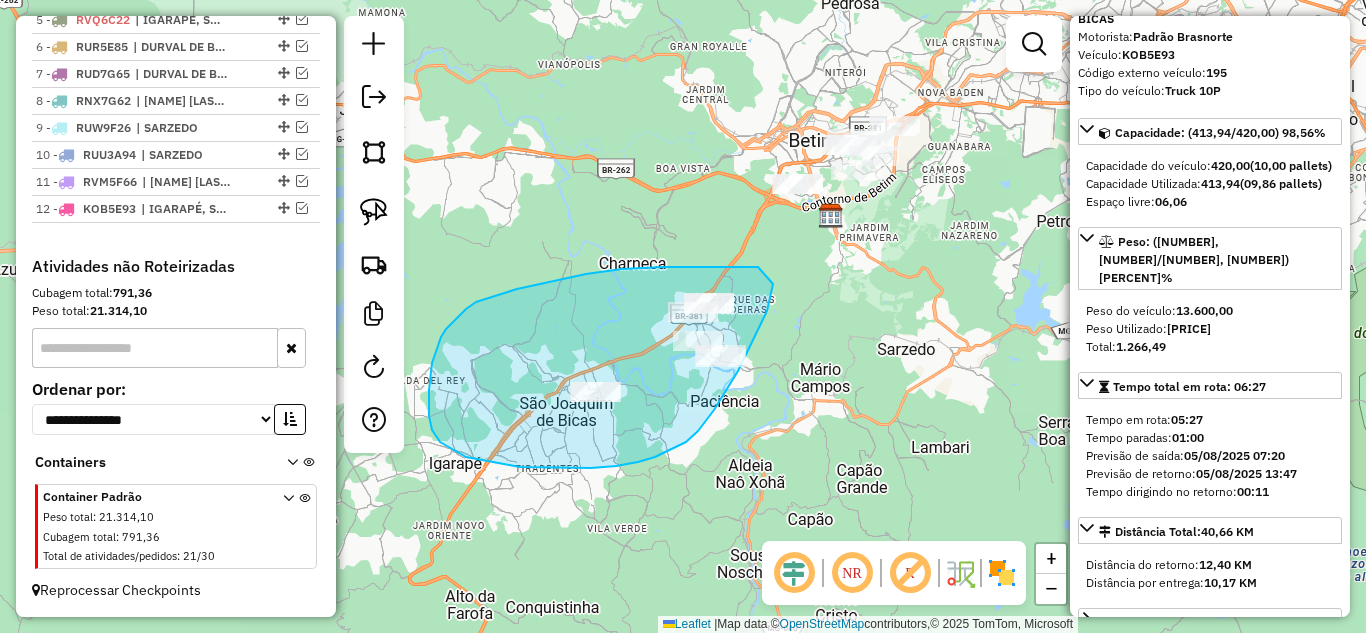 drag, startPoint x: 736, startPoint y: 267, endPoint x: 782, endPoint y: 270, distance: 46.09772 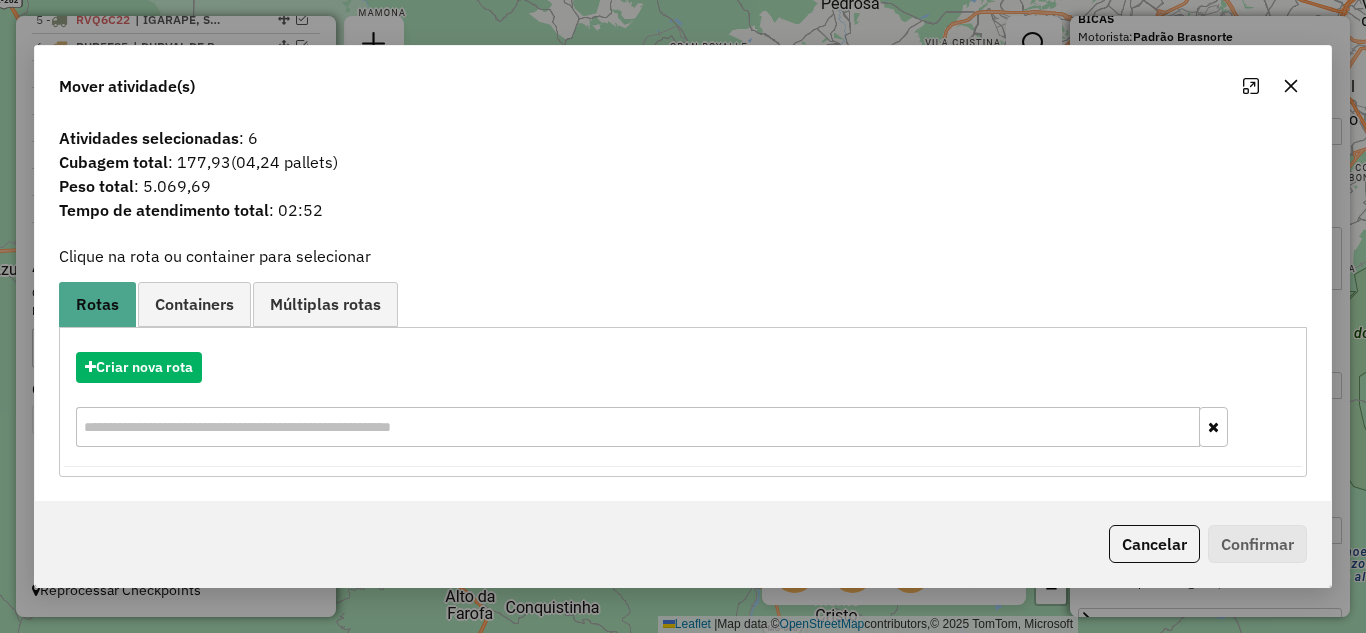 click 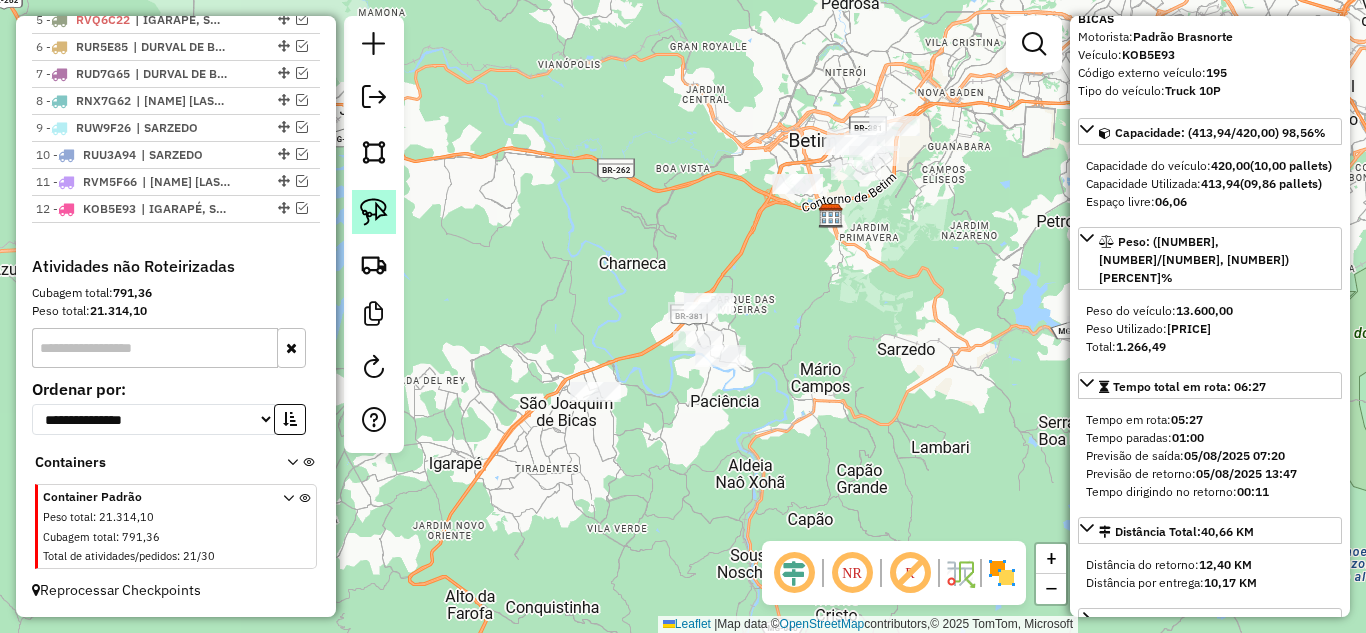 click 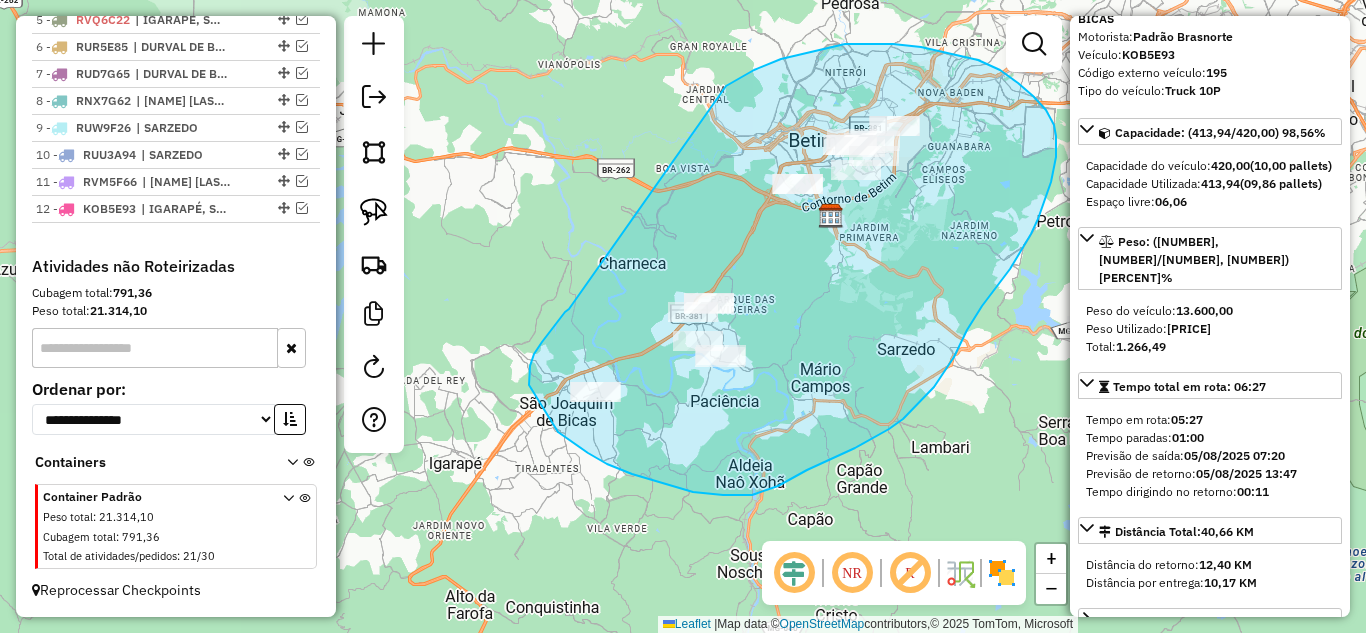 drag, startPoint x: 530, startPoint y: 366, endPoint x: 662, endPoint y: 153, distance: 250.58531 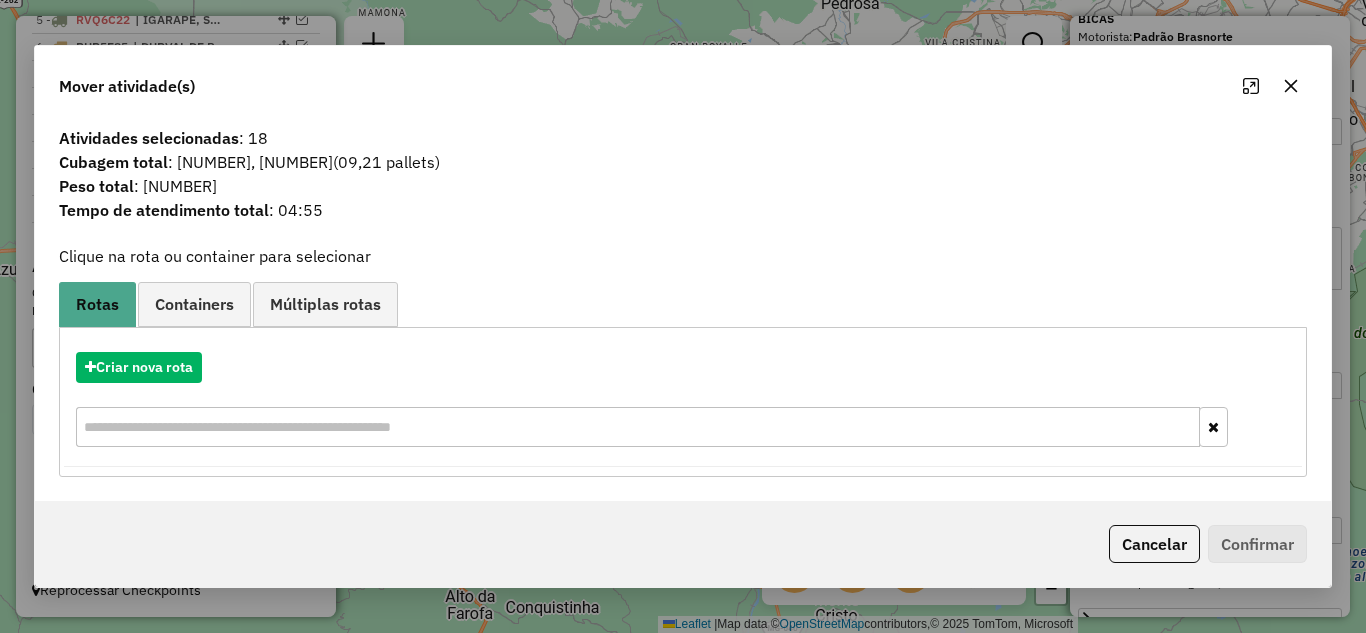 click 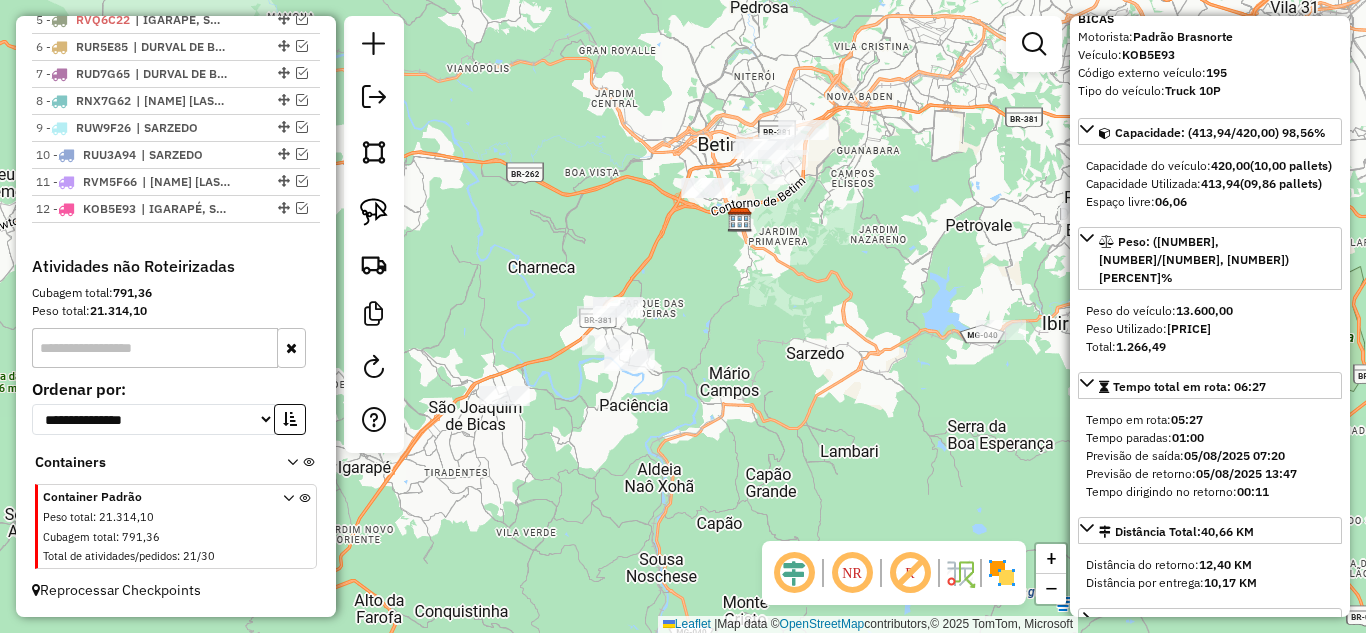 drag, startPoint x: 785, startPoint y: 278, endPoint x: 656, endPoint y: 296, distance: 130.24976 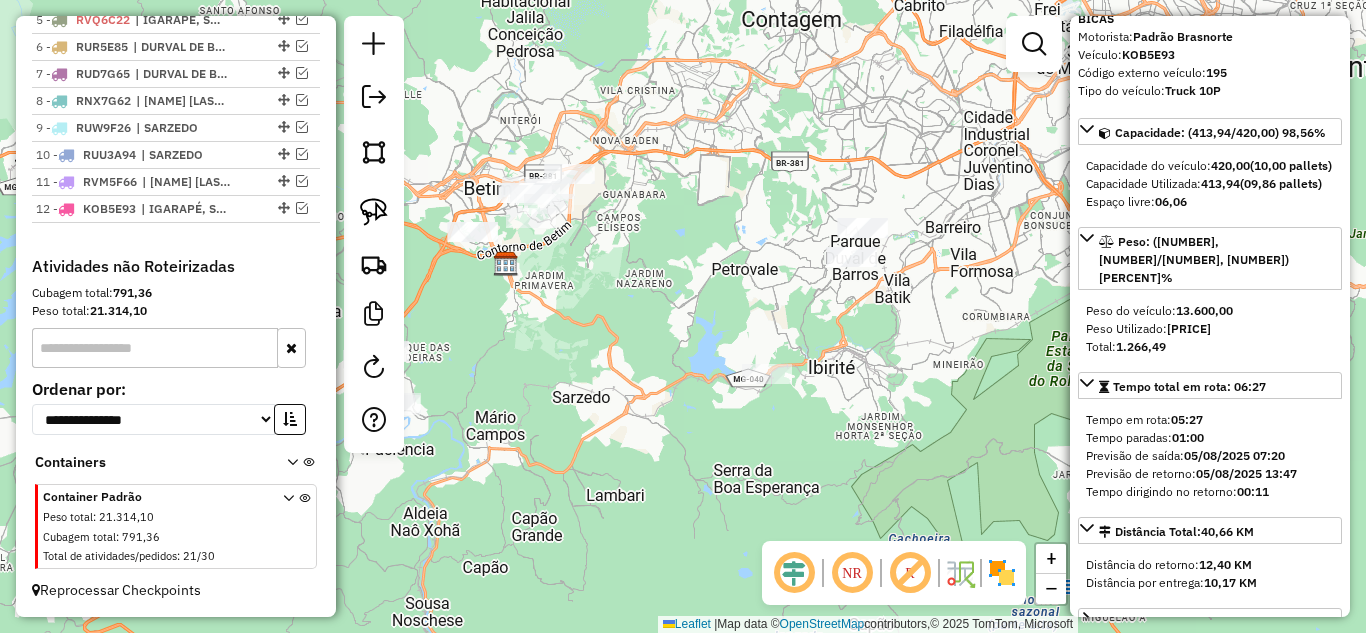 drag, startPoint x: 781, startPoint y: 290, endPoint x: 521, endPoint y: 363, distance: 270.0537 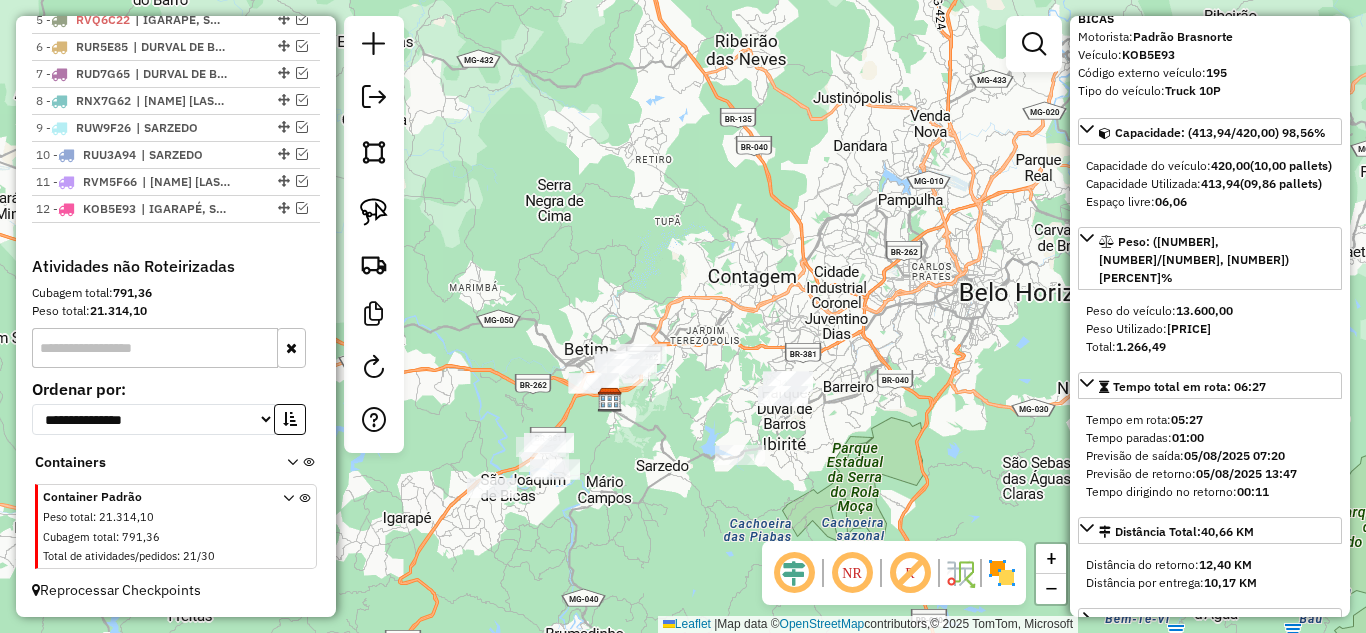 drag, startPoint x: 623, startPoint y: 382, endPoint x: 663, endPoint y: 437, distance: 68.007355 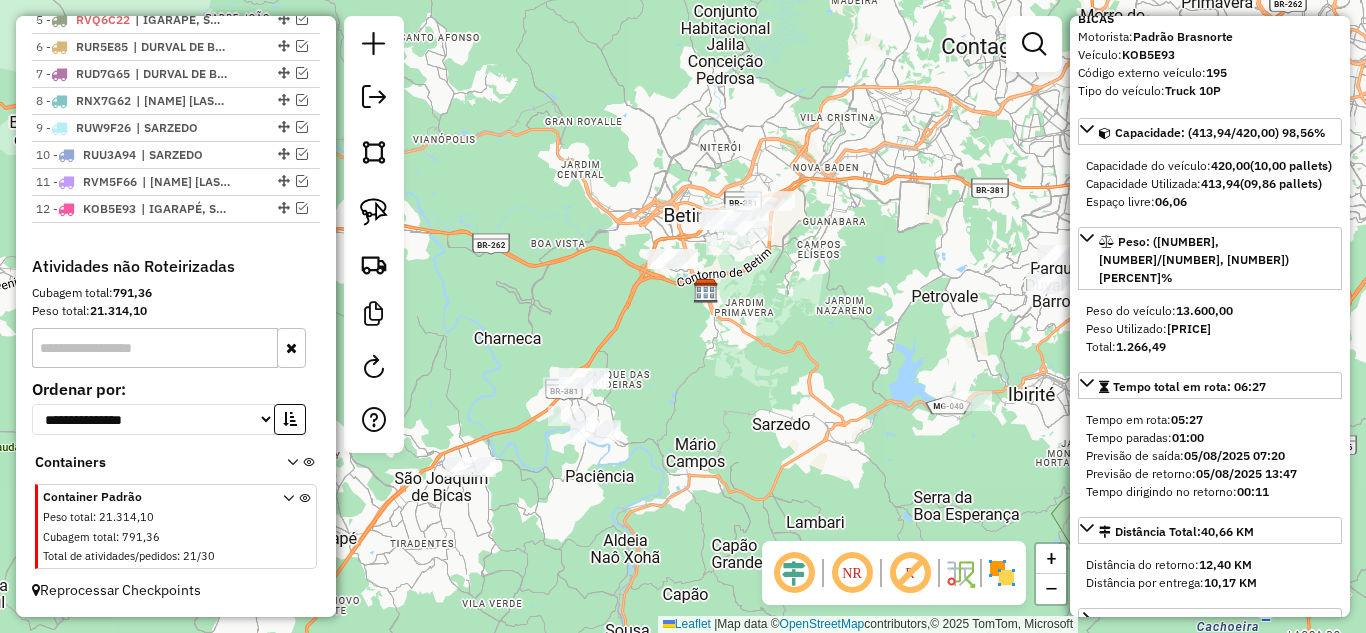 drag, startPoint x: 834, startPoint y: 356, endPoint x: 932, endPoint y: 279, distance: 124.631454 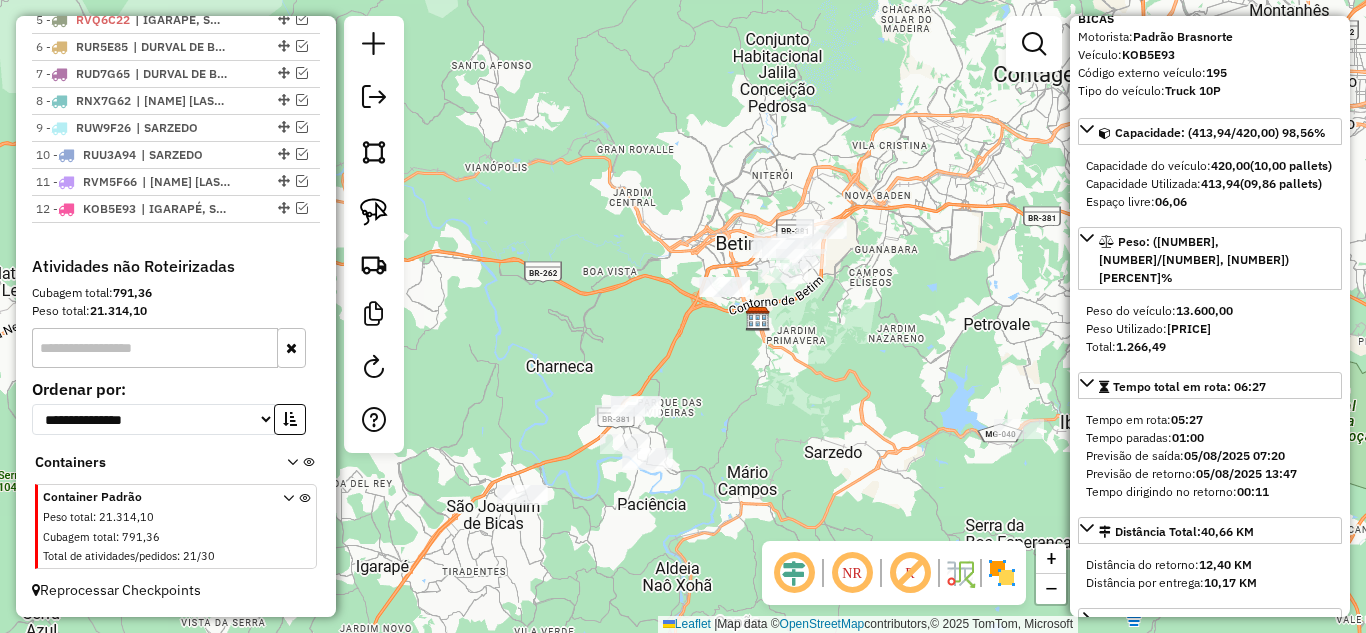 drag, startPoint x: 744, startPoint y: 369, endPoint x: 801, endPoint y: 393, distance: 61.846584 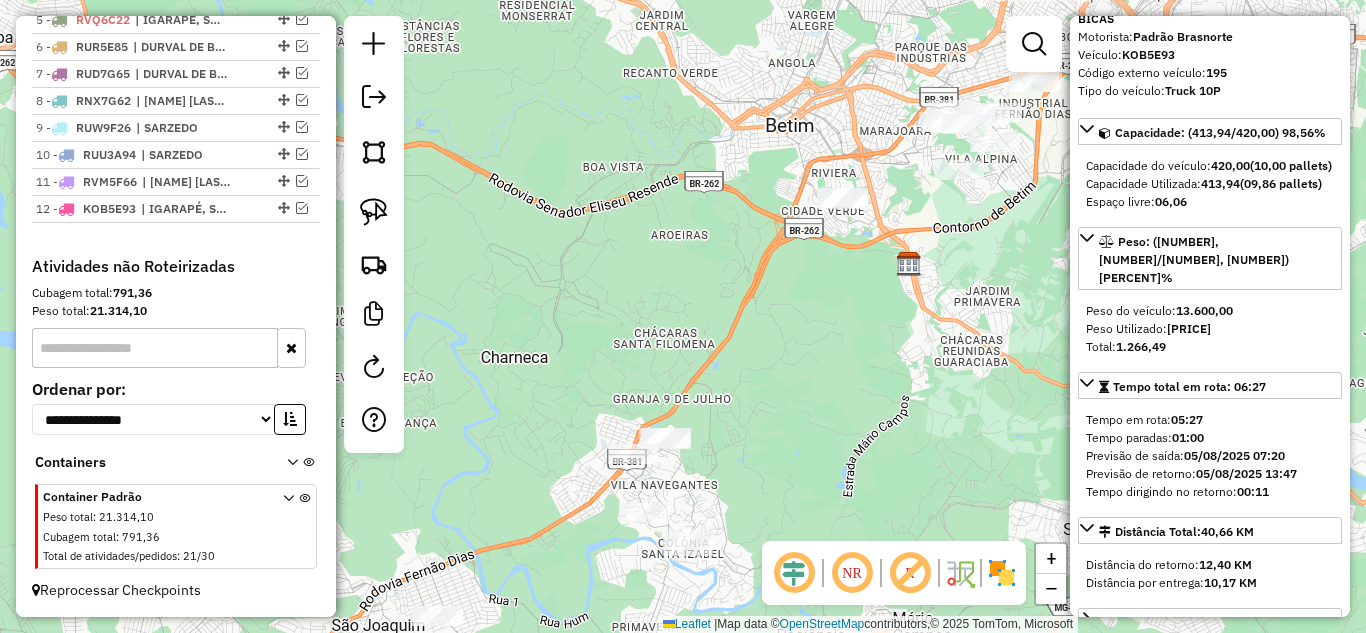drag, startPoint x: 706, startPoint y: 315, endPoint x: 769, endPoint y: 275, distance: 74.62573 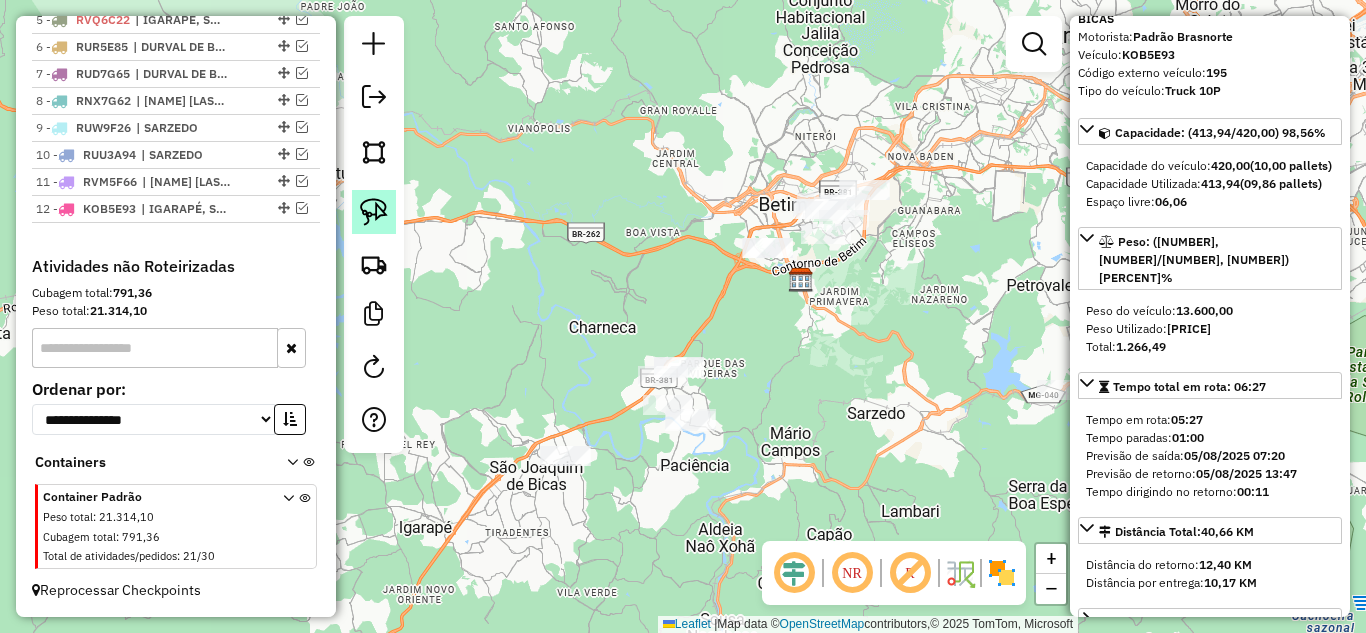 click 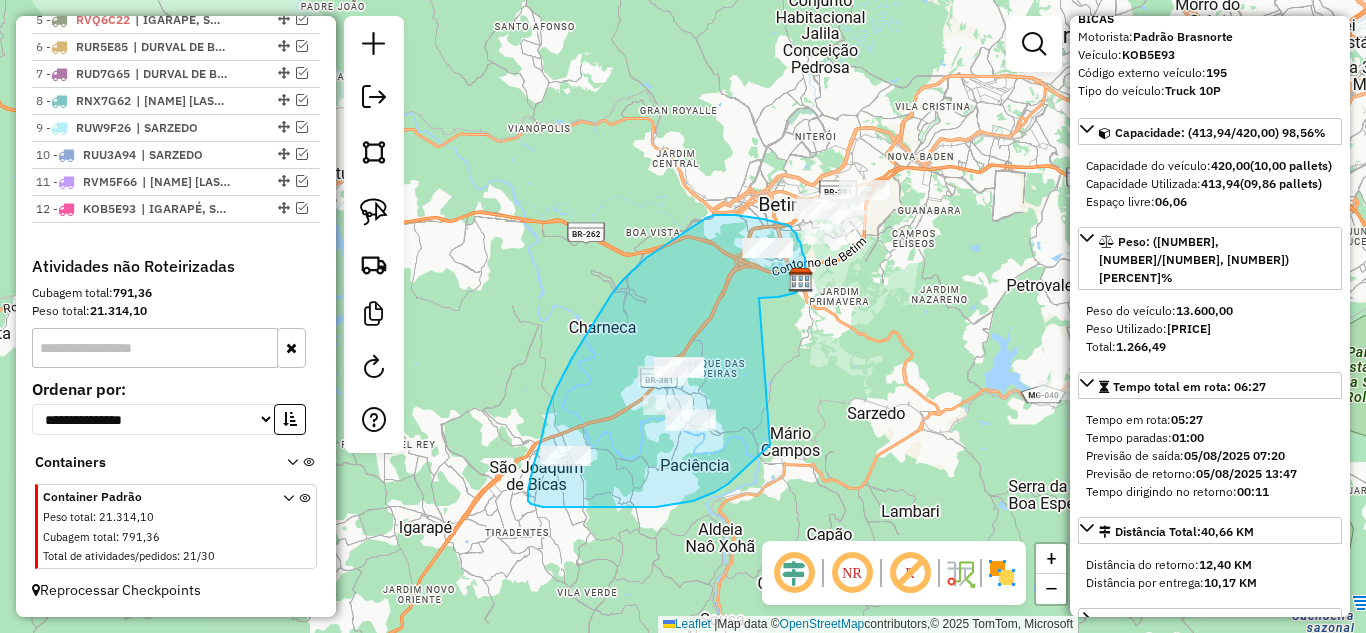 drag, startPoint x: 759, startPoint y: 298, endPoint x: 774, endPoint y: 433, distance: 135.83078 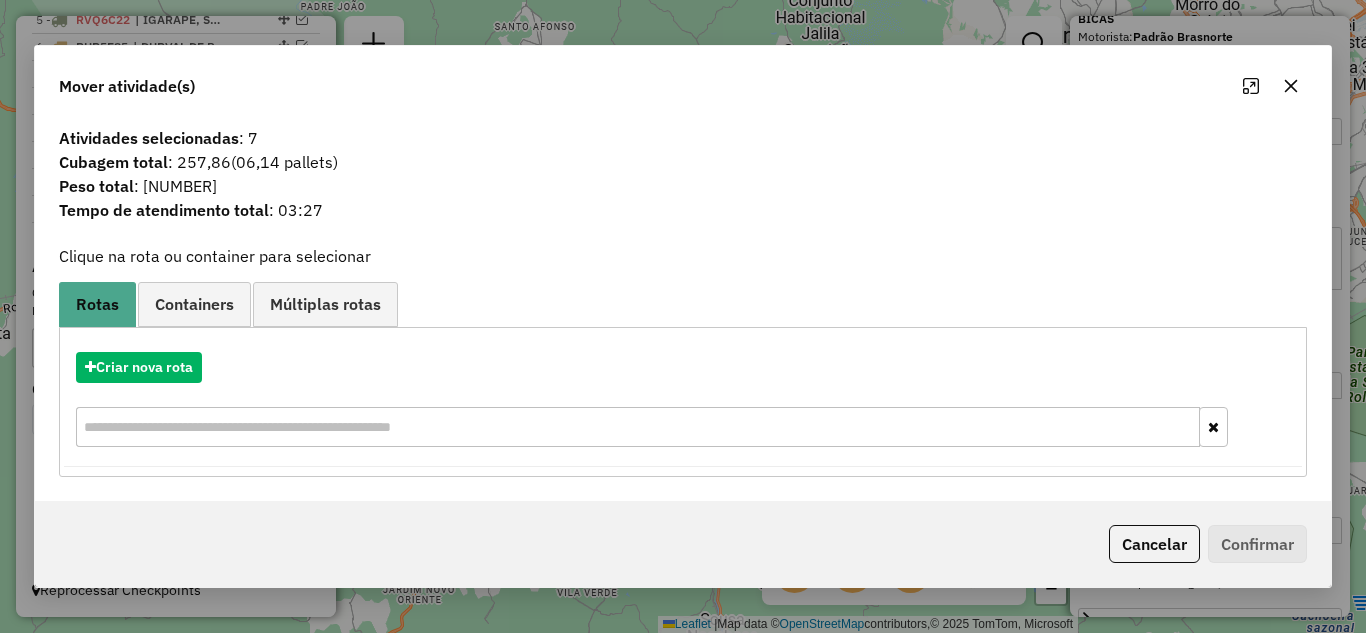 drag, startPoint x: 1296, startPoint y: 89, endPoint x: 1172, endPoint y: 88, distance: 124.004036 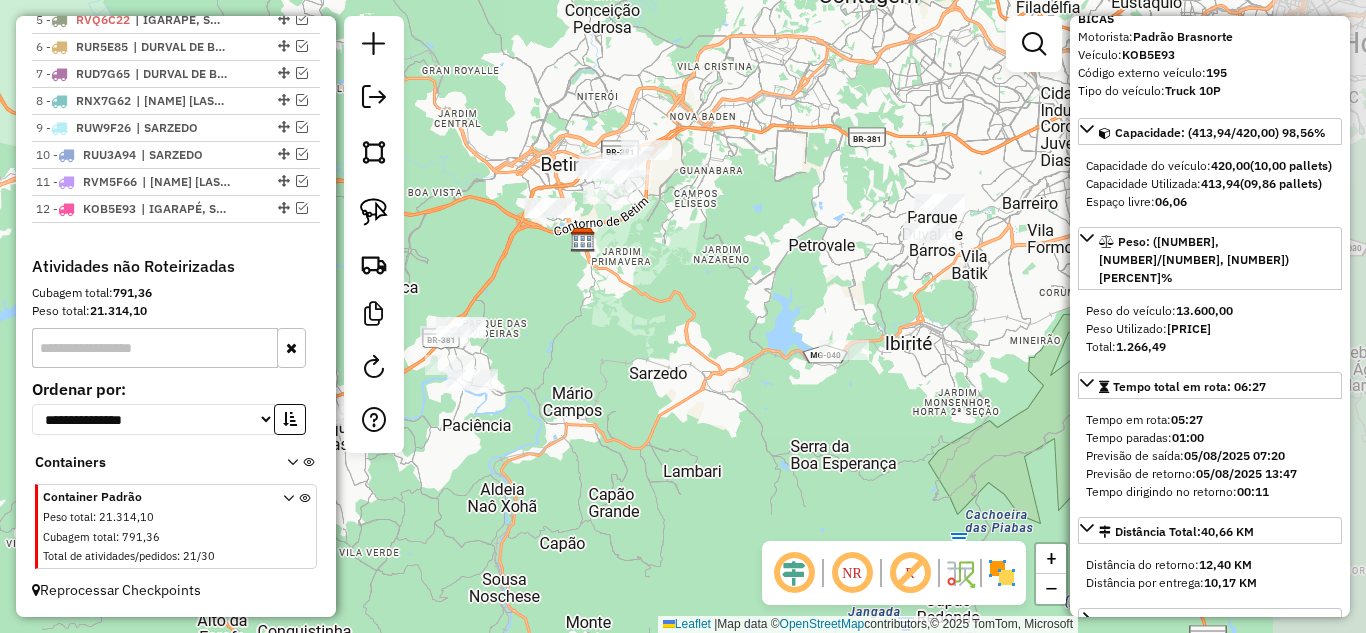 drag, startPoint x: 902, startPoint y: 367, endPoint x: 741, endPoint y: 308, distance: 171.47011 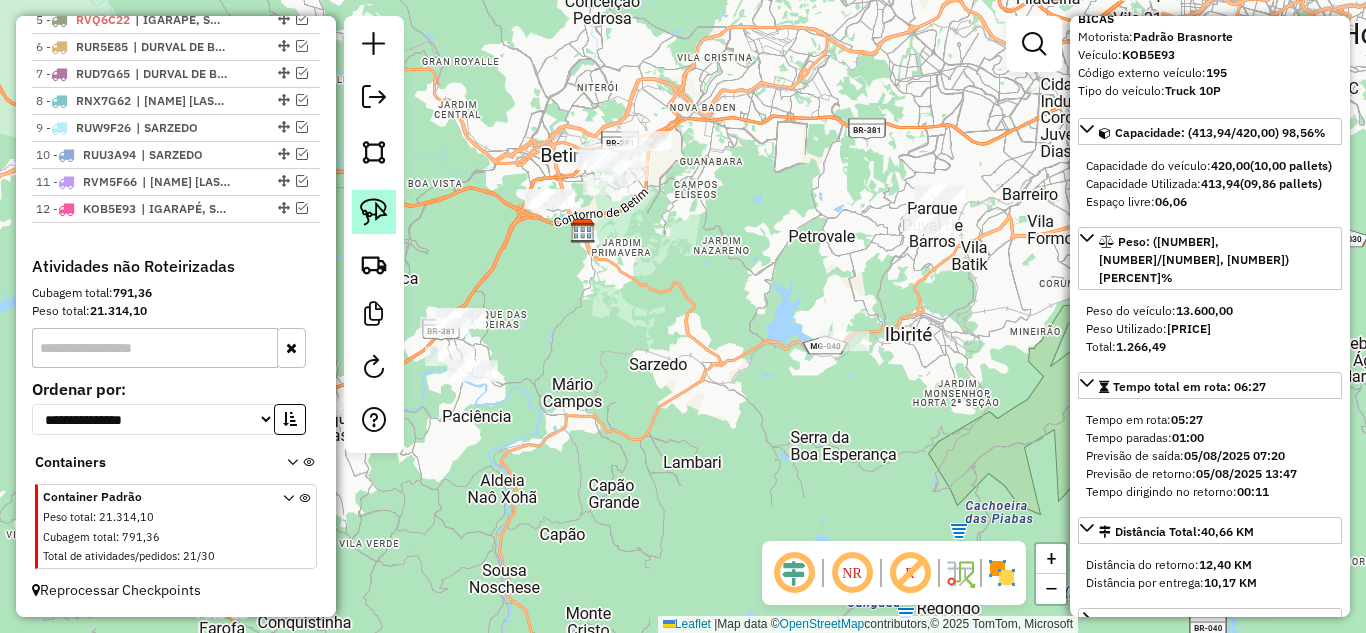 click 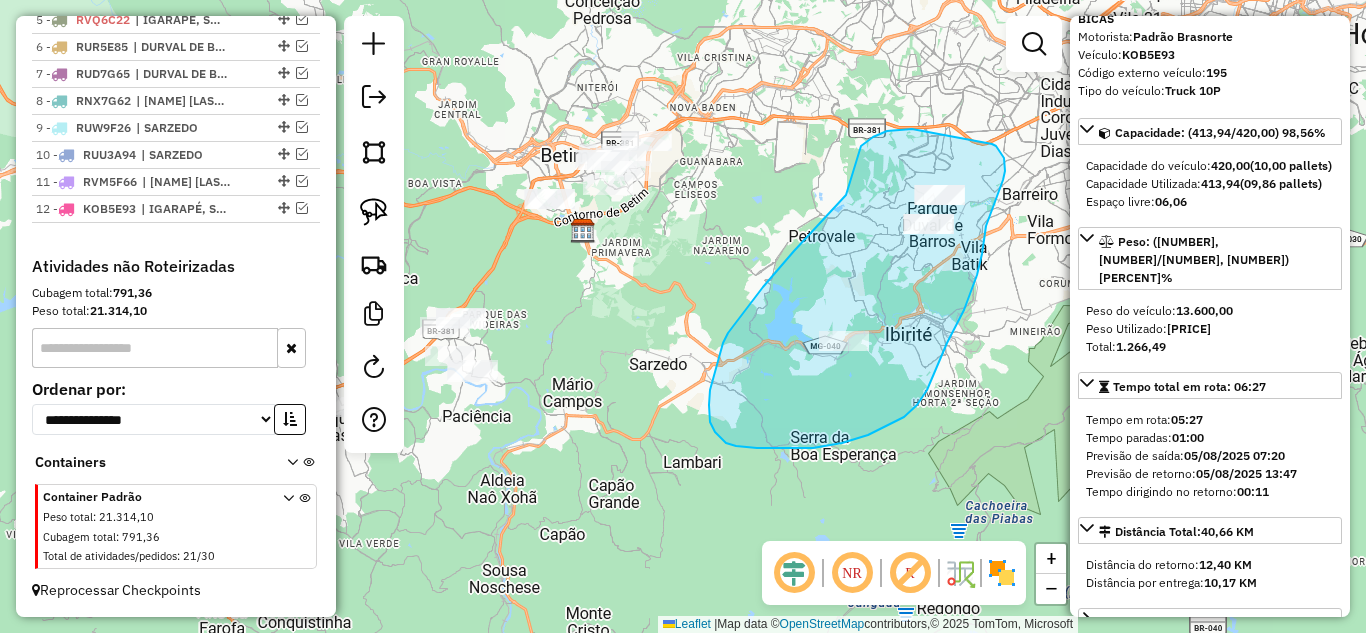 drag, startPoint x: 846, startPoint y: 195, endPoint x: 861, endPoint y: 146, distance: 51.24451 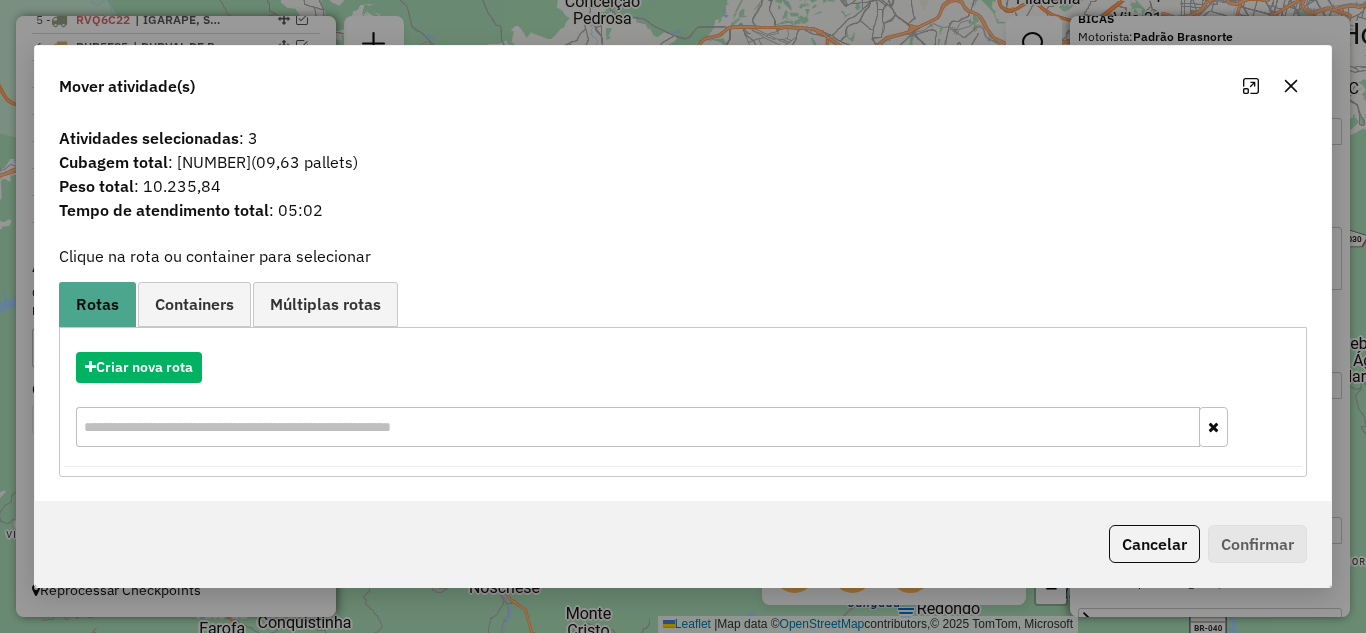 click 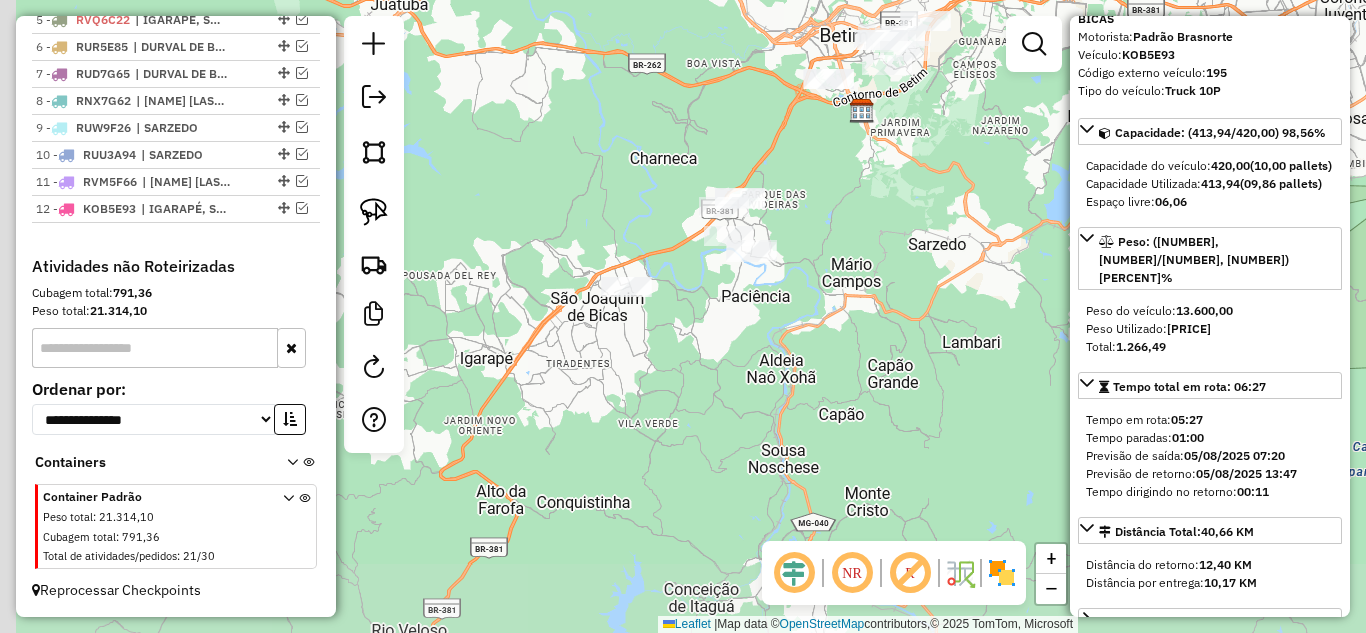 drag, startPoint x: 606, startPoint y: 373, endPoint x: 773, endPoint y: 295, distance: 184.31766 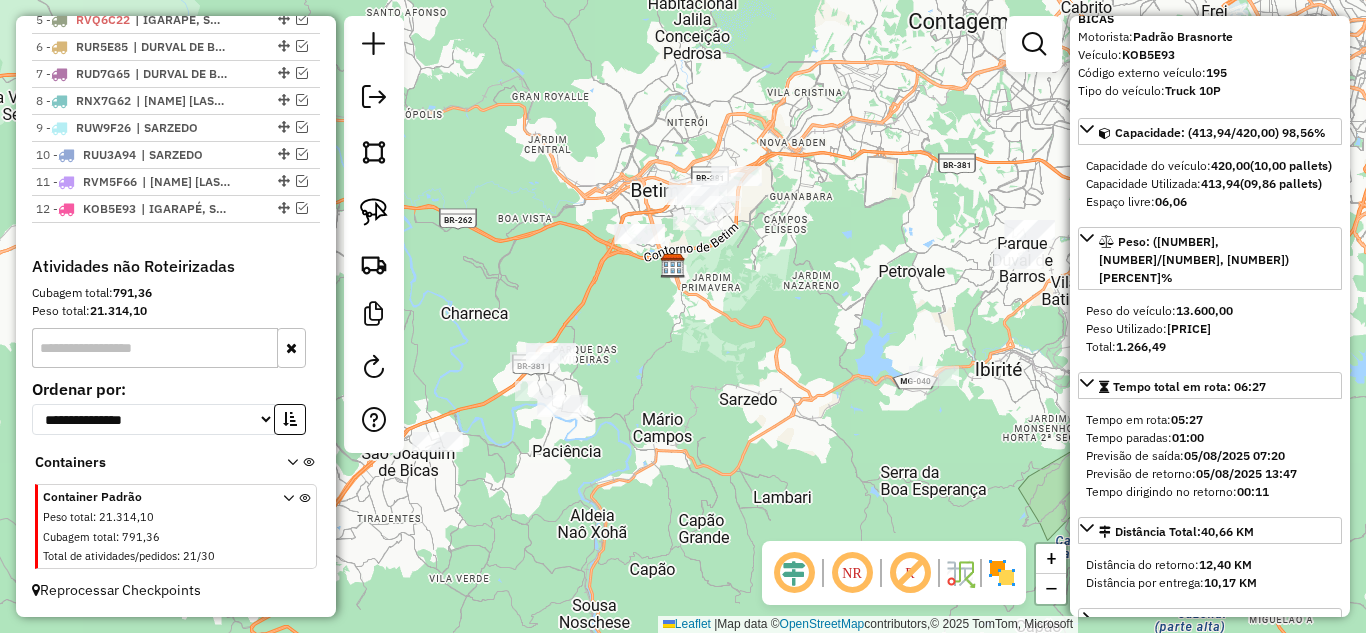 drag, startPoint x: 847, startPoint y: 237, endPoint x: 690, endPoint y: 338, distance: 186.68155 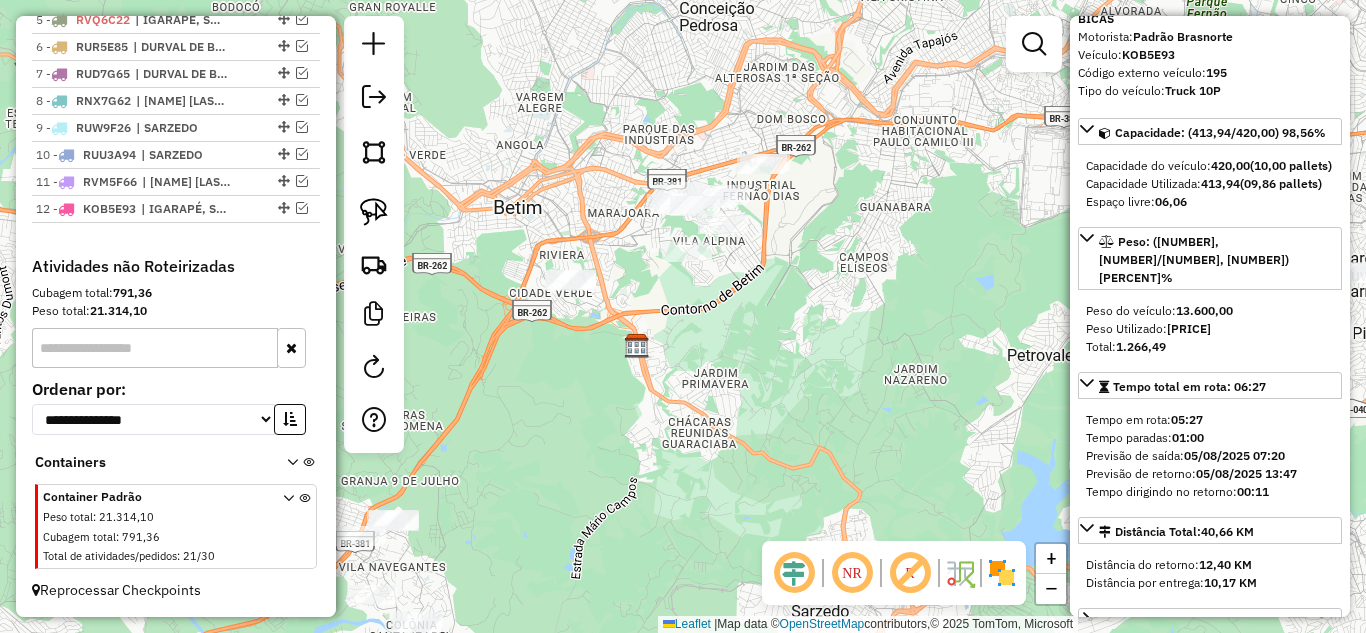drag, startPoint x: 711, startPoint y: 281, endPoint x: 732, endPoint y: 335, distance: 57.939625 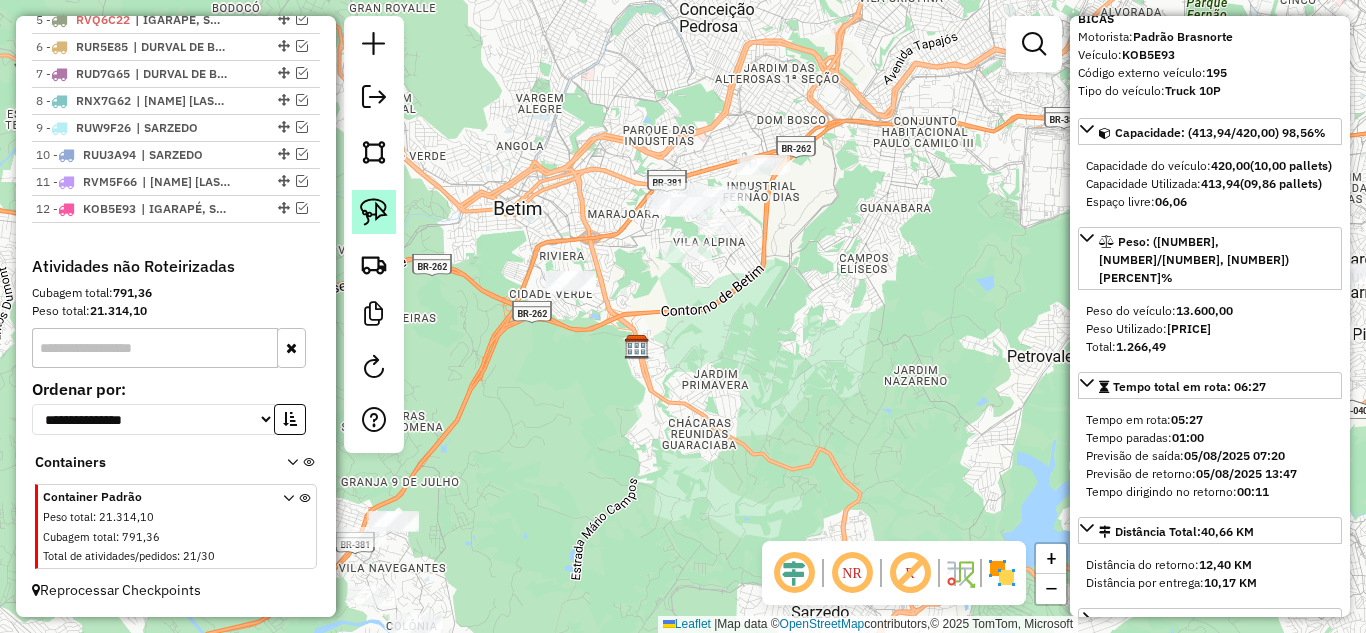 click 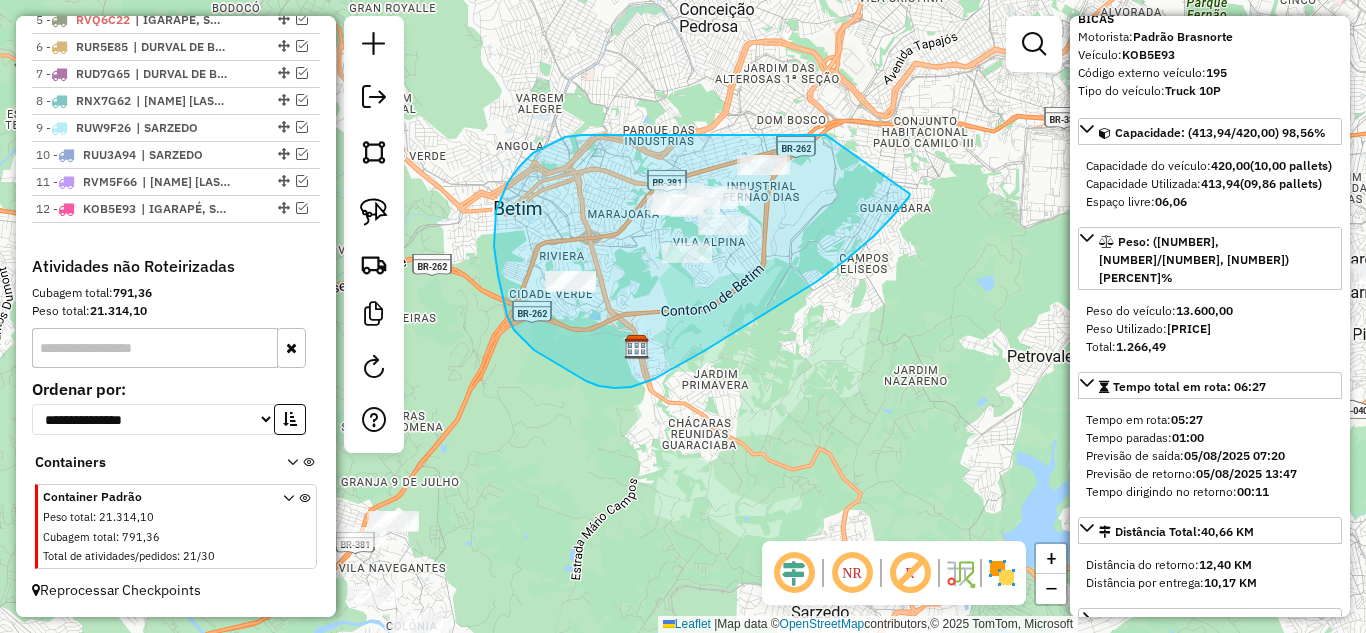 drag, startPoint x: 635, startPoint y: 135, endPoint x: 913, endPoint y: 184, distance: 282.2853 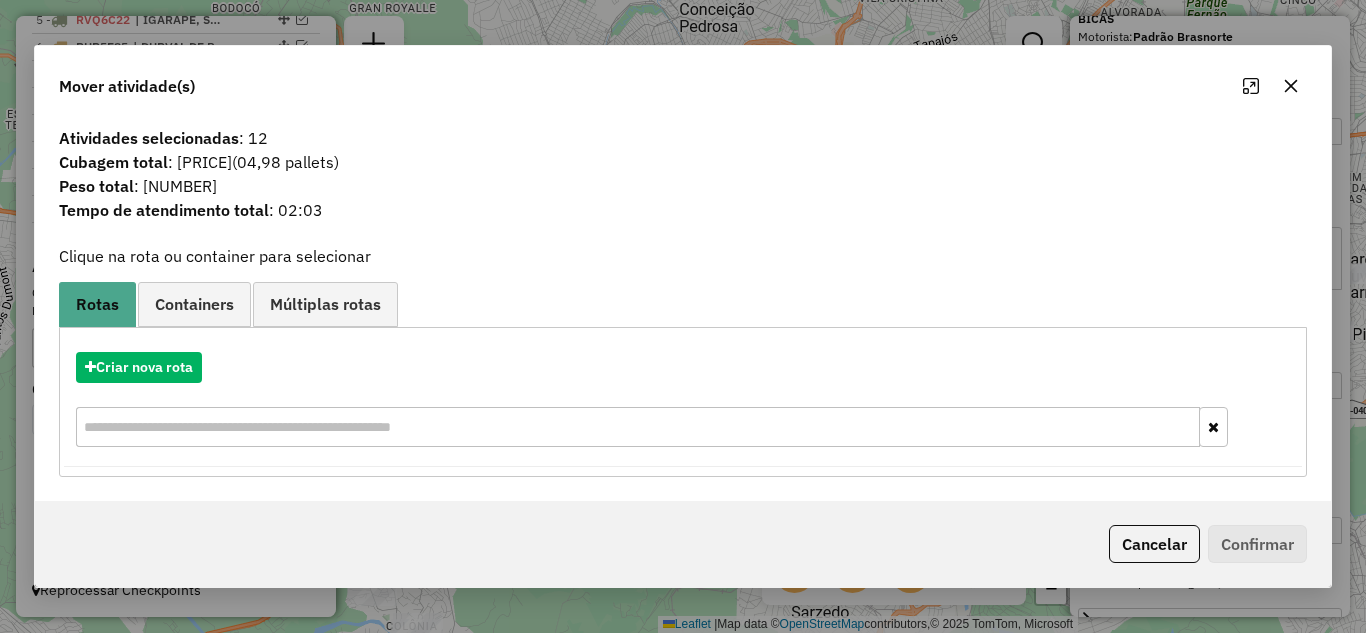 drag, startPoint x: 1296, startPoint y: 86, endPoint x: 1154, endPoint y: 144, distance: 153.3884 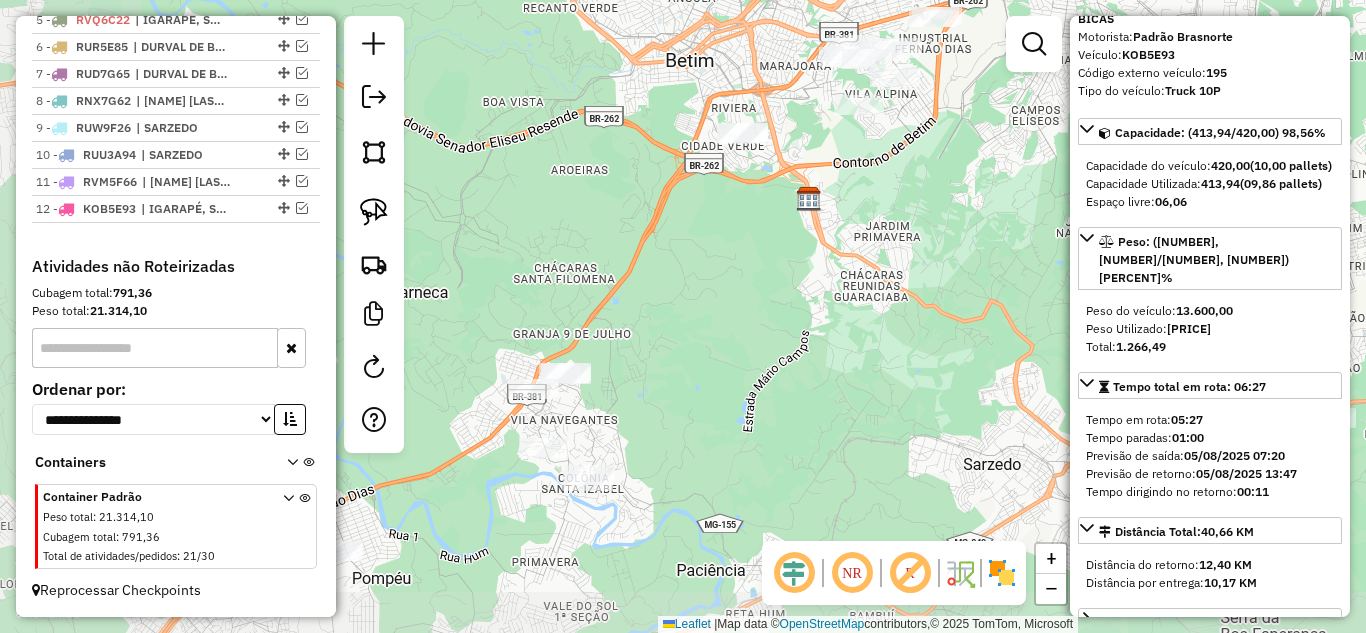drag, startPoint x: 905, startPoint y: 272, endPoint x: 877, endPoint y: 251, distance: 35 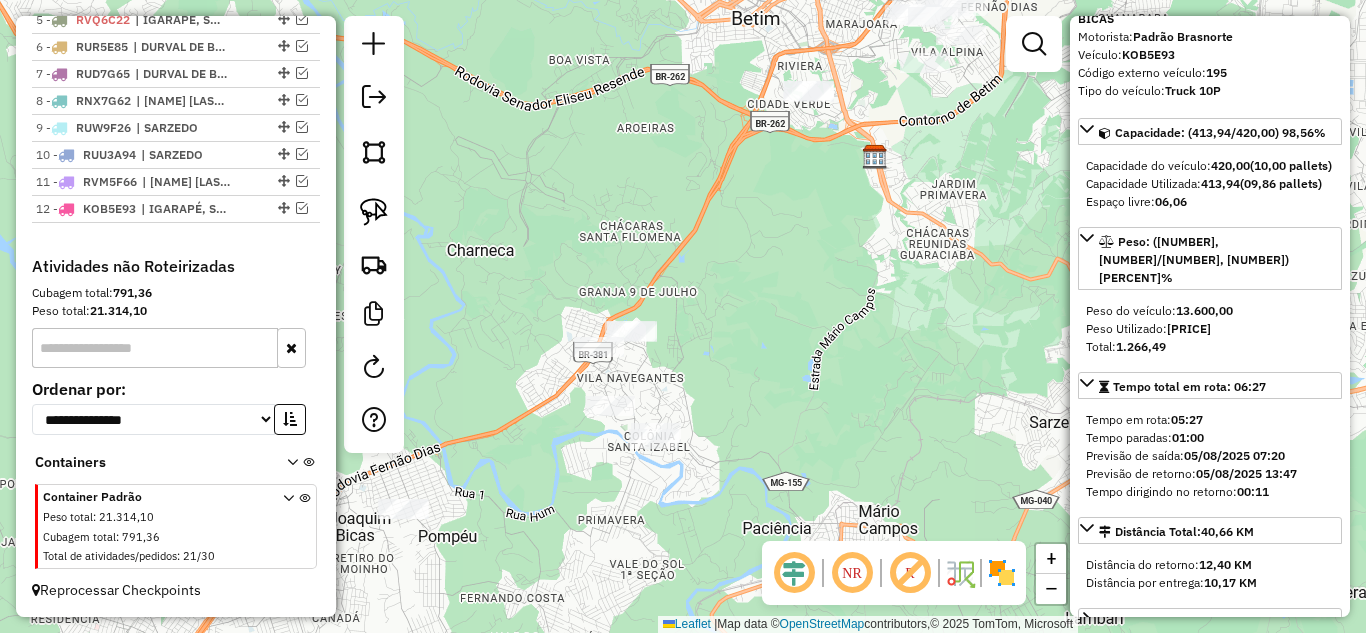 drag, startPoint x: 853, startPoint y: 256, endPoint x: 872, endPoint y: 245, distance: 21.954498 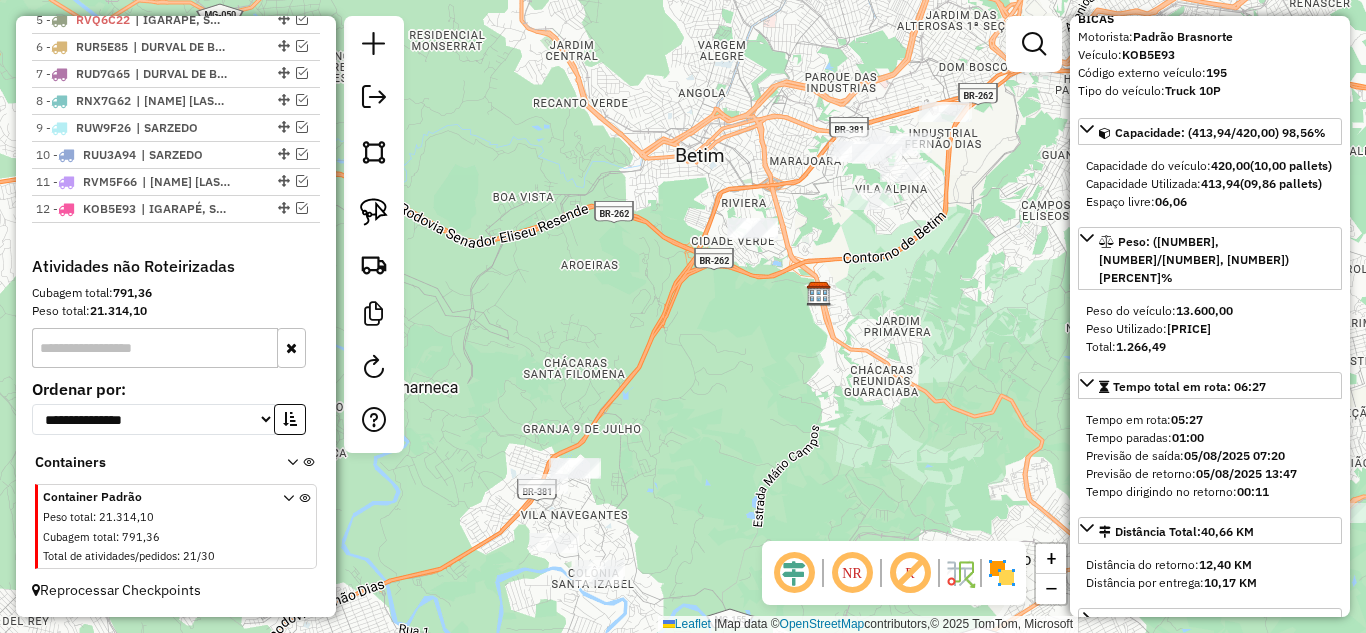 drag, startPoint x: 849, startPoint y: 259, endPoint x: 686, endPoint y: 467, distance: 264.25934 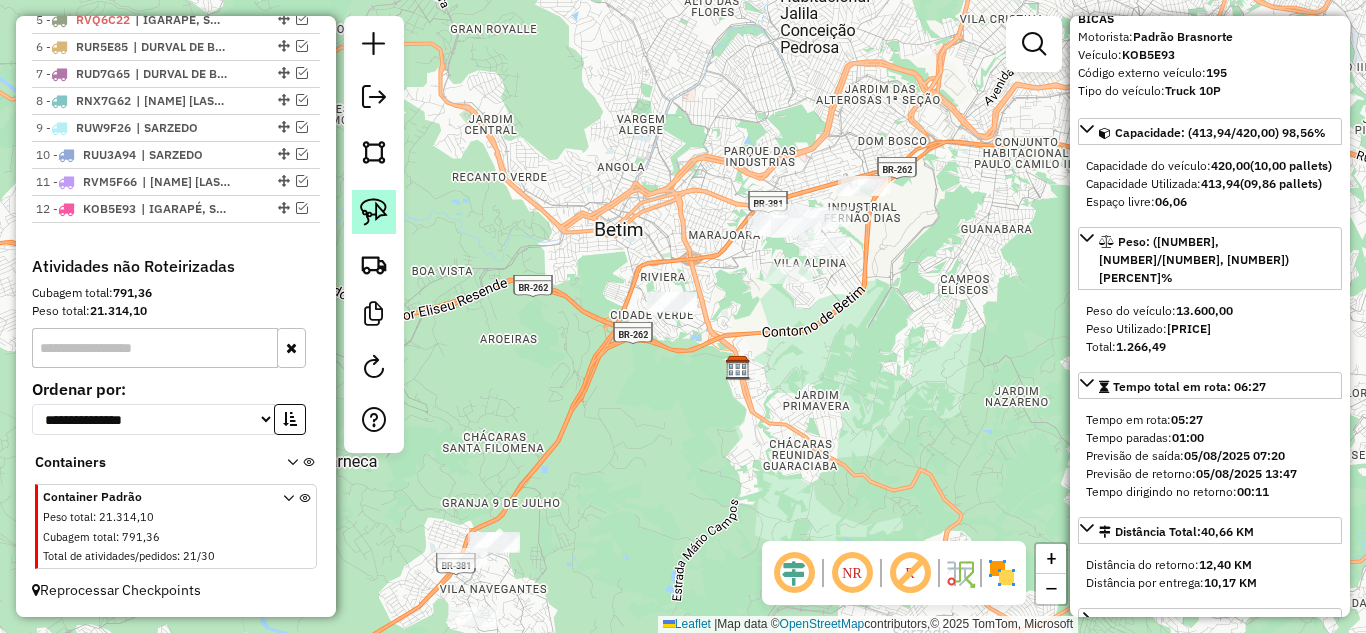 click 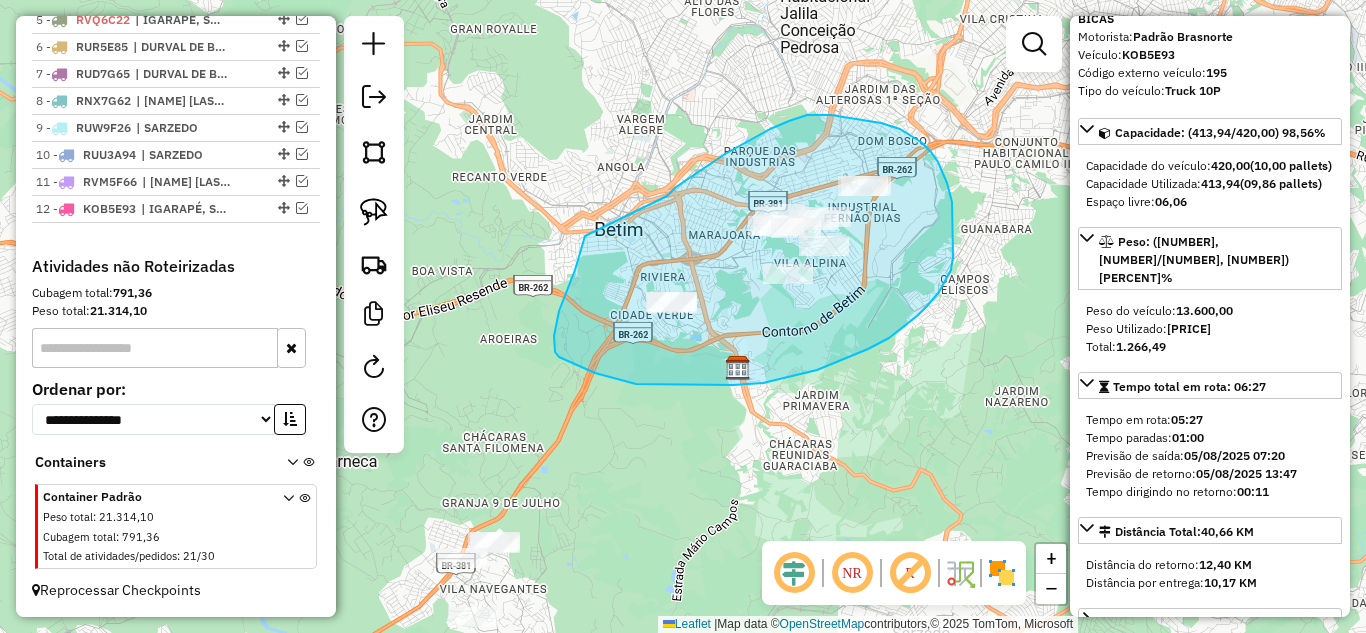 drag, startPoint x: 584, startPoint y: 241, endPoint x: 667, endPoint y: 196, distance: 94.41398 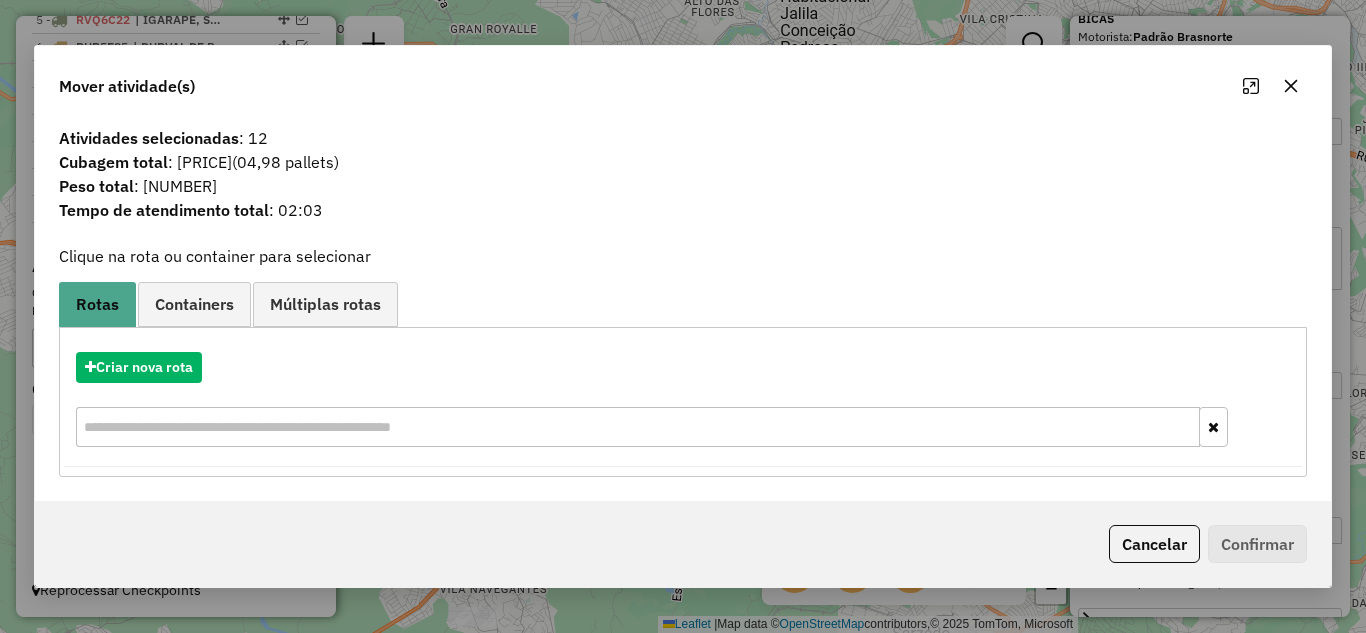 drag, startPoint x: 1293, startPoint y: 85, endPoint x: 1212, endPoint y: 125, distance: 90.33826 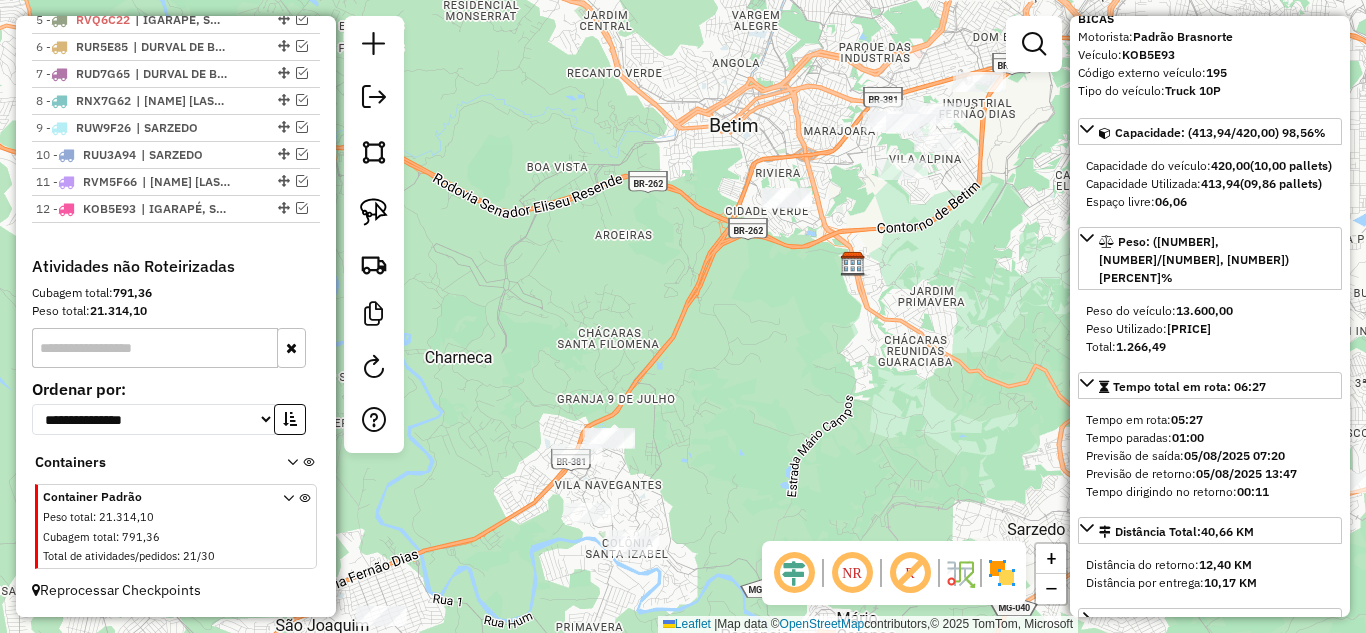 drag, startPoint x: 660, startPoint y: 382, endPoint x: 769, endPoint y: 269, distance: 157.00319 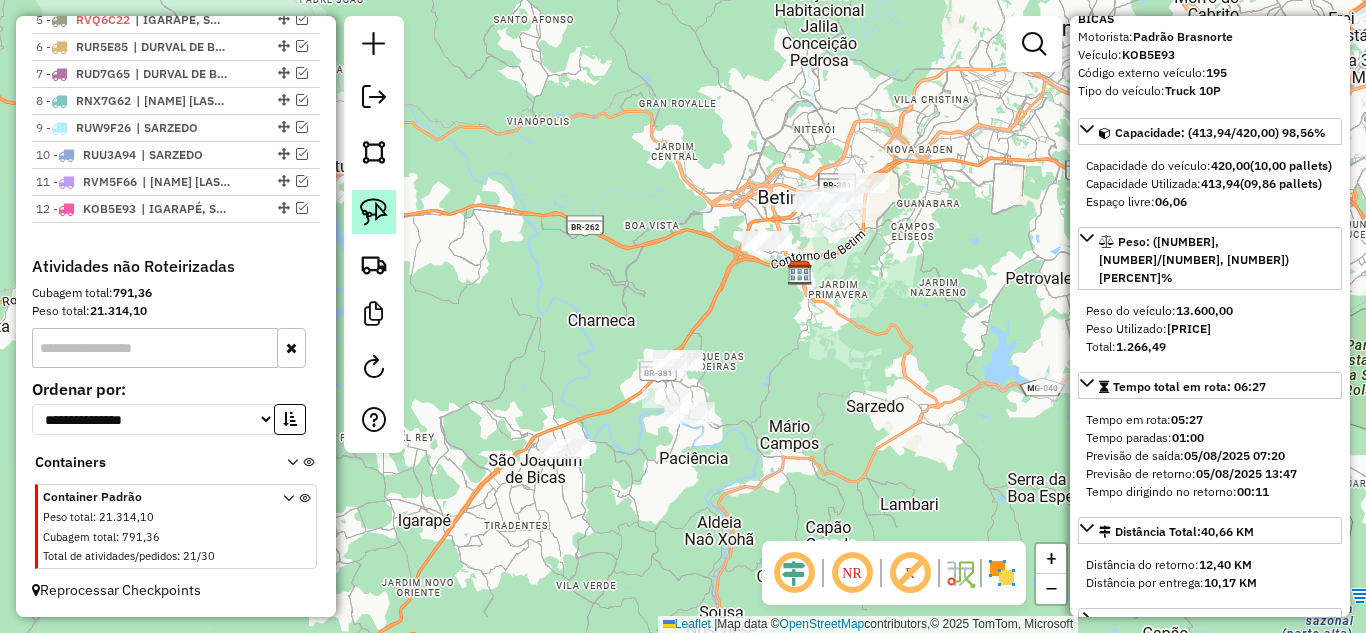 drag, startPoint x: 368, startPoint y: 217, endPoint x: 388, endPoint y: 216, distance: 20.024984 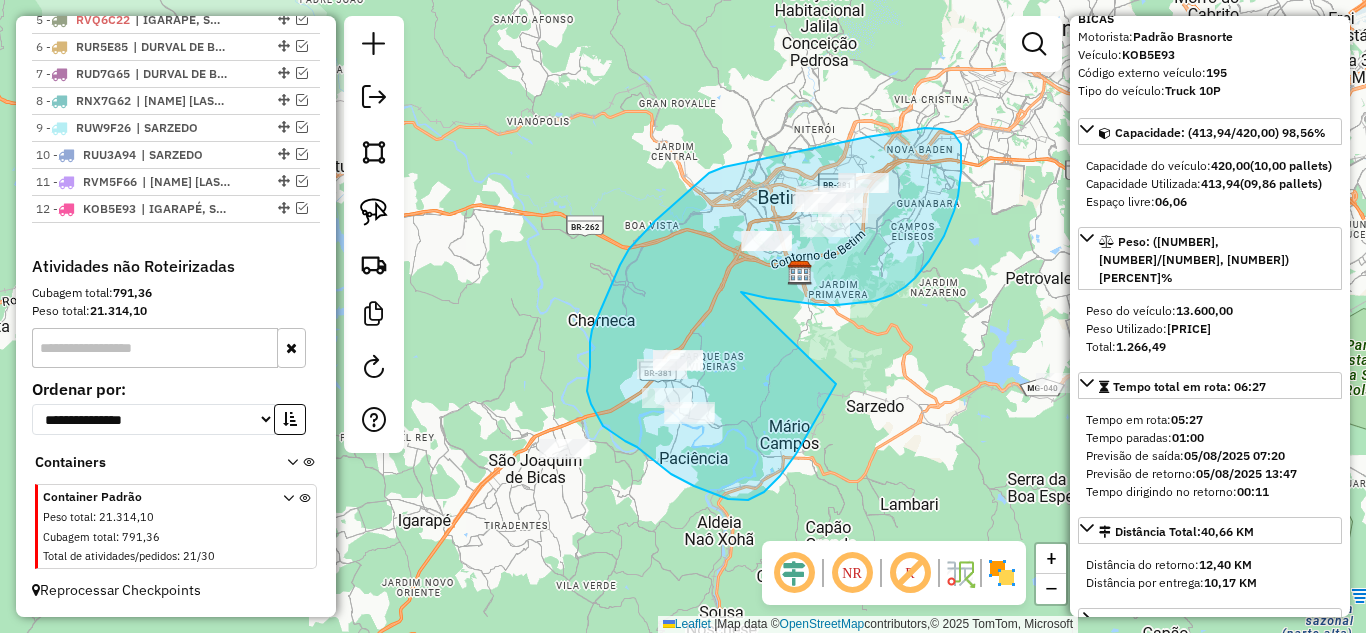 drag, startPoint x: 741, startPoint y: 292, endPoint x: 836, endPoint y: 381, distance: 130.1768 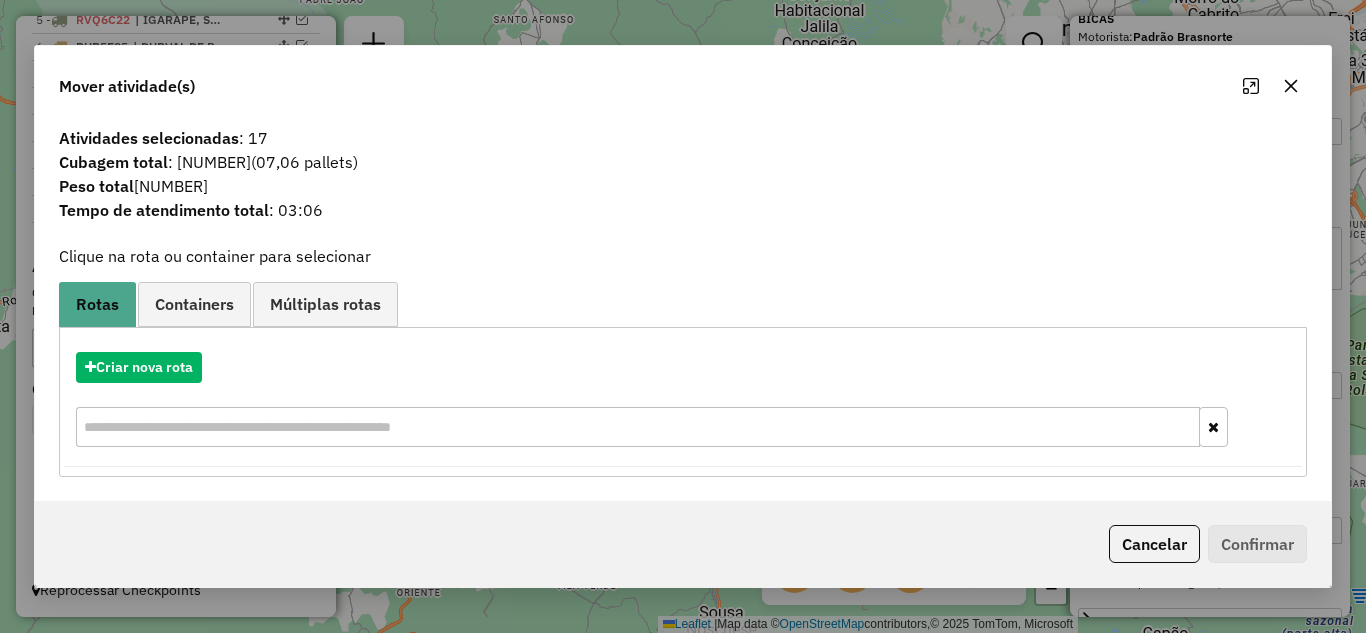 click 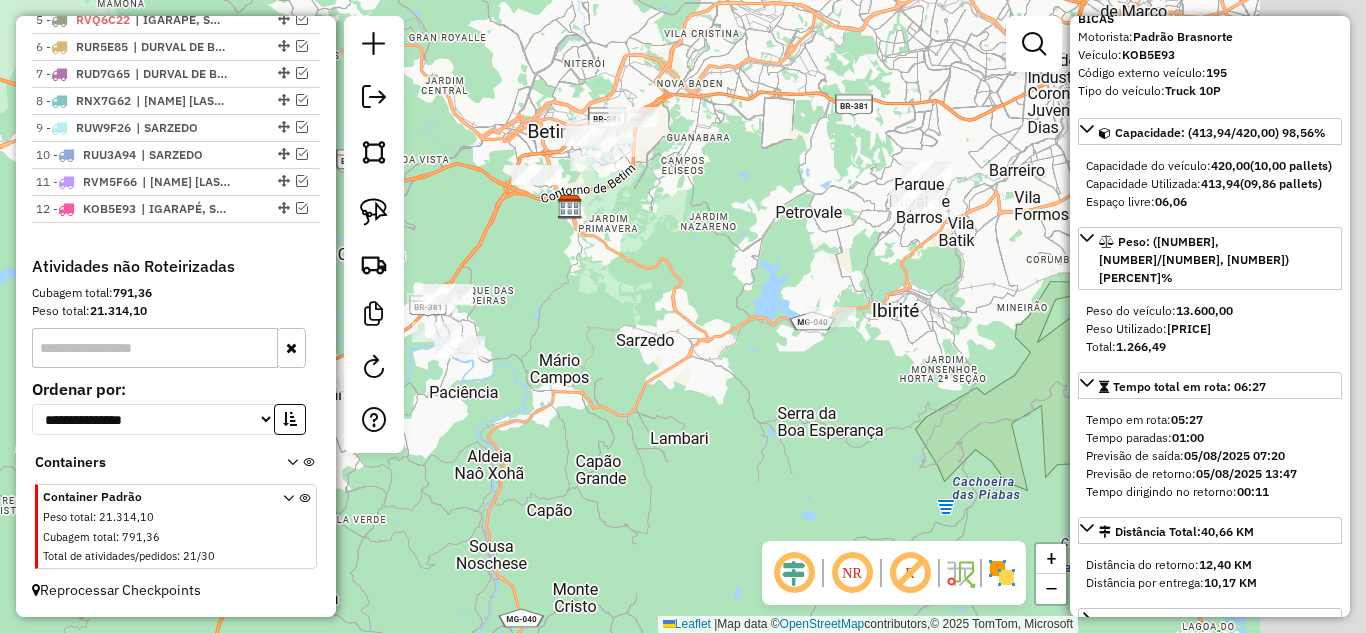 drag, startPoint x: 875, startPoint y: 300, endPoint x: 772, endPoint y: 285, distance: 104.0865 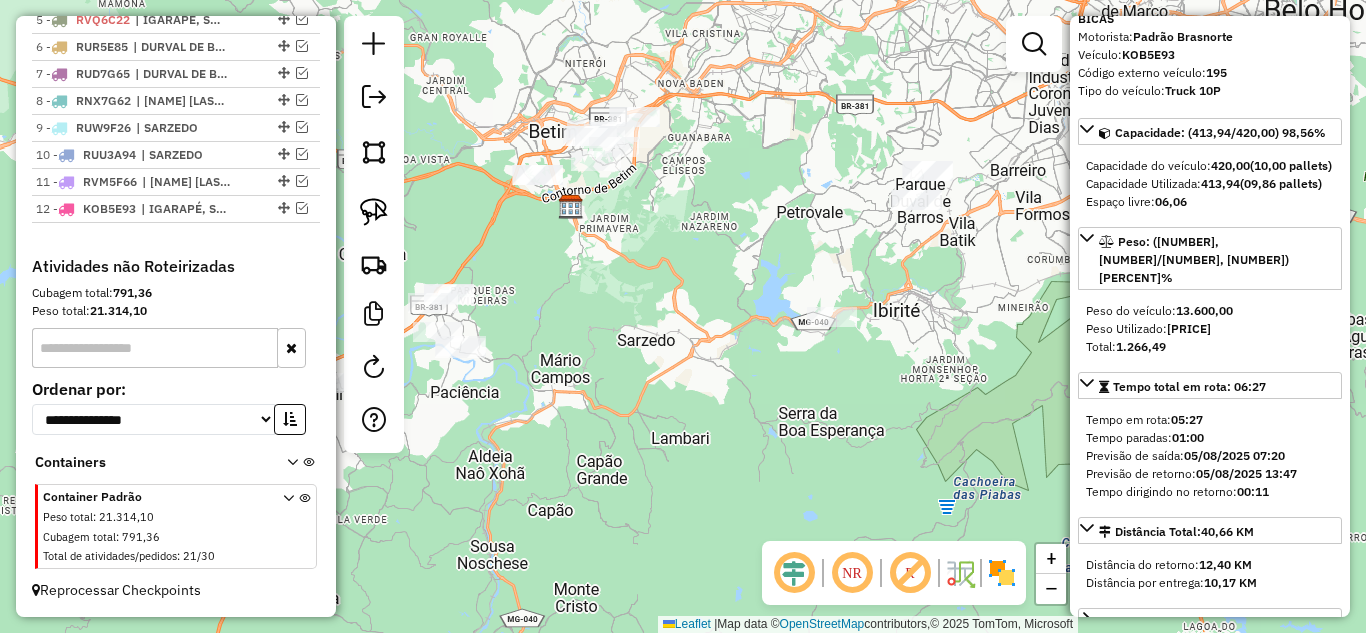 drag, startPoint x: 705, startPoint y: 321, endPoint x: 778, endPoint y: 319, distance: 73.02739 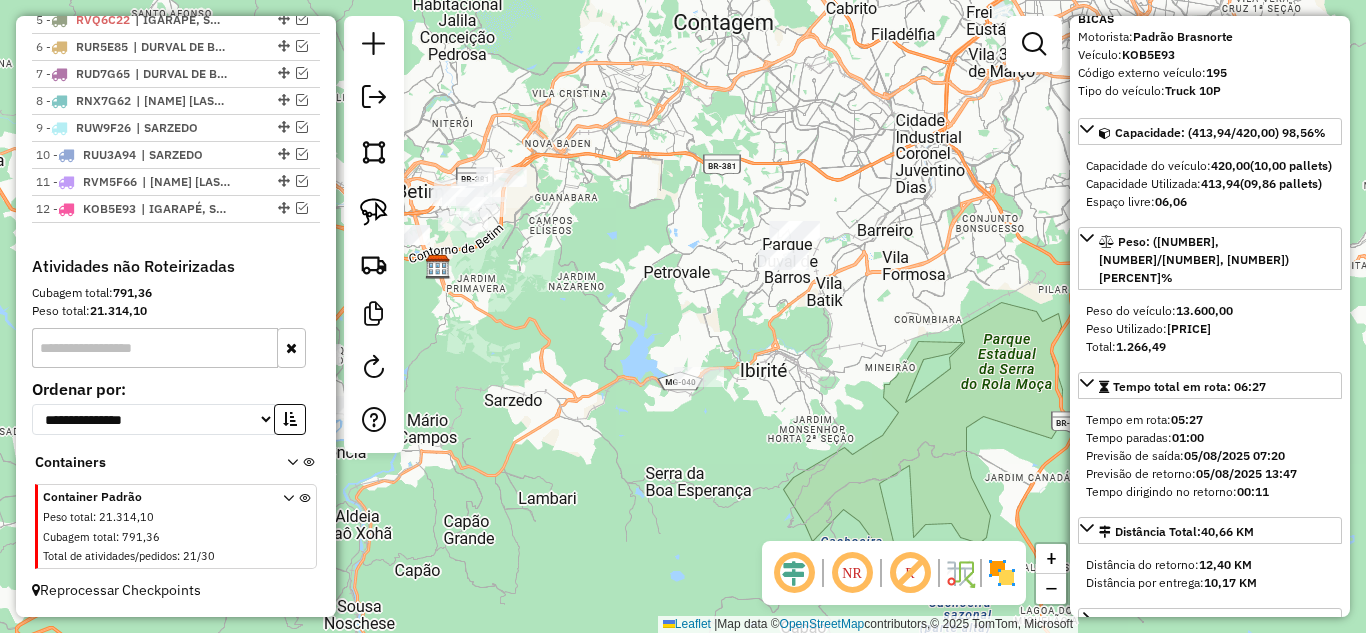 drag, startPoint x: 891, startPoint y: 270, endPoint x: 706, endPoint y: 317, distance: 190.87692 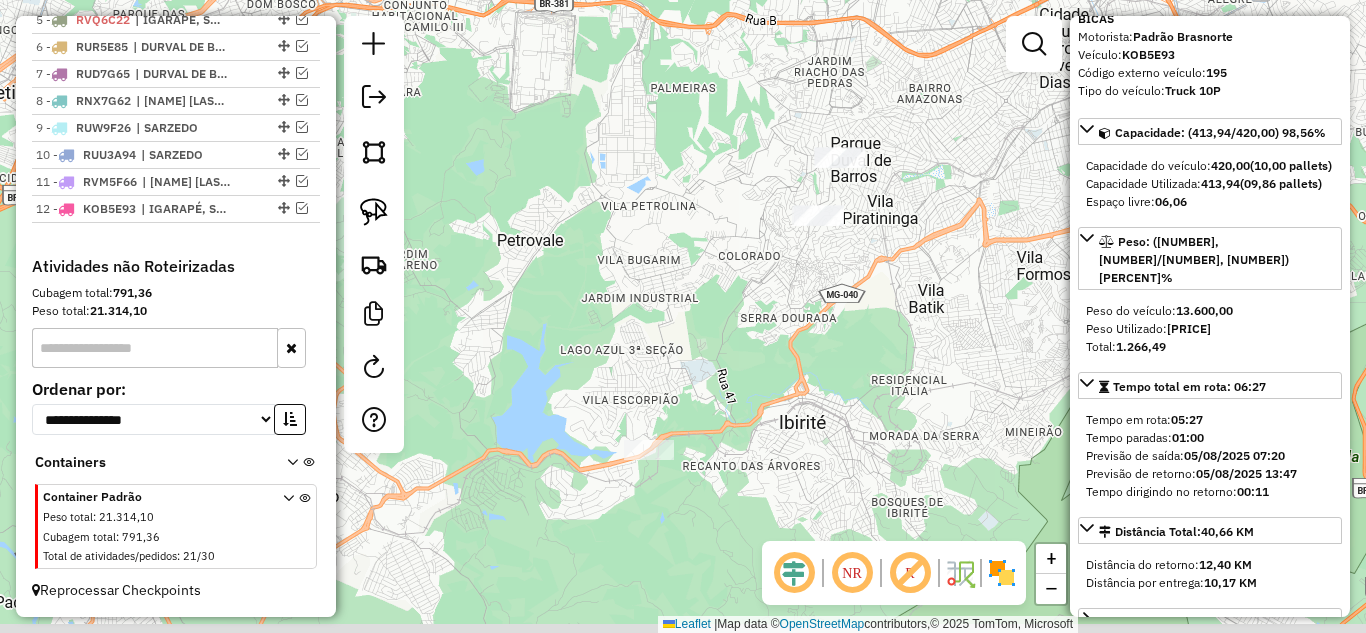 drag, startPoint x: 739, startPoint y: 311, endPoint x: 759, endPoint y: 281, distance: 36.05551 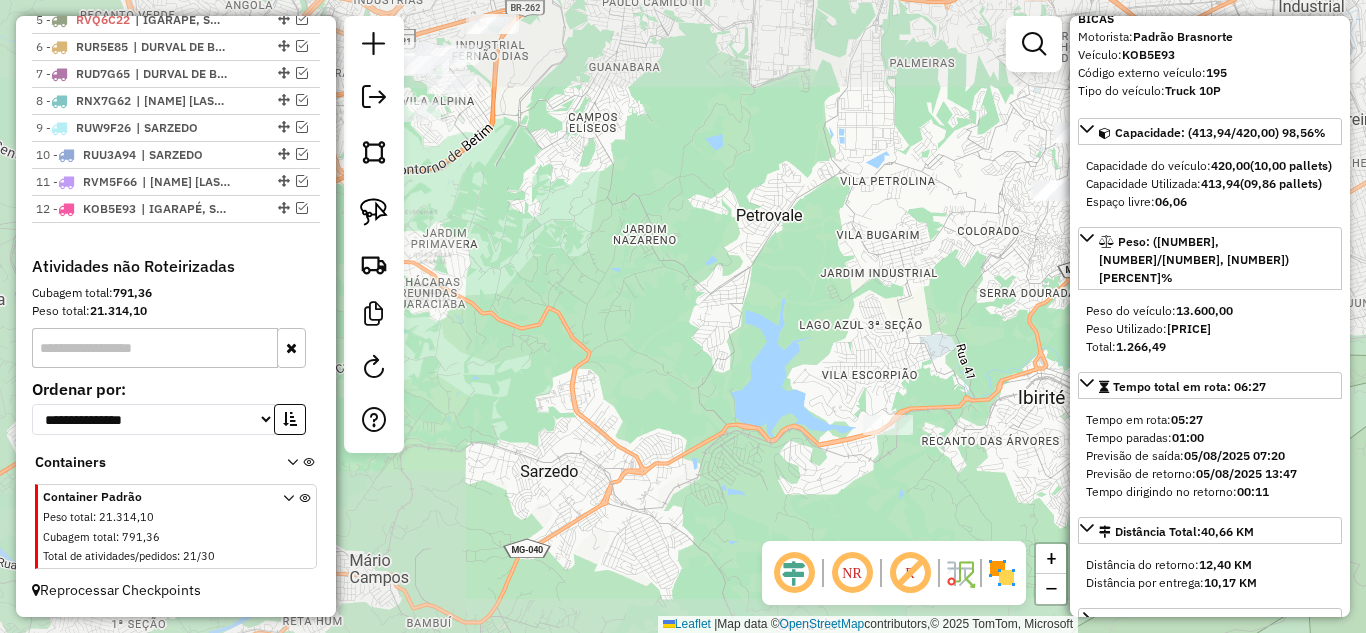 drag, startPoint x: 610, startPoint y: 311, endPoint x: 788, endPoint y: 277, distance: 181.2181 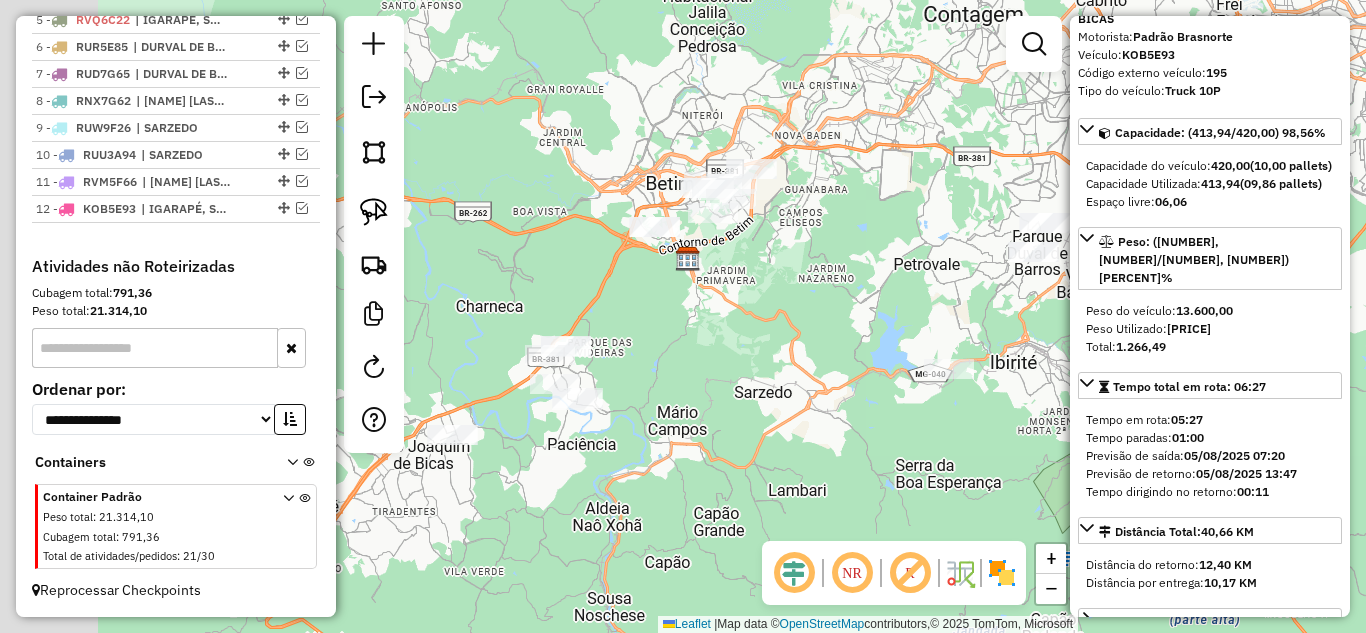 click on "Janela de atendimento Grade de atendimento Capacidade Transportadoras Veículos Cliente Pedidos  Rotas Selecione os dias de semana para filtrar as janelas de atendimento  Seg   Ter   Qua   Qui   Sex   Sáb   Dom  Informe o período da janela de atendimento: De: Até:  Filtrar exatamente a janela do cliente  Considerar janela de atendimento padrão  Selecione os dias de semana para filtrar as grades de atendimento  Seg   Ter   Qua   Qui   Sex   Sáb   Dom   Considerar clientes sem dia de atendimento cadastrado  Clientes fora do dia de atendimento selecionado Filtrar as atividades entre os valores definidos abaixo:  Peso mínimo:   Peso máximo:   Cubagem mínima:   Cubagem máxima:   De:   Até:  Filtrar as atividades entre o tempo de atendimento definido abaixo:  De:   Até:   Considerar capacidade total dos clientes não roteirizados Transportadora: Selecione um ou mais itens Tipo de veículo: Selecione um ou mais itens Veículo: Selecione um ou mais itens Motorista: Selecione um ou mais itens Nome: Rótulo:" 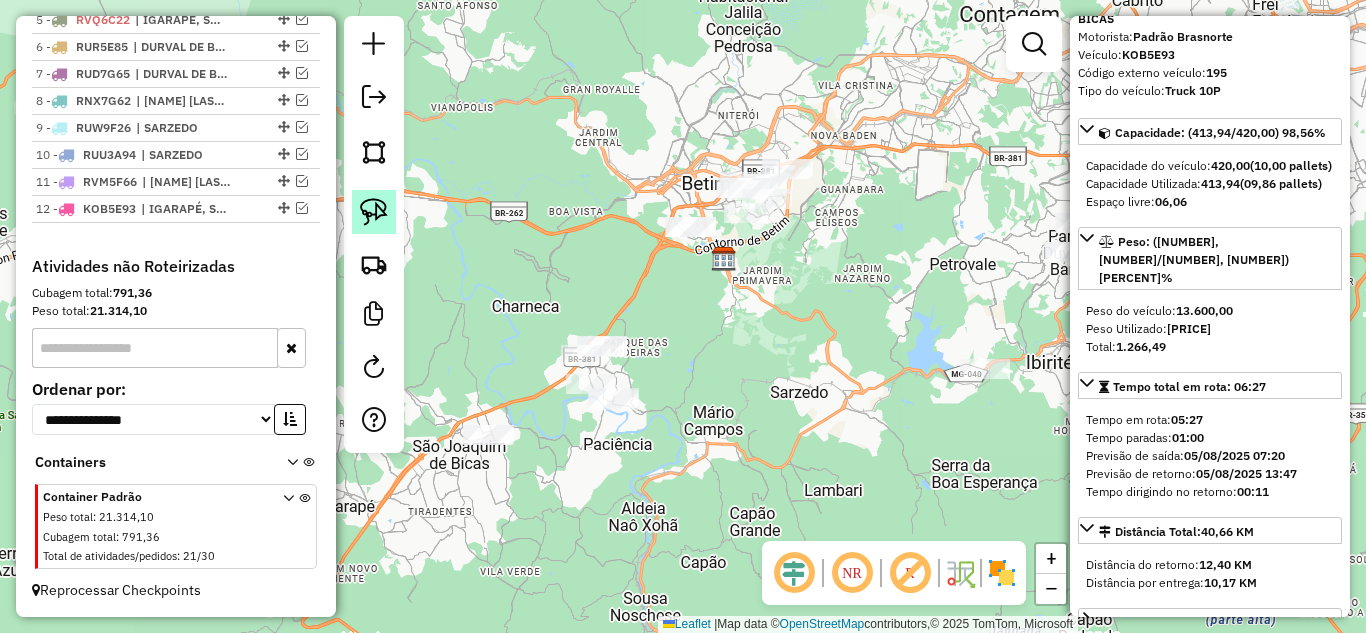 click 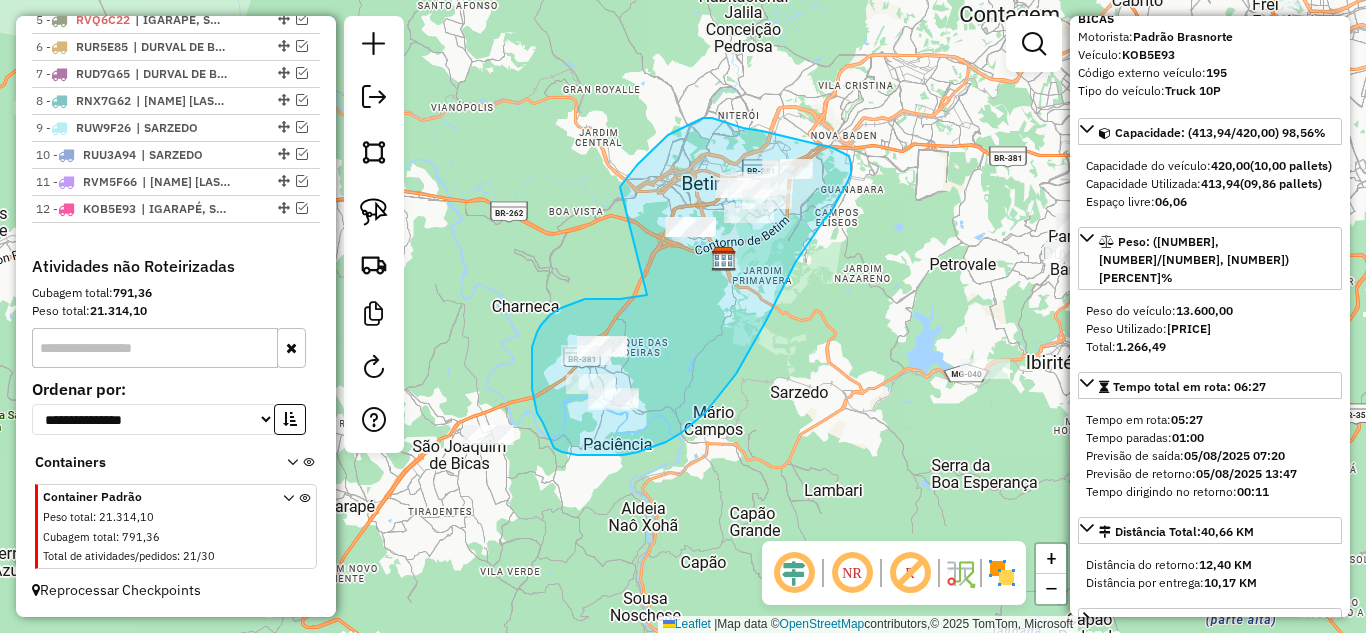 drag, startPoint x: 607, startPoint y: 299, endPoint x: 620, endPoint y: 187, distance: 112.75194 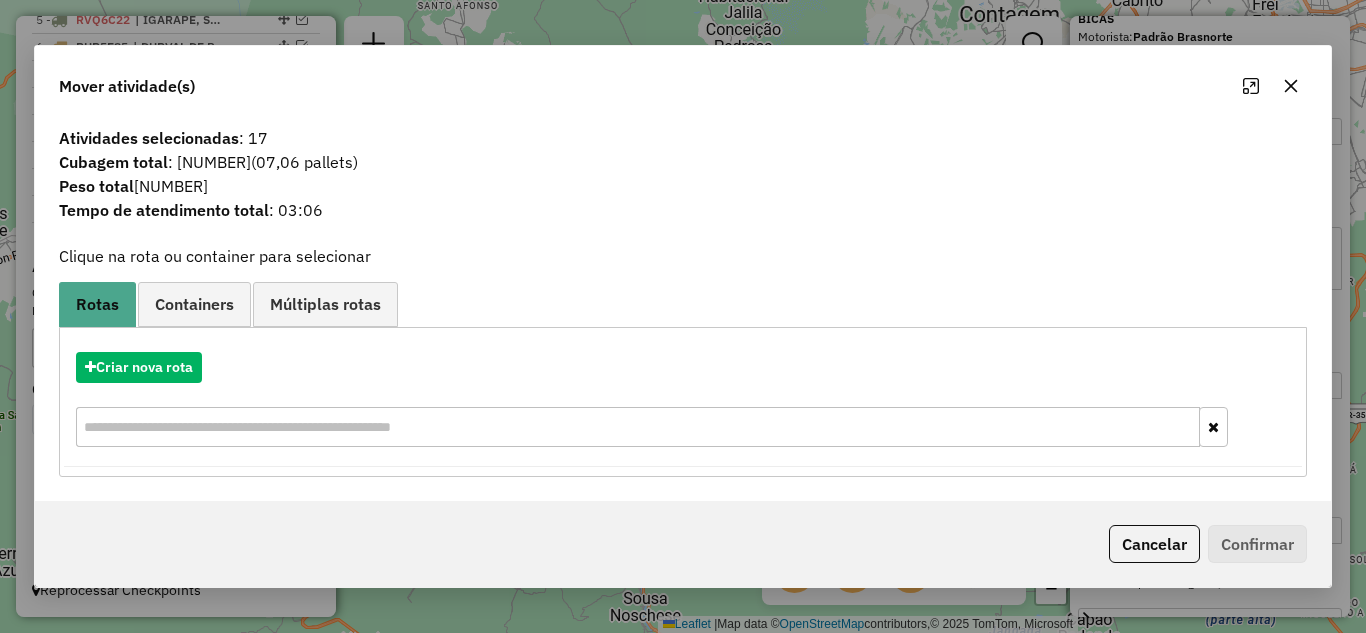 click 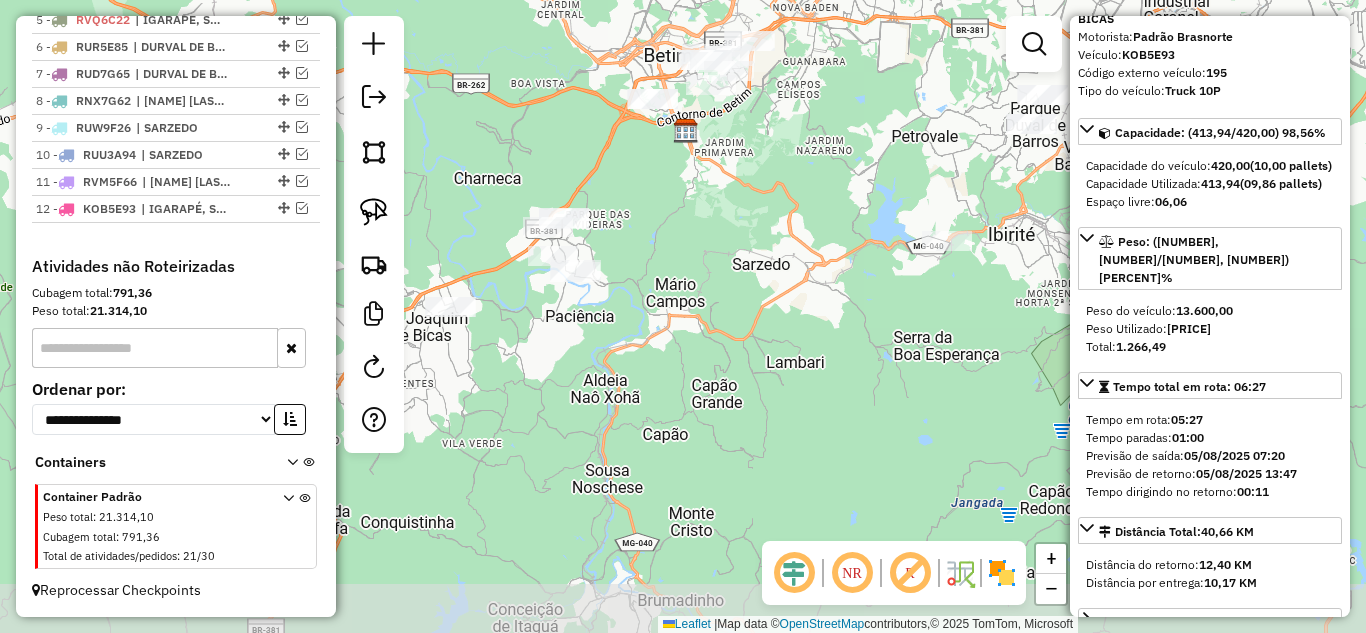 drag, startPoint x: 838, startPoint y: 313, endPoint x: 791, endPoint y: 220, distance: 104.20173 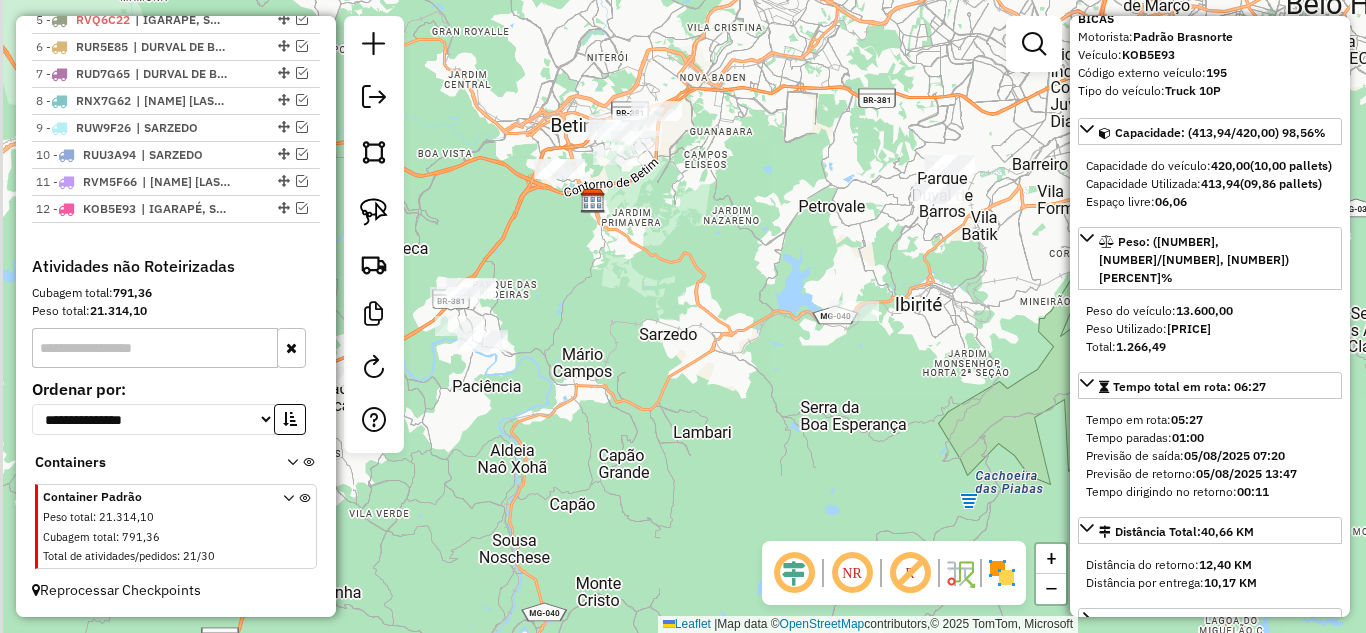 drag, startPoint x: 687, startPoint y: 348, endPoint x: 750, endPoint y: 339, distance: 63.63961 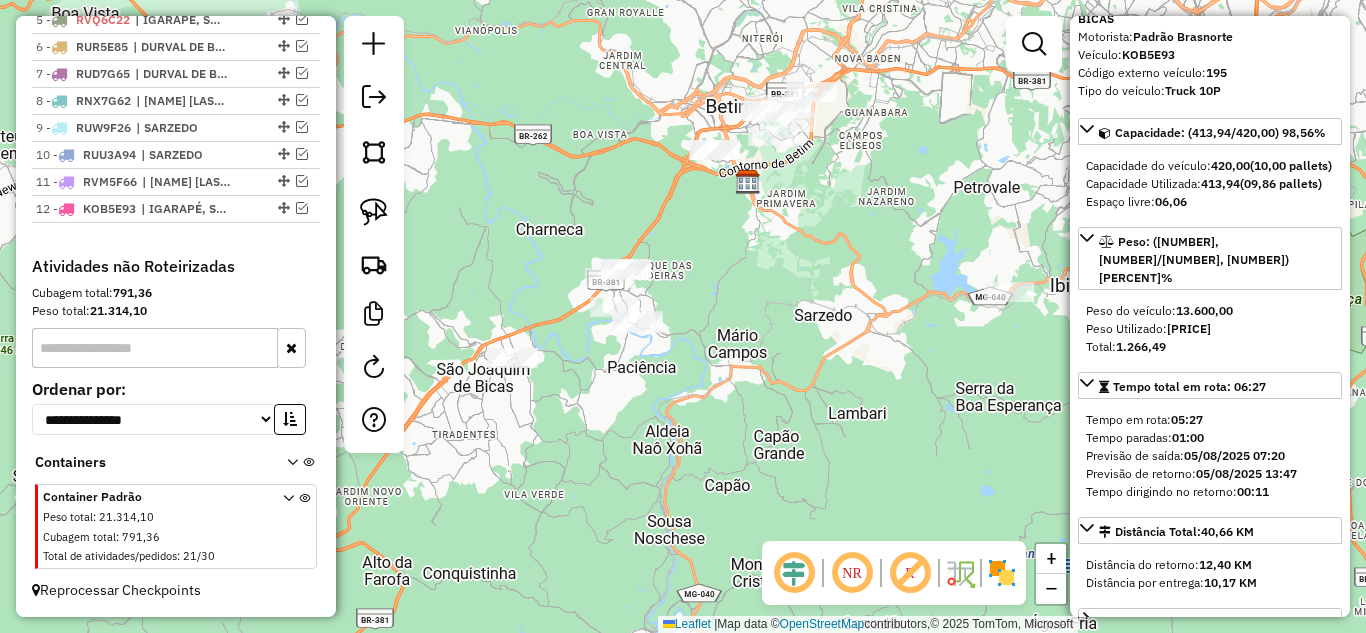 drag, startPoint x: 765, startPoint y: 282, endPoint x: 782, endPoint y: 271, distance: 20.248457 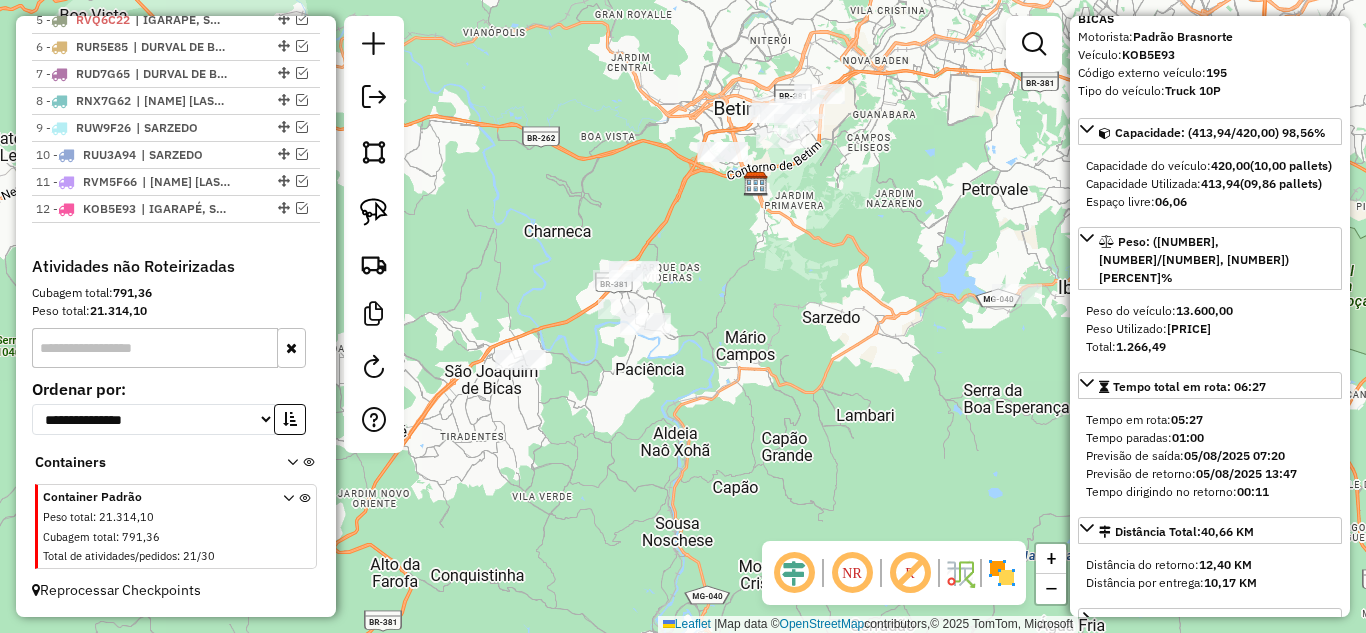 drag, startPoint x: 496, startPoint y: 287, endPoint x: 485, endPoint y: 279, distance: 13.601471 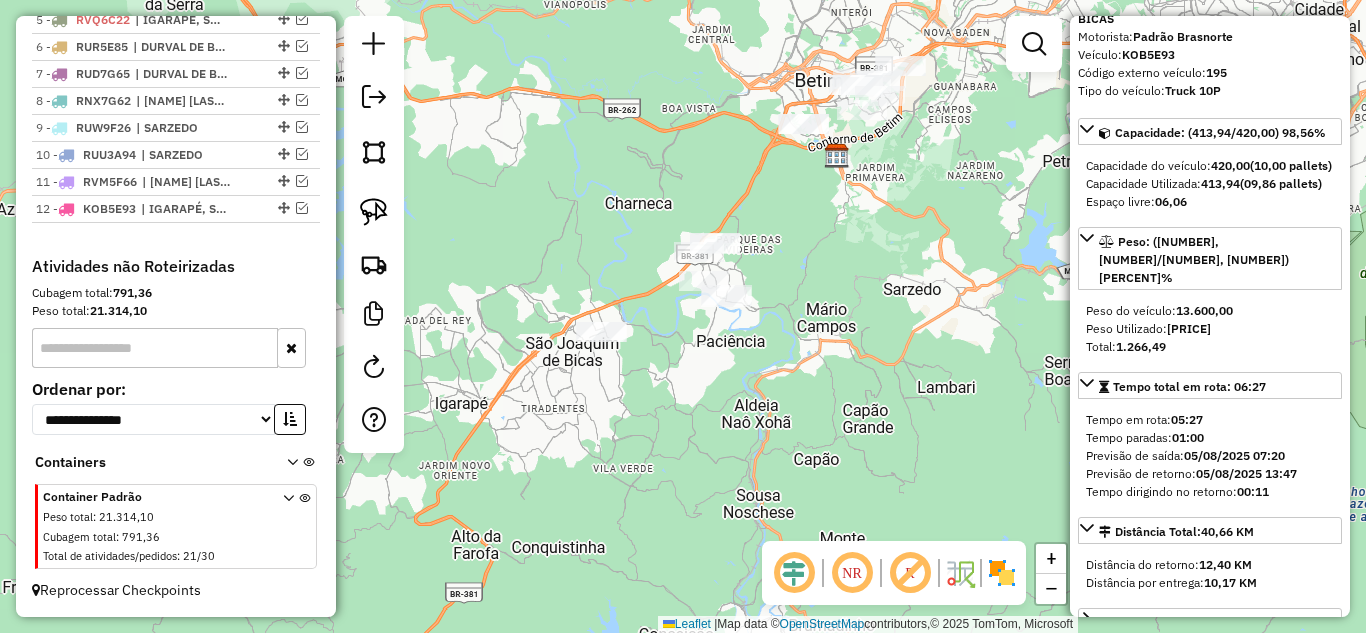drag, startPoint x: 558, startPoint y: 218, endPoint x: 593, endPoint y: 194, distance: 42.43819 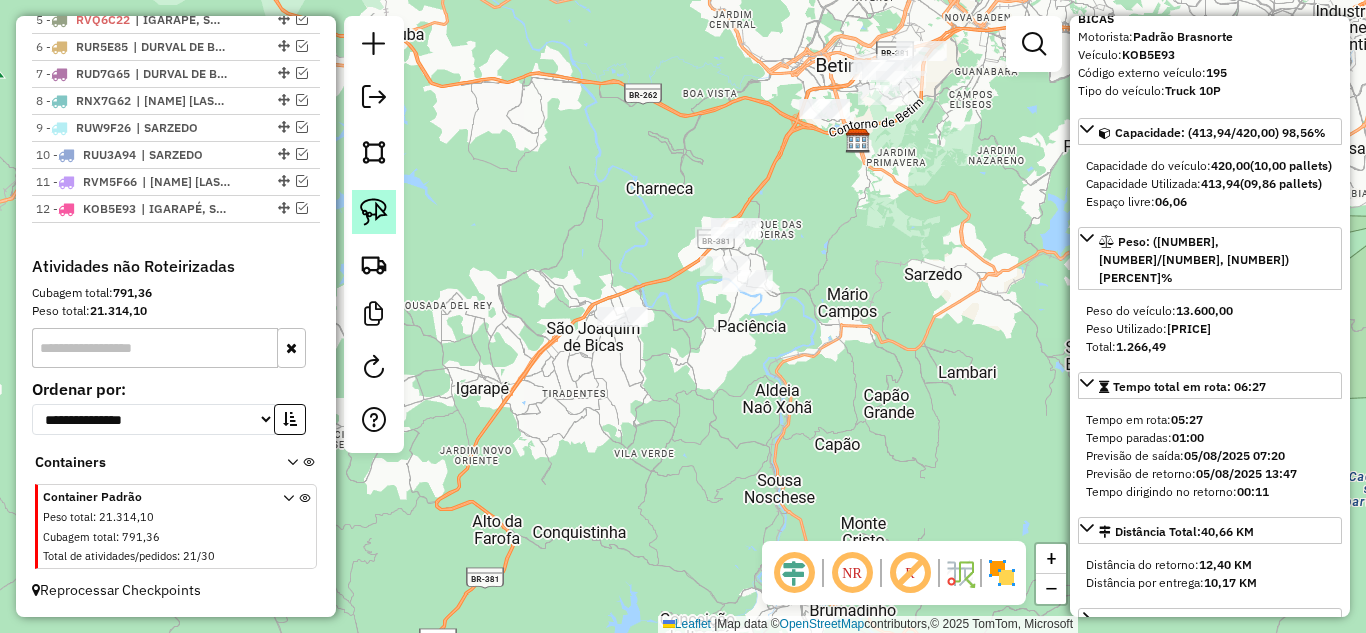 click 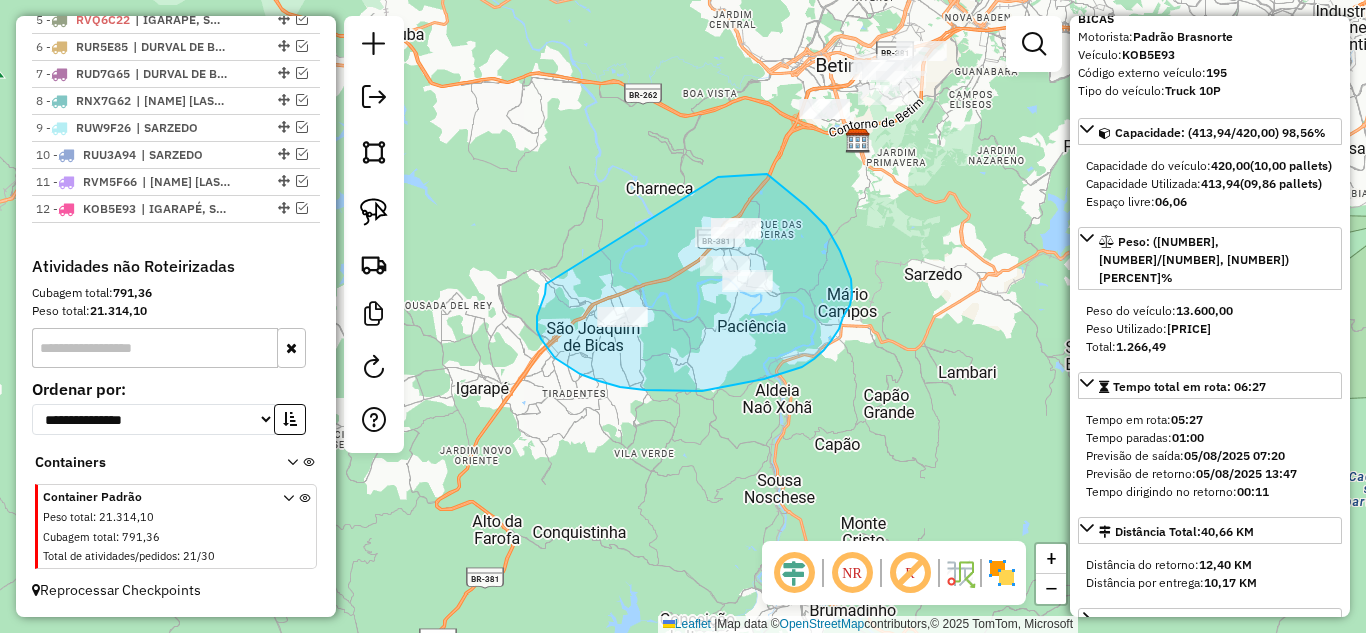 drag, startPoint x: 537, startPoint y: 319, endPoint x: 632, endPoint y: 194, distance: 157.00319 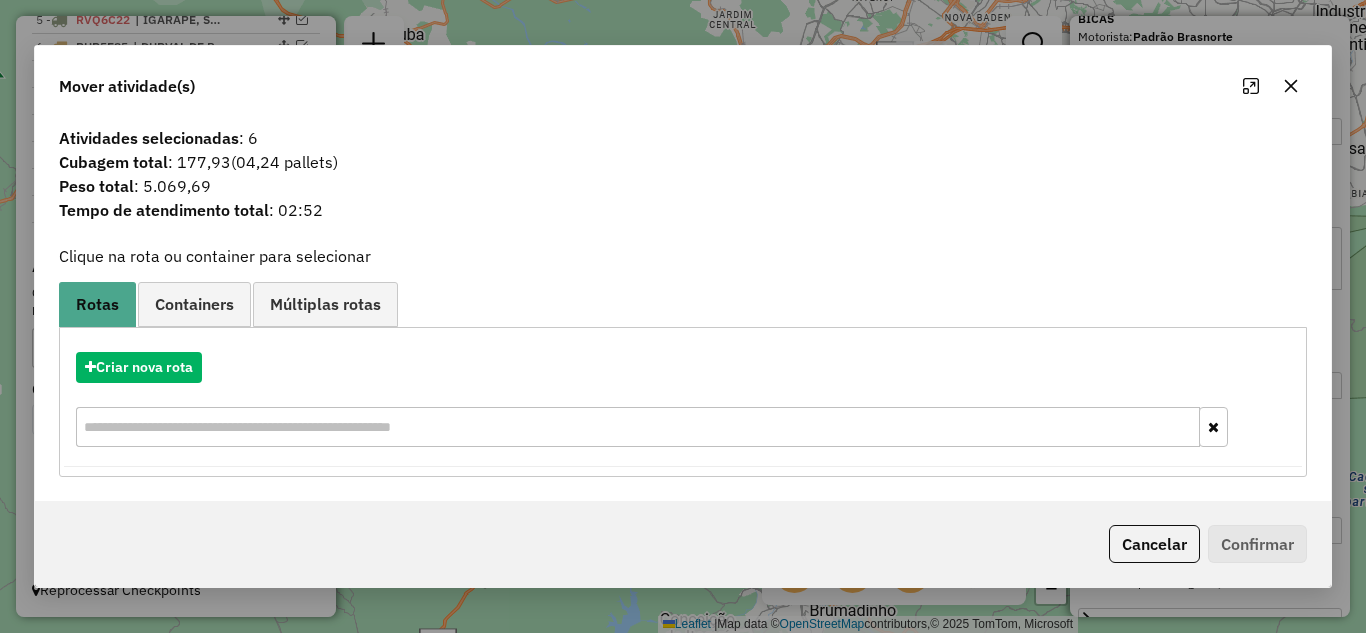 drag, startPoint x: 1291, startPoint y: 84, endPoint x: 1122, endPoint y: 126, distance: 174.14075 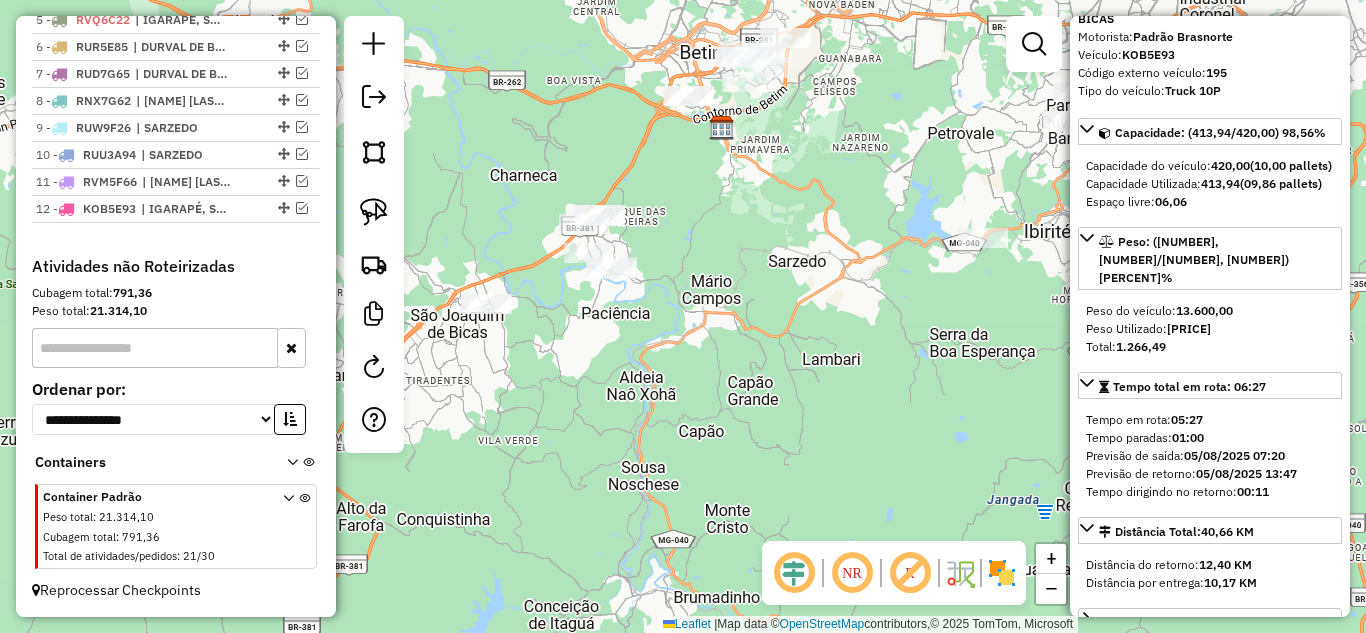 drag, startPoint x: 903, startPoint y: 232, endPoint x: 815, endPoint y: 210, distance: 90.70832 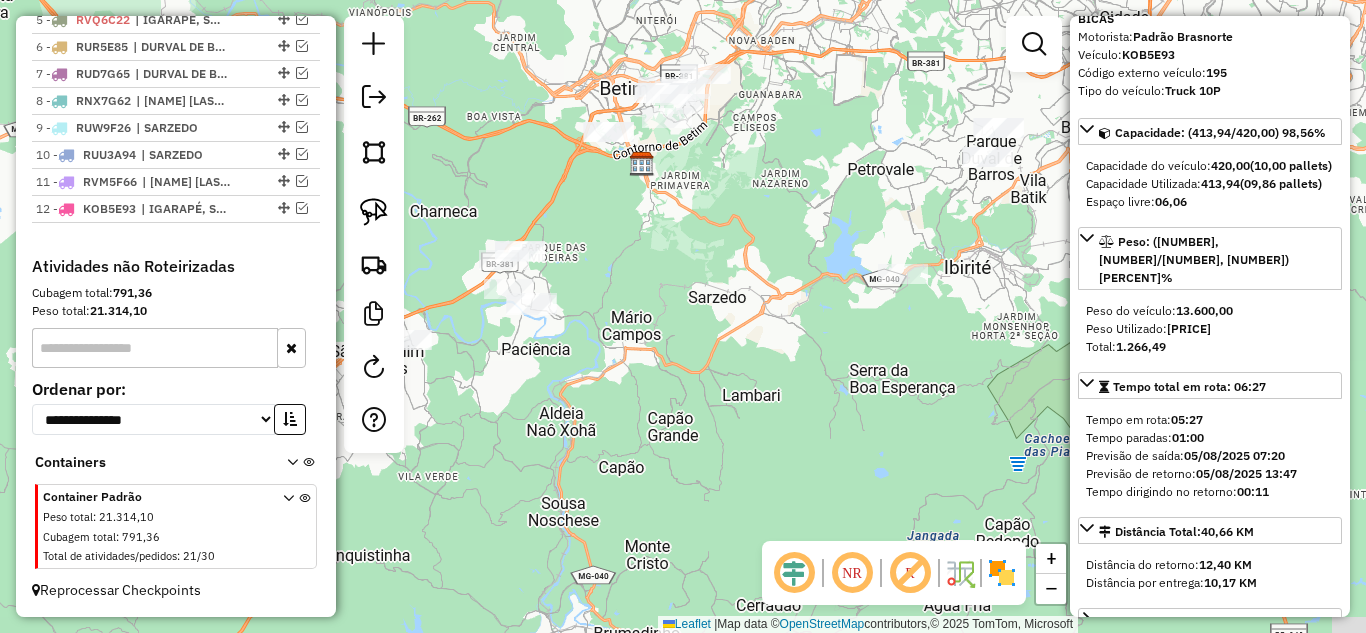 drag, startPoint x: 722, startPoint y: 276, endPoint x: 667, endPoint y: 264, distance: 56.293873 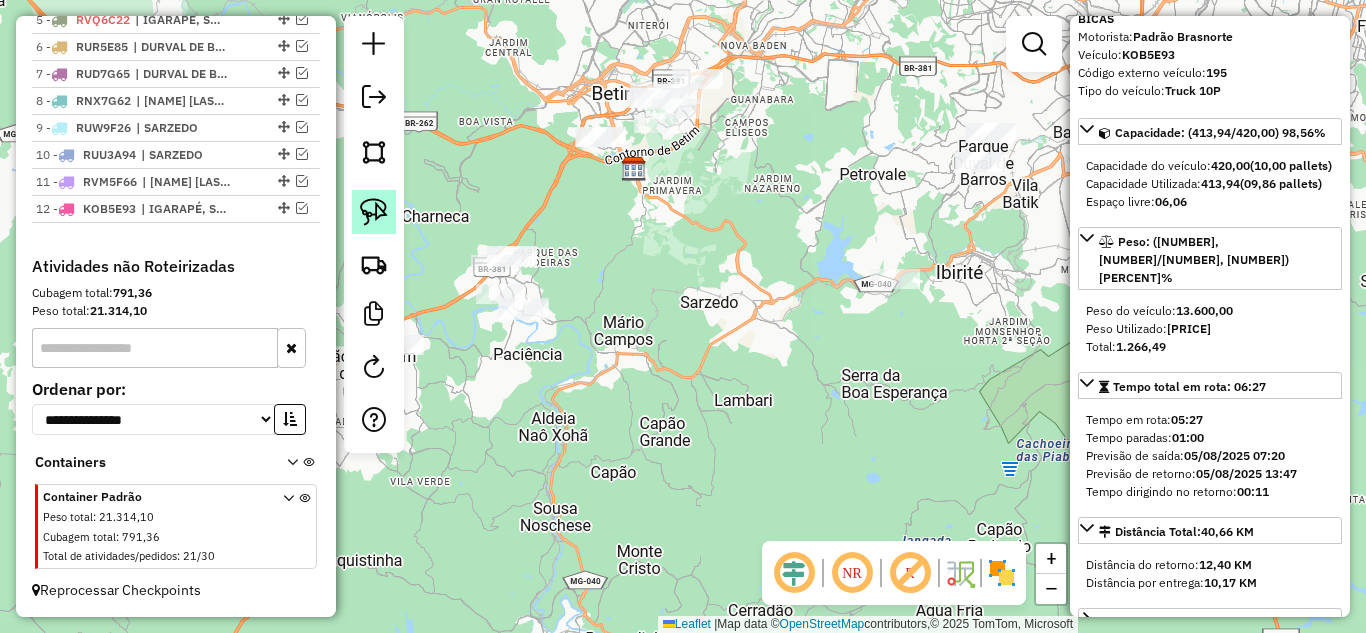drag, startPoint x: 378, startPoint y: 205, endPoint x: 389, endPoint y: 208, distance: 11.401754 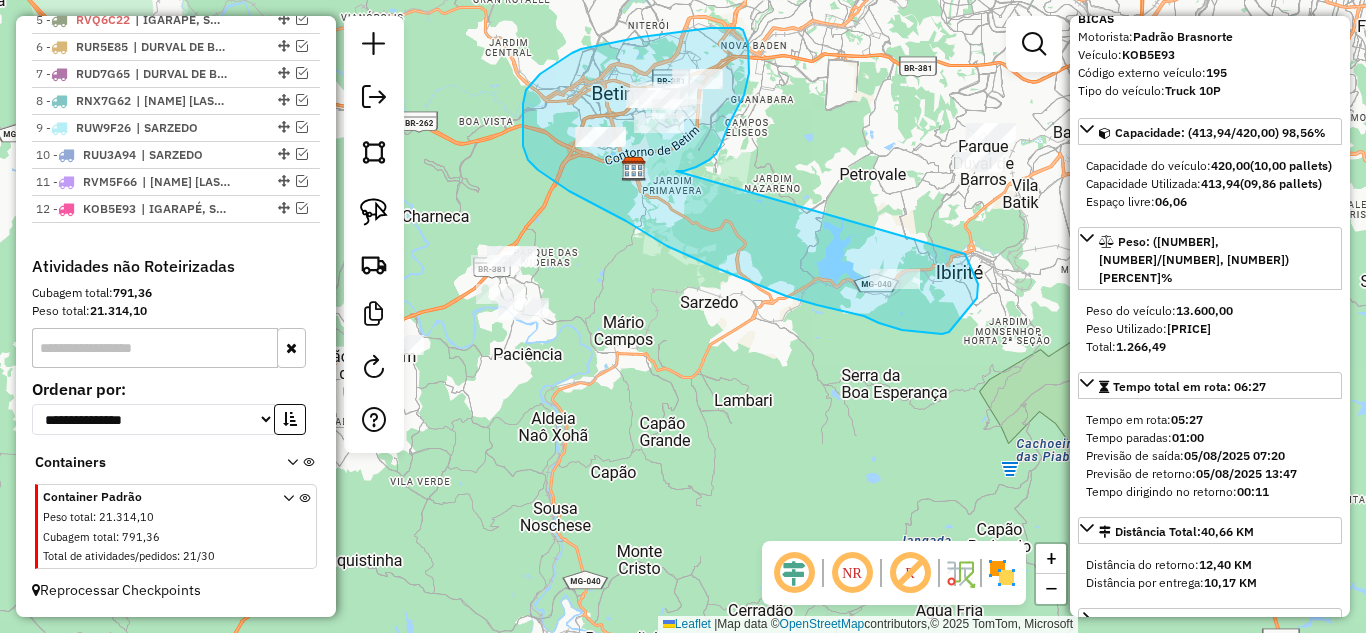 drag, startPoint x: 716, startPoint y: 154, endPoint x: 885, endPoint y: 219, distance: 181.06905 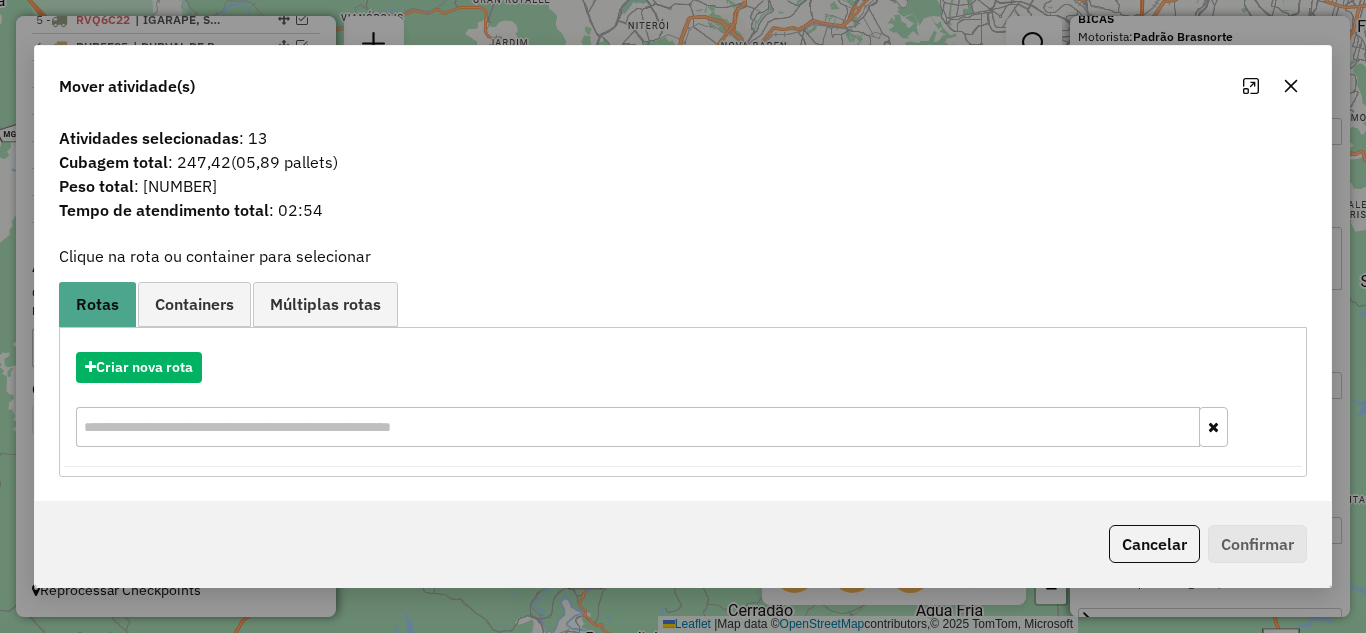 drag, startPoint x: 1288, startPoint y: 89, endPoint x: 990, endPoint y: 121, distance: 299.7132 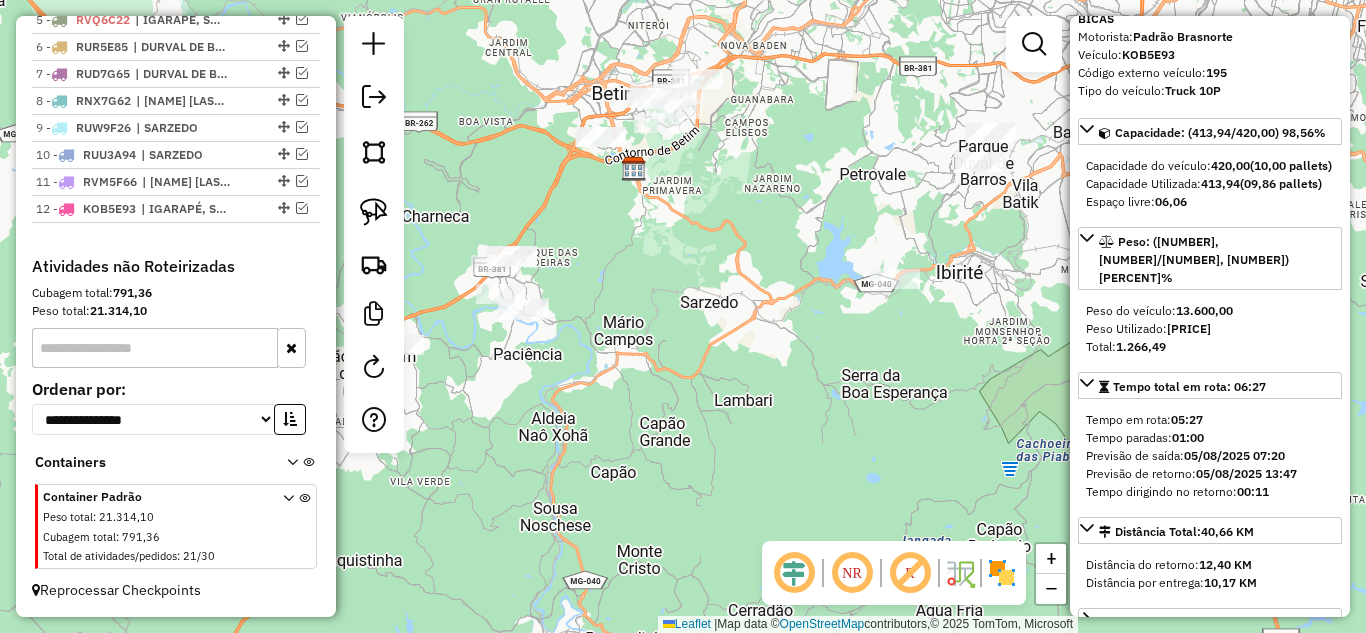 drag, startPoint x: 699, startPoint y: 281, endPoint x: 715, endPoint y: 268, distance: 20.615528 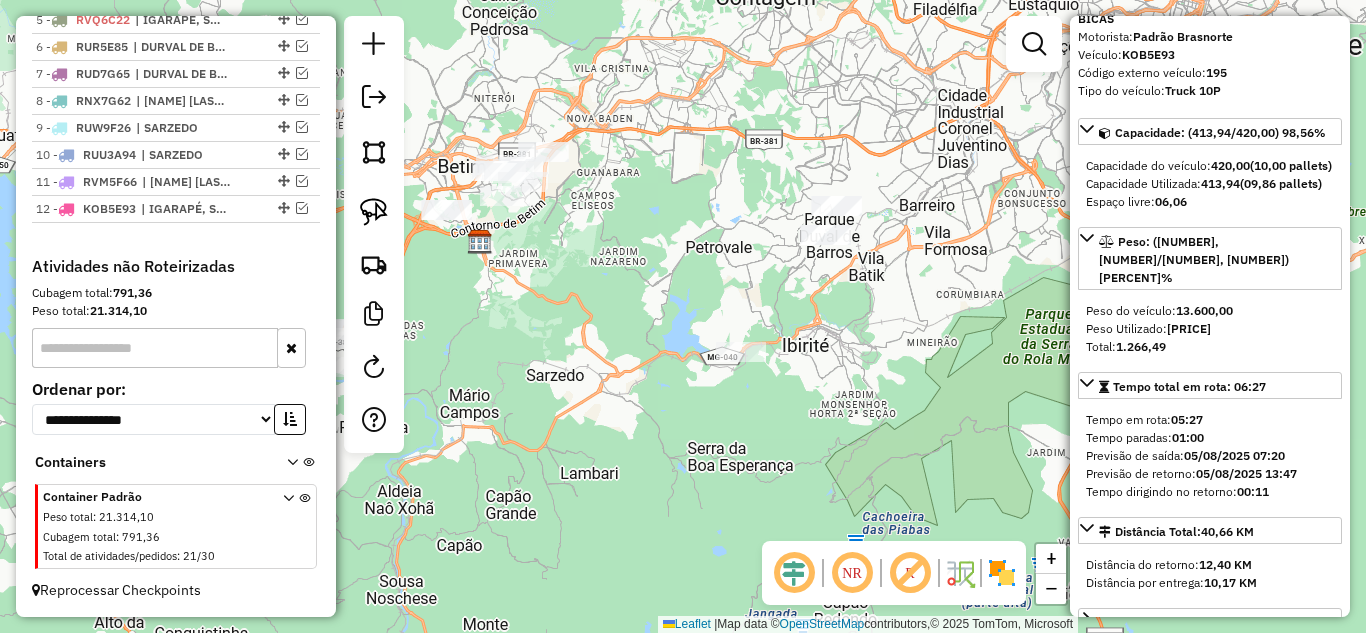 drag, startPoint x: 700, startPoint y: 295, endPoint x: 604, endPoint y: 292, distance: 96.04687 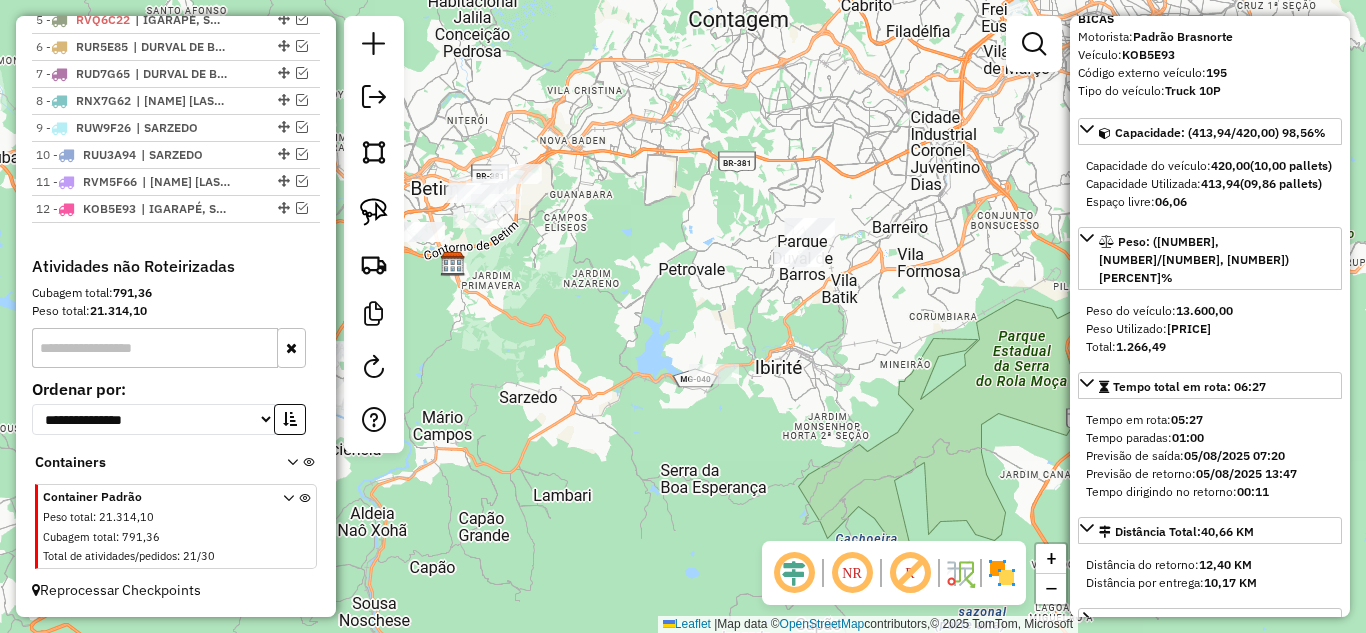 drag, startPoint x: 375, startPoint y: 212, endPoint x: 411, endPoint y: 217, distance: 36.345562 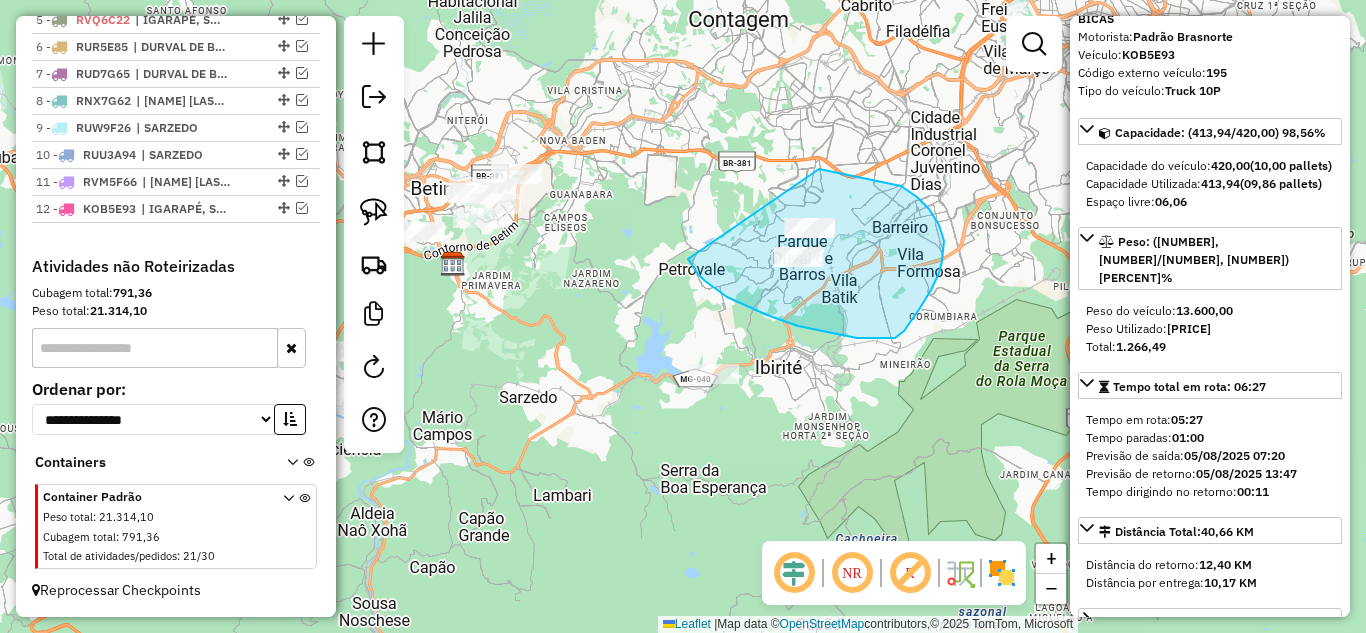 drag, startPoint x: 705, startPoint y: 281, endPoint x: 749, endPoint y: 170, distance: 119.40268 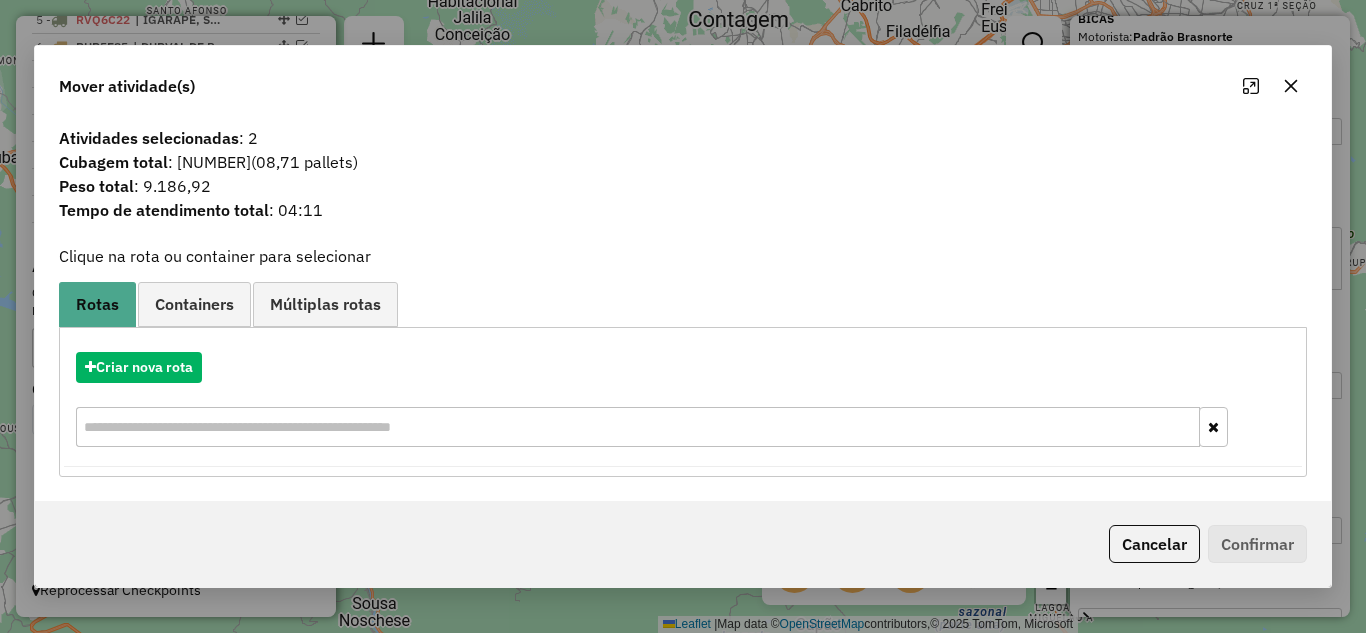 drag, startPoint x: 1295, startPoint y: 84, endPoint x: 1059, endPoint y: 144, distance: 243.5077 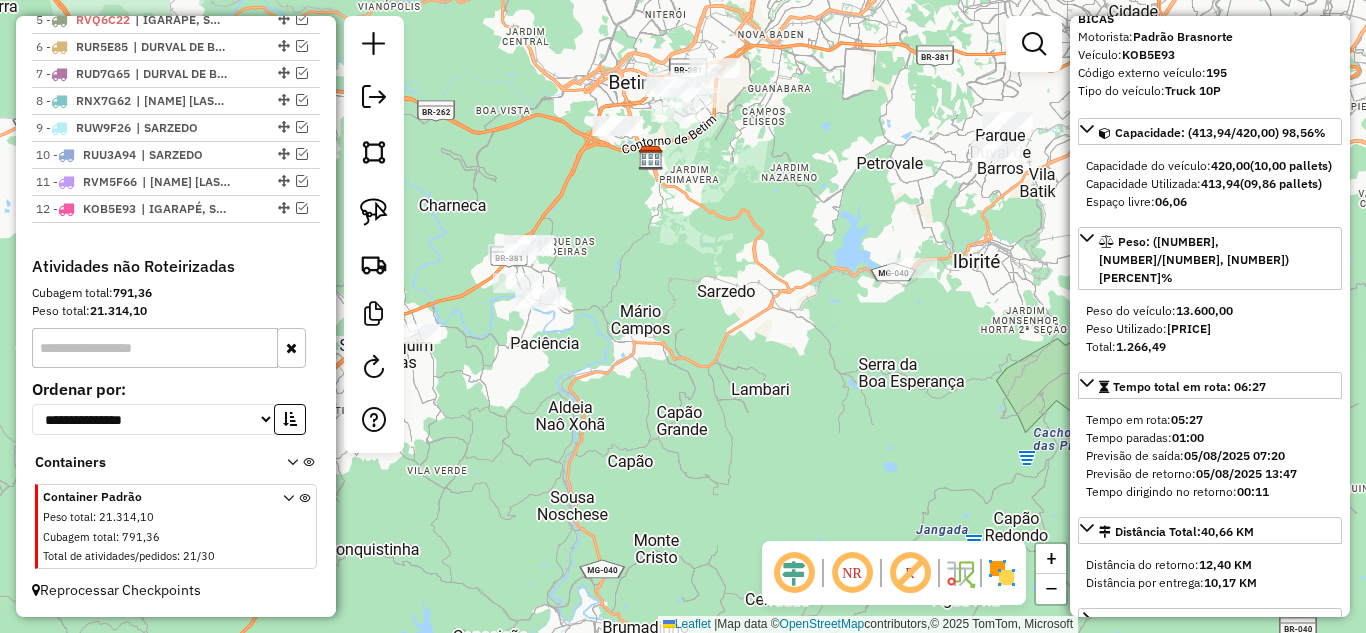 drag, startPoint x: 718, startPoint y: 296, endPoint x: 874, endPoint y: 192, distance: 187.48866 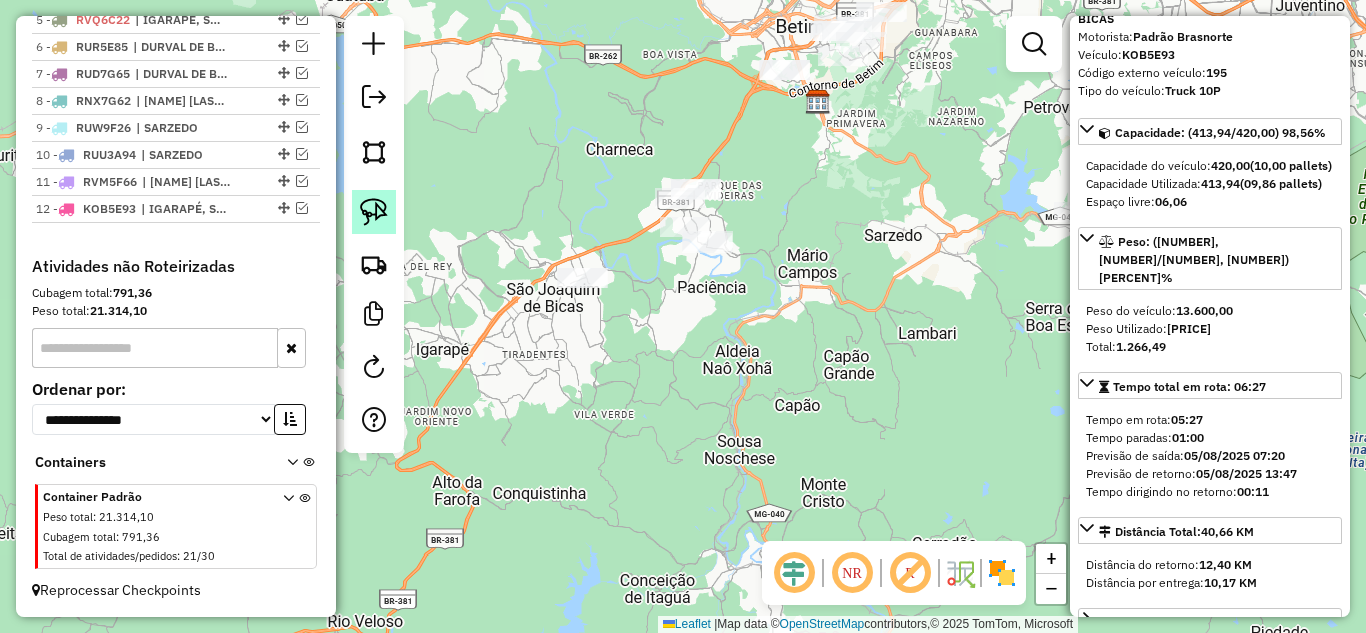 click 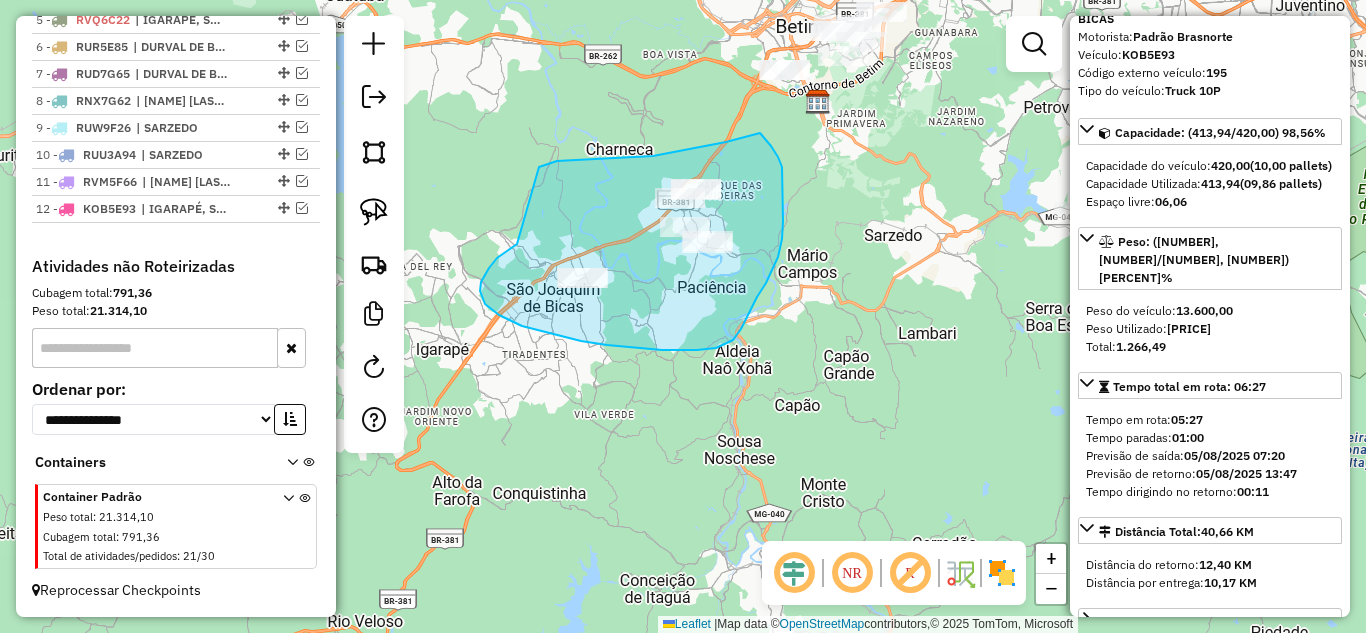 drag, startPoint x: 489, startPoint y: 268, endPoint x: 525, endPoint y: 179, distance: 96.00521 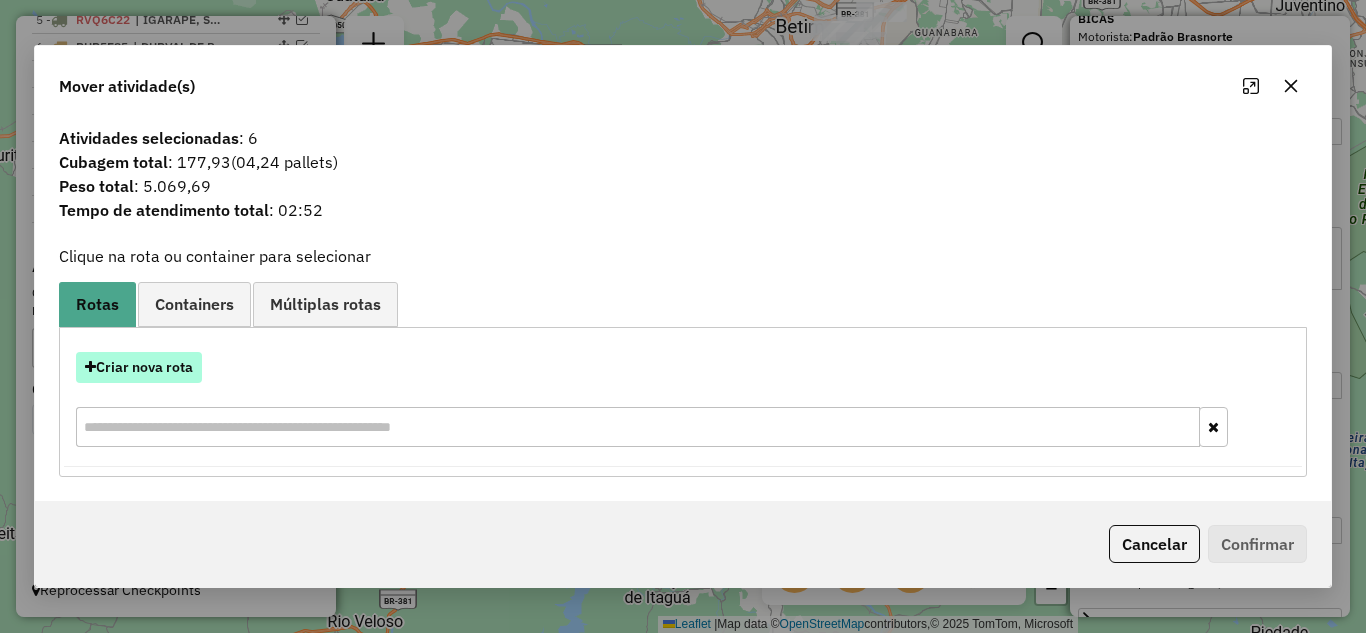 click on "Criar nova rota" at bounding box center (139, 367) 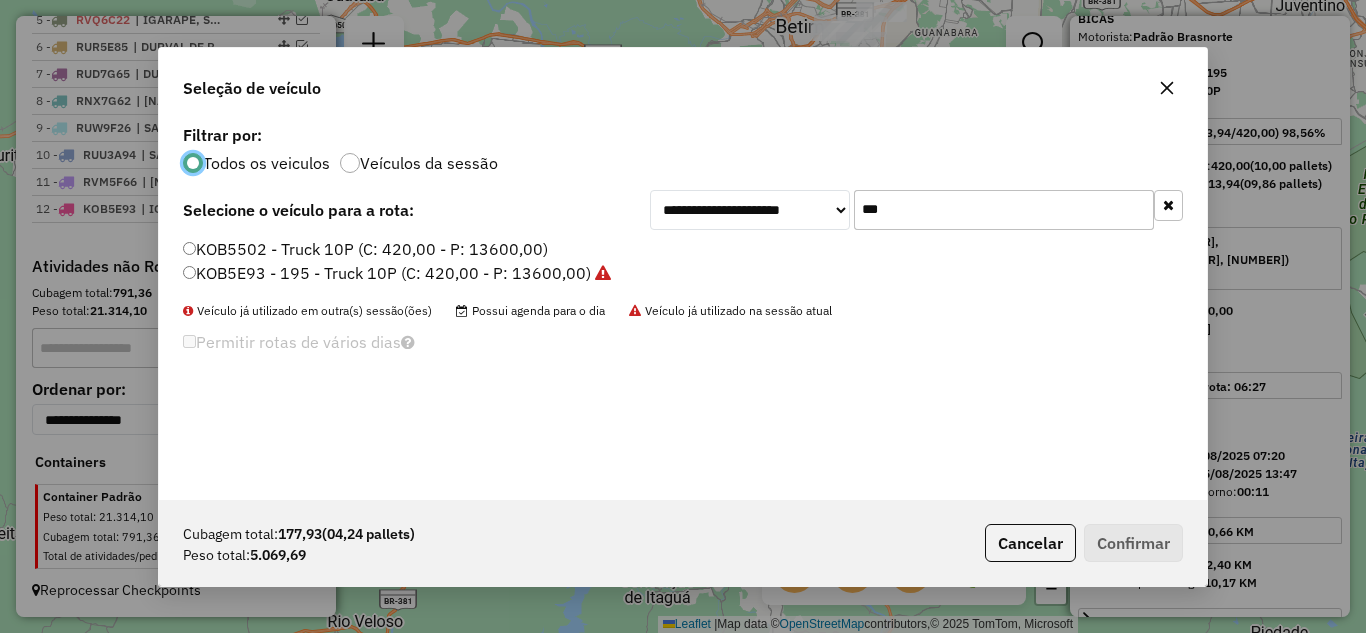 scroll, scrollTop: 11, scrollLeft: 6, axis: both 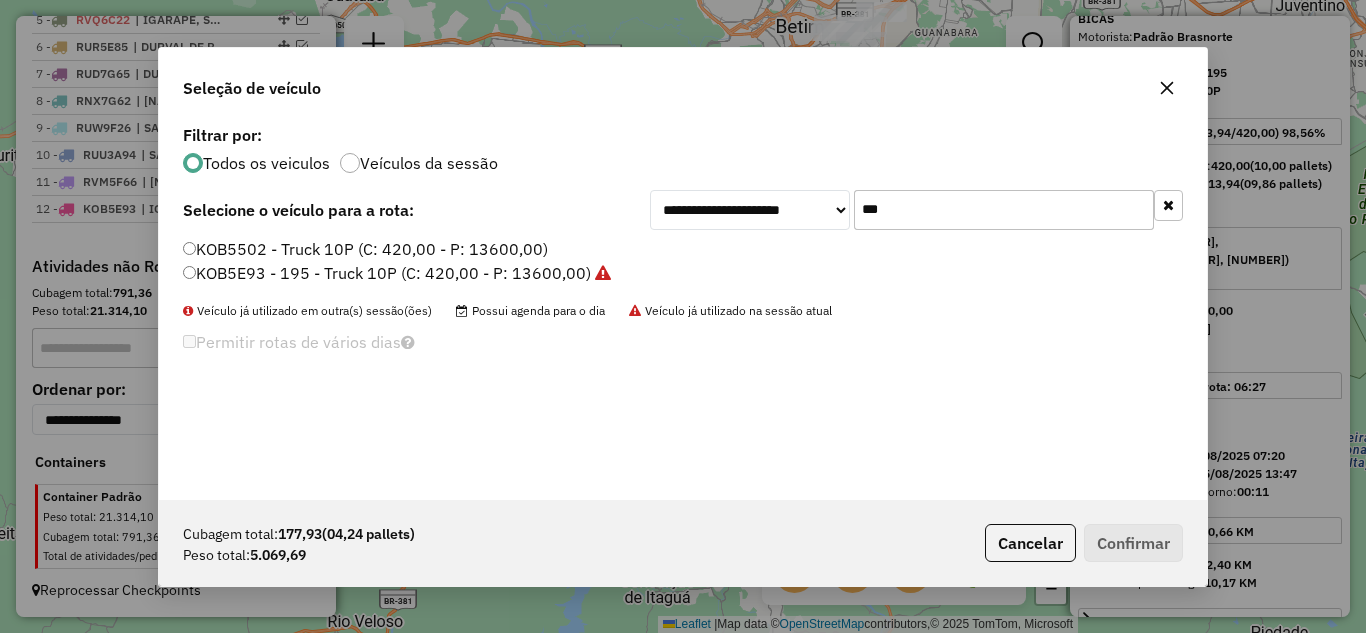 click on "***" 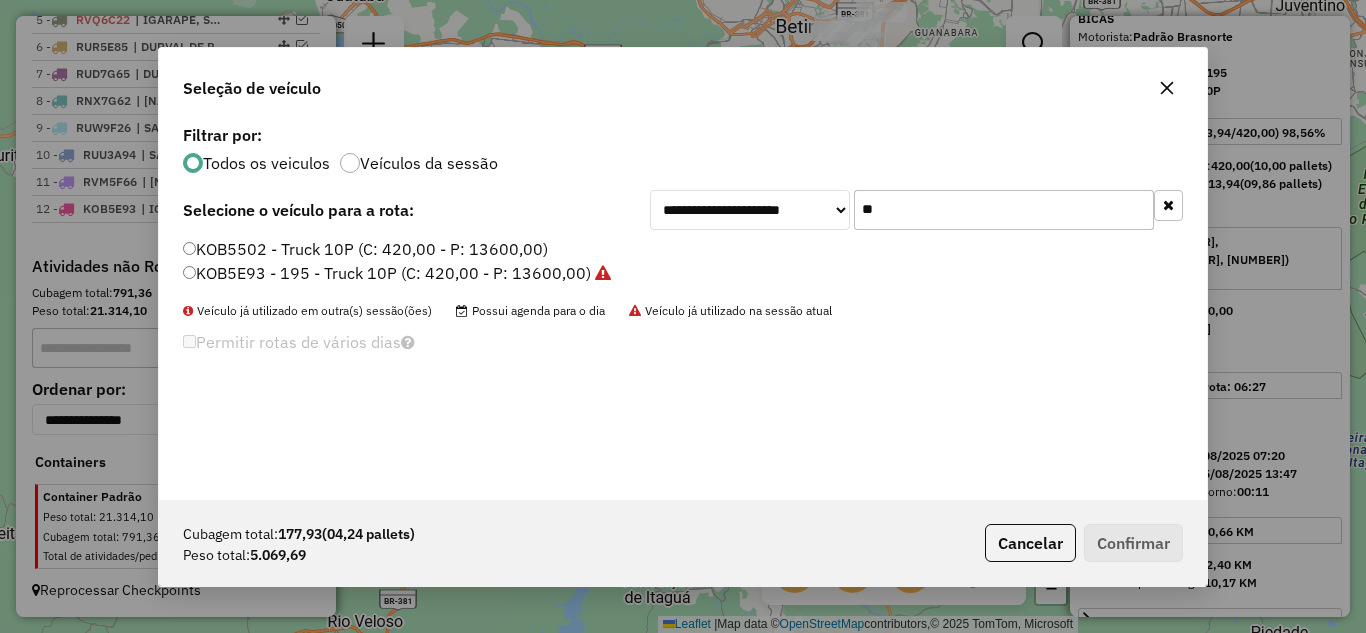 type on "*" 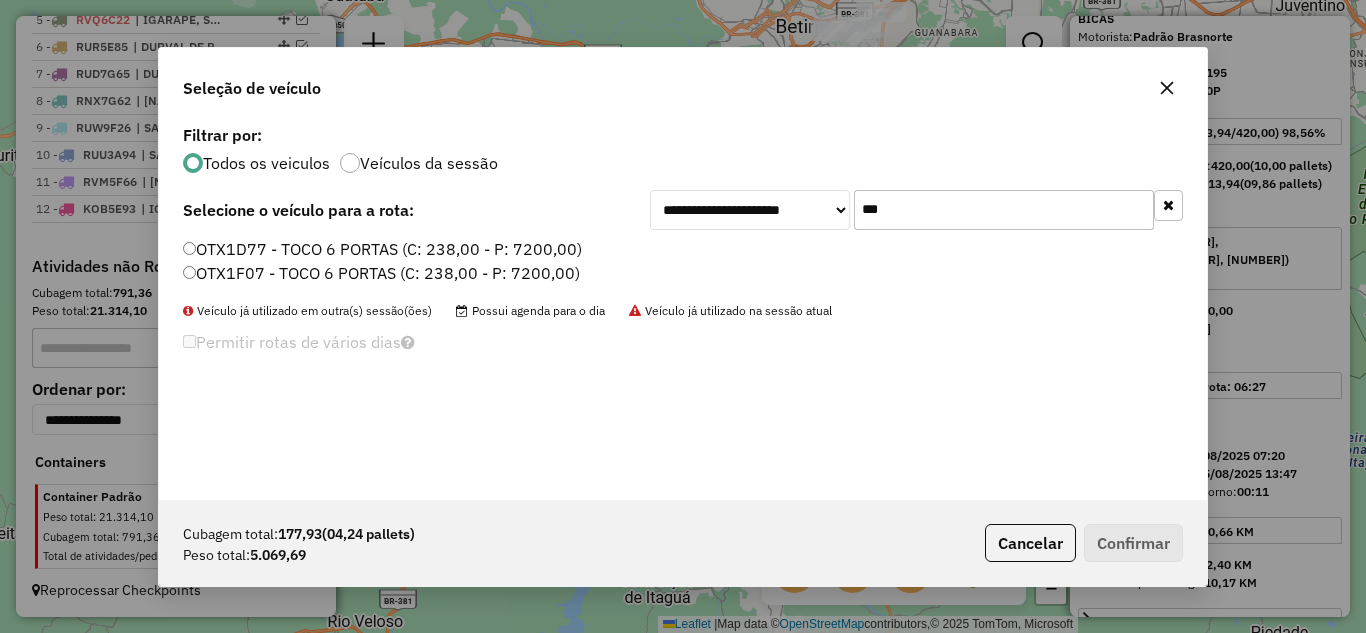 type on "***" 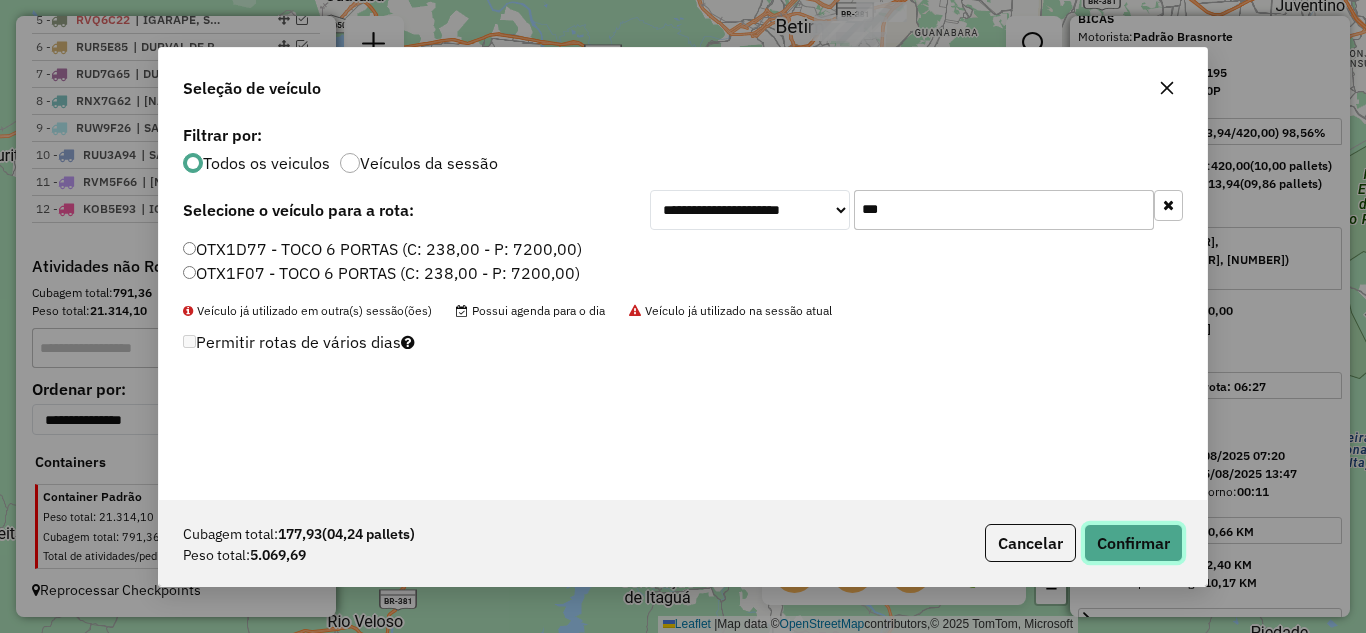 click on "Confirmar" 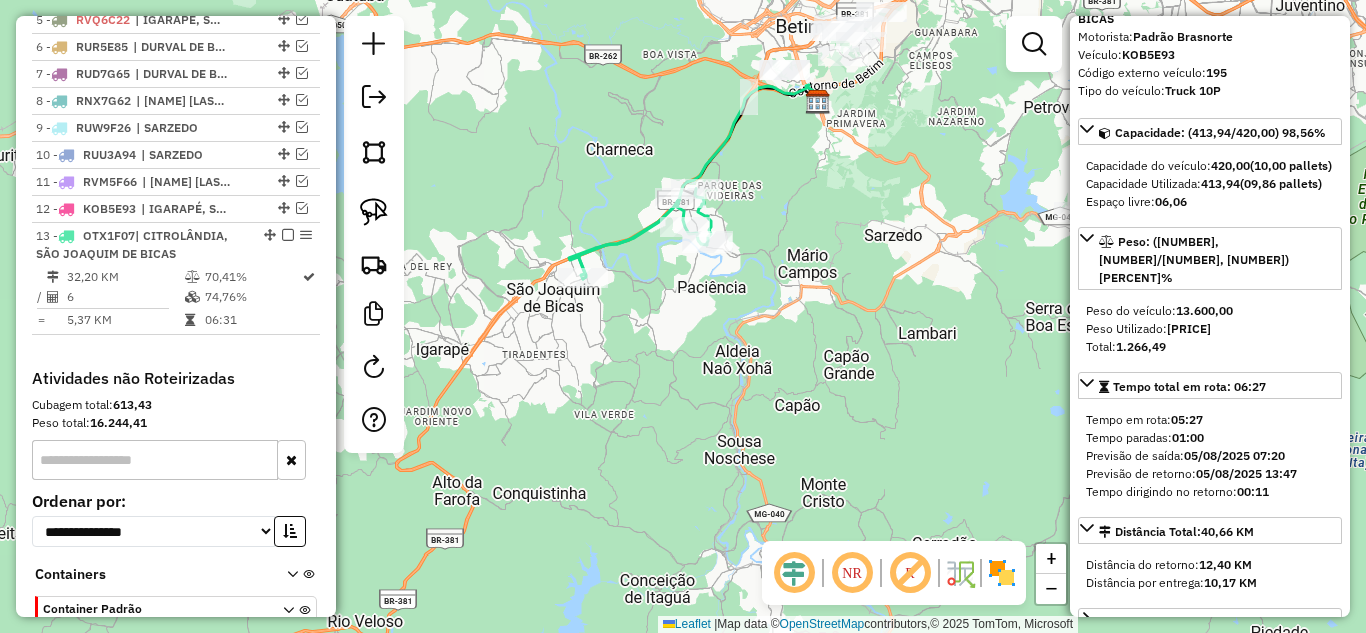 scroll, scrollTop: 1028, scrollLeft: 0, axis: vertical 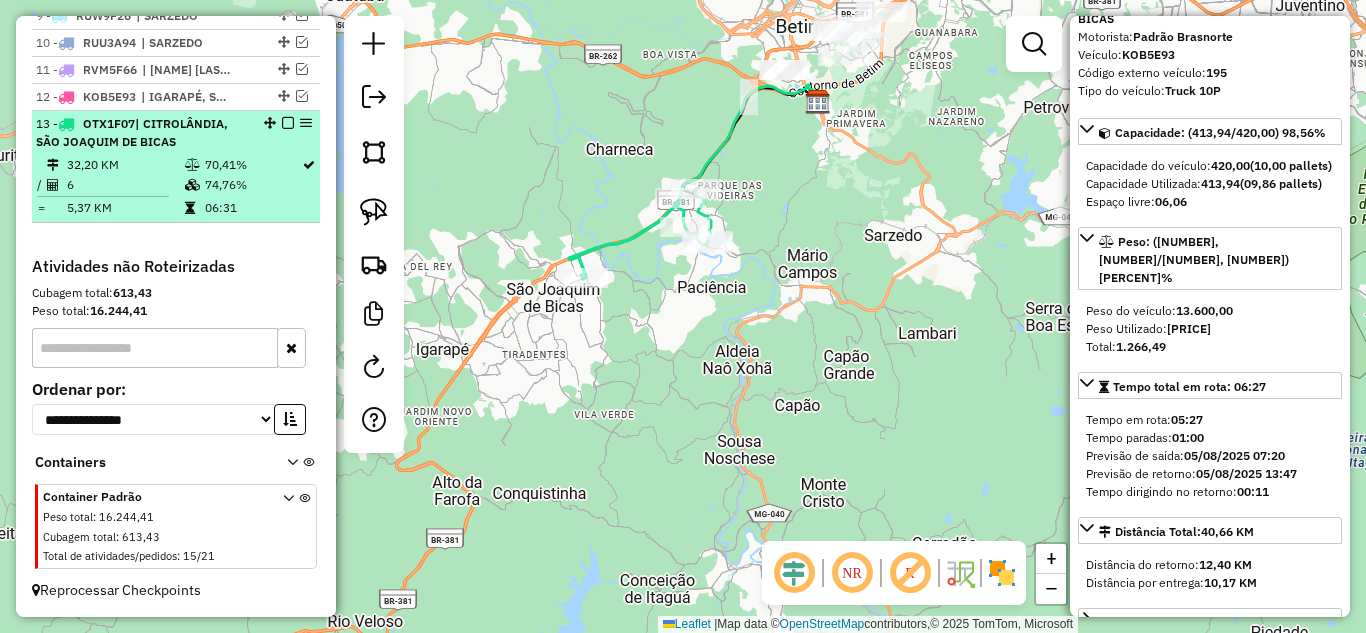 click at bounding box center [288, 123] 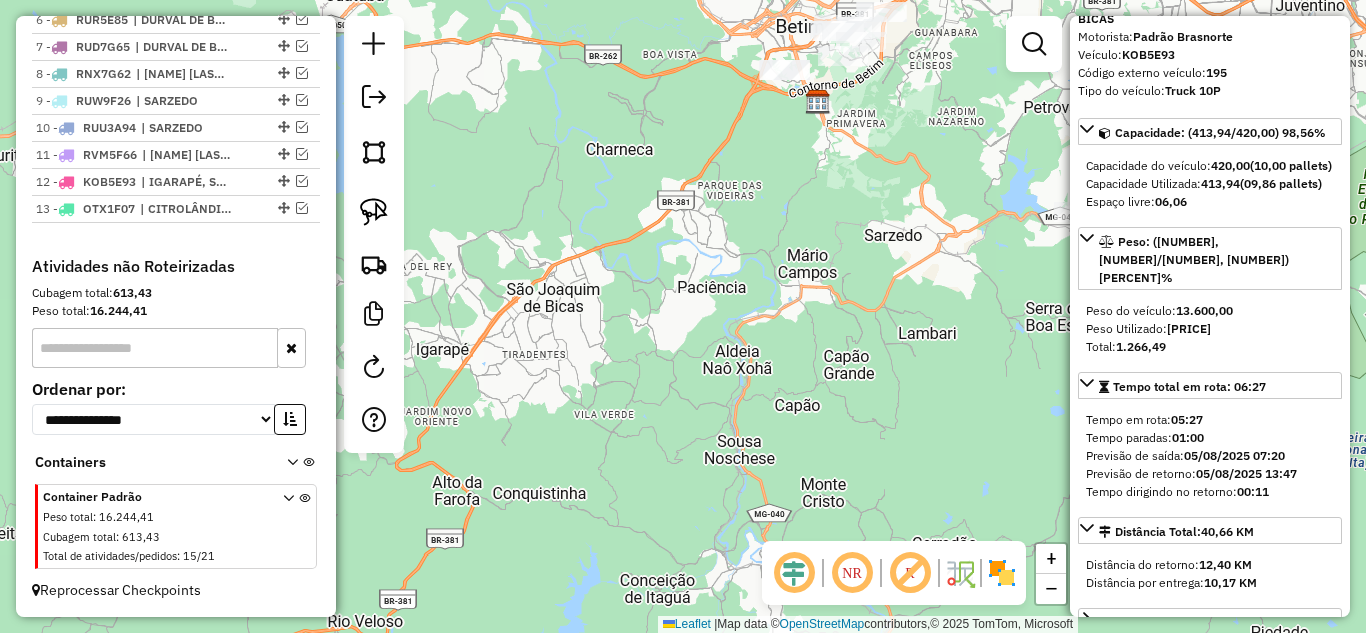 scroll, scrollTop: 943, scrollLeft: 0, axis: vertical 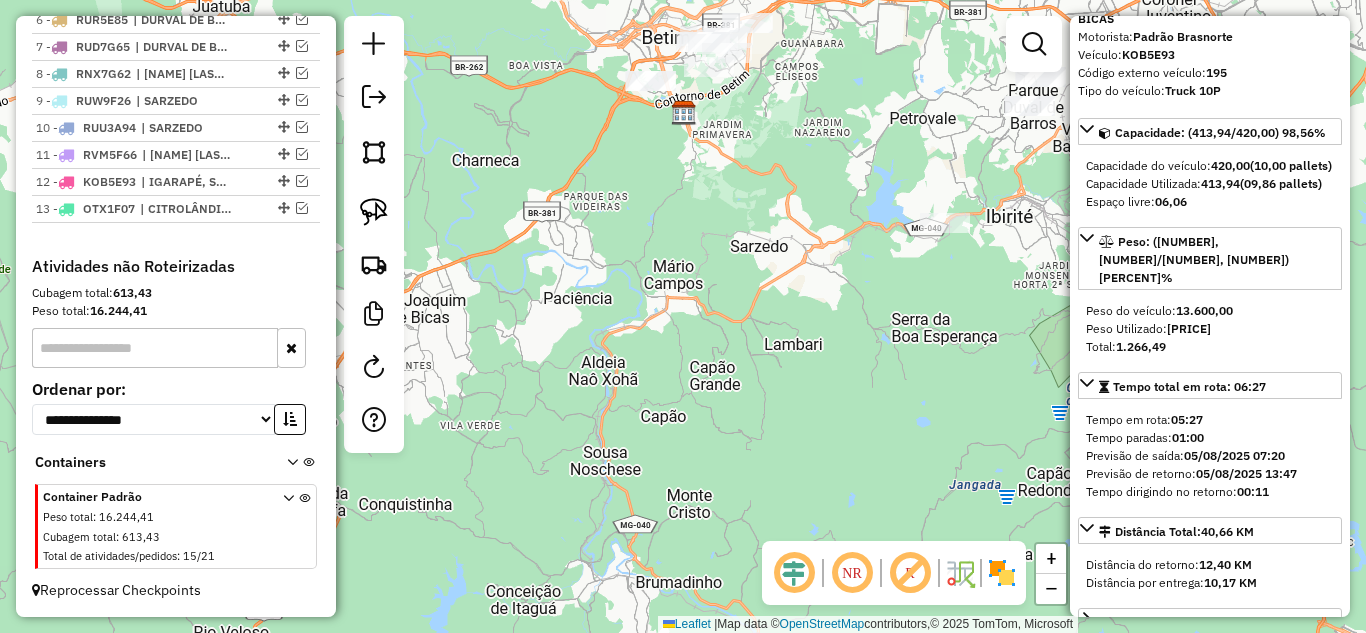 drag, startPoint x: 885, startPoint y: 216, endPoint x: 654, endPoint y: 240, distance: 232.24341 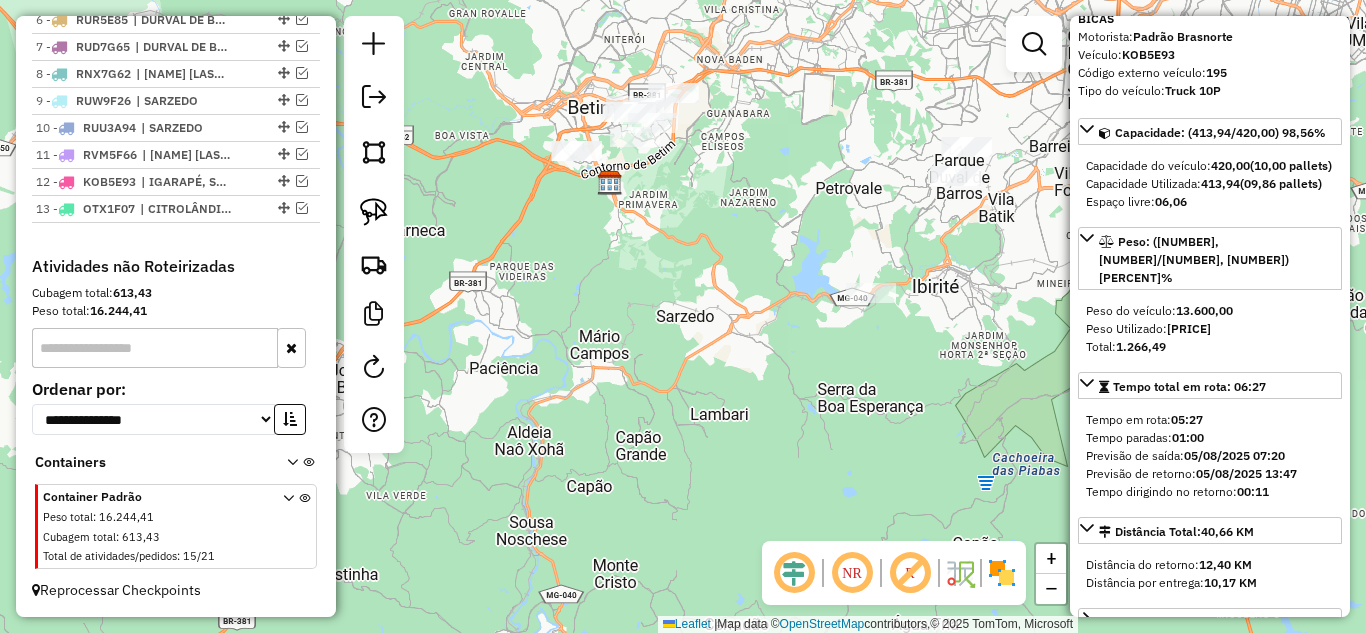 drag, startPoint x: 803, startPoint y: 343, endPoint x: 806, endPoint y: 356, distance: 13.341664 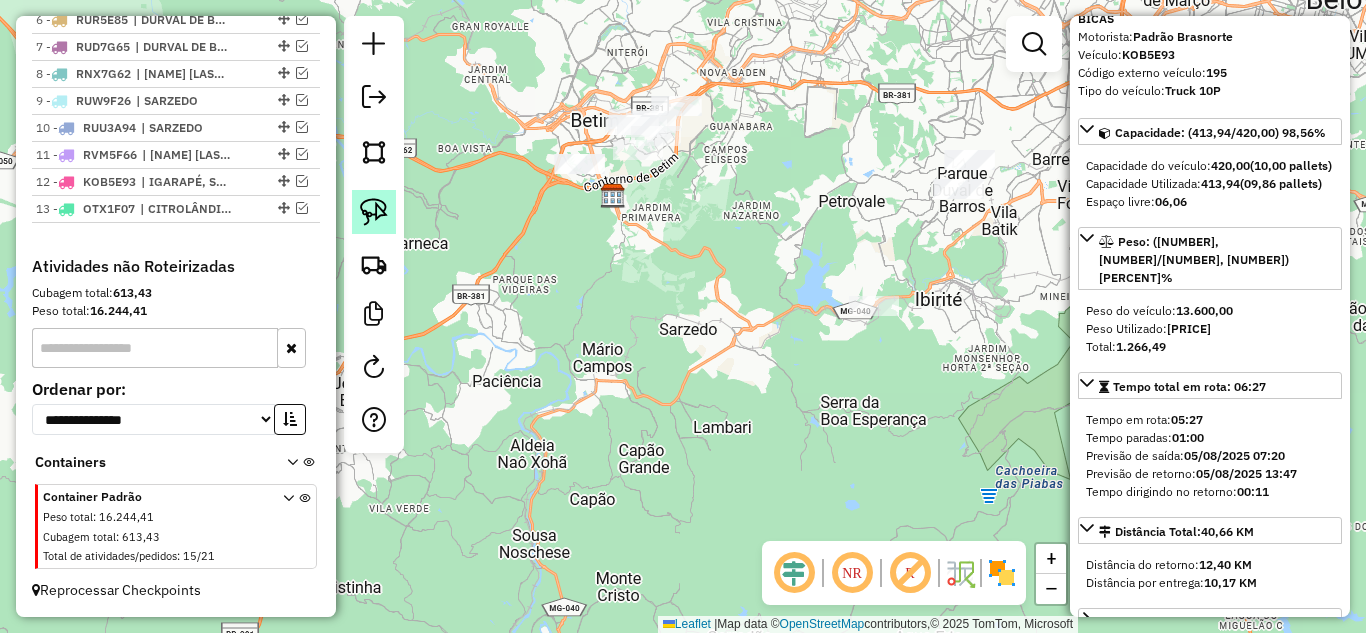 click 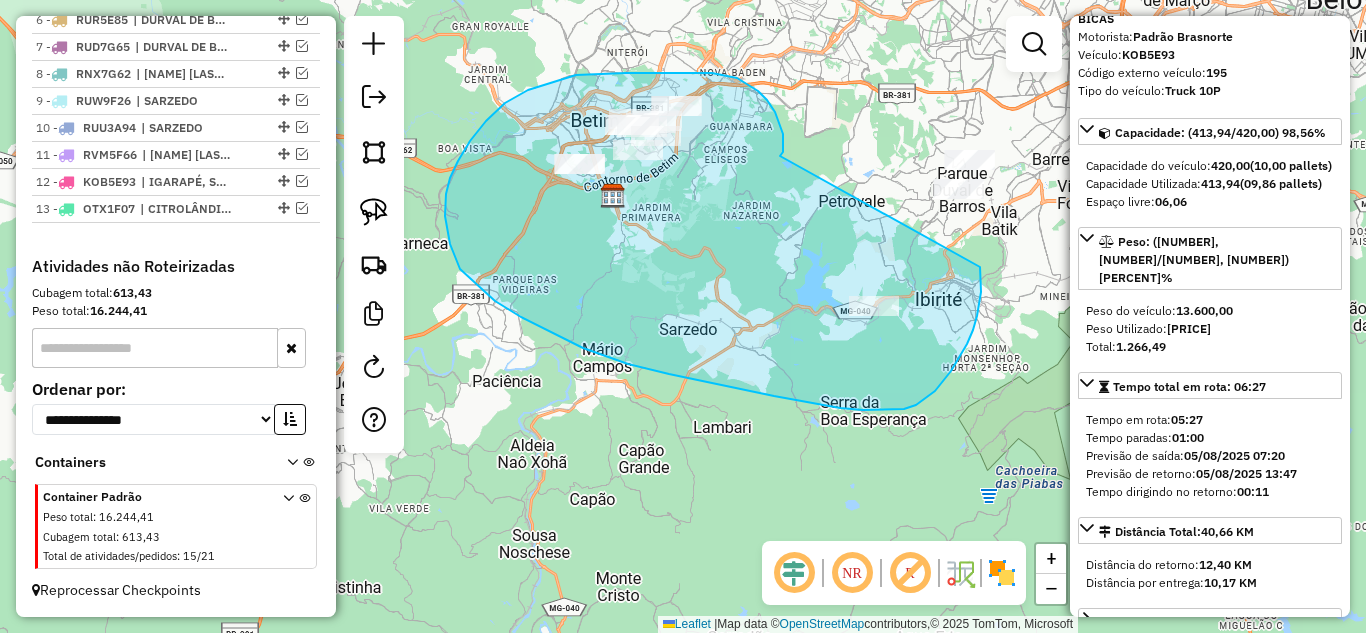 drag, startPoint x: 780, startPoint y: 156, endPoint x: 822, endPoint y: 240, distance: 93.914856 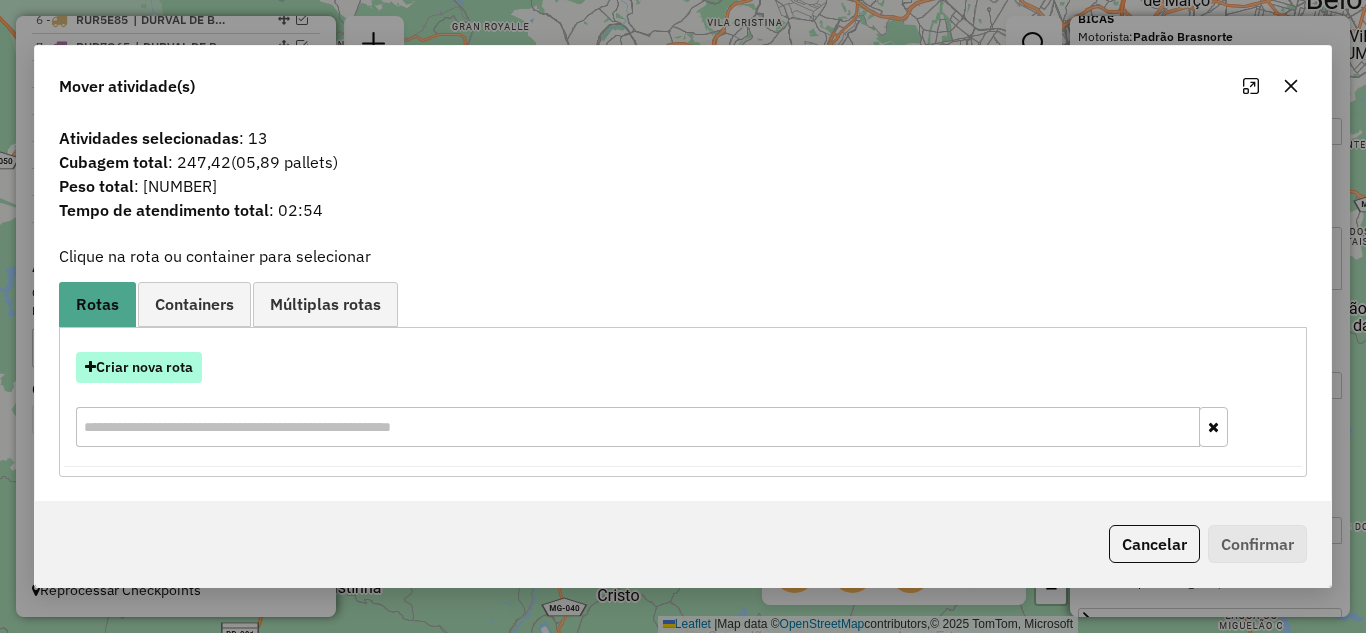 click on "Criar nova rota" at bounding box center (139, 367) 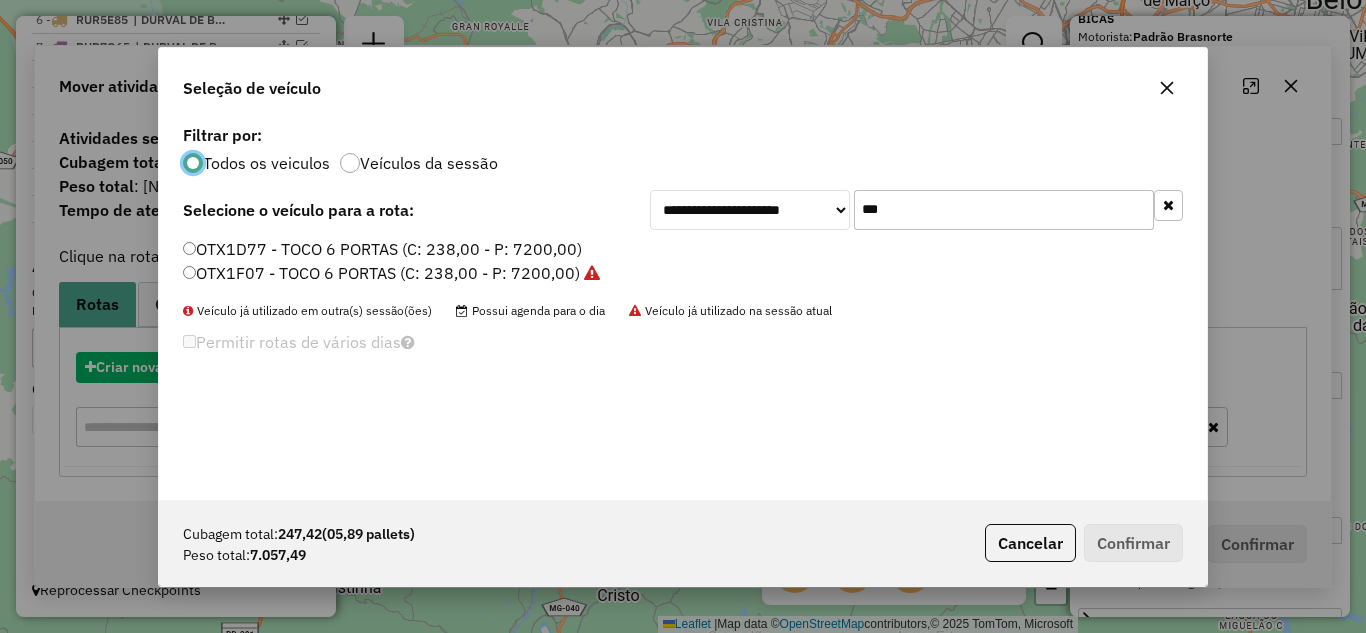 scroll, scrollTop: 11, scrollLeft: 6, axis: both 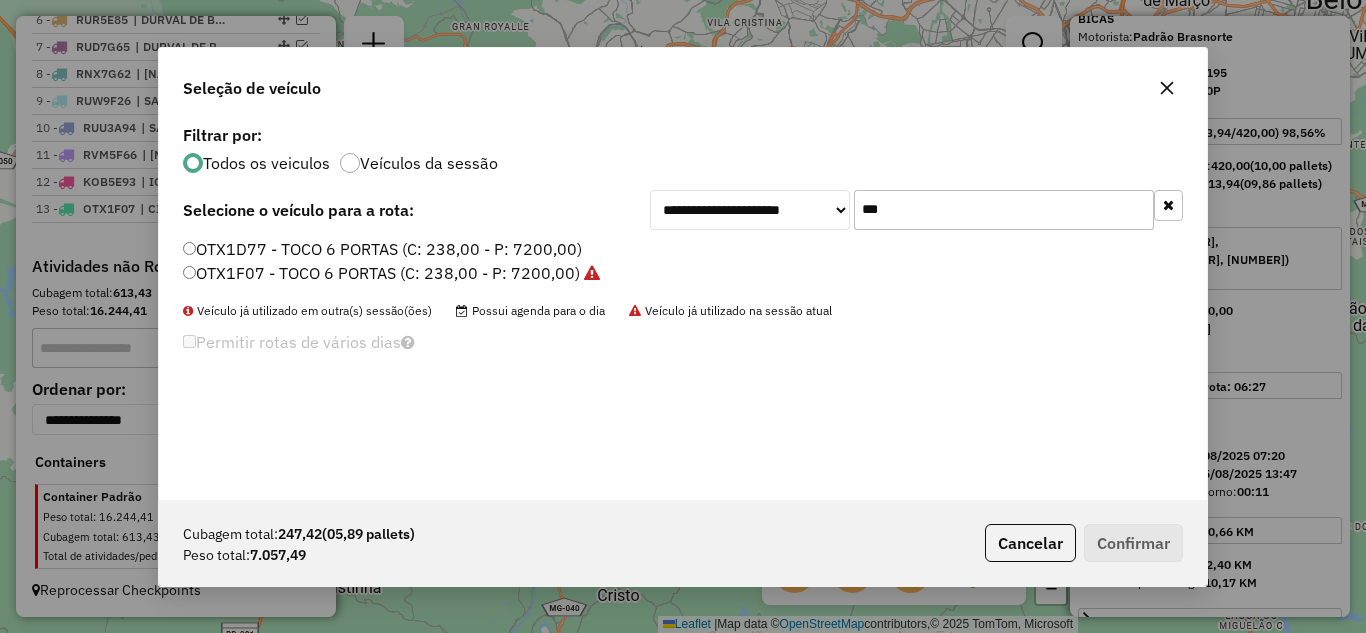 click on "***" 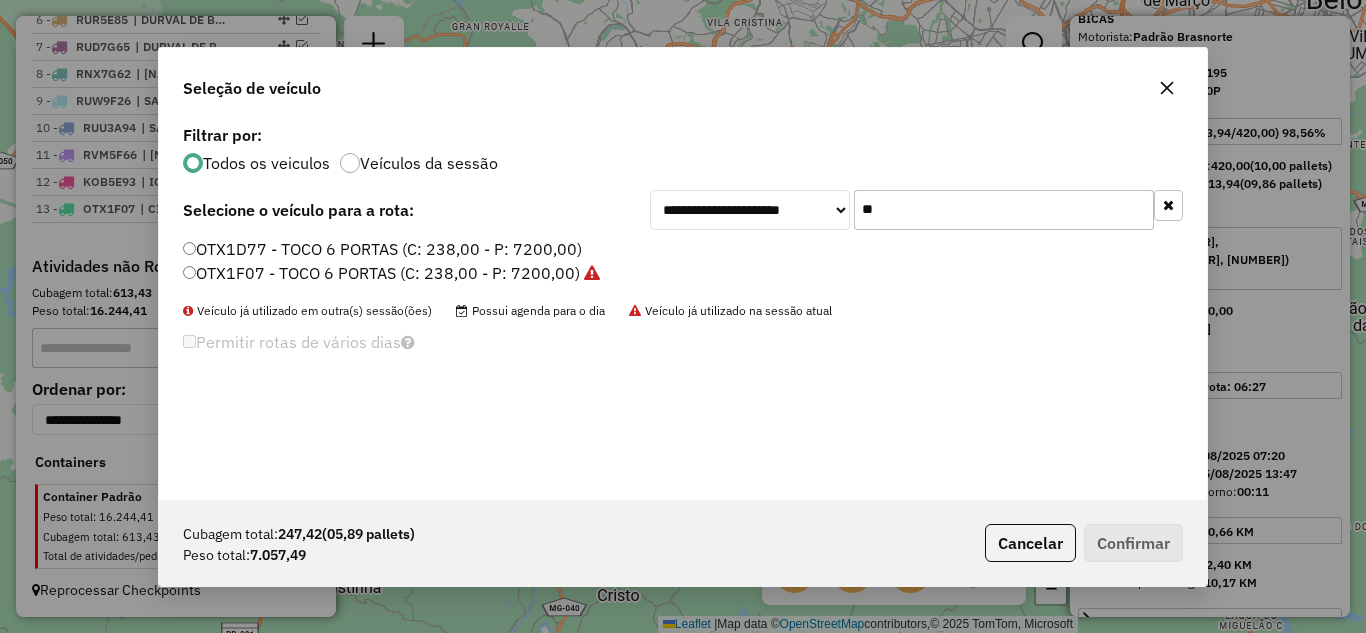 type on "*" 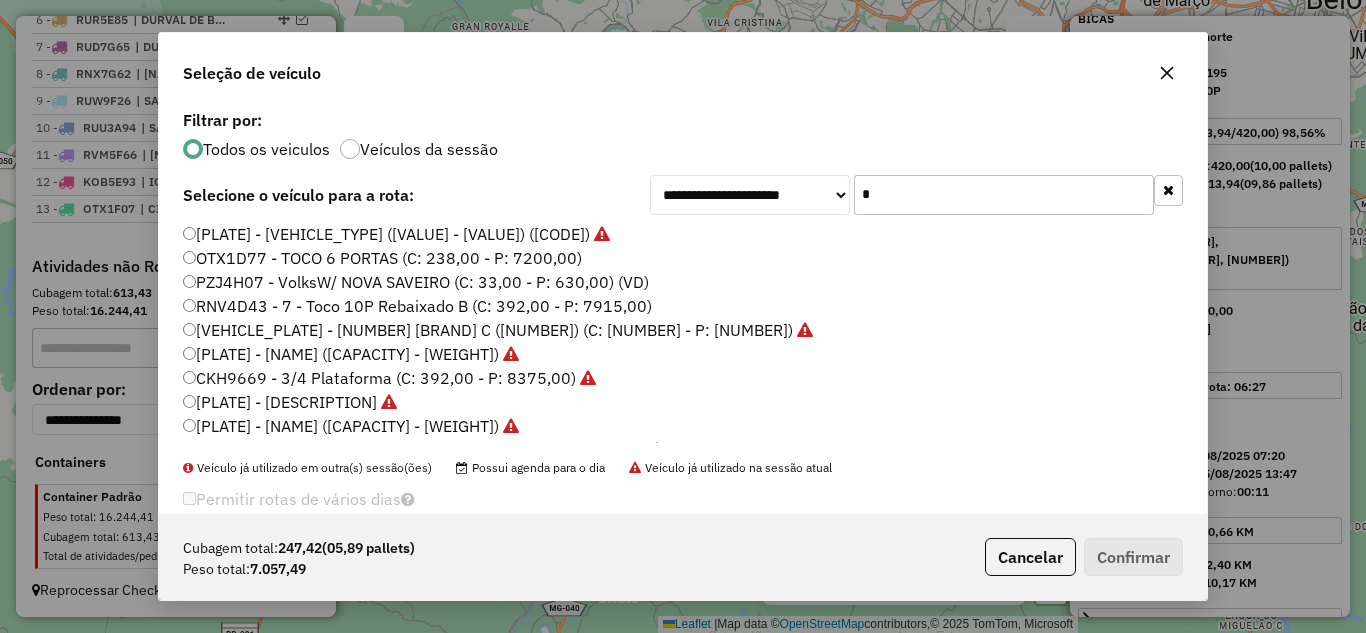 type on "*" 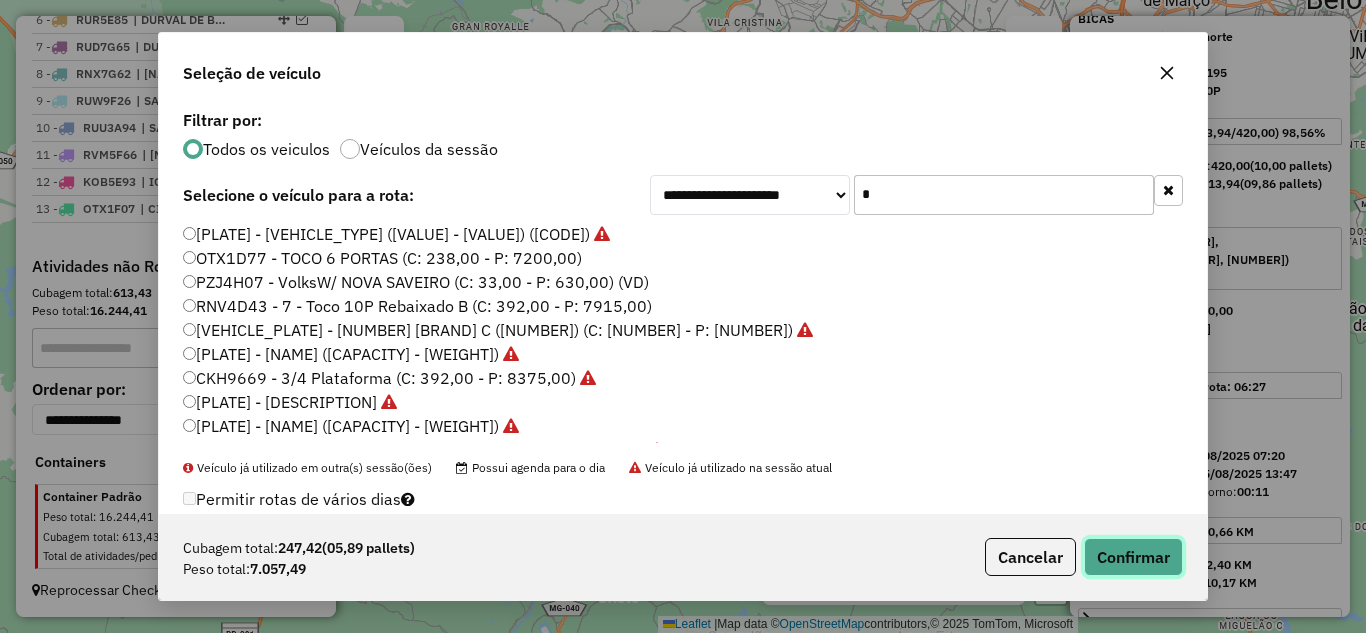 click on "Confirmar" 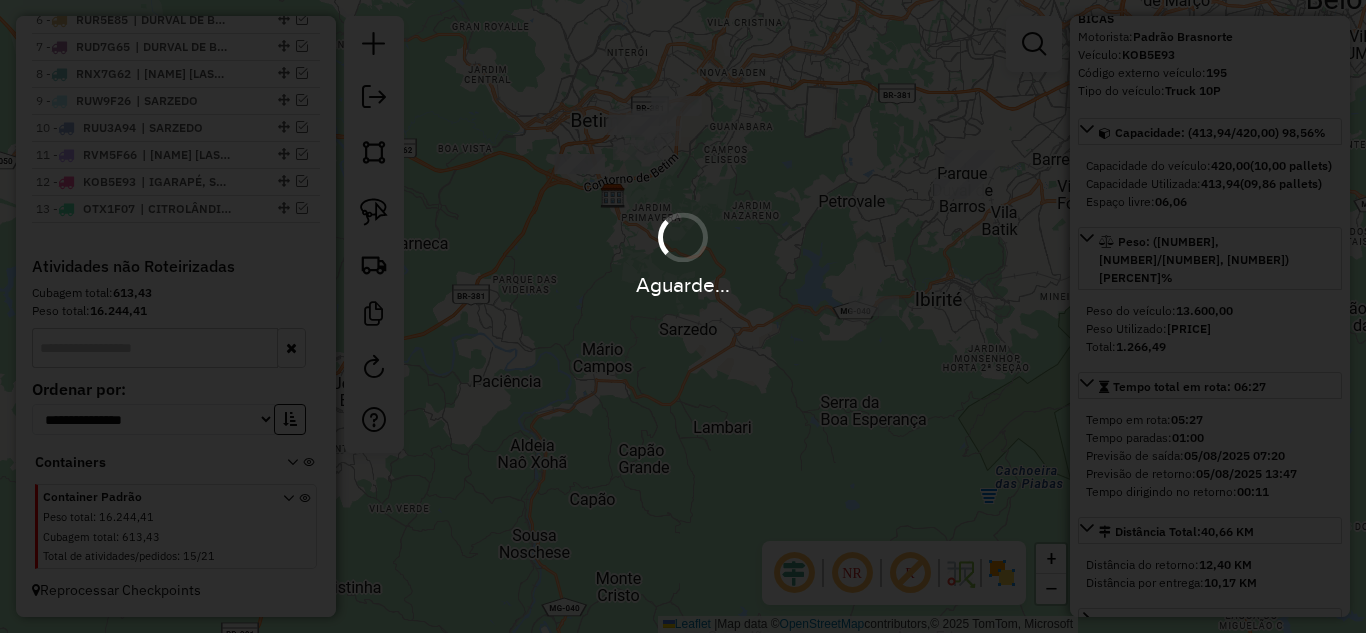 scroll, scrollTop: 1037, scrollLeft: 0, axis: vertical 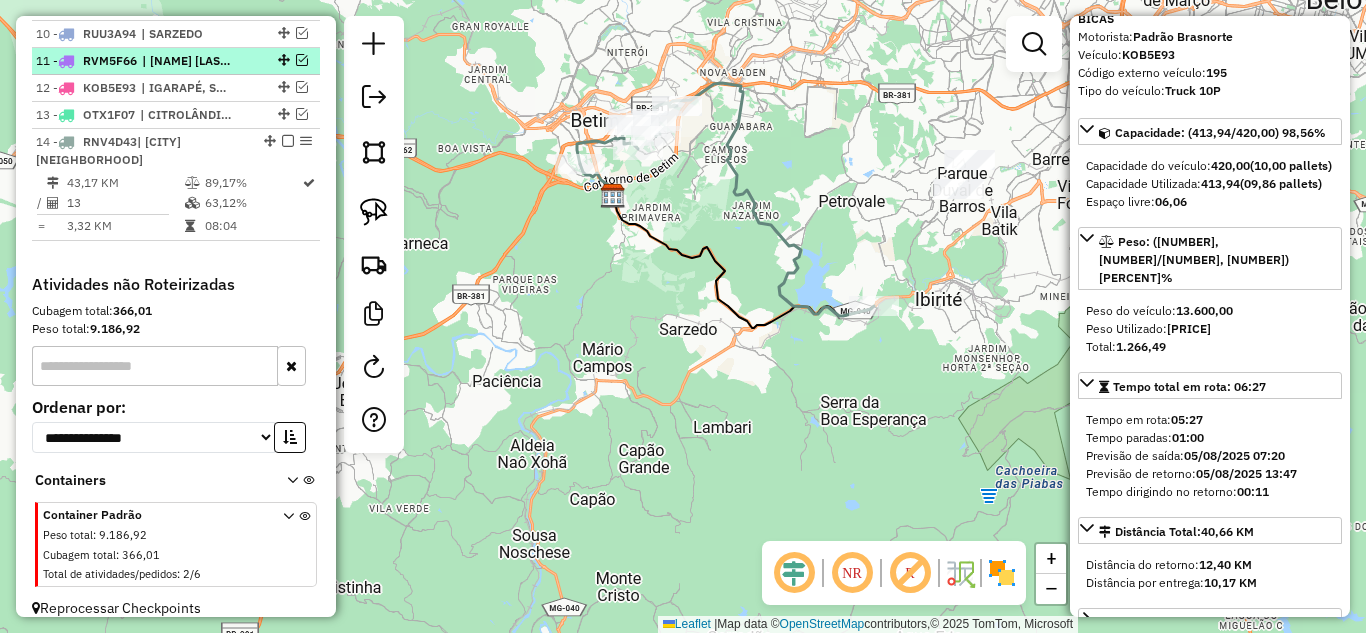 click at bounding box center [288, 141] 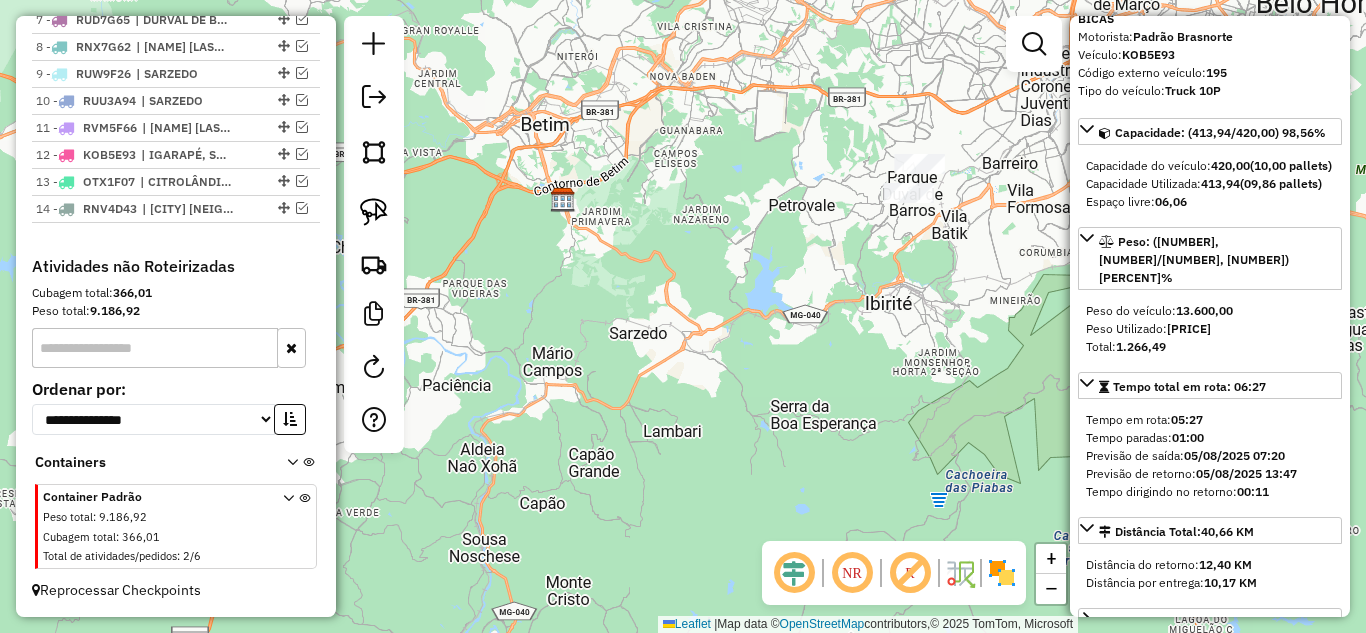 drag, startPoint x: 871, startPoint y: 269, endPoint x: 761, endPoint y: 266, distance: 110.0409 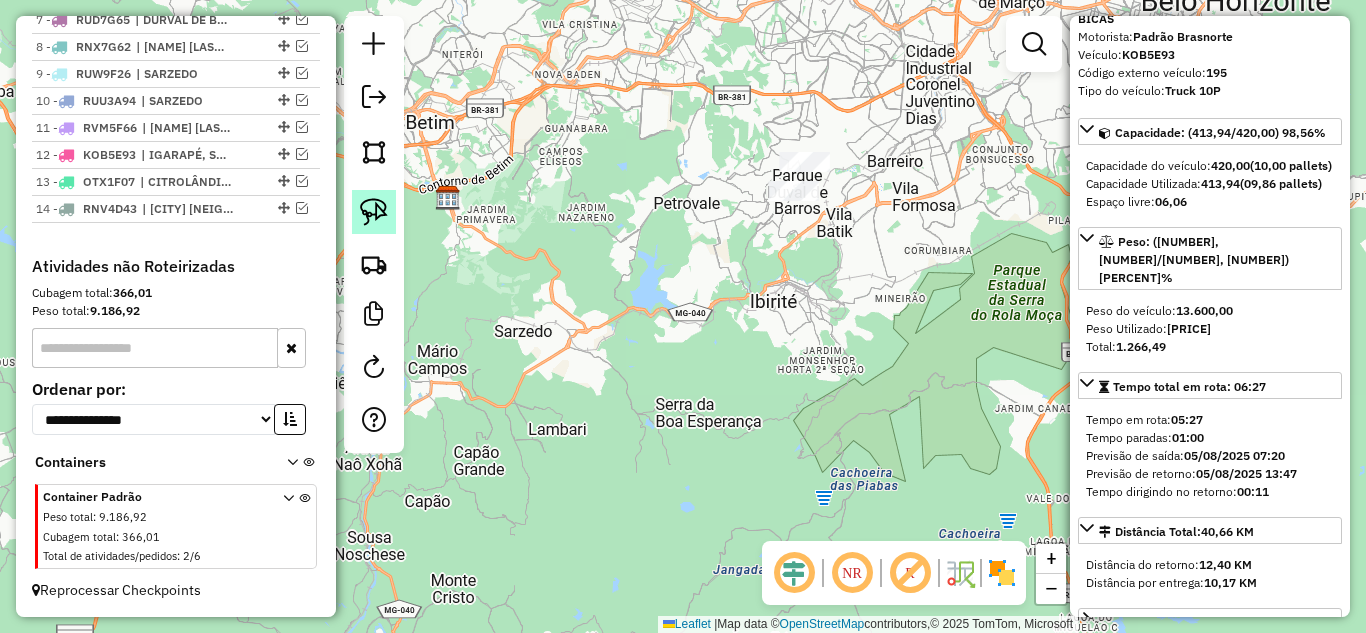 click 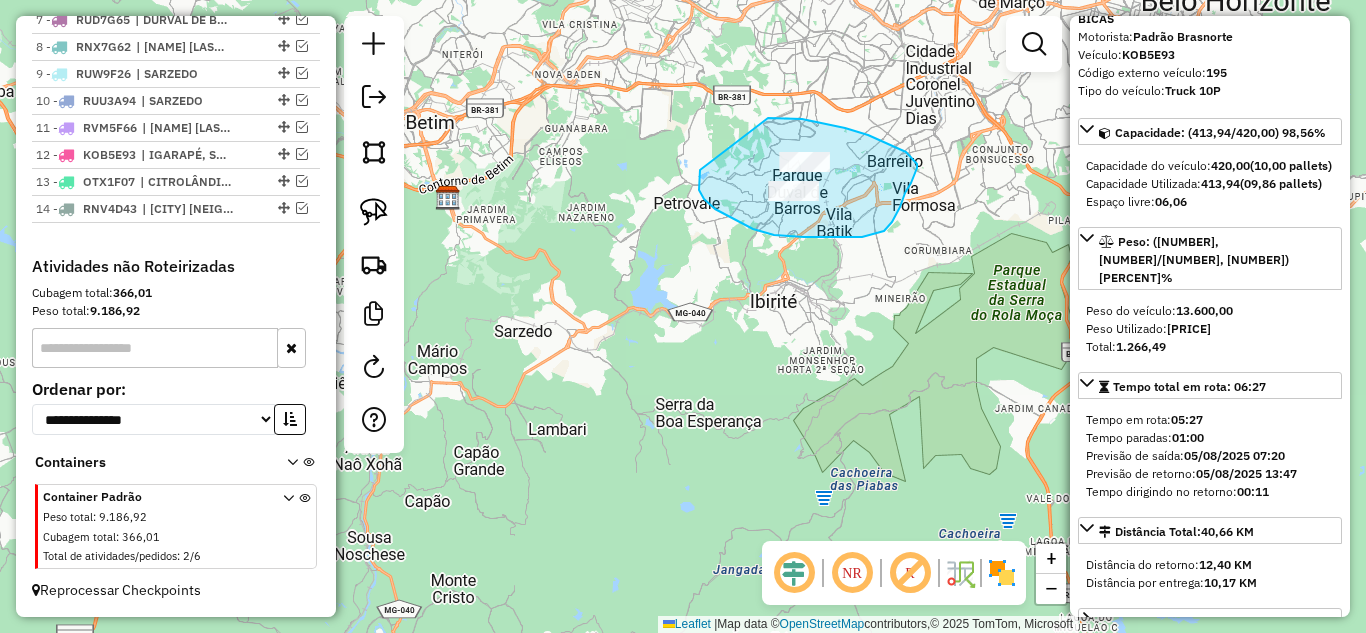drag, startPoint x: 699, startPoint y: 180, endPoint x: 749, endPoint y: 124, distance: 75.073296 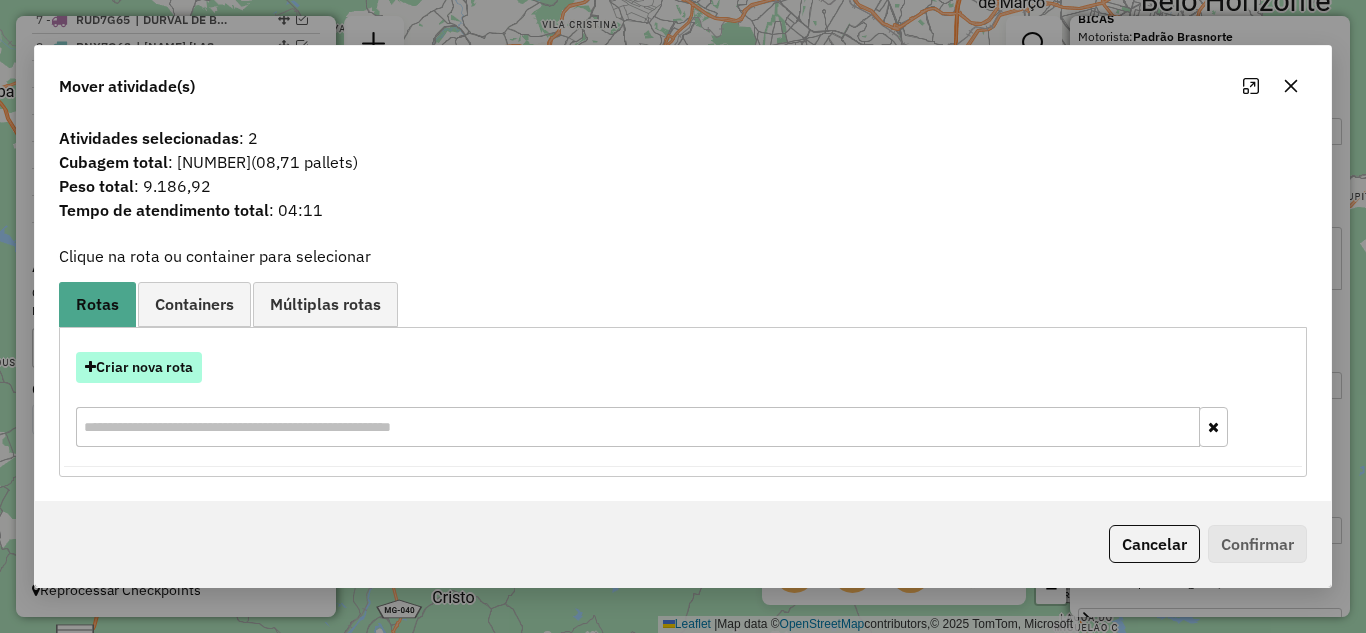 click on "Criar nova rota" at bounding box center (139, 367) 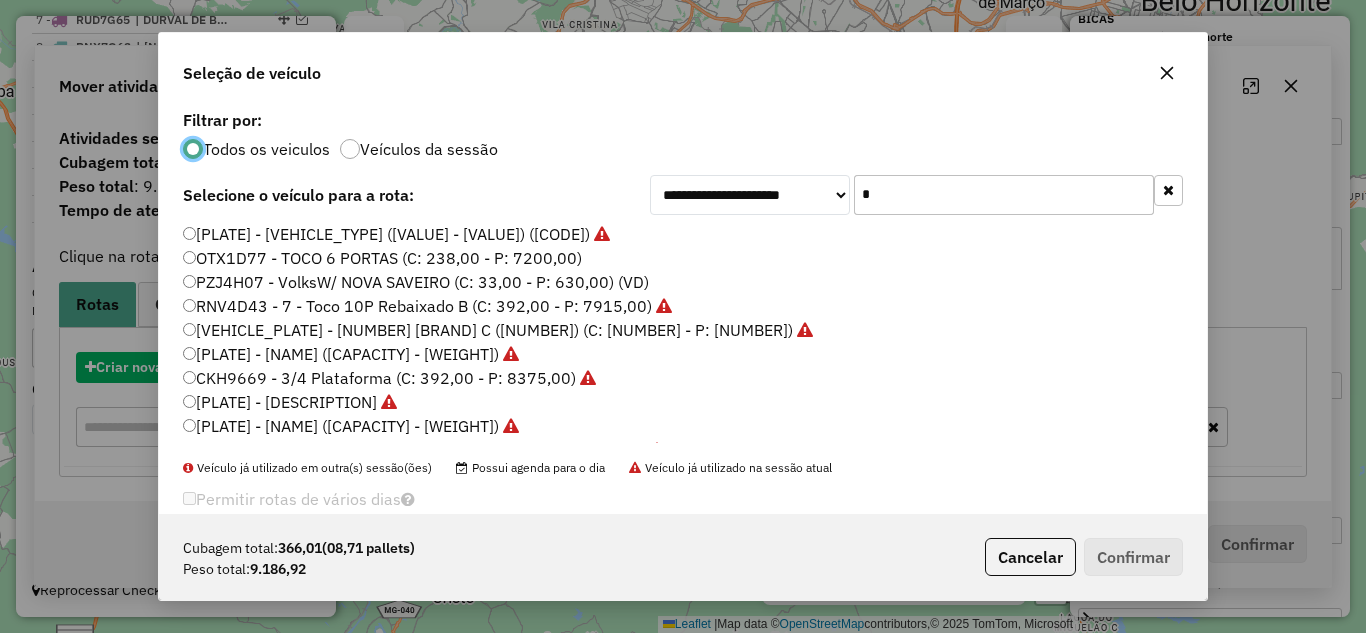 scroll, scrollTop: 11, scrollLeft: 6, axis: both 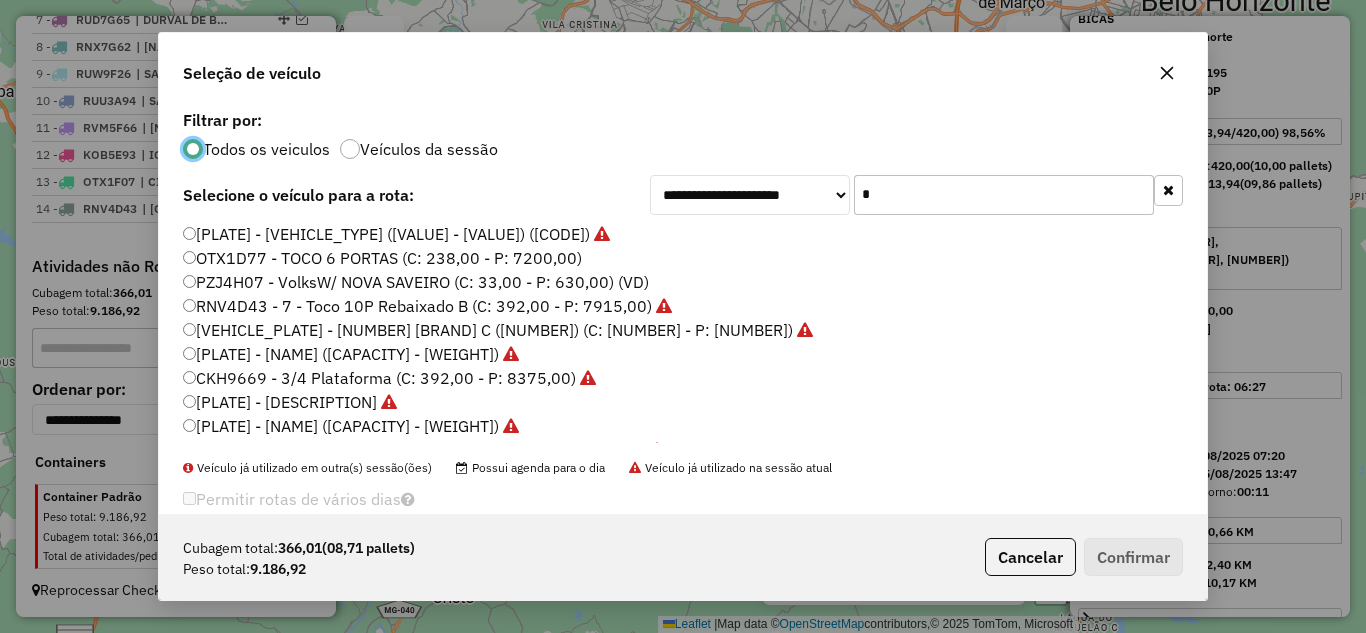 click on "*" 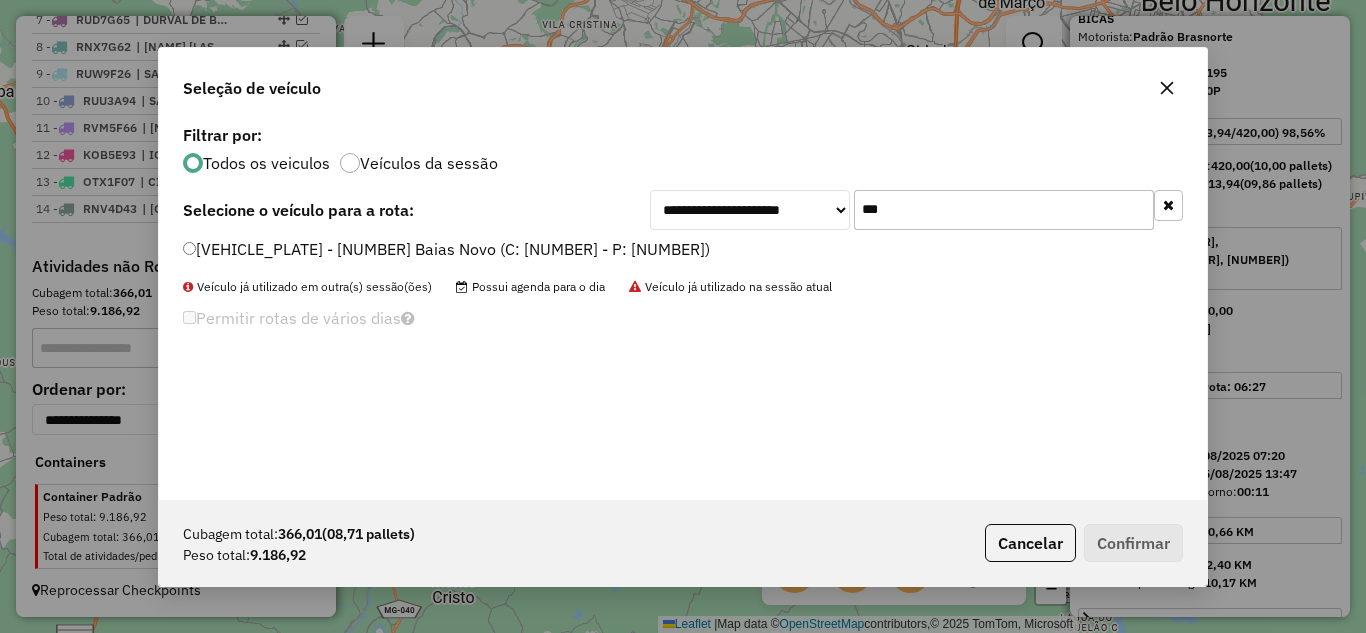 type on "***" 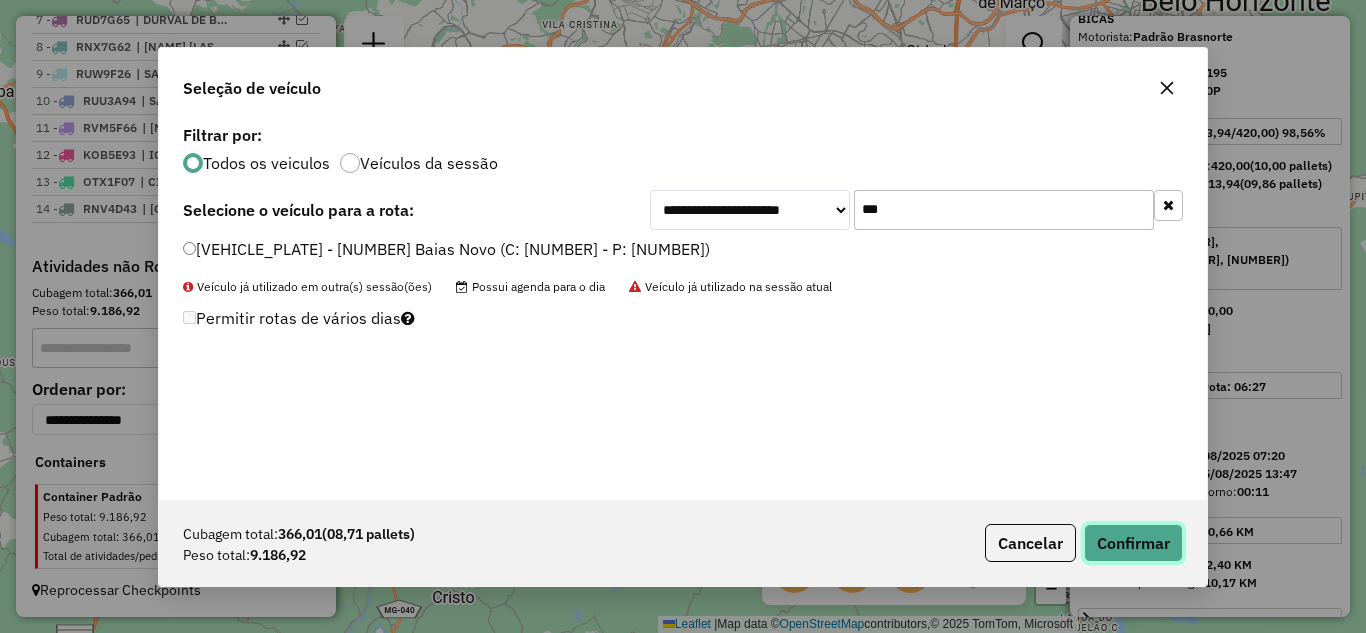 click on "Confirmar" 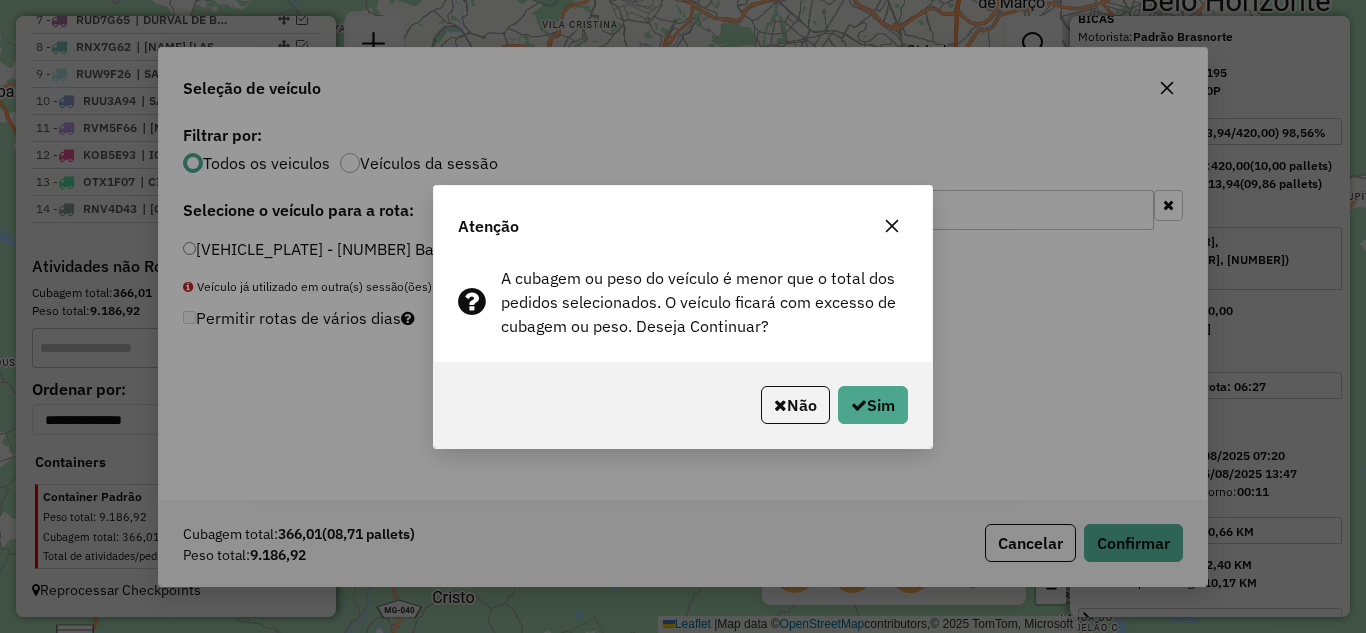 click 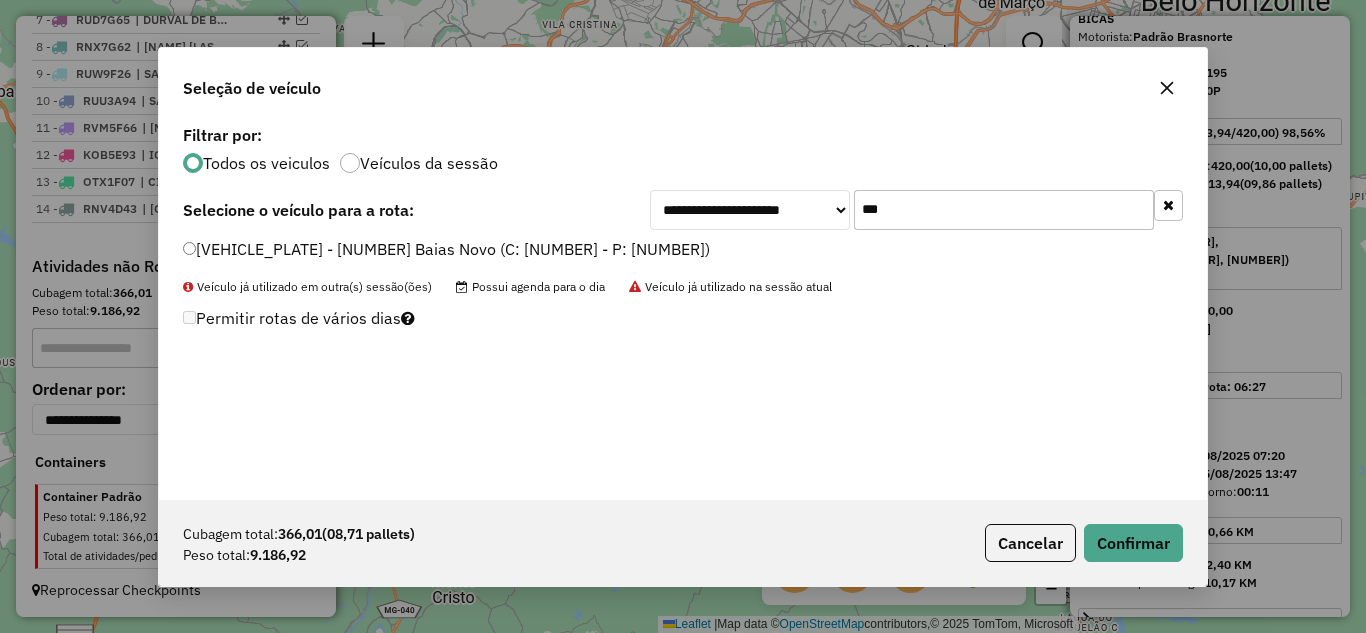 click 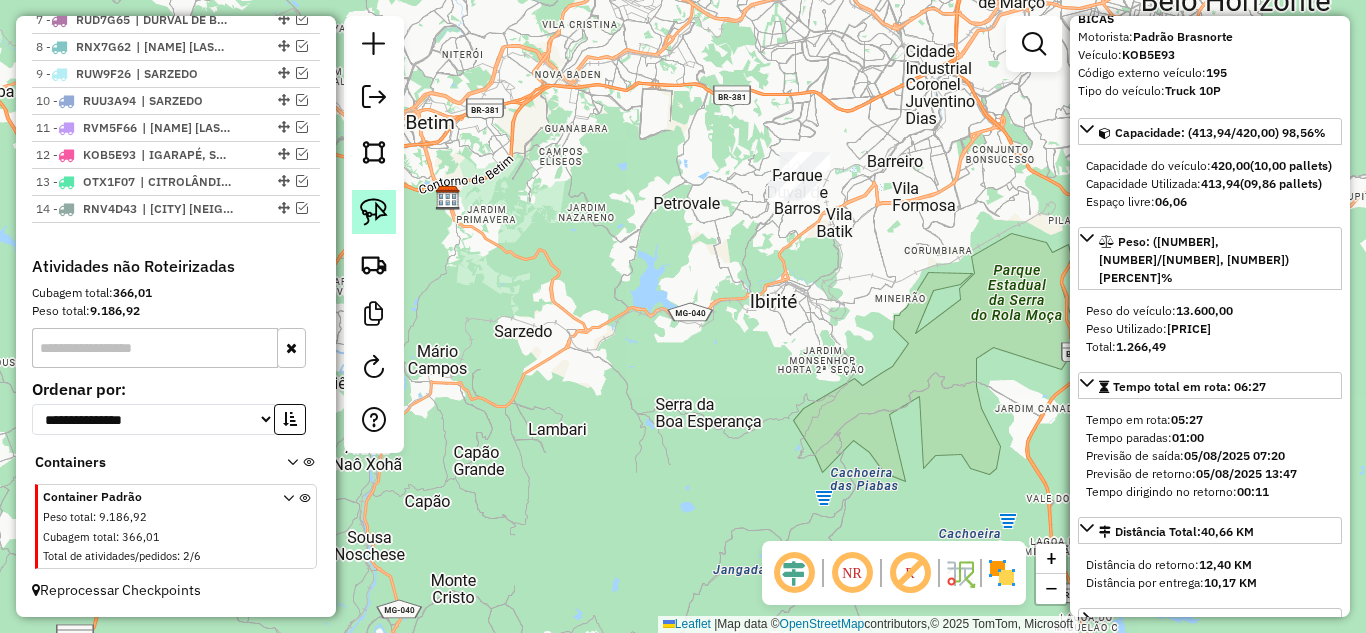 click 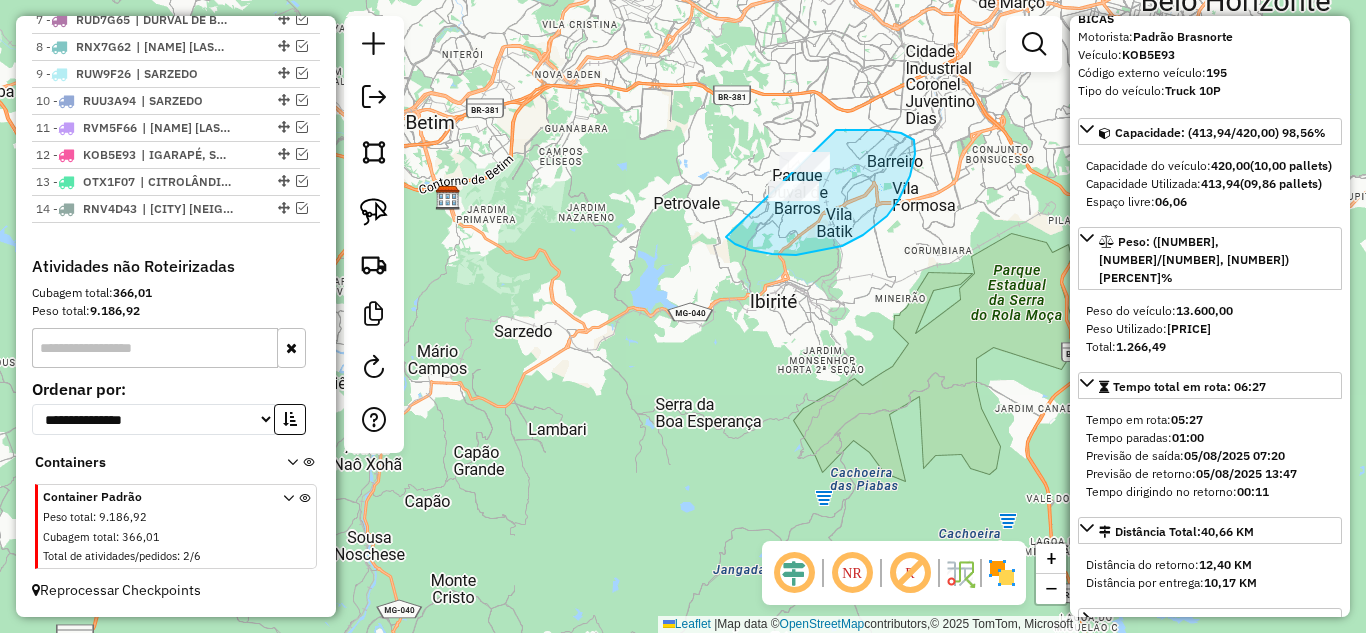 drag, startPoint x: 796, startPoint y: 255, endPoint x: 744, endPoint y: 158, distance: 110.059074 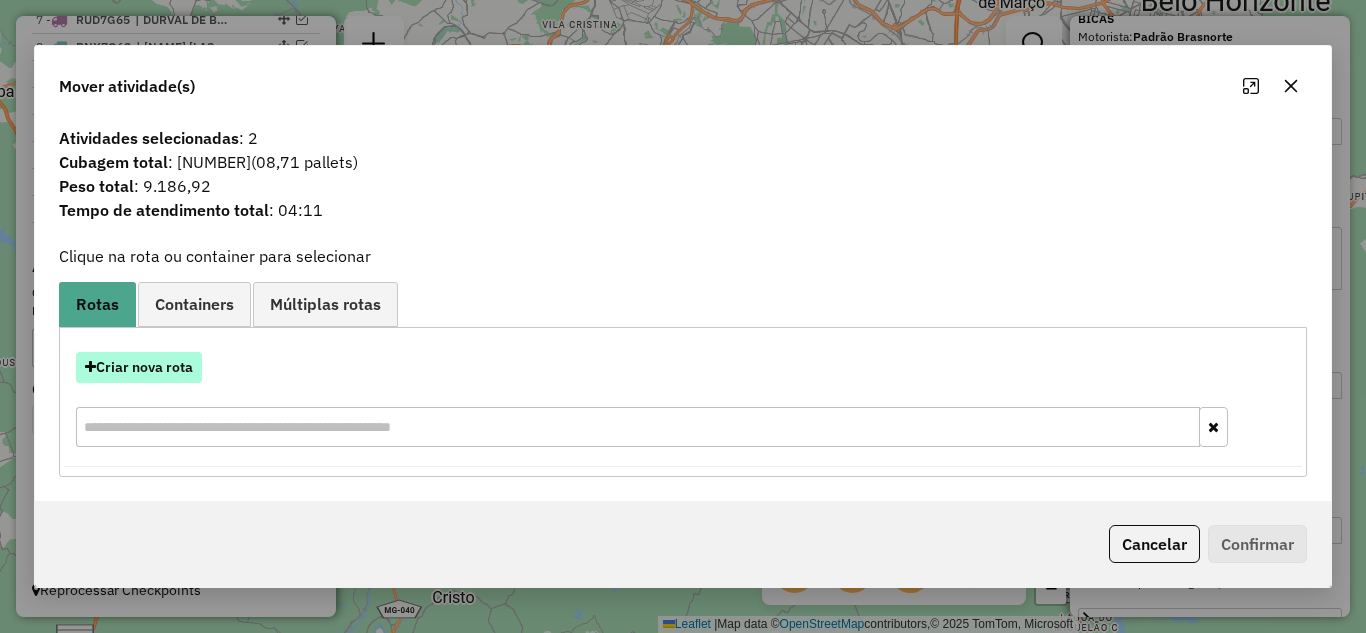 click on "Criar nova rota" at bounding box center [139, 367] 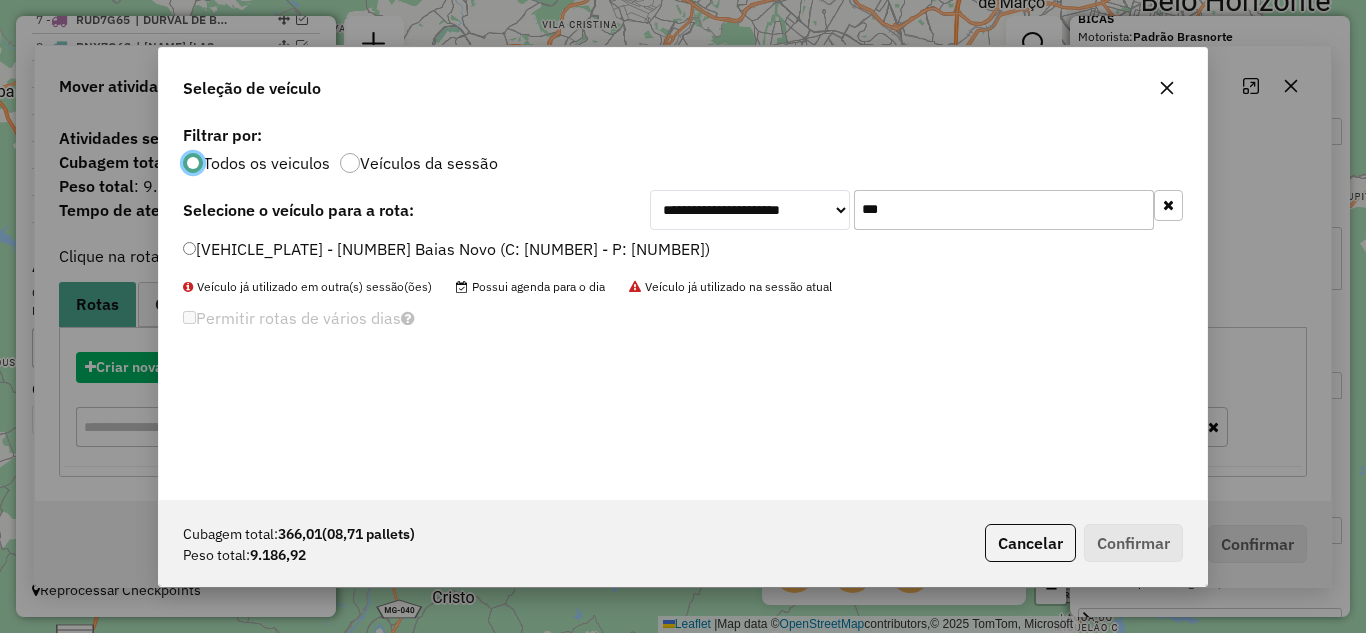 scroll, scrollTop: 11, scrollLeft: 6, axis: both 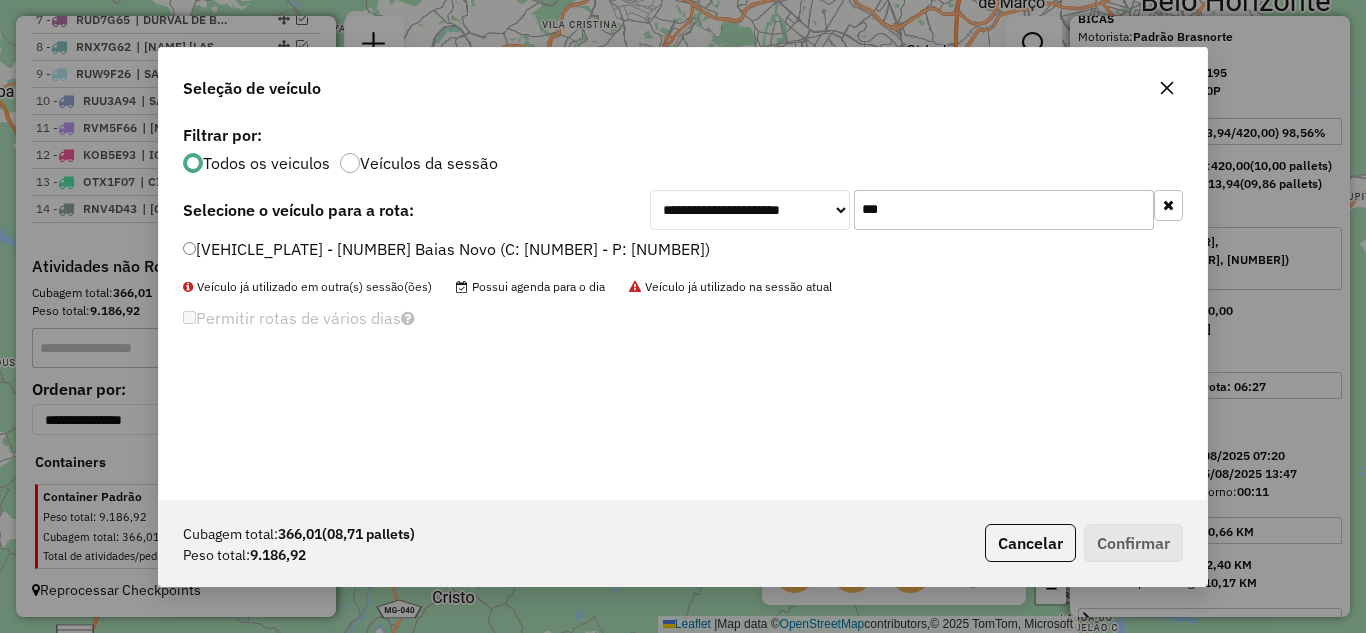 click on "***" 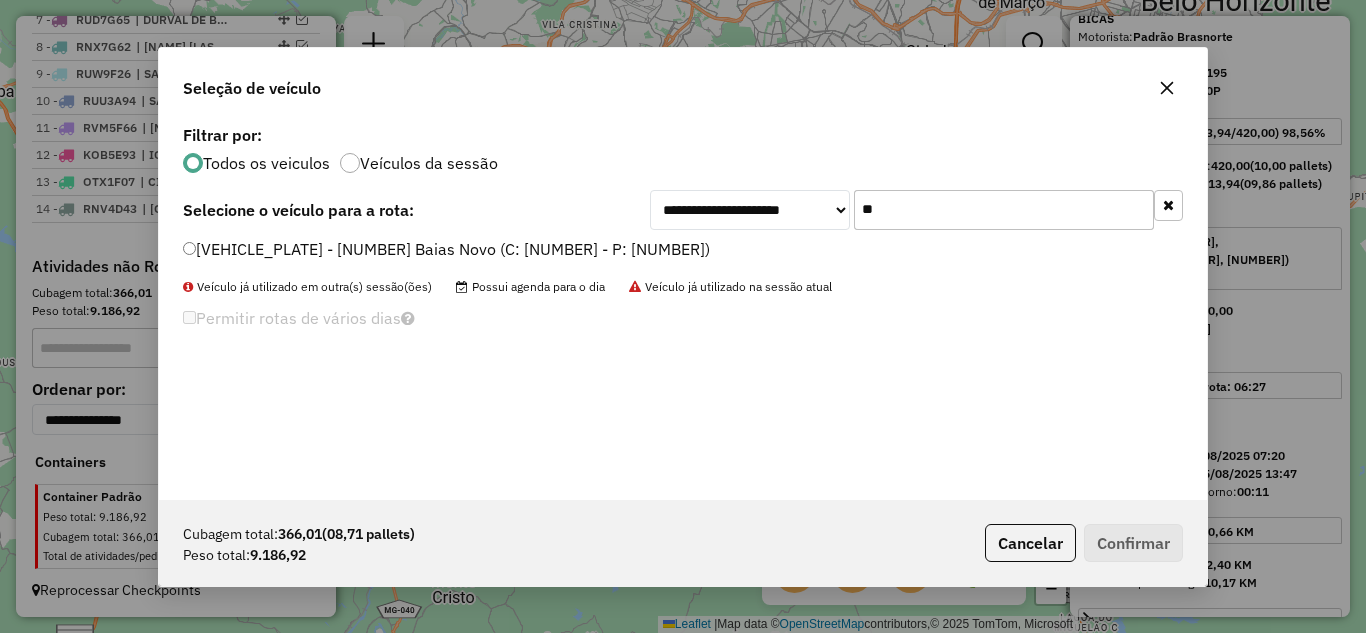 type on "*" 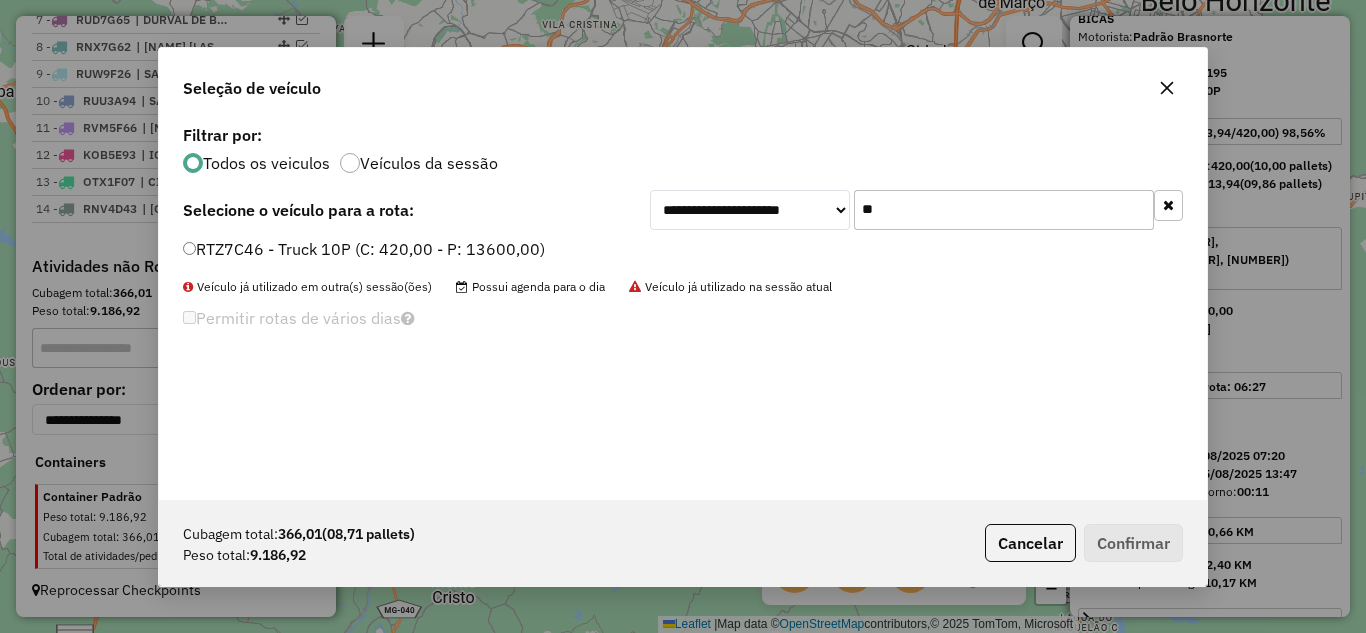 type on "**" 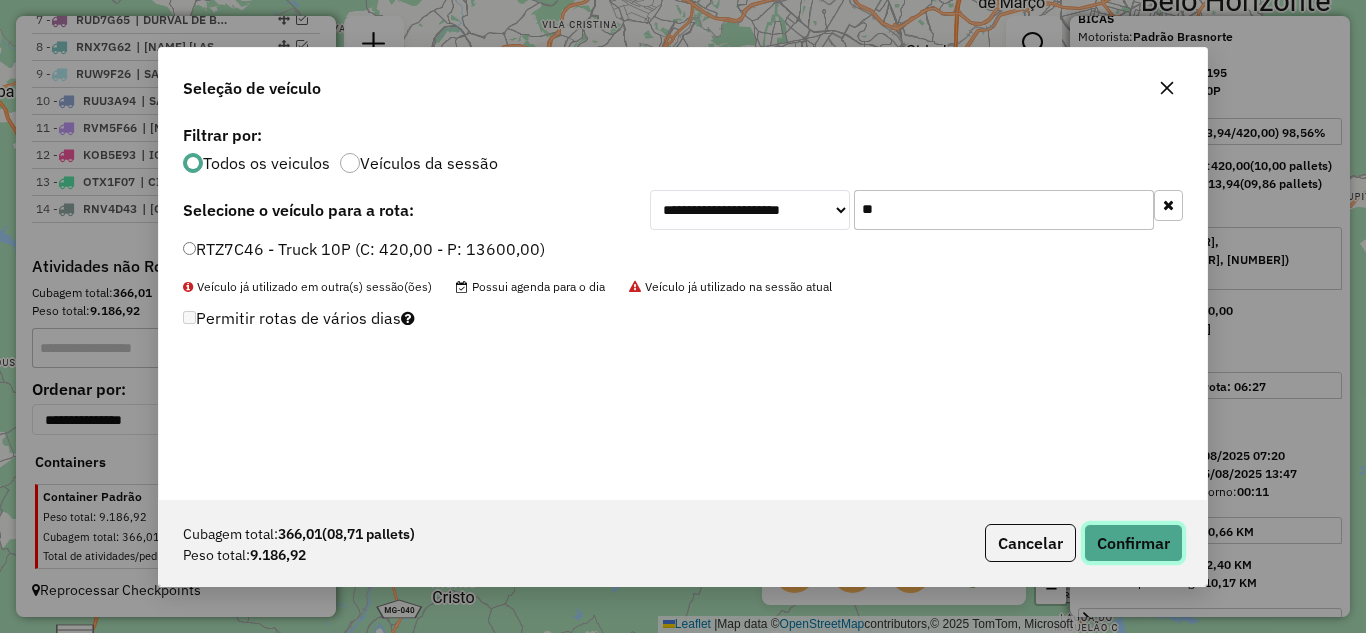 click on "Confirmar" 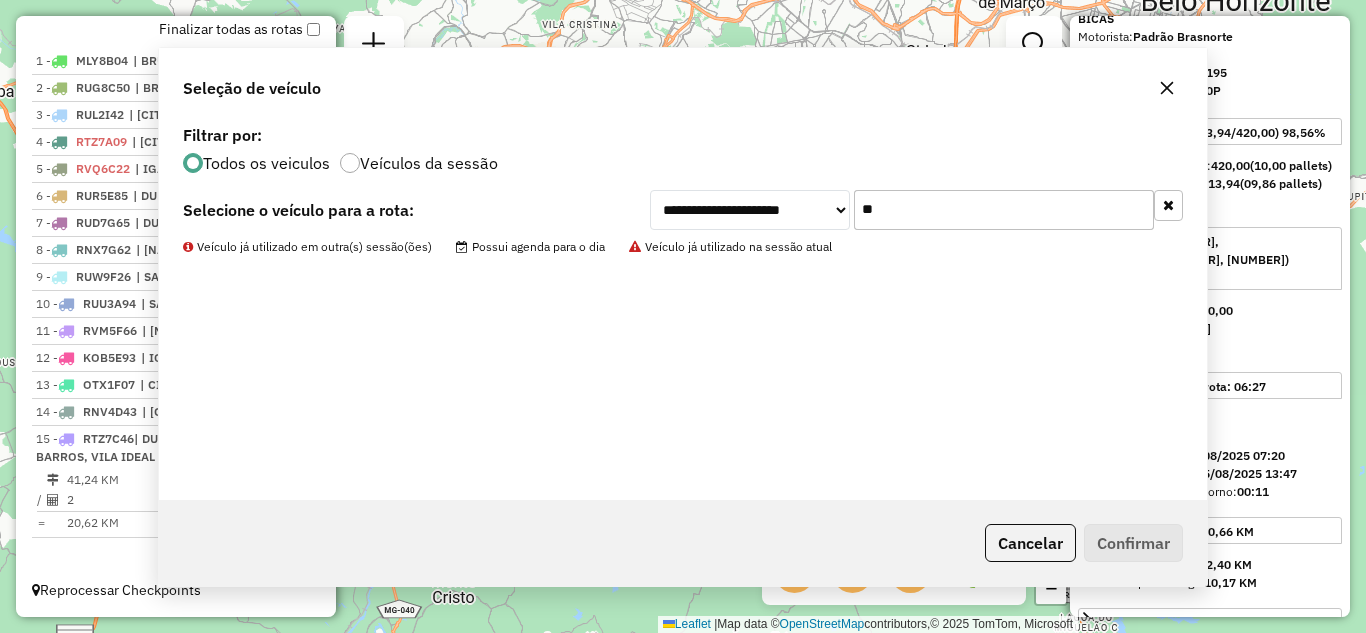 scroll, scrollTop: 767, scrollLeft: 0, axis: vertical 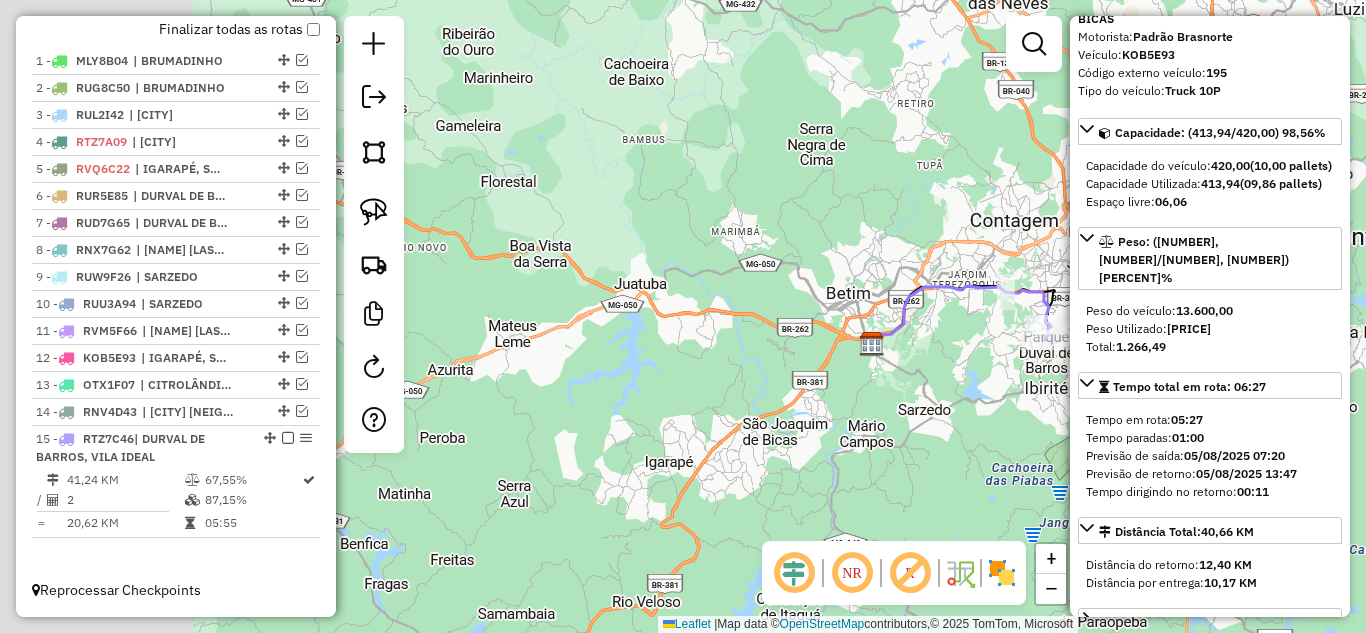 drag, startPoint x: 711, startPoint y: 413, endPoint x: 628, endPoint y: 378, distance: 90.07774 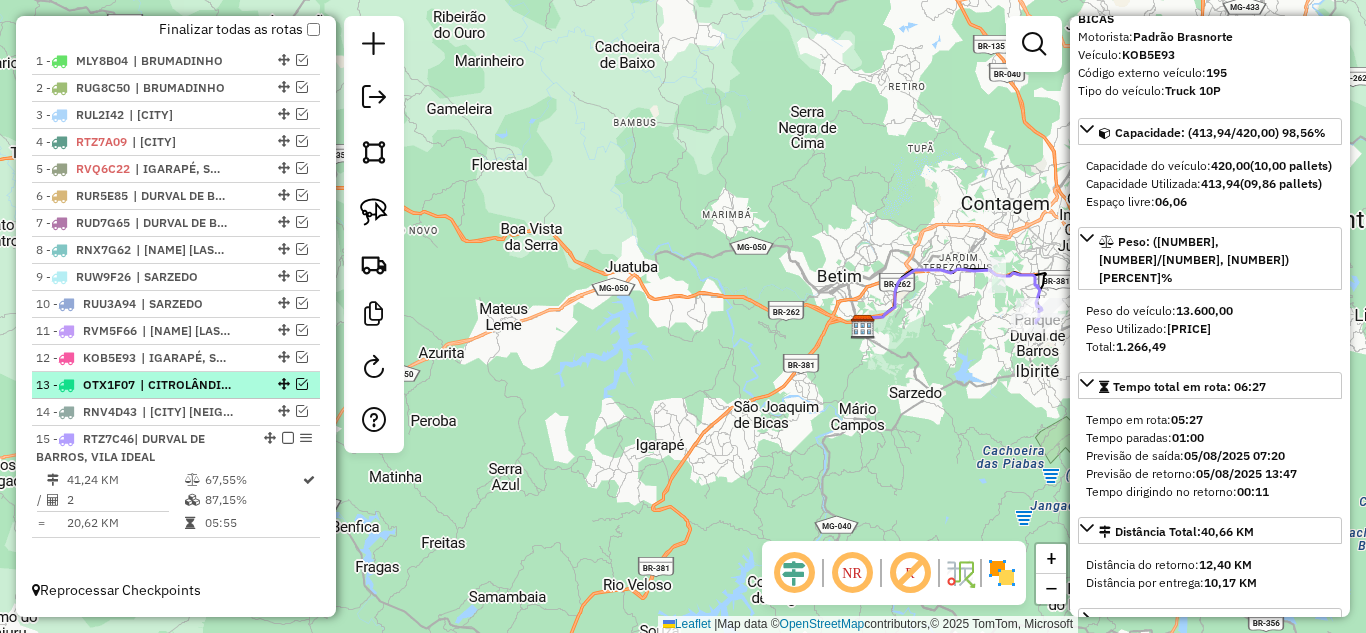 click at bounding box center [302, 384] 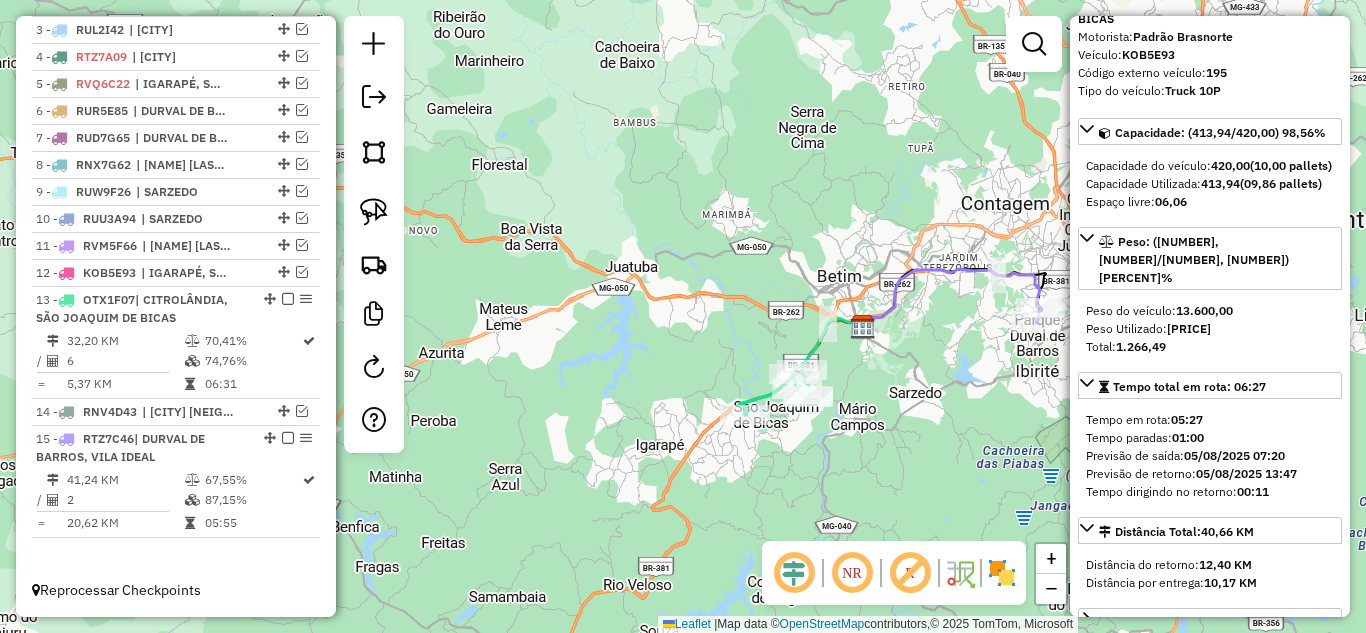 click 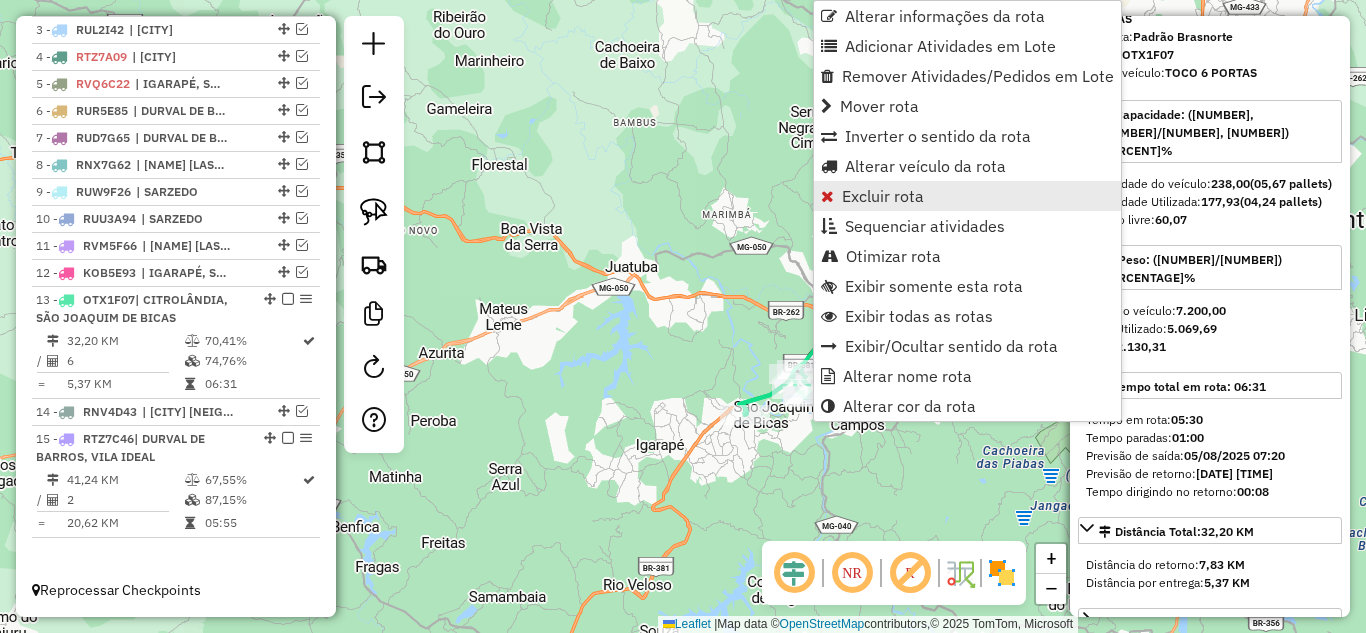 click on "Excluir rota" at bounding box center [883, 196] 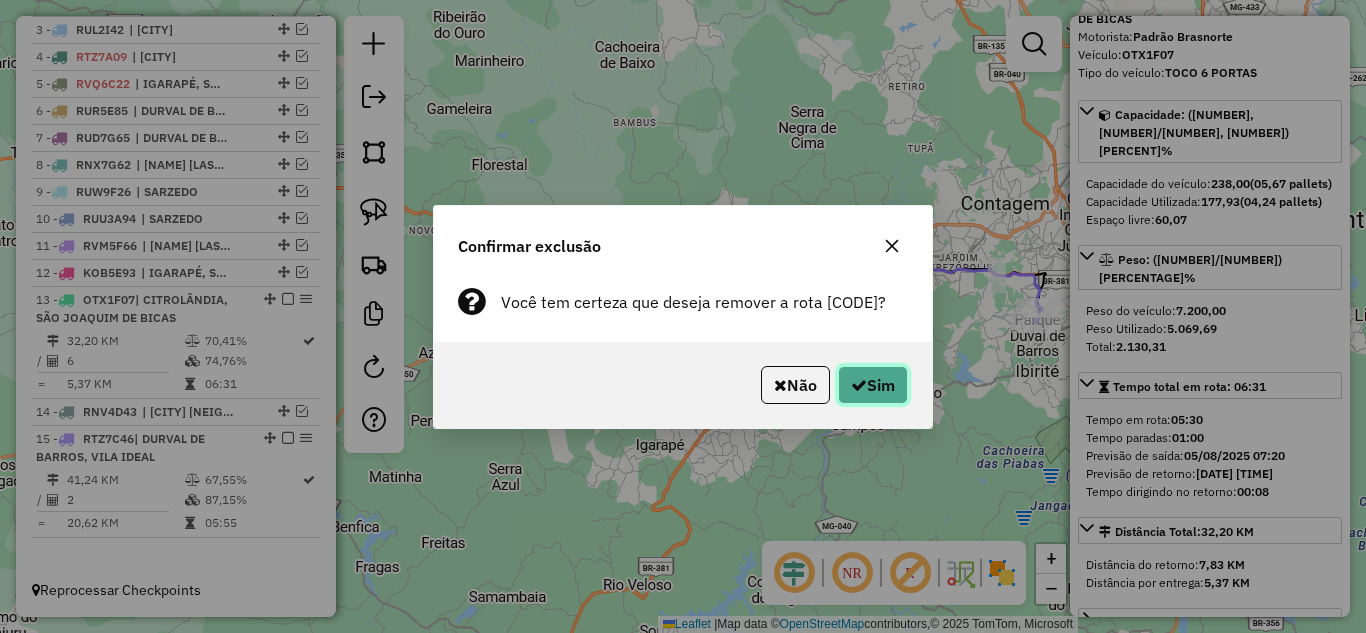 click on "Sim" 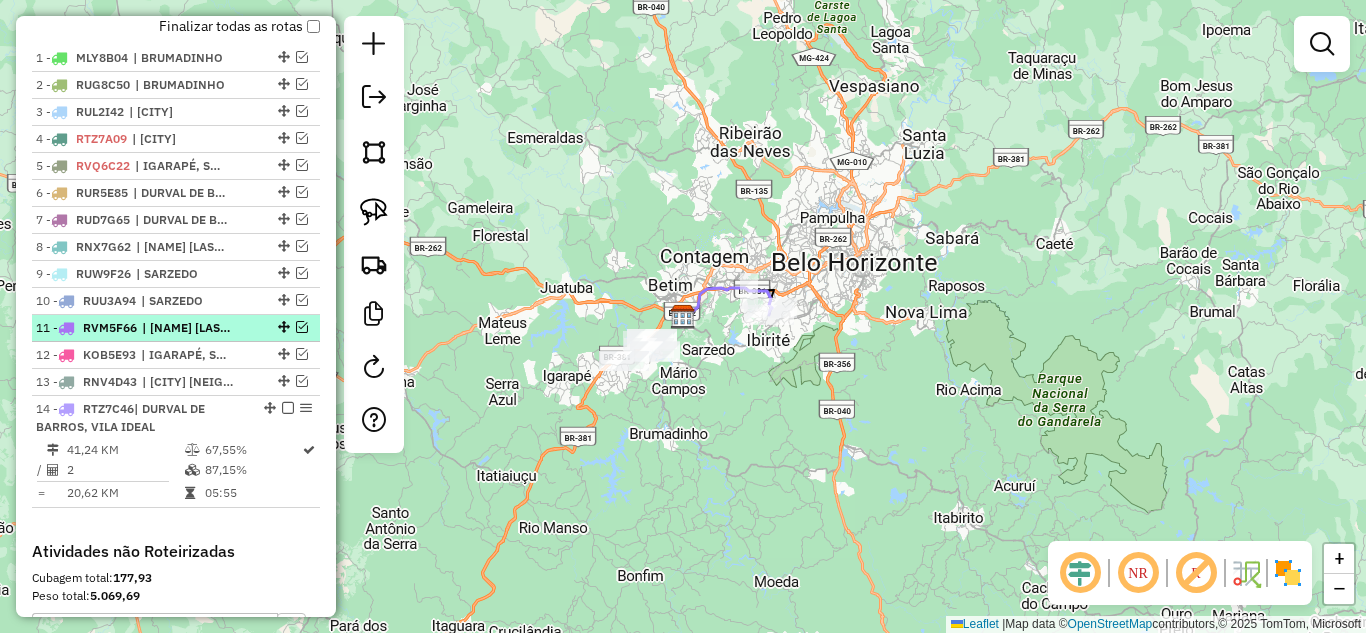 scroll, scrollTop: 737, scrollLeft: 0, axis: vertical 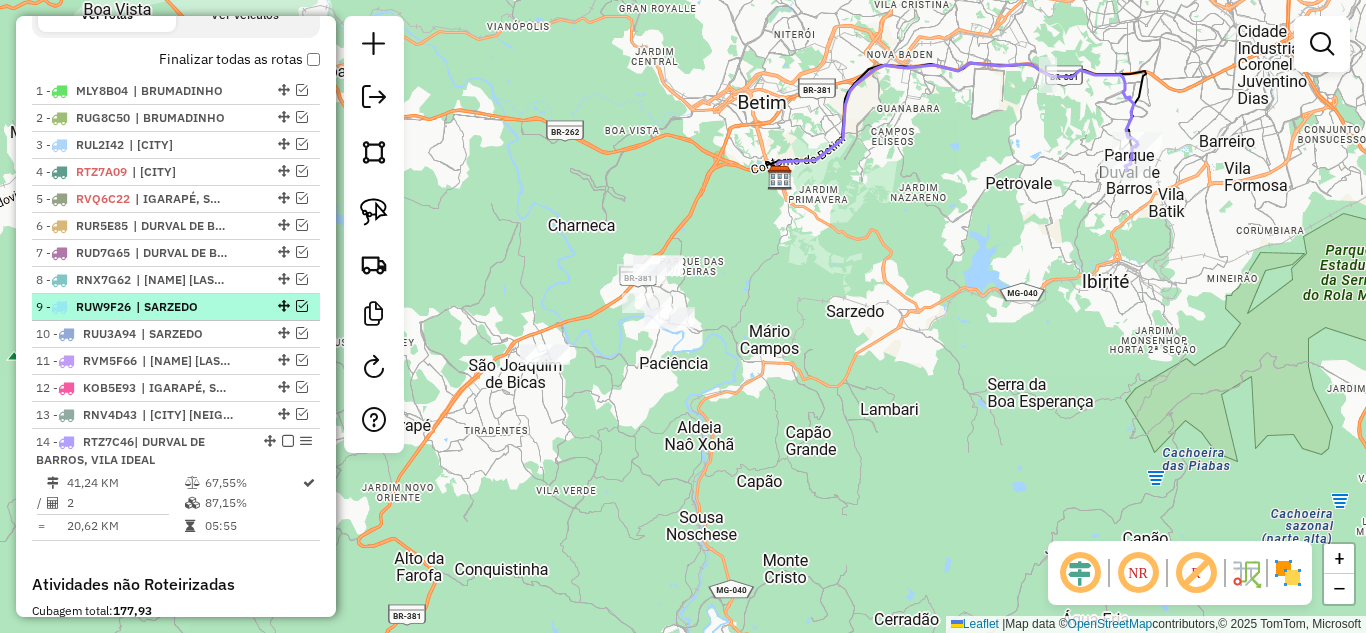 click at bounding box center [302, 306] 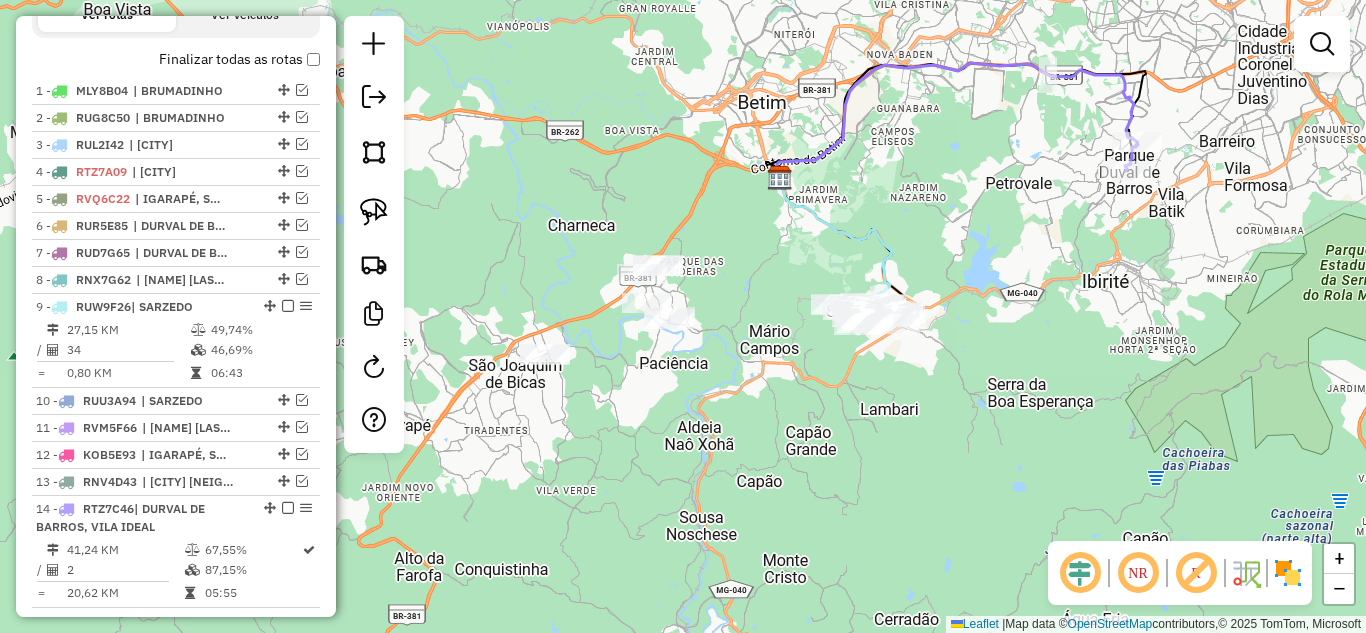 drag, startPoint x: 178, startPoint y: 325, endPoint x: 774, endPoint y: 207, distance: 607.5689 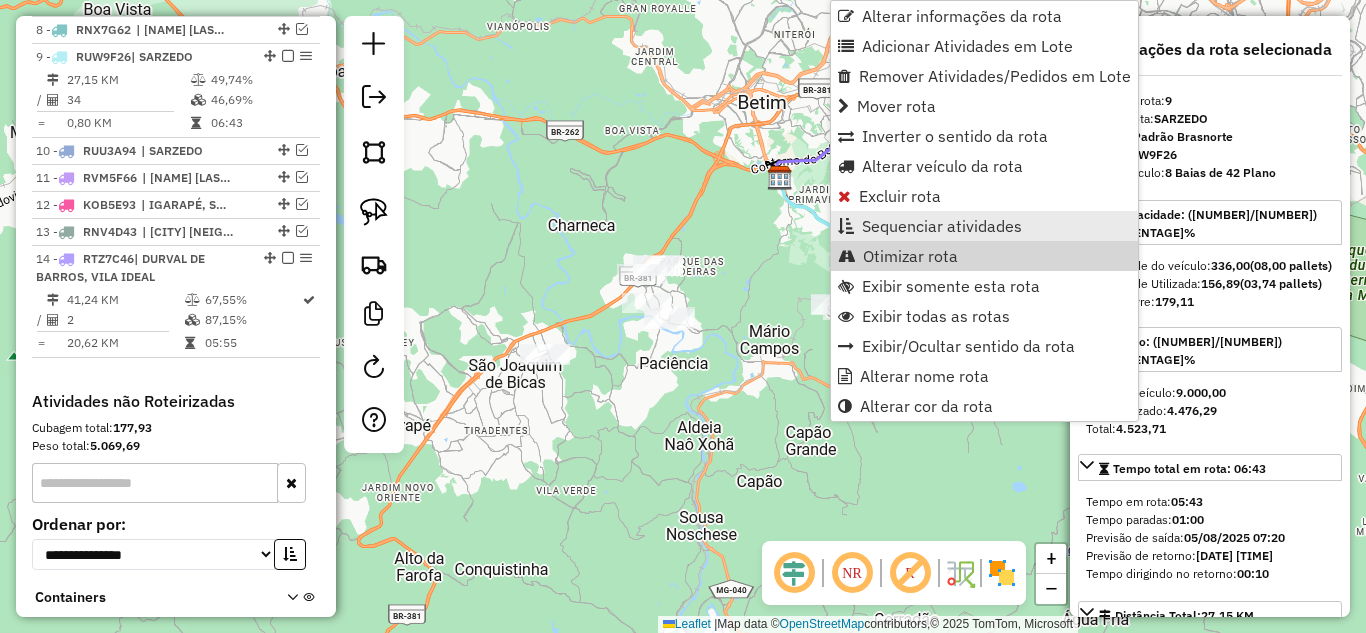 scroll, scrollTop: 1015, scrollLeft: 0, axis: vertical 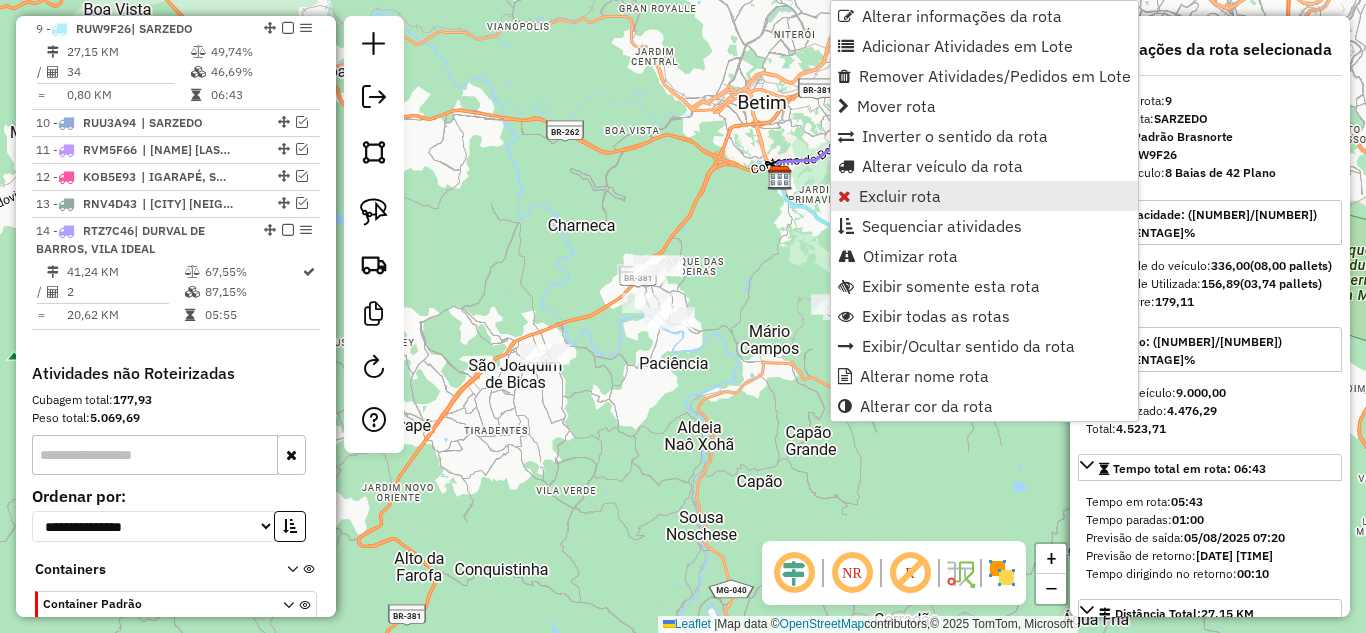 click on "Excluir rota" at bounding box center (900, 196) 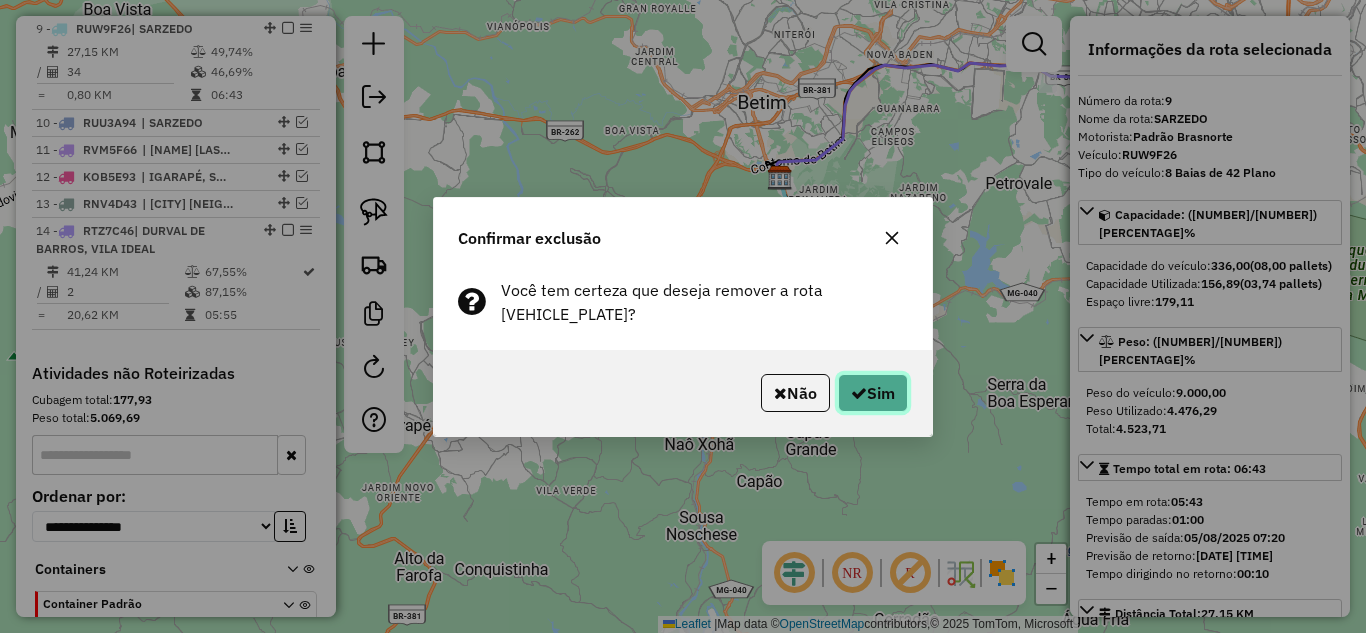 click on "Sim" 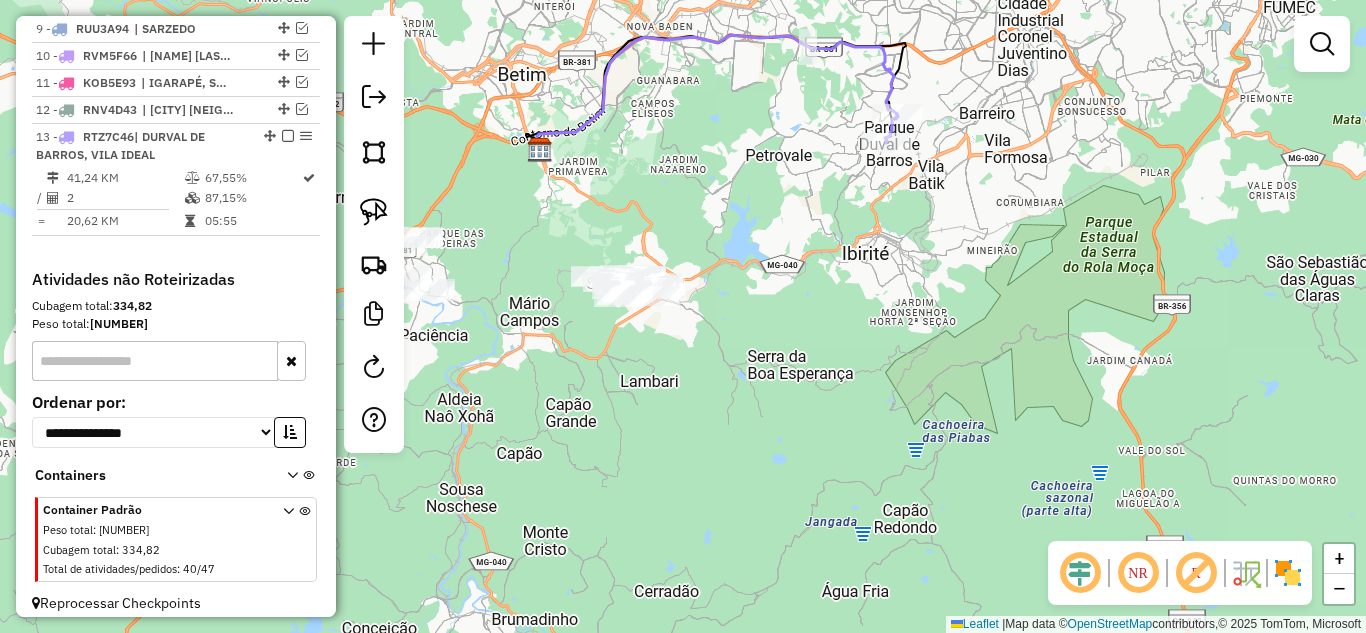drag, startPoint x: 724, startPoint y: 402, endPoint x: 814, endPoint y: 406, distance: 90.088844 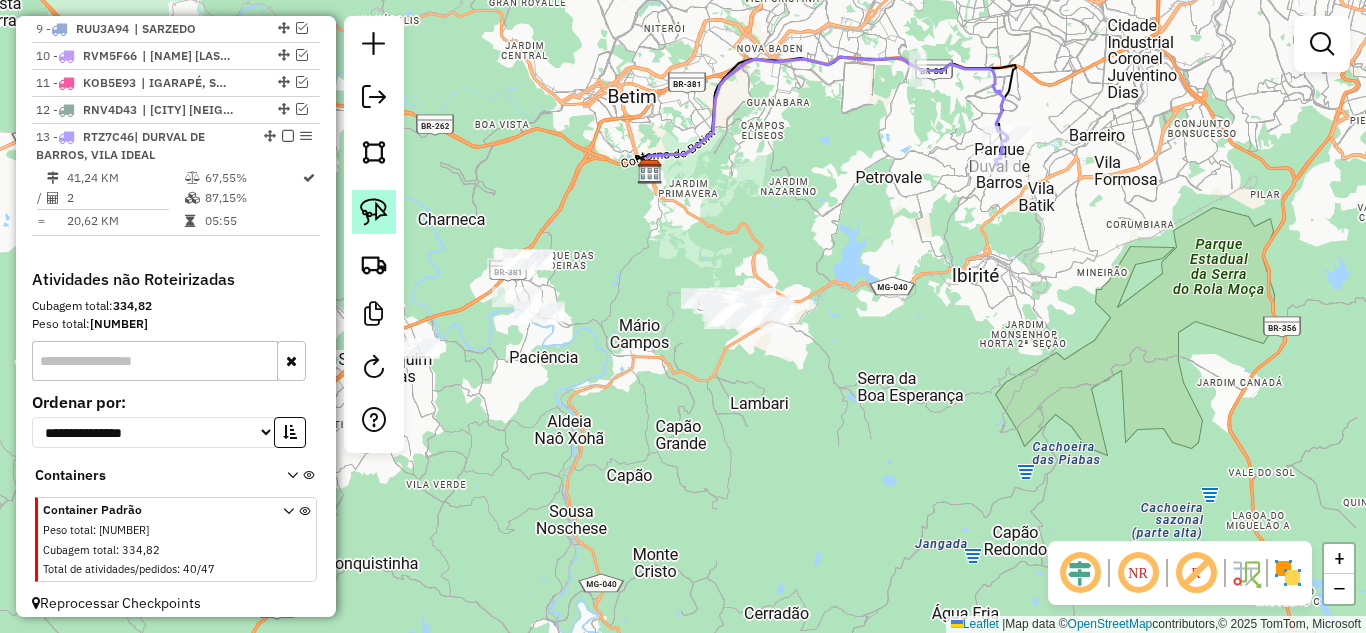 click 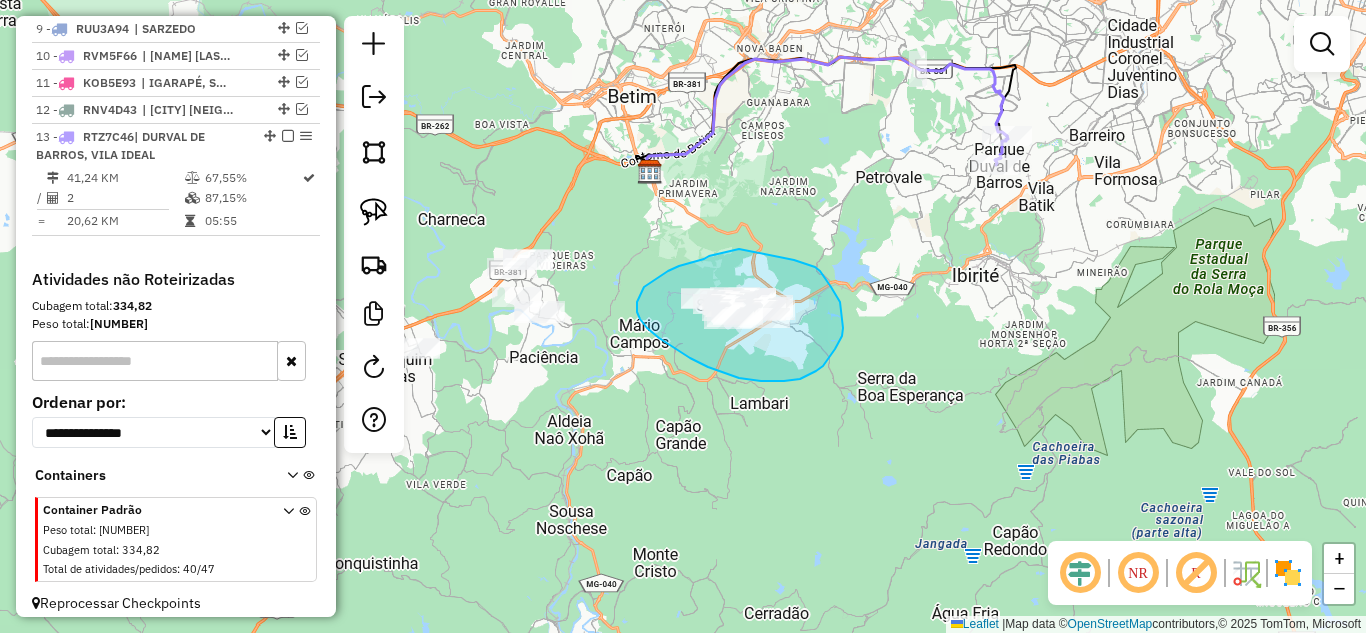 drag, startPoint x: 709, startPoint y: 256, endPoint x: 739, endPoint y: 249, distance: 30.805843 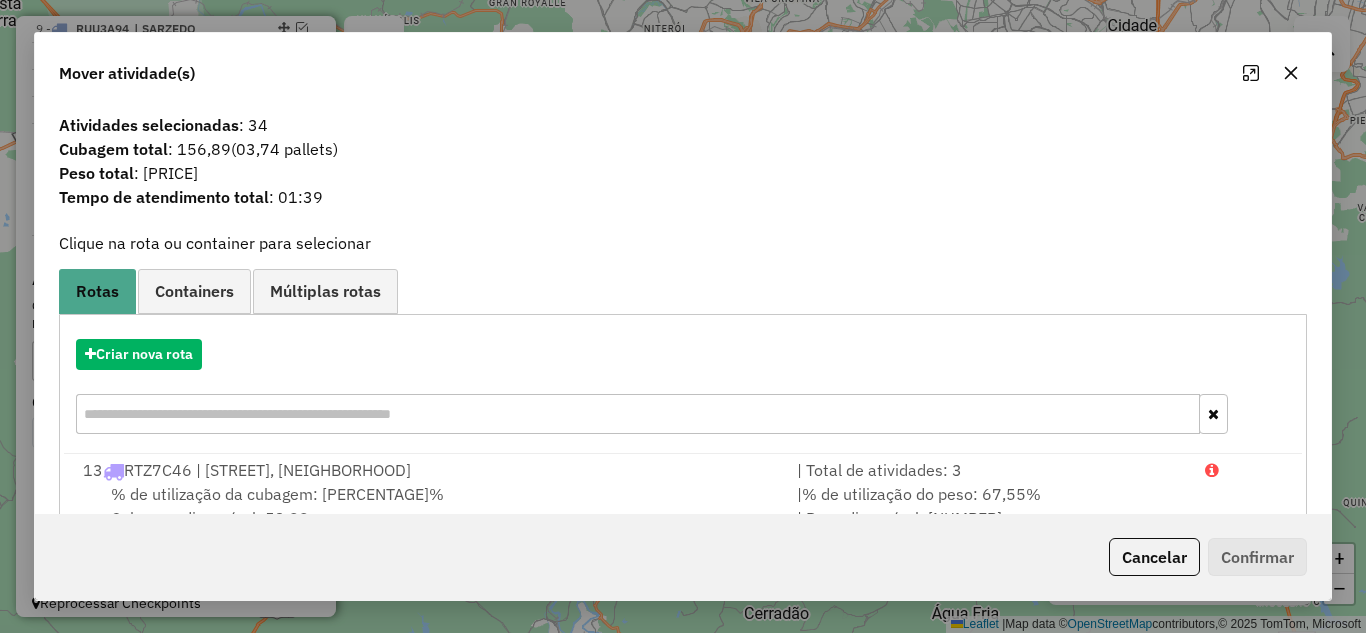 drag, startPoint x: 1287, startPoint y: 72, endPoint x: 978, endPoint y: 71, distance: 309.00162 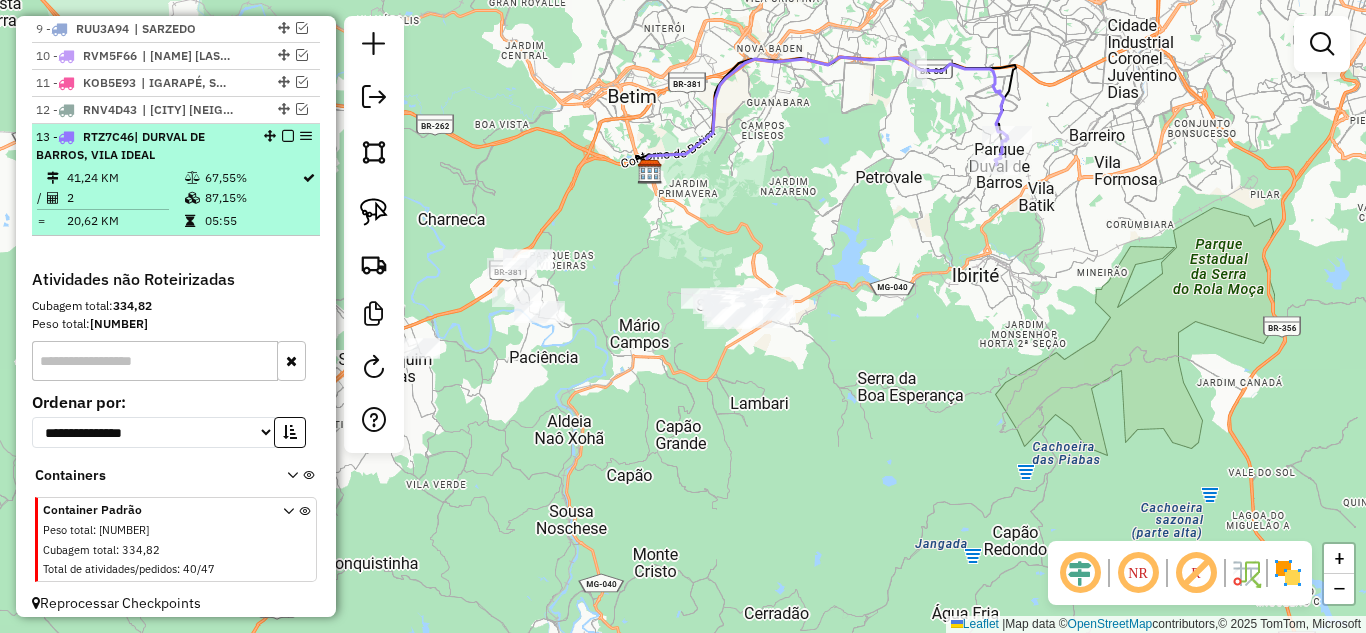 click at bounding box center (288, 136) 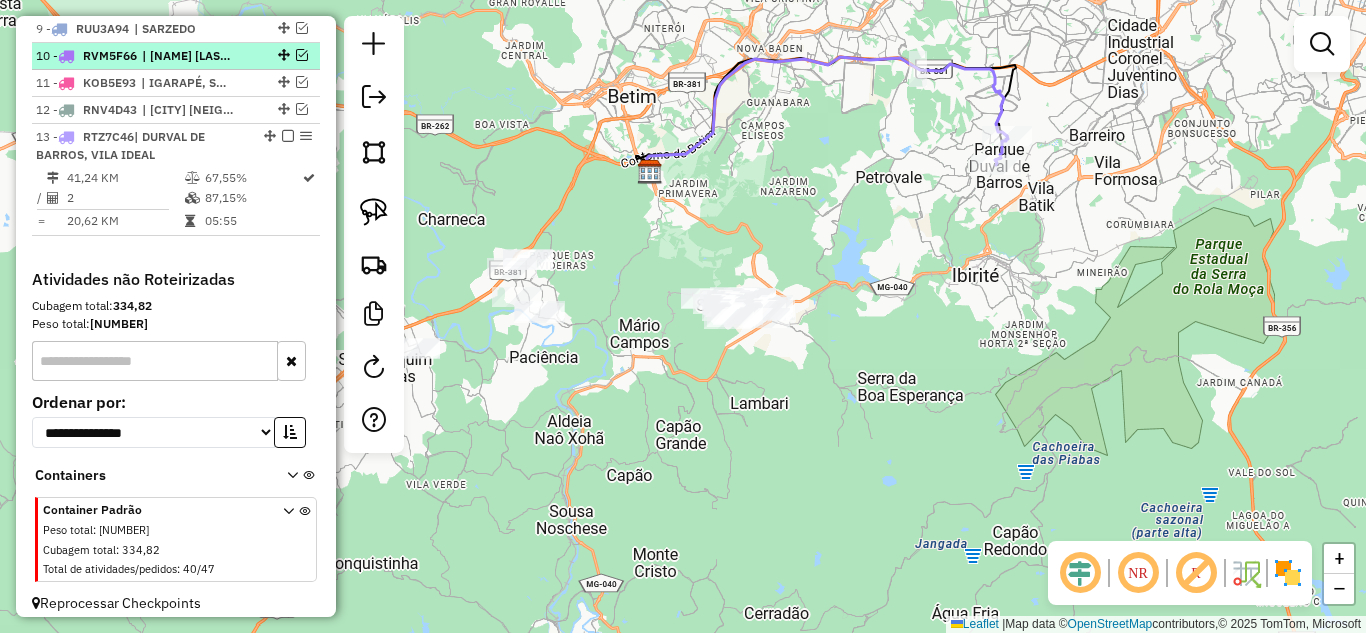 scroll, scrollTop: 943, scrollLeft: 0, axis: vertical 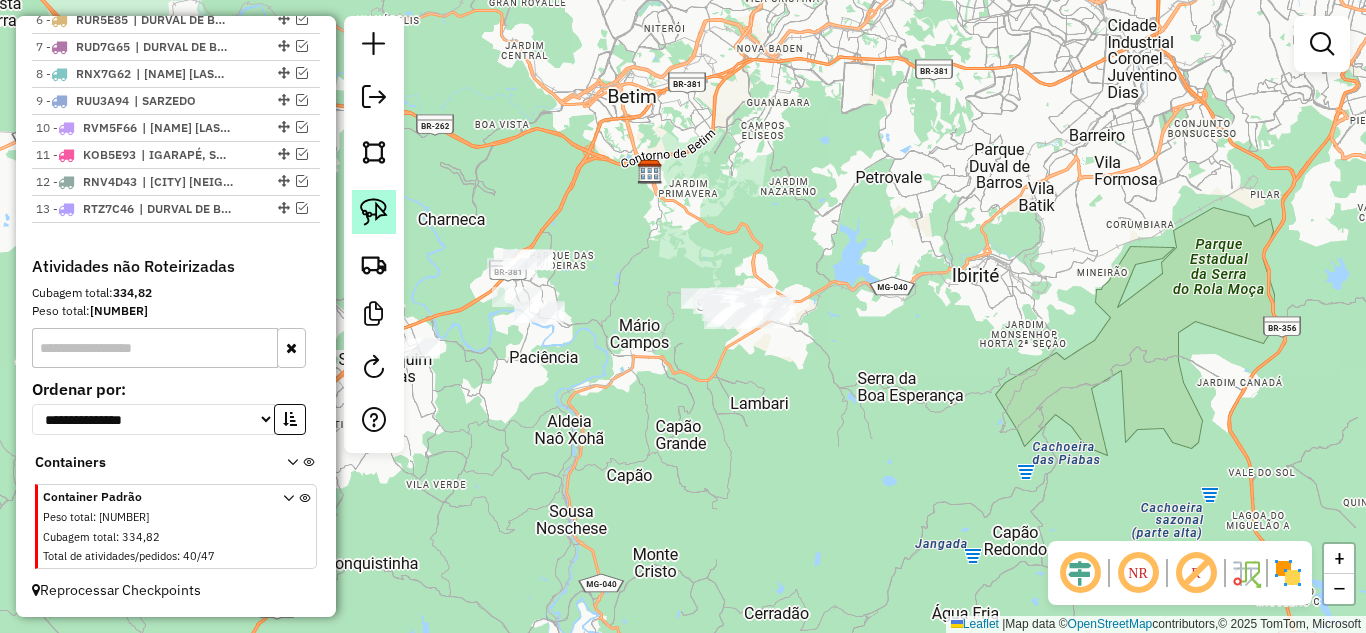 click 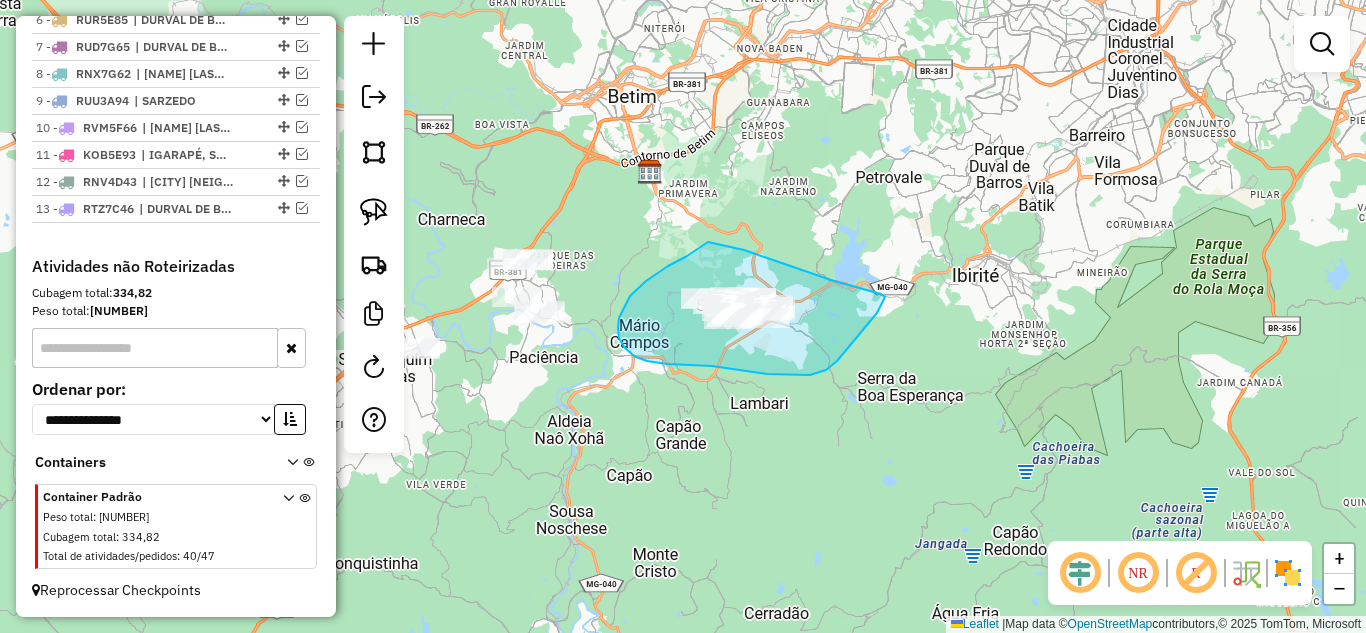 drag, startPoint x: 619, startPoint y: 318, endPoint x: 706, endPoint y: 242, distance: 115.52056 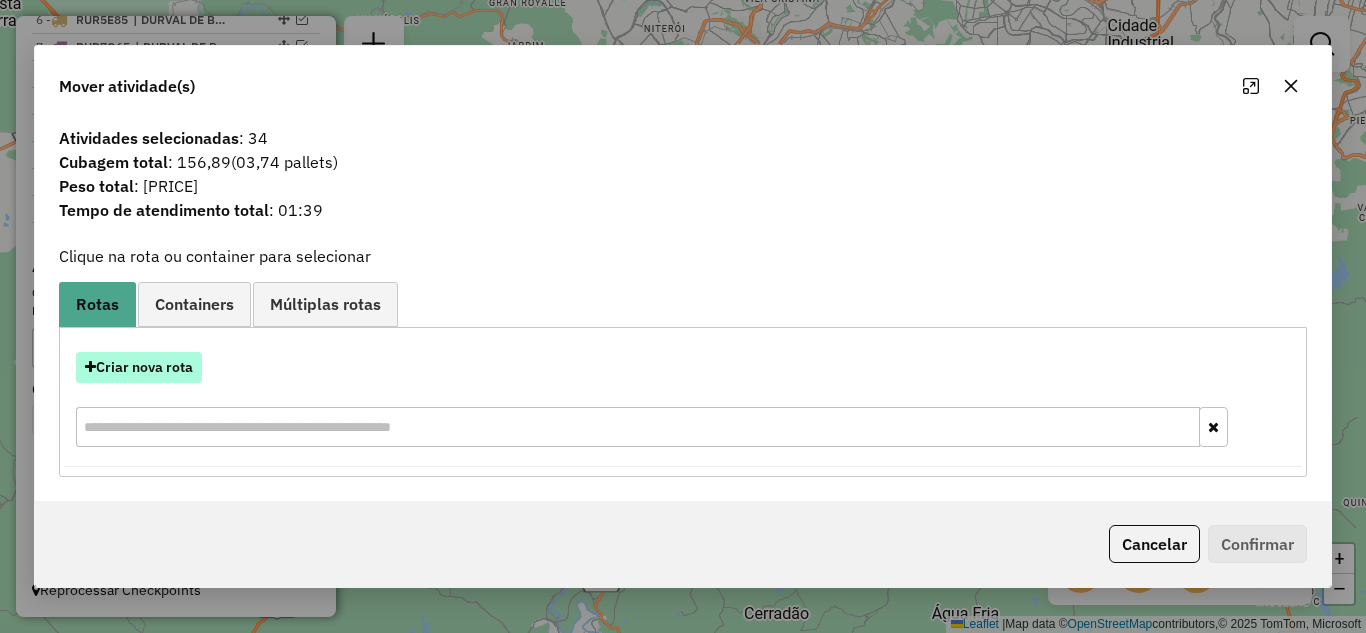 click on "Criar nova rota" at bounding box center [139, 367] 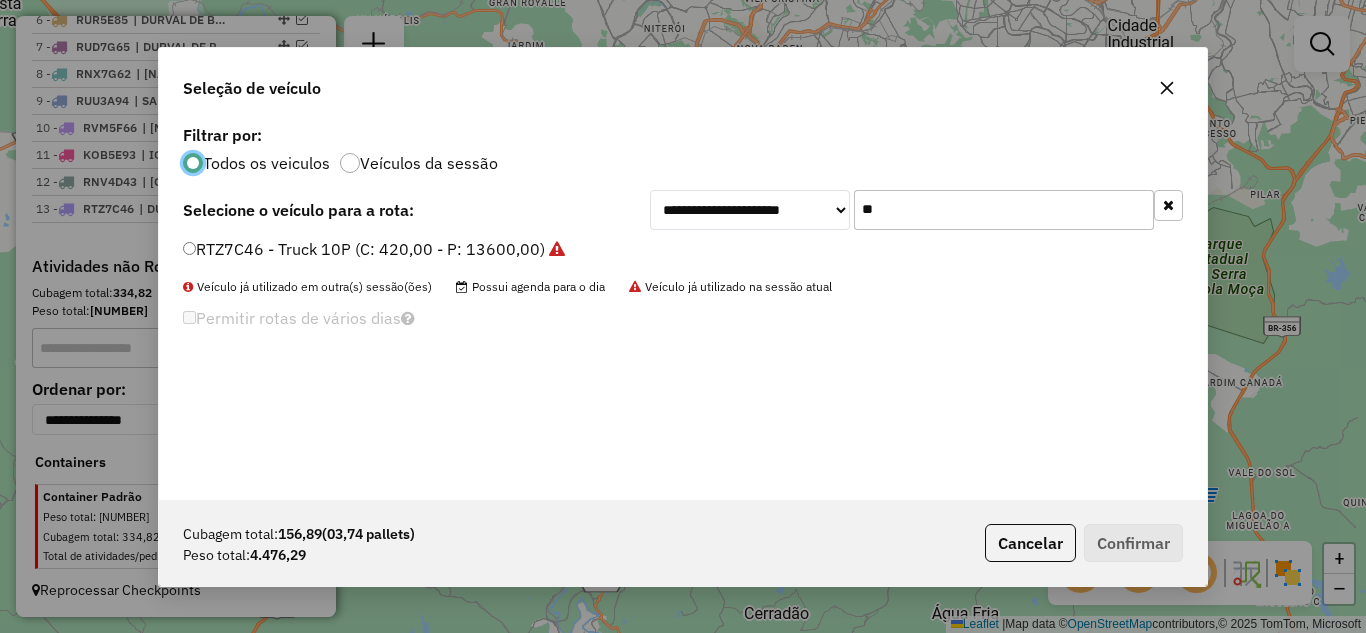 scroll, scrollTop: 11, scrollLeft: 6, axis: both 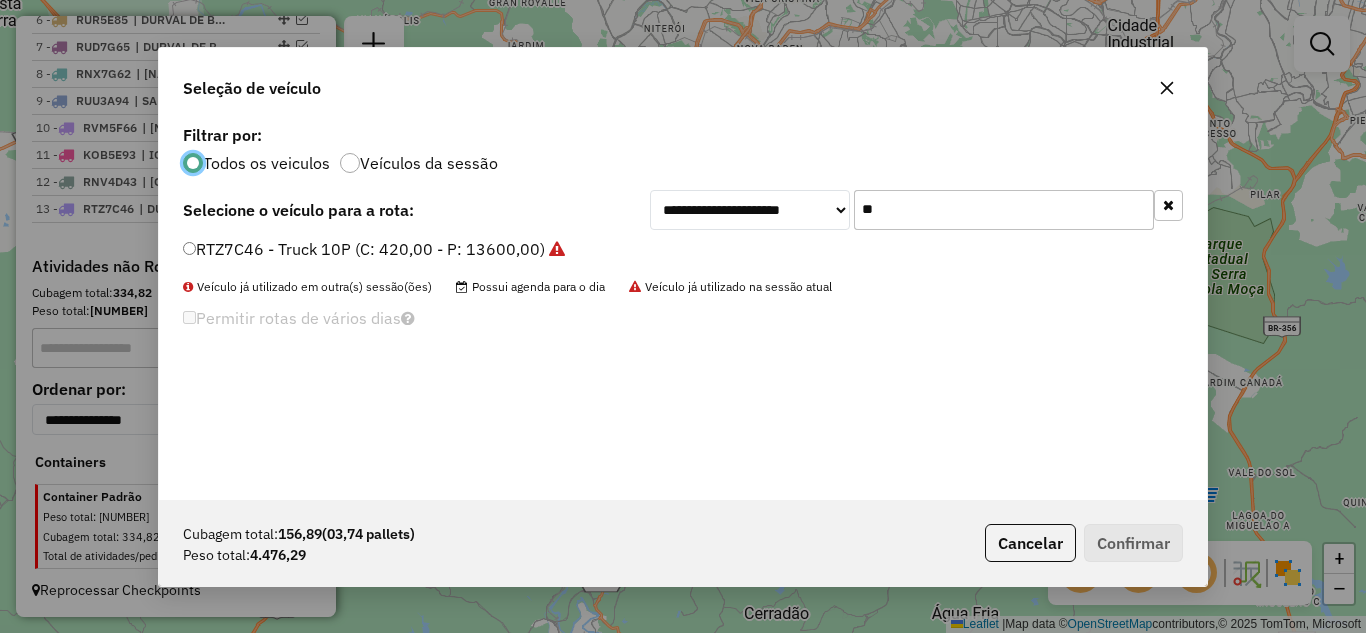 click on "**" 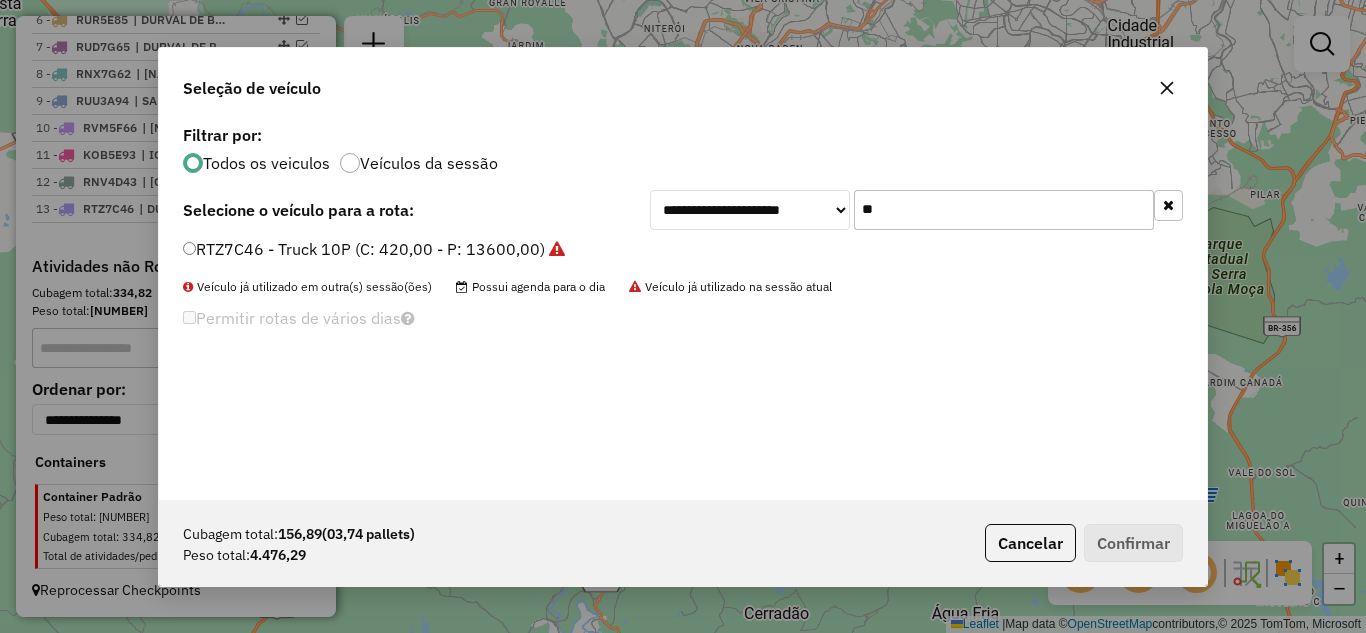 type on "*" 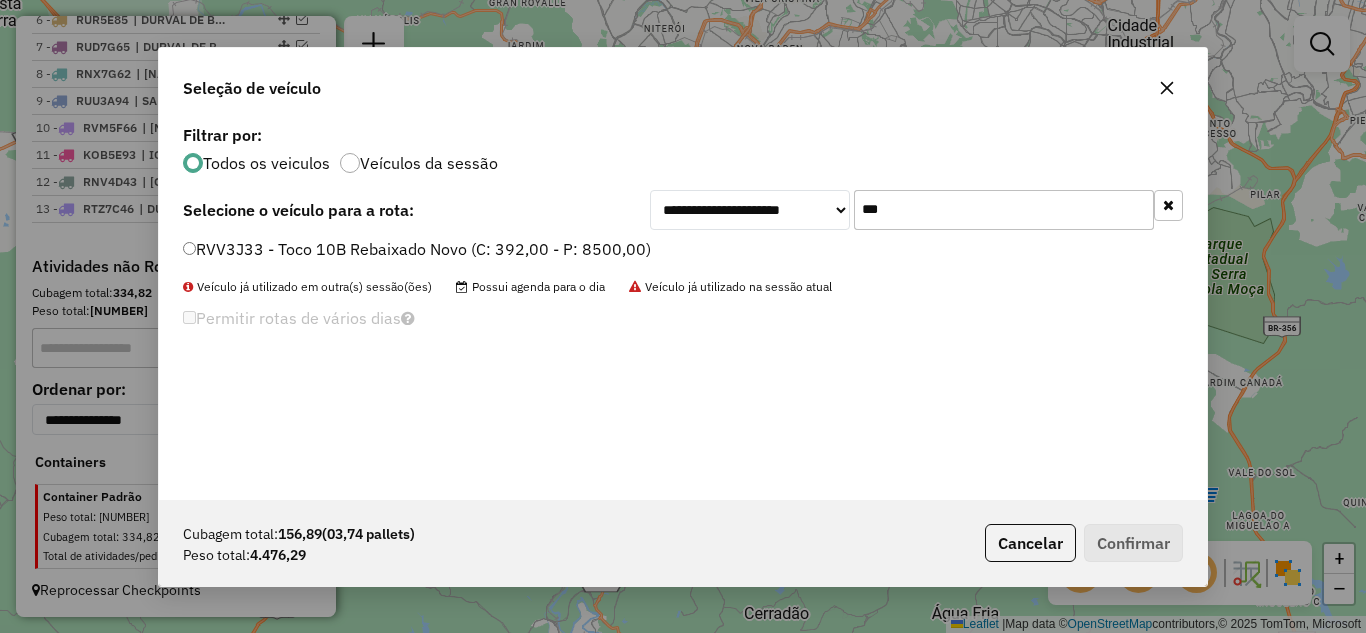 type on "***" 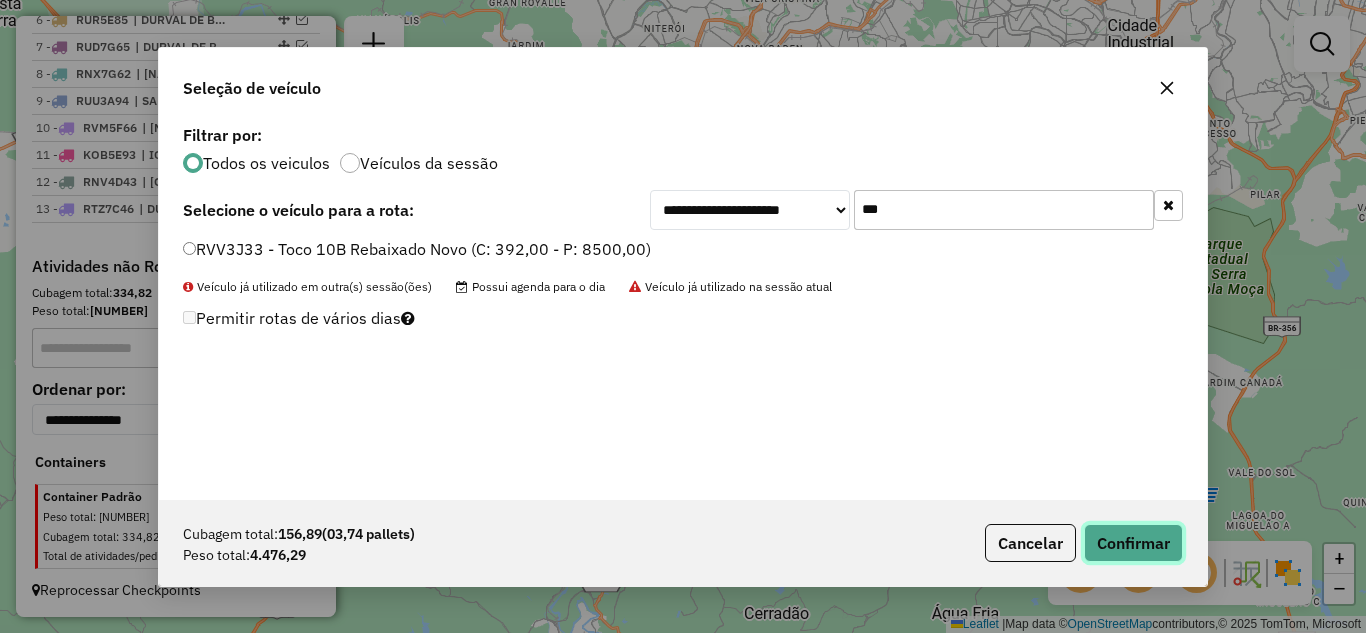 click on "Confirmar" 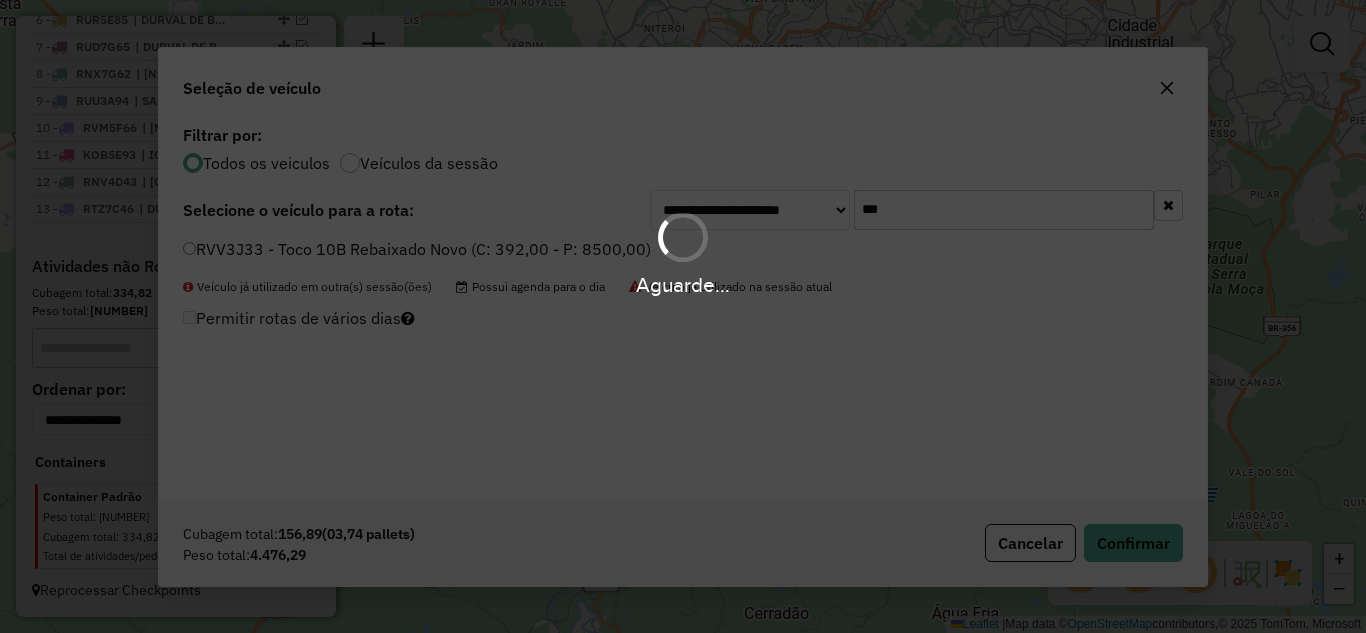 scroll, scrollTop: 1015, scrollLeft: 0, axis: vertical 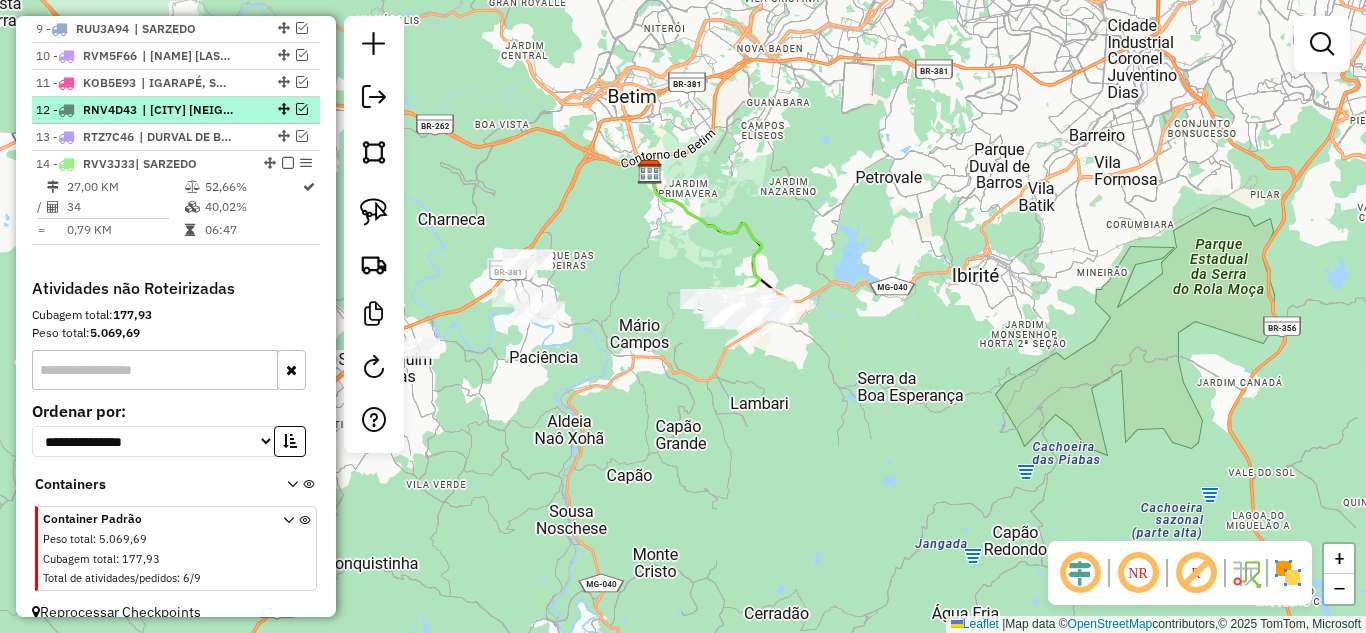 click at bounding box center (288, 163) 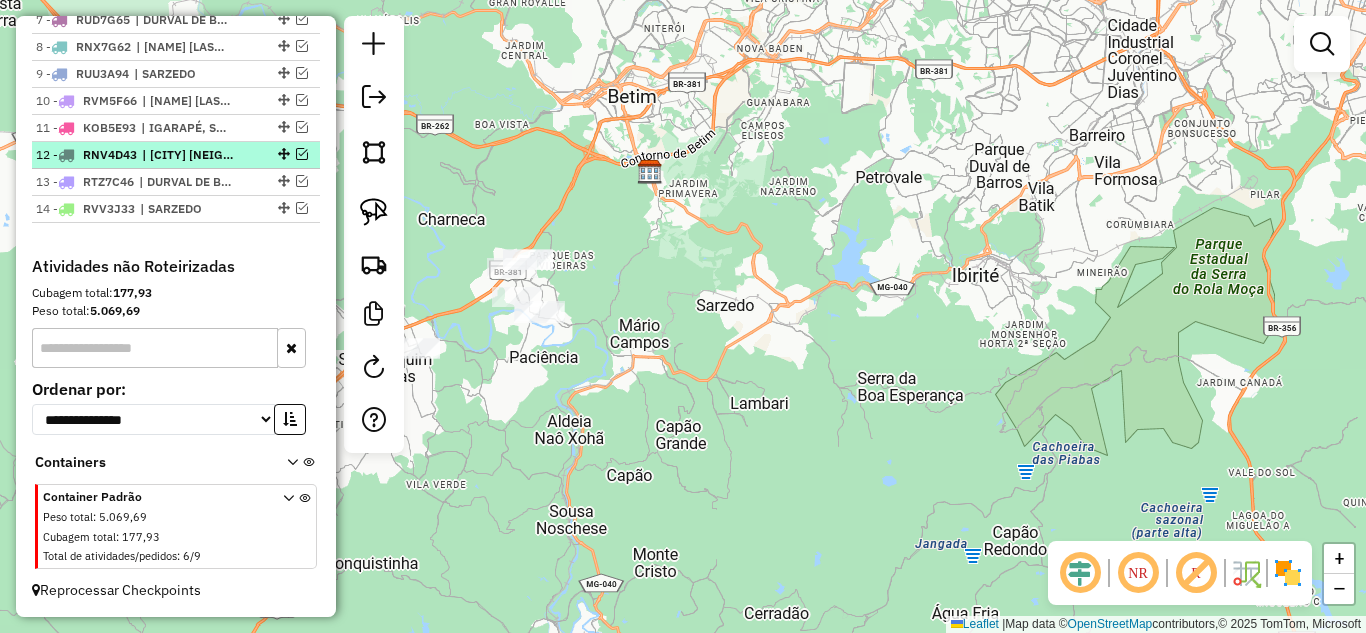 scroll, scrollTop: 970, scrollLeft: 0, axis: vertical 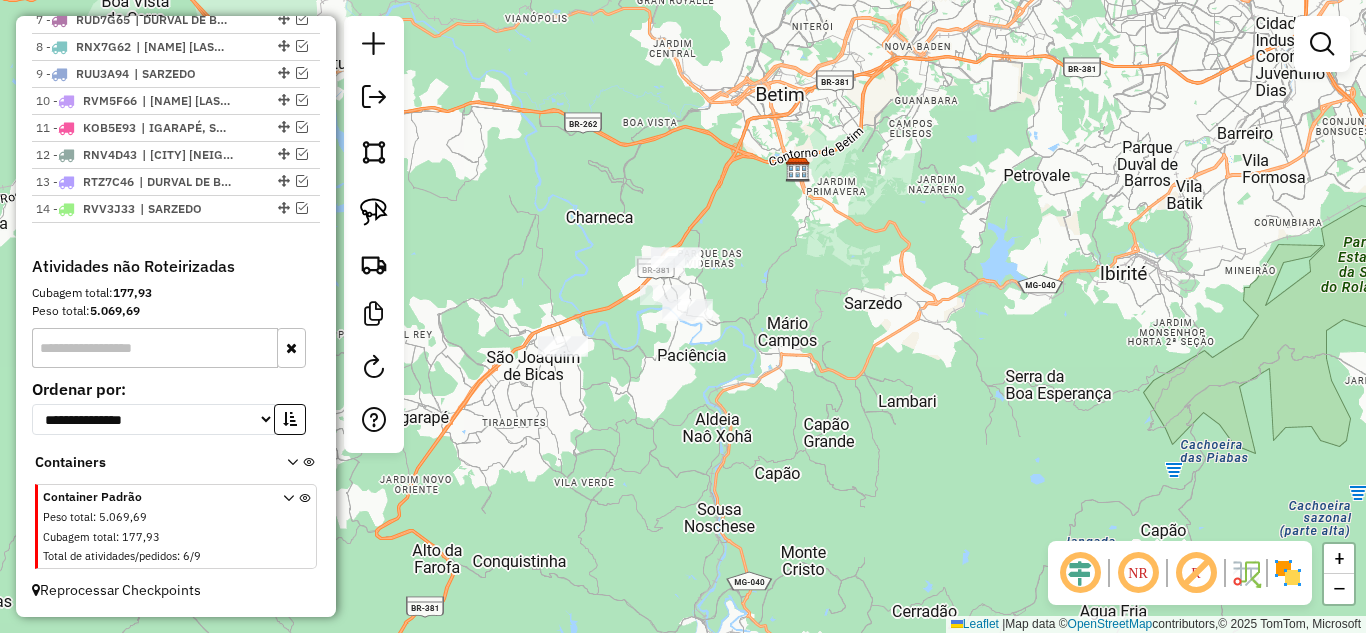 drag, startPoint x: 446, startPoint y: 229, endPoint x: 612, endPoint y: 220, distance: 166.24379 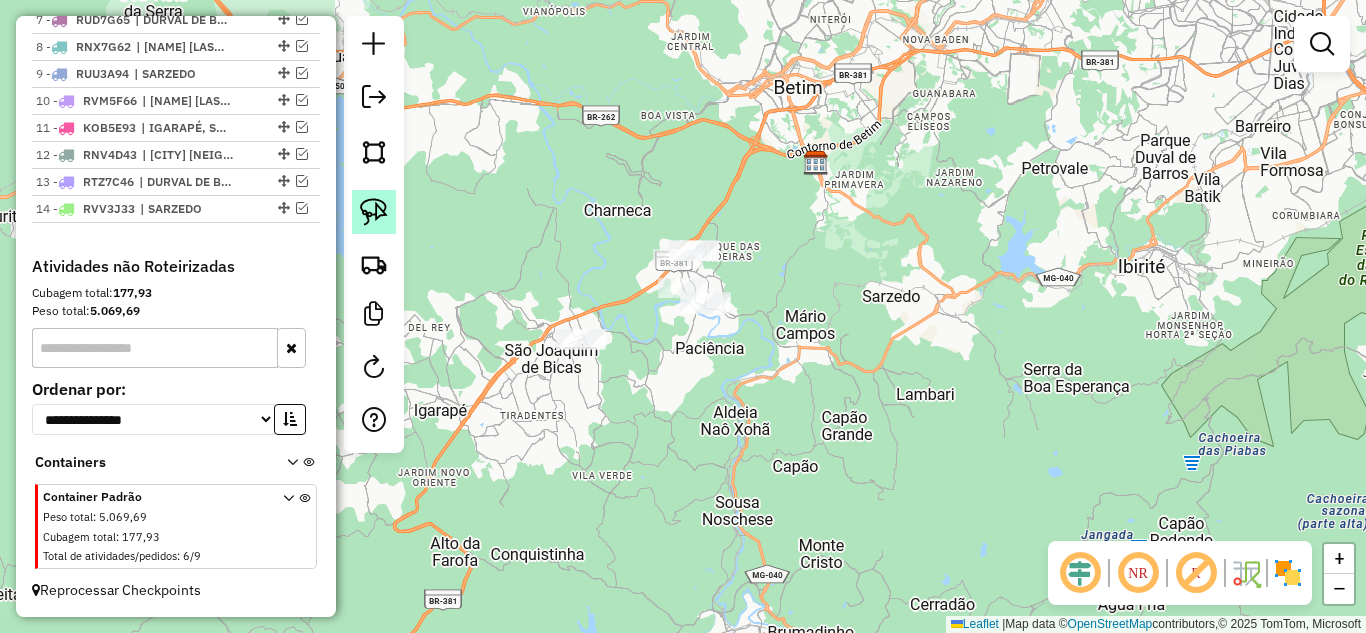 click 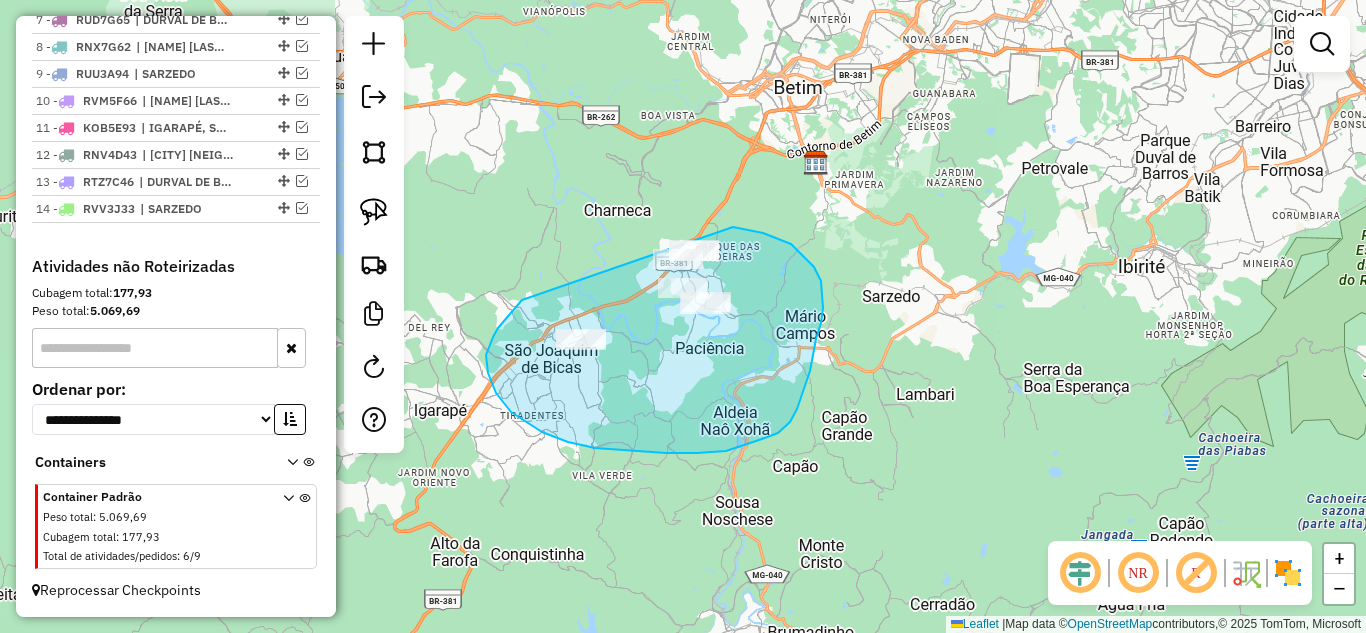 drag, startPoint x: 522, startPoint y: 300, endPoint x: 659, endPoint y: 215, distance: 161.22655 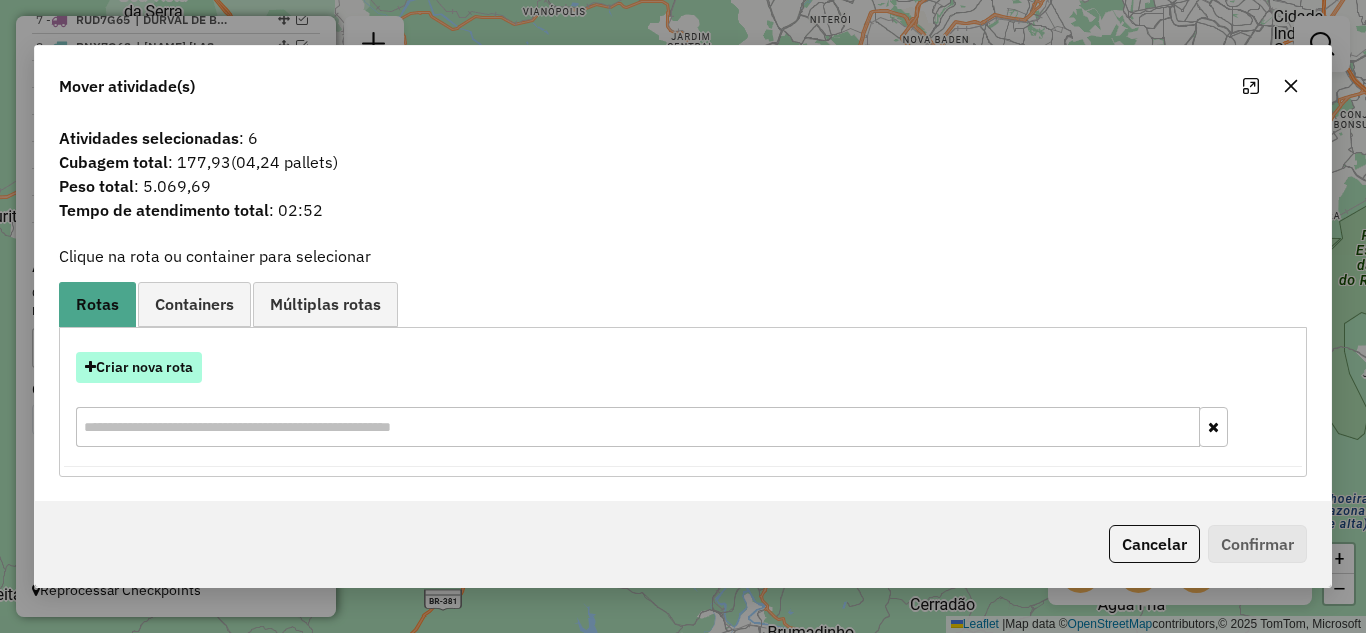 click on "Criar nova rota" at bounding box center [139, 367] 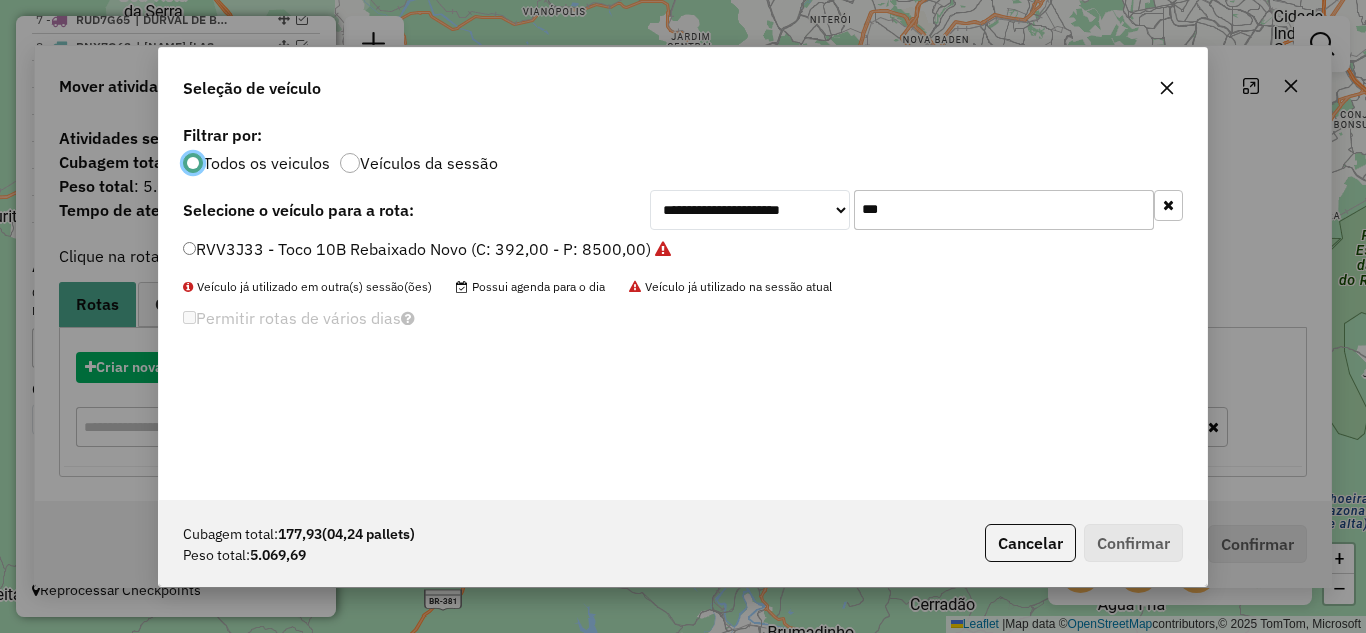scroll, scrollTop: 11, scrollLeft: 6, axis: both 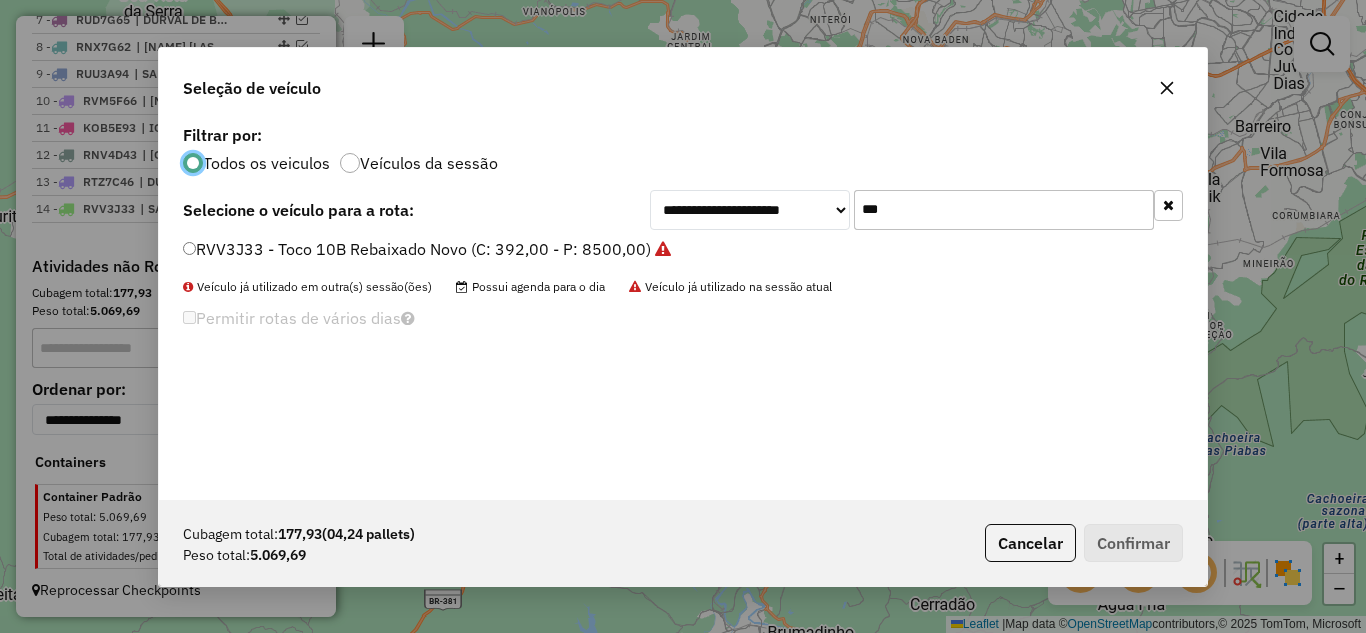 click on "***" 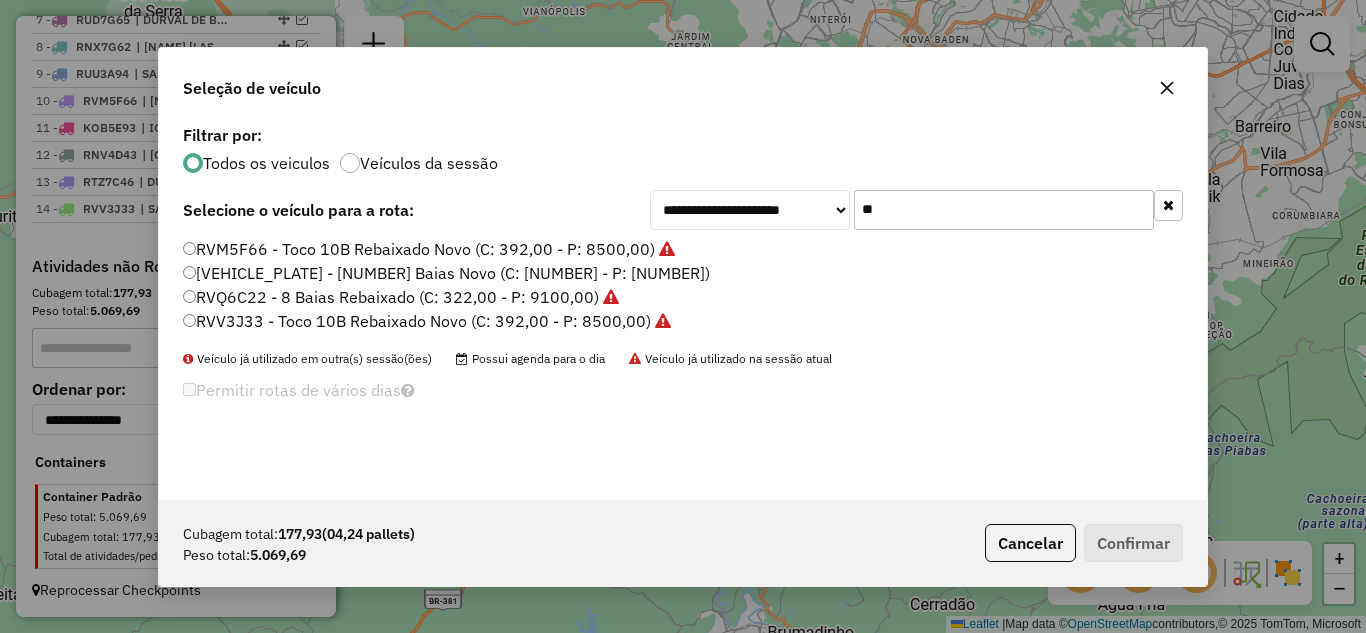 type on "*" 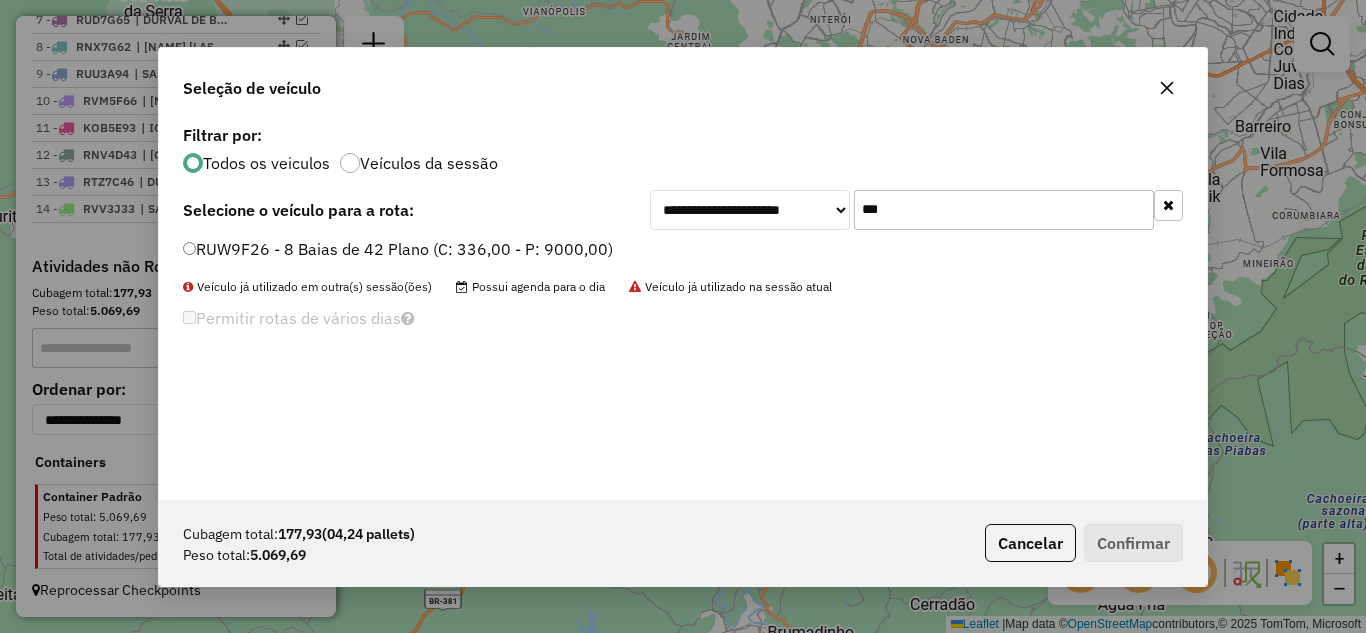 type on "***" 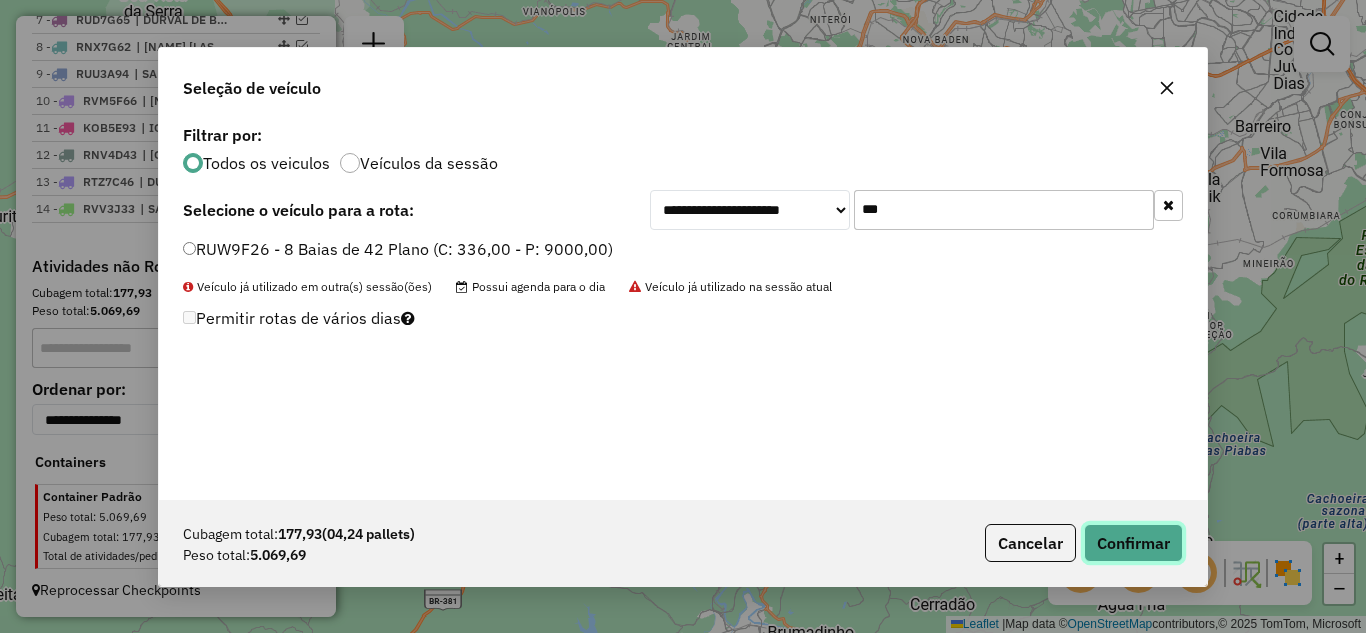 click on "Confirmar" 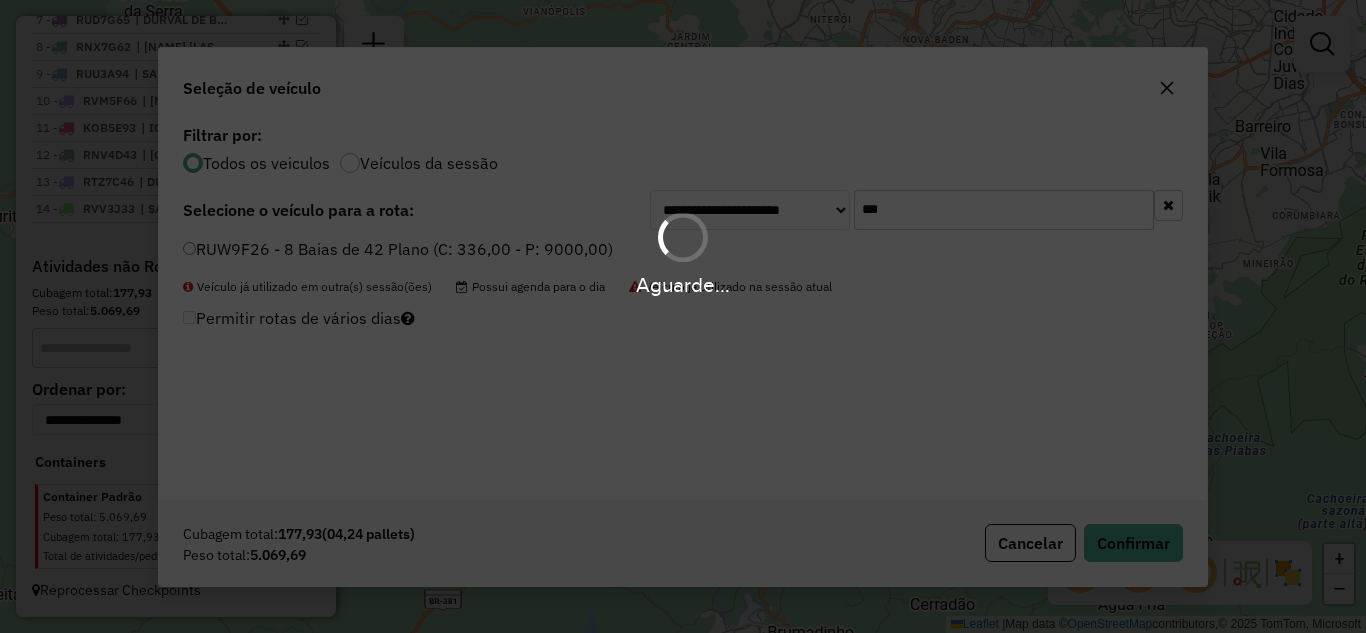 scroll, scrollTop: 767, scrollLeft: 0, axis: vertical 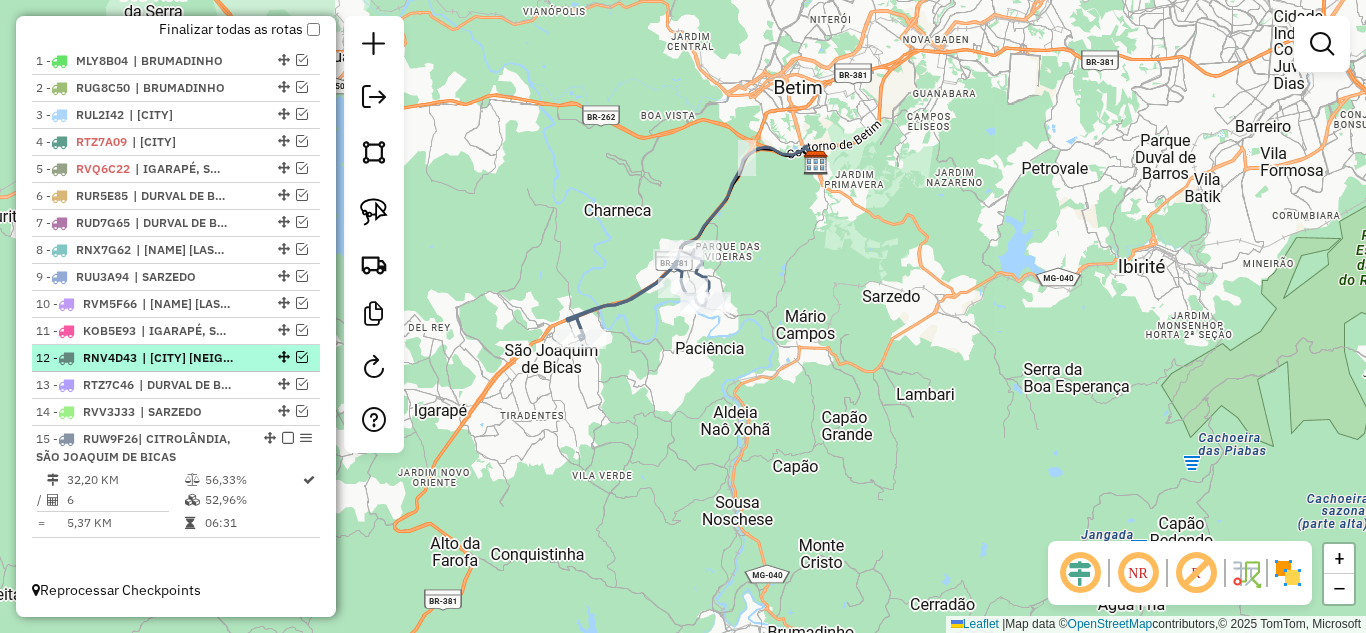 click at bounding box center [288, 438] 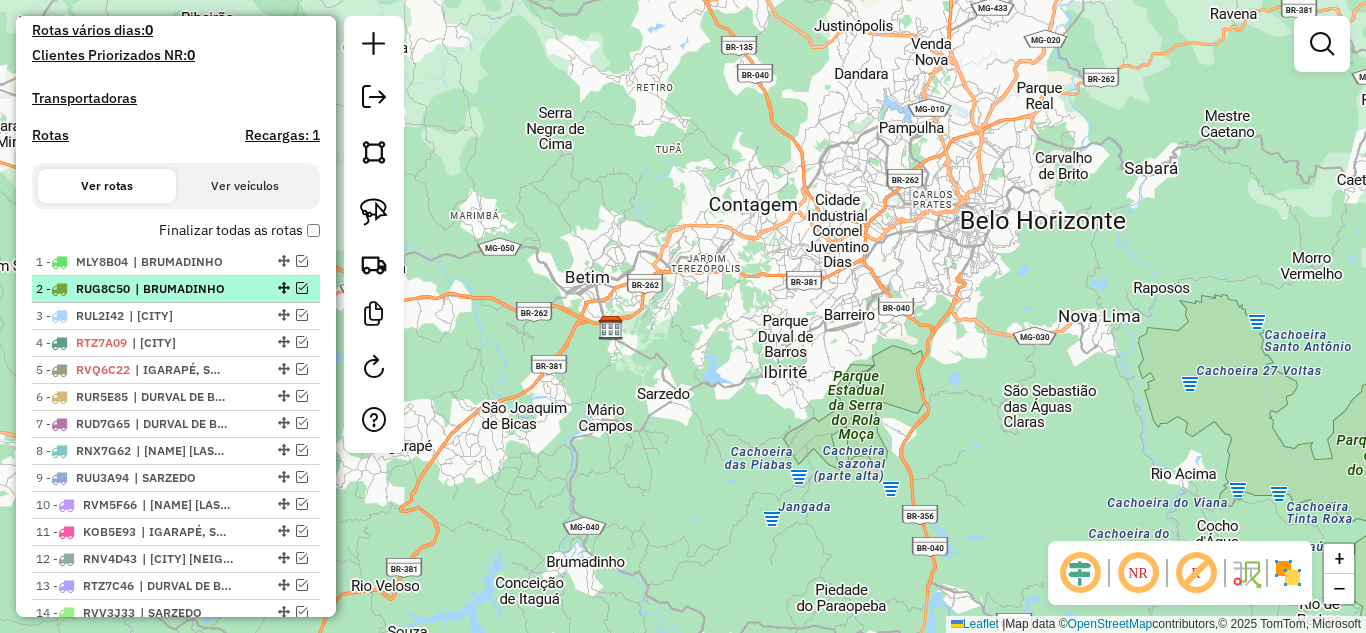scroll, scrollTop: 482, scrollLeft: 0, axis: vertical 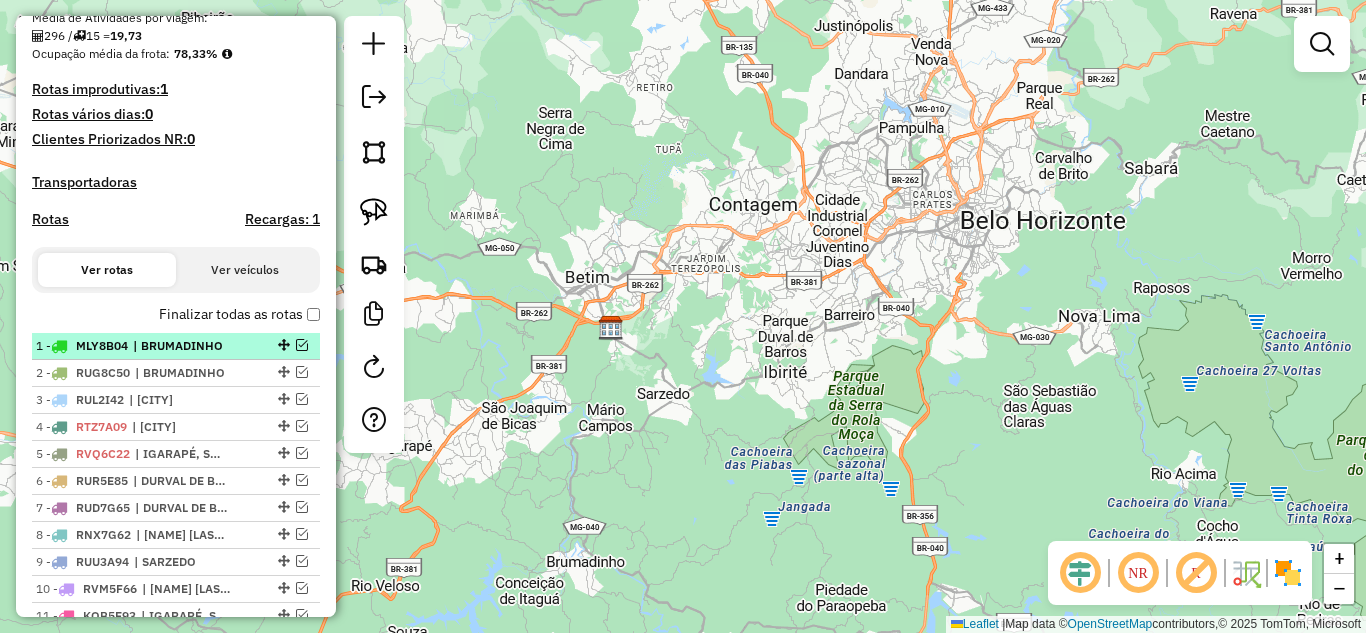 click at bounding box center [302, 345] 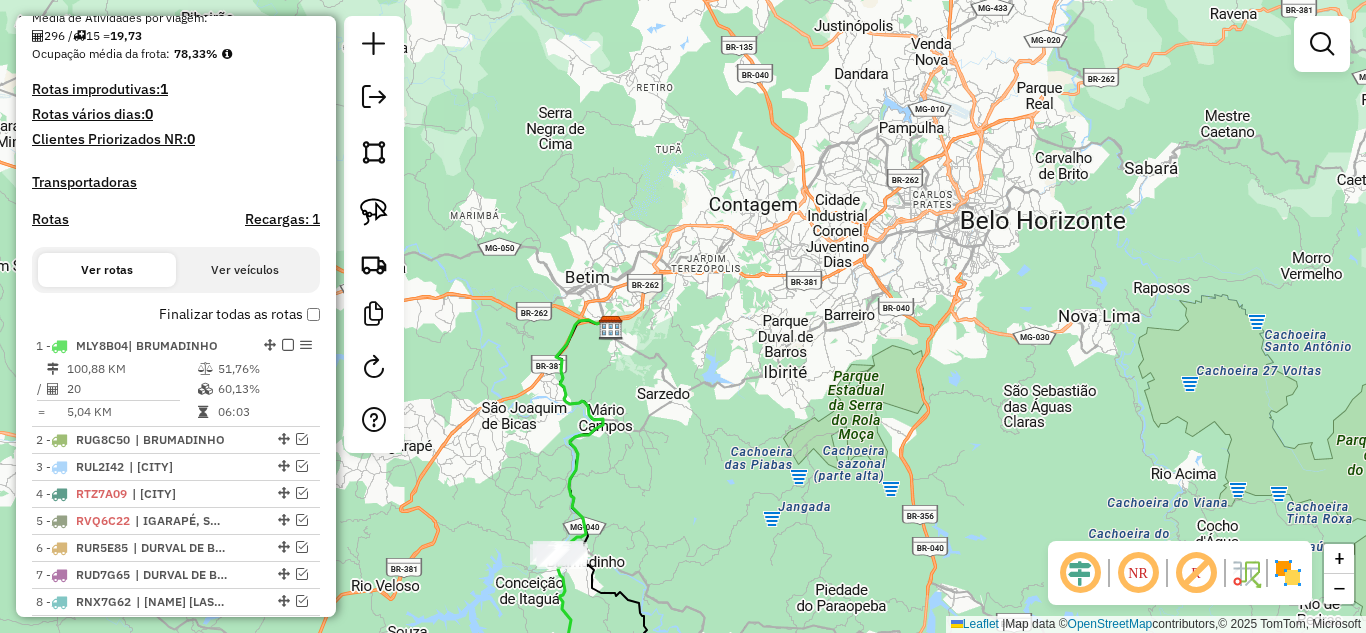 click 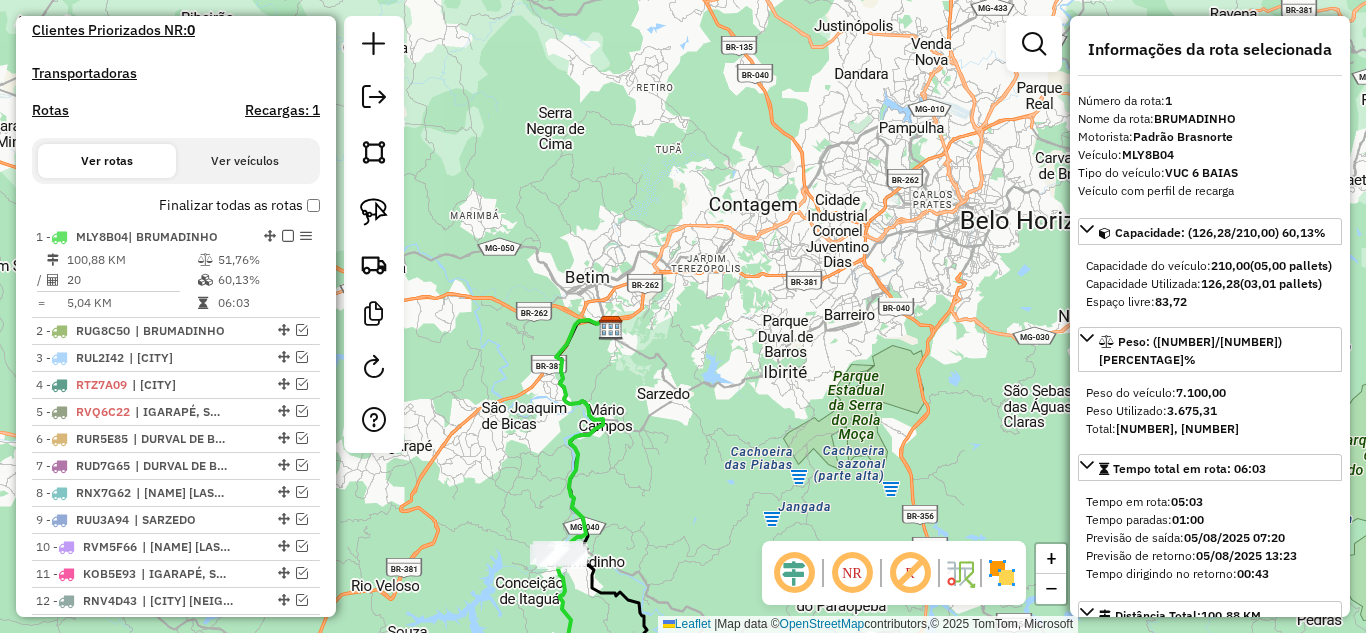 scroll, scrollTop: 749, scrollLeft: 0, axis: vertical 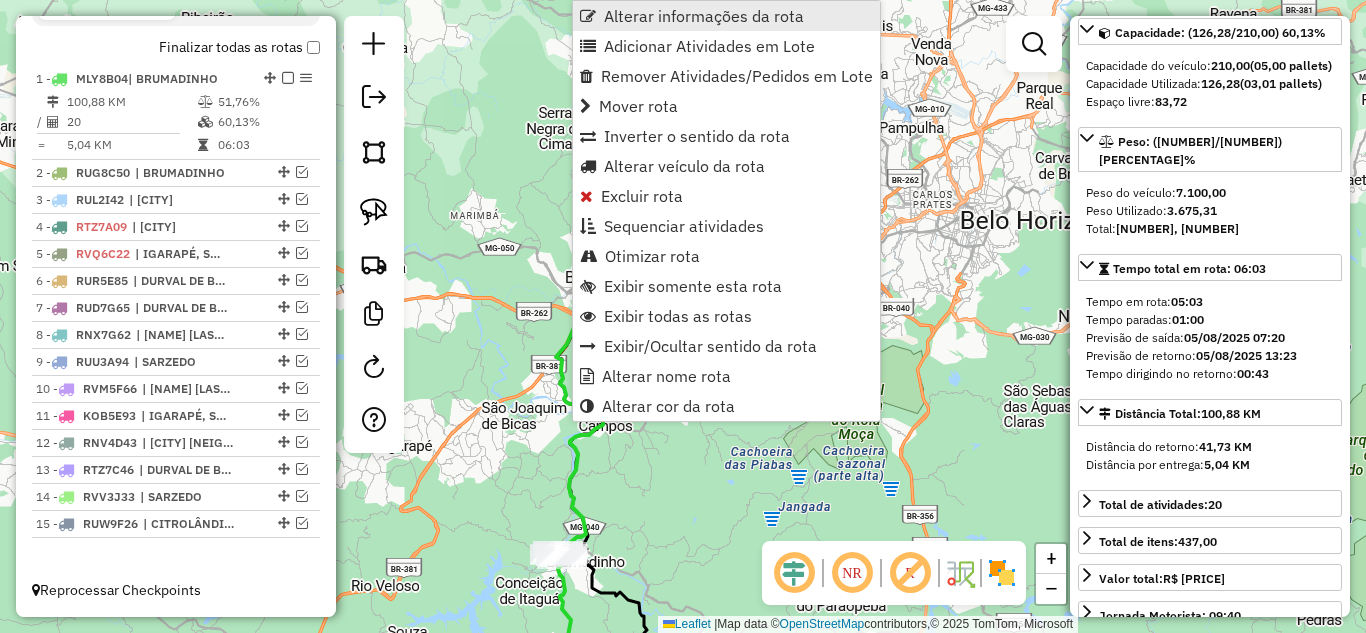 click on "Alterar informações da rota" at bounding box center [704, 16] 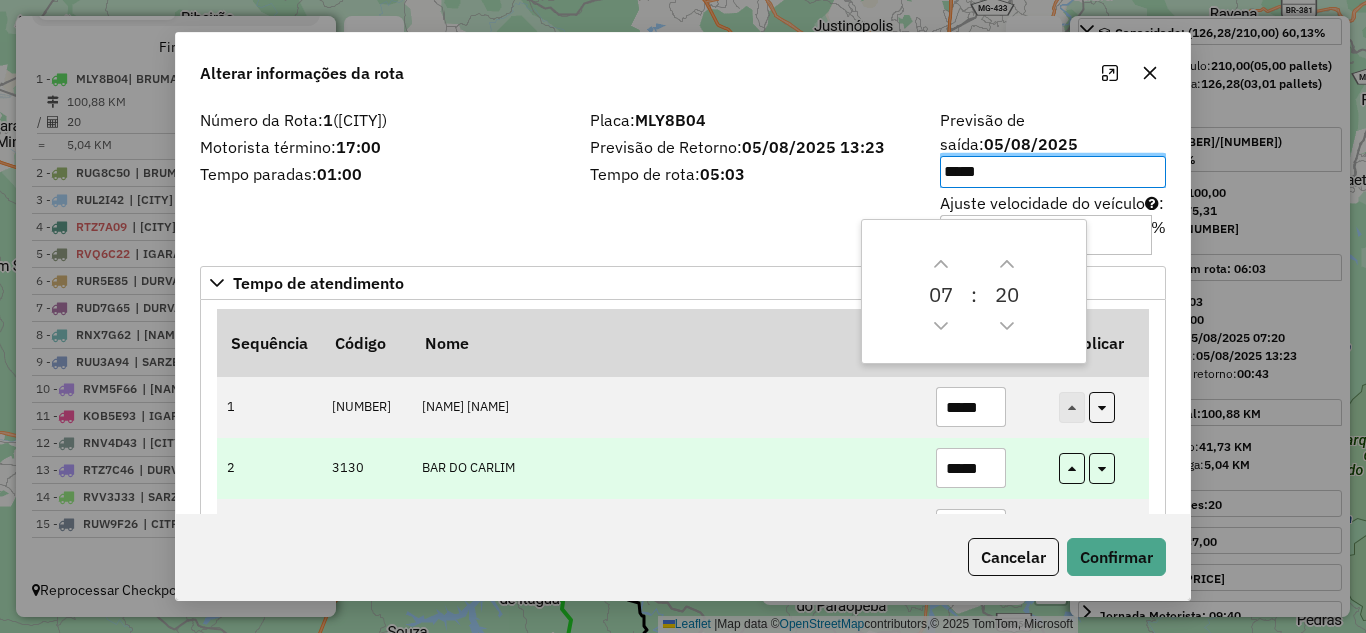 click on "*****" at bounding box center [971, 468] 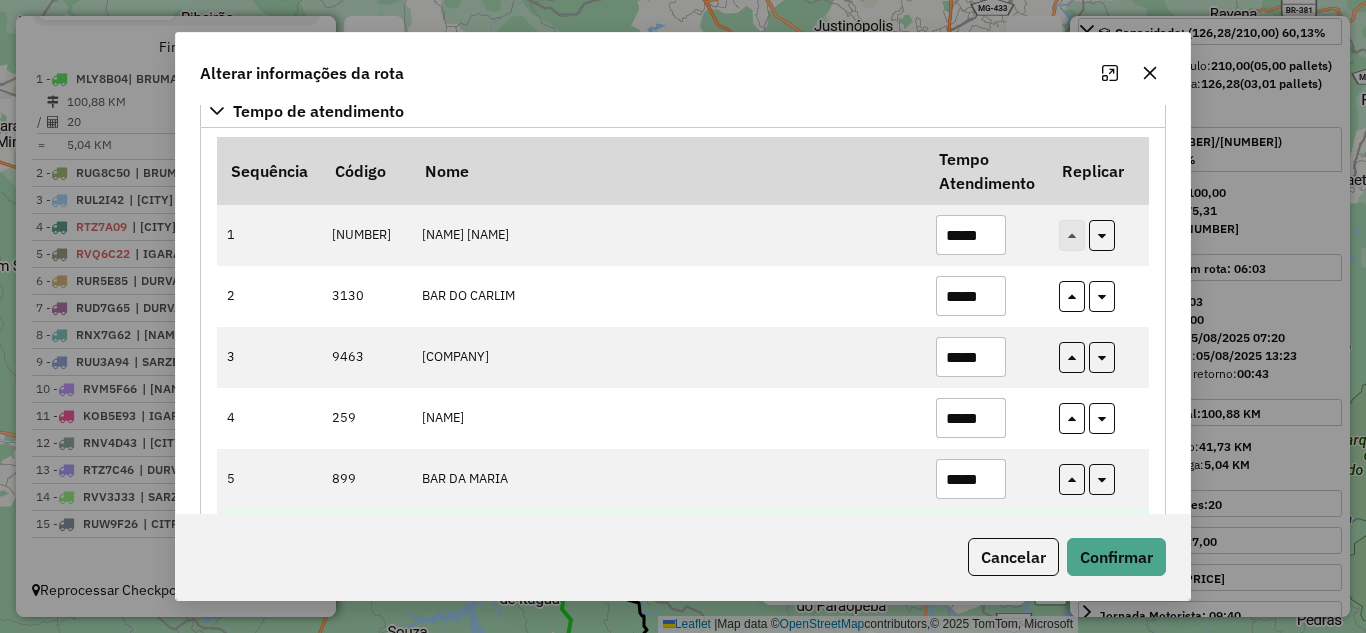scroll, scrollTop: 200, scrollLeft: 0, axis: vertical 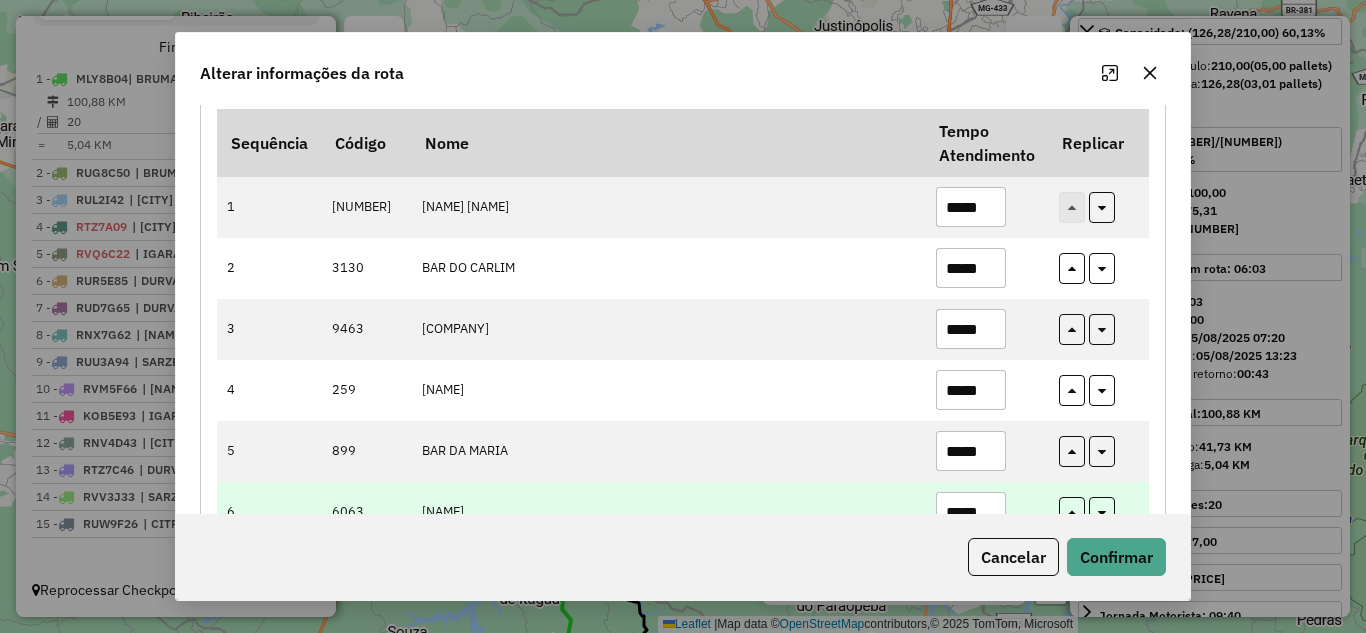 type on "*****" 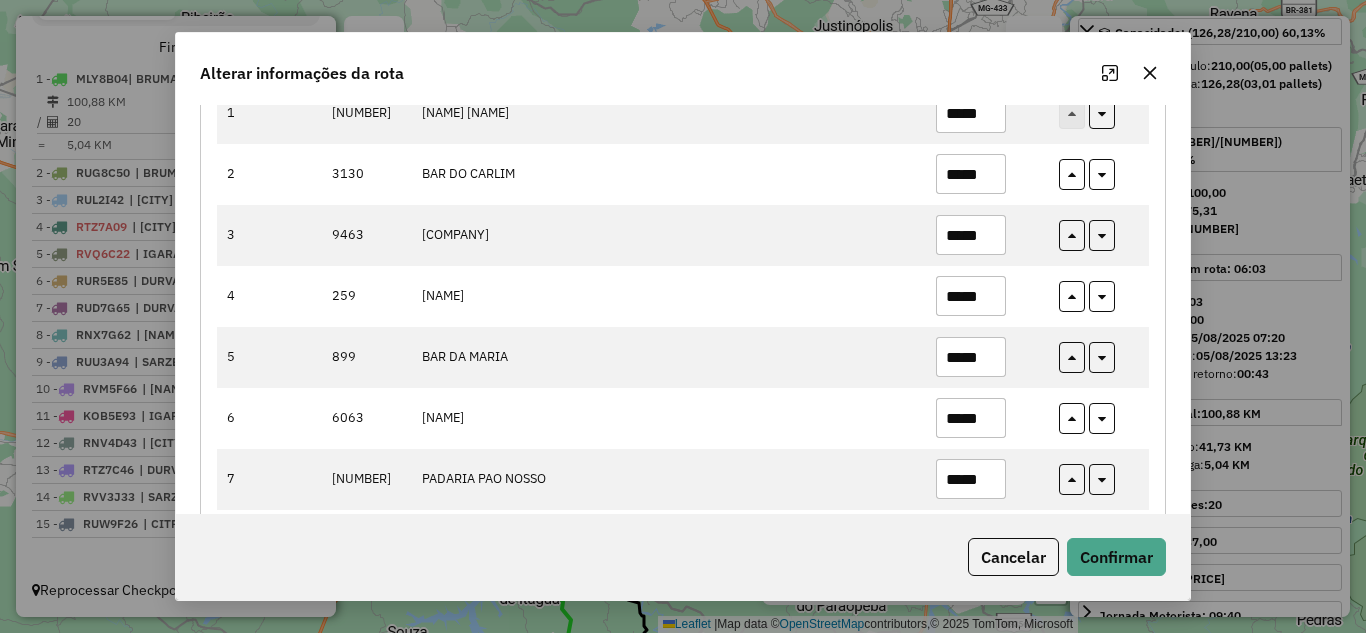 scroll, scrollTop: 400, scrollLeft: 0, axis: vertical 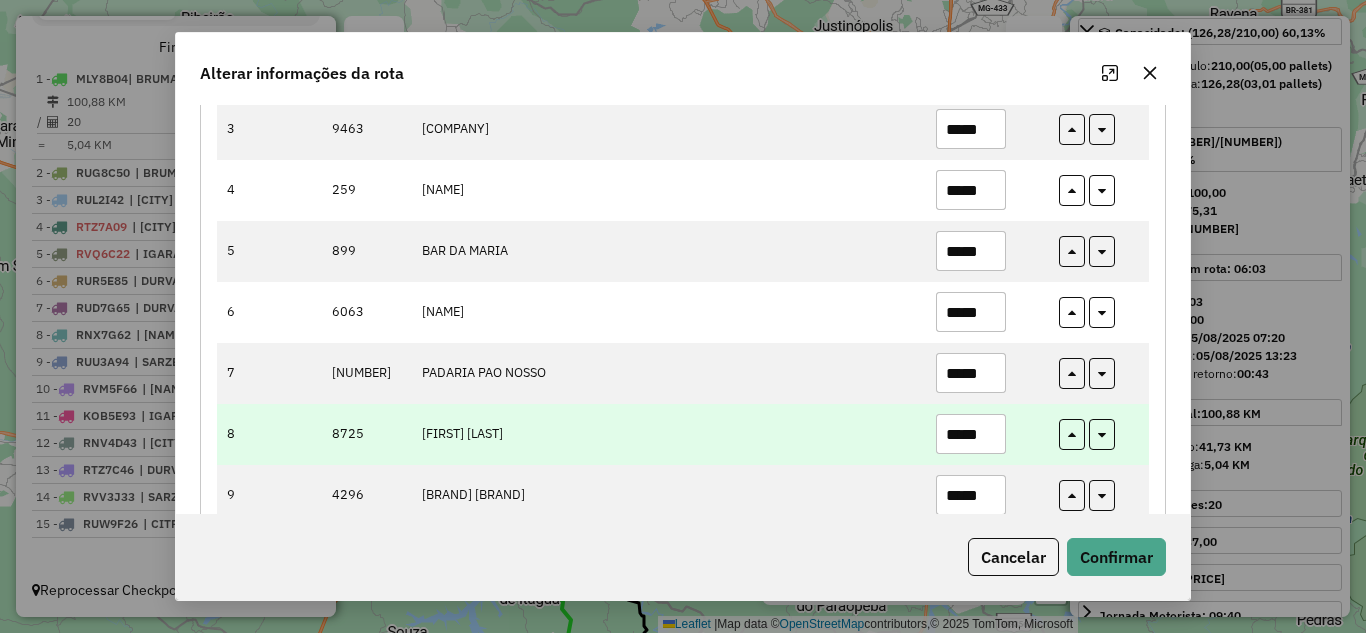 type on "*****" 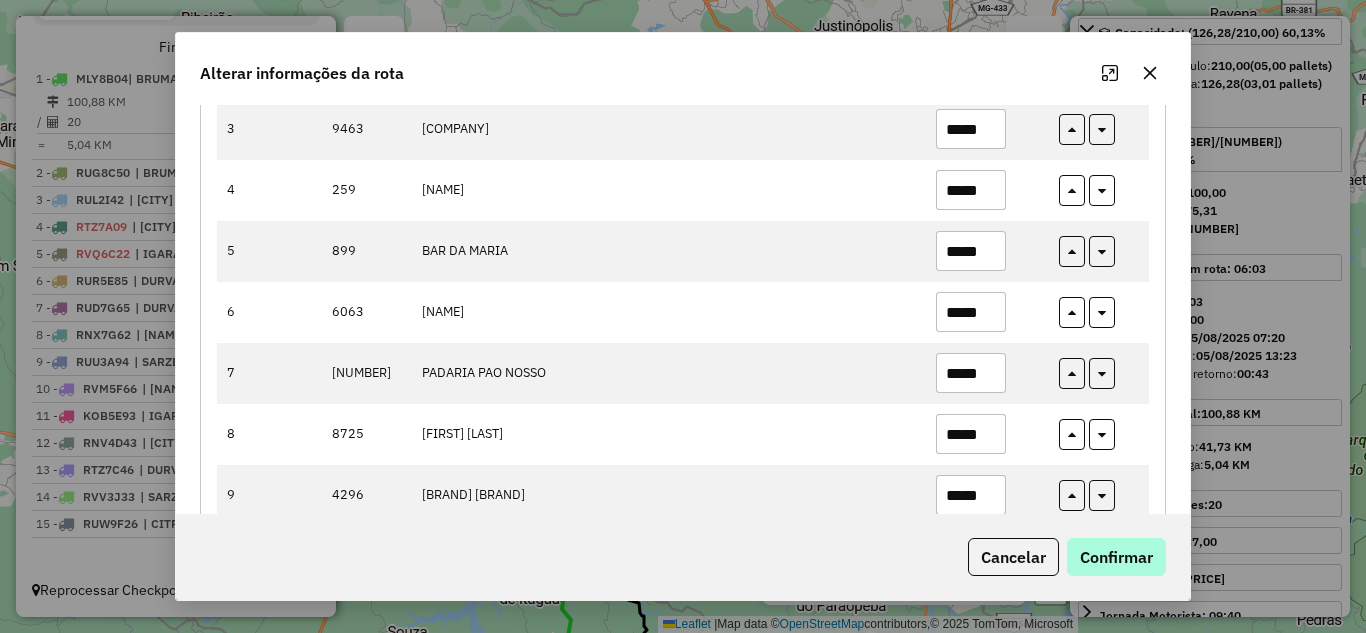 type on "*****" 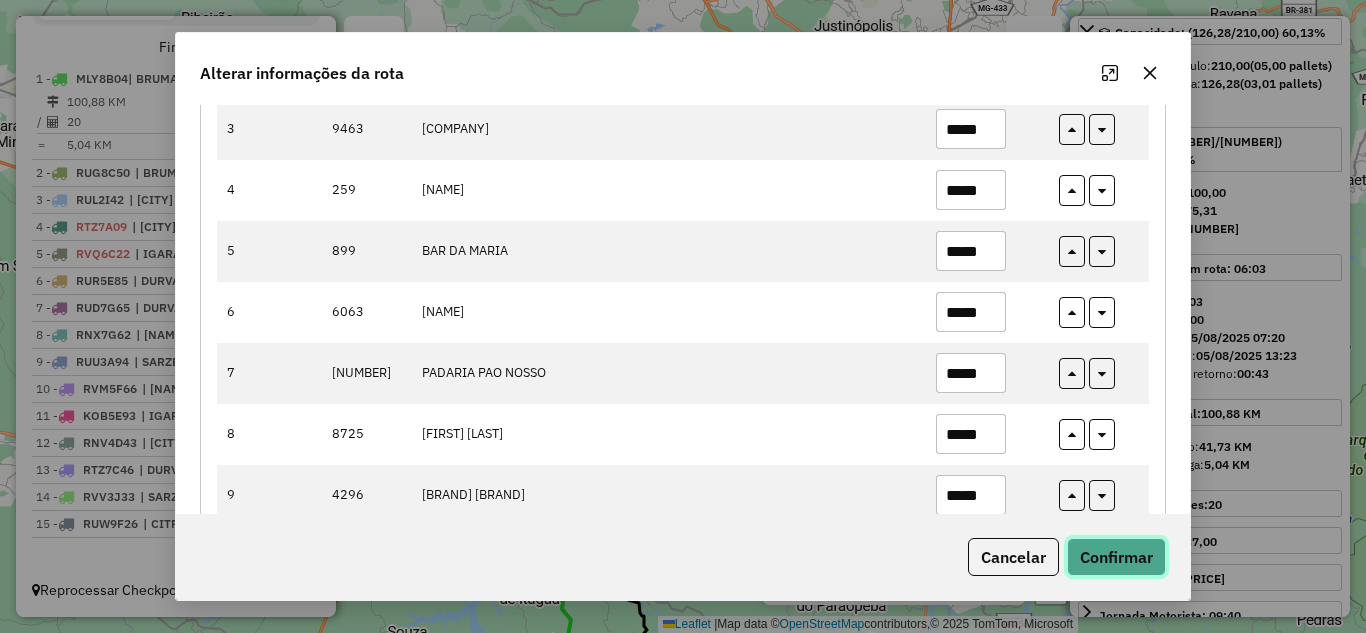 click on "Confirmar" 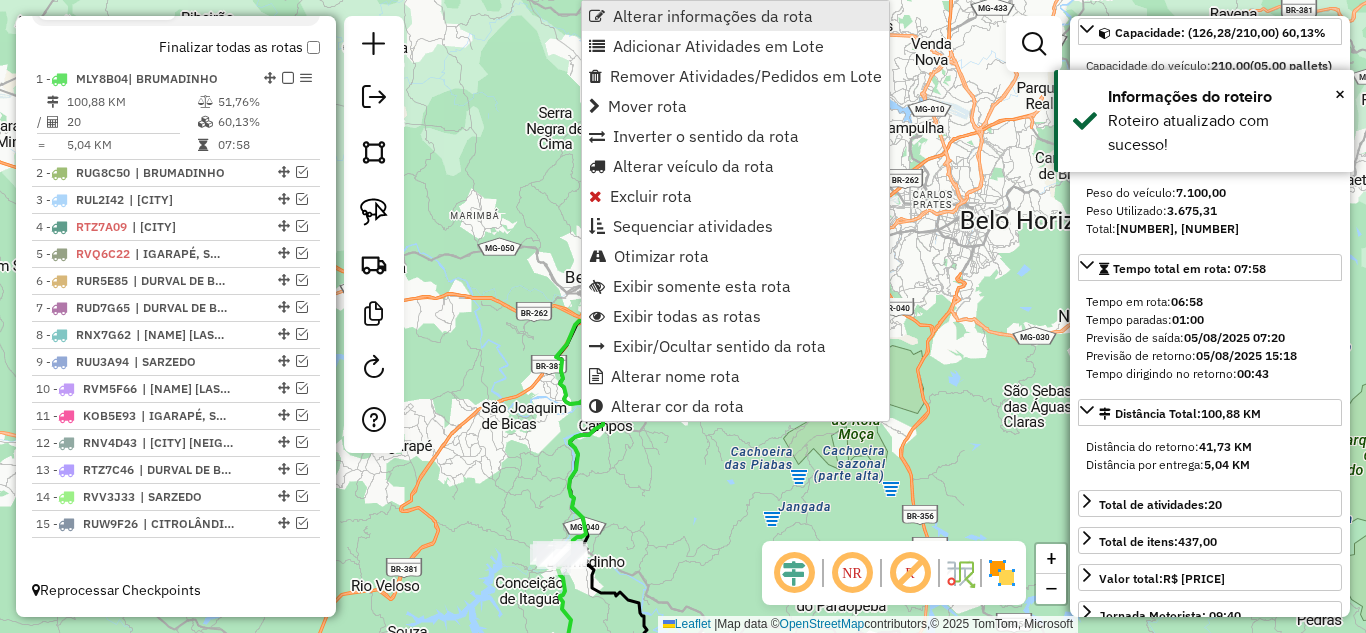 click on "Alterar informações da rota" at bounding box center [713, 16] 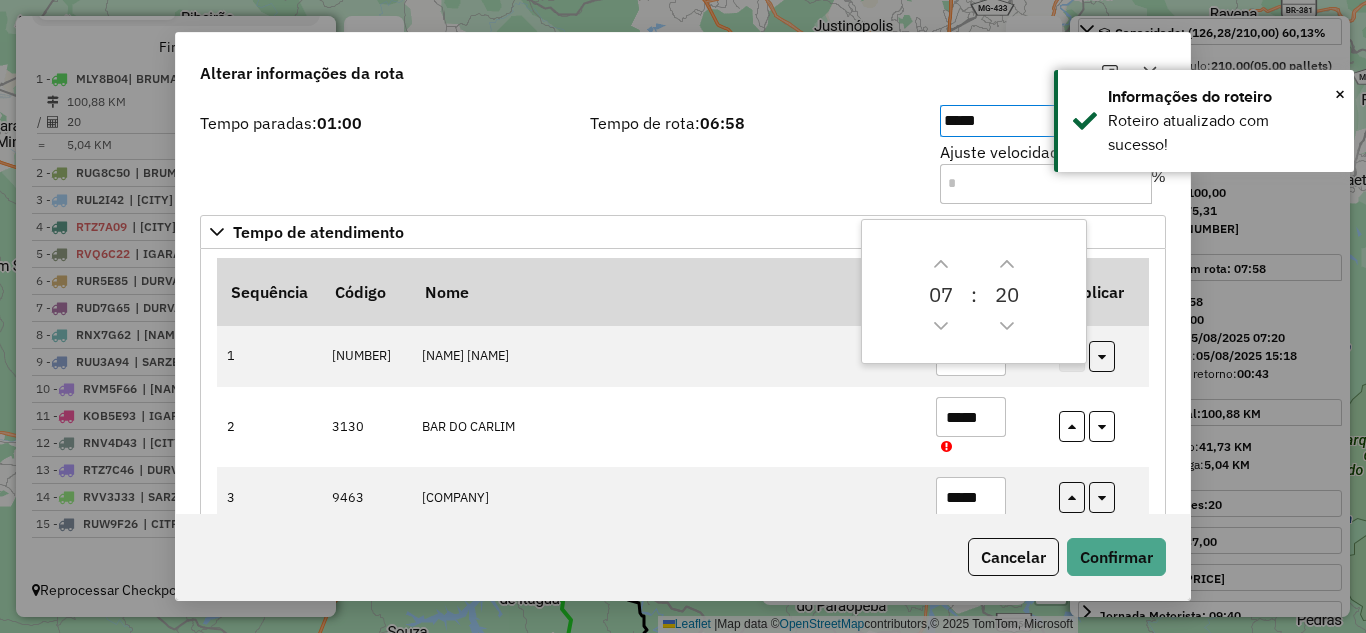 scroll, scrollTop: 100, scrollLeft: 0, axis: vertical 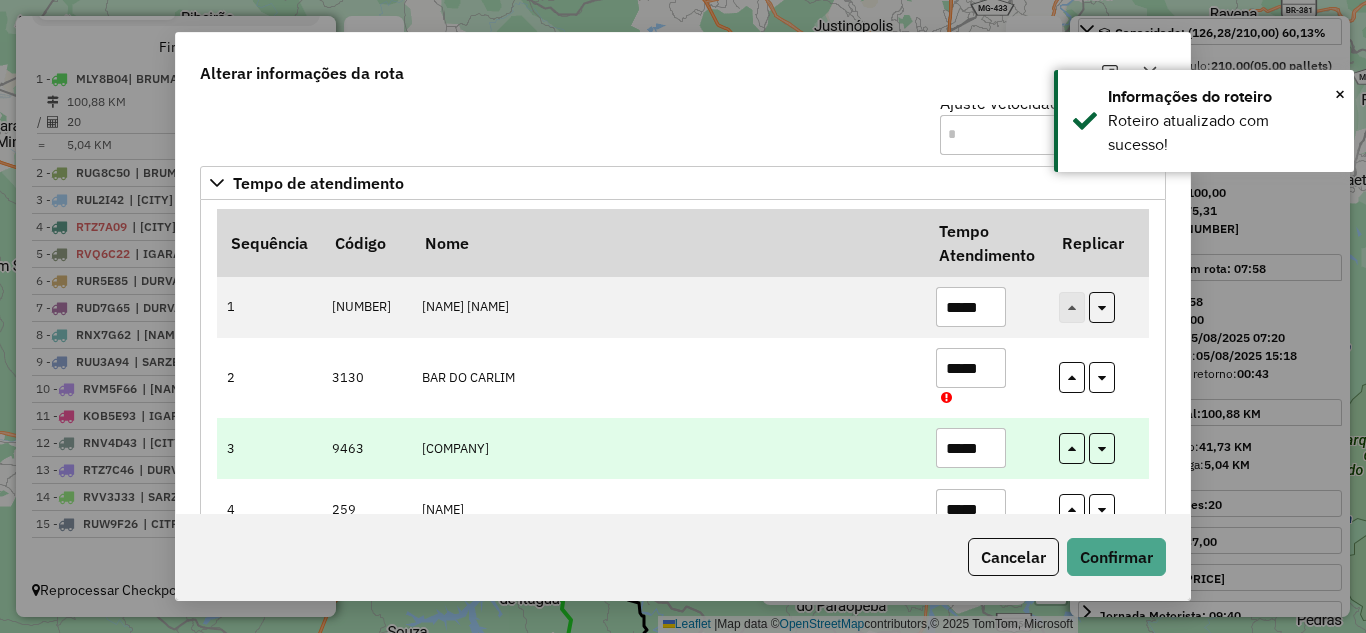 click on "*****" at bounding box center [971, 448] 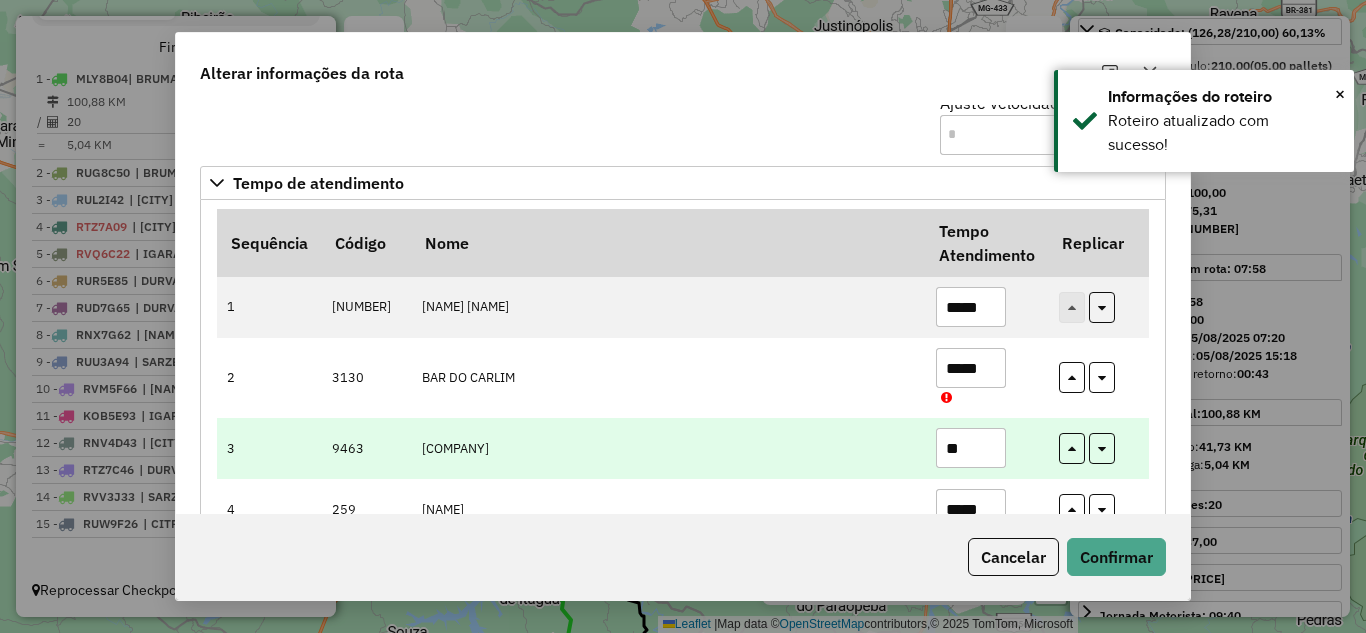 type on "*" 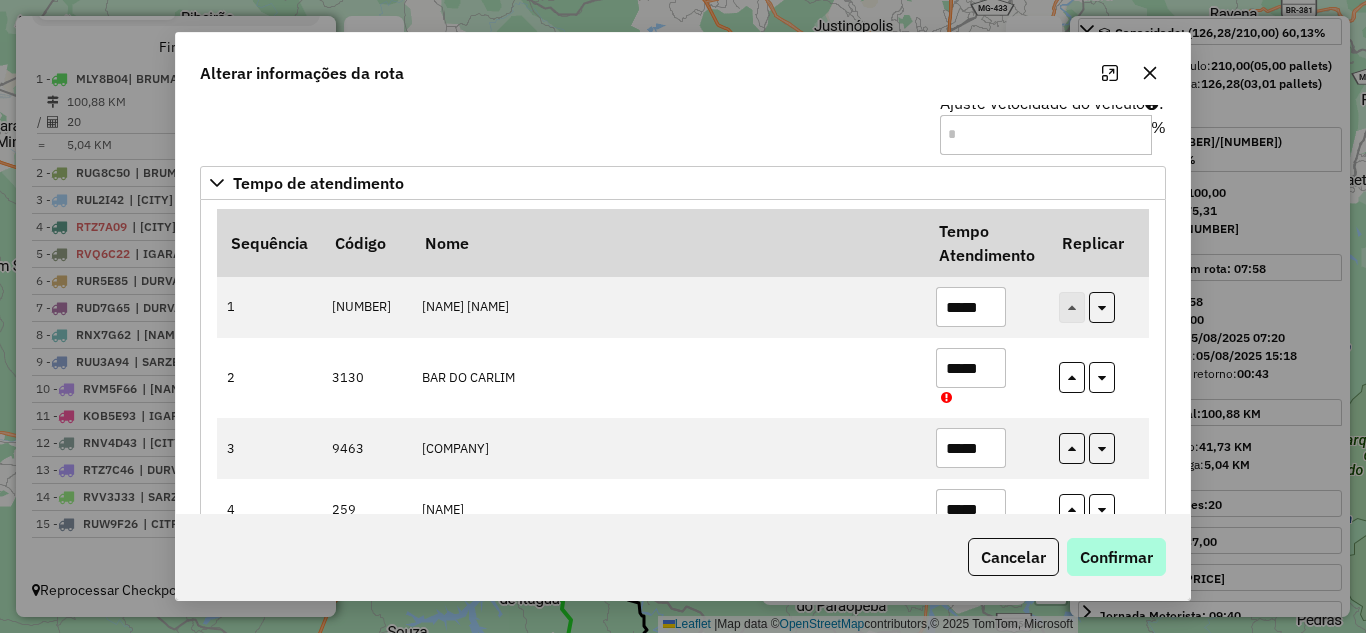type on "*****" 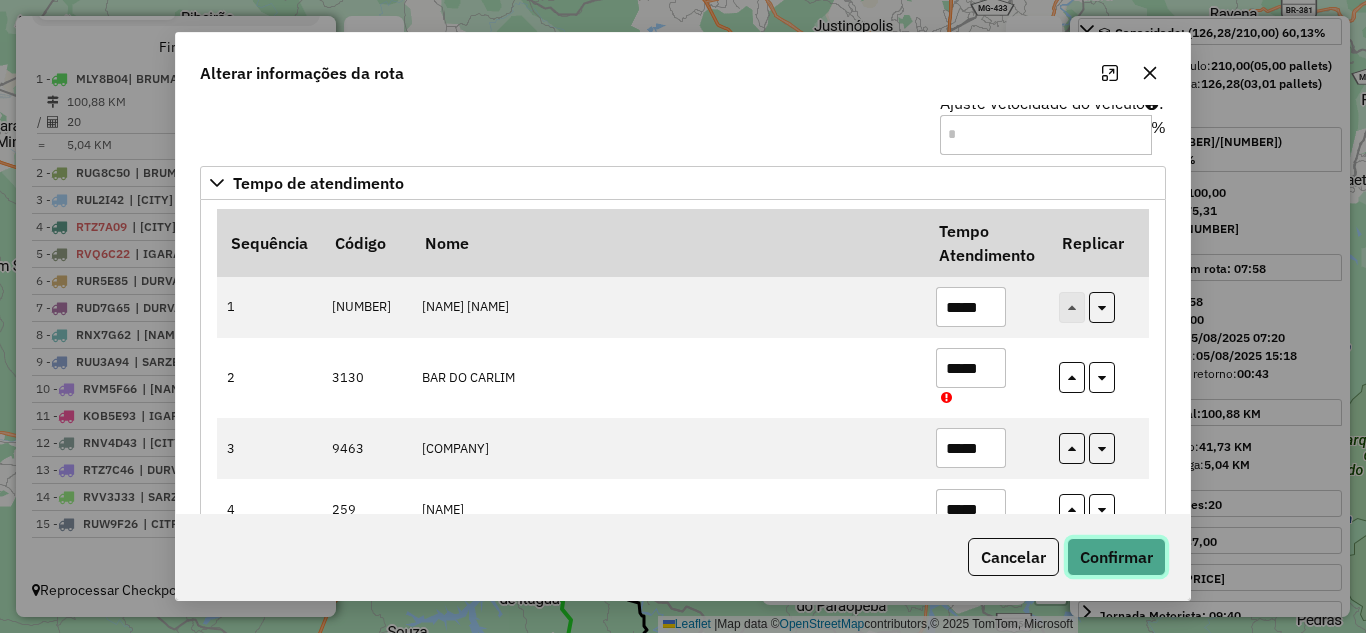 click on "Confirmar" 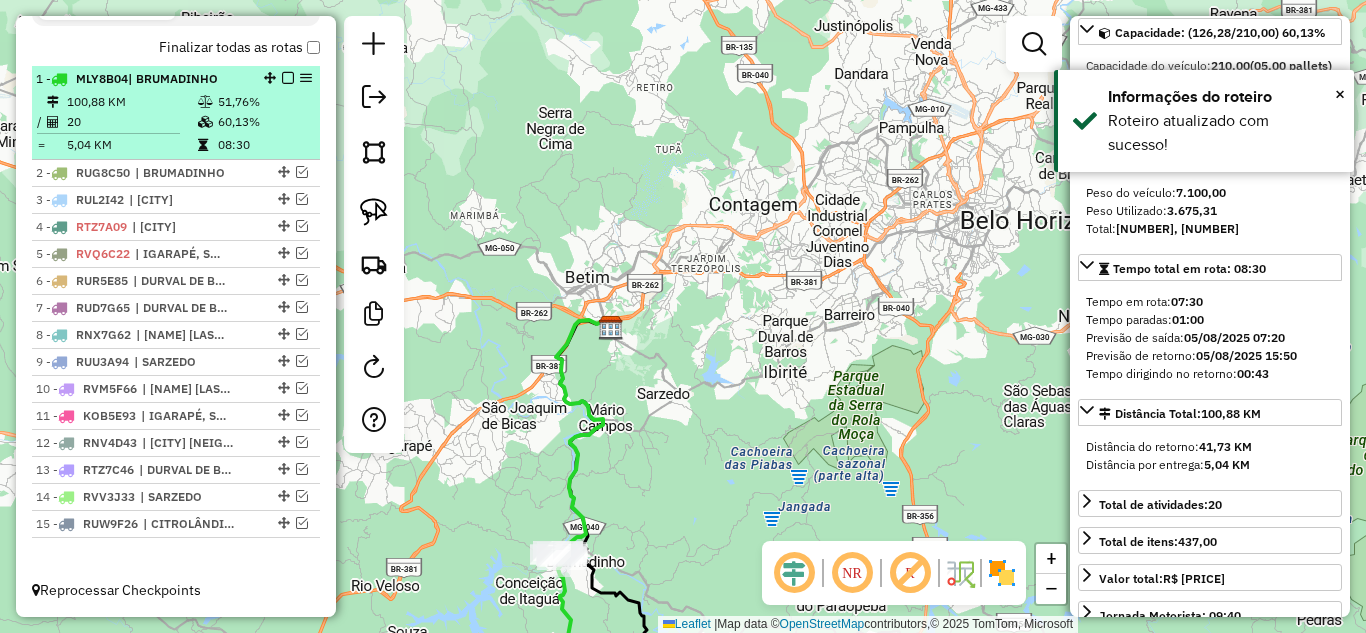 click at bounding box center [288, 78] 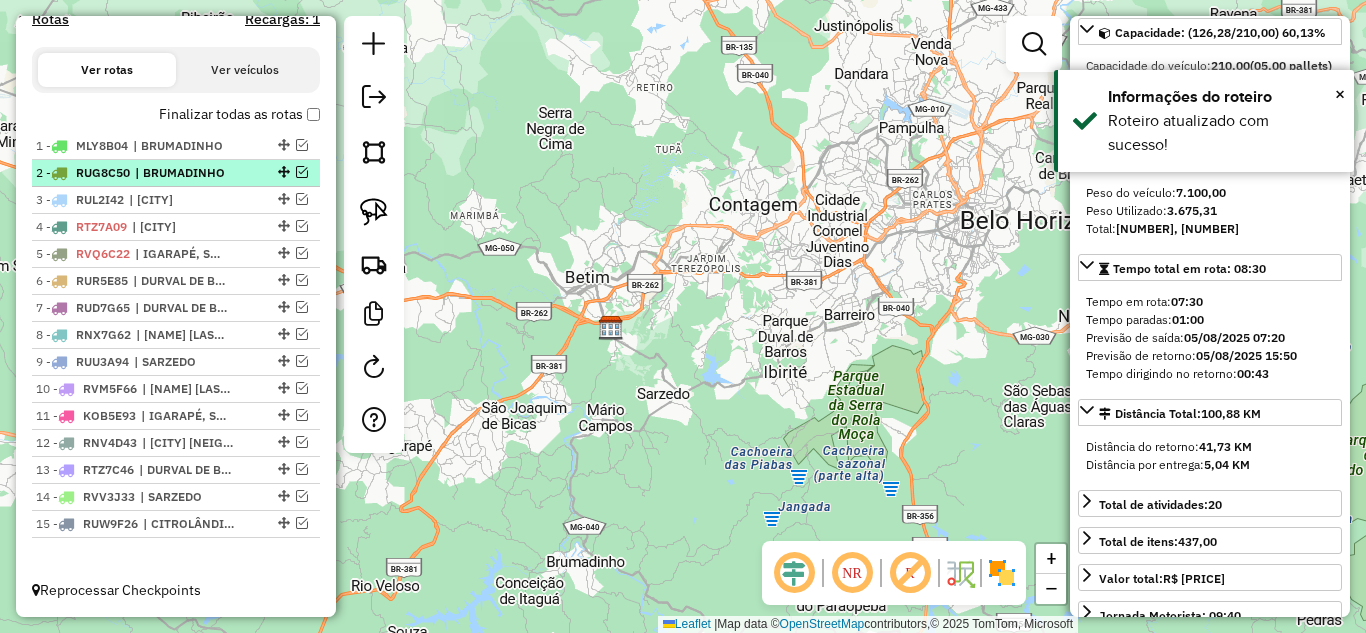 click at bounding box center [302, 172] 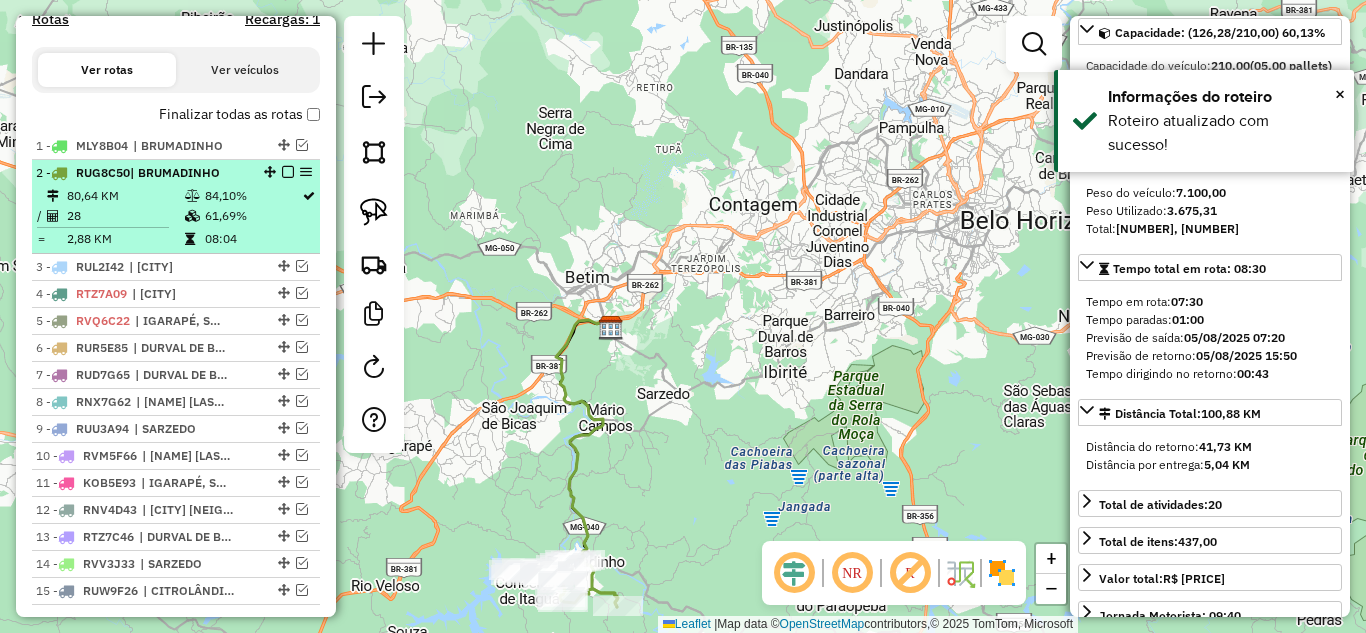 scroll, scrollTop: 749, scrollLeft: 0, axis: vertical 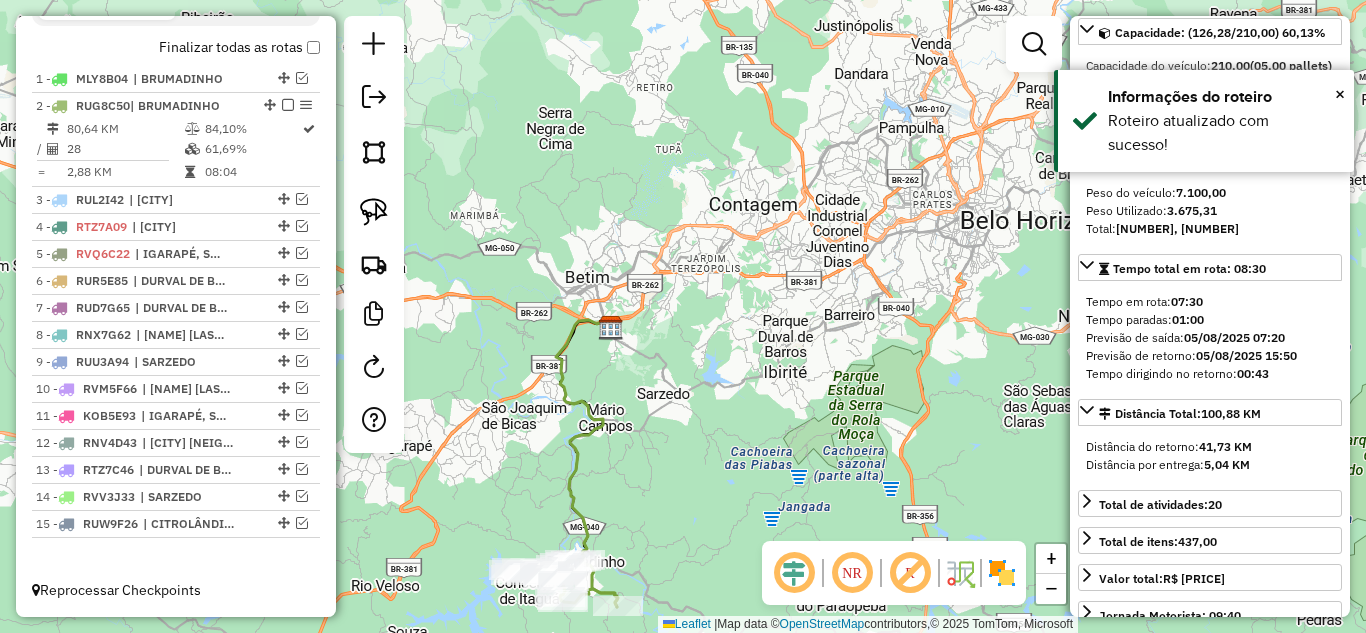 click 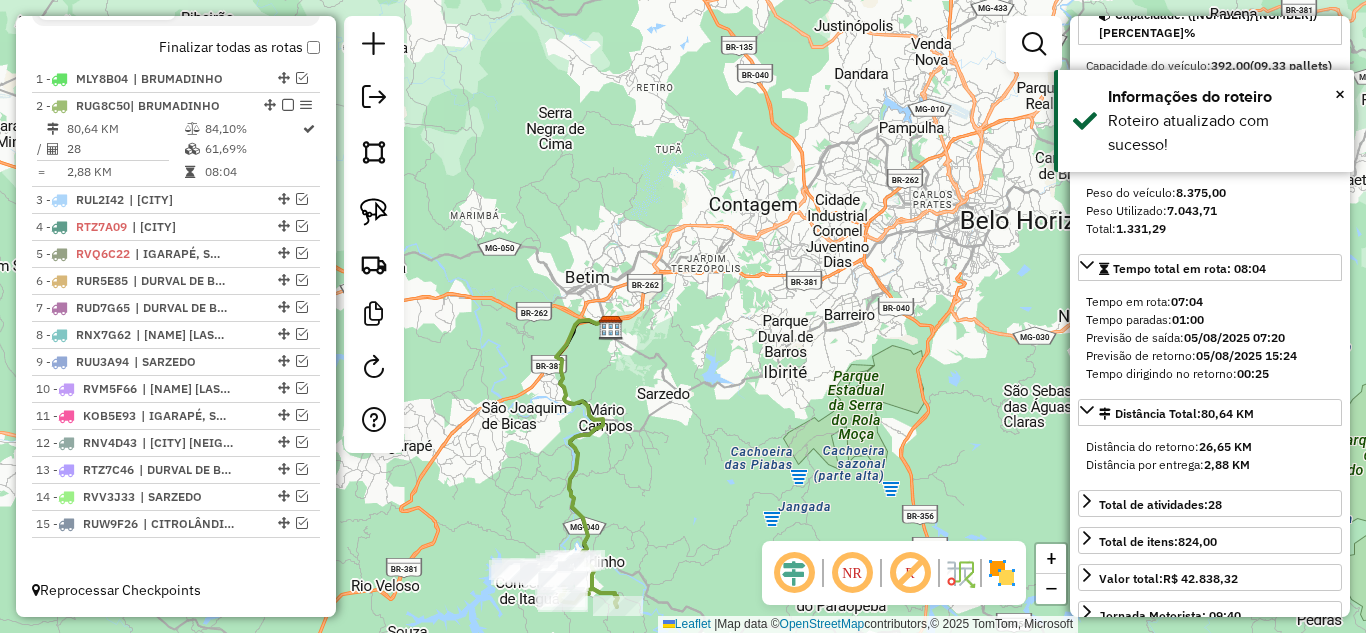 scroll, scrollTop: 182, scrollLeft: 0, axis: vertical 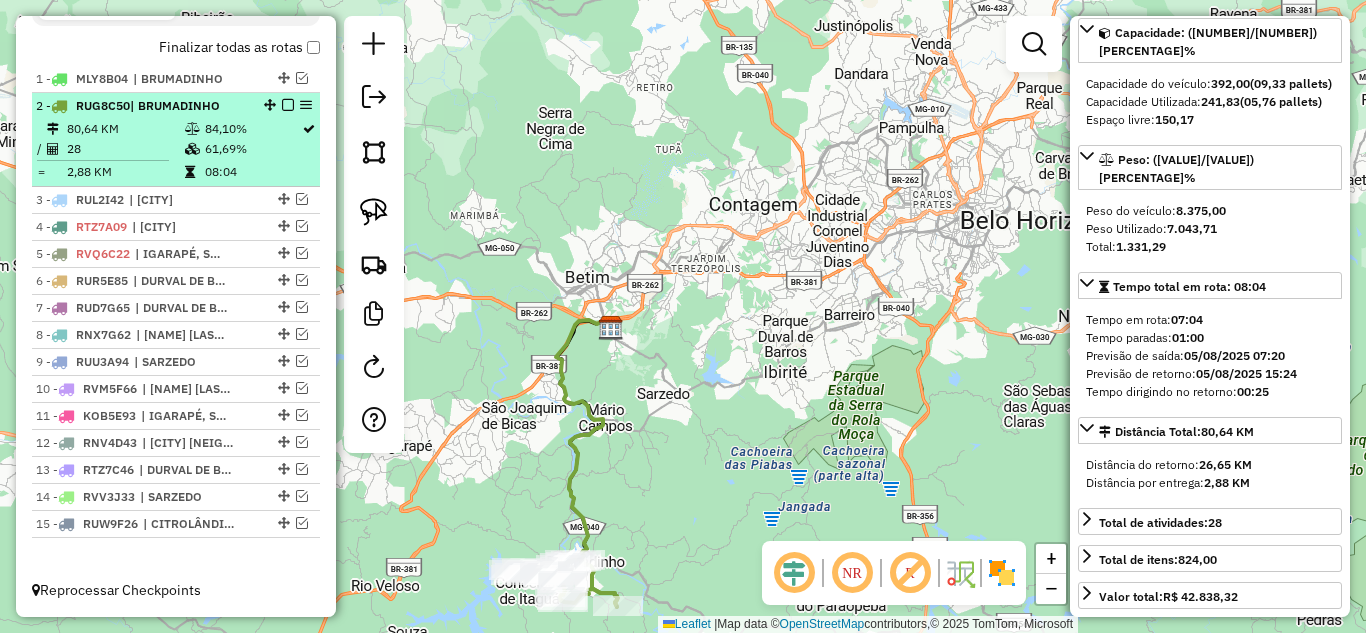 click at bounding box center [288, 105] 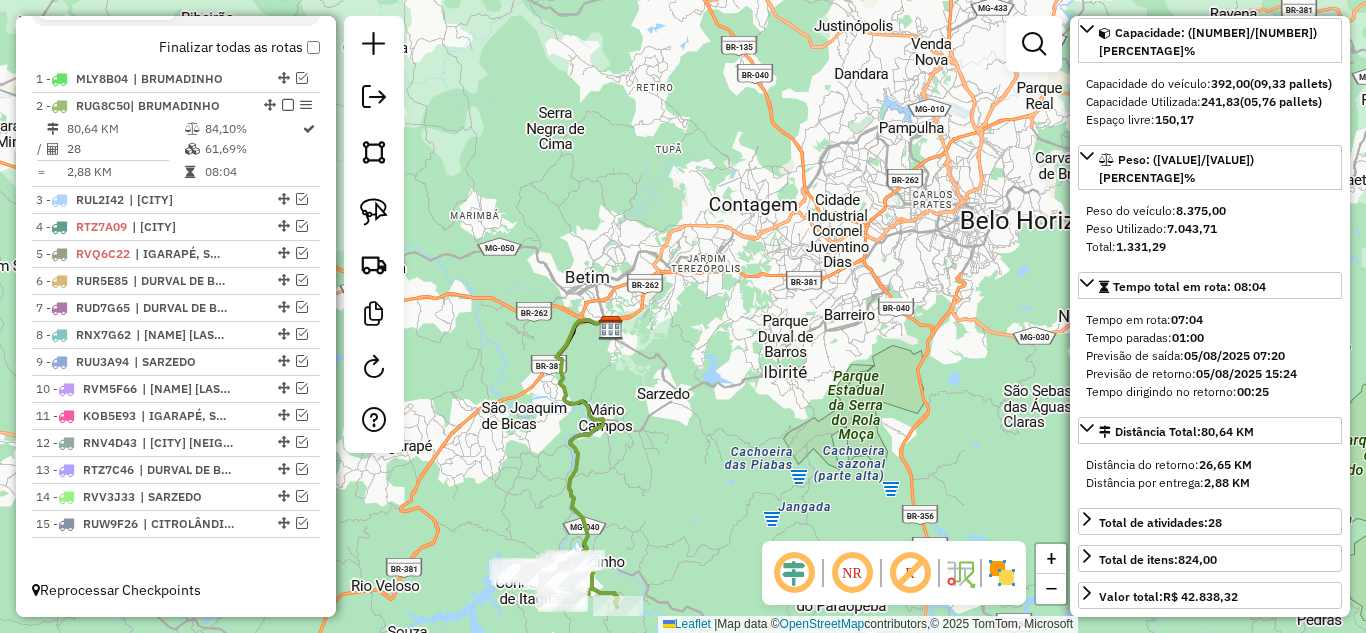scroll, scrollTop: 682, scrollLeft: 0, axis: vertical 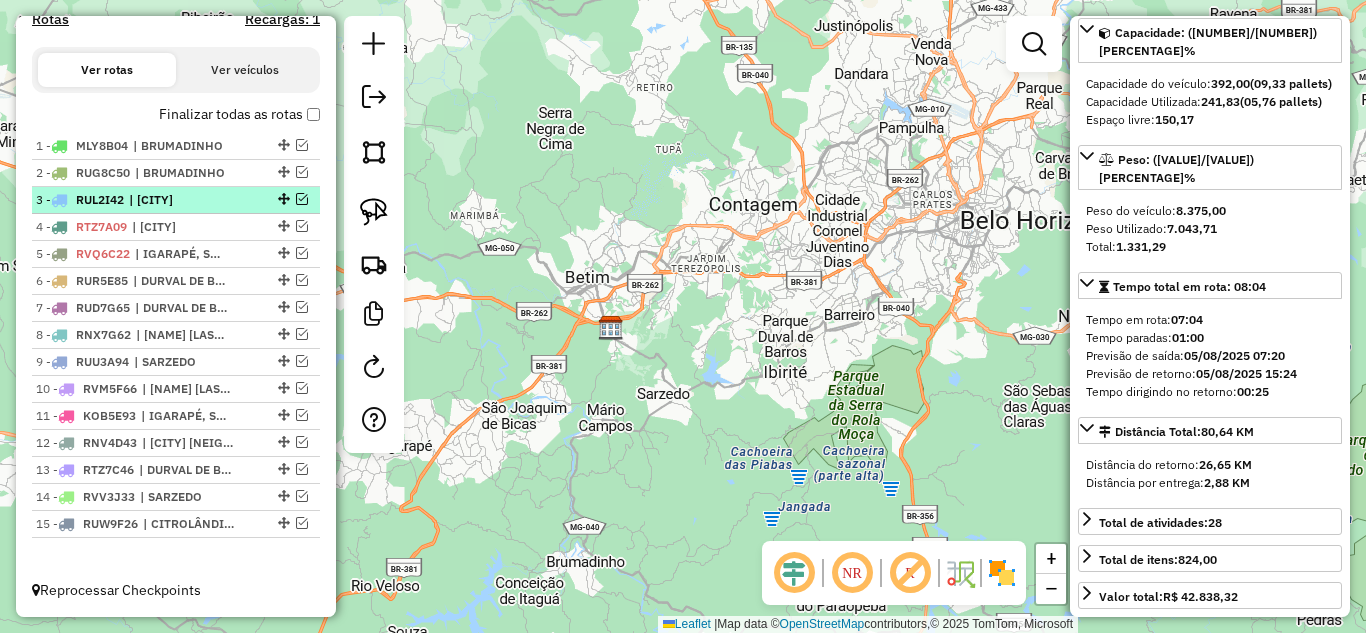 click at bounding box center (302, 199) 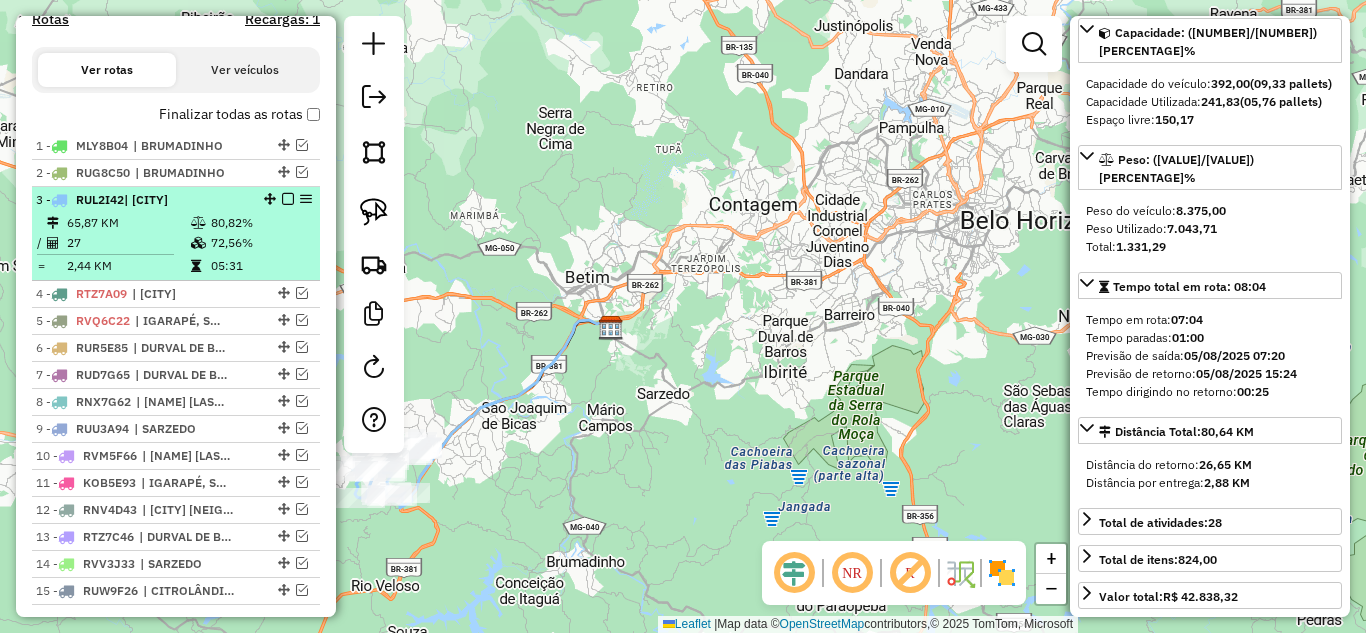 scroll, scrollTop: 749, scrollLeft: 0, axis: vertical 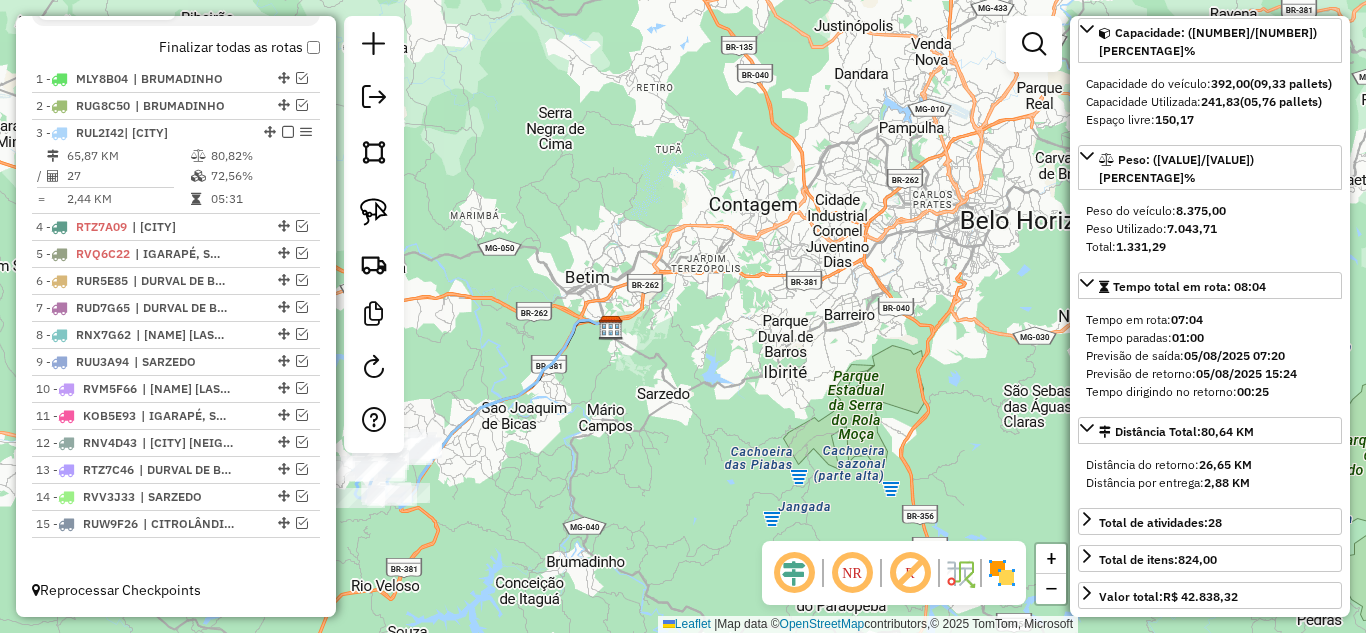 click 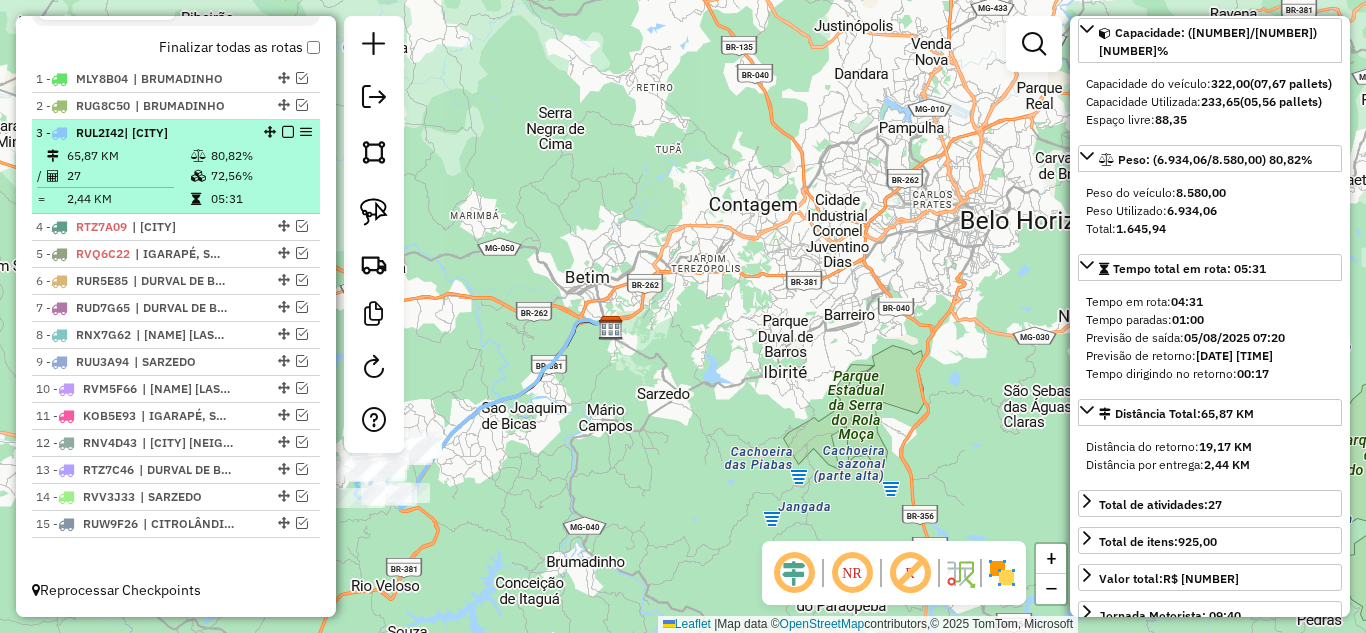 click at bounding box center (288, 132) 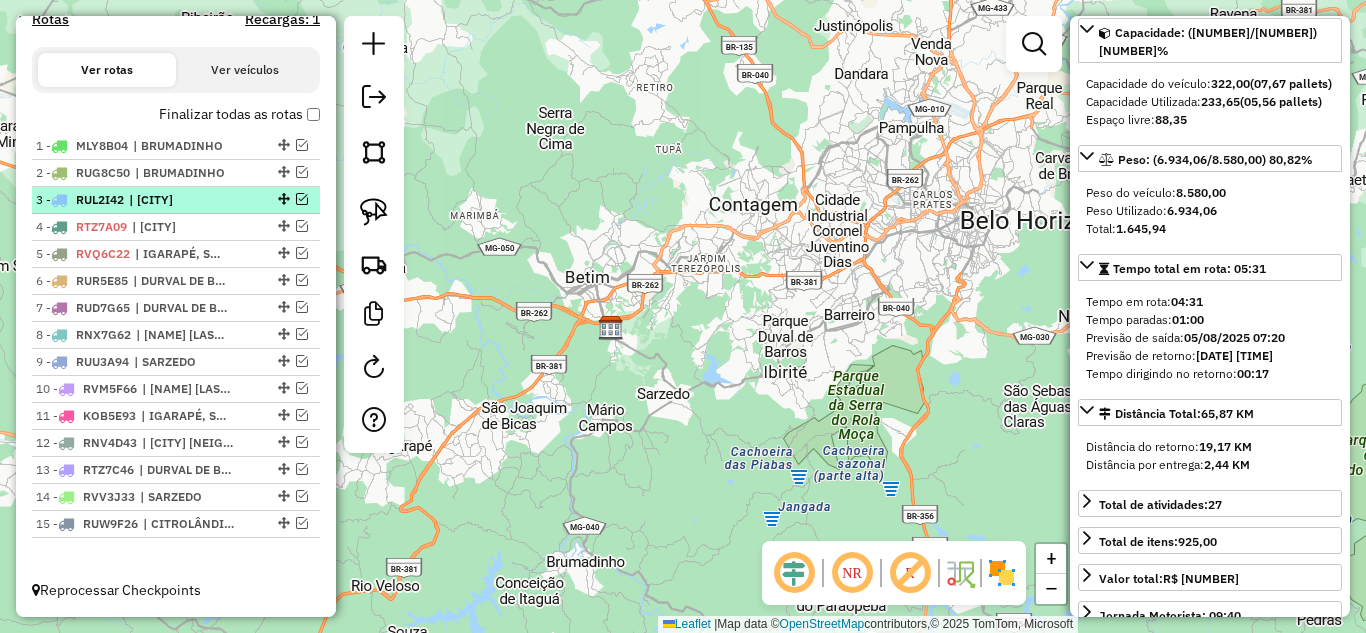 scroll, scrollTop: 682, scrollLeft: 0, axis: vertical 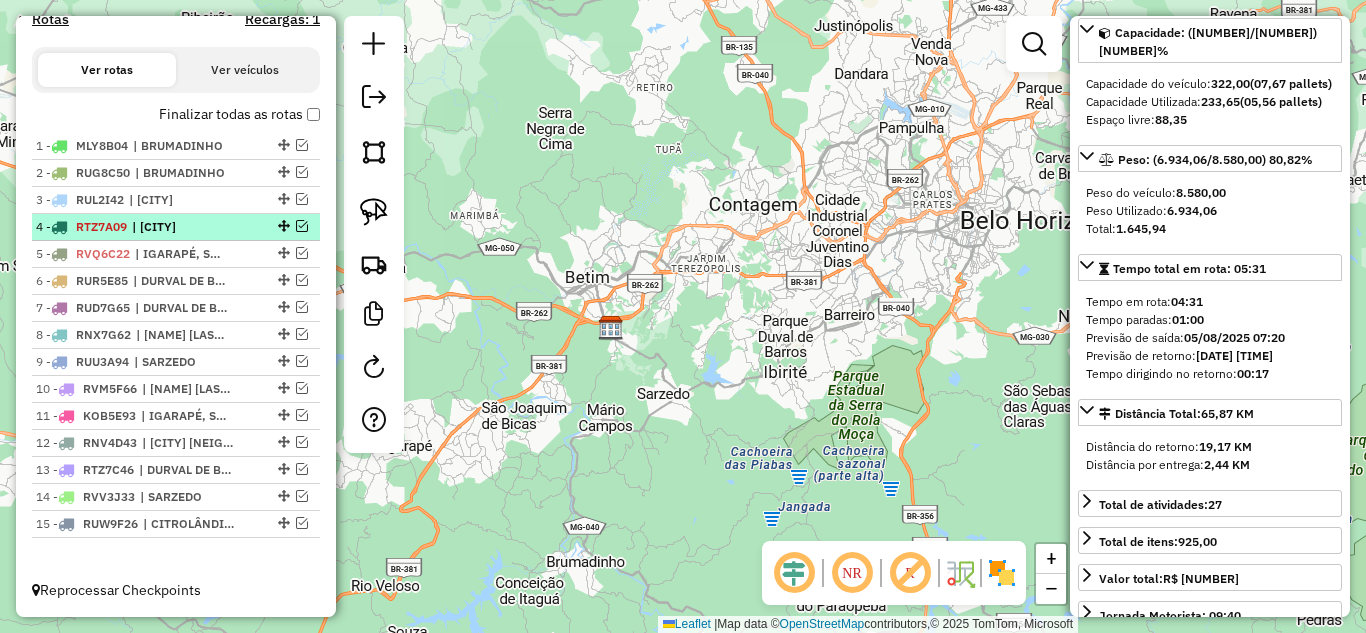 click at bounding box center [302, 226] 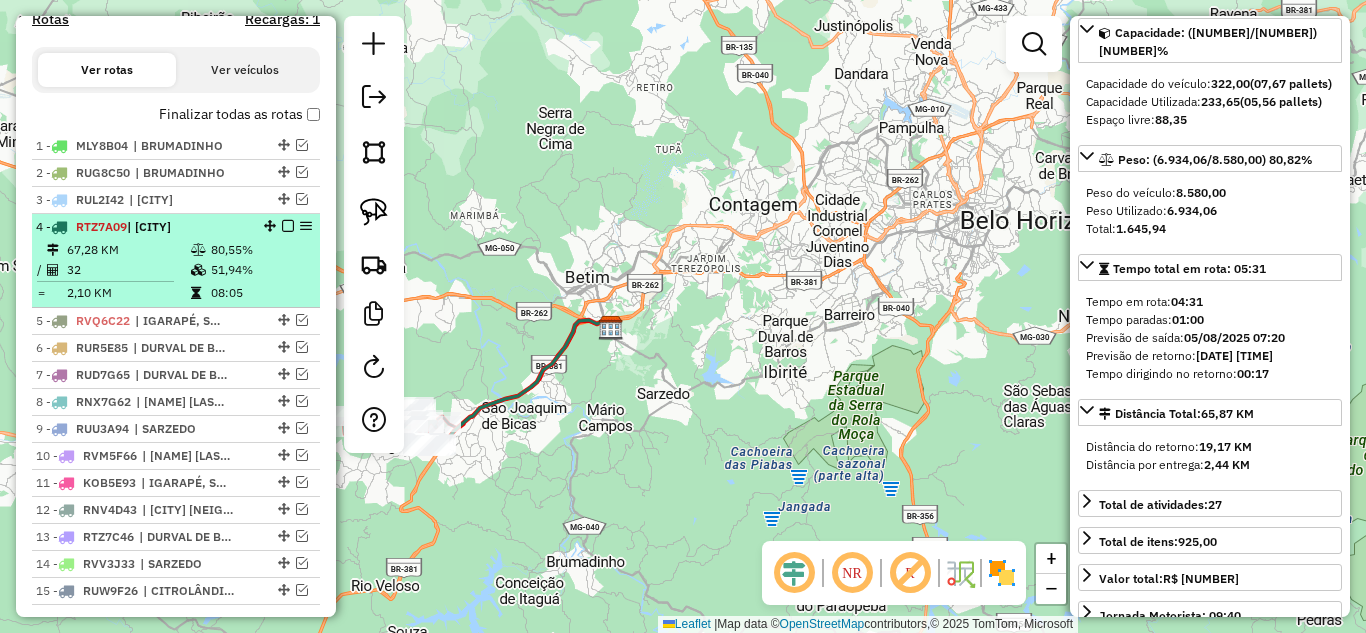scroll, scrollTop: 749, scrollLeft: 0, axis: vertical 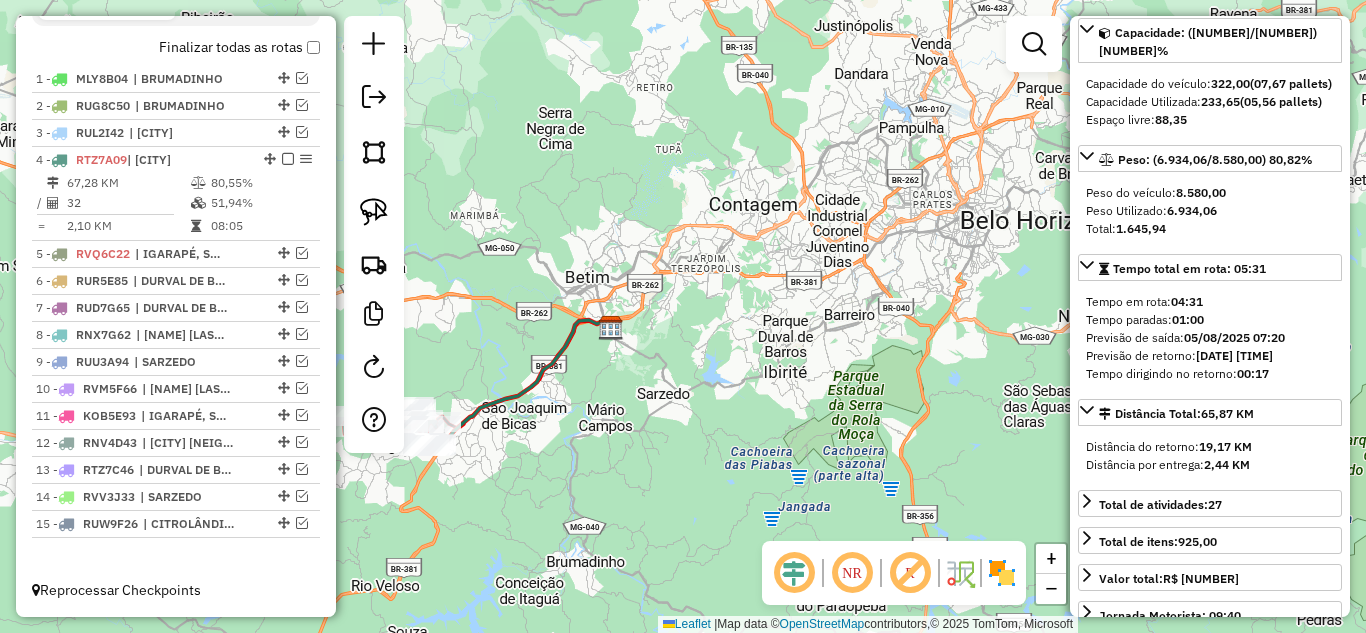 click 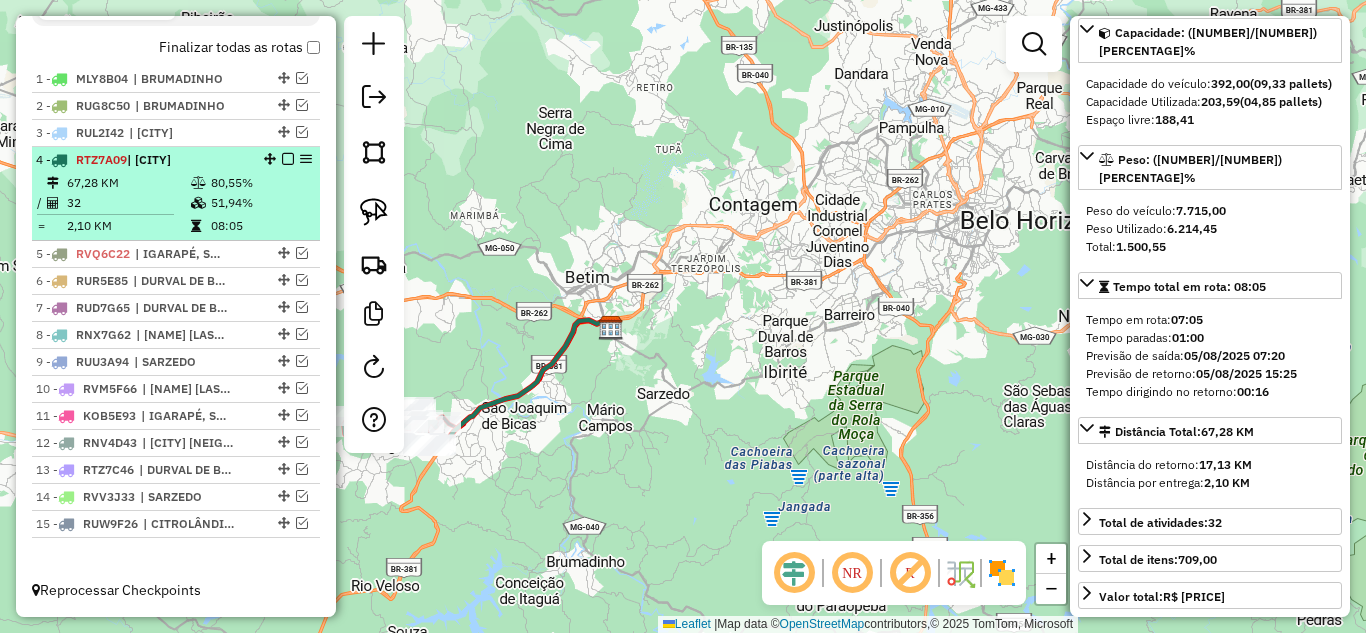 click at bounding box center [288, 159] 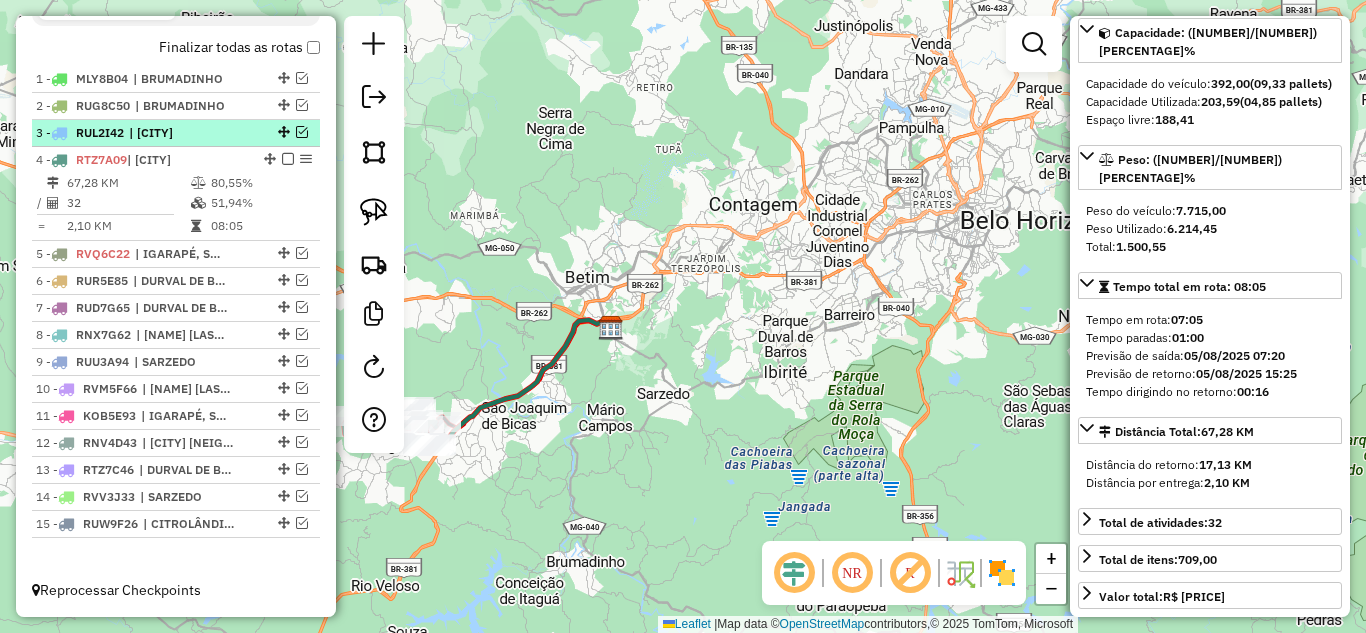 scroll, scrollTop: 682, scrollLeft: 0, axis: vertical 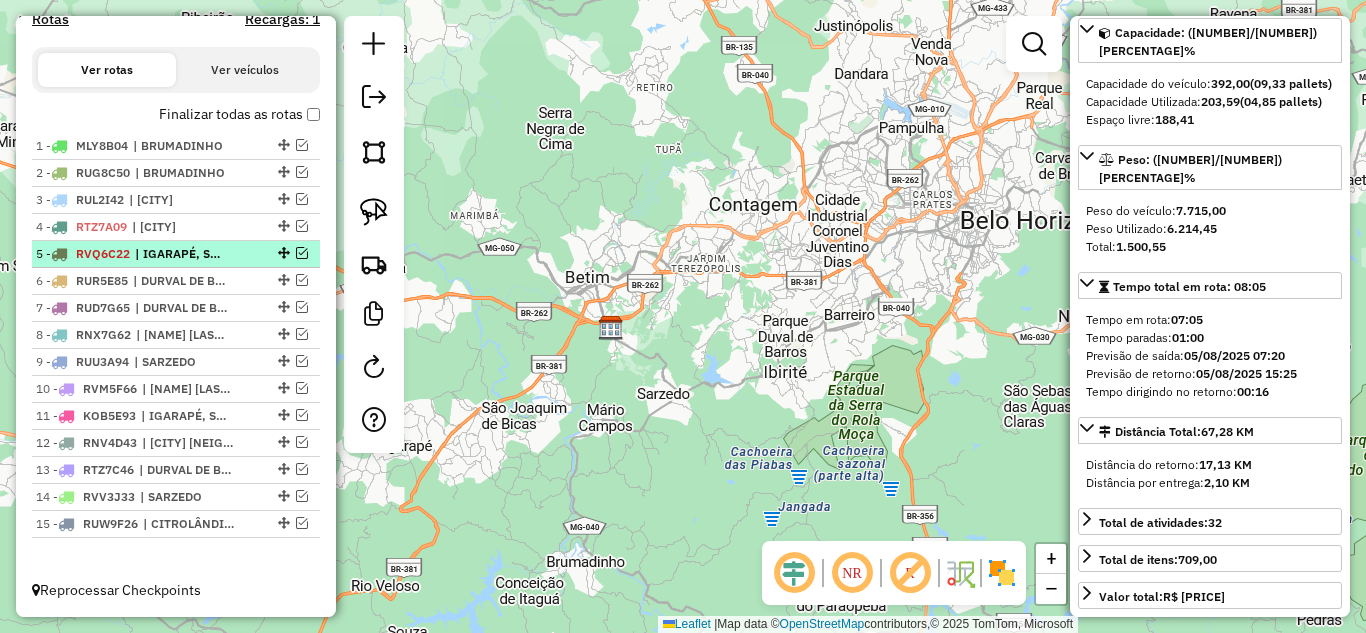 click at bounding box center [302, 253] 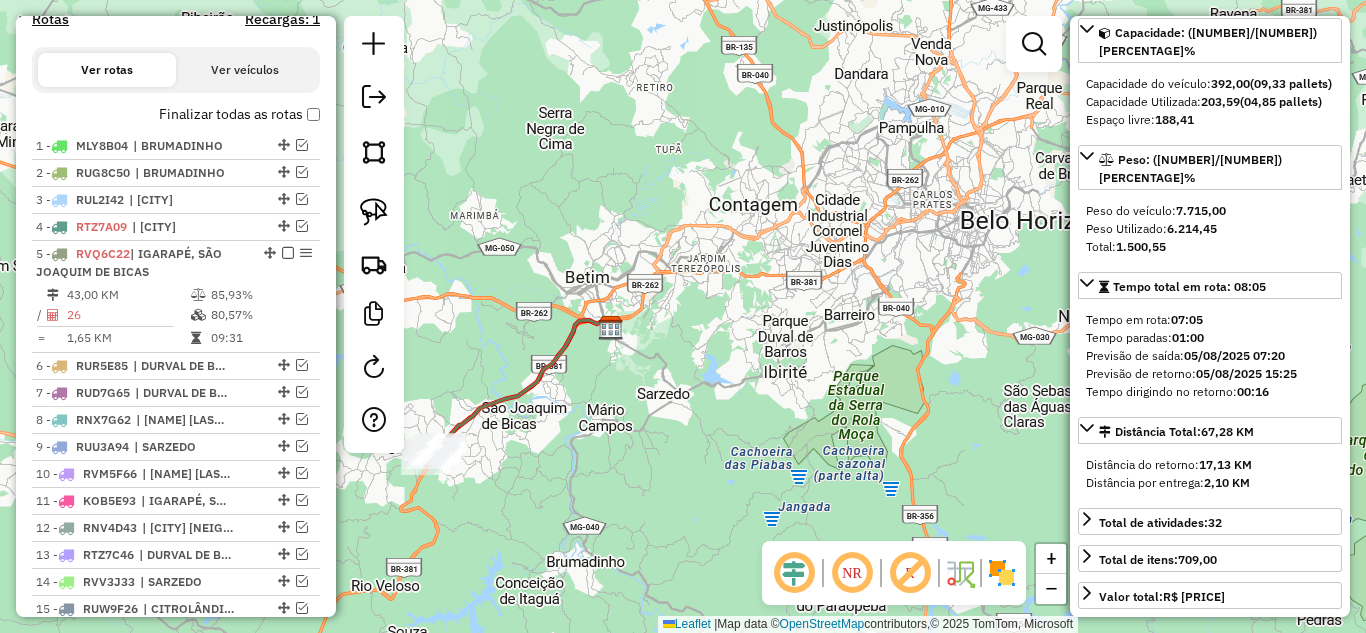 scroll, scrollTop: 749, scrollLeft: 0, axis: vertical 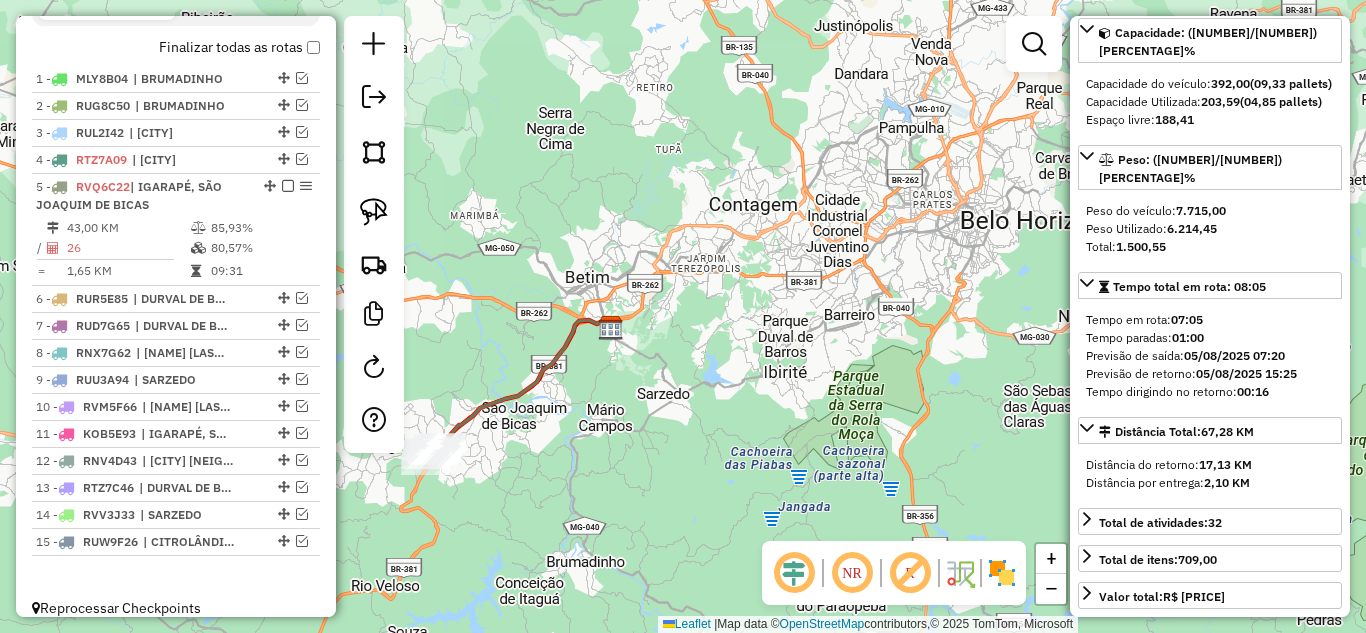 click 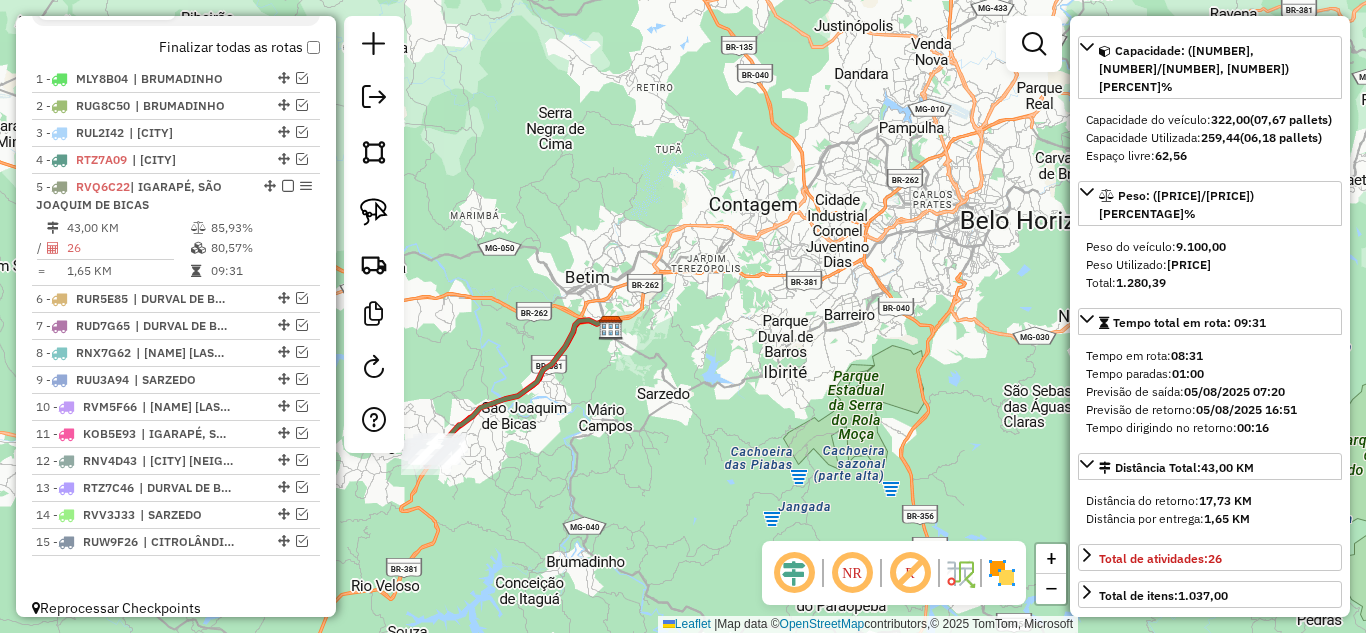 scroll, scrollTop: 200, scrollLeft: 0, axis: vertical 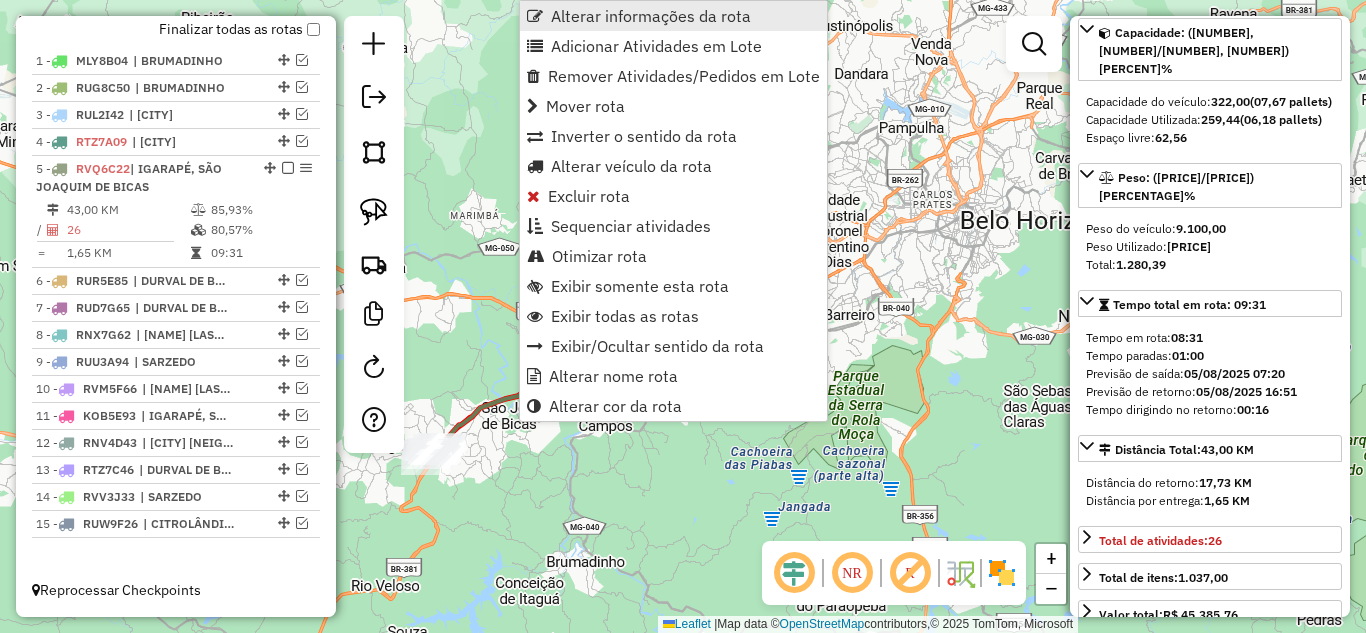 click on "Alterar informações da rota" at bounding box center (651, 16) 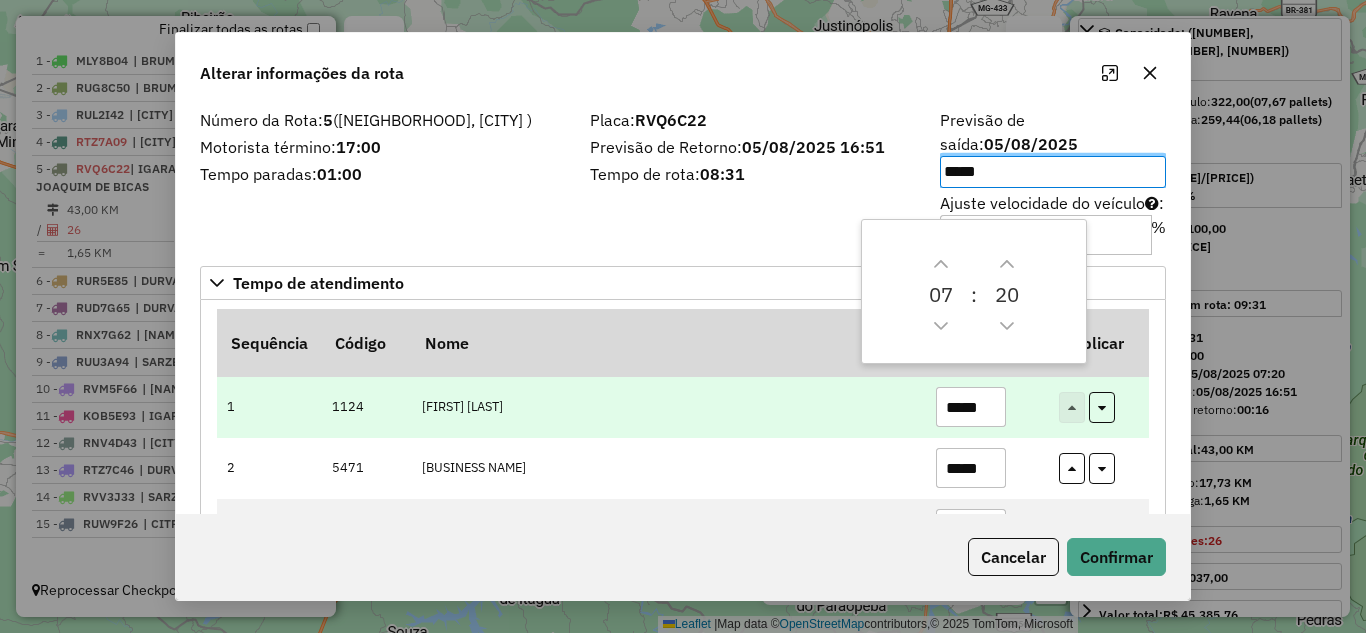 click on "*****" at bounding box center (971, 407) 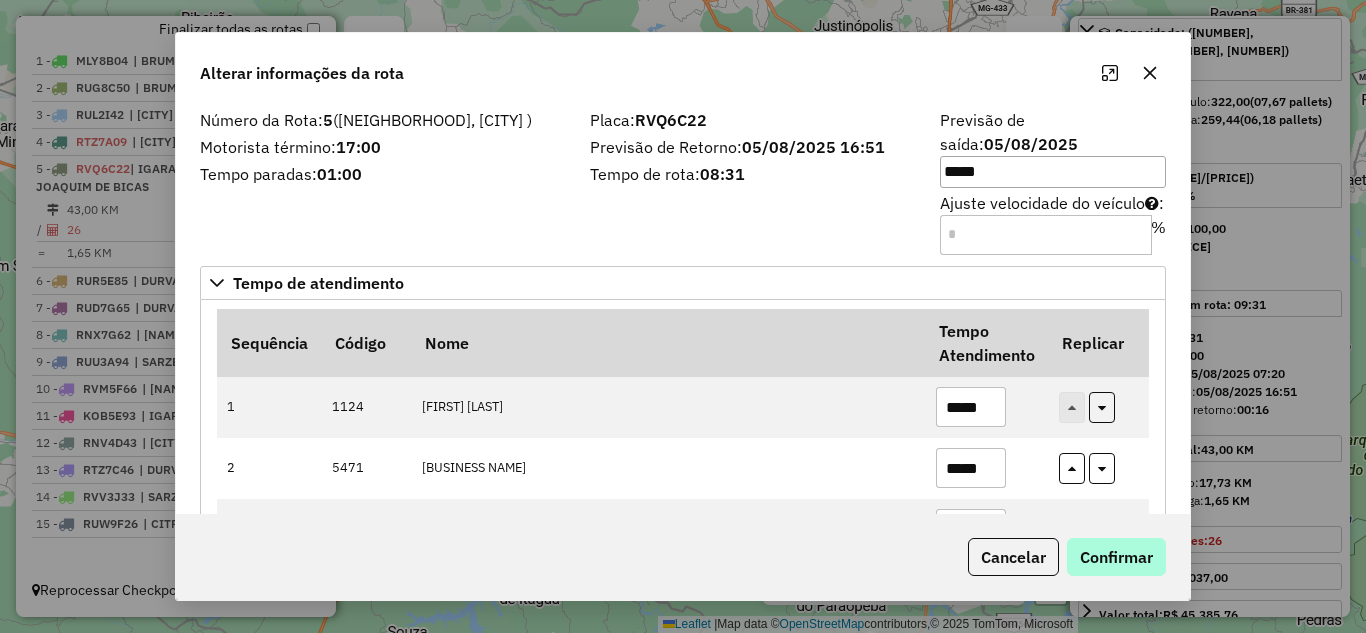 type on "*****" 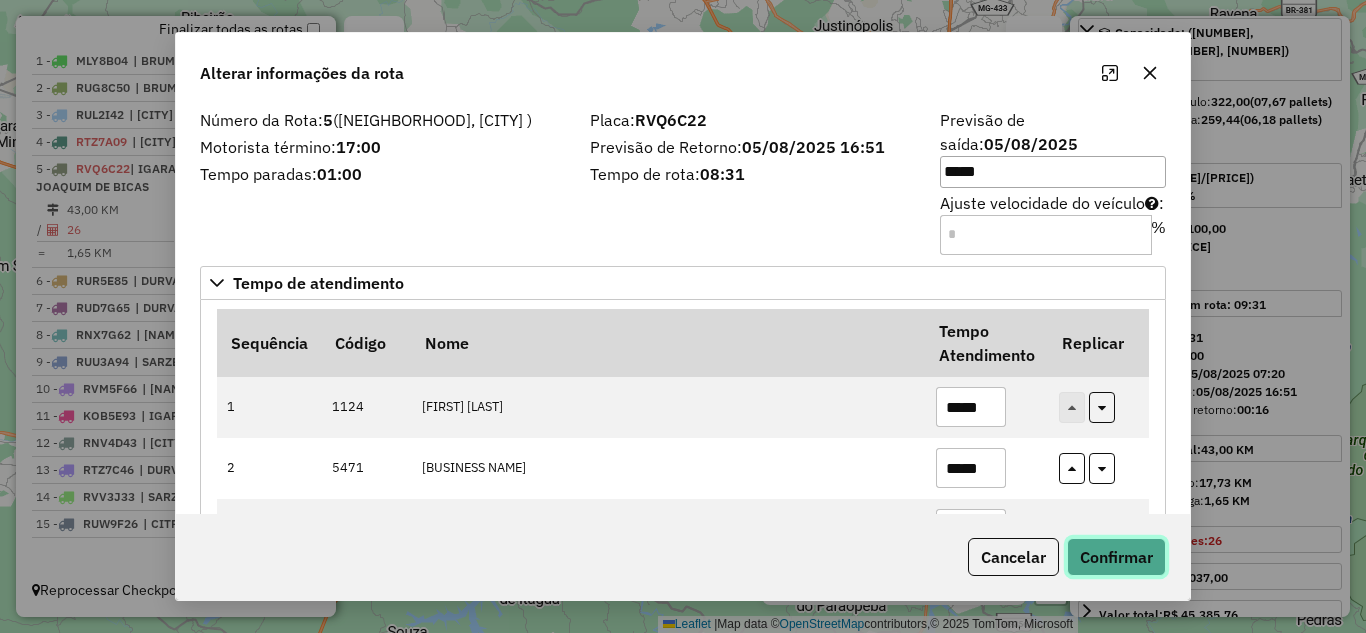 click on "Confirmar" 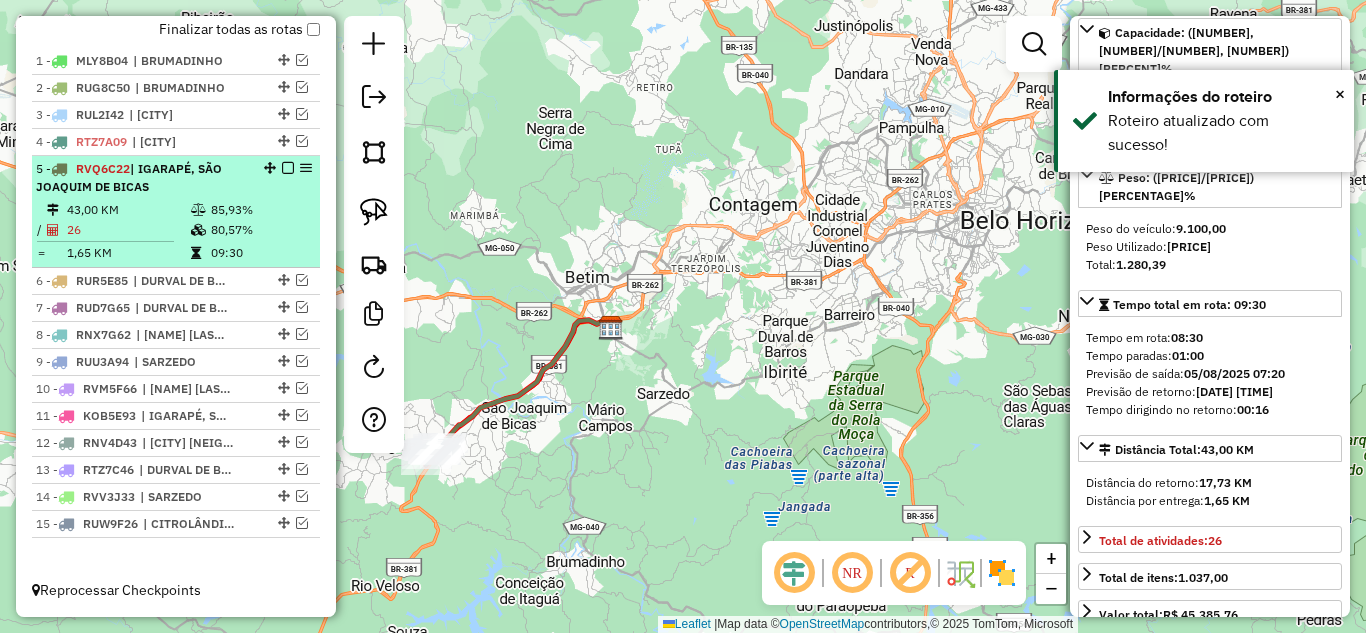 click at bounding box center [288, 168] 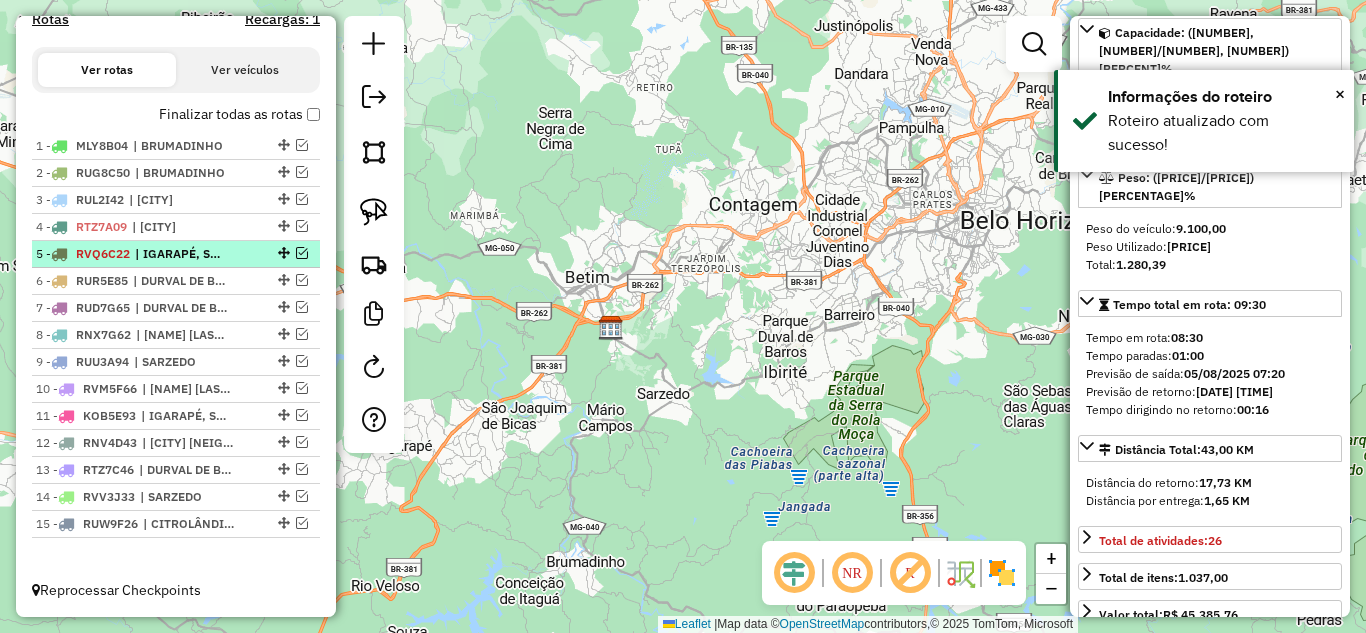 scroll, scrollTop: 682, scrollLeft: 0, axis: vertical 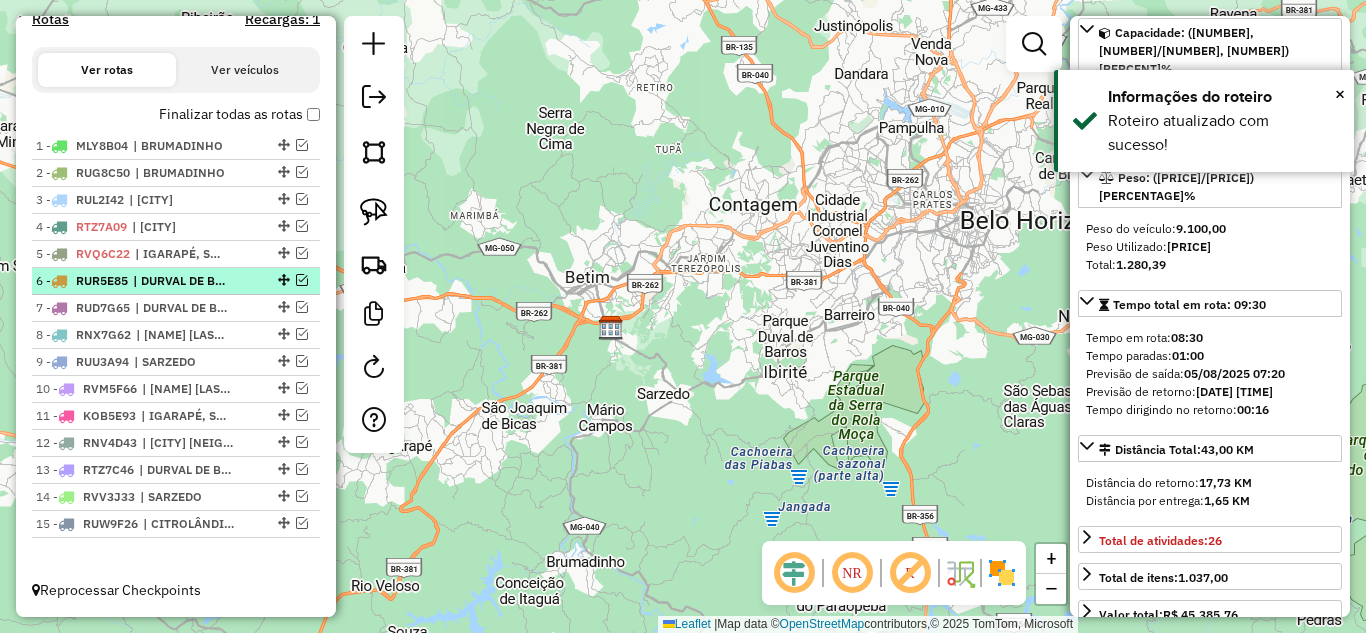 click at bounding box center (302, 280) 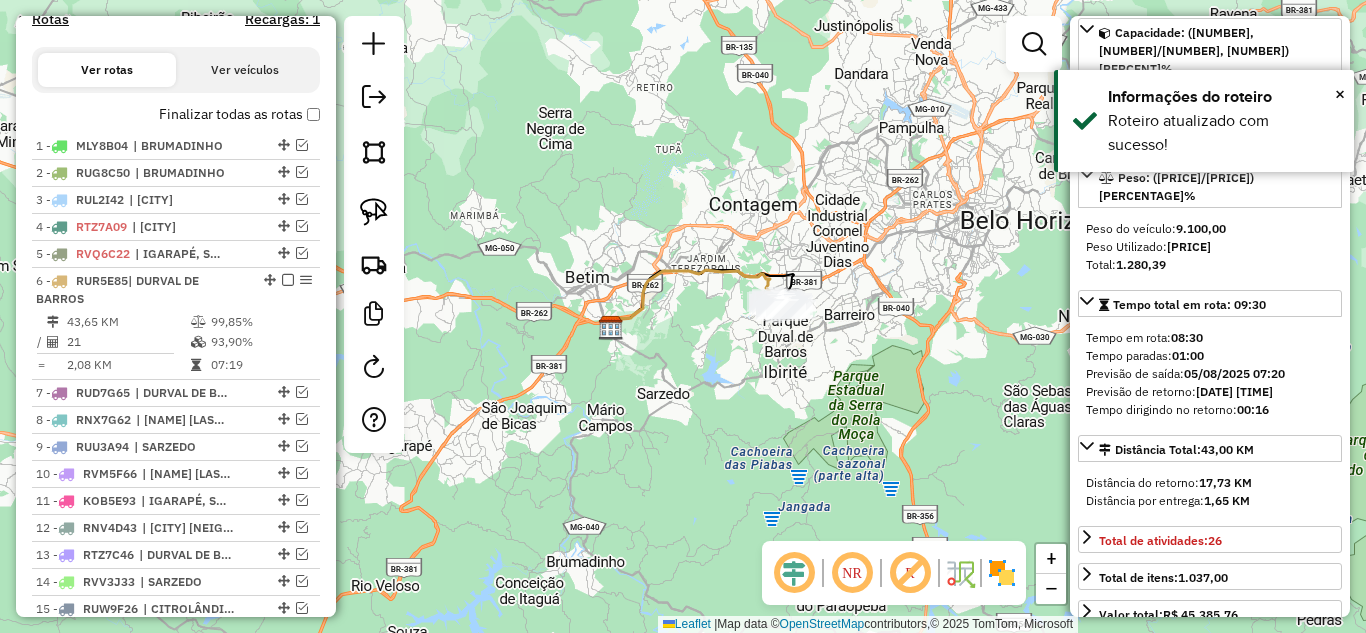 scroll, scrollTop: 767, scrollLeft: 0, axis: vertical 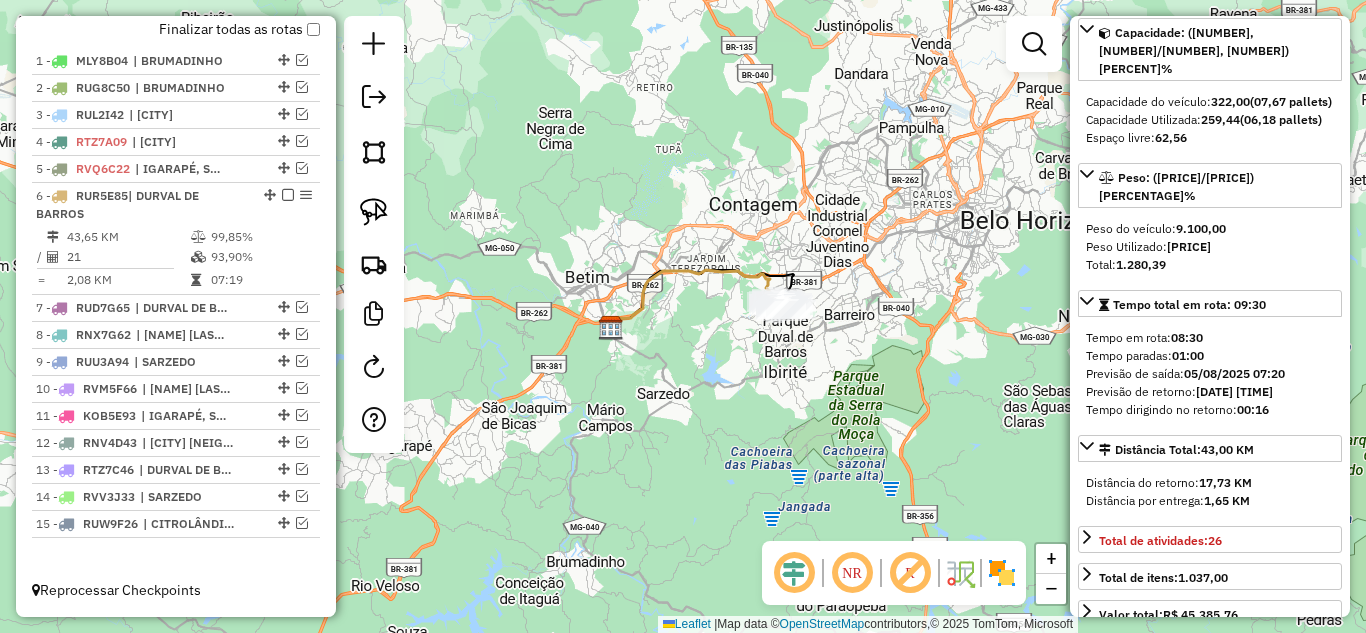 click 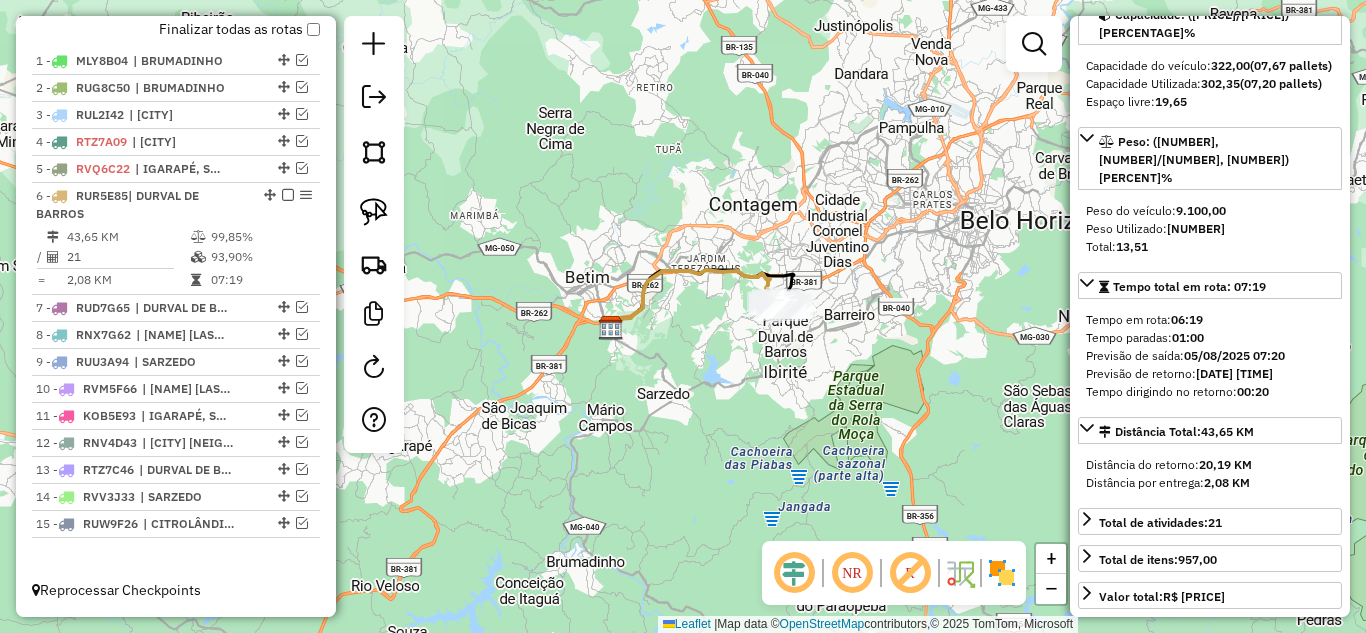 scroll, scrollTop: 182, scrollLeft: 0, axis: vertical 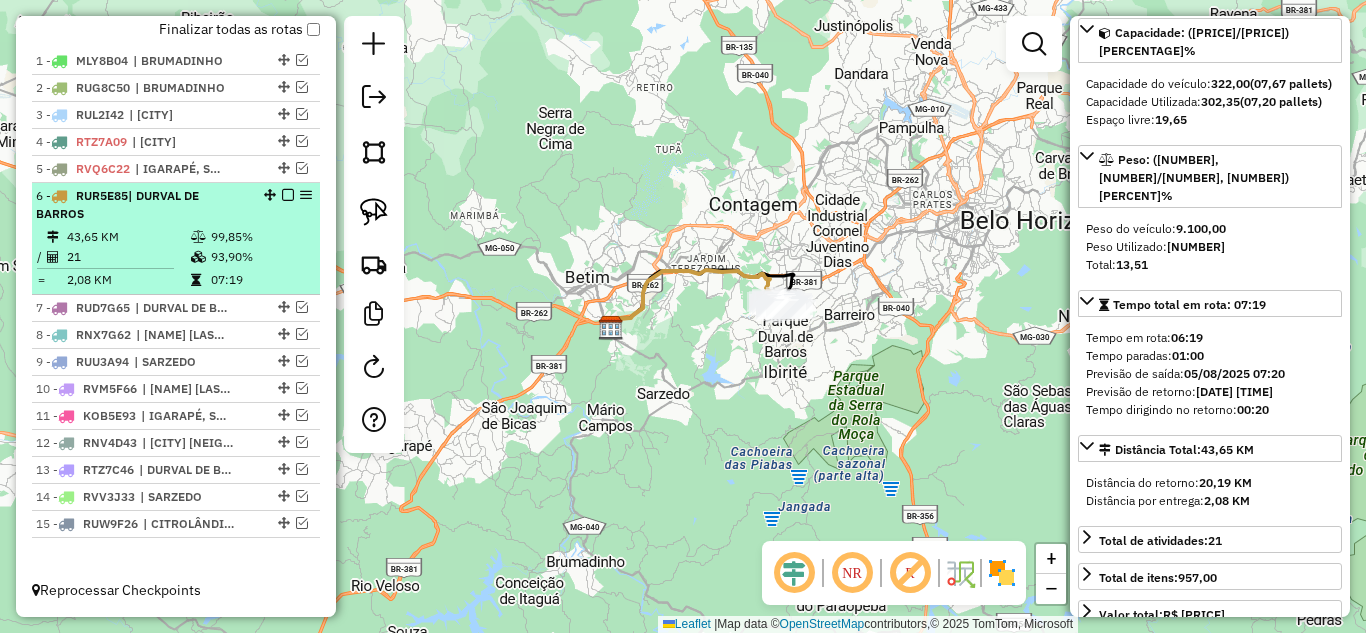 click at bounding box center (288, 195) 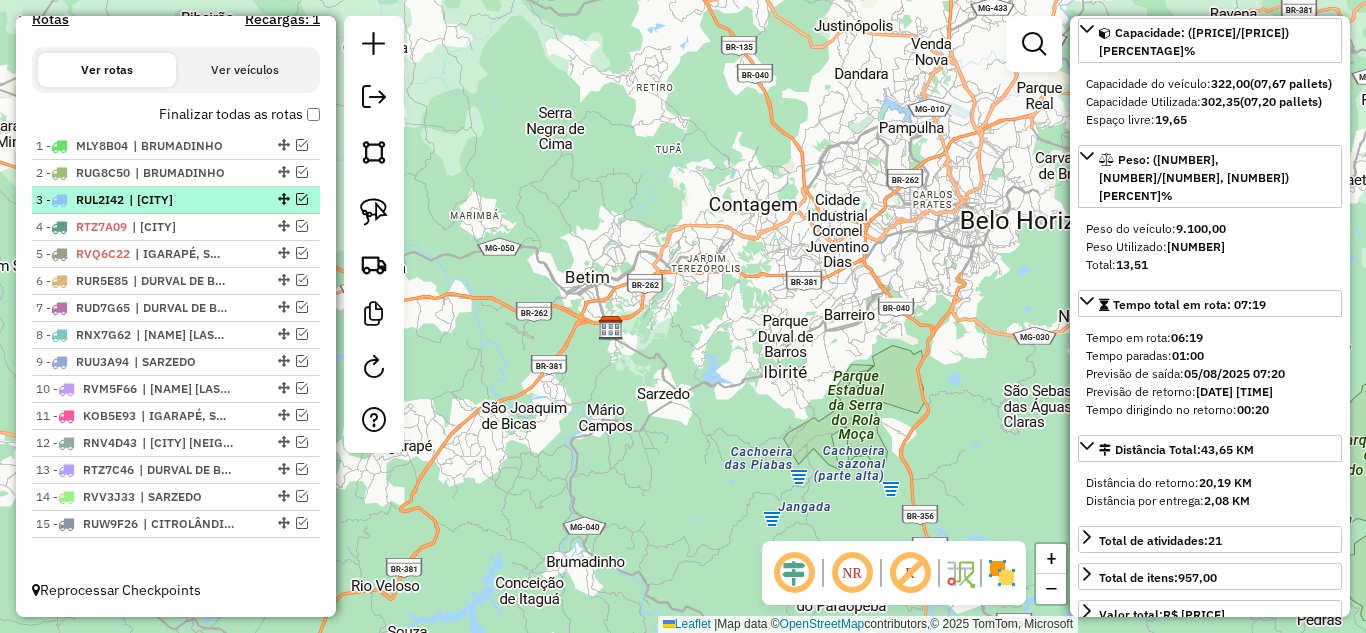 scroll, scrollTop: 682, scrollLeft: 0, axis: vertical 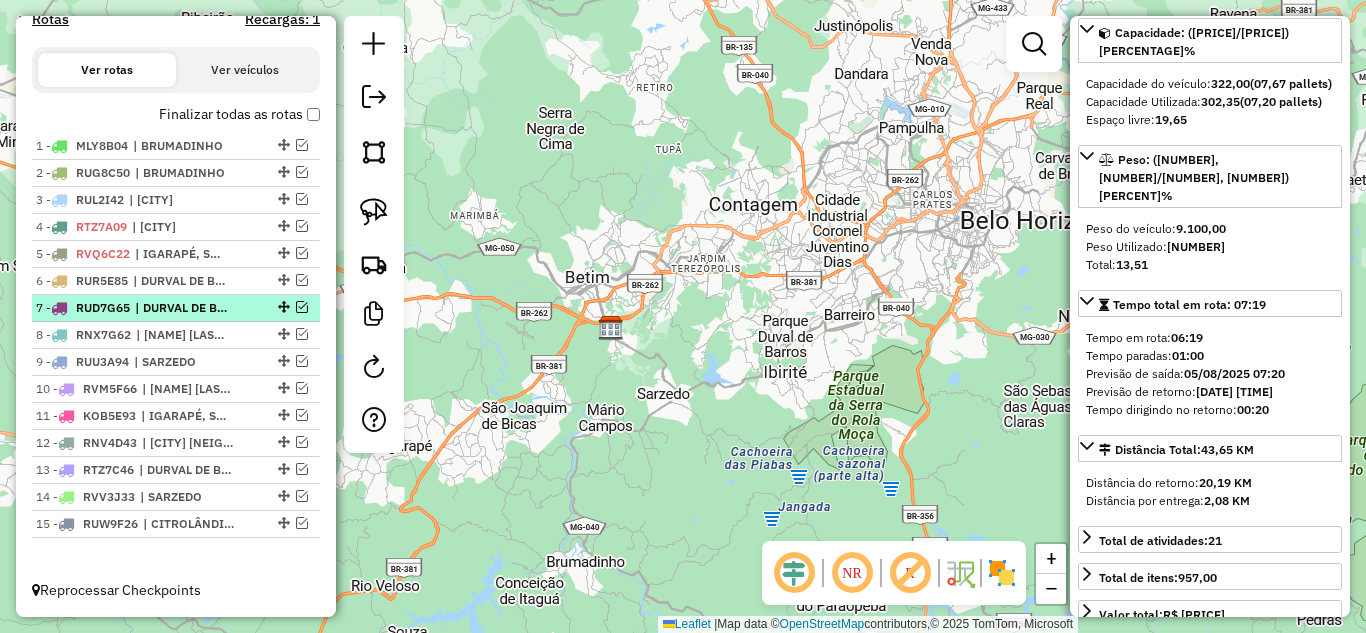 click at bounding box center (302, 307) 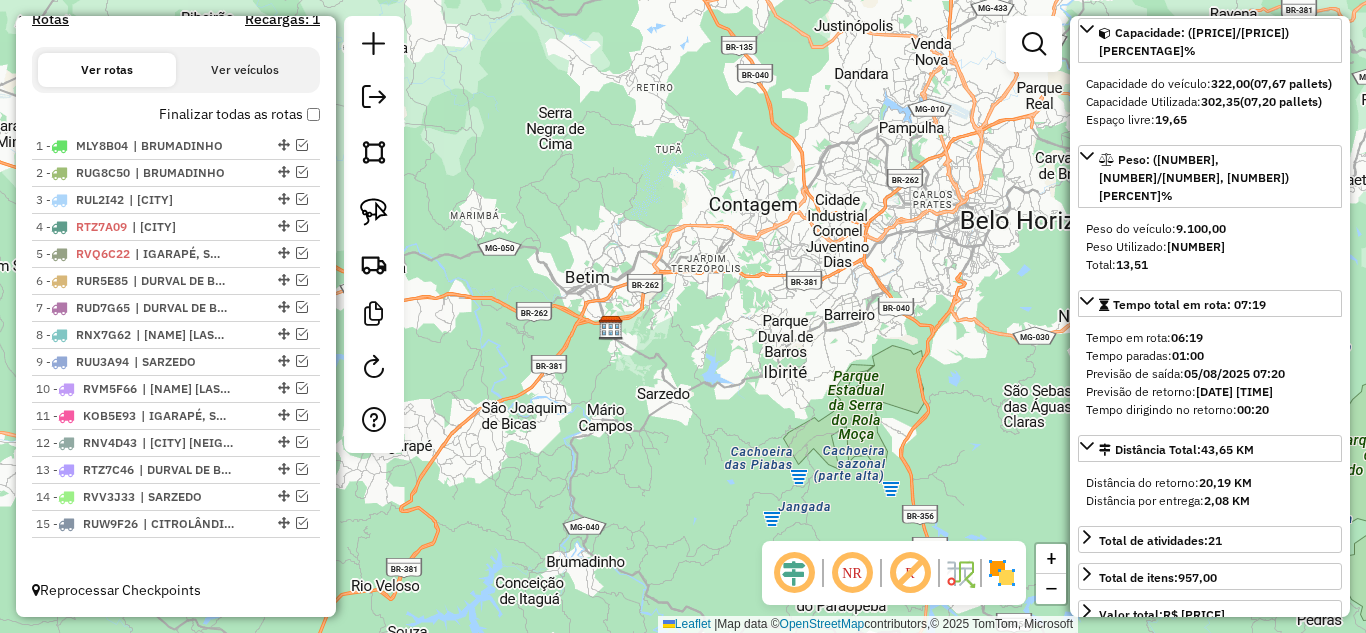 scroll, scrollTop: 767, scrollLeft: 0, axis: vertical 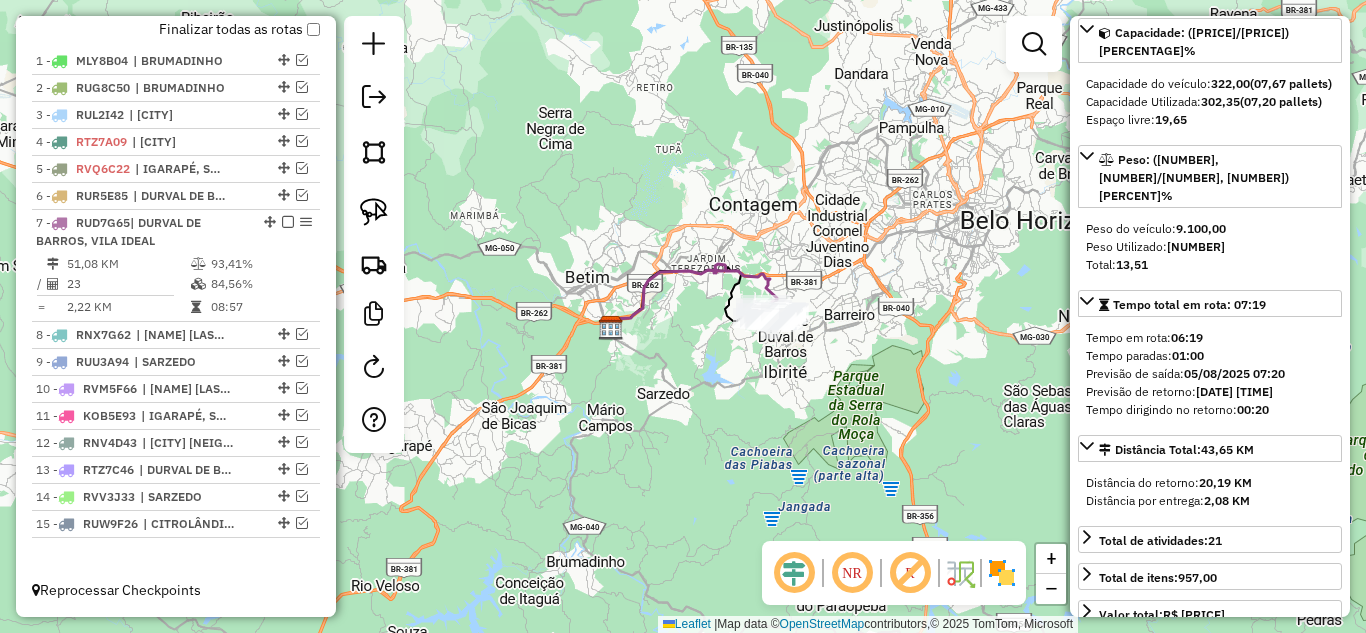 click 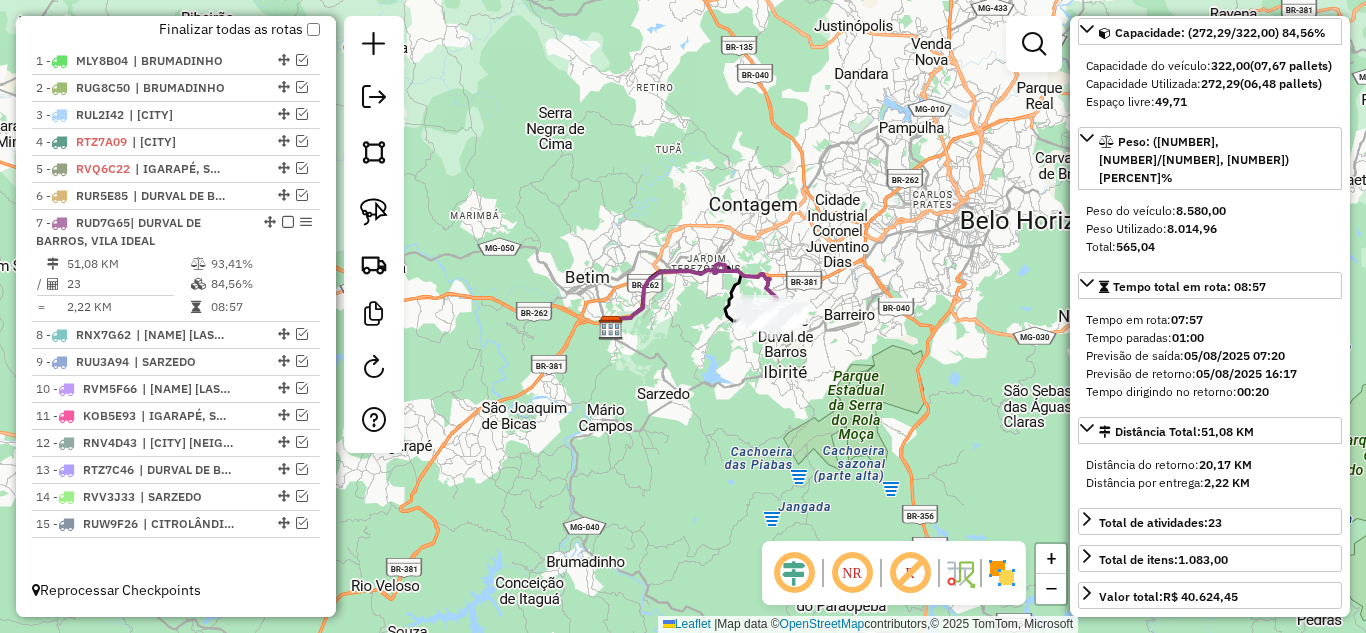 scroll, scrollTop: 200, scrollLeft: 0, axis: vertical 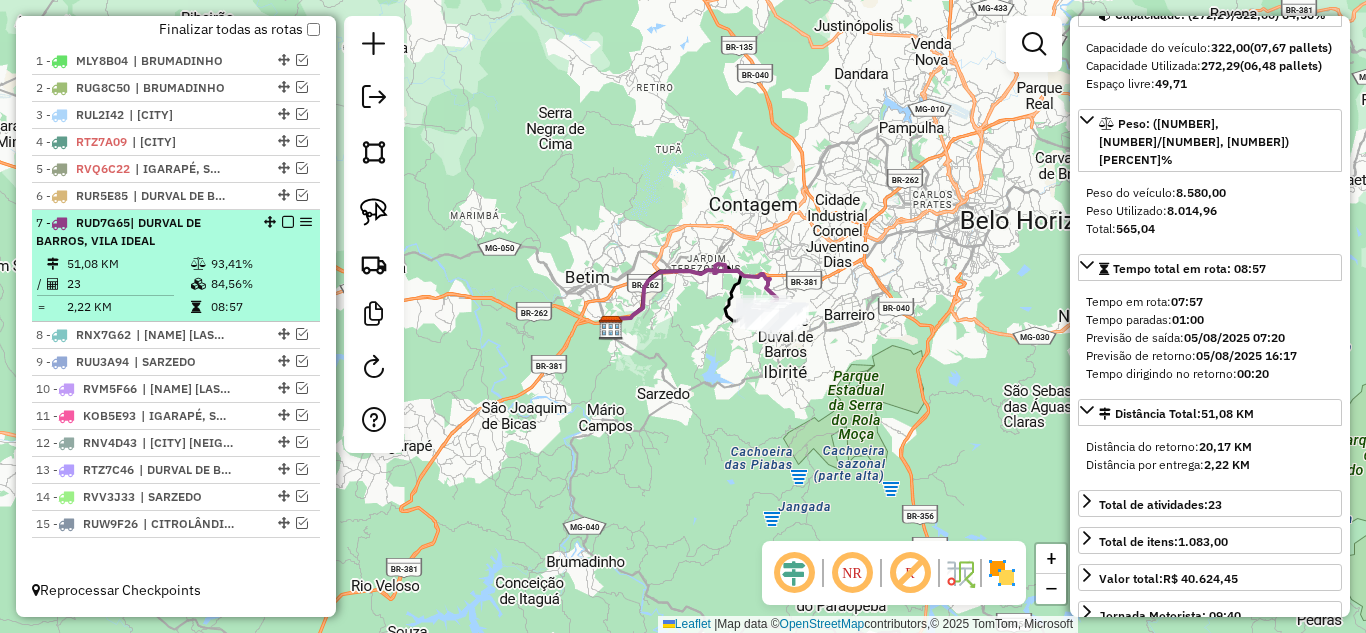click at bounding box center [288, 222] 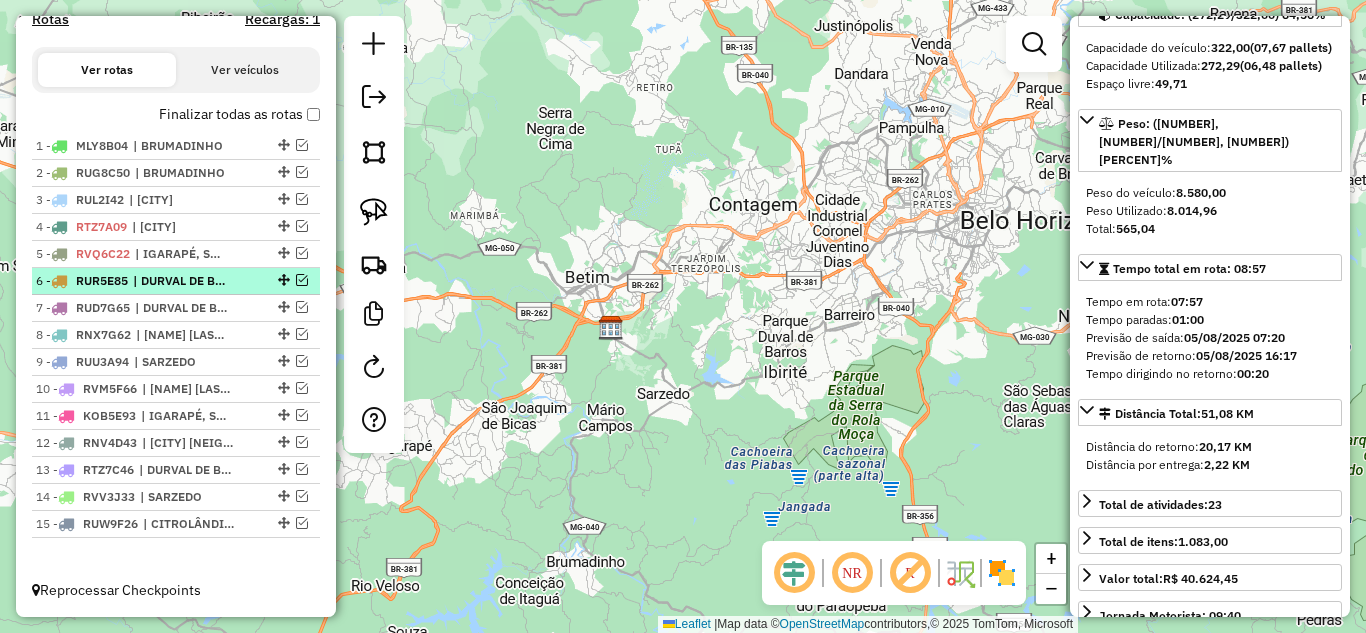 scroll, scrollTop: 682, scrollLeft: 0, axis: vertical 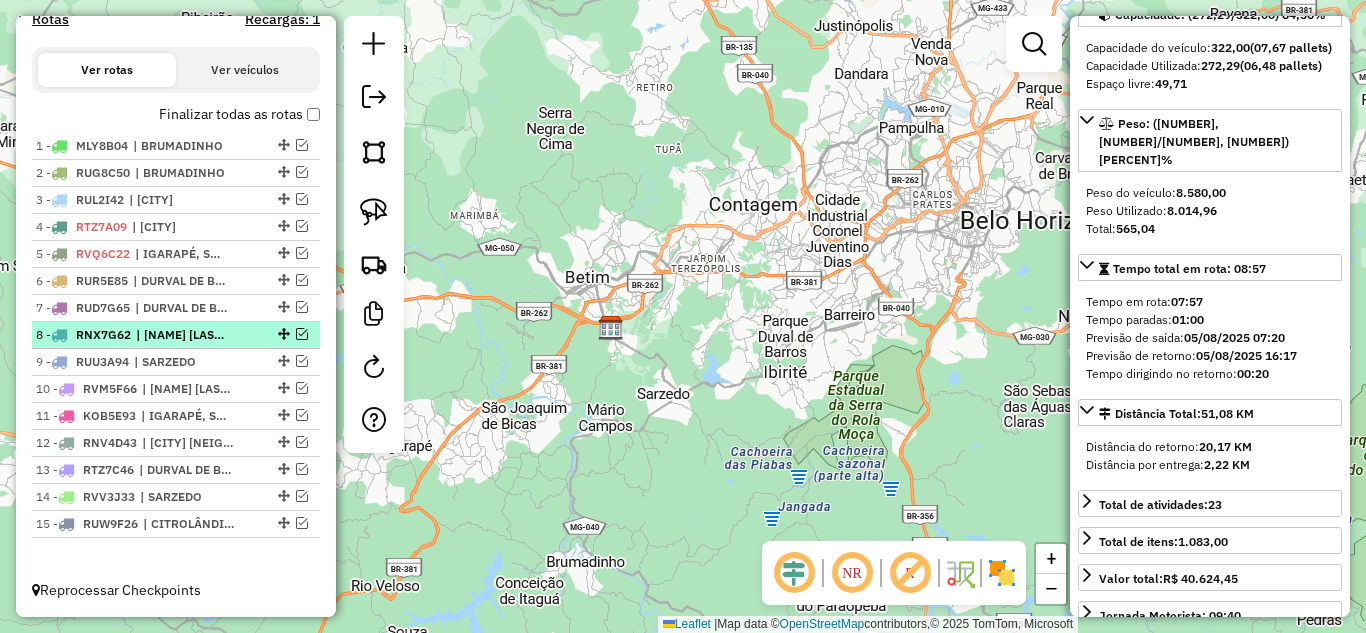 click at bounding box center (302, 334) 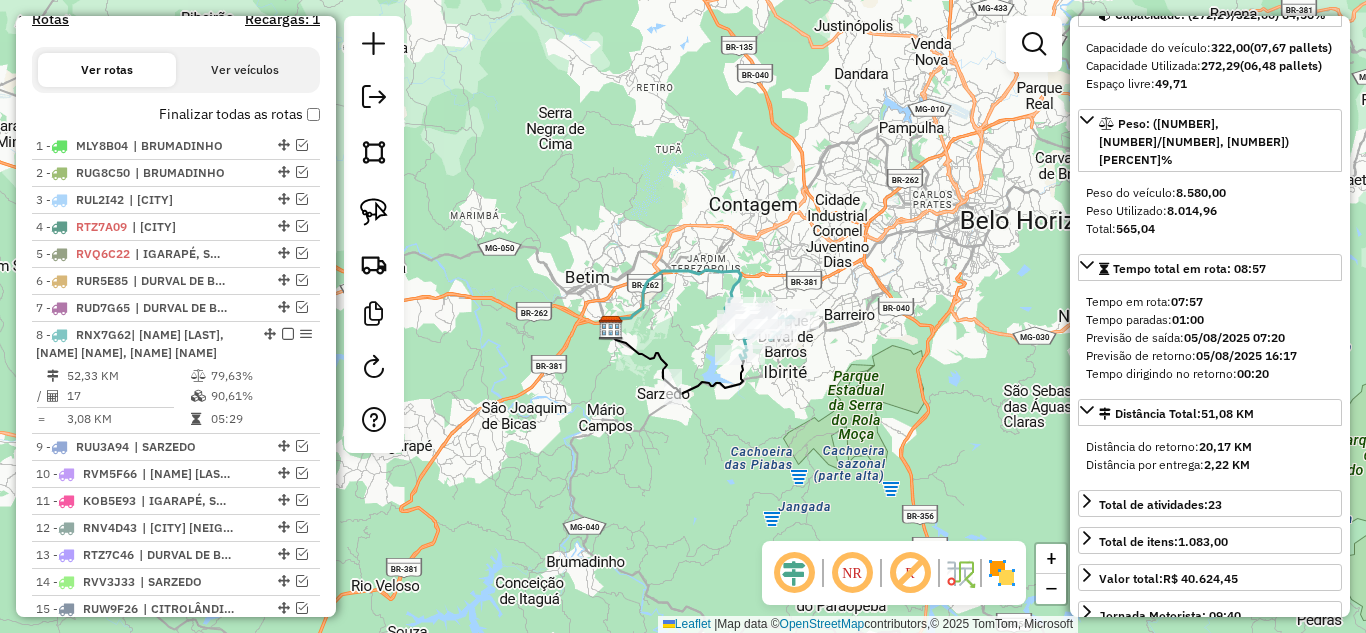 scroll, scrollTop: 767, scrollLeft: 0, axis: vertical 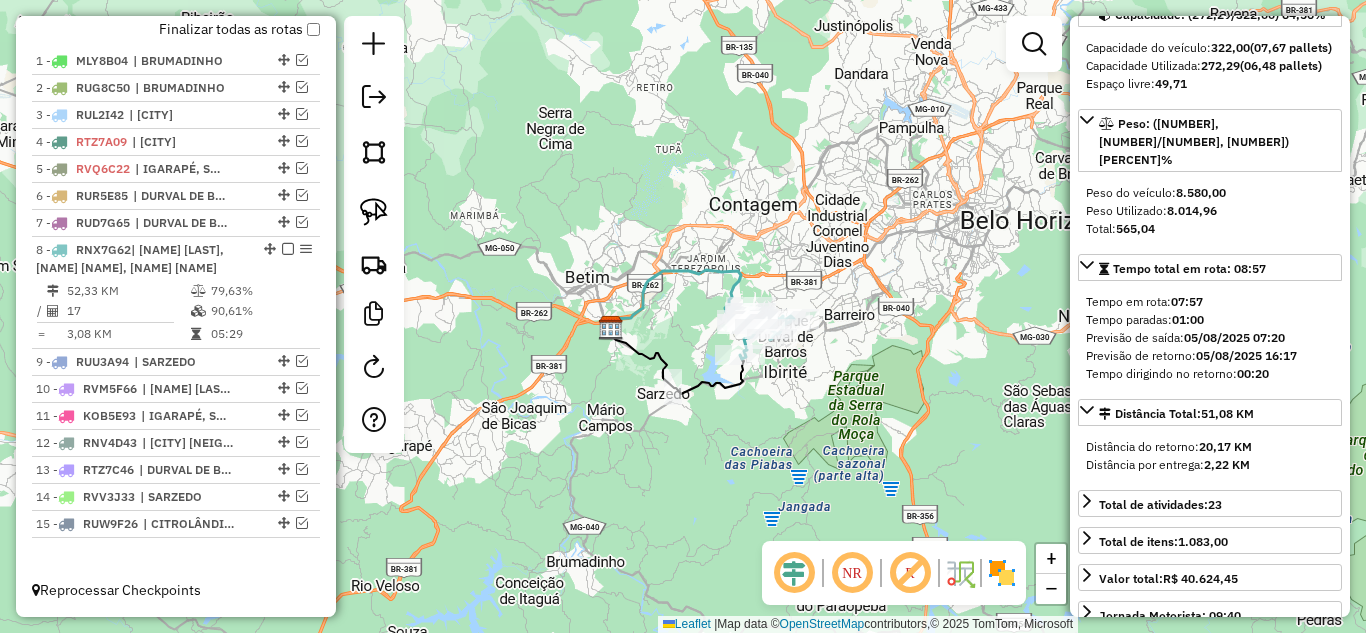 click 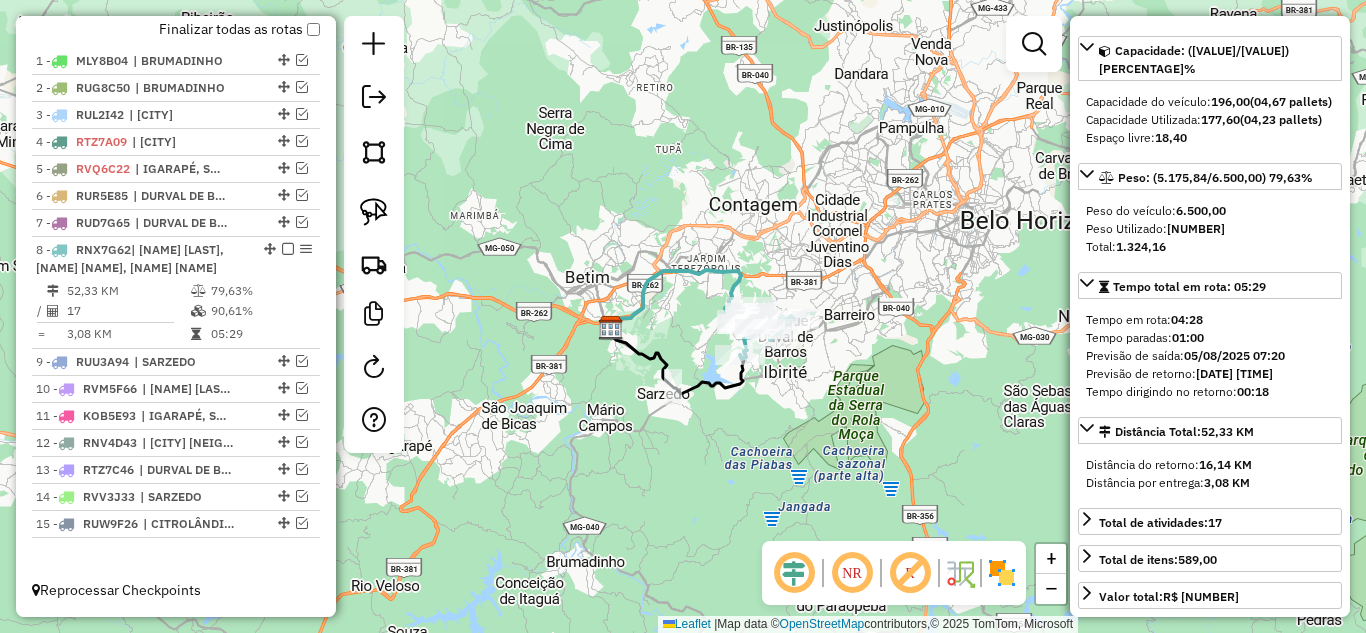 scroll, scrollTop: 218, scrollLeft: 0, axis: vertical 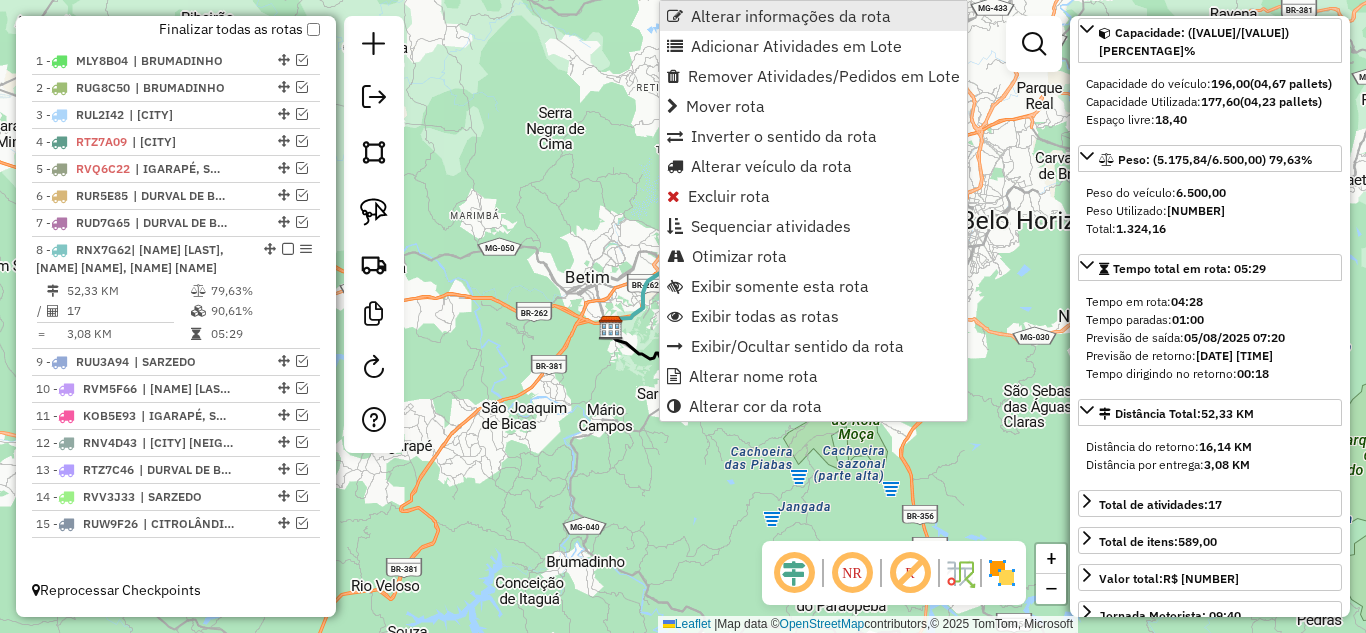 click on "Alterar informações da rota" at bounding box center (813, 16) 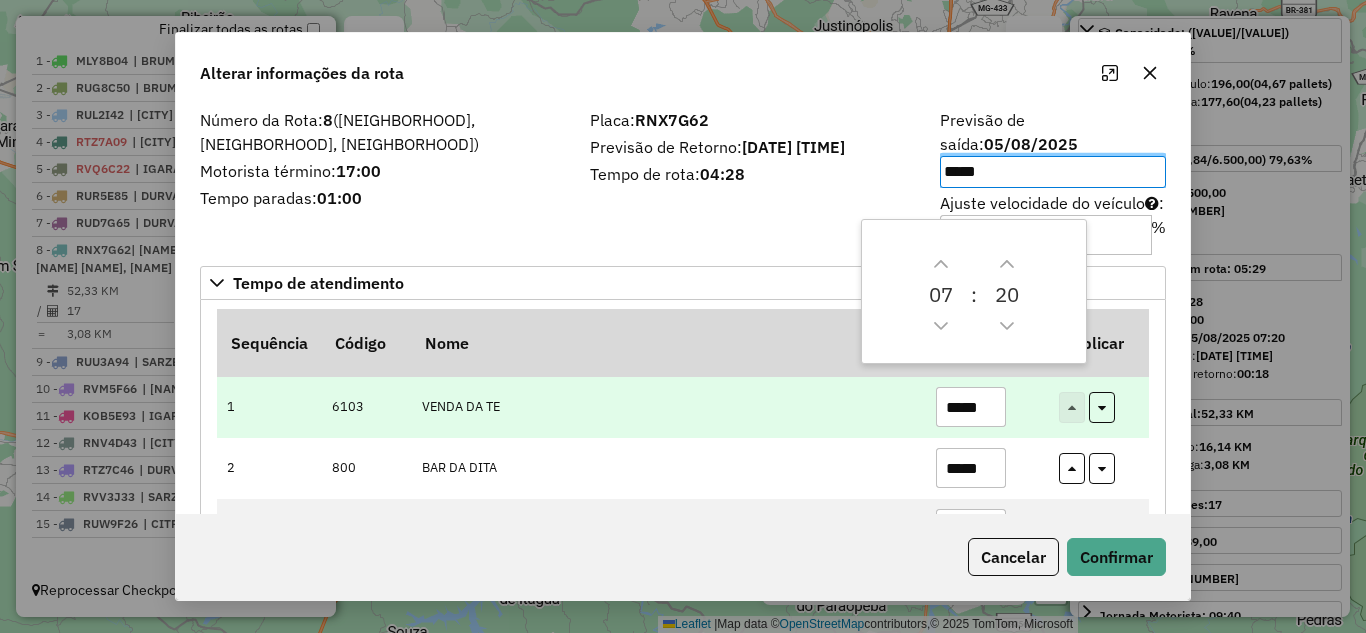 click on "*****" at bounding box center [971, 407] 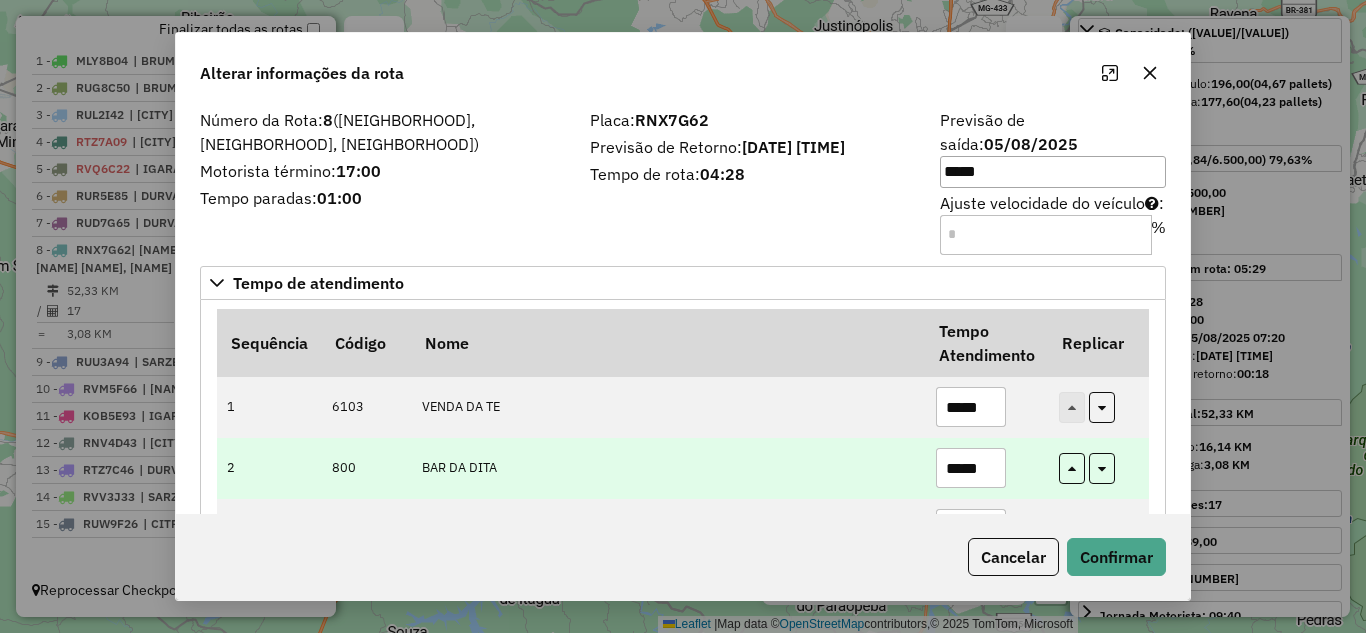 type on "*****" 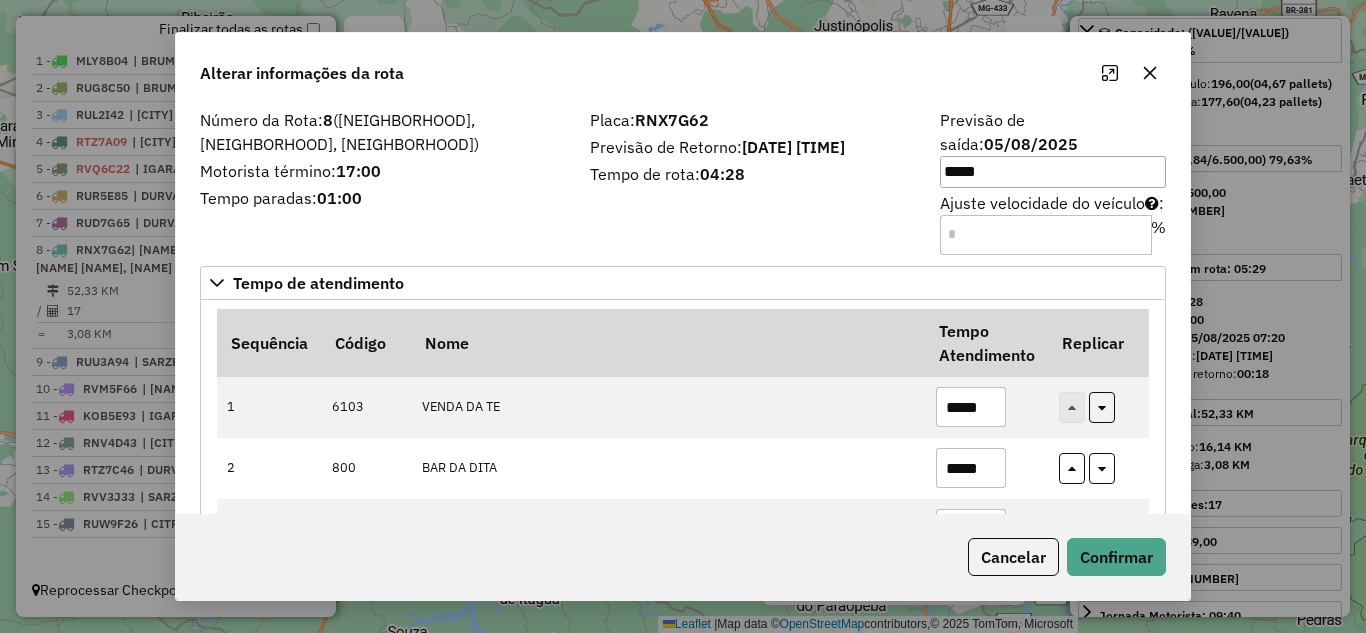 scroll, scrollTop: 100, scrollLeft: 0, axis: vertical 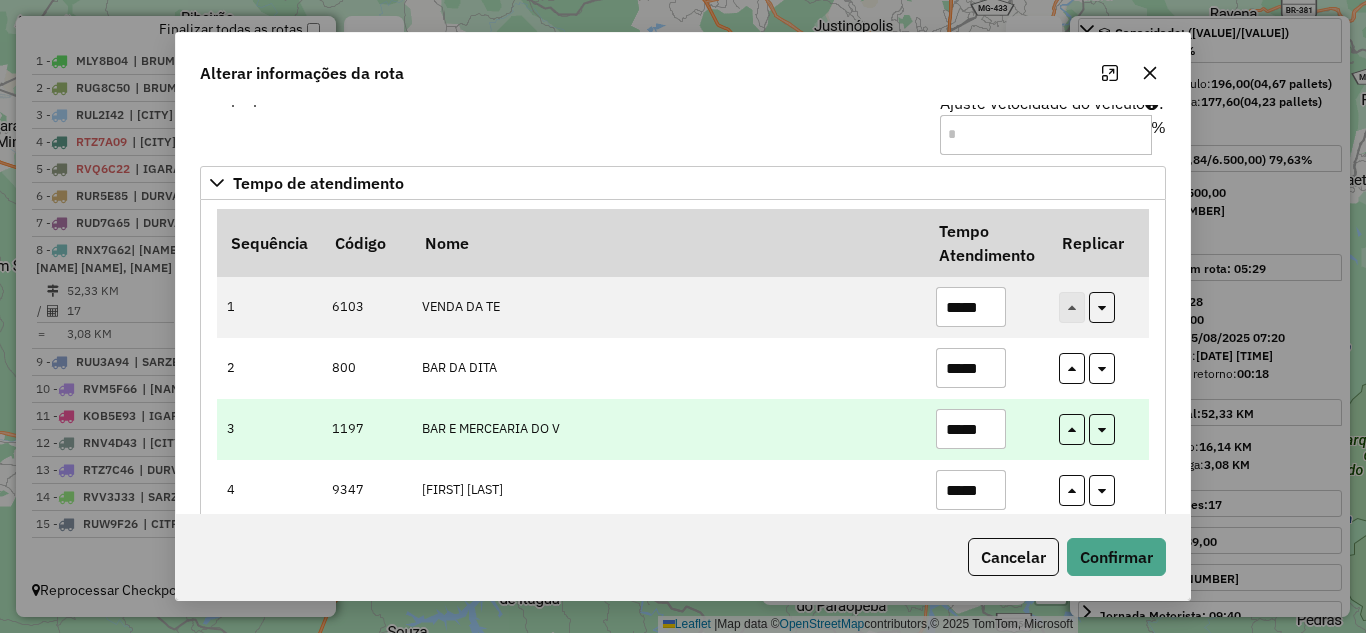 type on "*****" 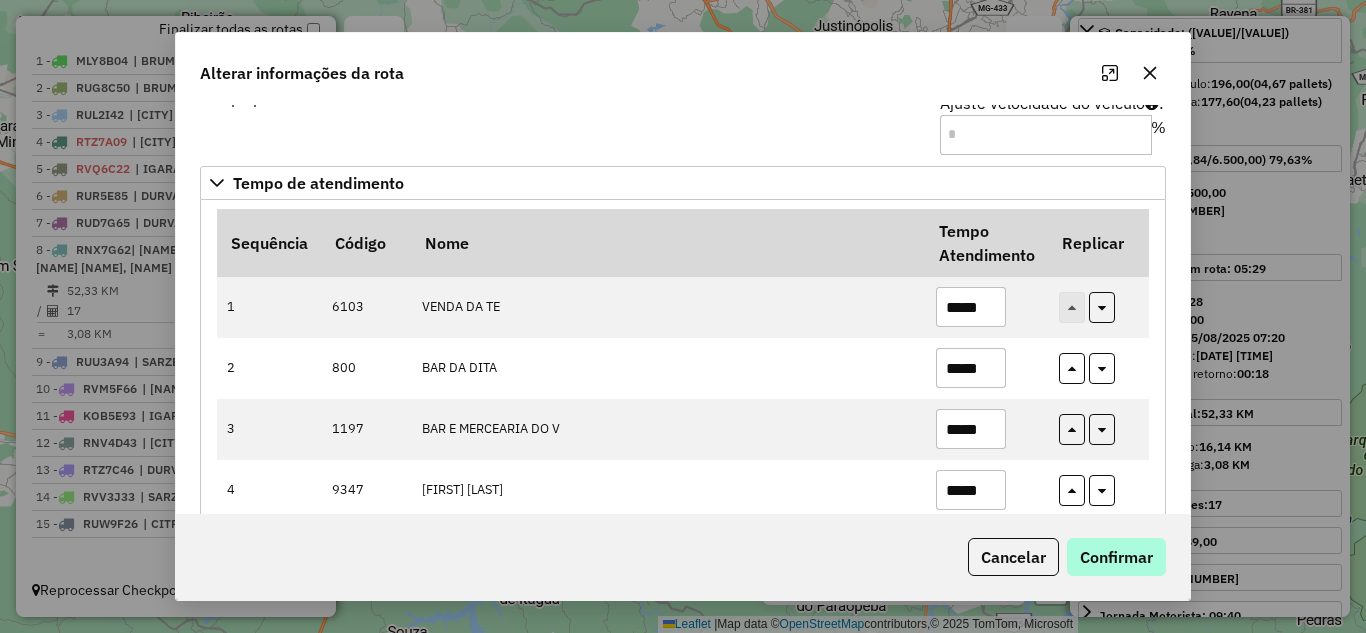type on "*****" 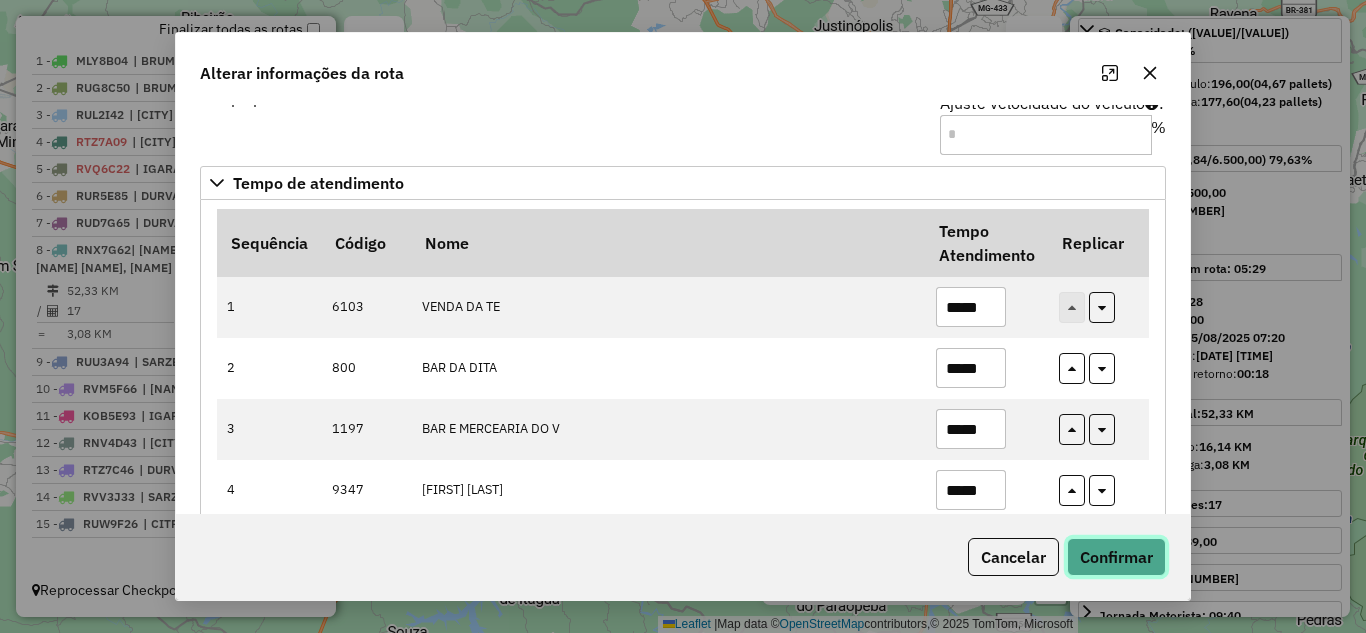 click on "Confirmar" 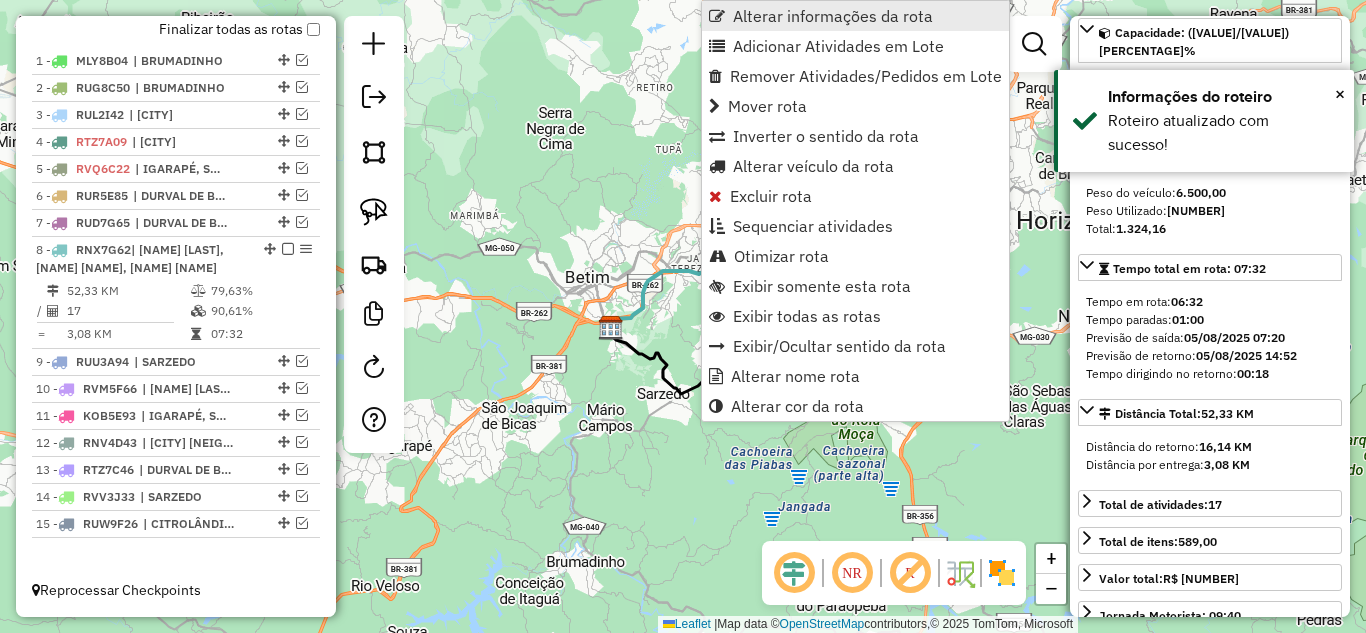 click on "Alterar informações da rota" at bounding box center [833, 16] 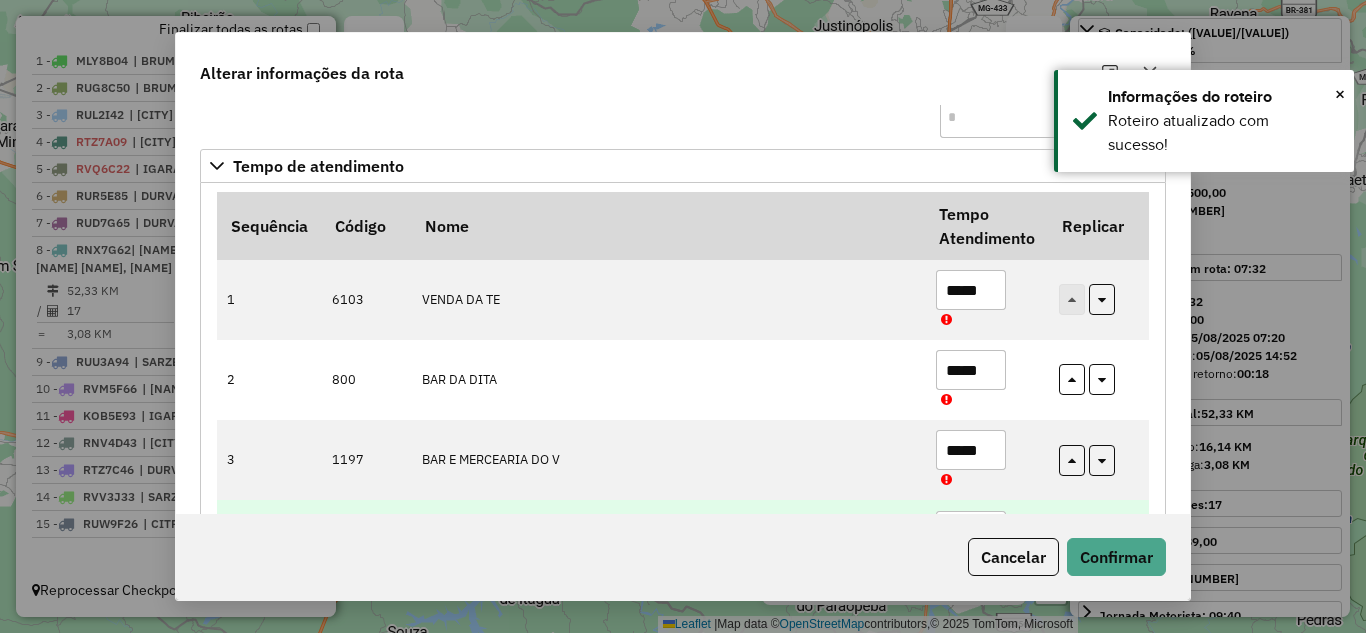 scroll, scrollTop: 200, scrollLeft: 0, axis: vertical 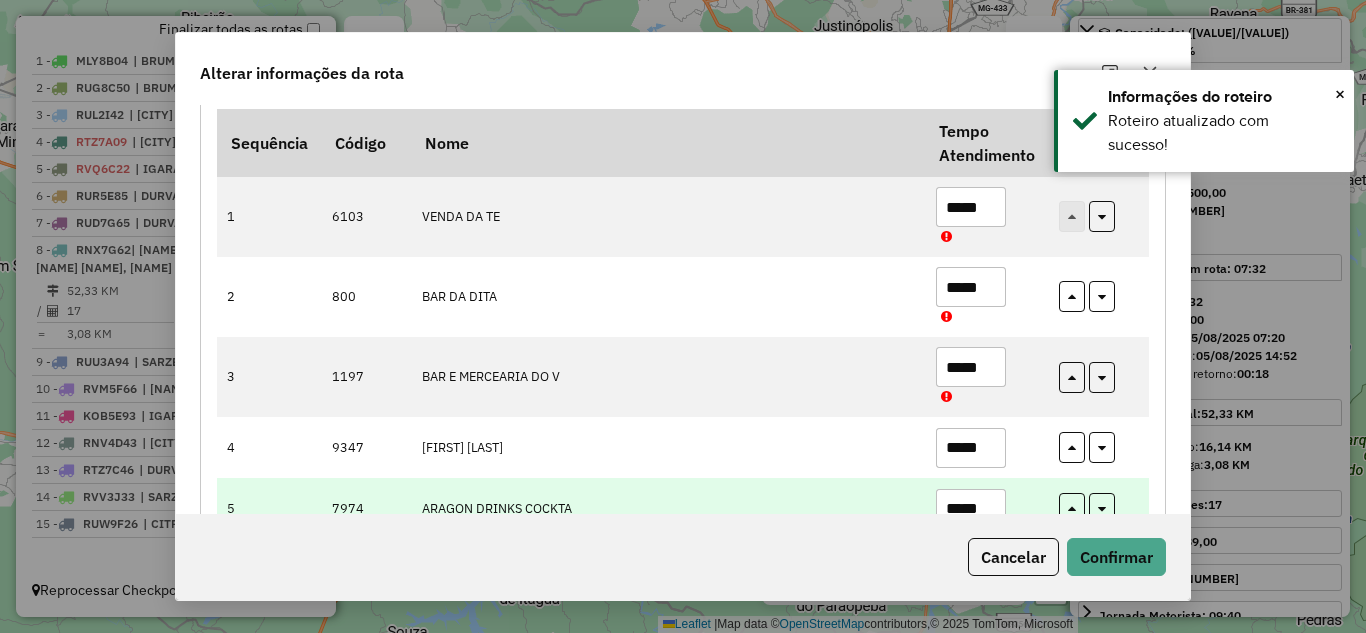 click on "*****" at bounding box center (971, 509) 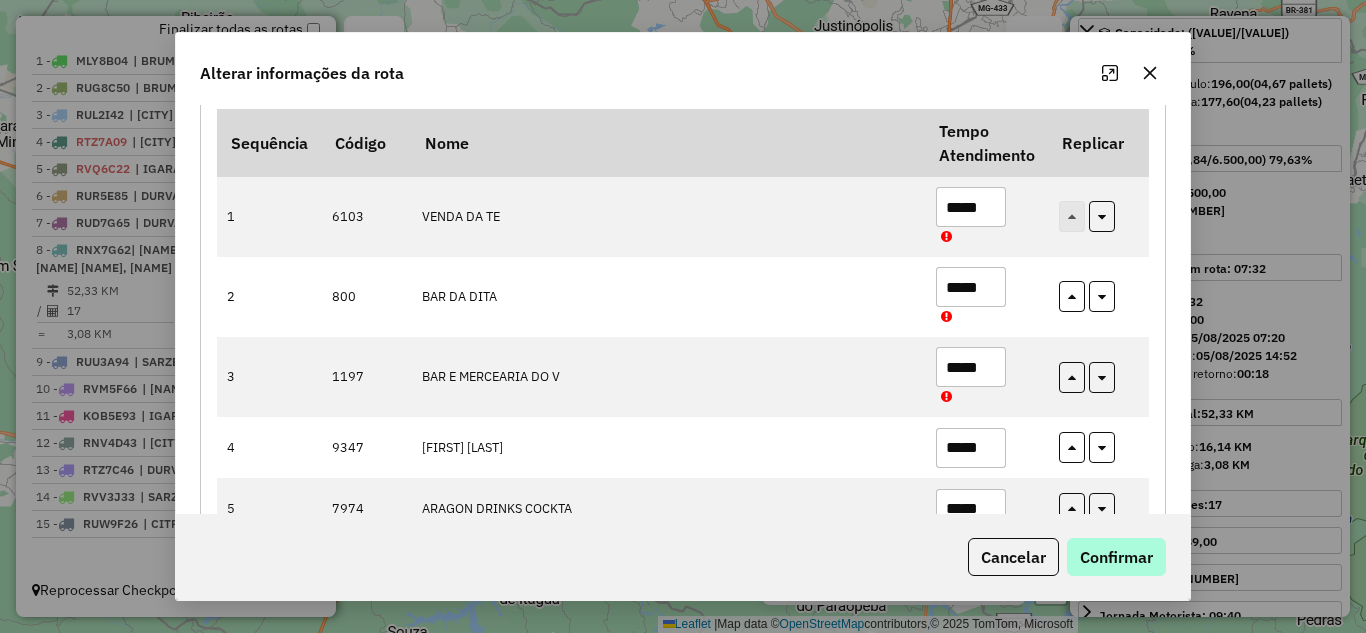 type on "*****" 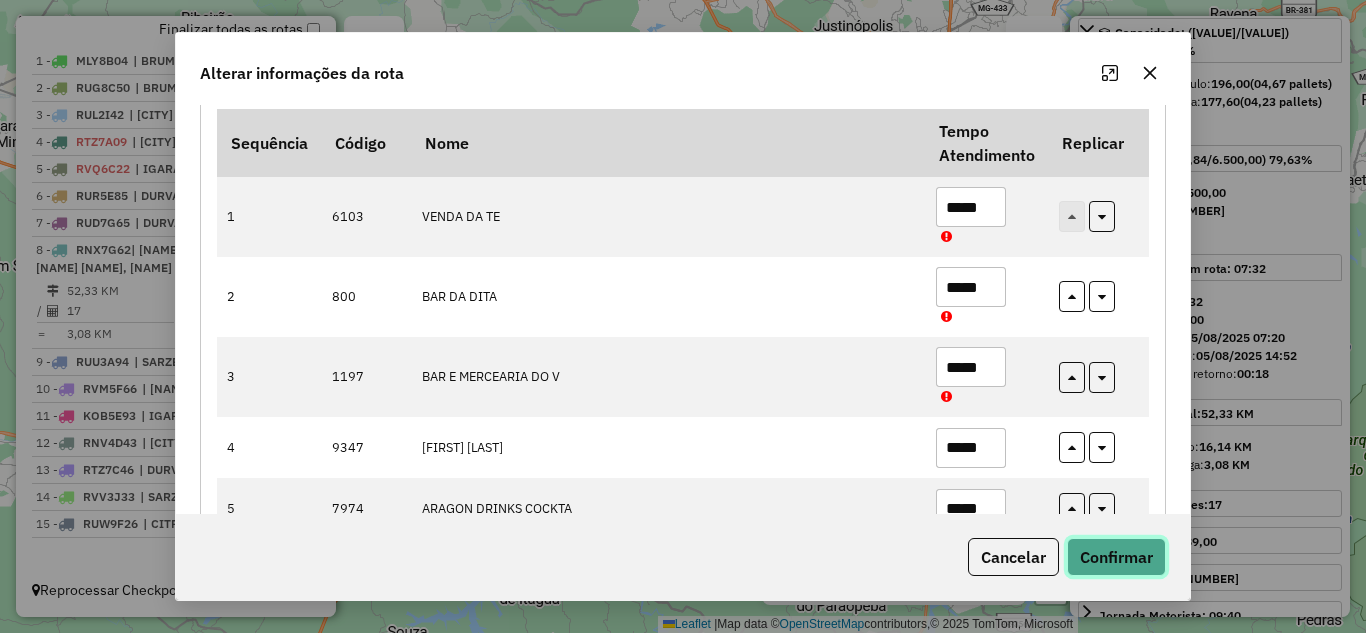 click on "Confirmar" 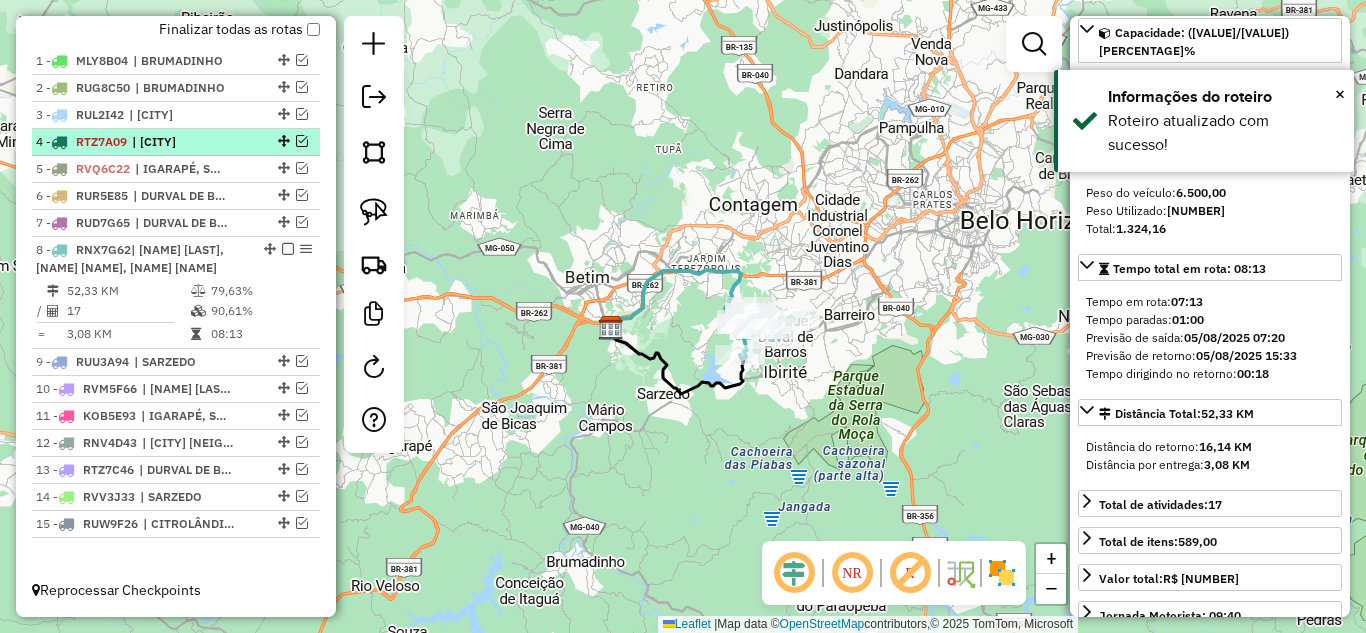 click at bounding box center (288, 249) 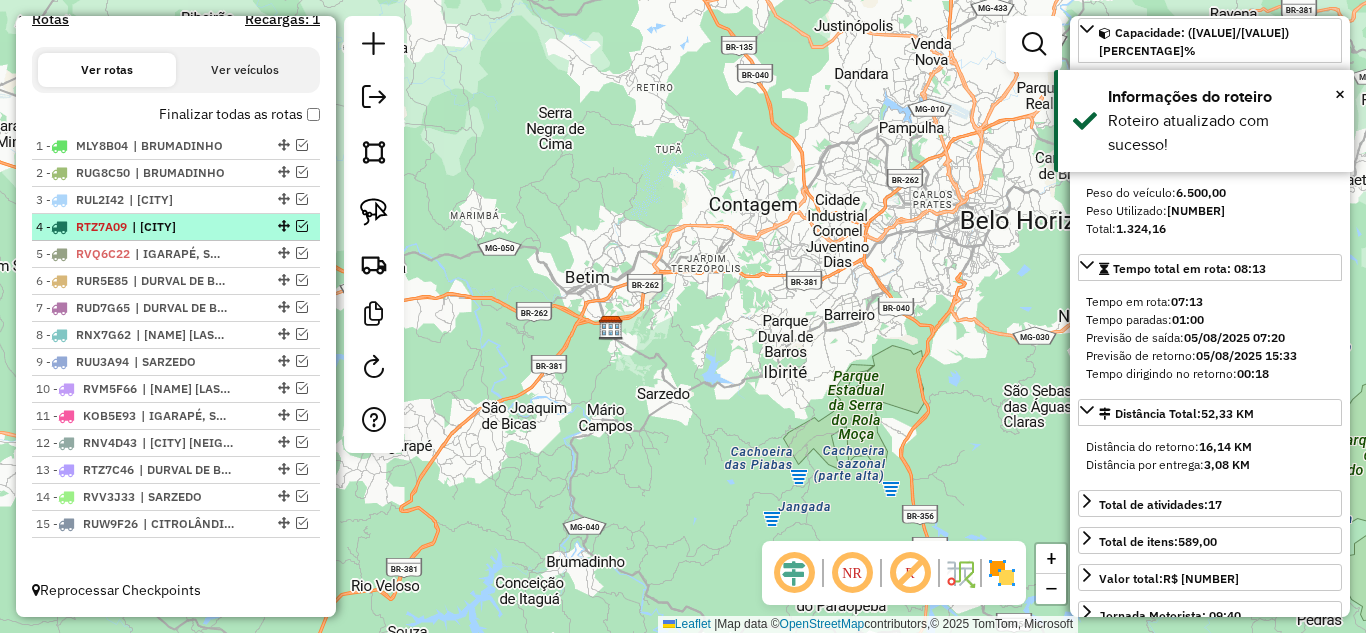 scroll, scrollTop: 682, scrollLeft: 0, axis: vertical 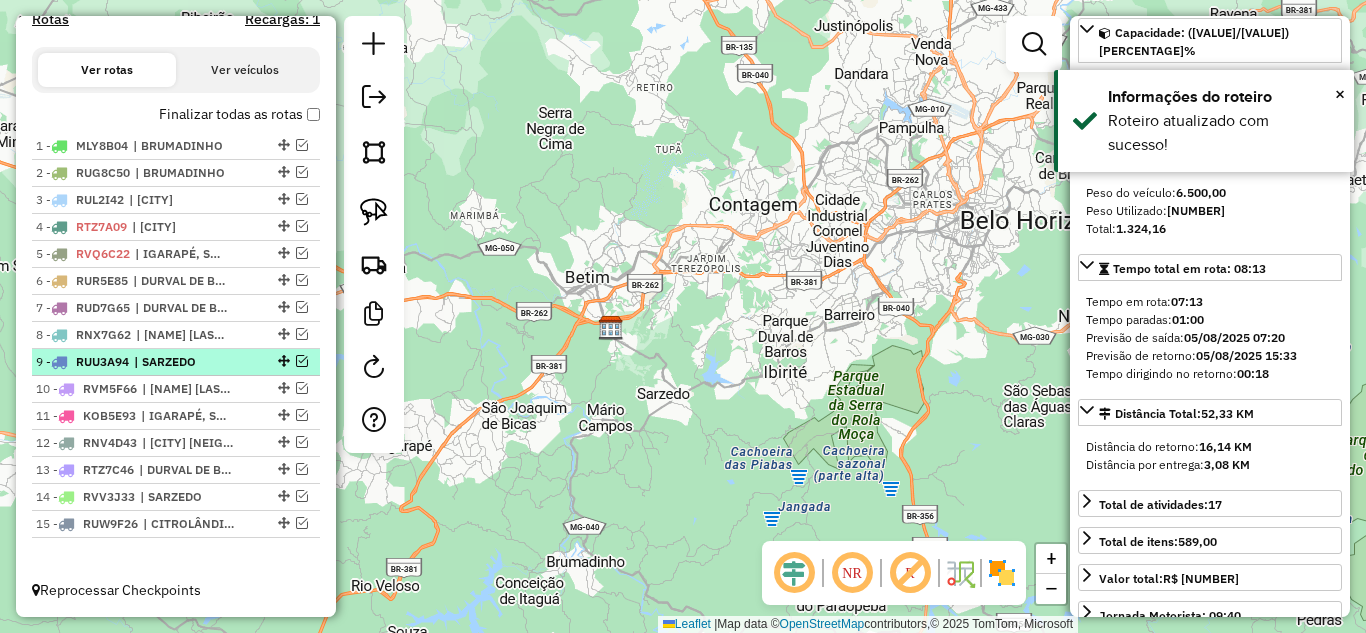 click at bounding box center [302, 361] 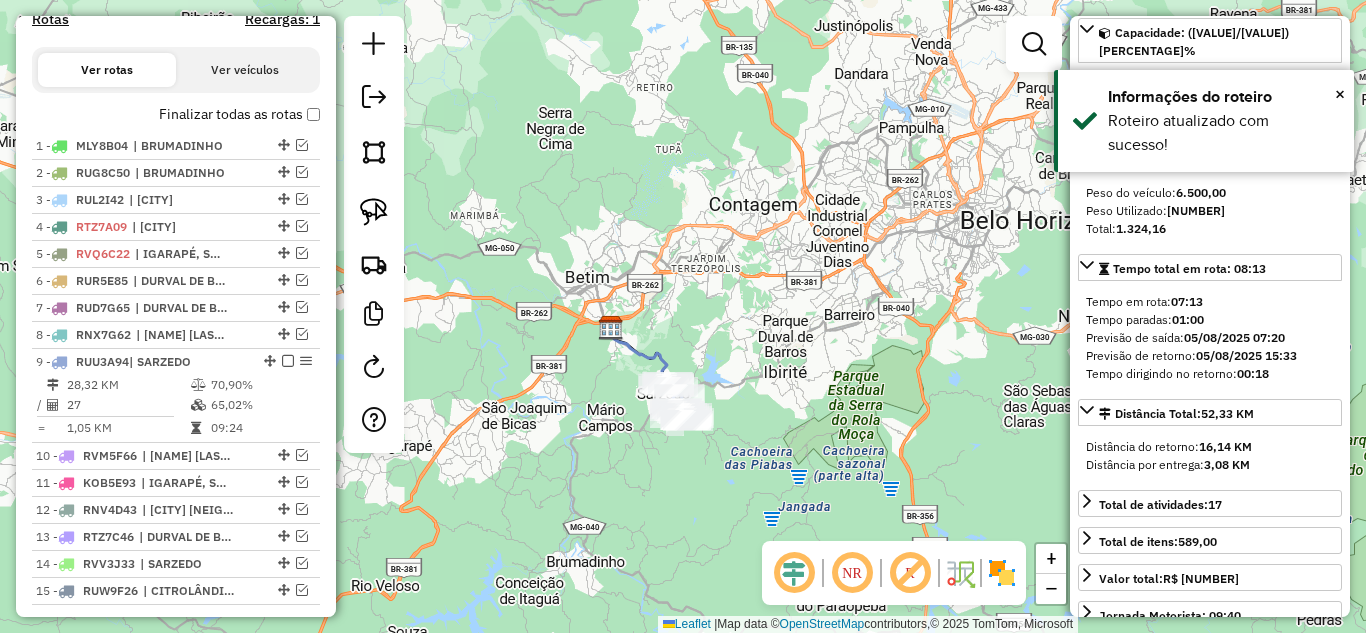 scroll, scrollTop: 749, scrollLeft: 0, axis: vertical 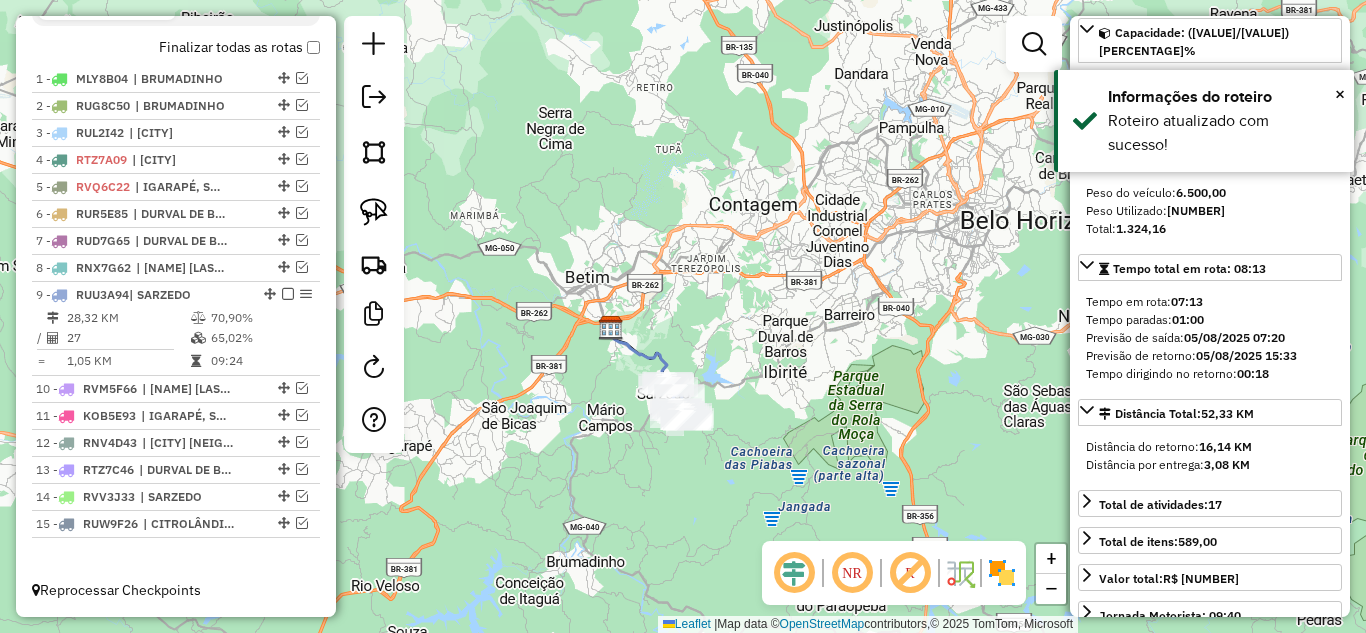 click 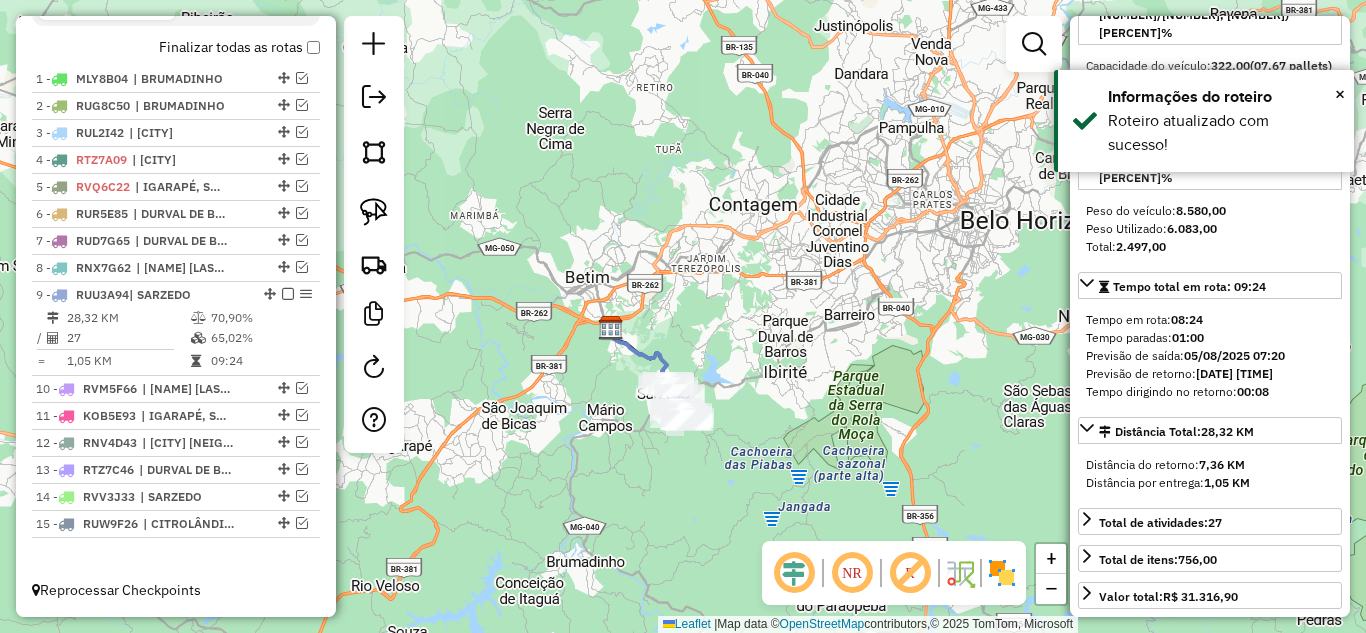 scroll, scrollTop: 182, scrollLeft: 0, axis: vertical 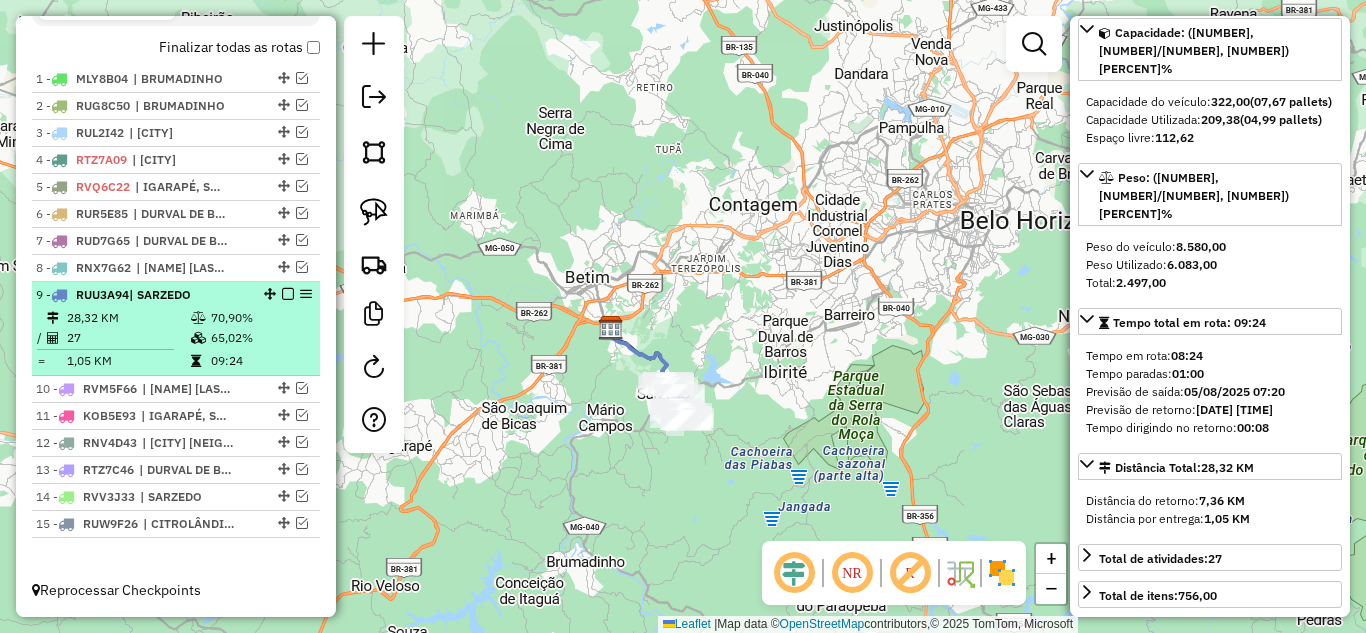click on "[NUMBER] [STREET] | [CITY]" at bounding box center [176, 295] 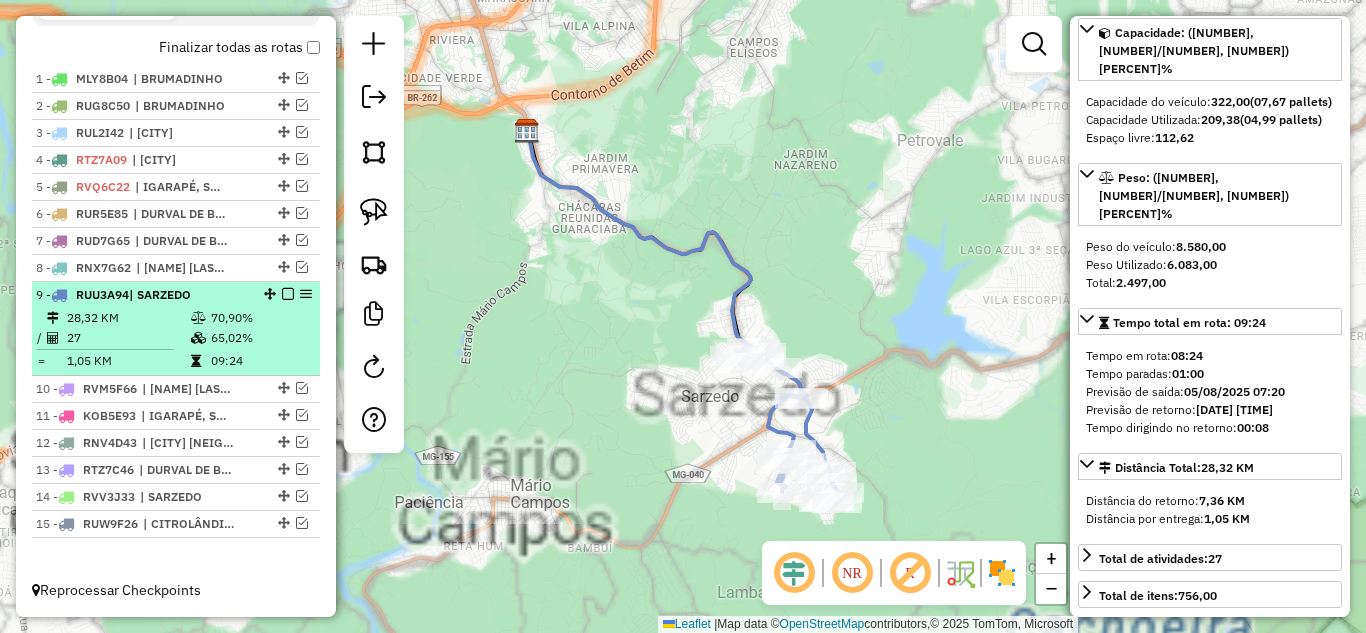 click at bounding box center (288, 294) 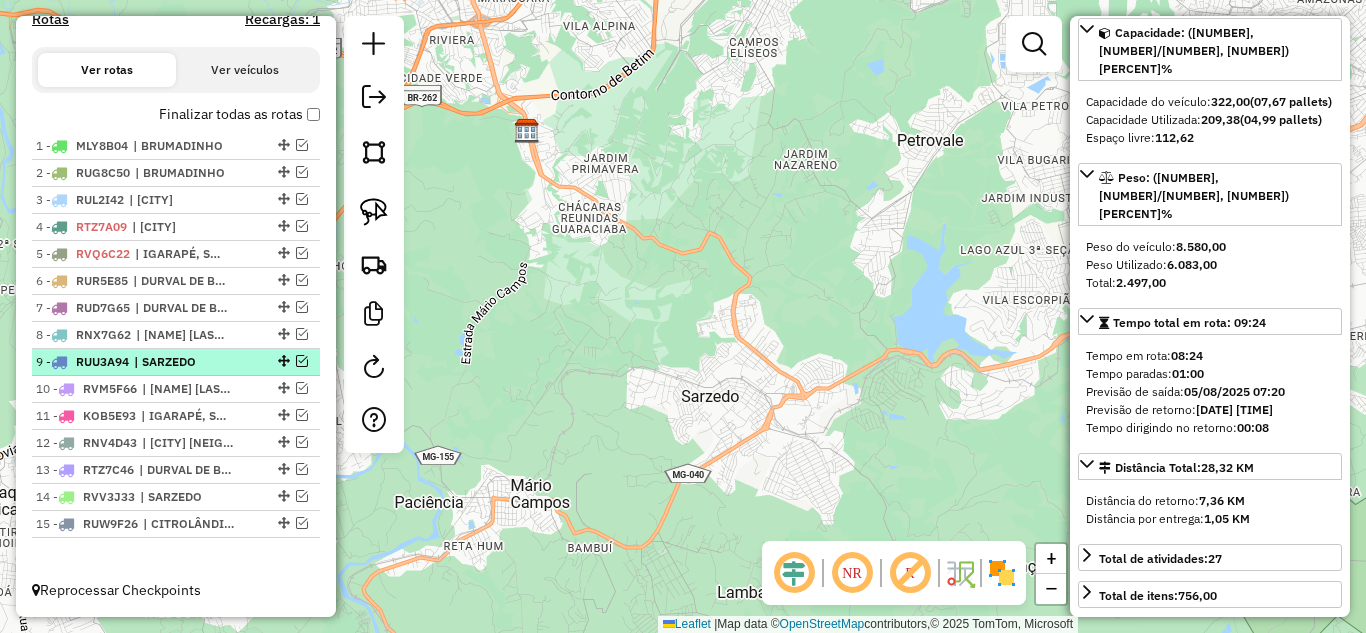 scroll, scrollTop: 682, scrollLeft: 0, axis: vertical 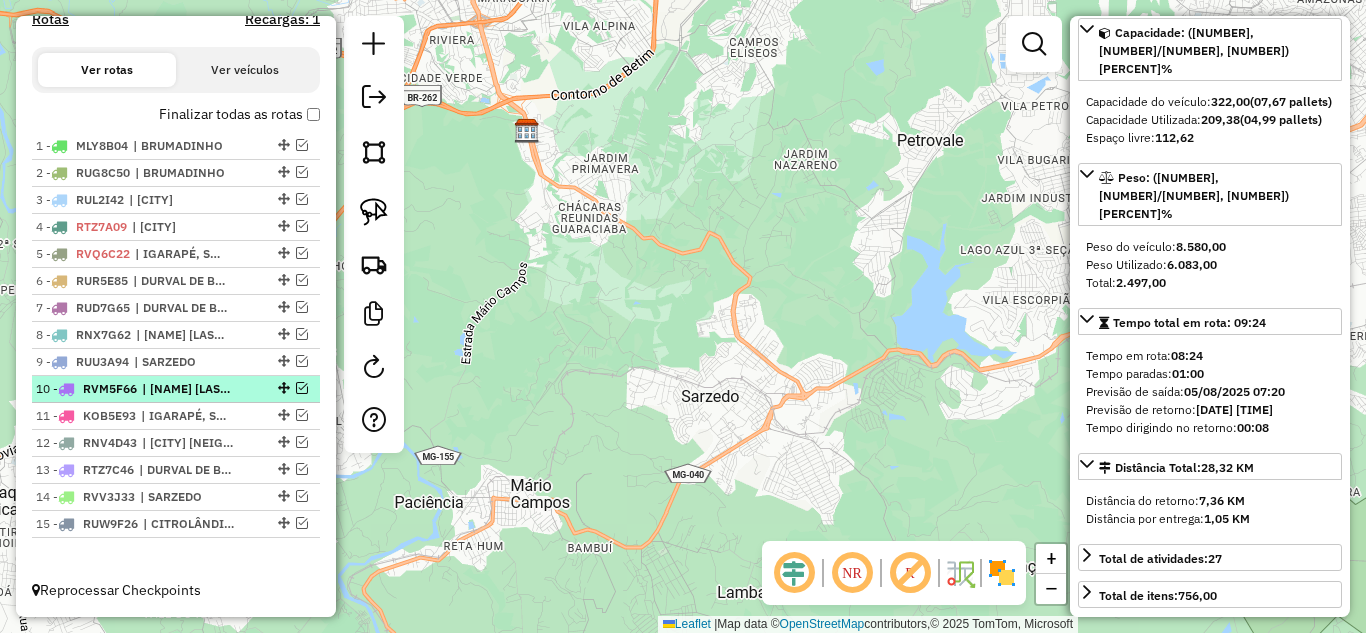 click at bounding box center (302, 388) 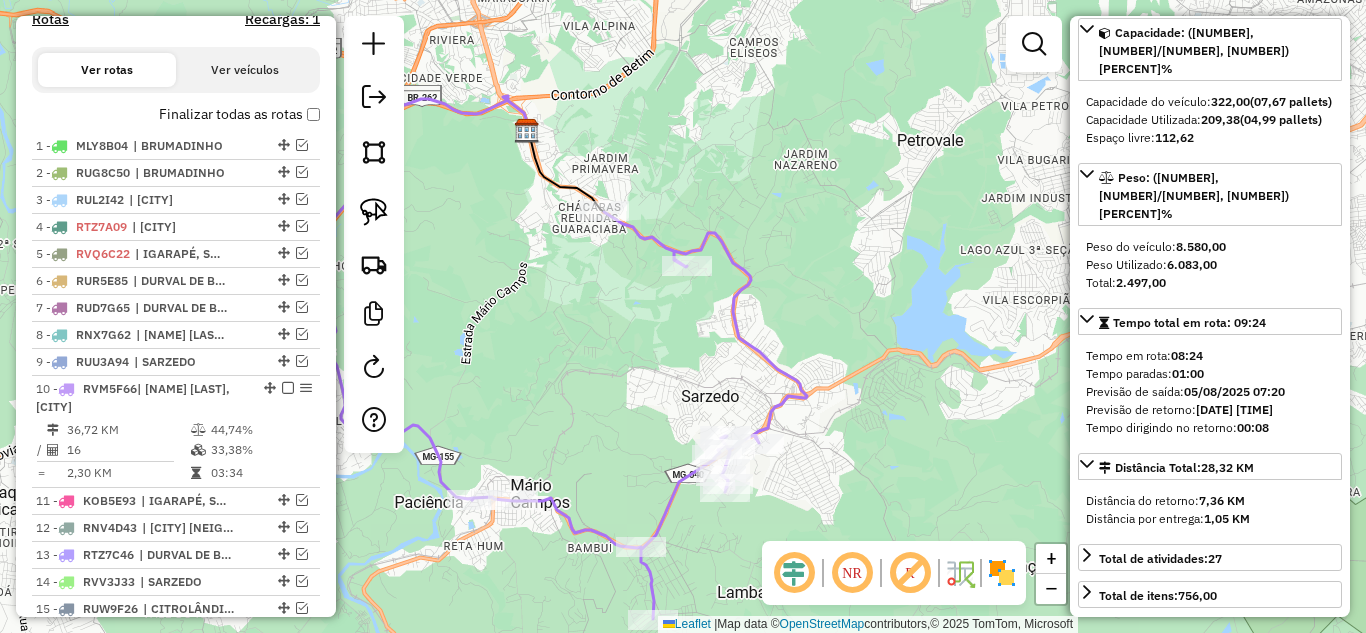 scroll, scrollTop: 767, scrollLeft: 0, axis: vertical 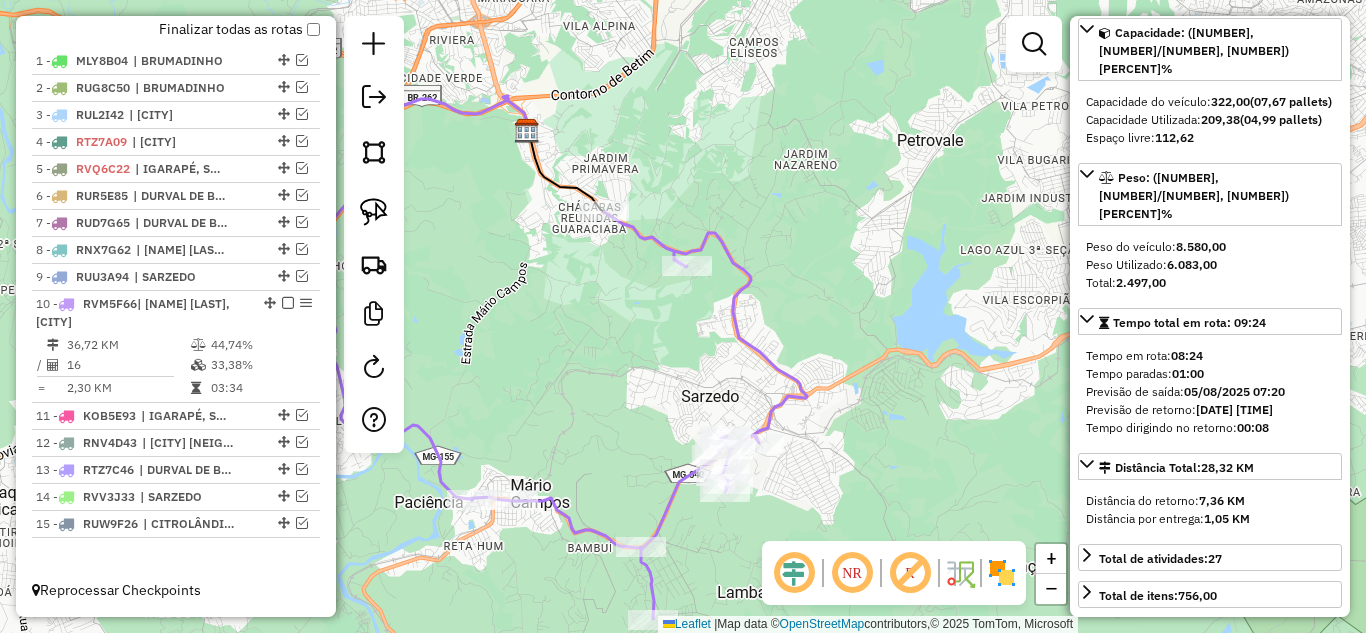 click 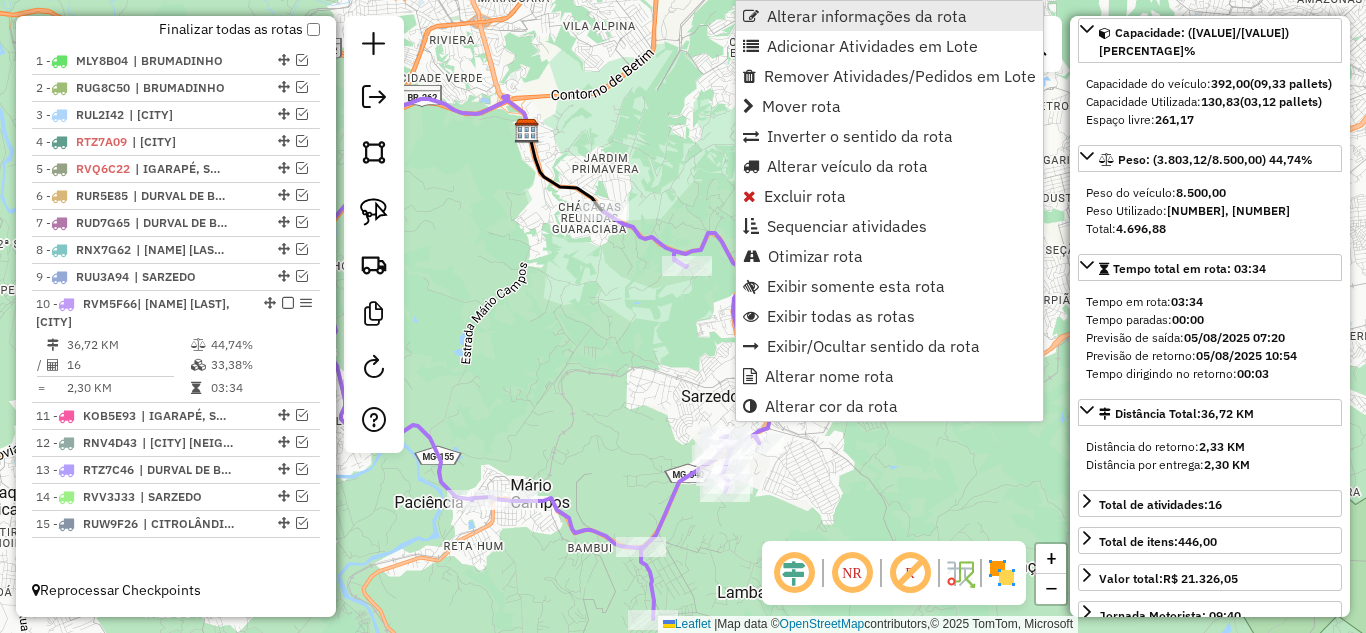 click on "Alterar informações da rota" at bounding box center [867, 16] 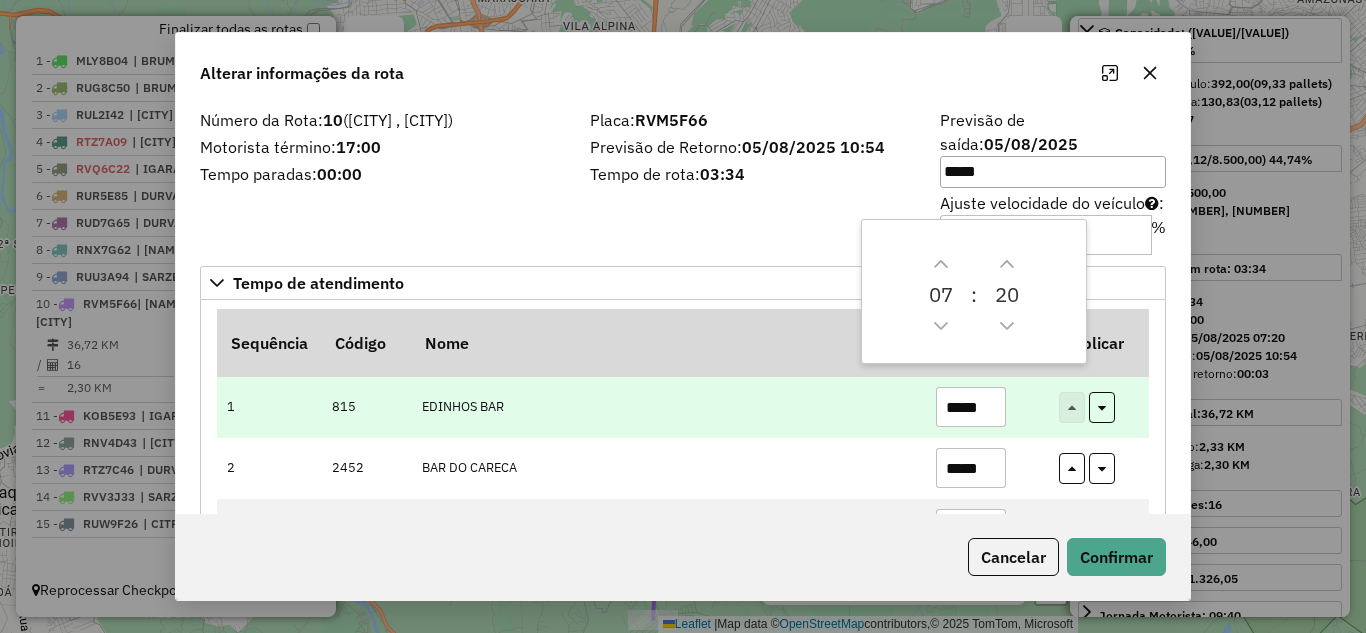 click on "*****" at bounding box center [971, 407] 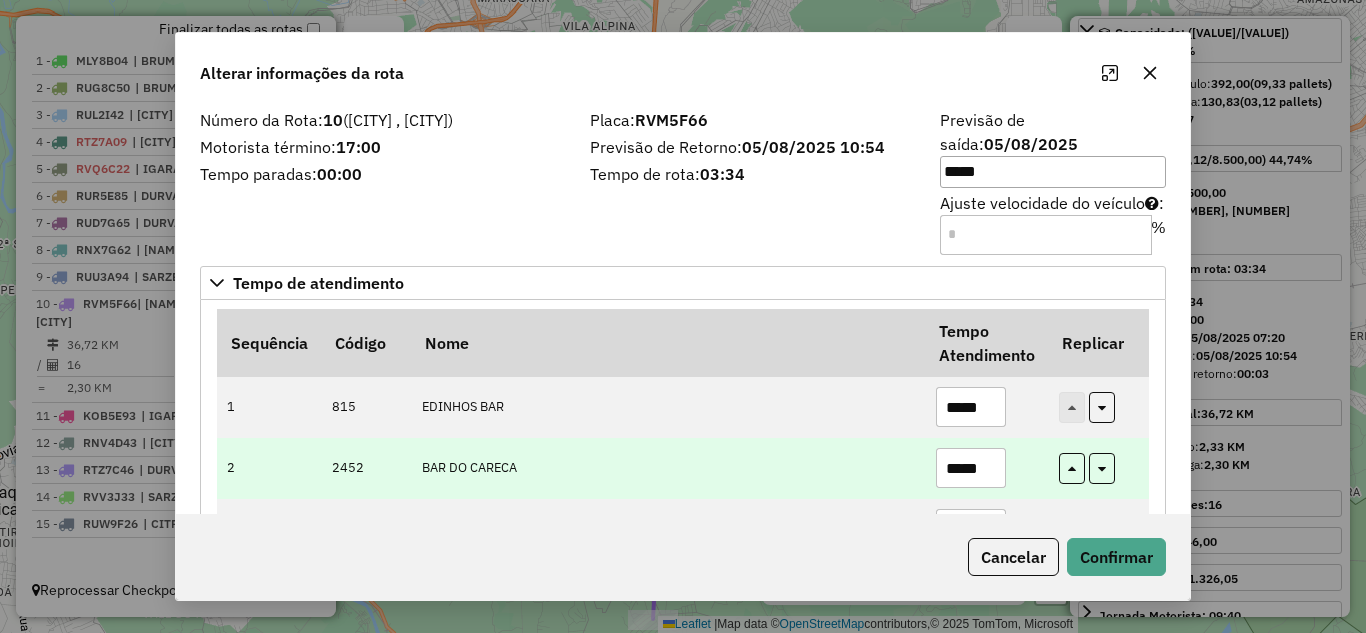 type on "*****" 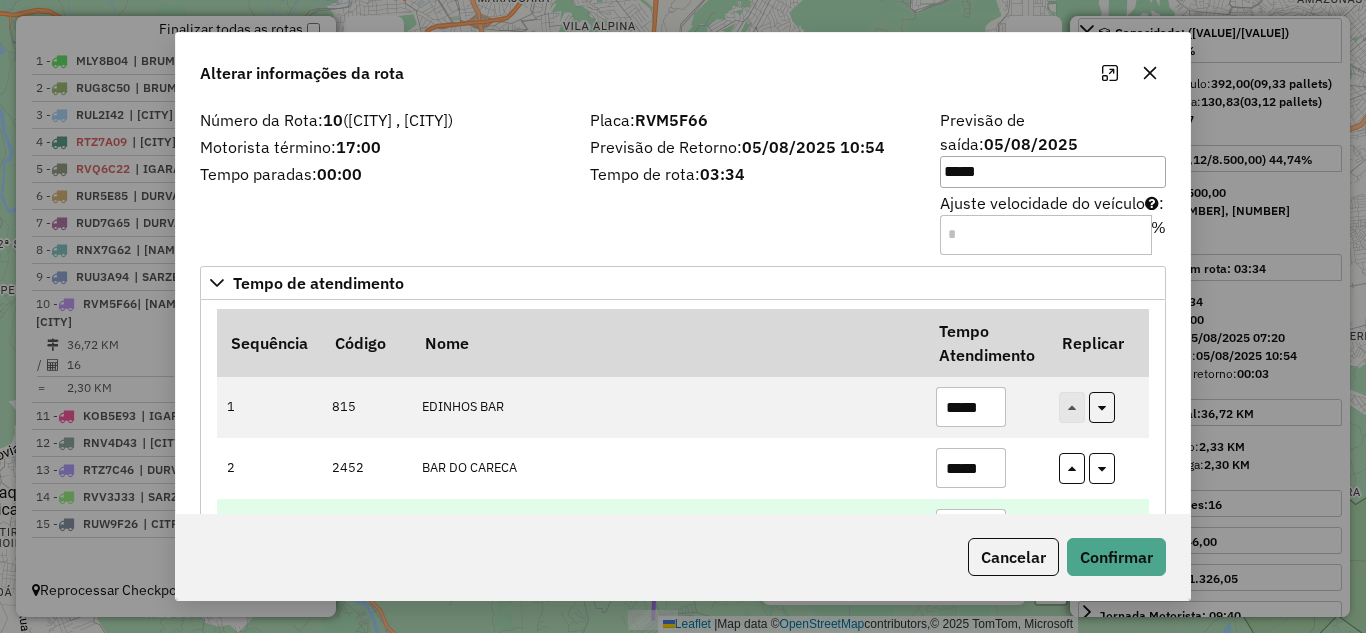 type on "*****" 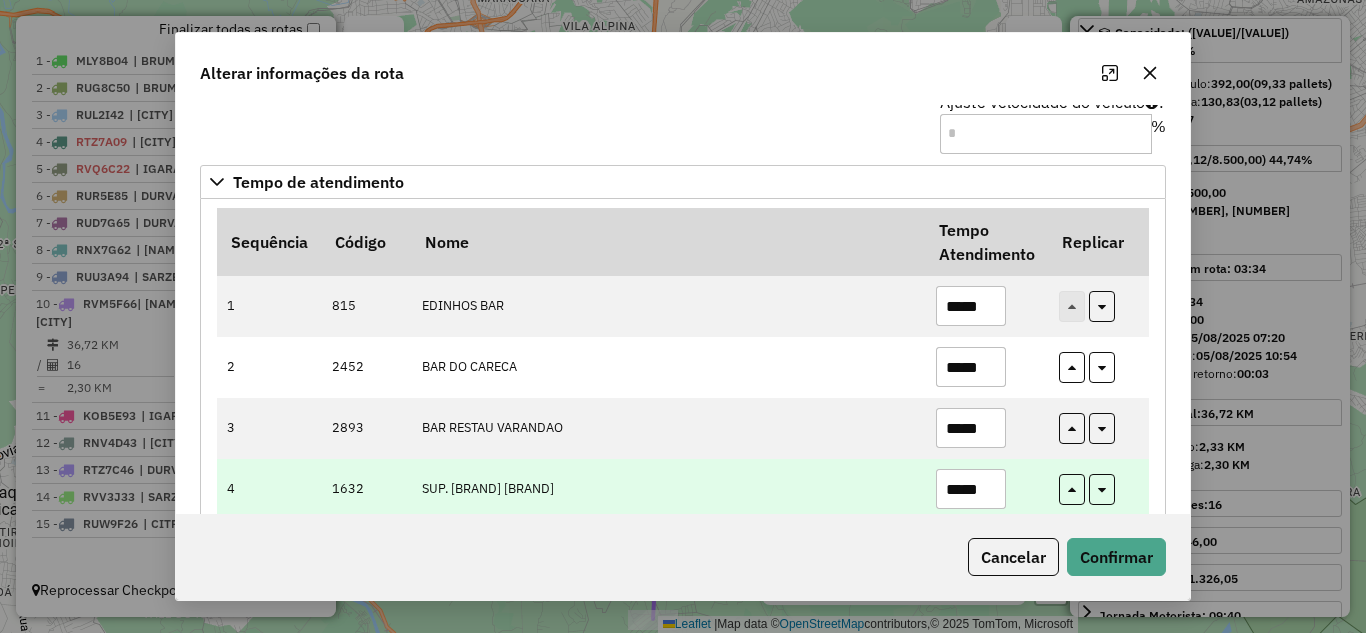 type on "*****" 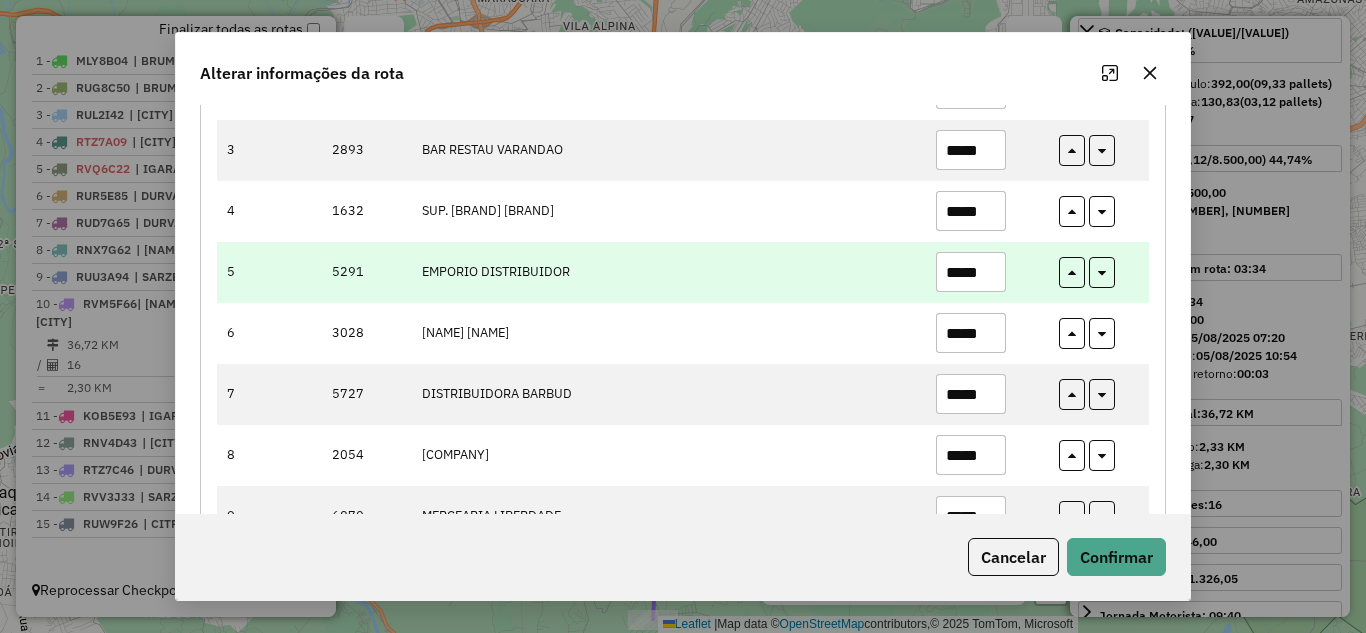 scroll, scrollTop: 401, scrollLeft: 0, axis: vertical 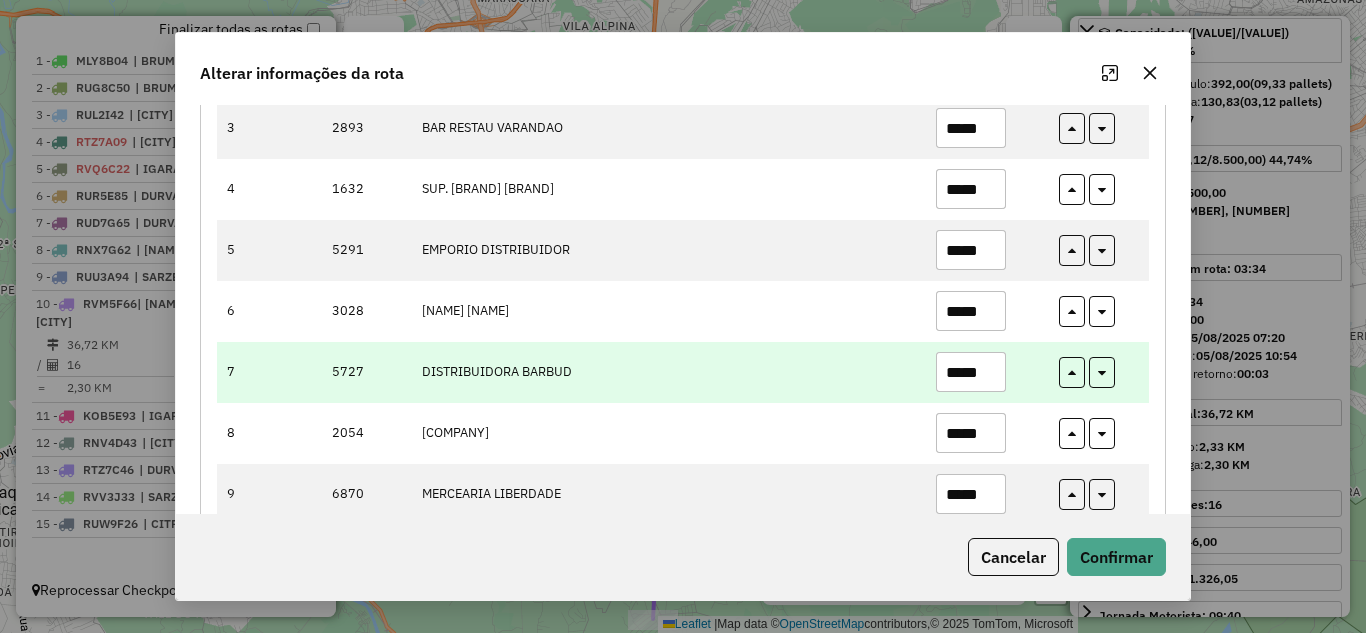 click on "*****" at bounding box center [971, 372] 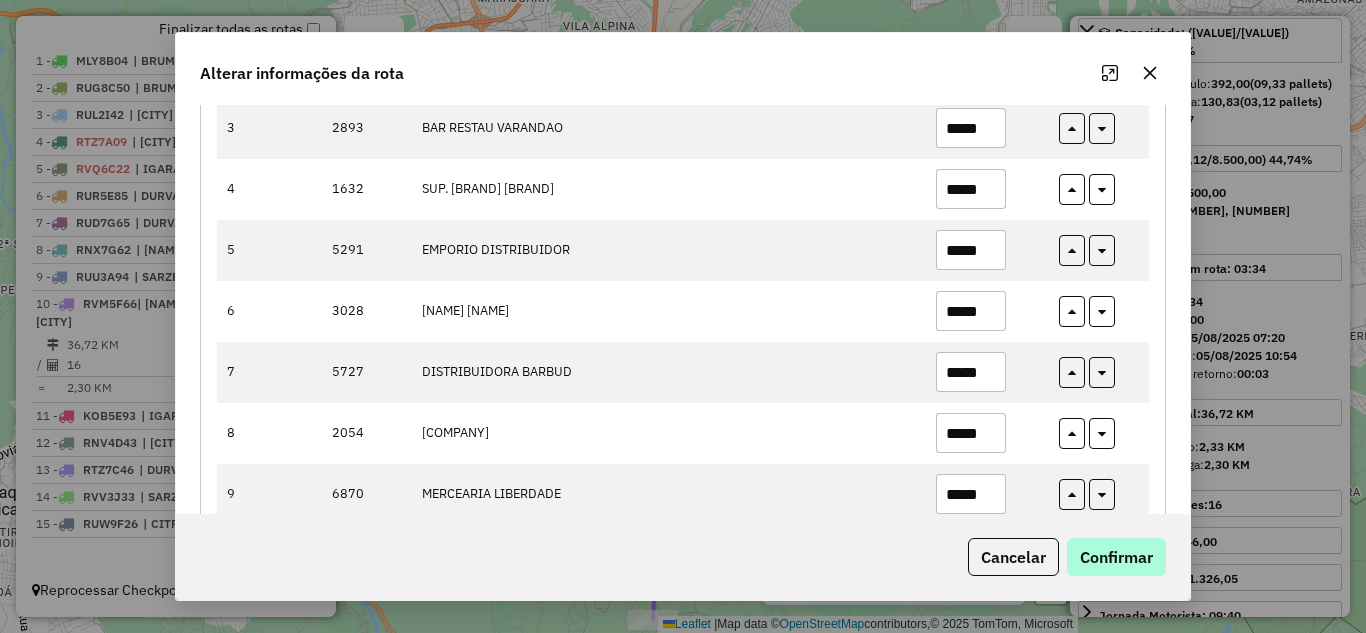 type on "*****" 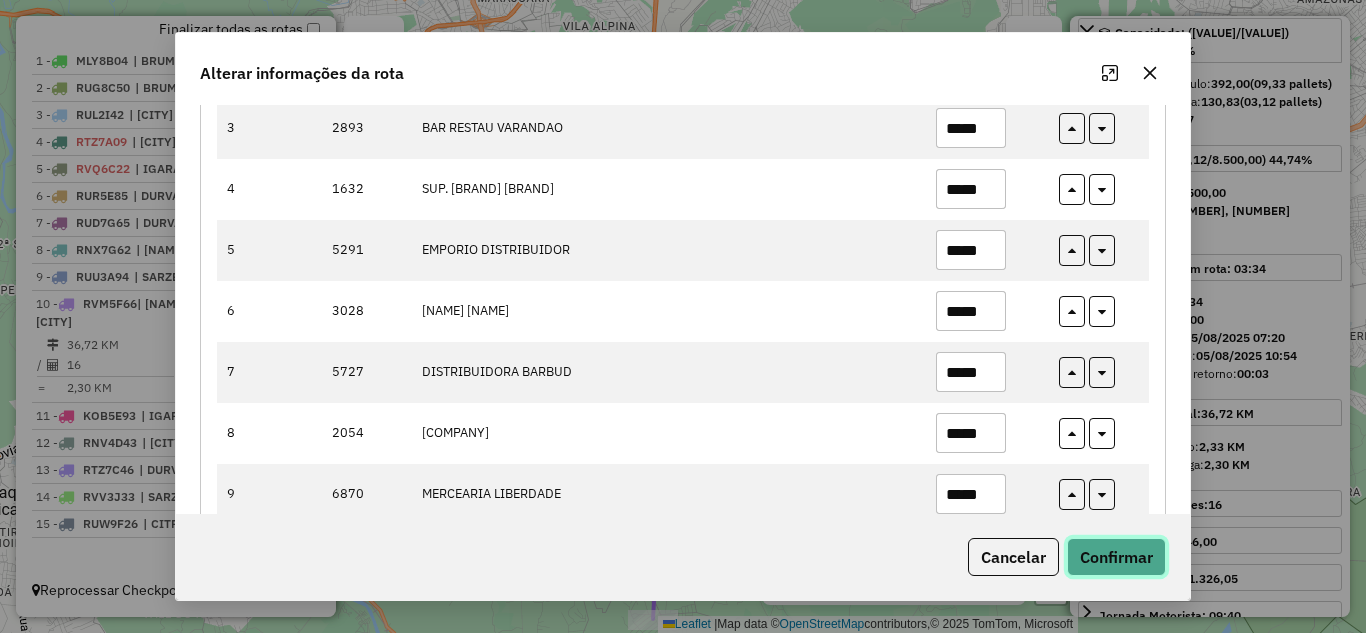 click on "Confirmar" 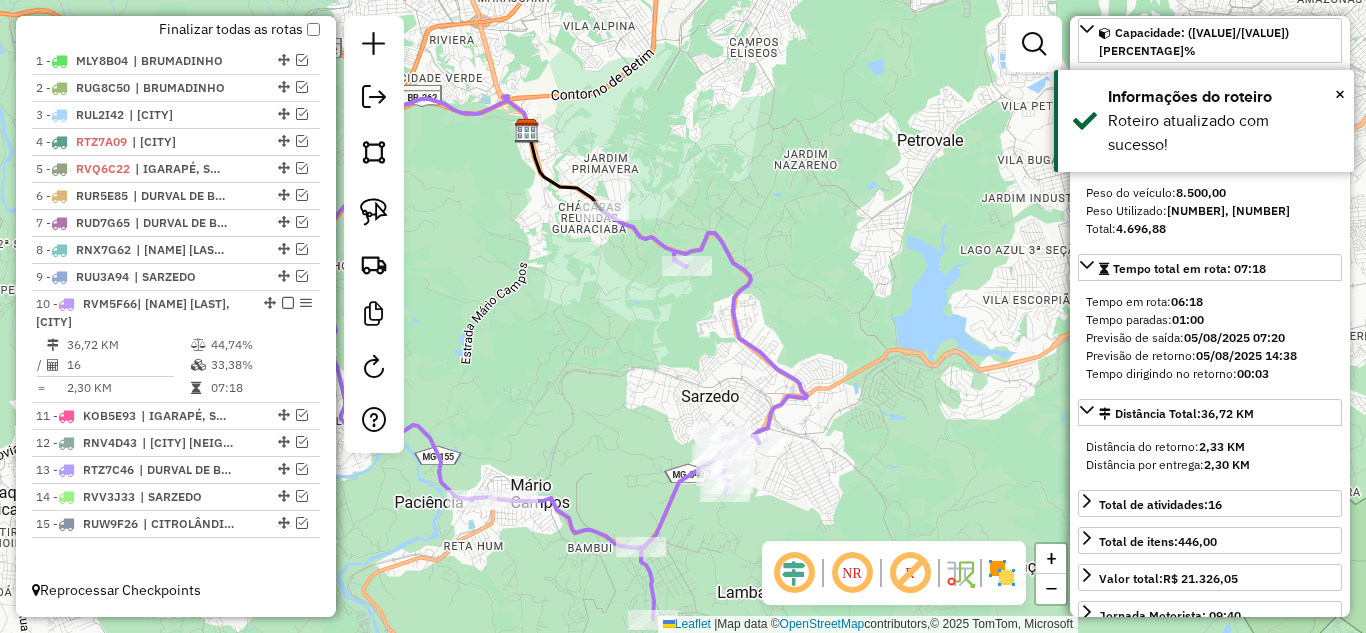 scroll, scrollTop: 742, scrollLeft: 0, axis: vertical 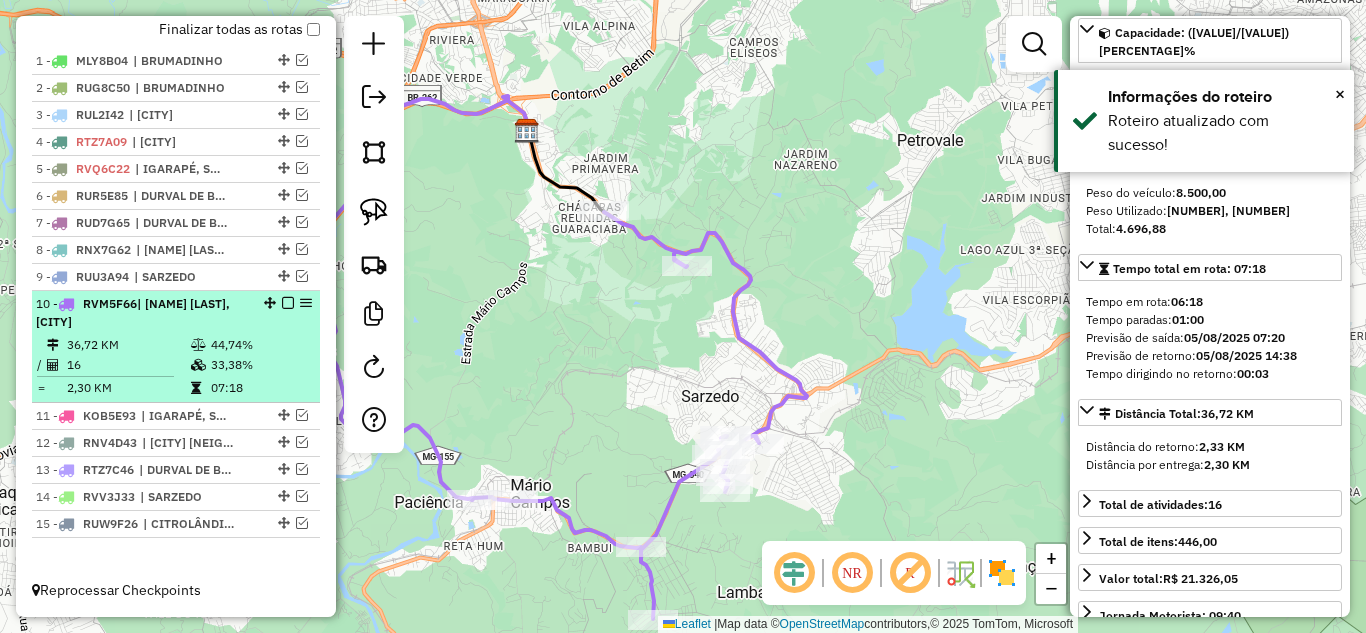 click at bounding box center (288, 303) 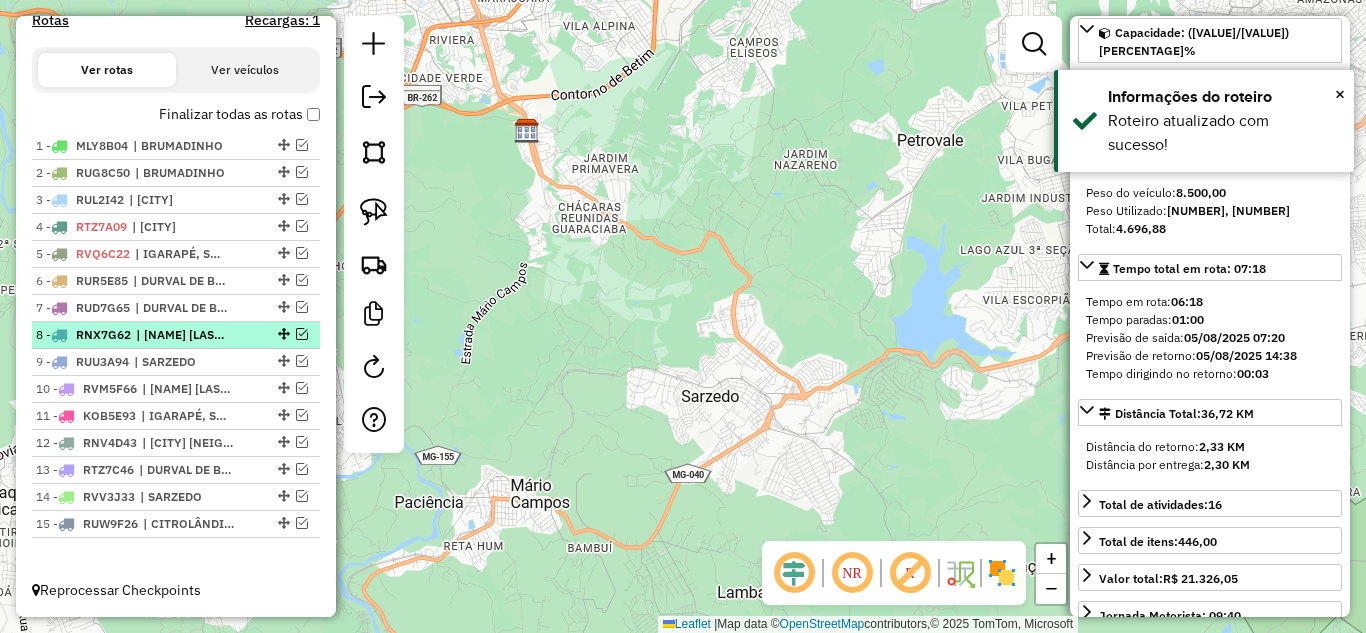 scroll, scrollTop: 657, scrollLeft: 0, axis: vertical 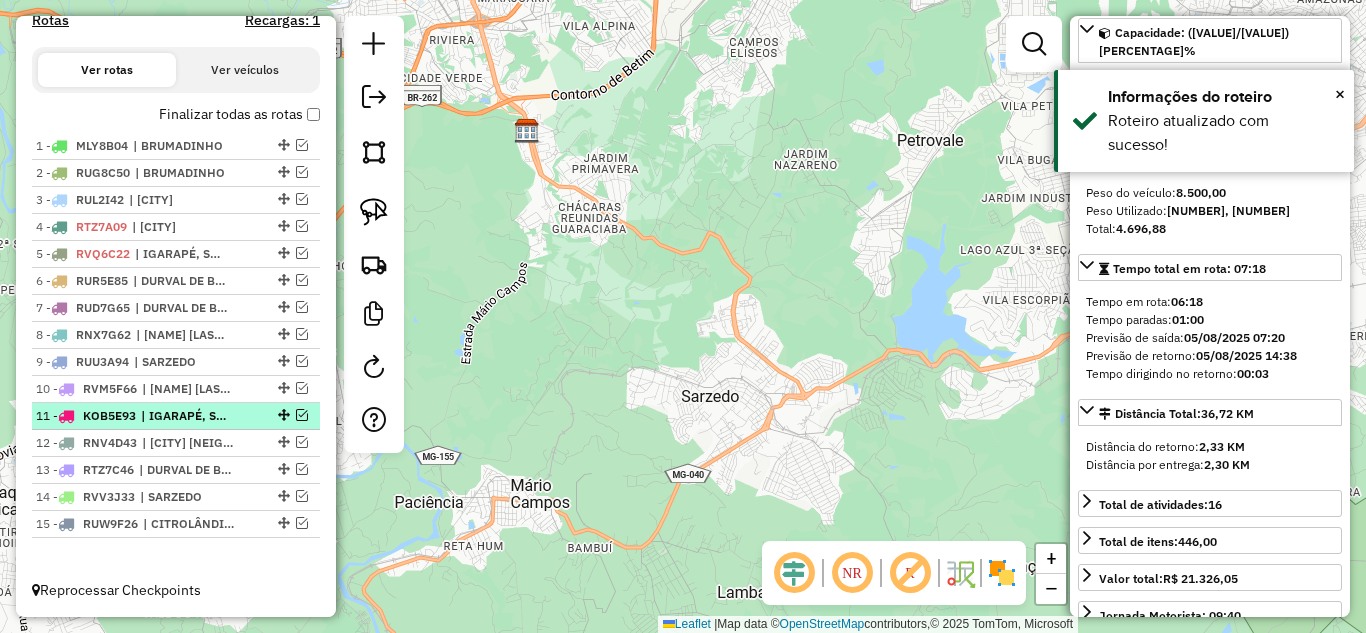 click at bounding box center [302, 415] 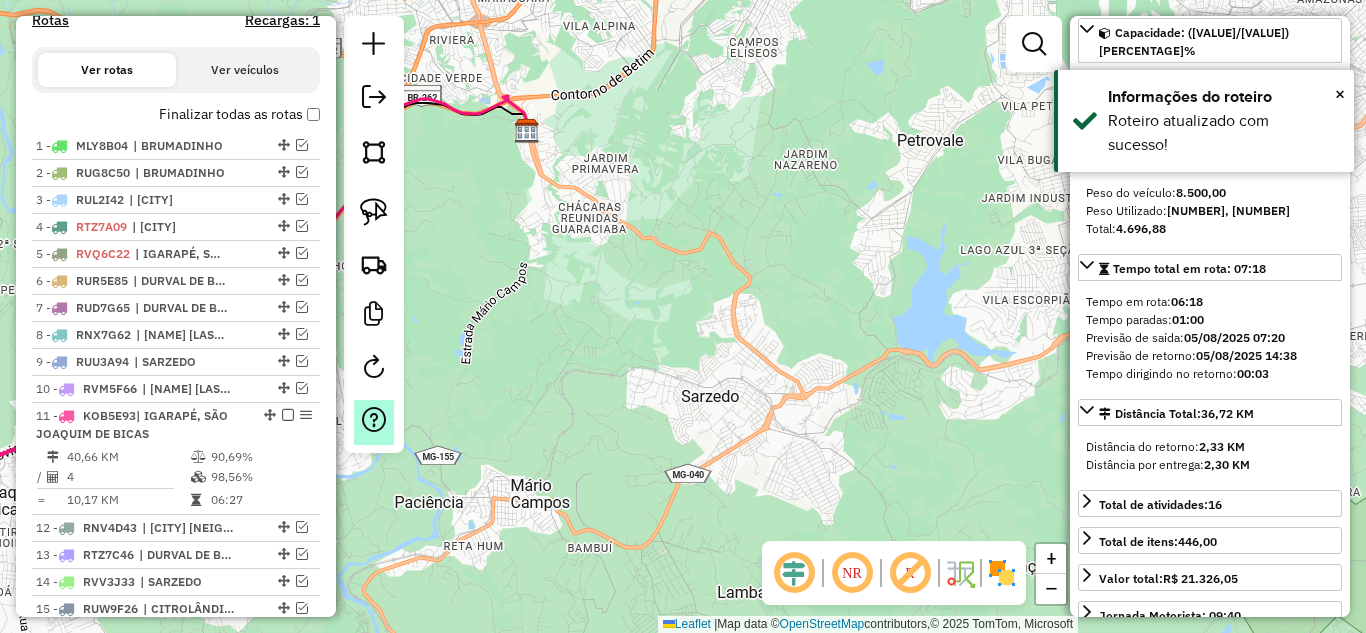 scroll, scrollTop: 742, scrollLeft: 0, axis: vertical 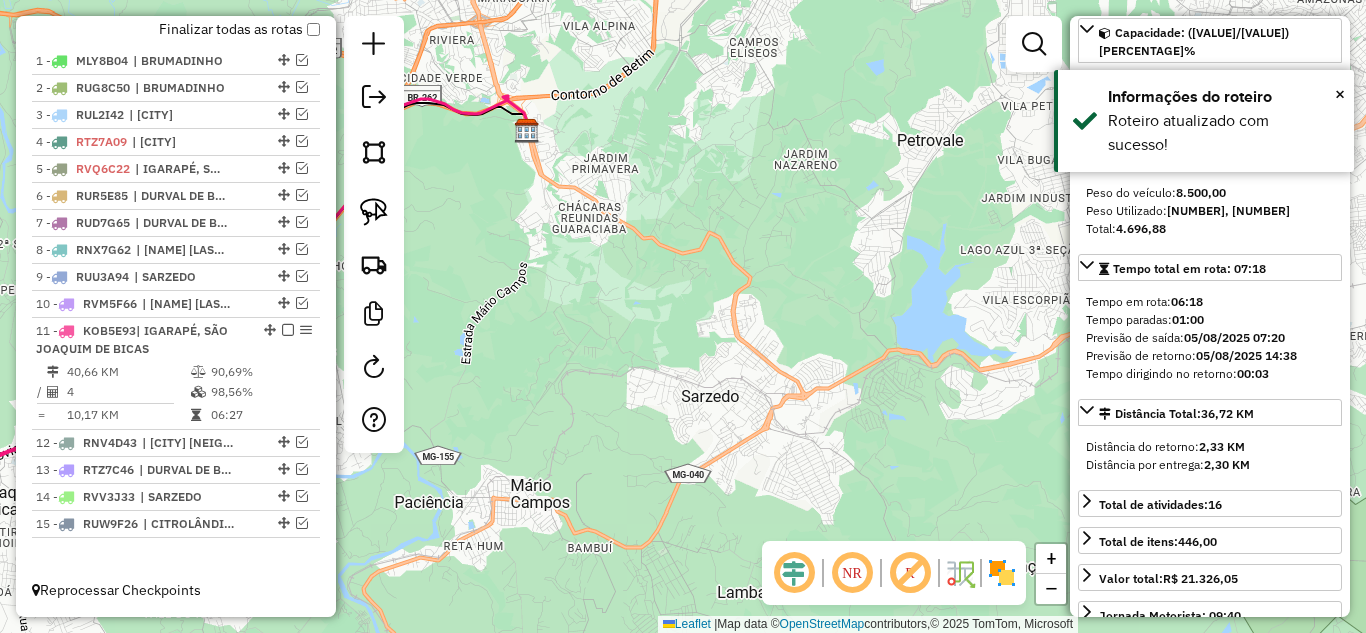 click 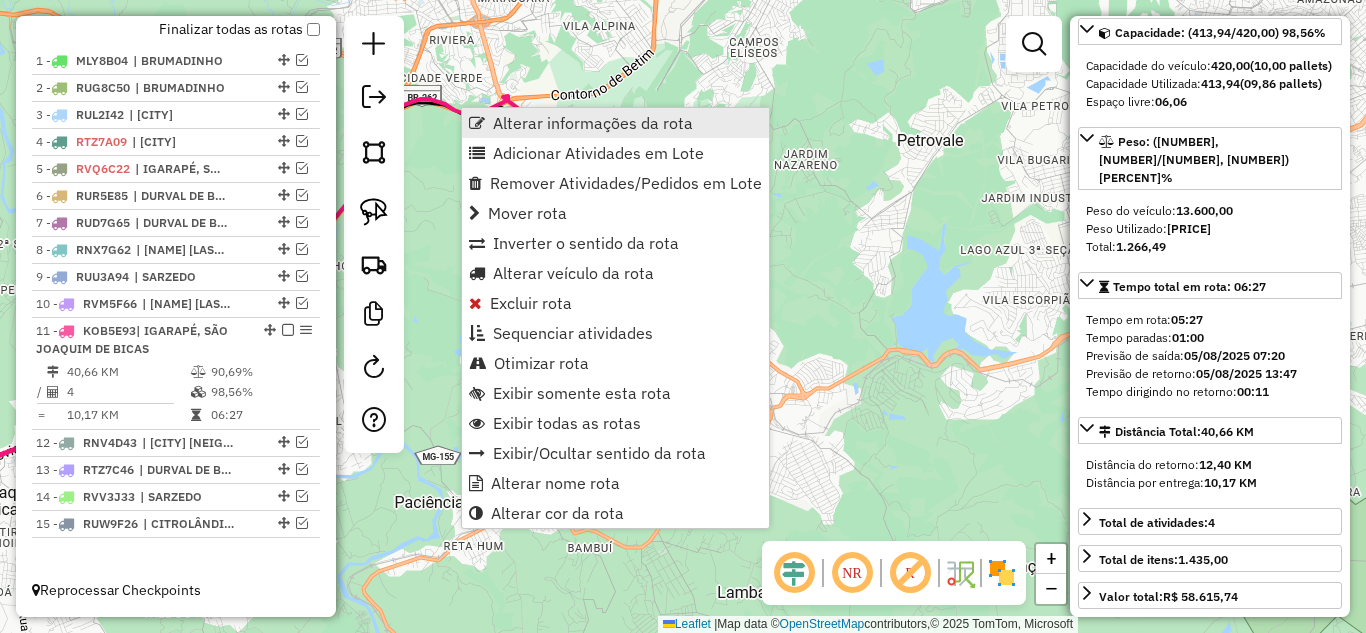 click on "Alterar informações da rota" at bounding box center [593, 123] 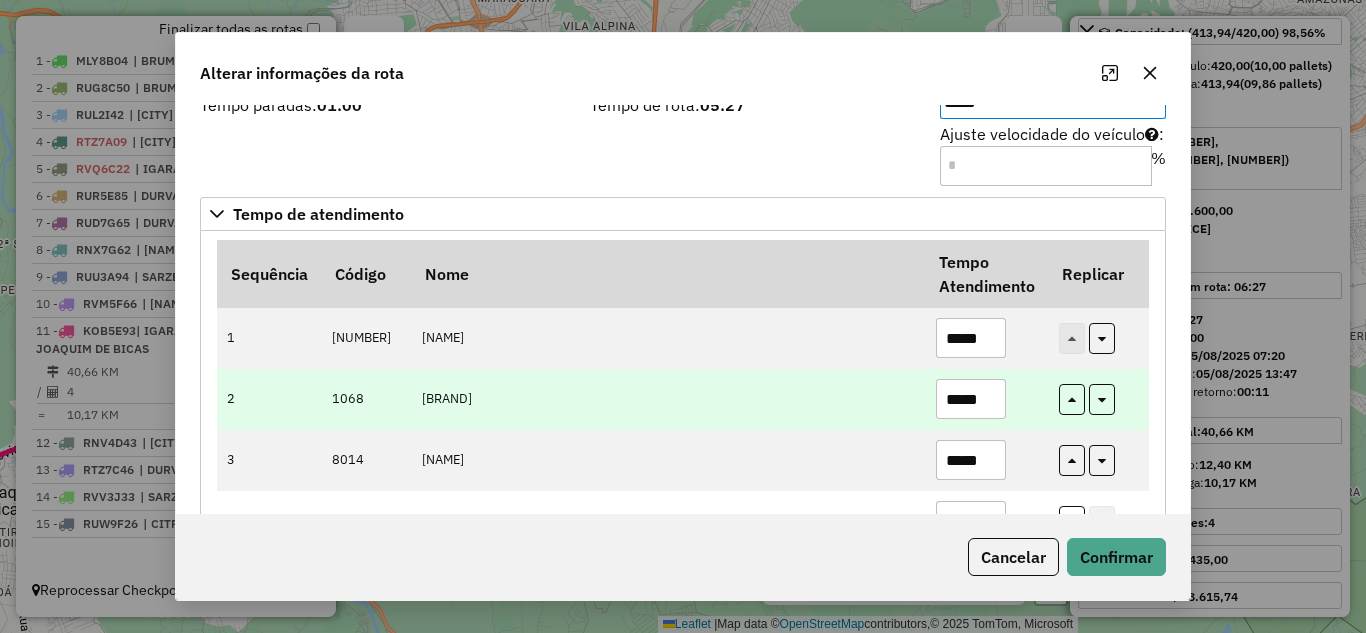 scroll, scrollTop: 100, scrollLeft: 0, axis: vertical 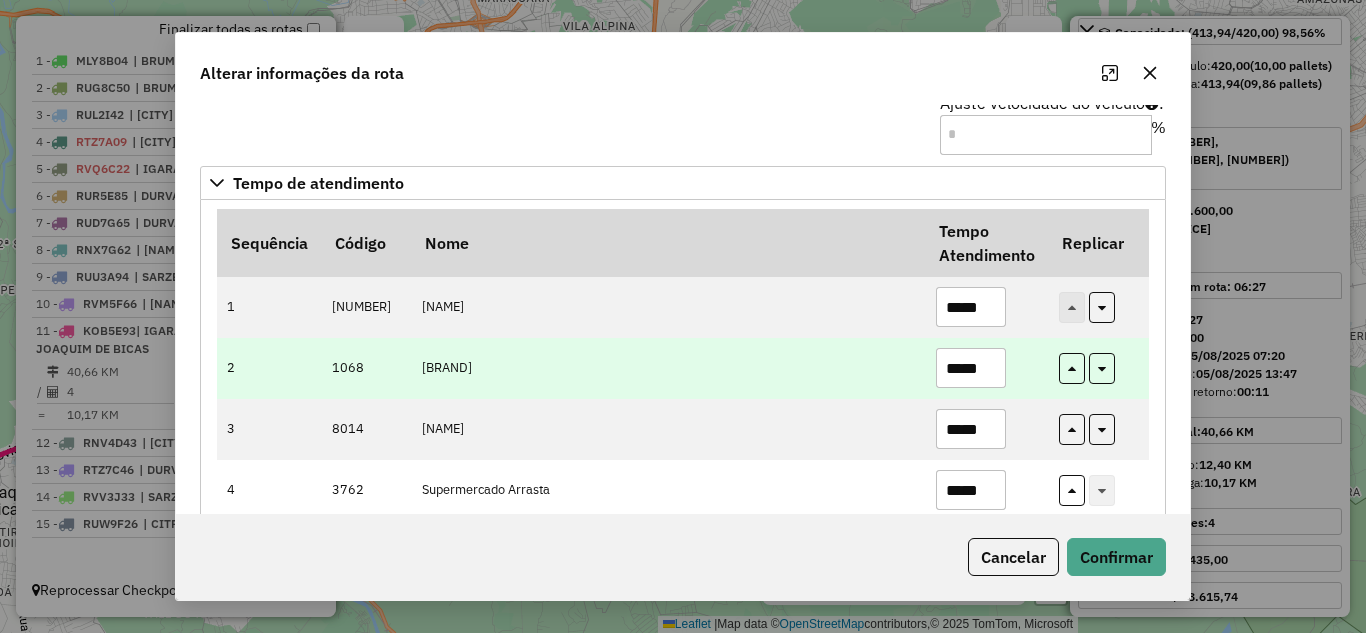 click on "*****" at bounding box center (986, 368) 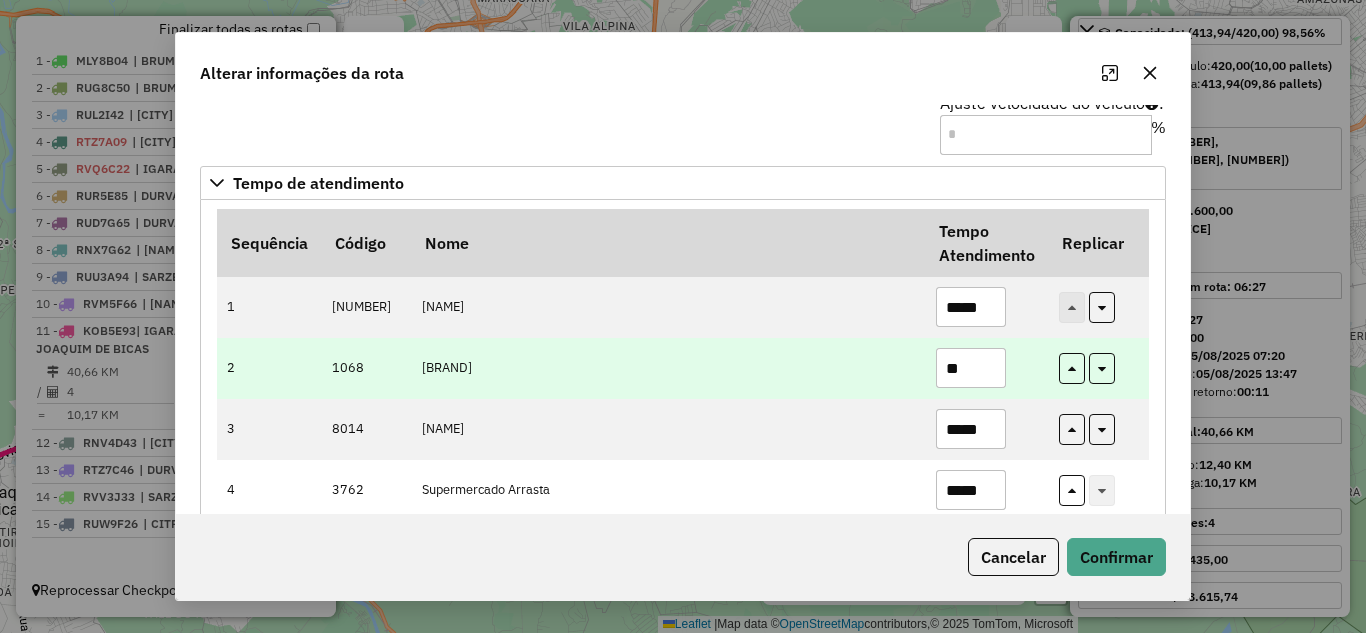 type on "*" 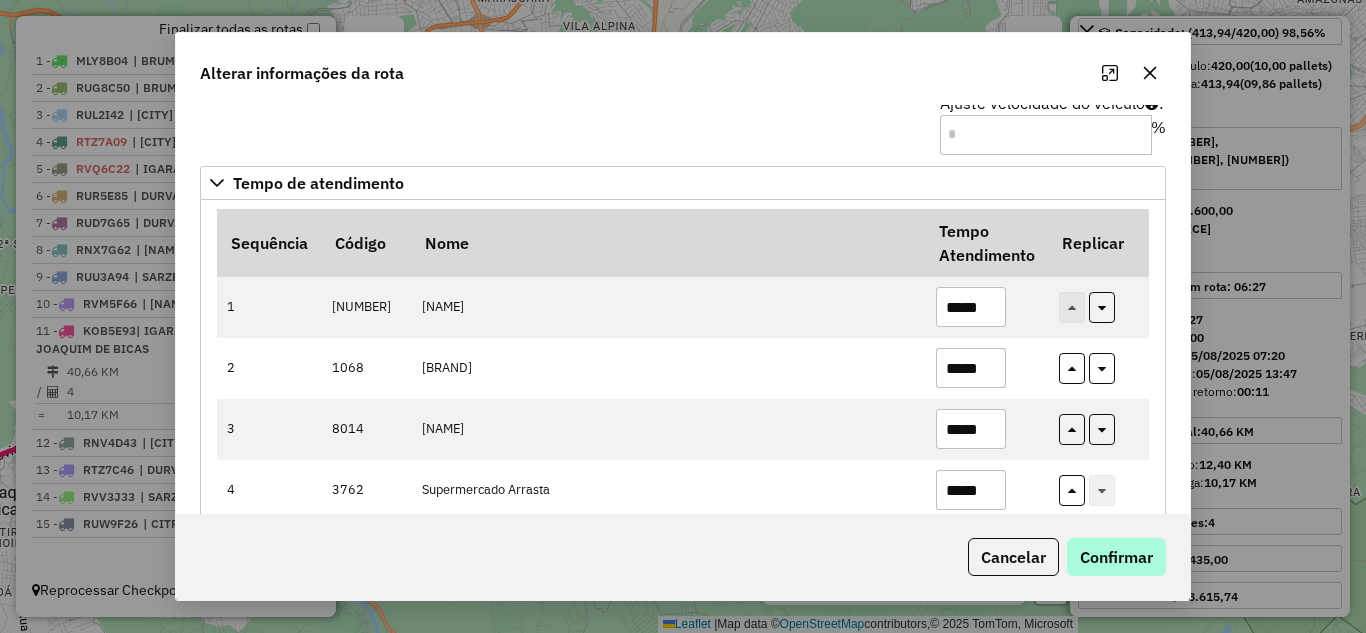 type on "*****" 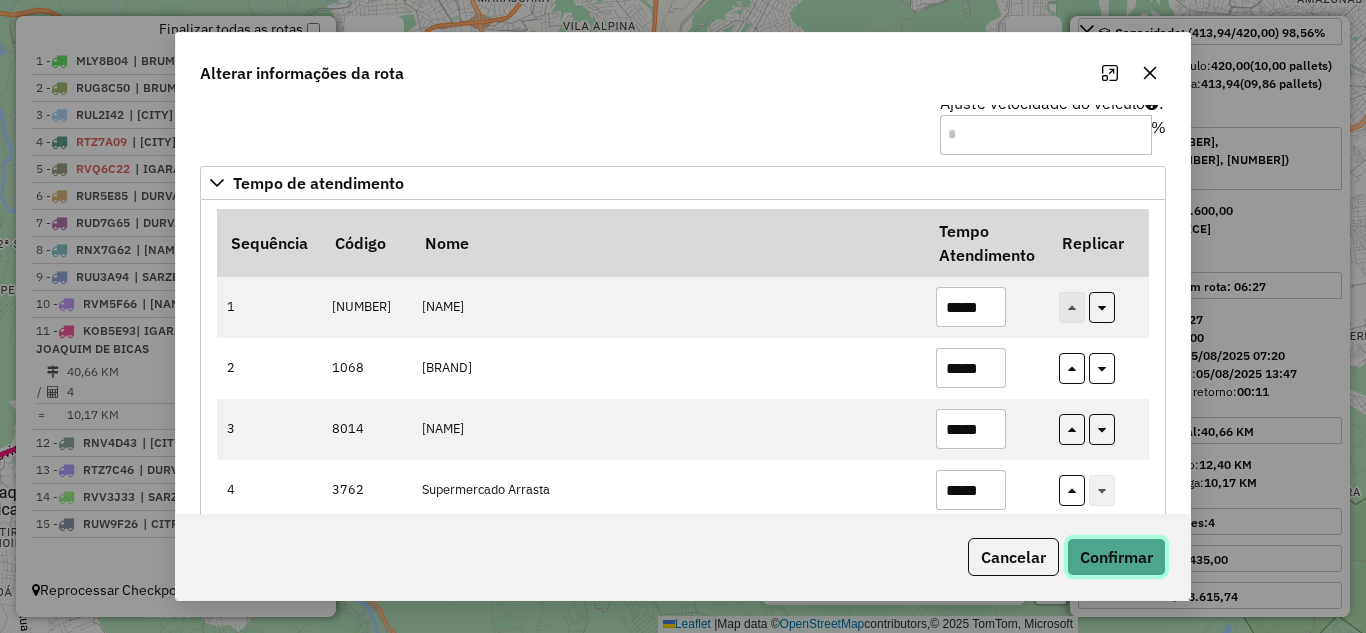 click on "Confirmar" 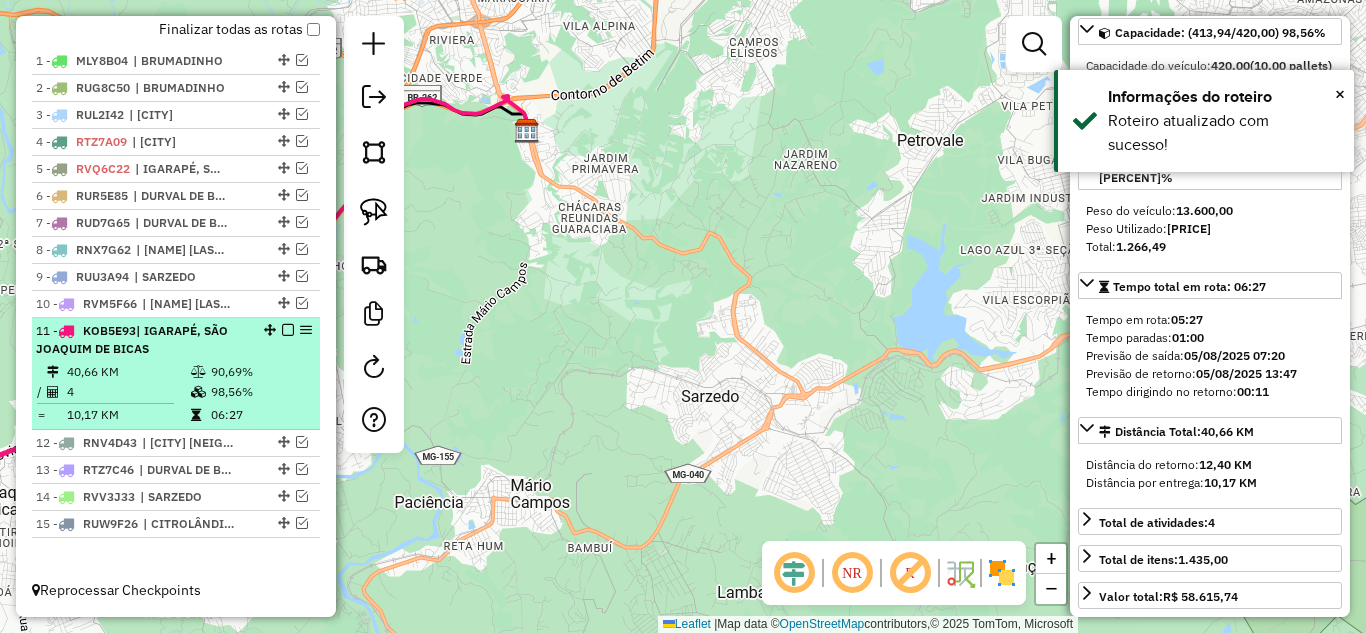 click at bounding box center [288, 330] 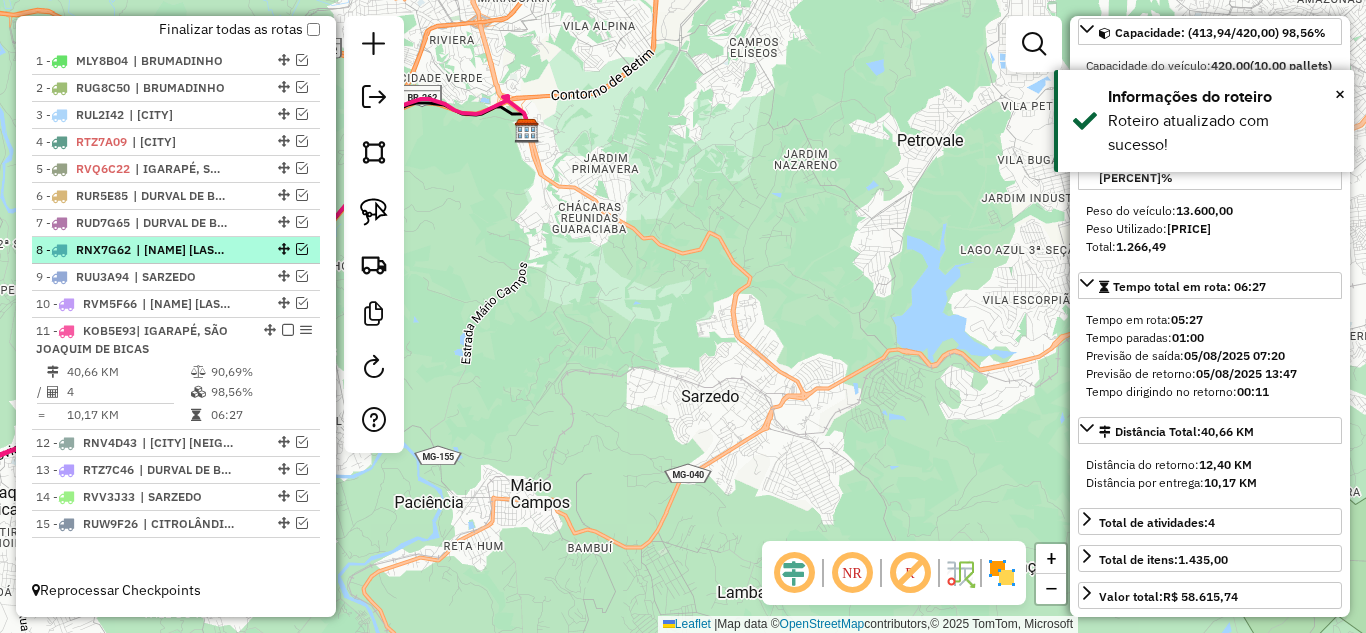 scroll, scrollTop: 657, scrollLeft: 0, axis: vertical 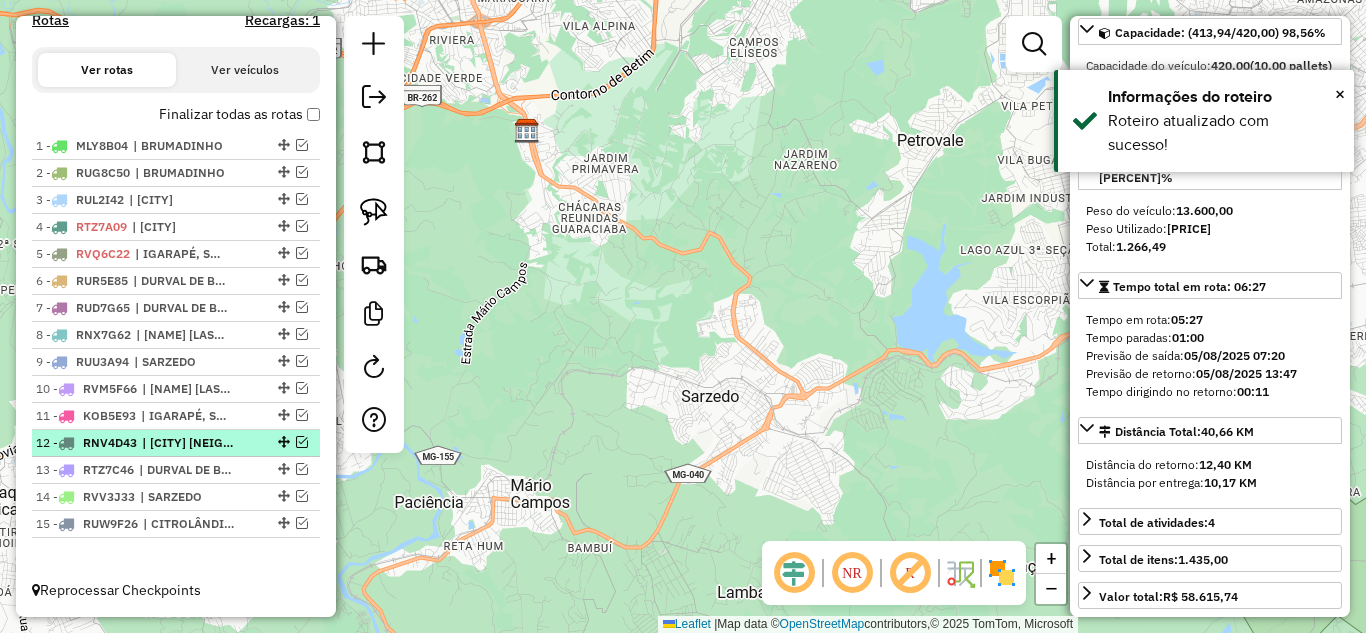 click at bounding box center [302, 442] 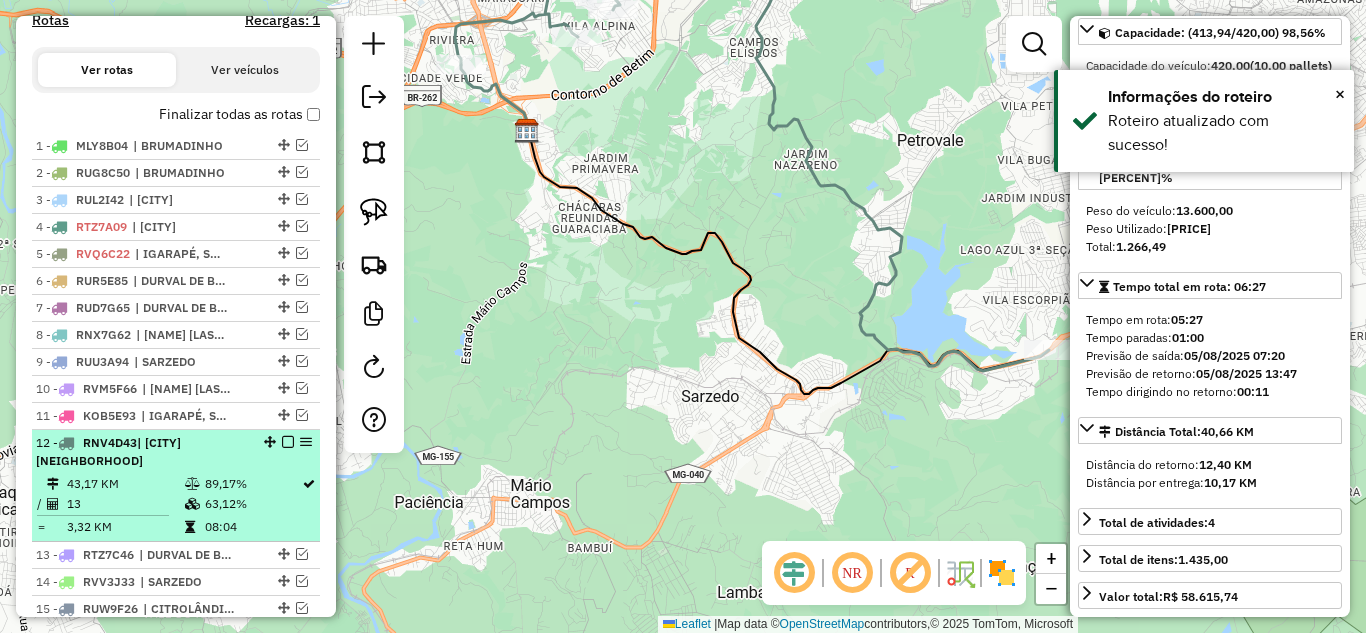 scroll, scrollTop: 724, scrollLeft: 0, axis: vertical 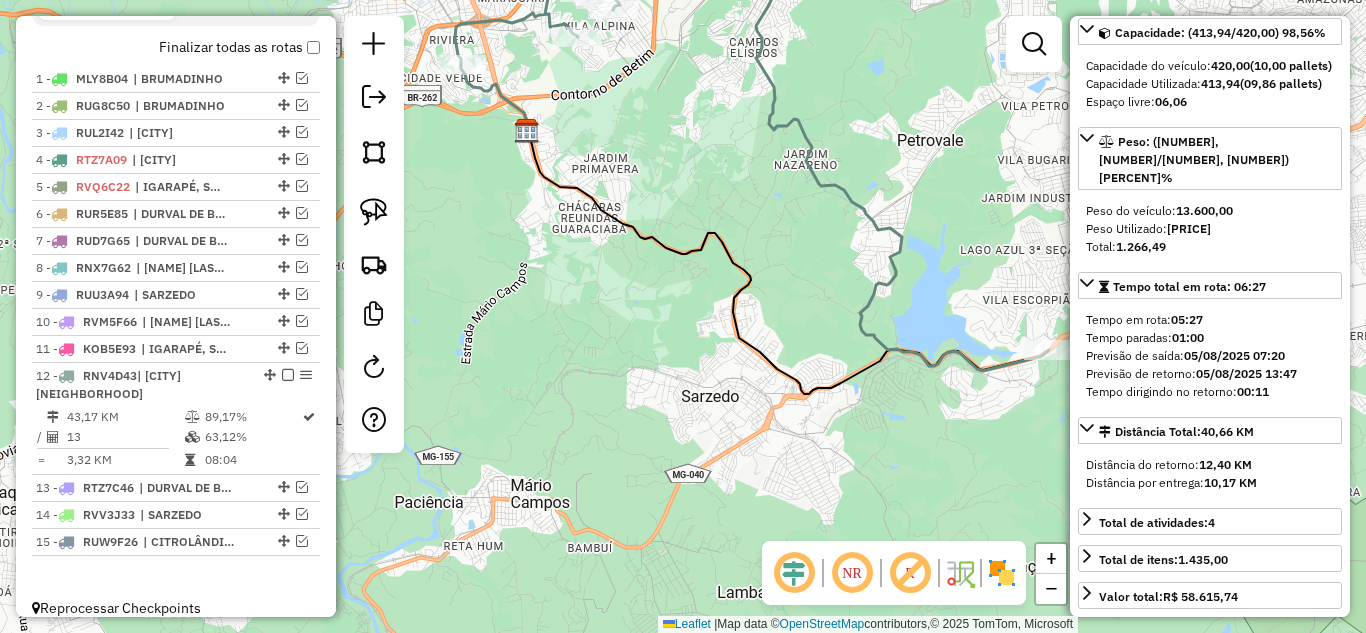click 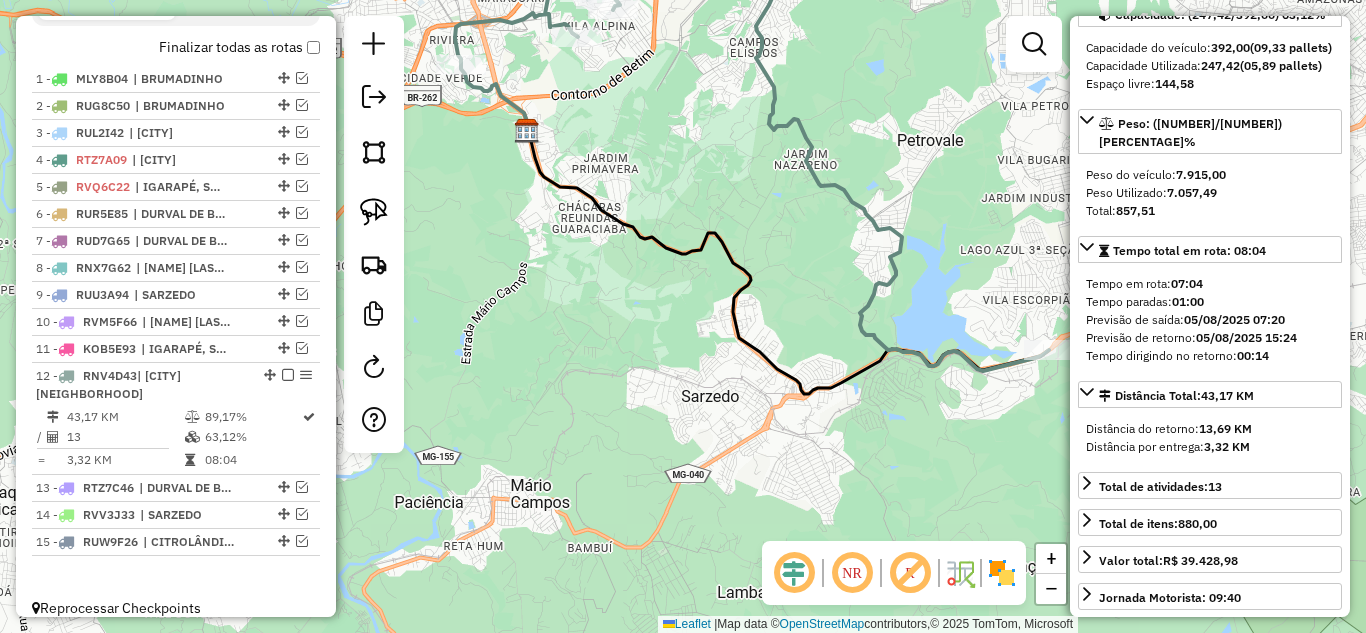 scroll, scrollTop: 200, scrollLeft: 0, axis: vertical 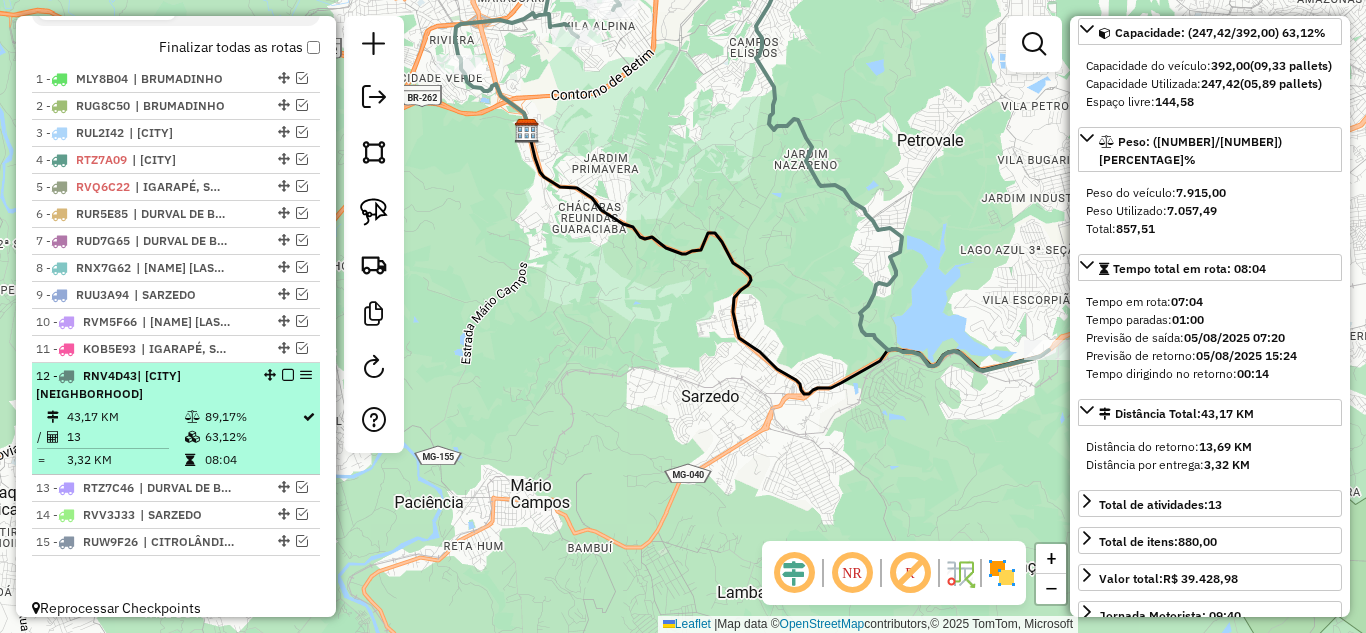 click at bounding box center (288, 375) 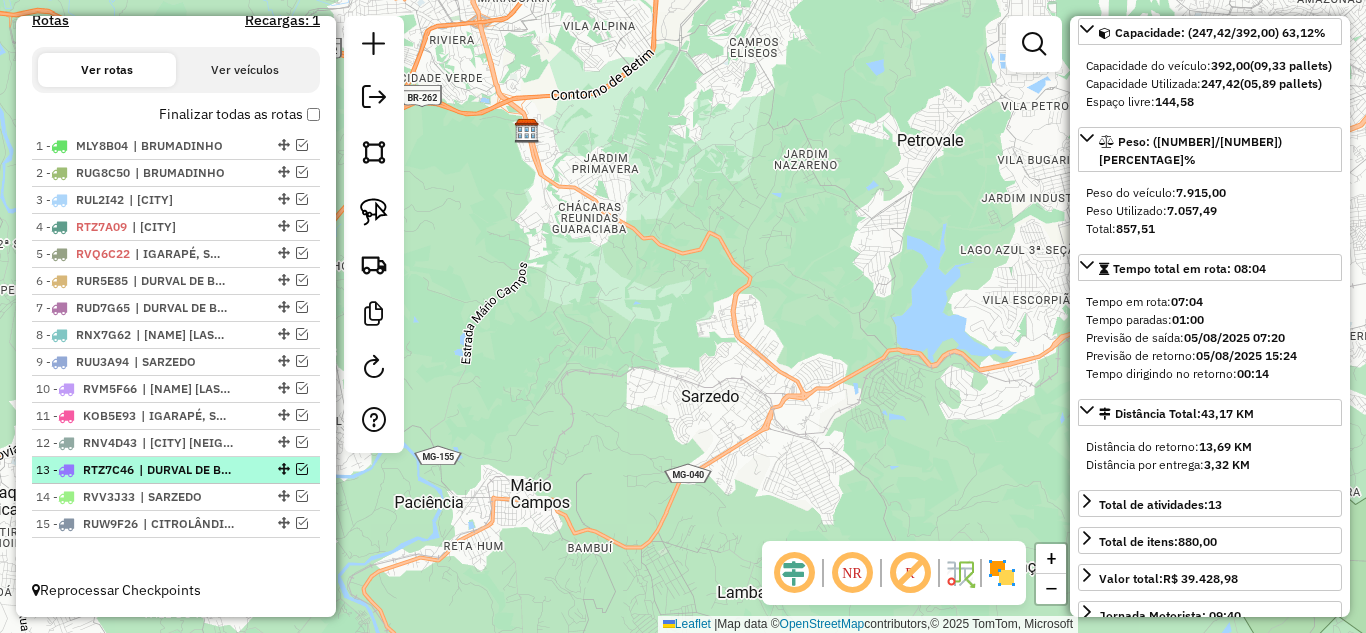 click at bounding box center (302, 469) 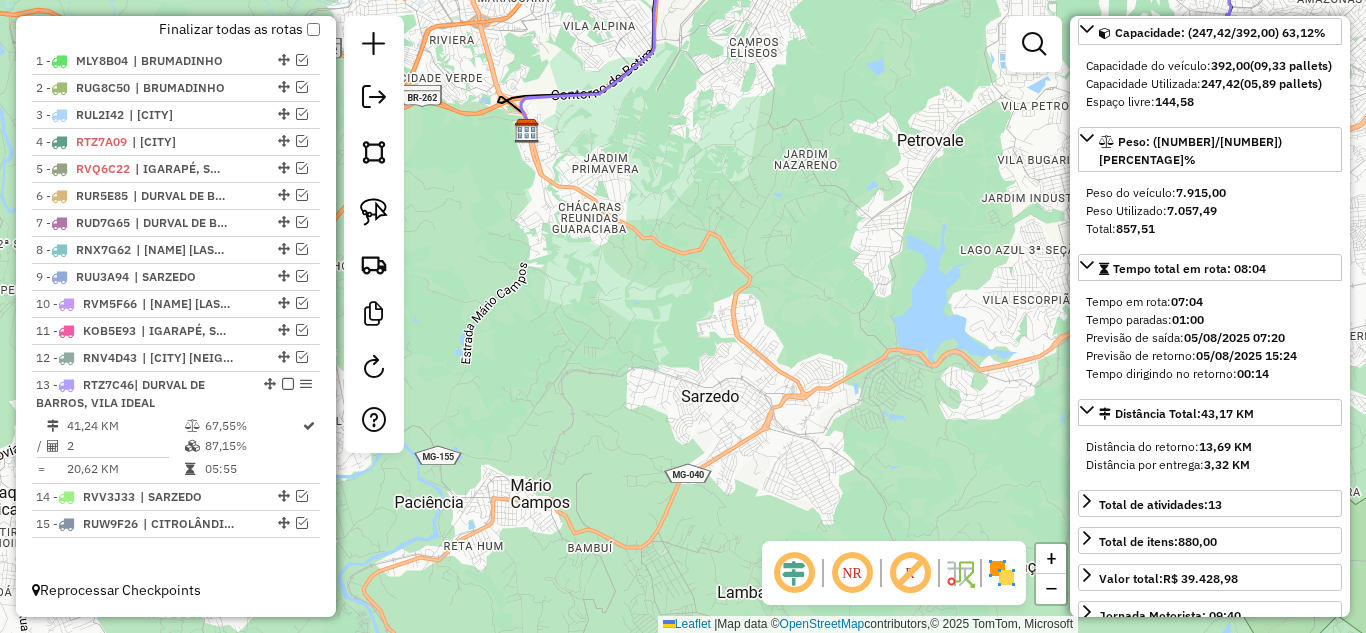 click 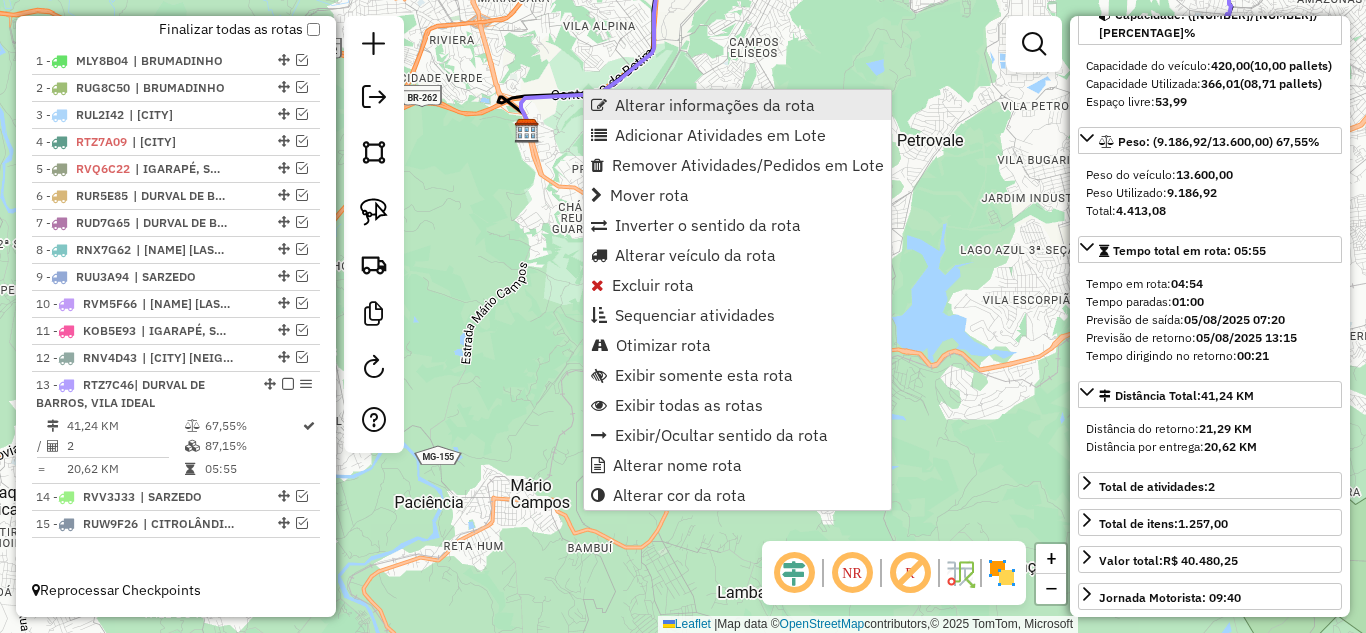 click on "Alterar informações da rota" at bounding box center (715, 105) 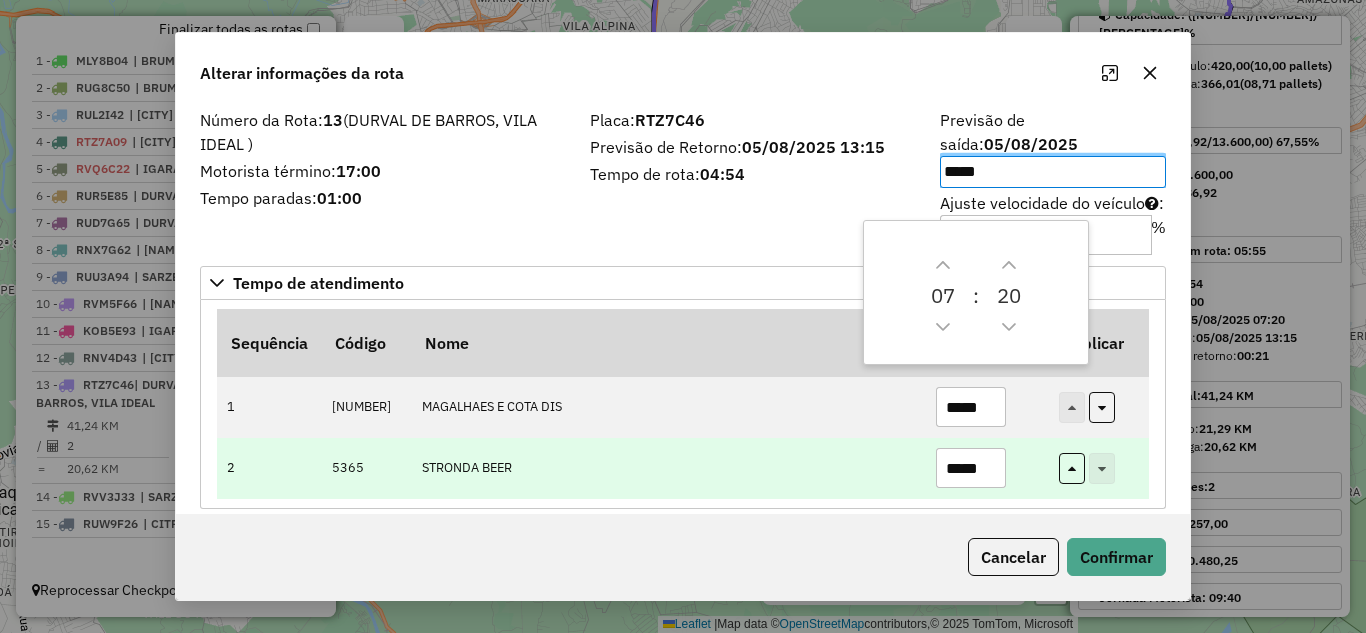 click on "*****" at bounding box center (971, 468) 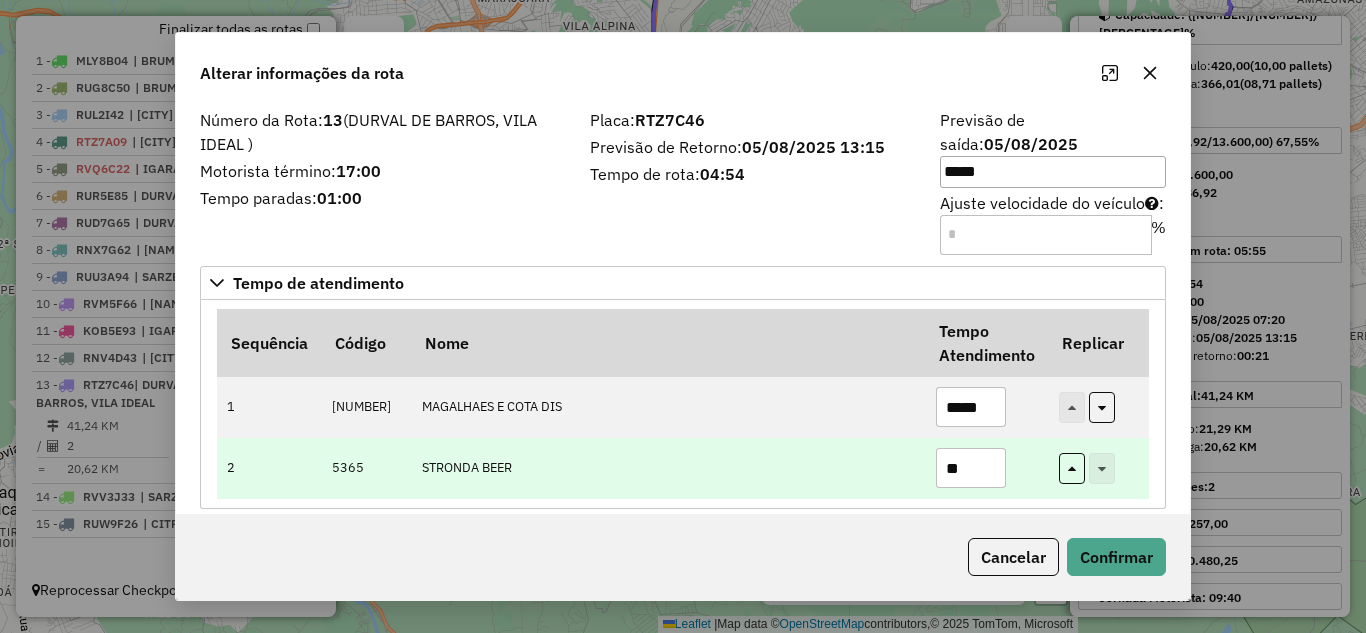 type on "*" 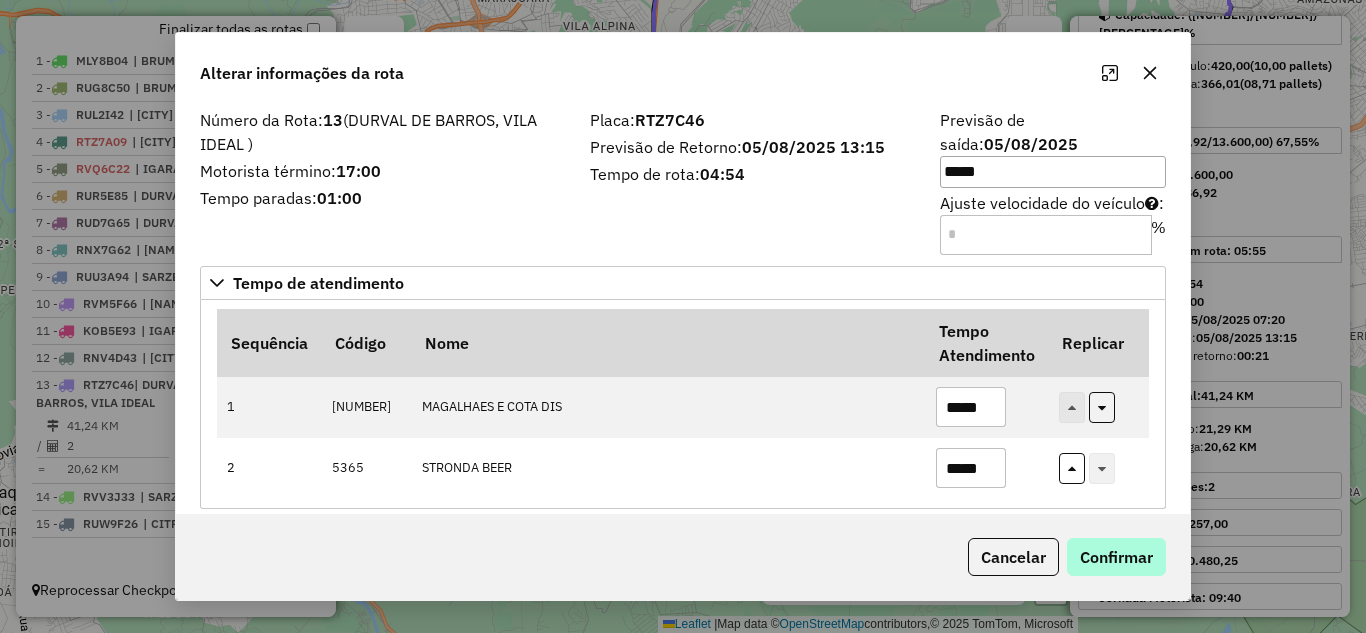 type on "*****" 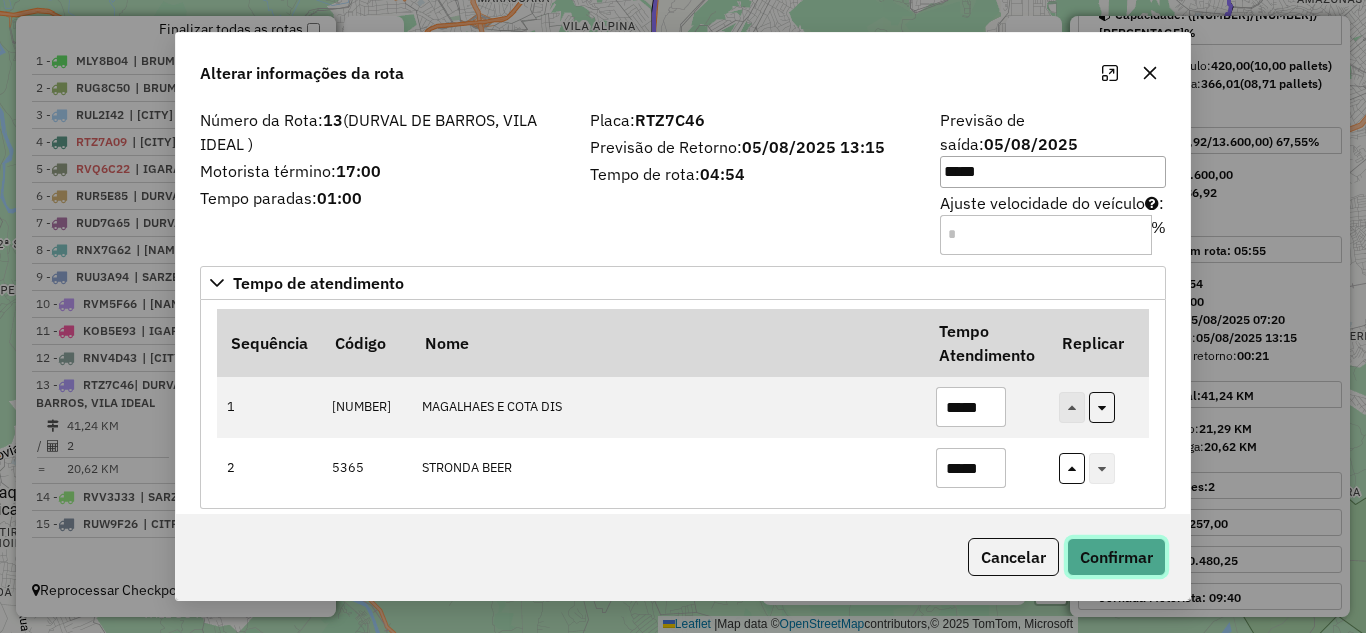 click on "Confirmar" 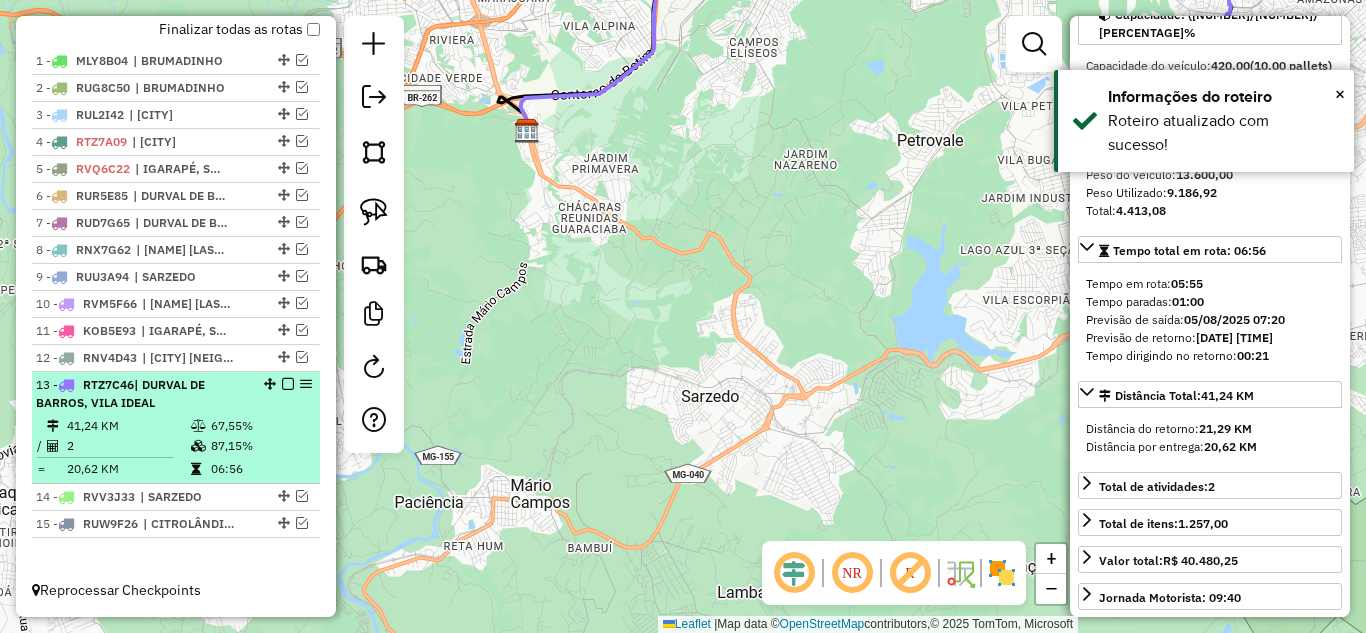 click at bounding box center [288, 384] 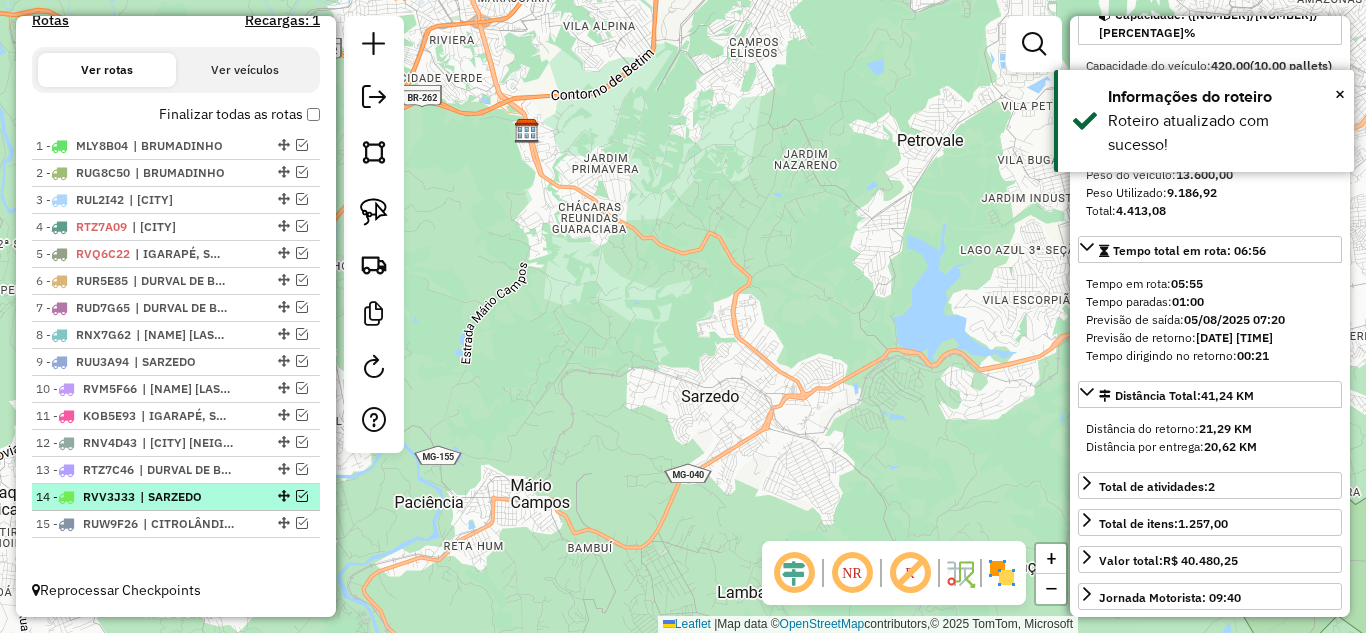 click at bounding box center [302, 496] 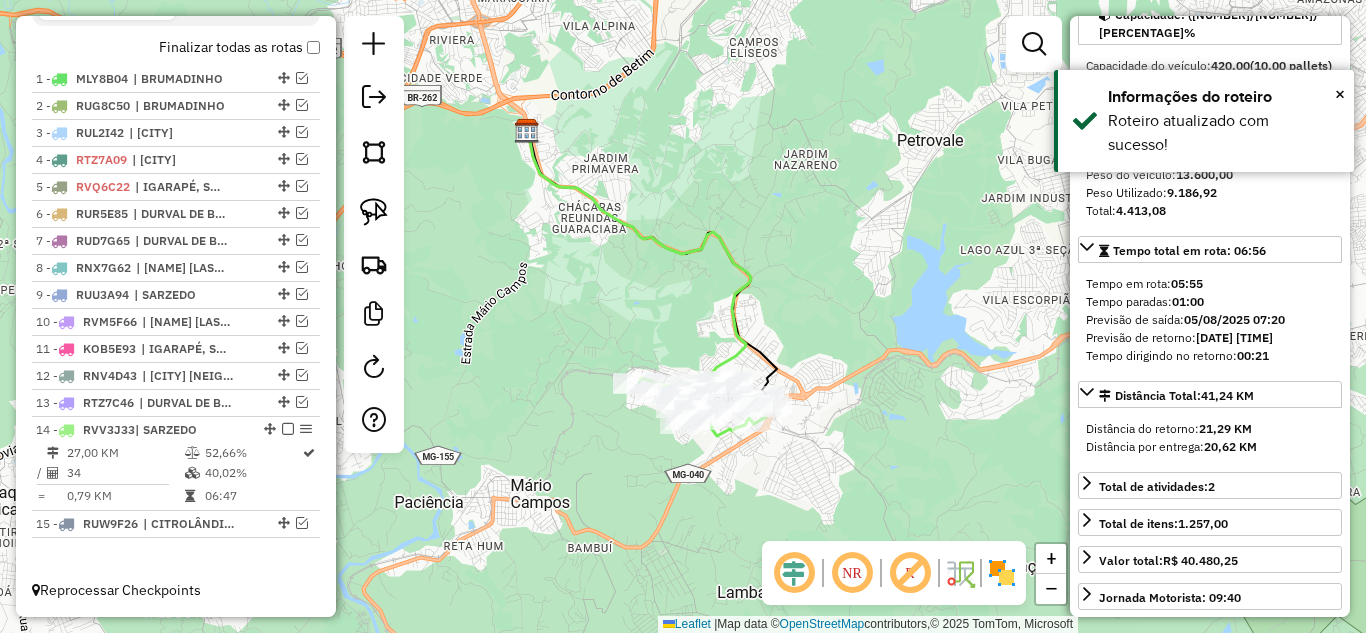 click 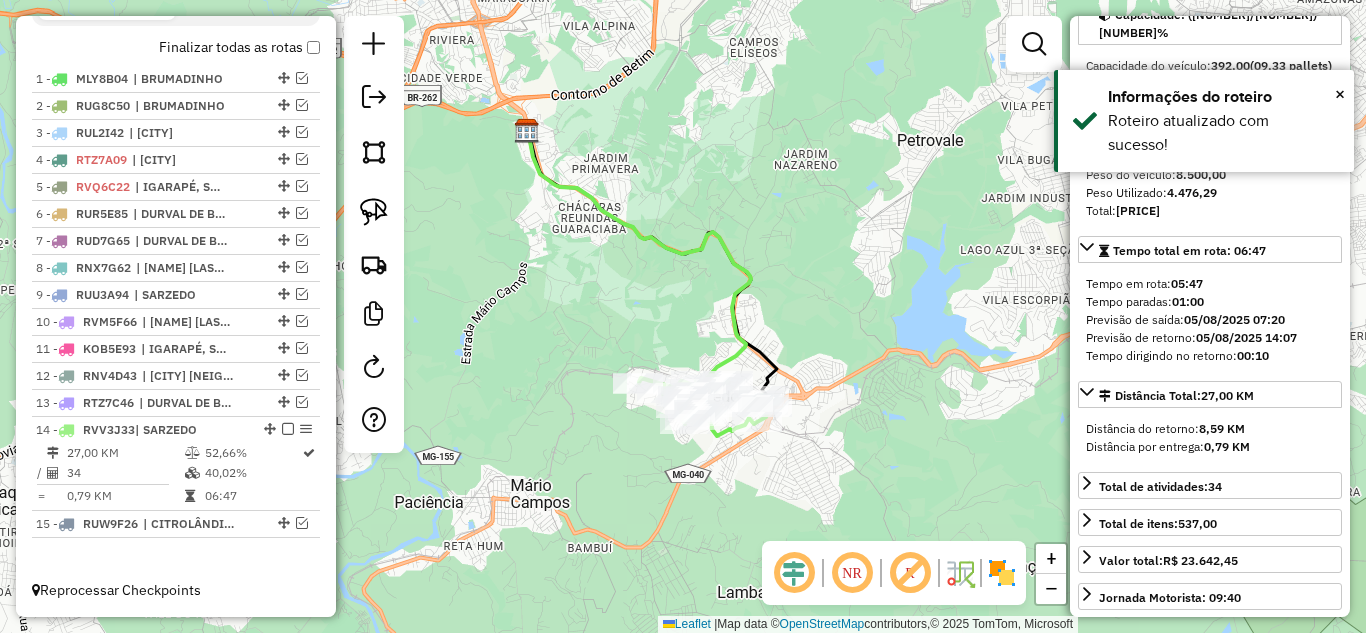 scroll, scrollTop: 182, scrollLeft: 0, axis: vertical 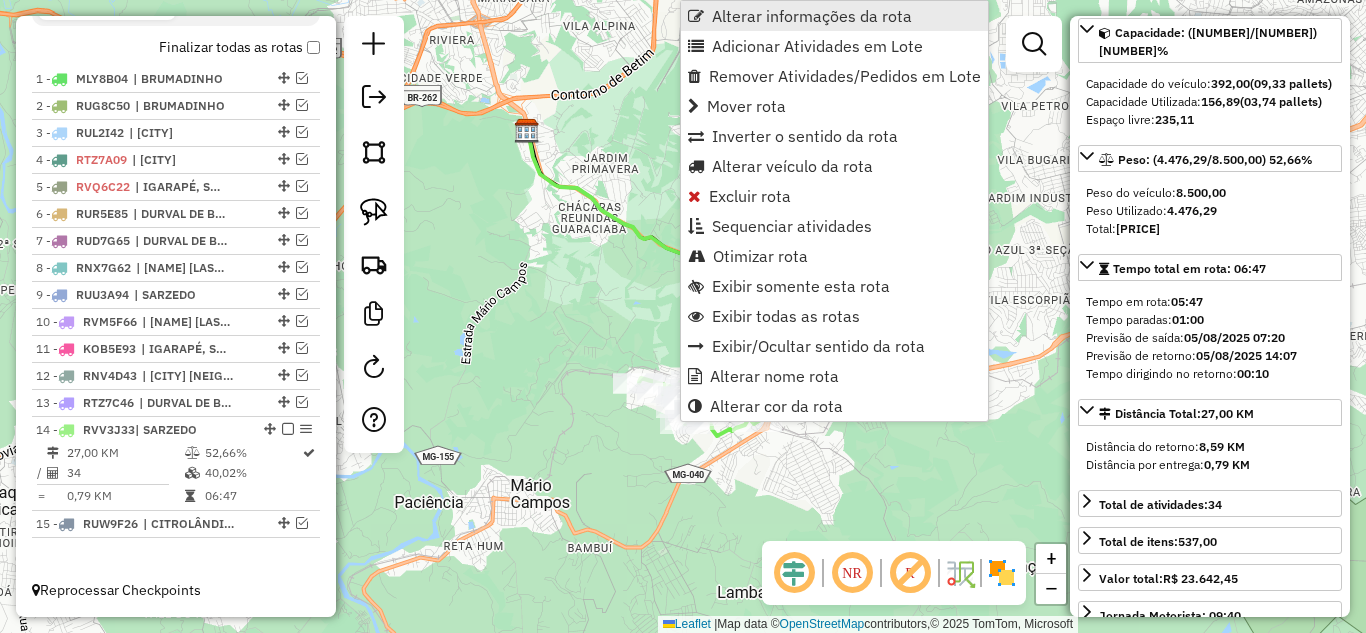 click on "Alterar informações da rota" at bounding box center (812, 16) 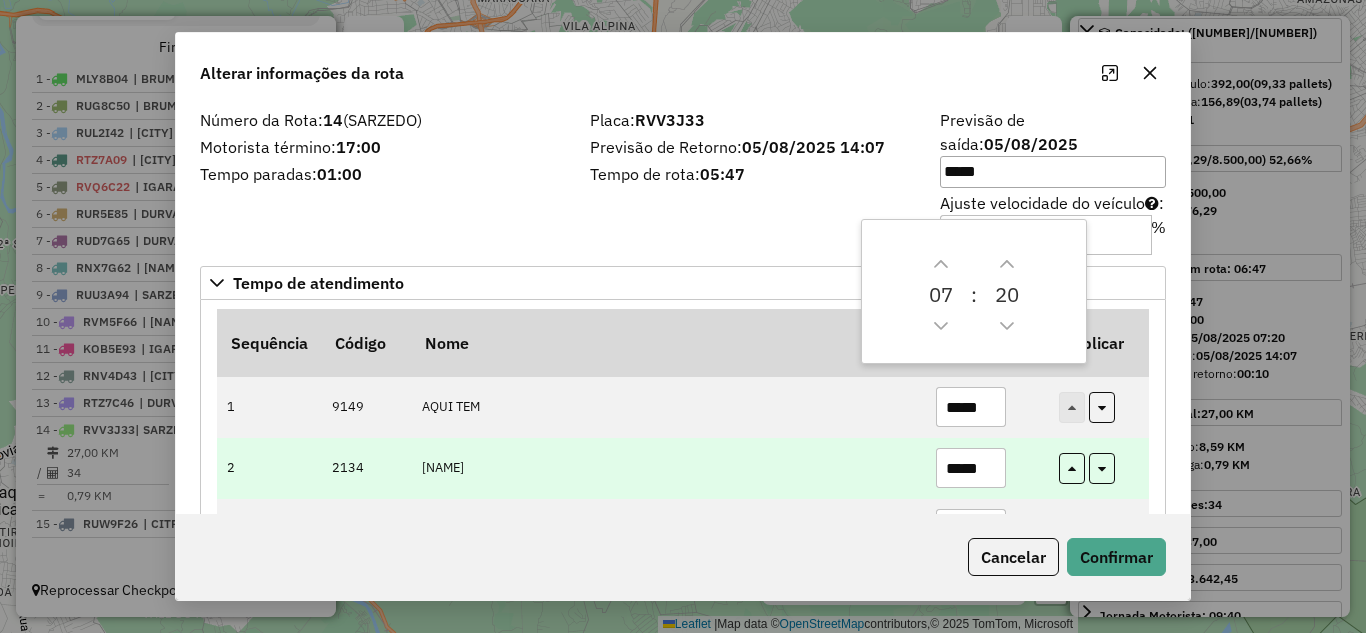 drag, startPoint x: 986, startPoint y: 444, endPoint x: 952, endPoint y: 435, distance: 35.17101 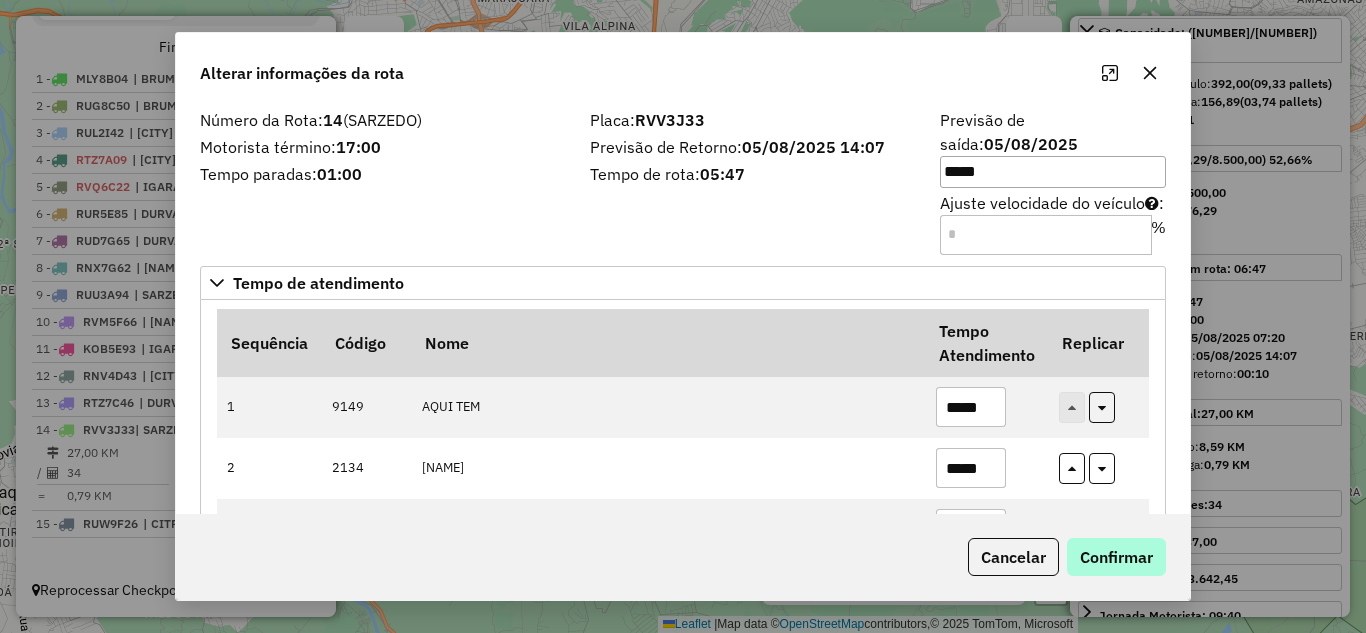 type on "*****" 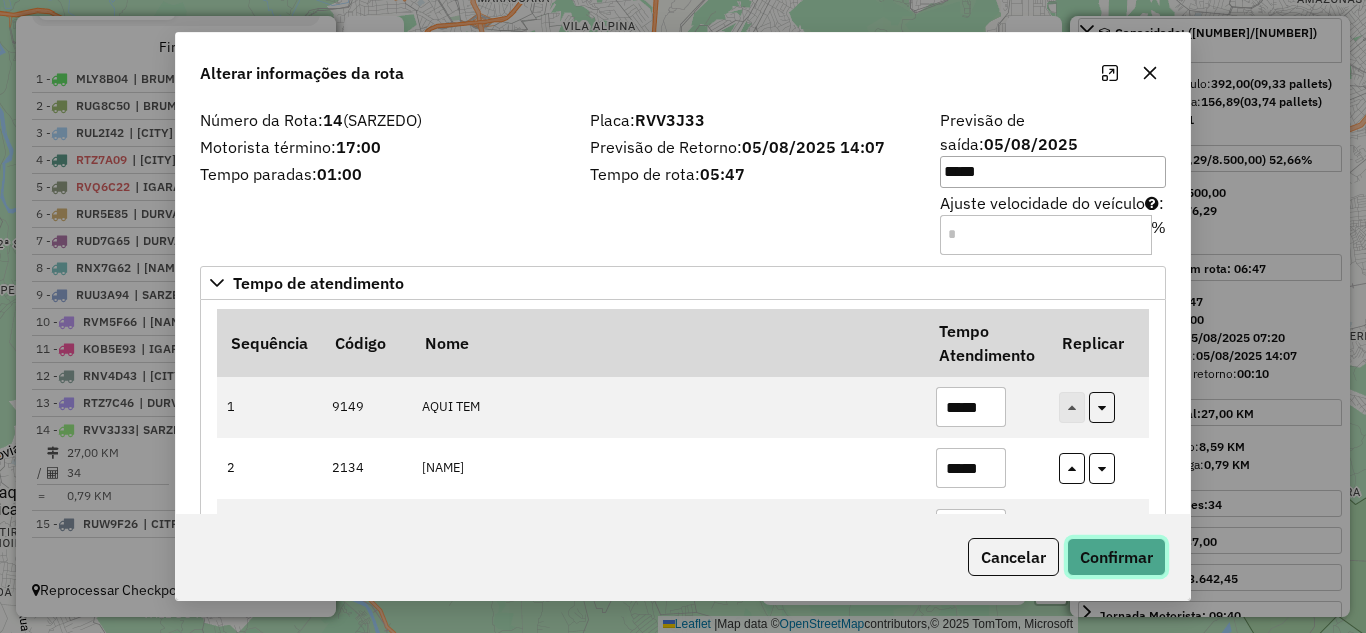 click on "Confirmar" 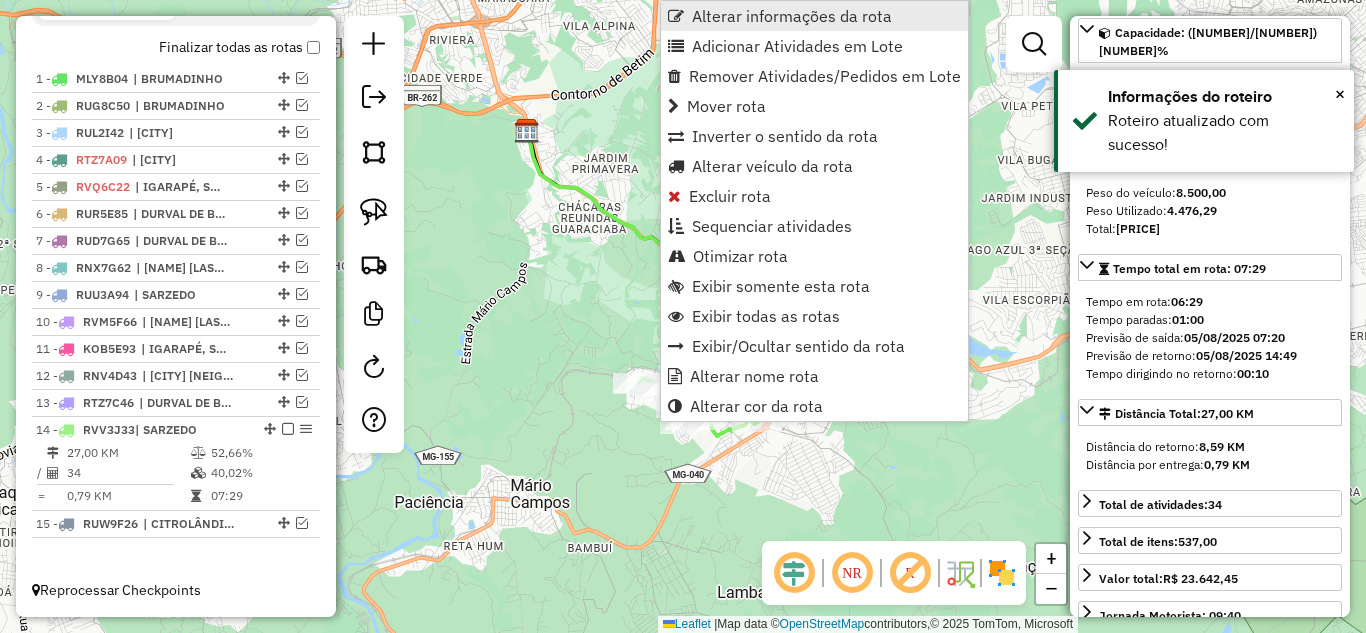 click on "Alterar informações da rota" at bounding box center (792, 16) 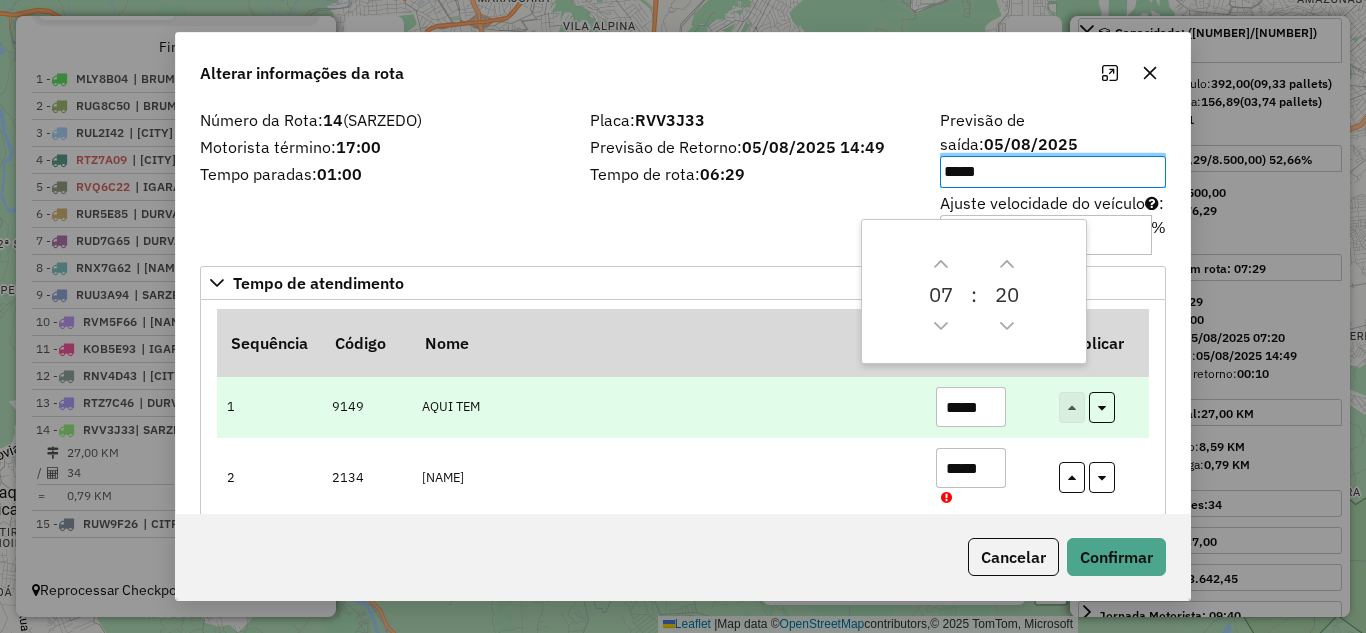click on "*****" at bounding box center (971, 407) 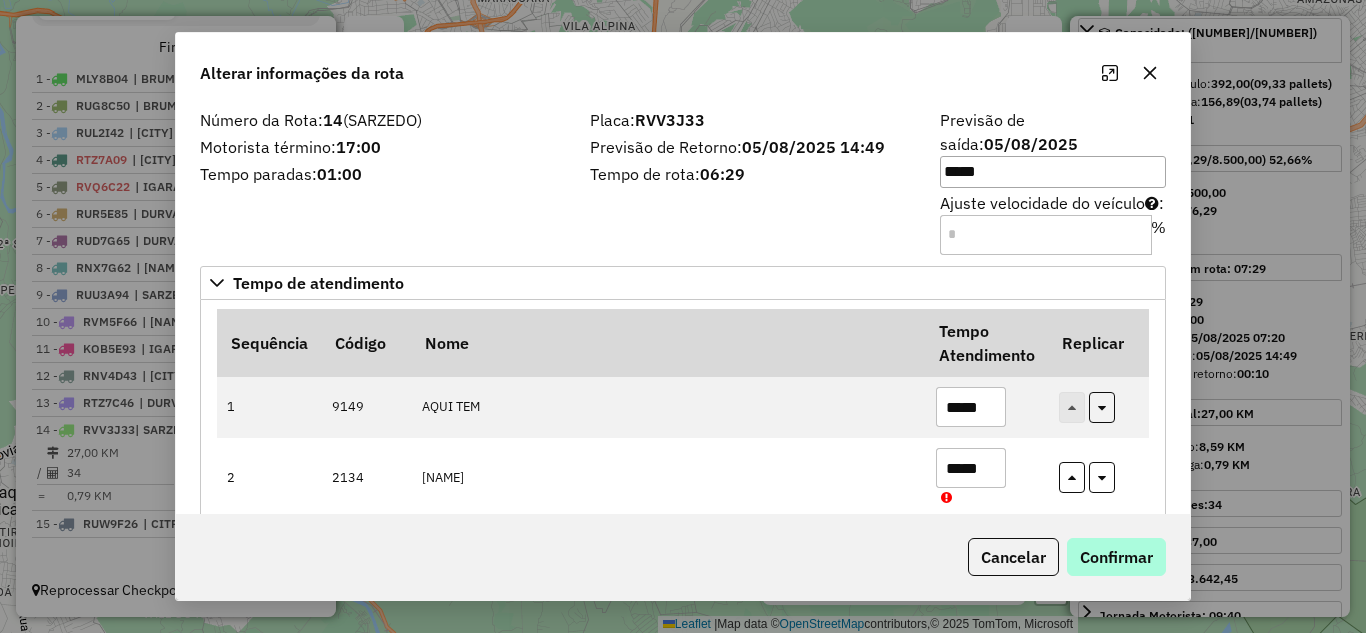 type on "*****" 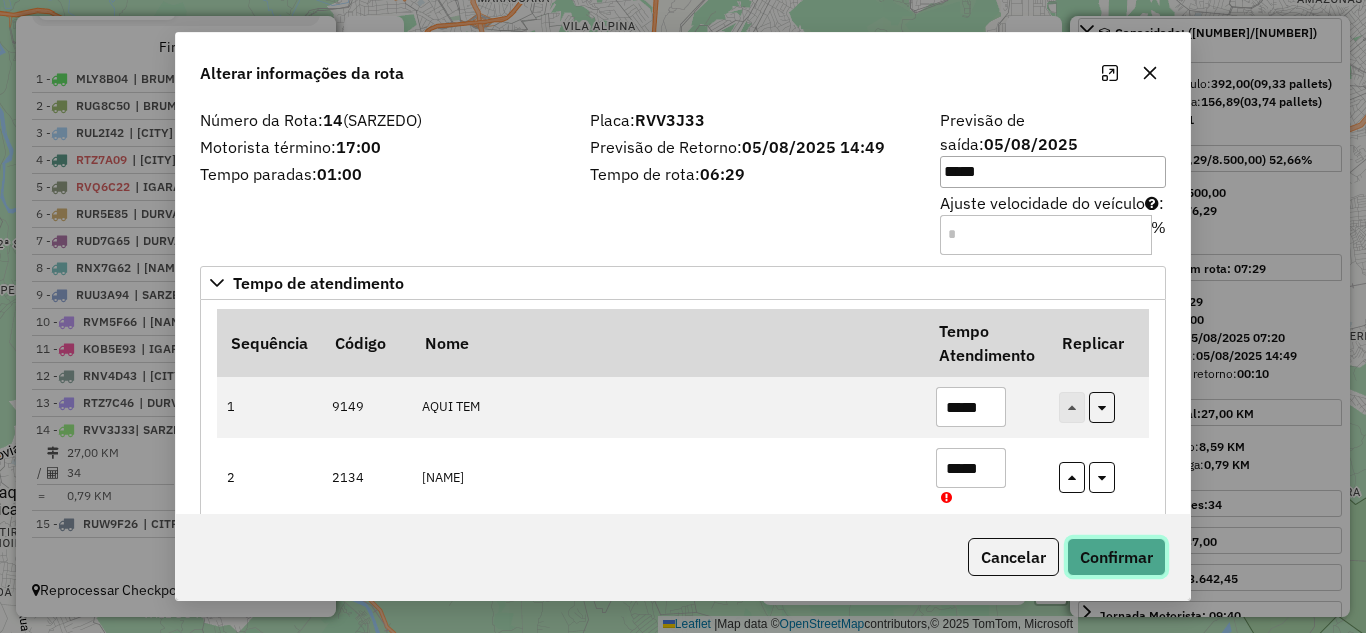 click on "Confirmar" 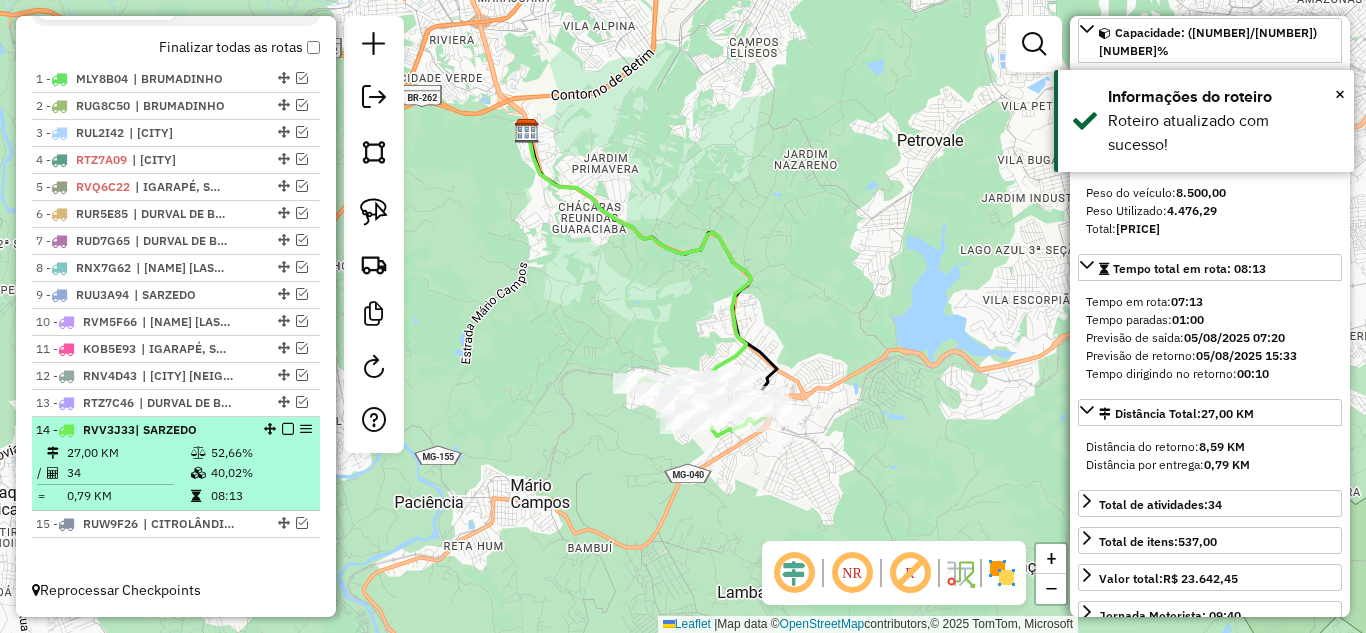click at bounding box center [288, 429] 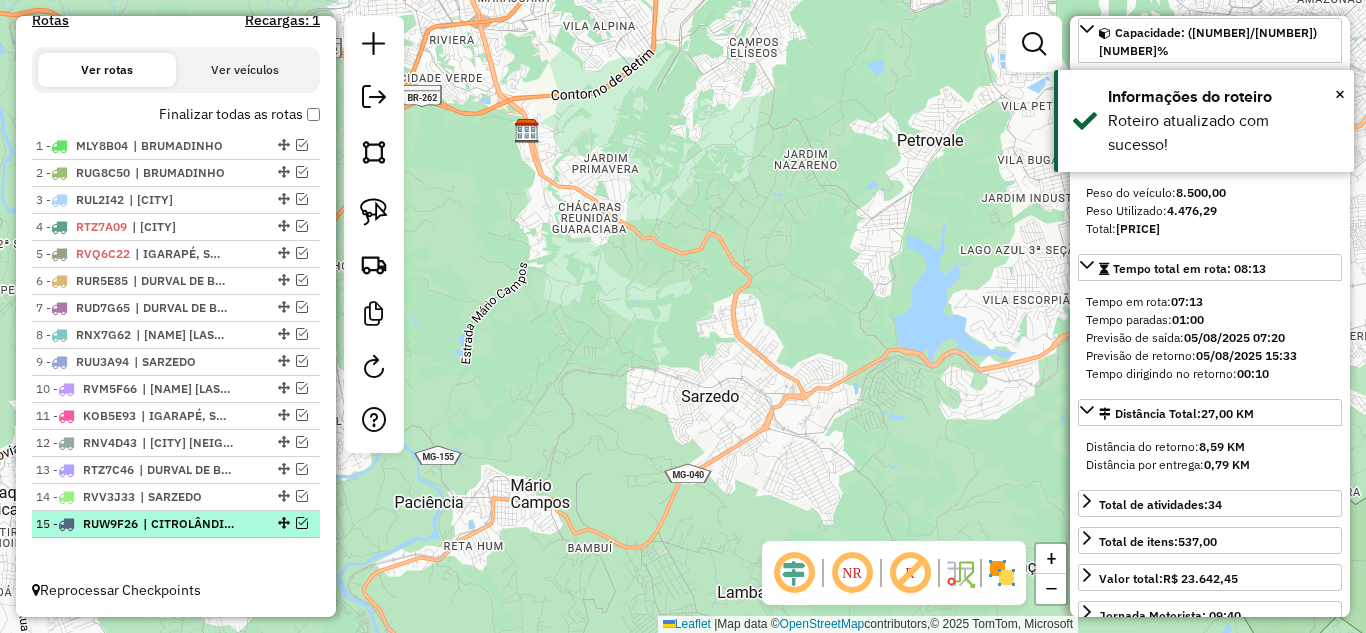 click at bounding box center [302, 523] 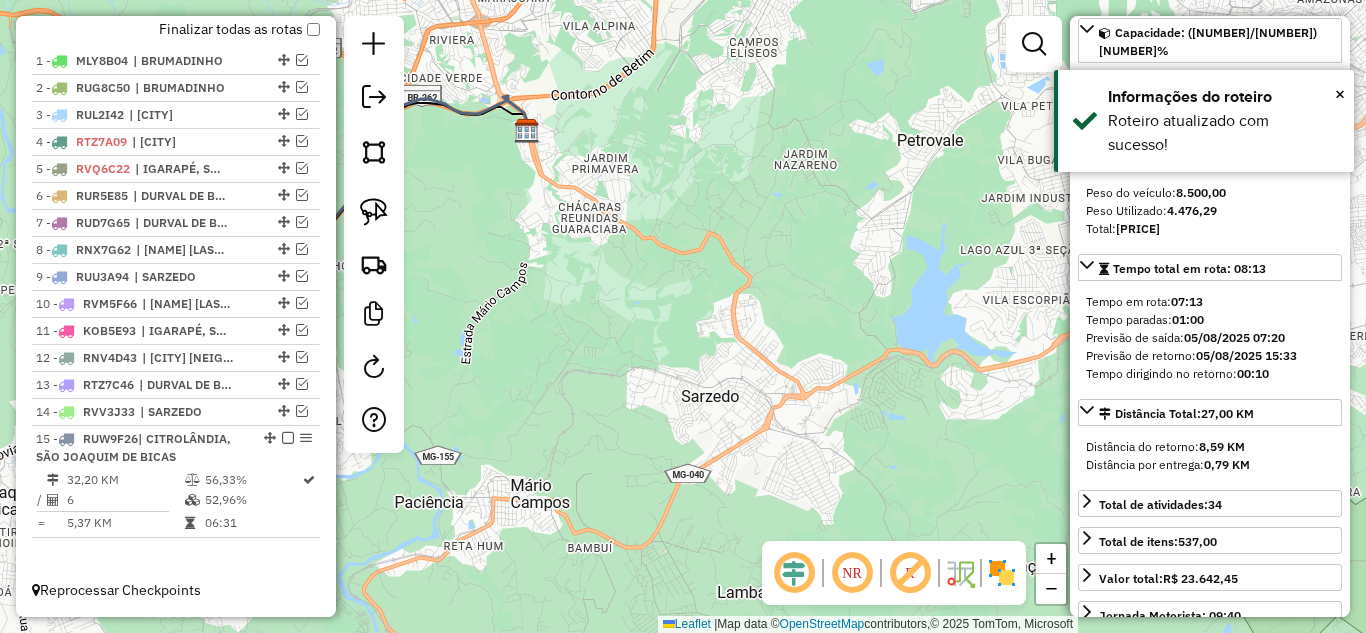 click 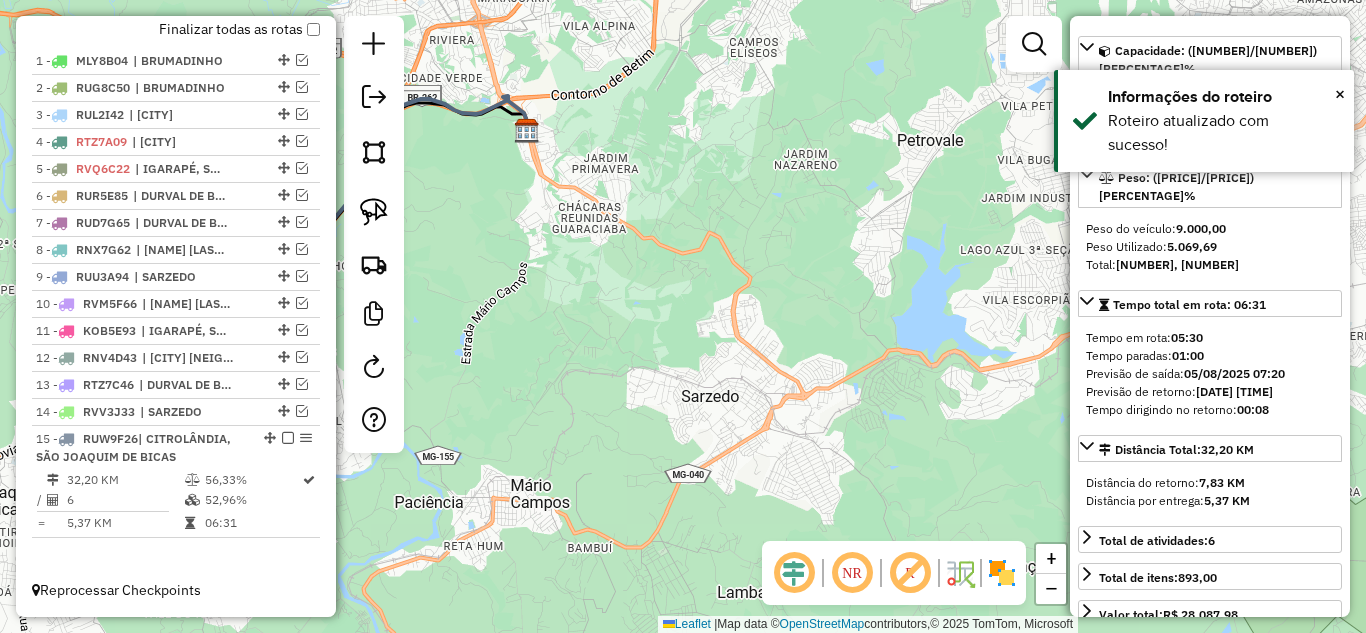 scroll, scrollTop: 200, scrollLeft: 0, axis: vertical 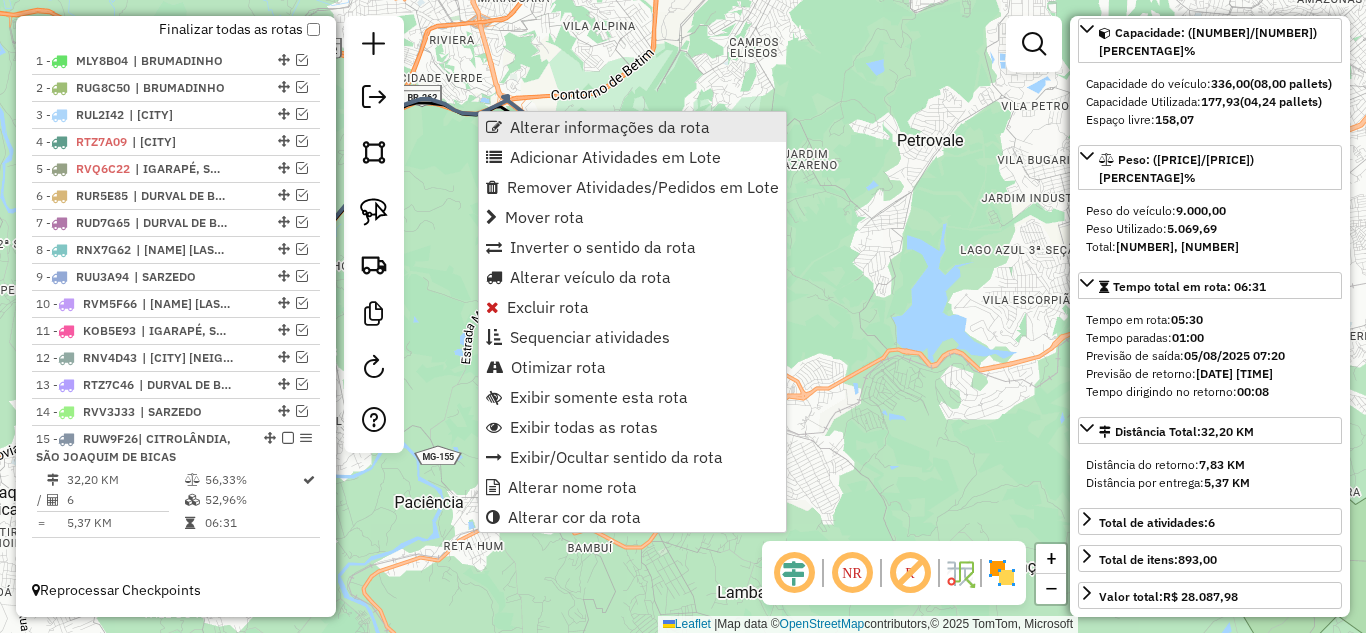 click on "Alterar informações da rota" at bounding box center (610, 127) 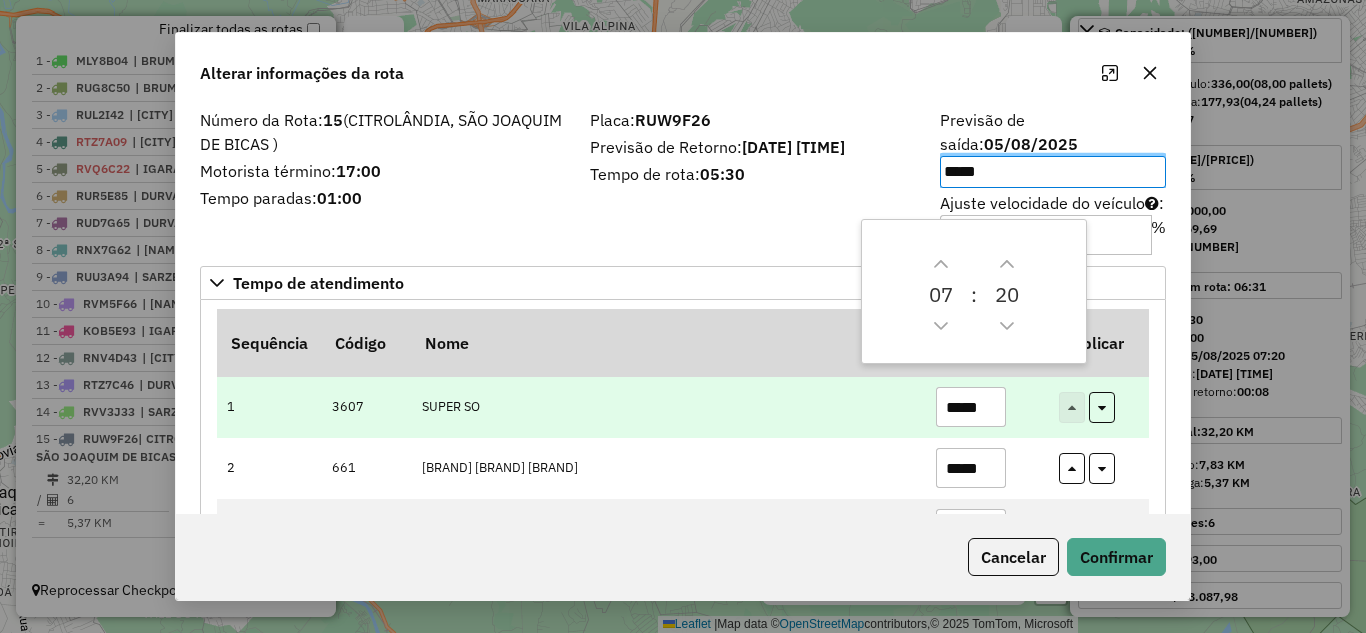 click on "*****" at bounding box center (971, 407) 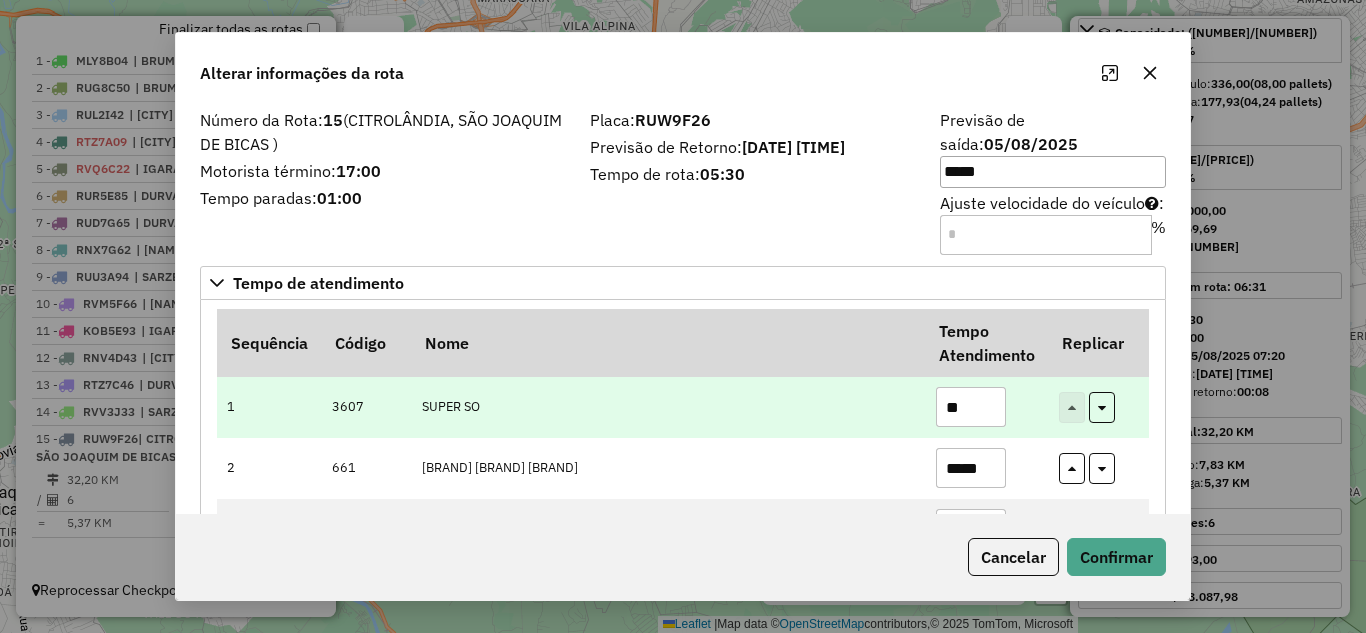 type on "*" 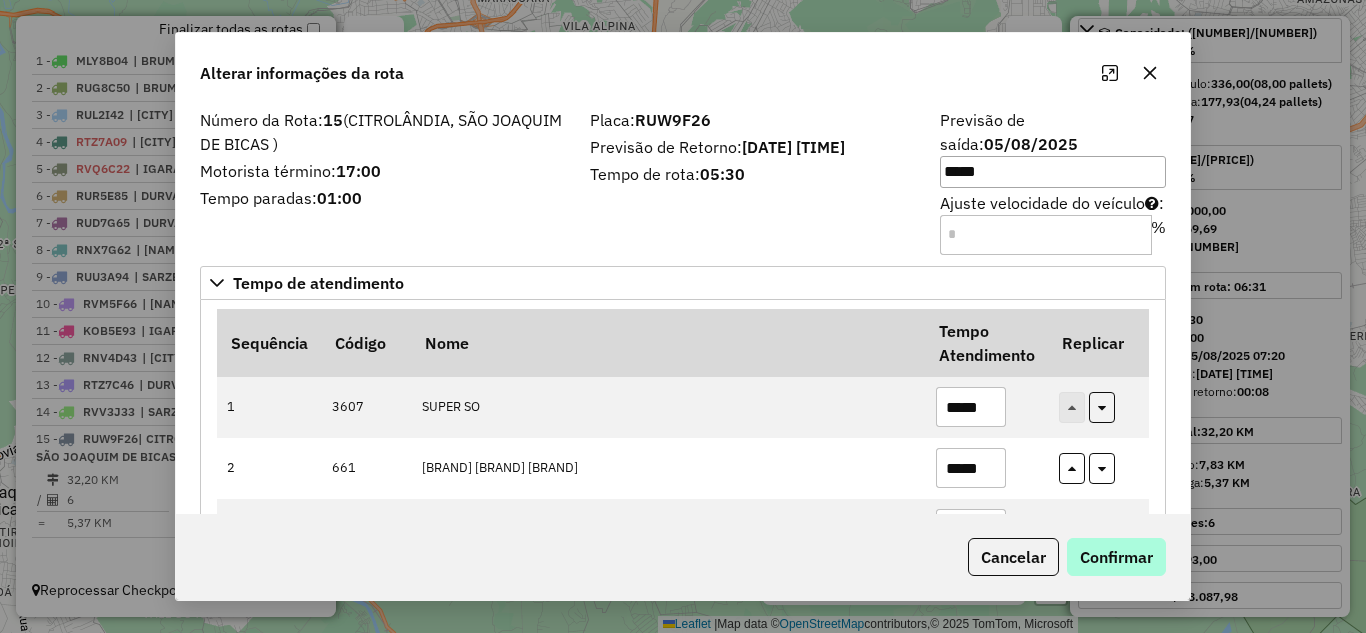 type on "*****" 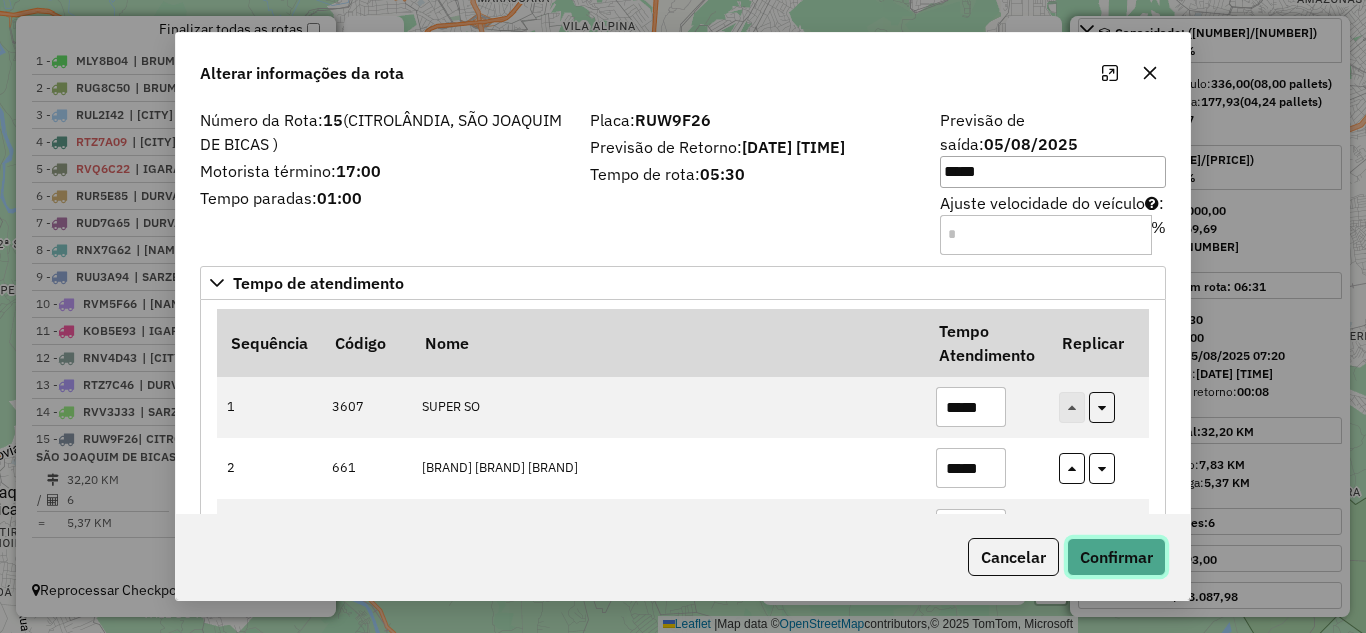 click on "Confirmar" 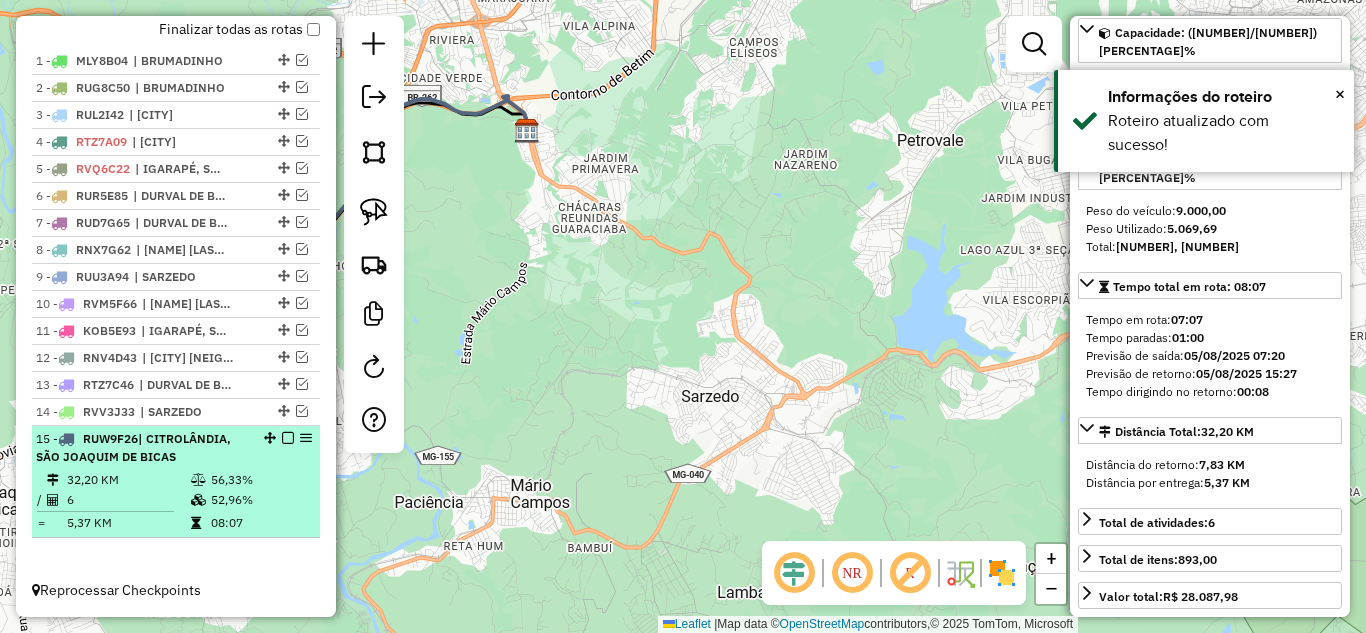click at bounding box center (288, 438) 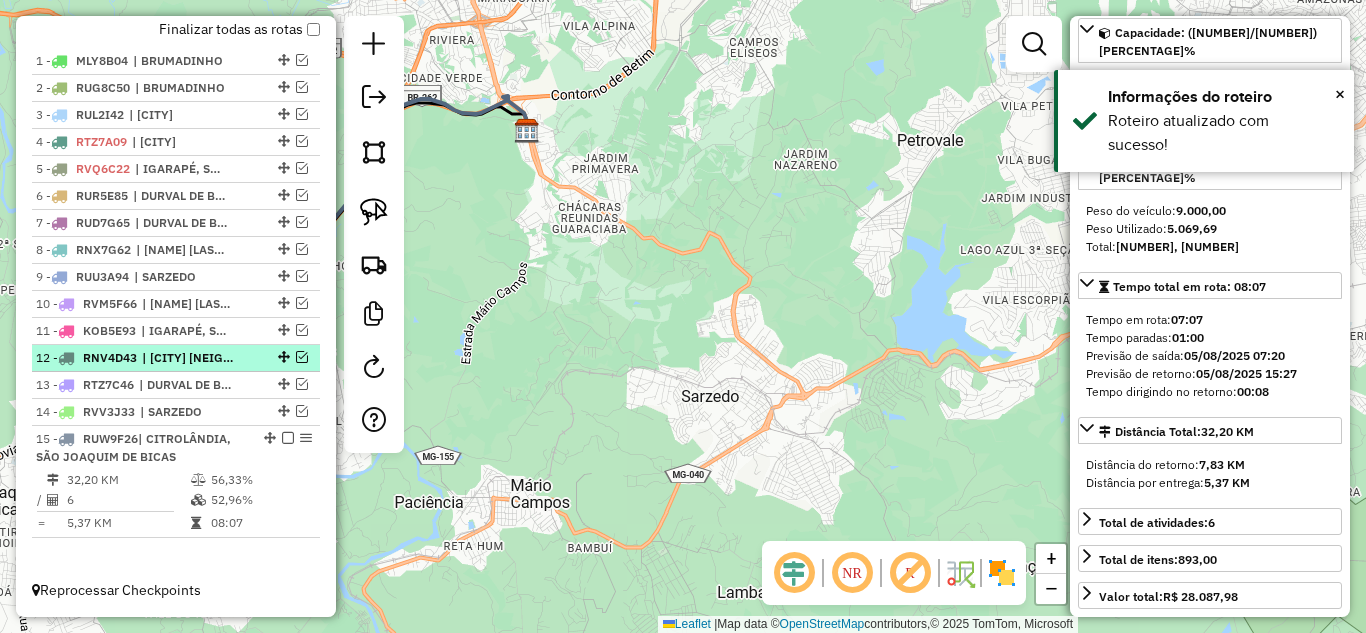 scroll, scrollTop: 657, scrollLeft: 0, axis: vertical 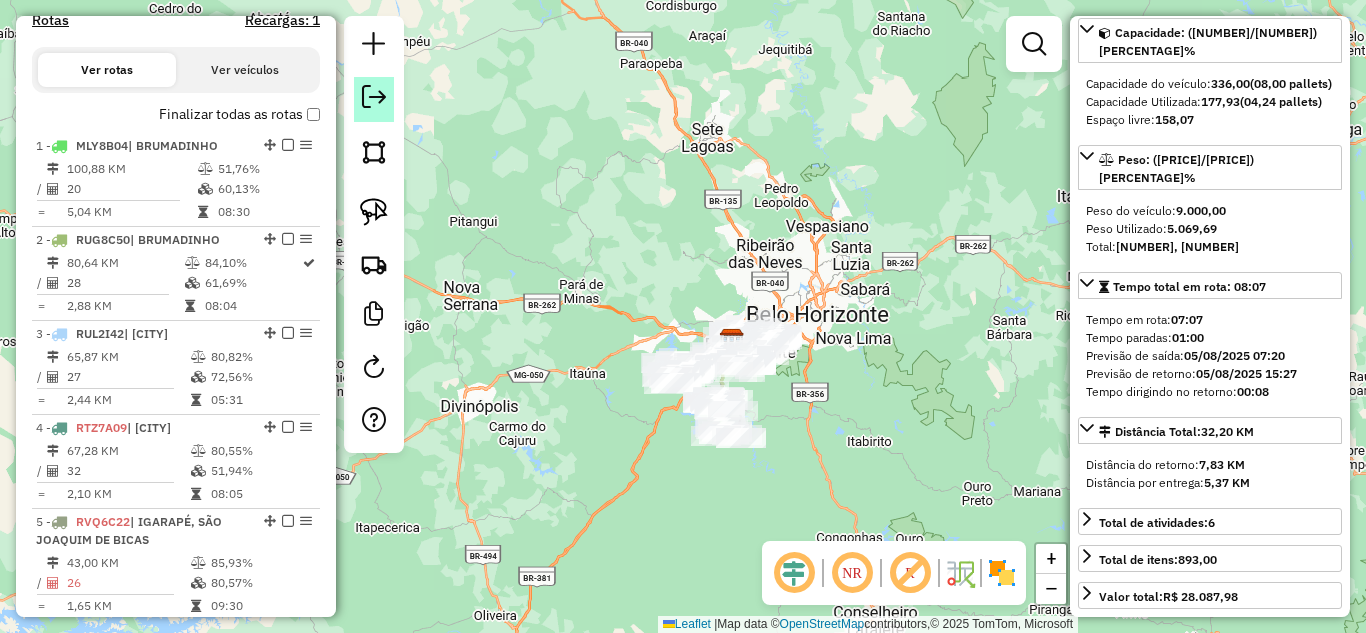 click 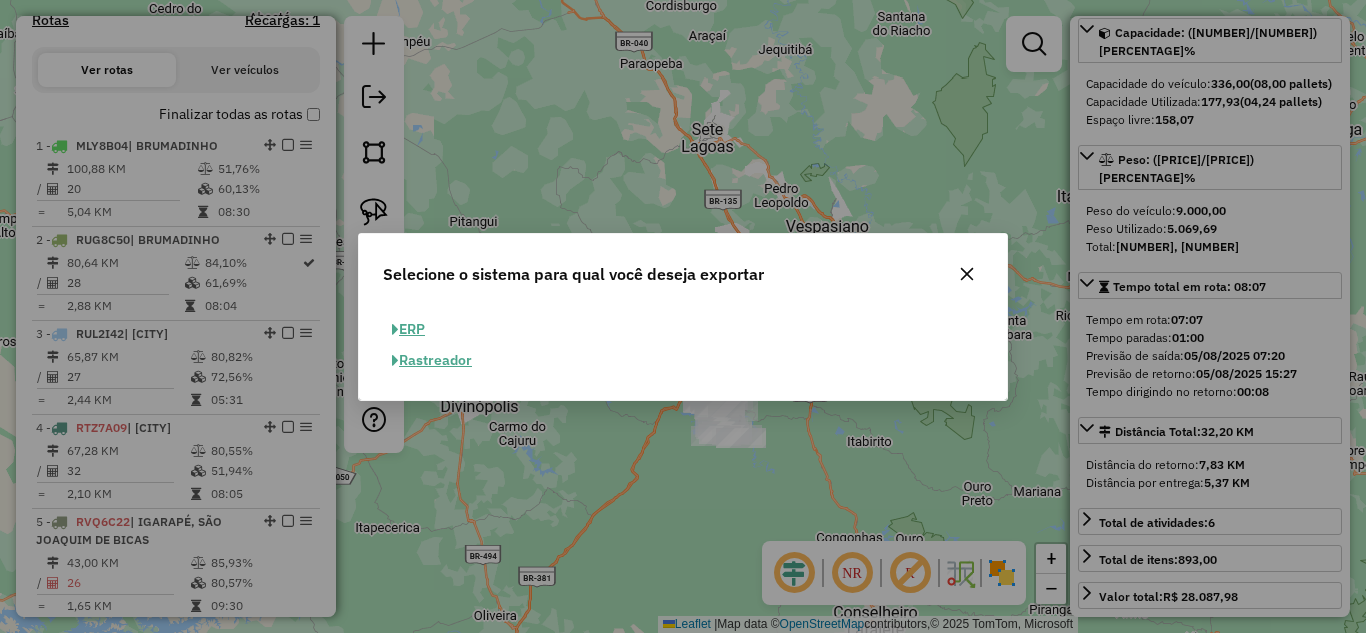 click on "ERP" 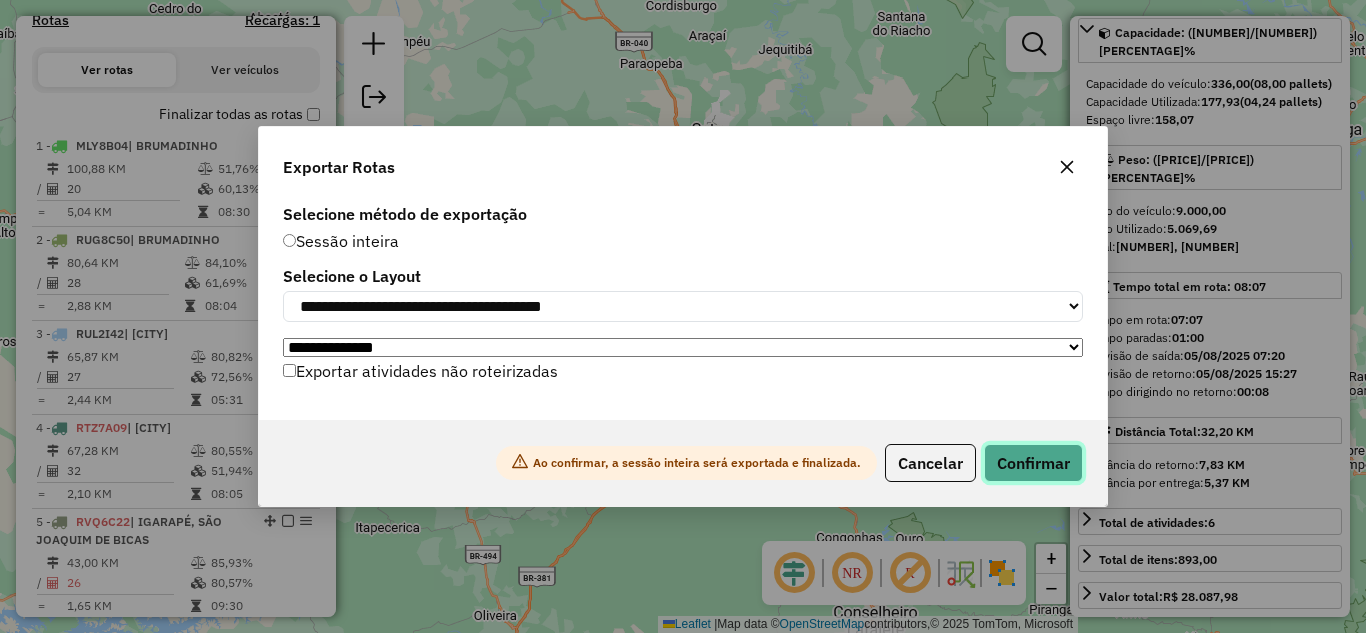 click on "Confirmar" 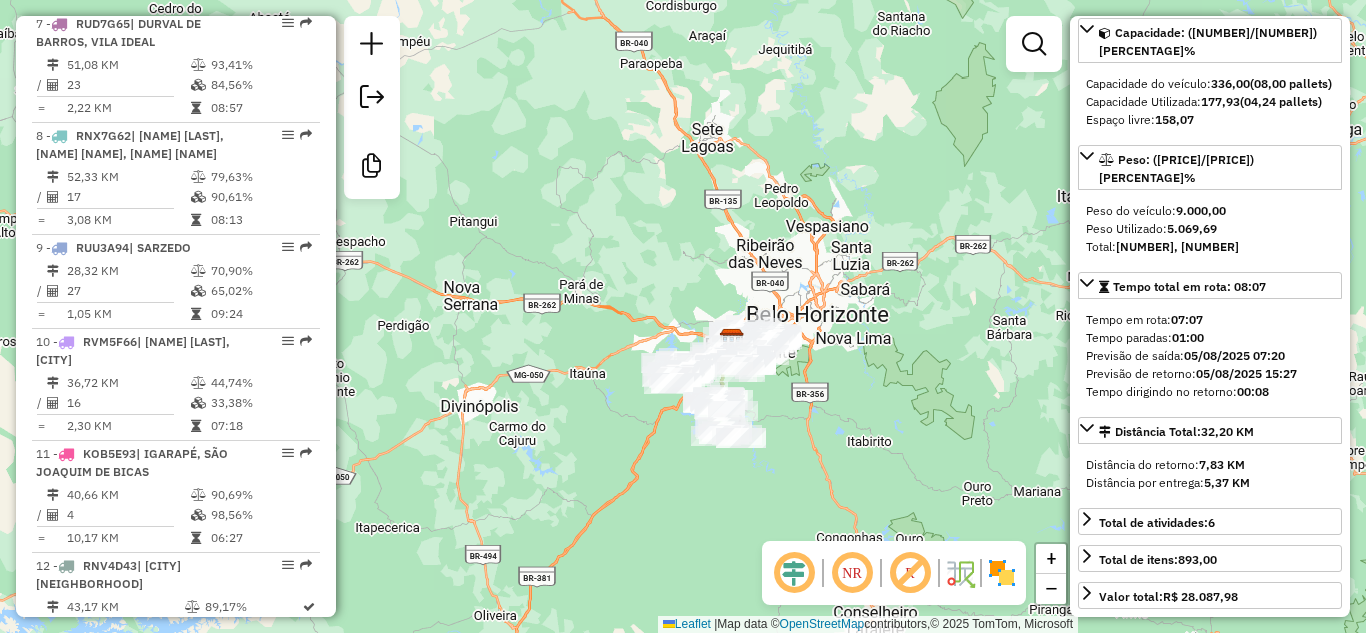 scroll, scrollTop: 1793, scrollLeft: 0, axis: vertical 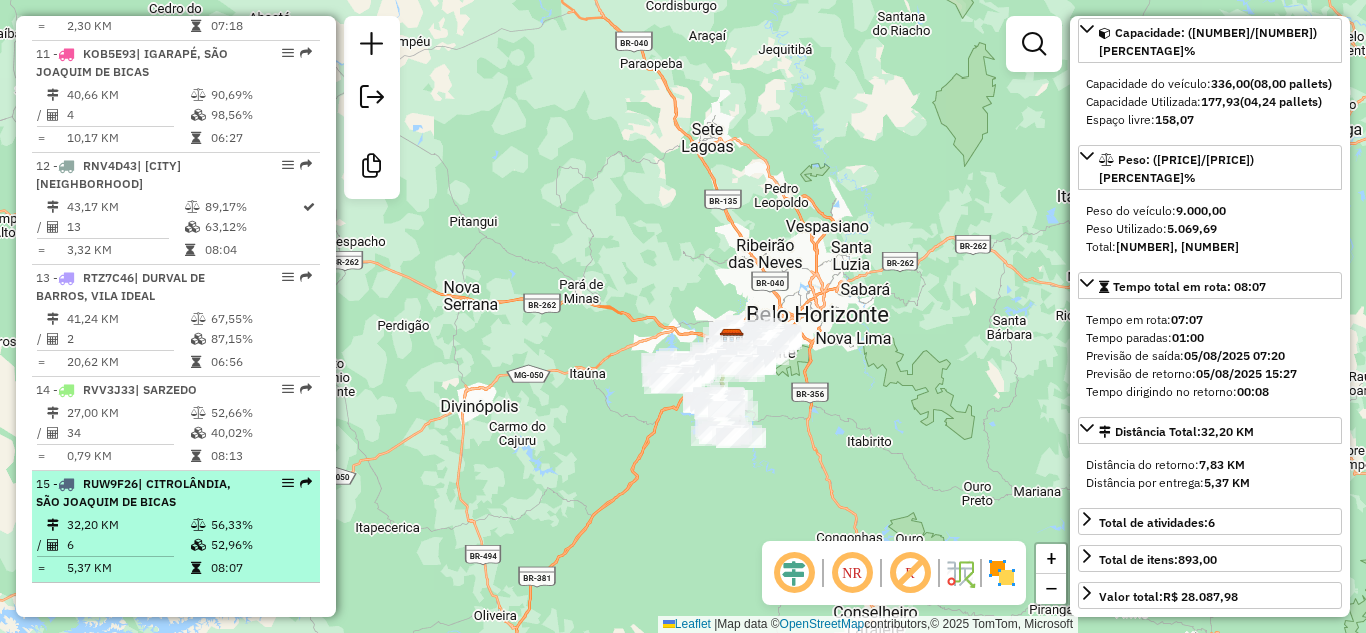click on "| CITROLÂNDIA, SÃO JOAQUIM DE BICAS" at bounding box center (133, 492) 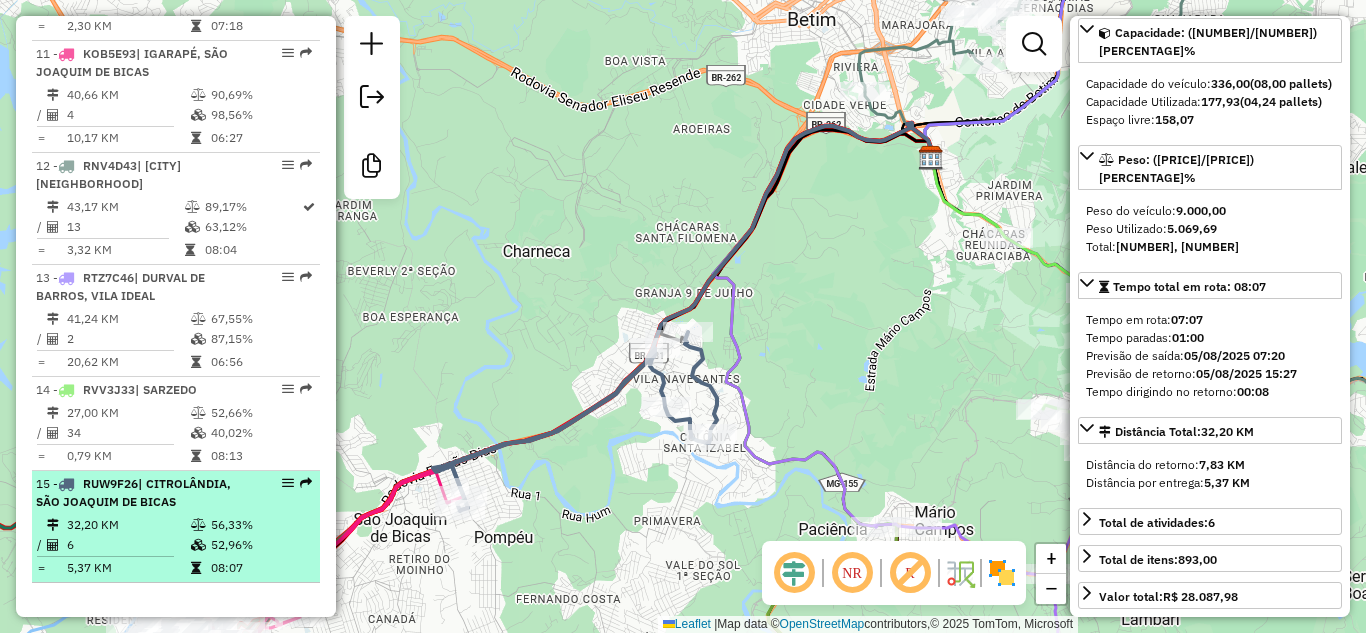 click on "| CITROLÂNDIA, SÃO JOAQUIM DE BICAS" at bounding box center (133, 492) 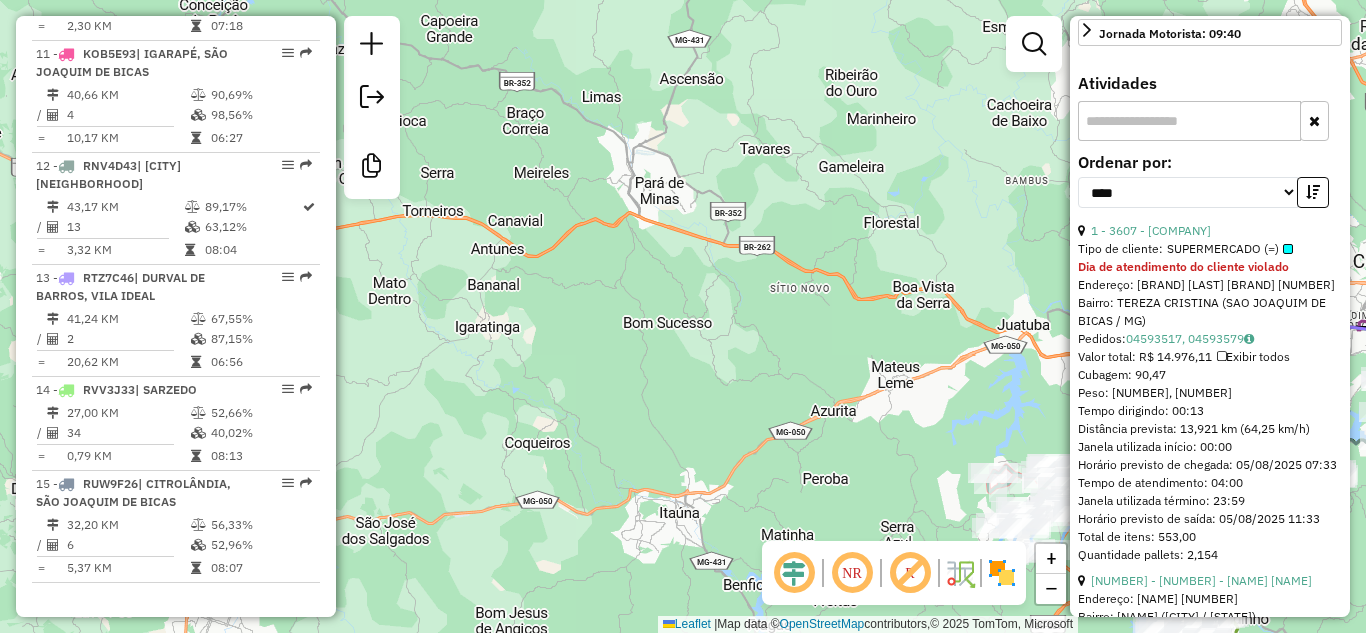 scroll, scrollTop: 700, scrollLeft: 0, axis: vertical 